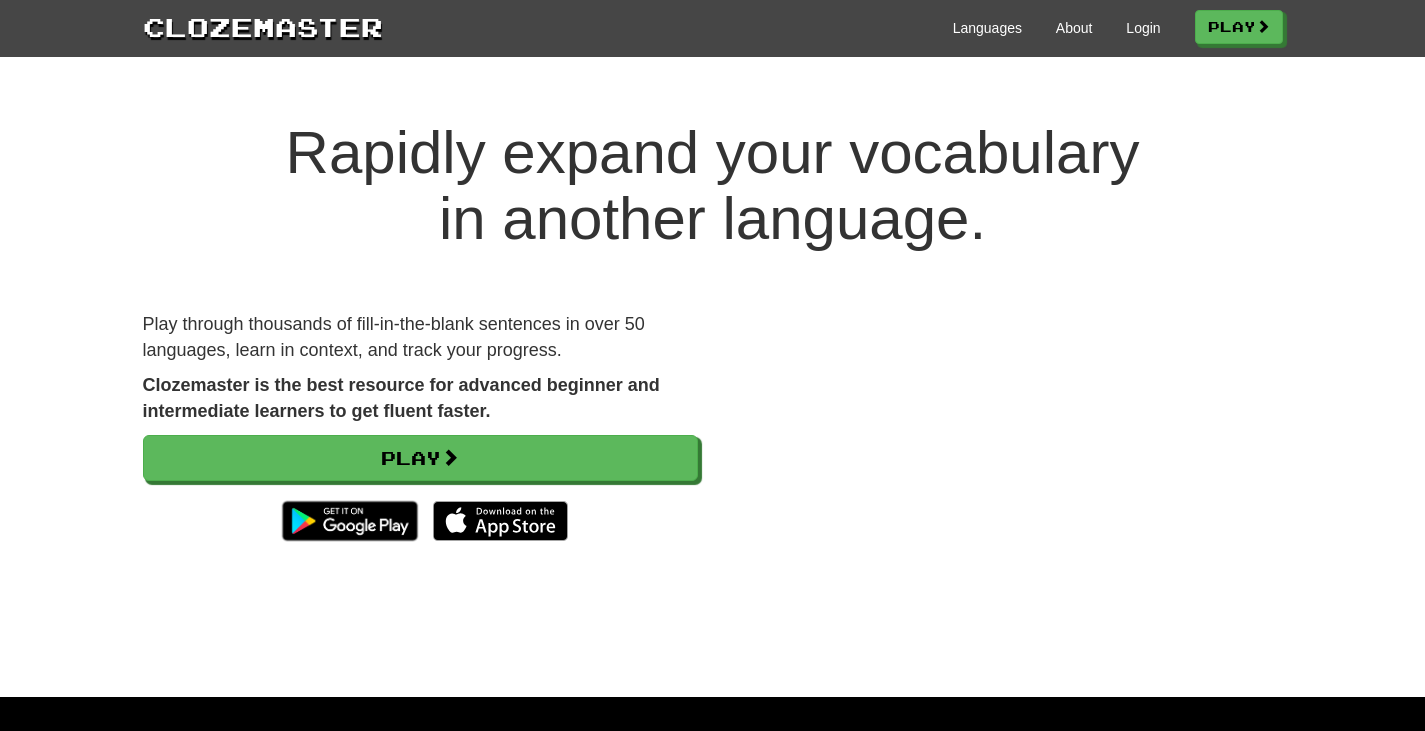 scroll, scrollTop: 0, scrollLeft: 0, axis: both 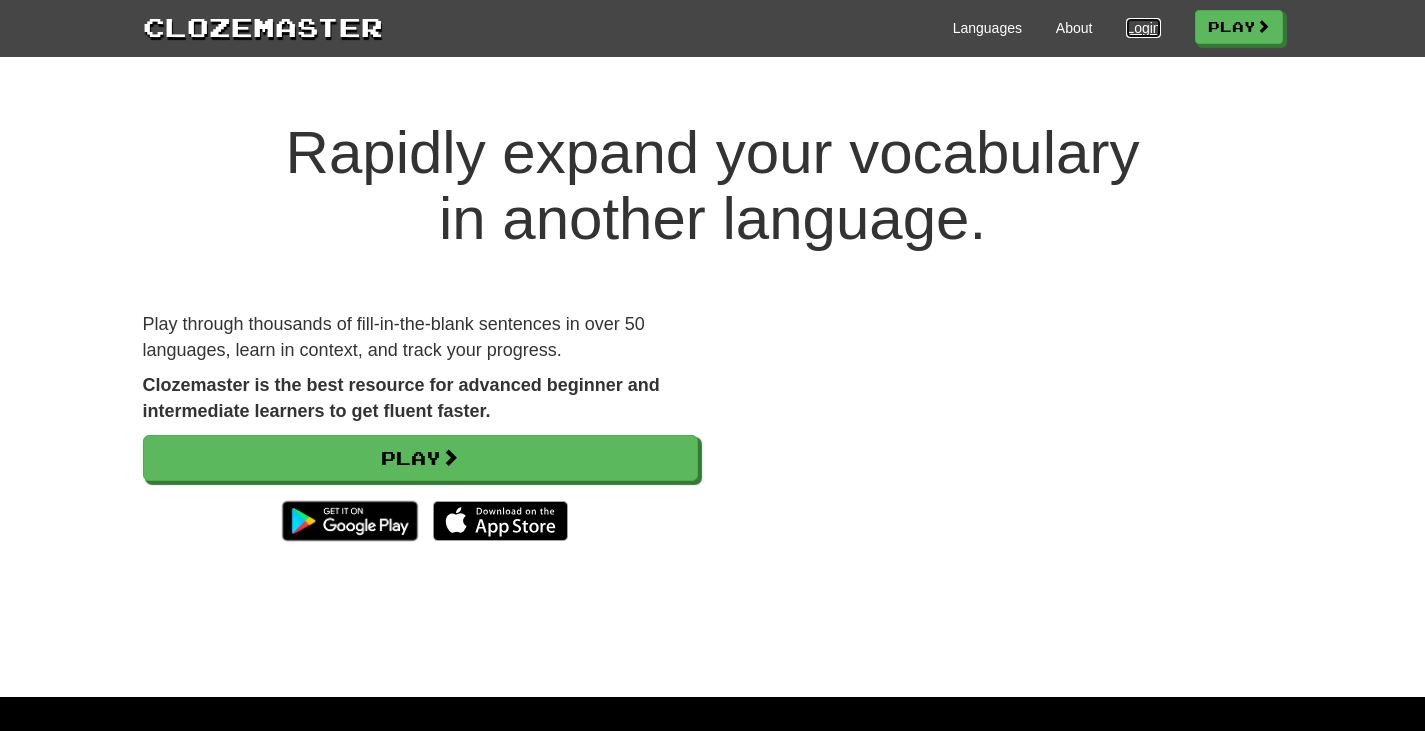 click on "Login" at bounding box center (1143, 28) 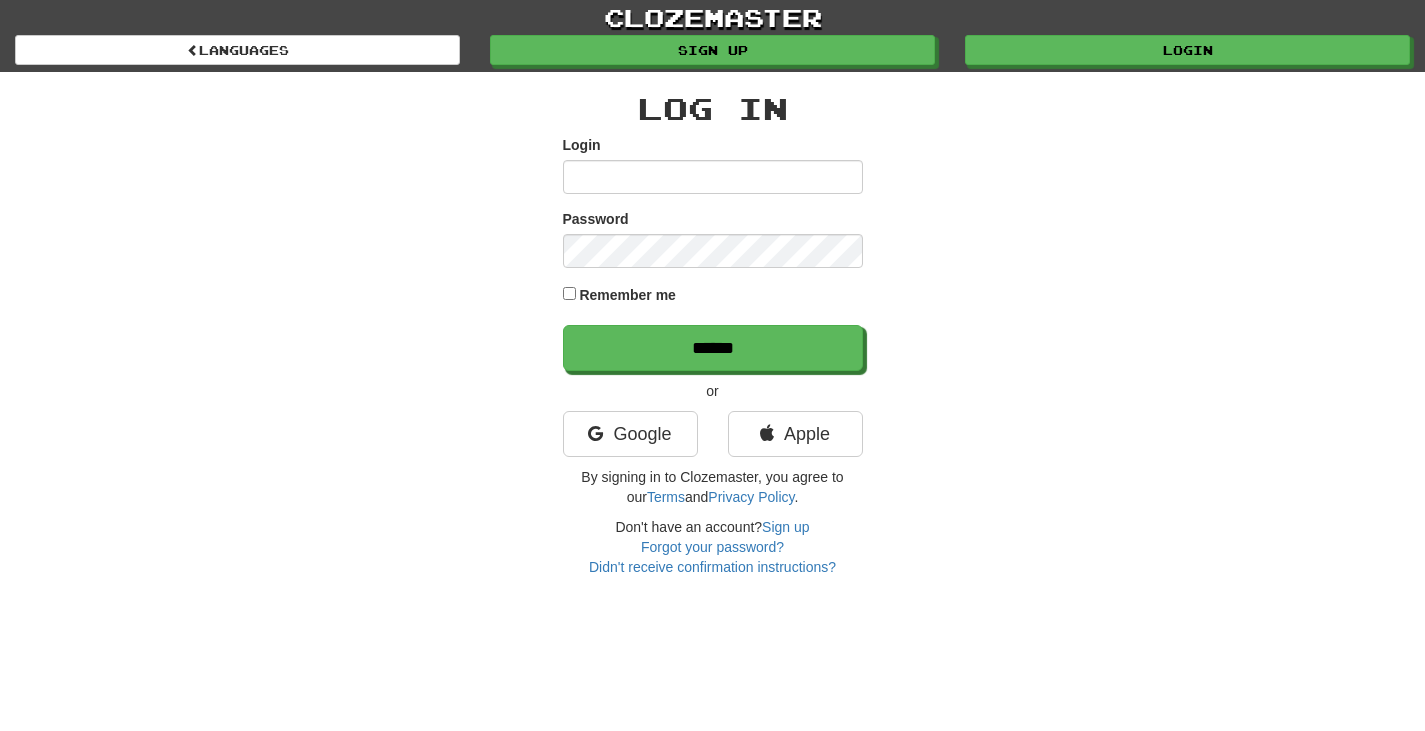 scroll, scrollTop: 0, scrollLeft: 0, axis: both 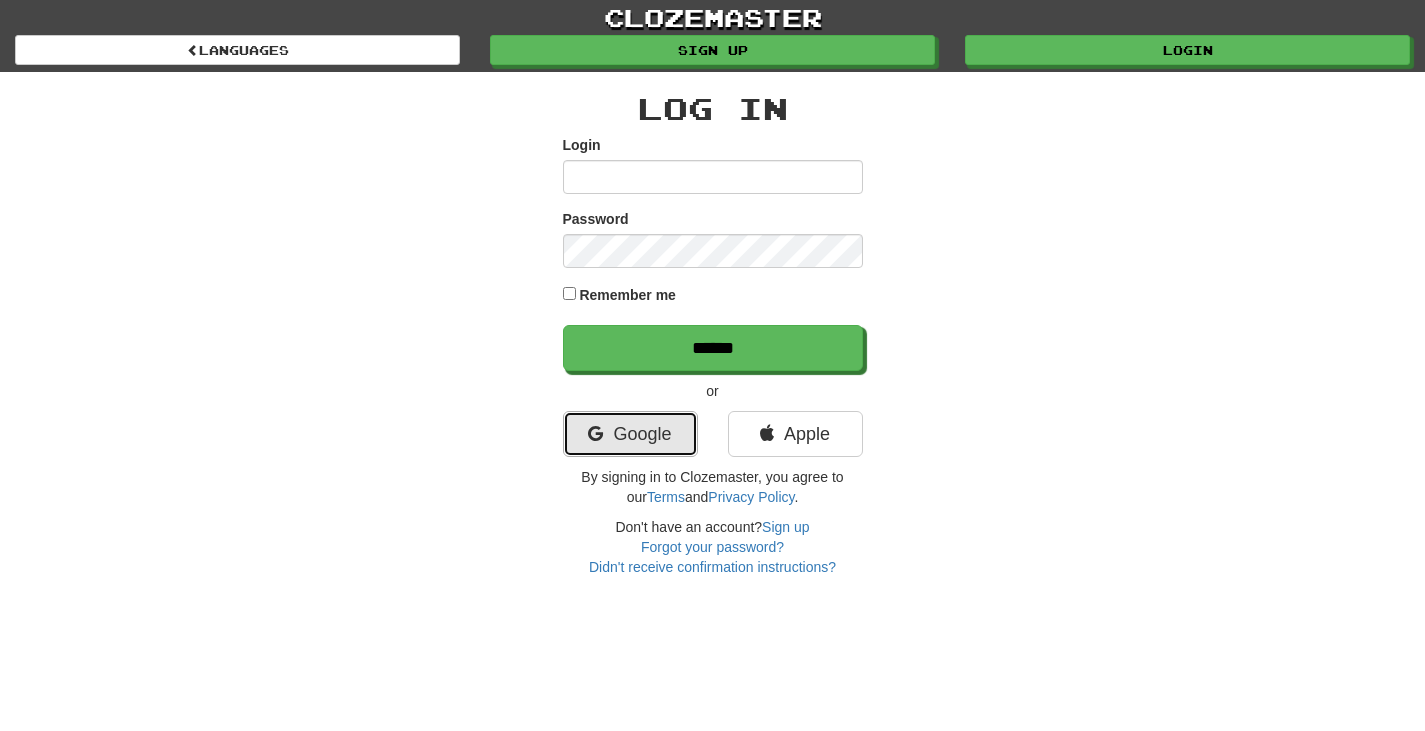click on "Google" at bounding box center [630, 434] 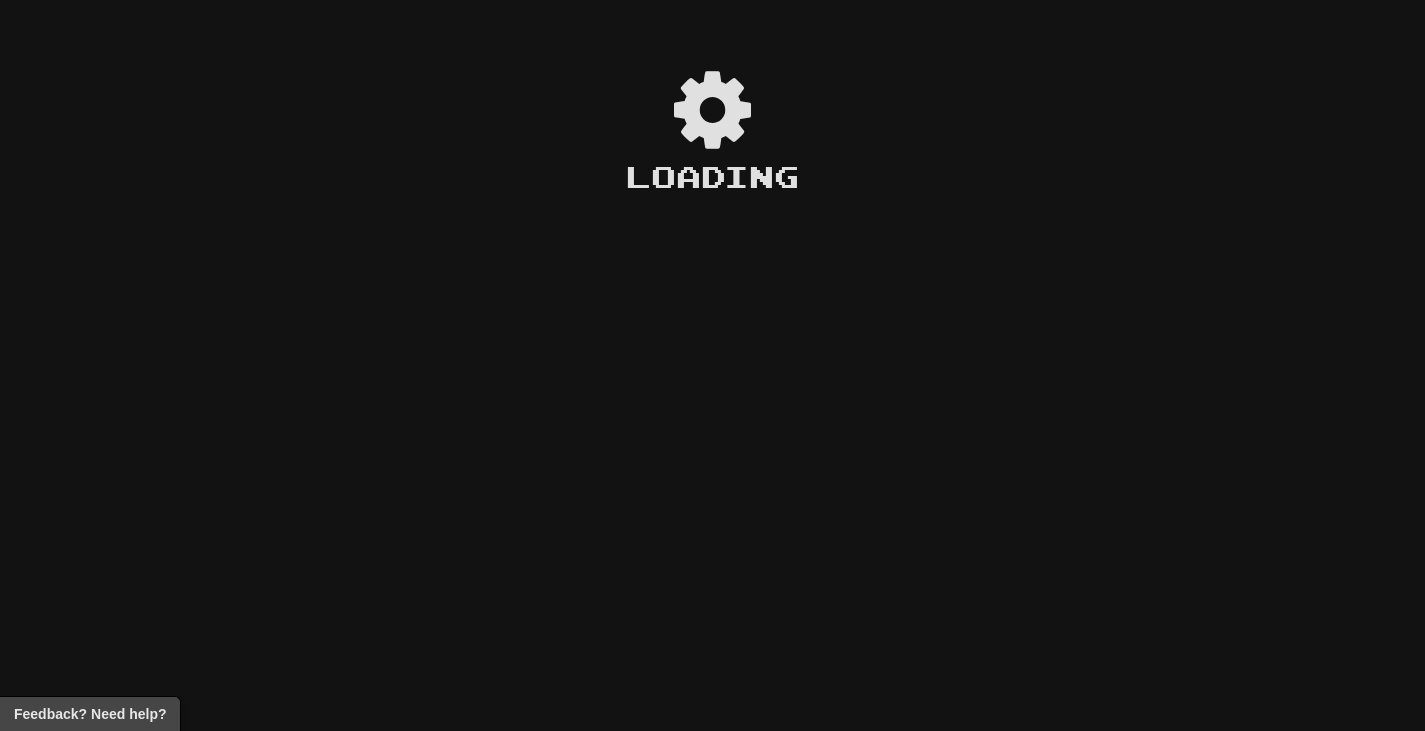 scroll, scrollTop: 0, scrollLeft: 0, axis: both 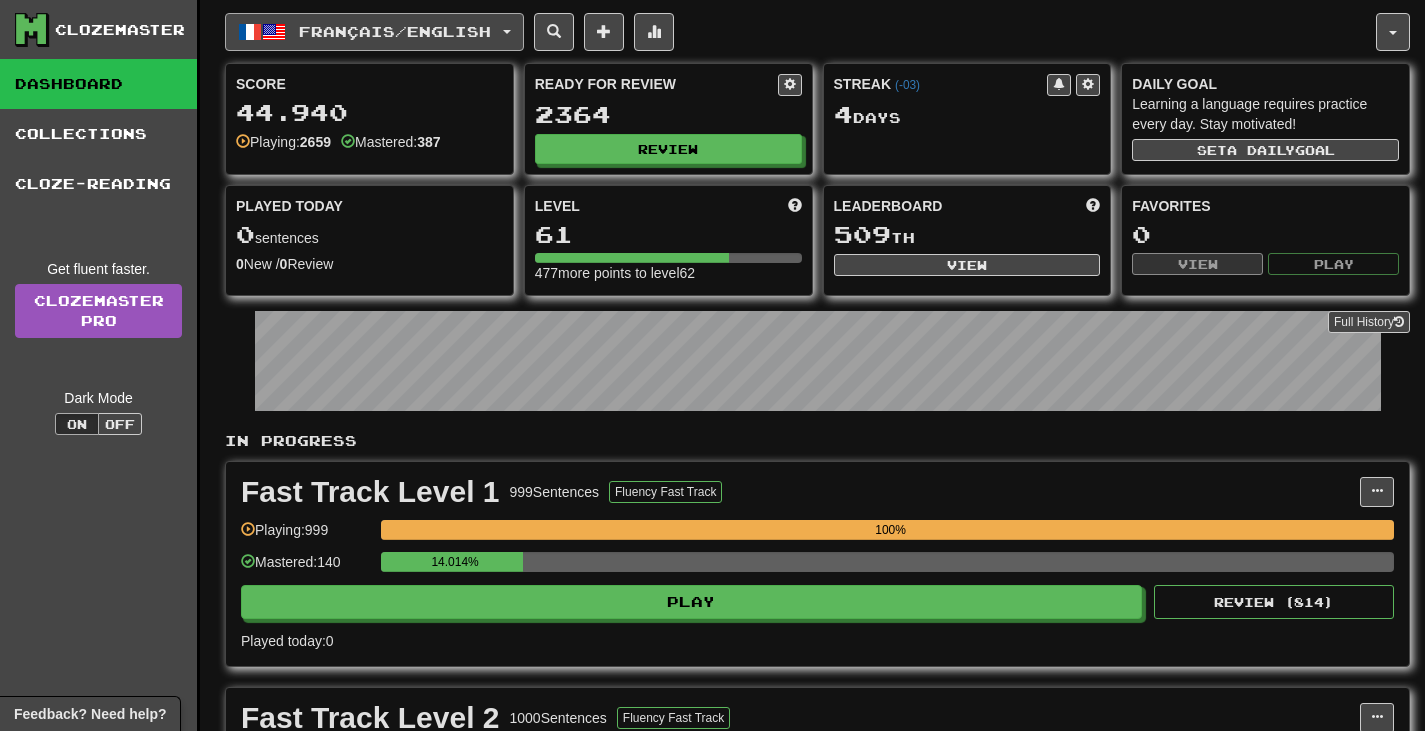 click on "Français  /  English" at bounding box center [374, 32] 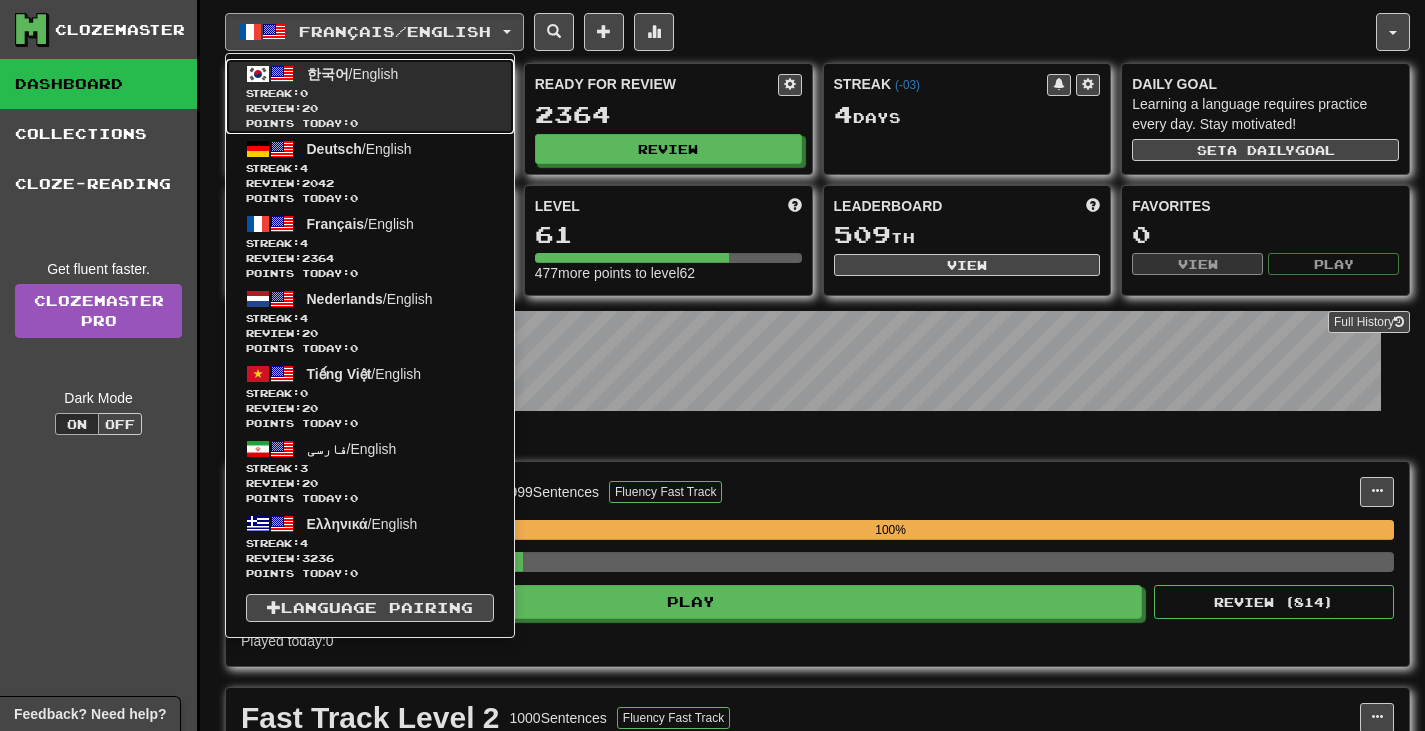click on "한국어  /  English Streak:  0   Review:  20 Points today:  0" at bounding box center [370, 96] 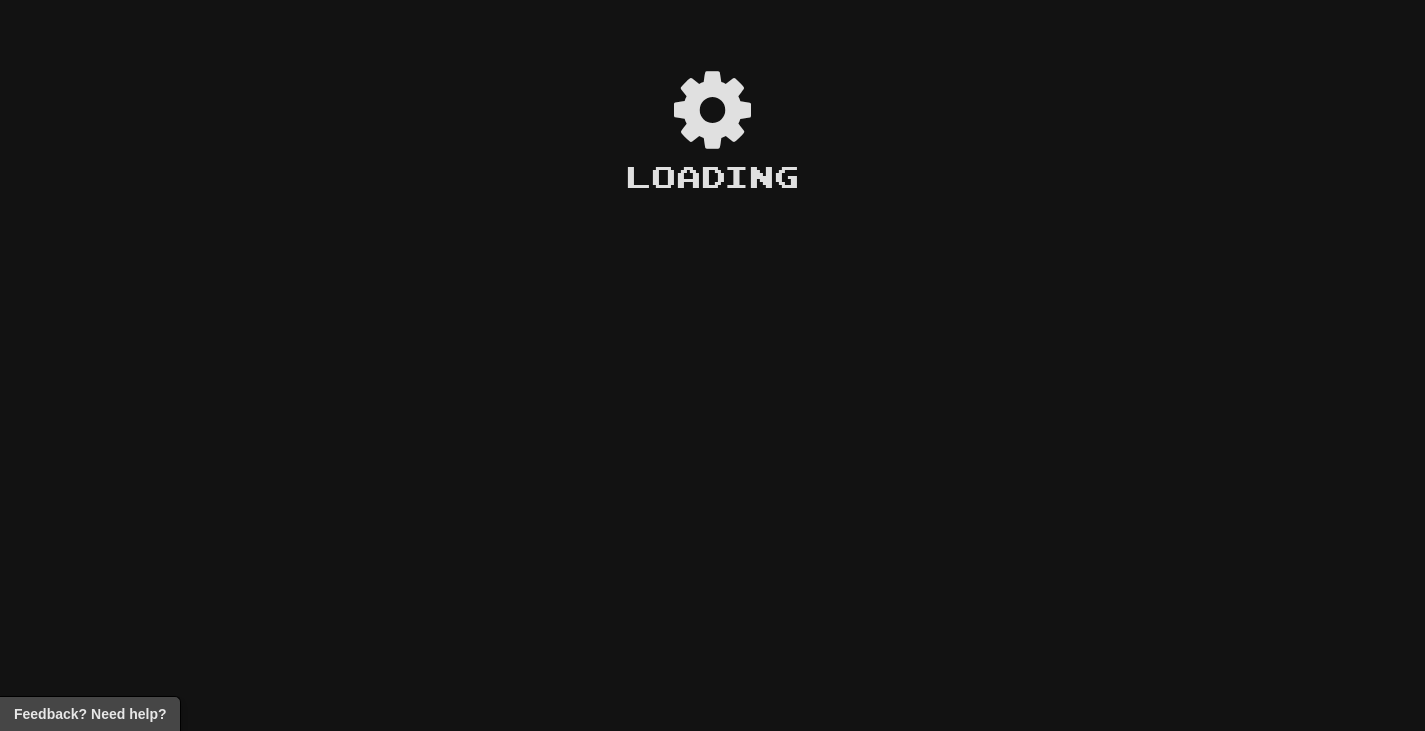 scroll, scrollTop: 0, scrollLeft: 0, axis: both 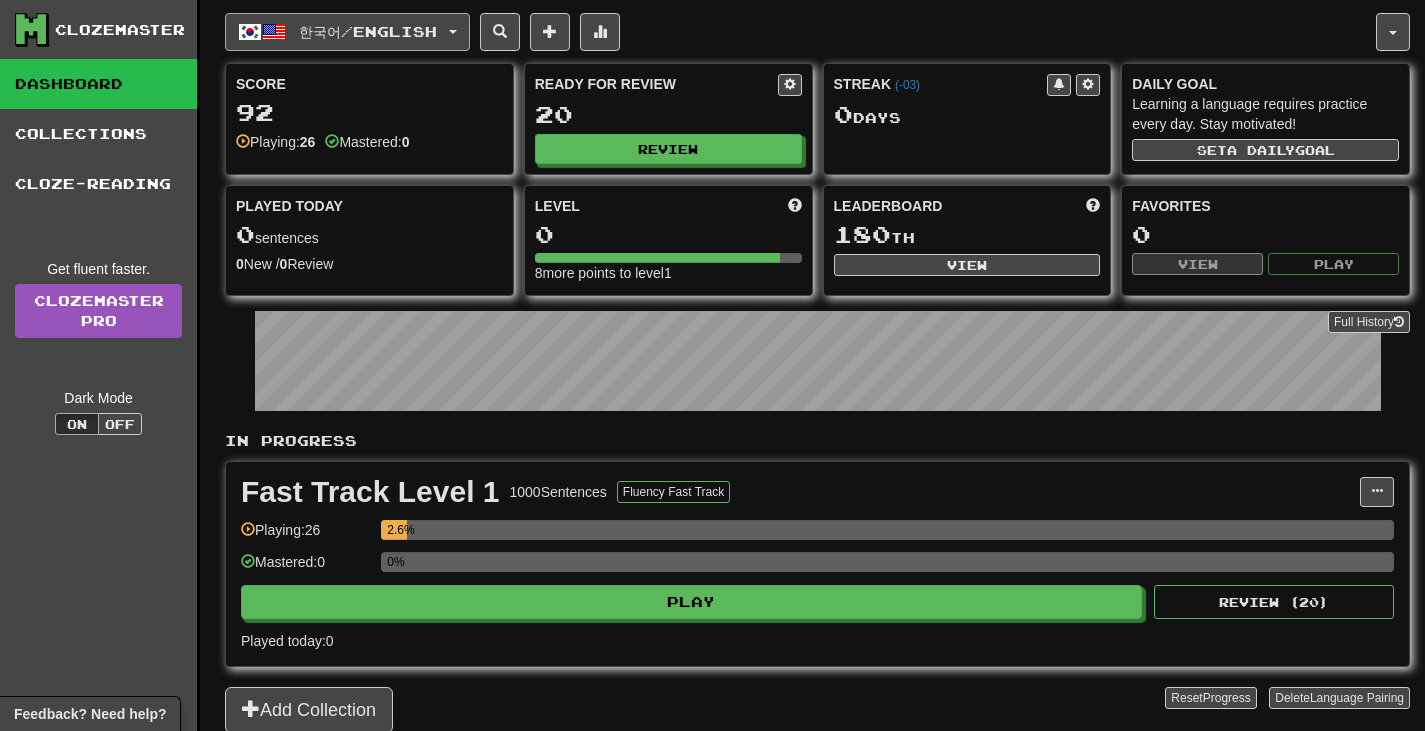 click on "한국어  /  English" at bounding box center (347, 32) 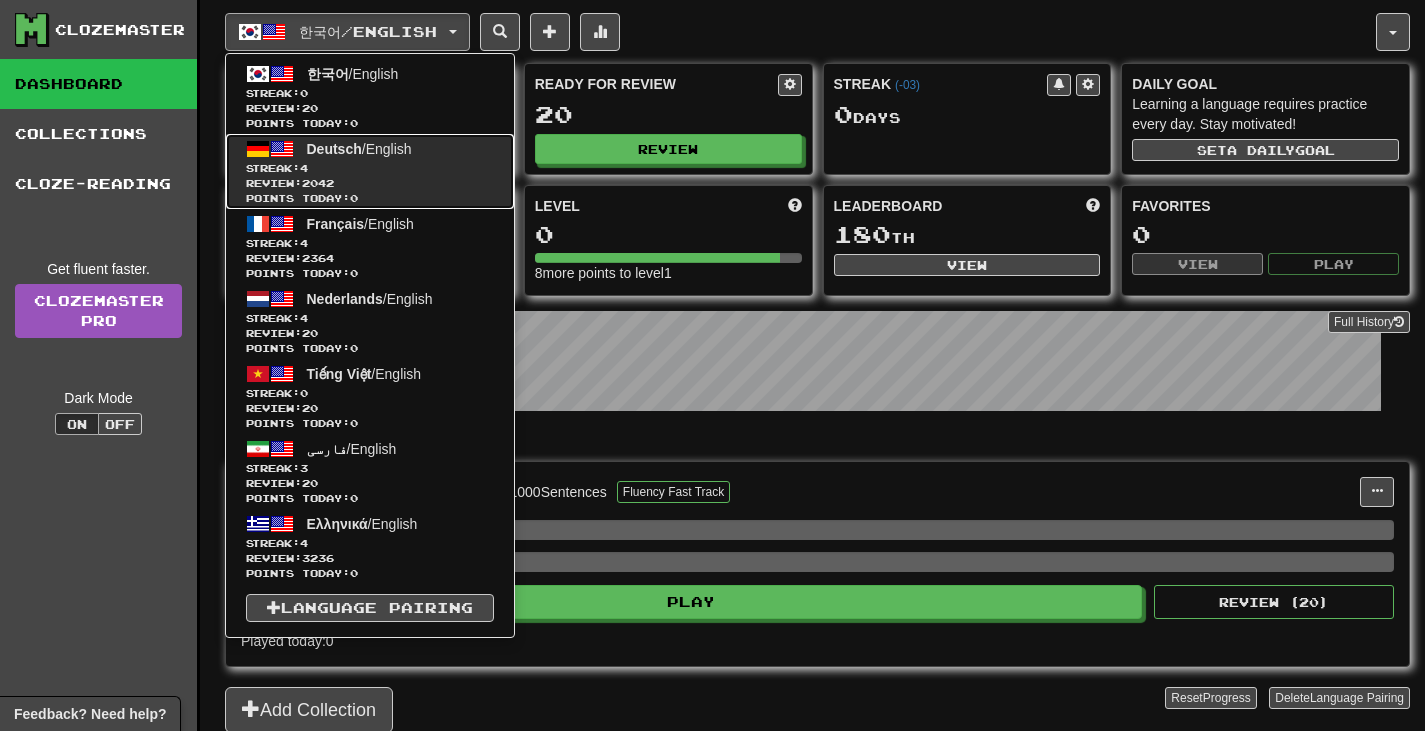click on "Deutsch  /  English Streak:  4   Review:  2042 Points today:  0" at bounding box center (370, 171) 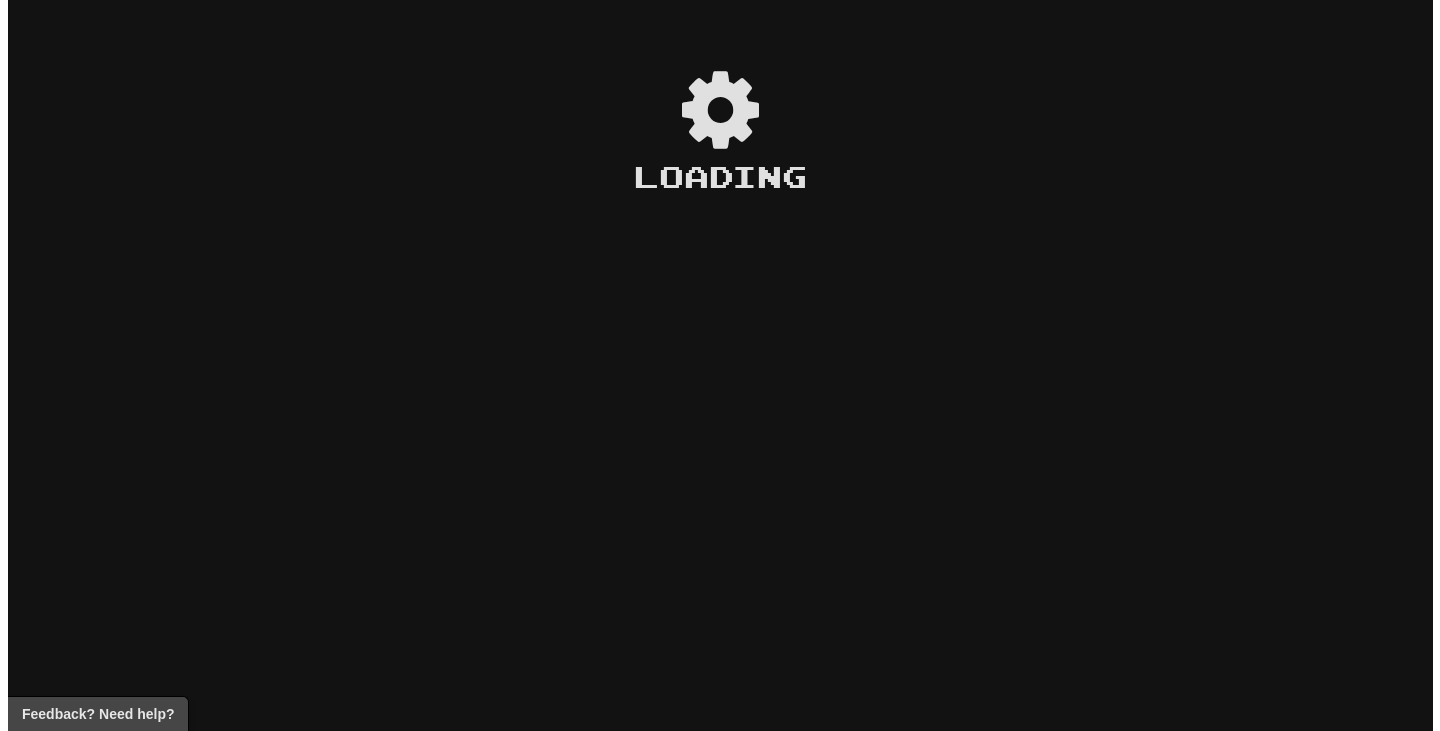 scroll, scrollTop: 0, scrollLeft: 0, axis: both 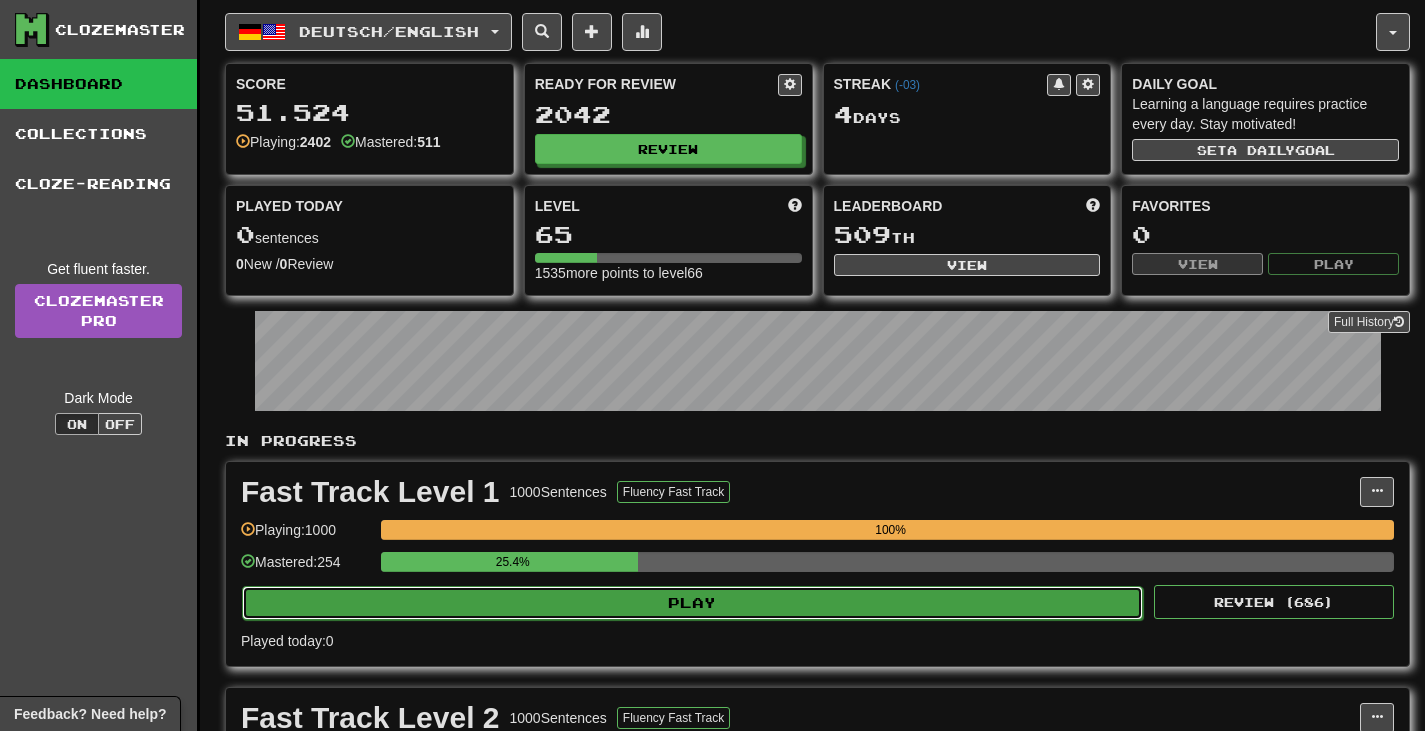 click on "Play" at bounding box center (692, 603) 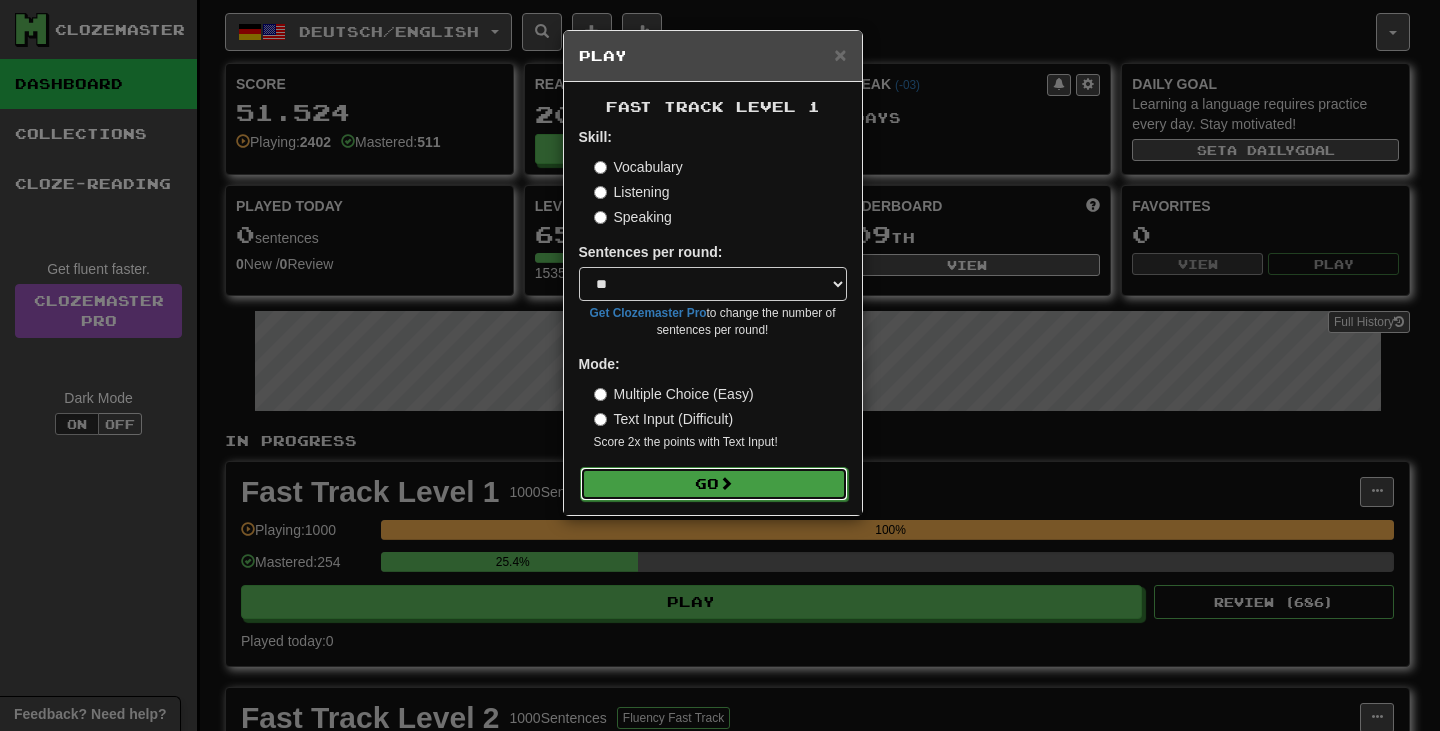 click on "Go" at bounding box center [714, 484] 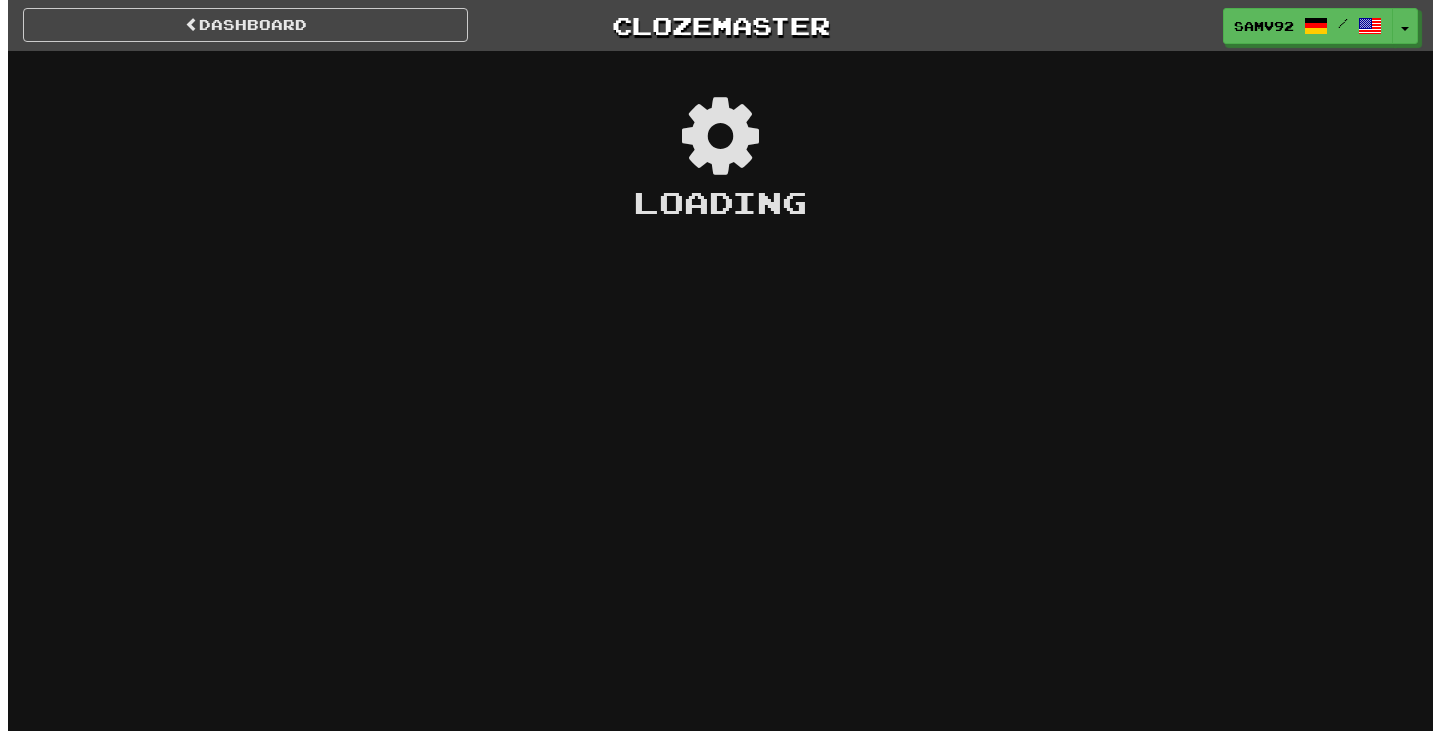 scroll, scrollTop: 0, scrollLeft: 0, axis: both 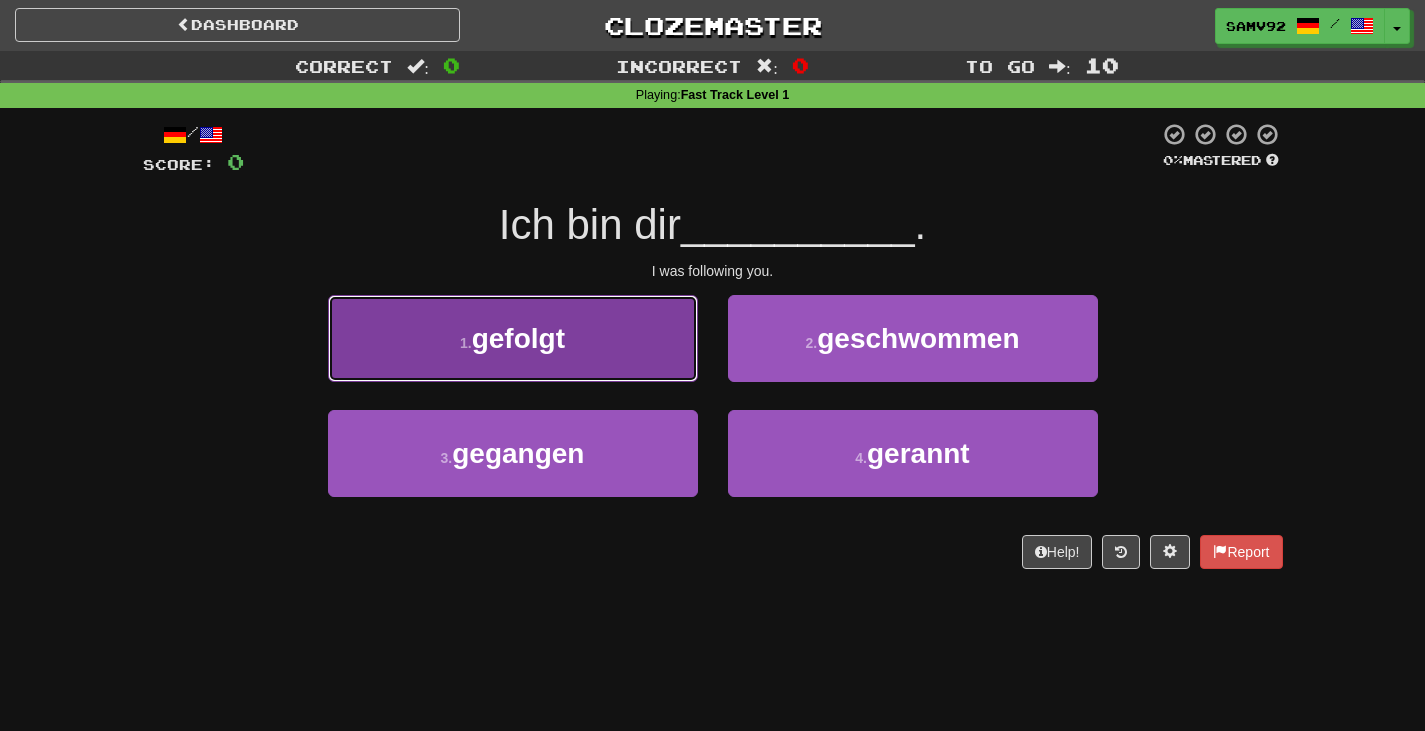 click on "1 .  gefolgt" at bounding box center [513, 338] 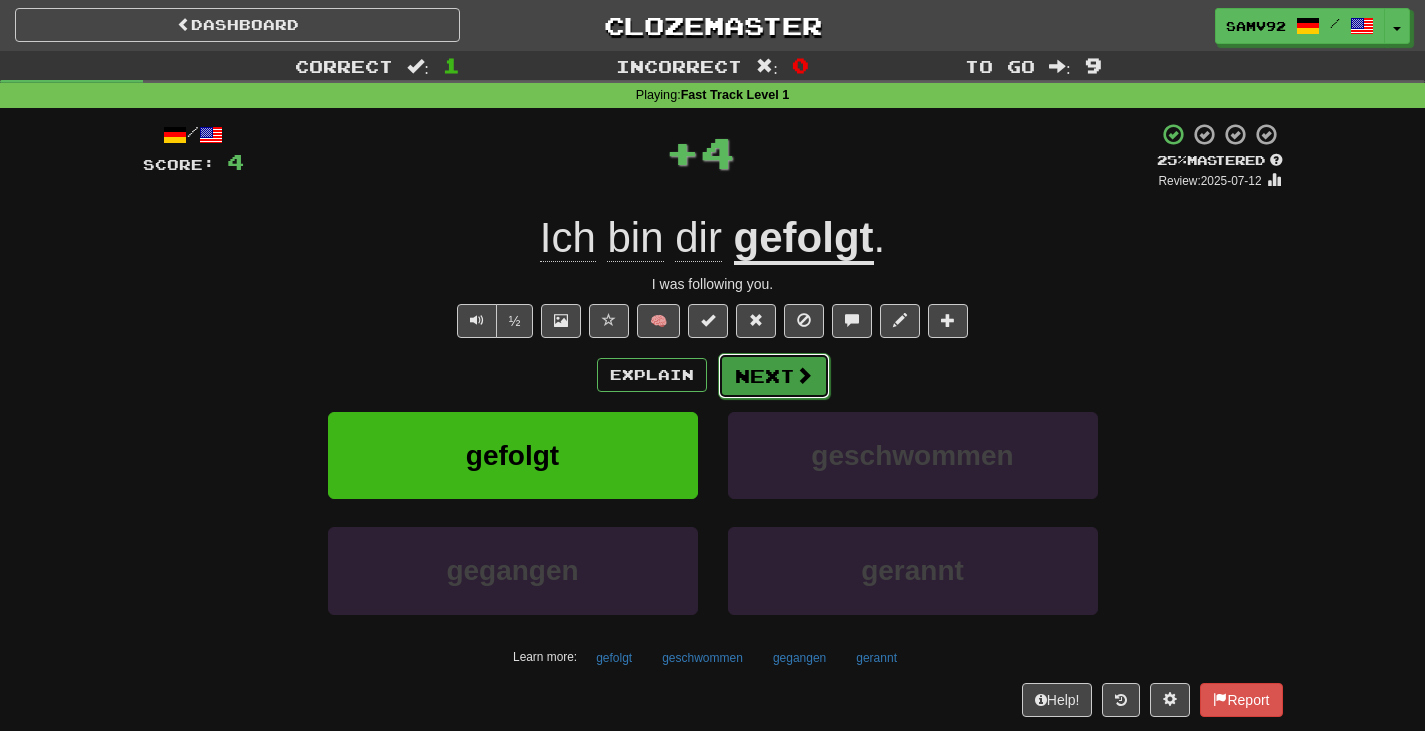 click on "Next" at bounding box center (774, 376) 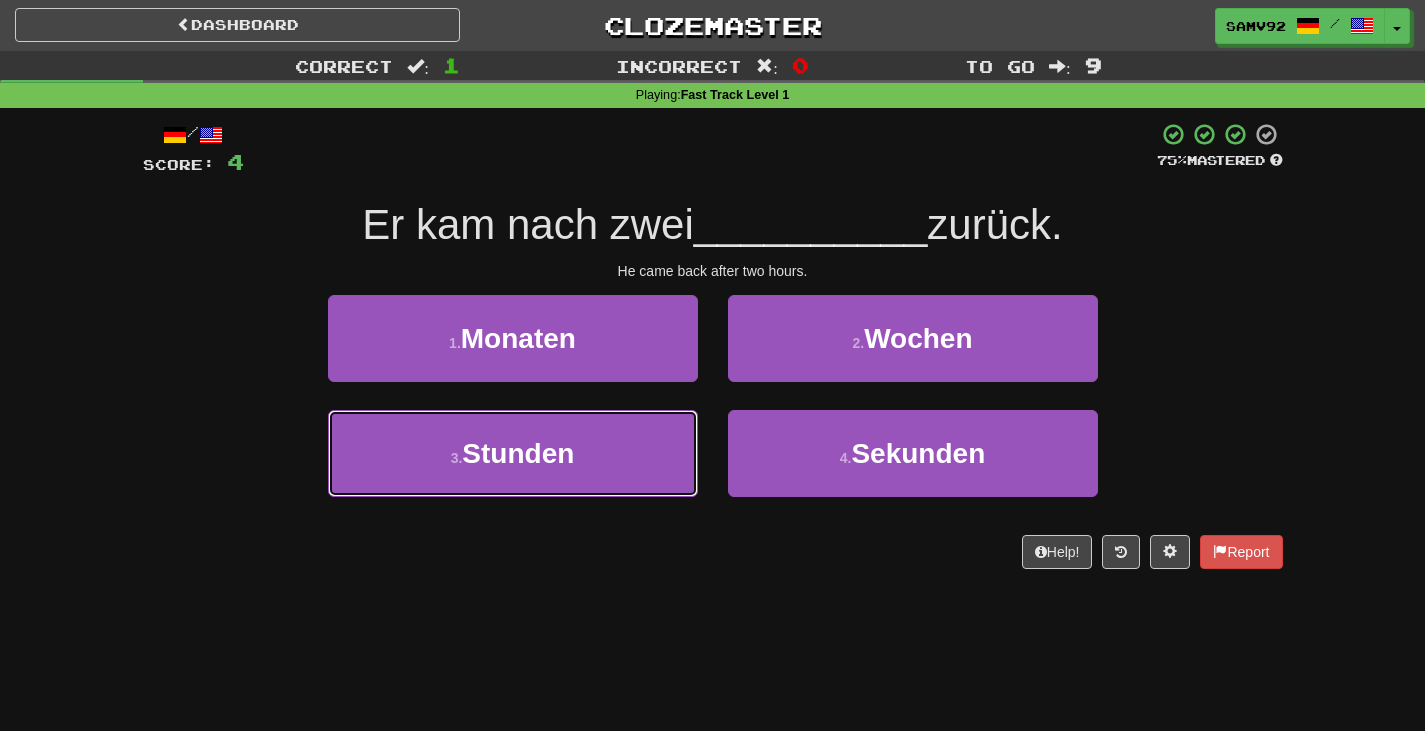 drag, startPoint x: 654, startPoint y: 449, endPoint x: 711, endPoint y: 405, distance: 72.00694 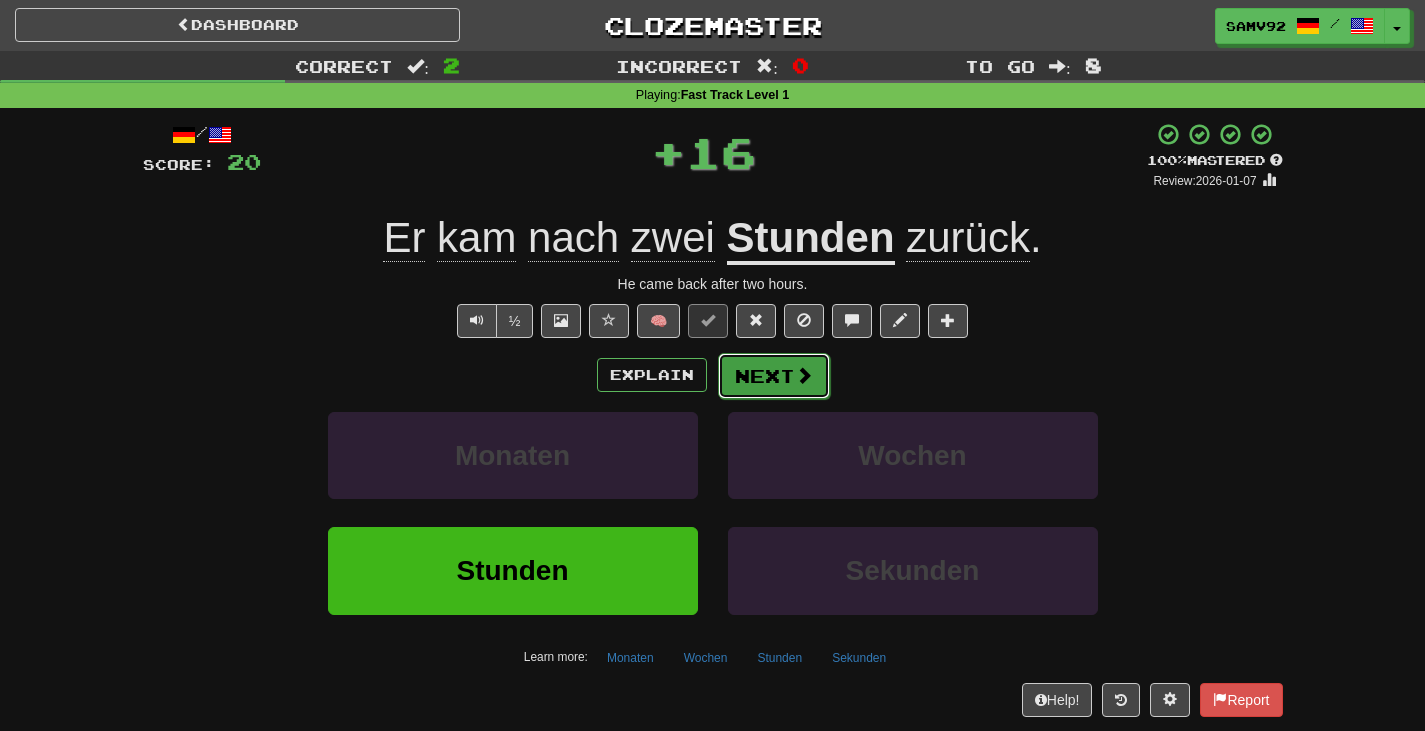 click on "Next" at bounding box center [774, 376] 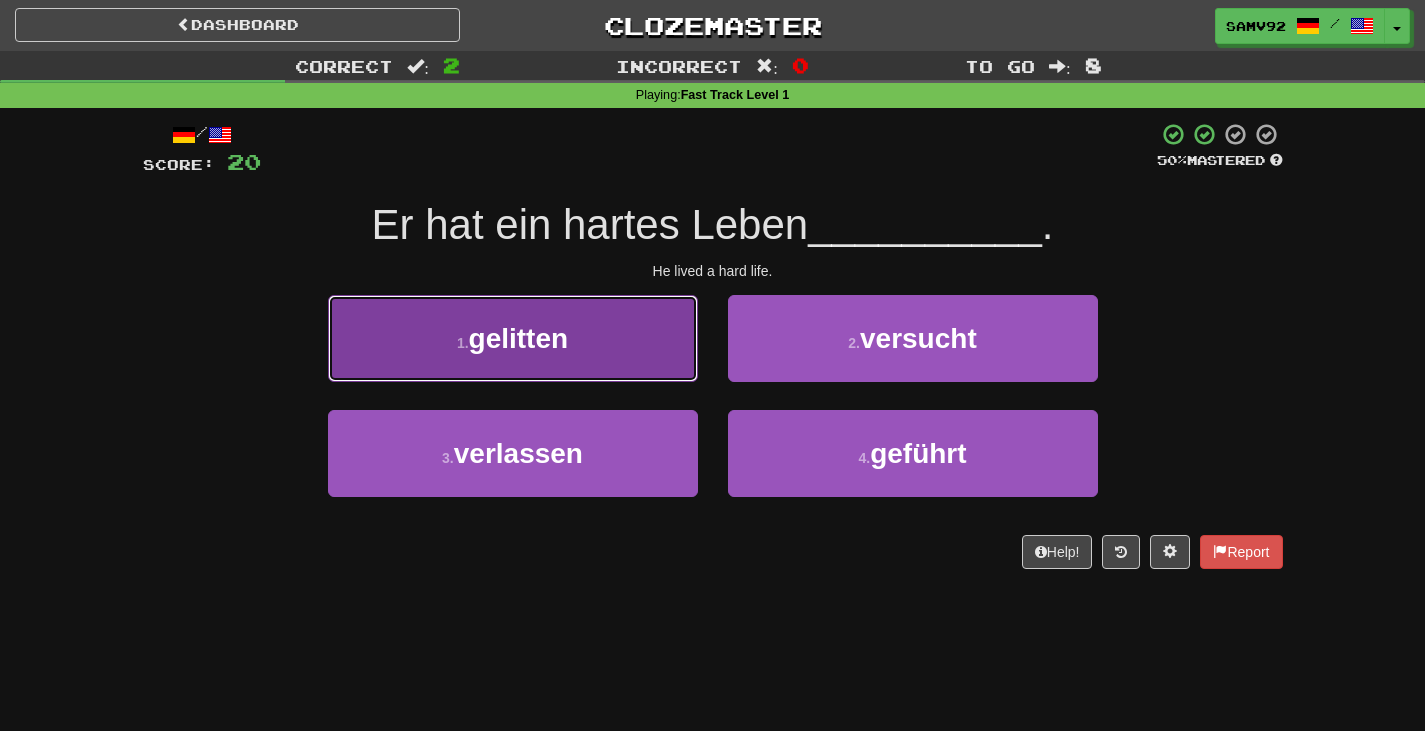 click on "1 .  gelitten" at bounding box center [513, 338] 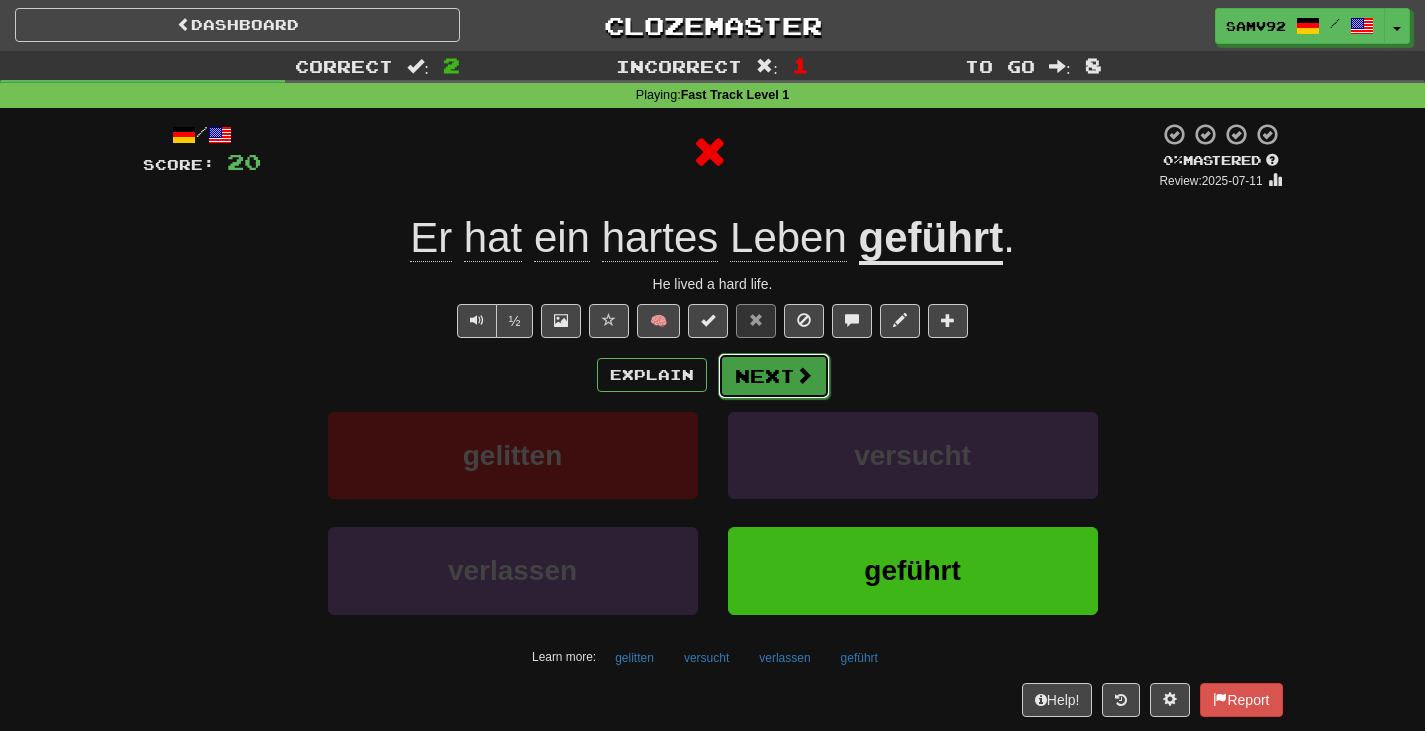 click on "Next" at bounding box center (774, 376) 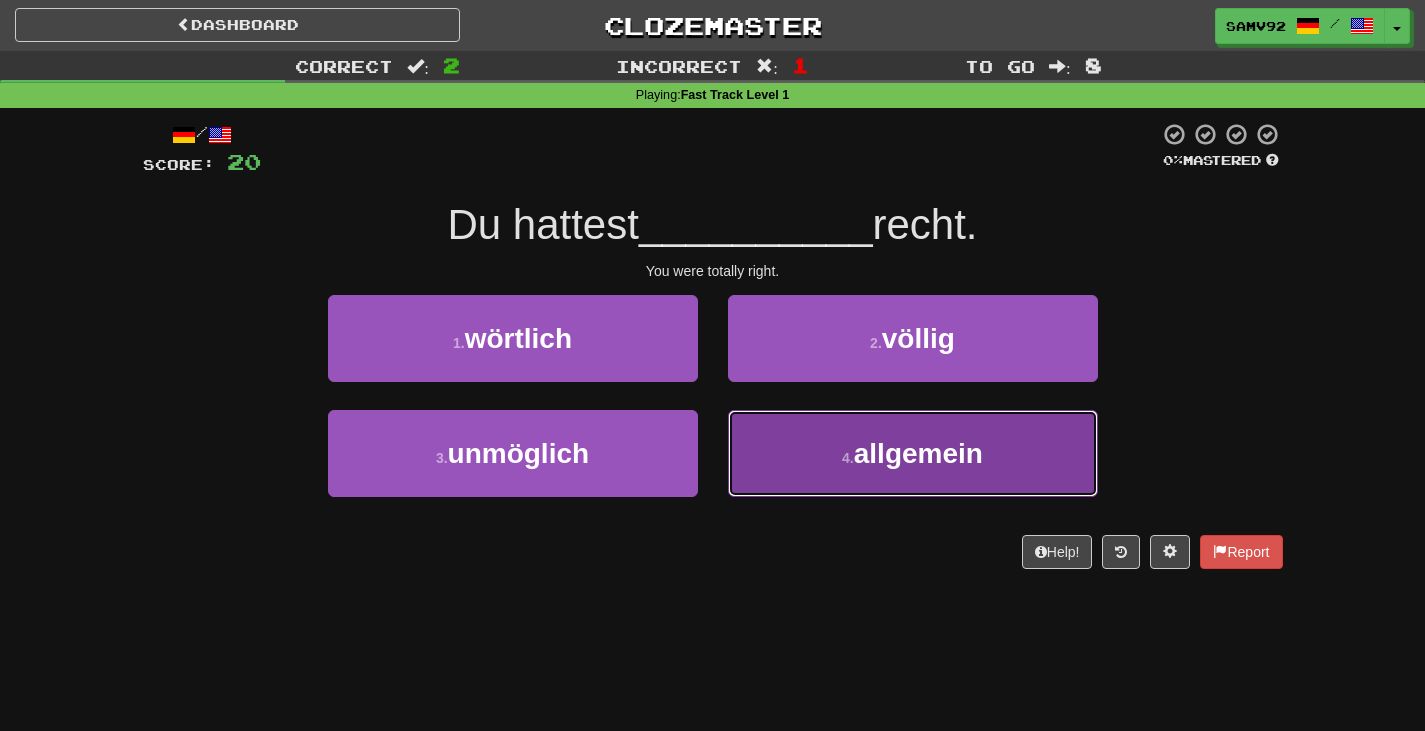 click on "4 .  allgemein" at bounding box center [913, 453] 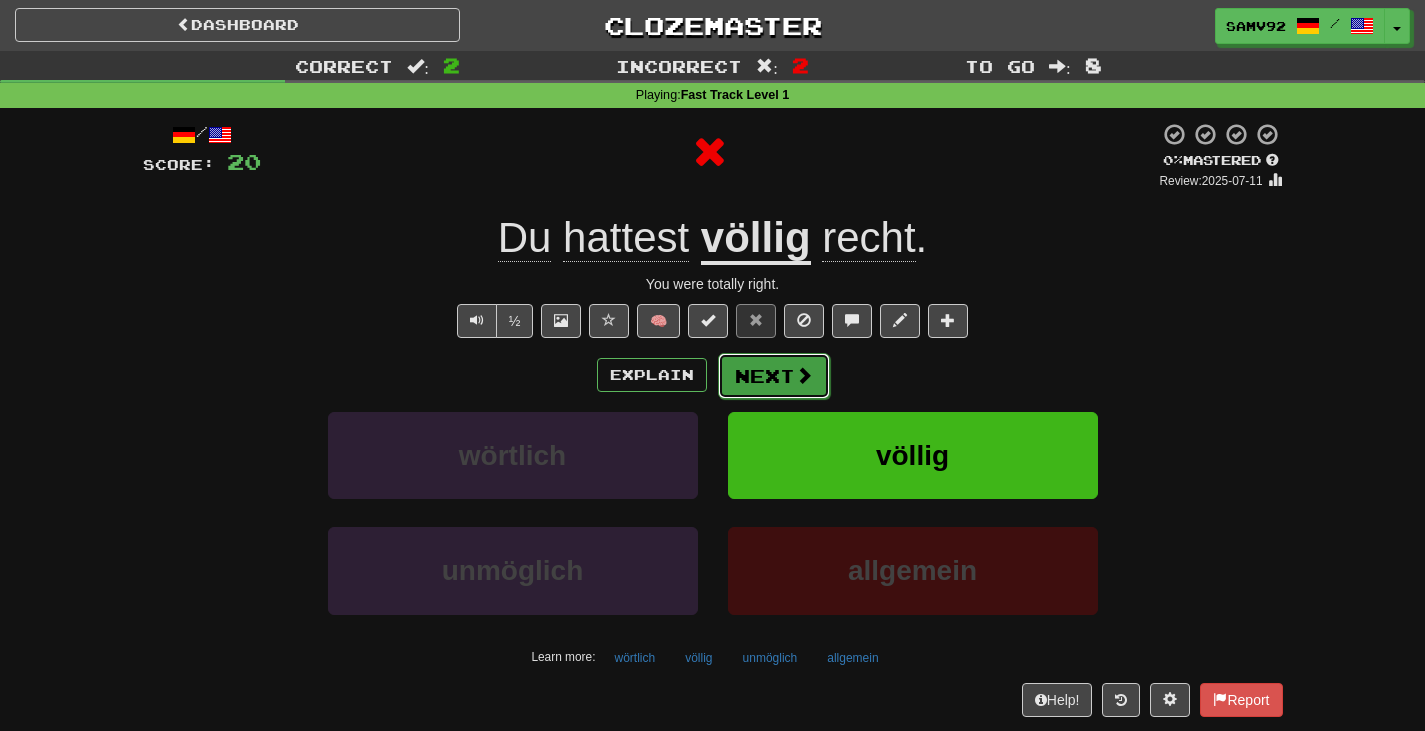 click at bounding box center [804, 375] 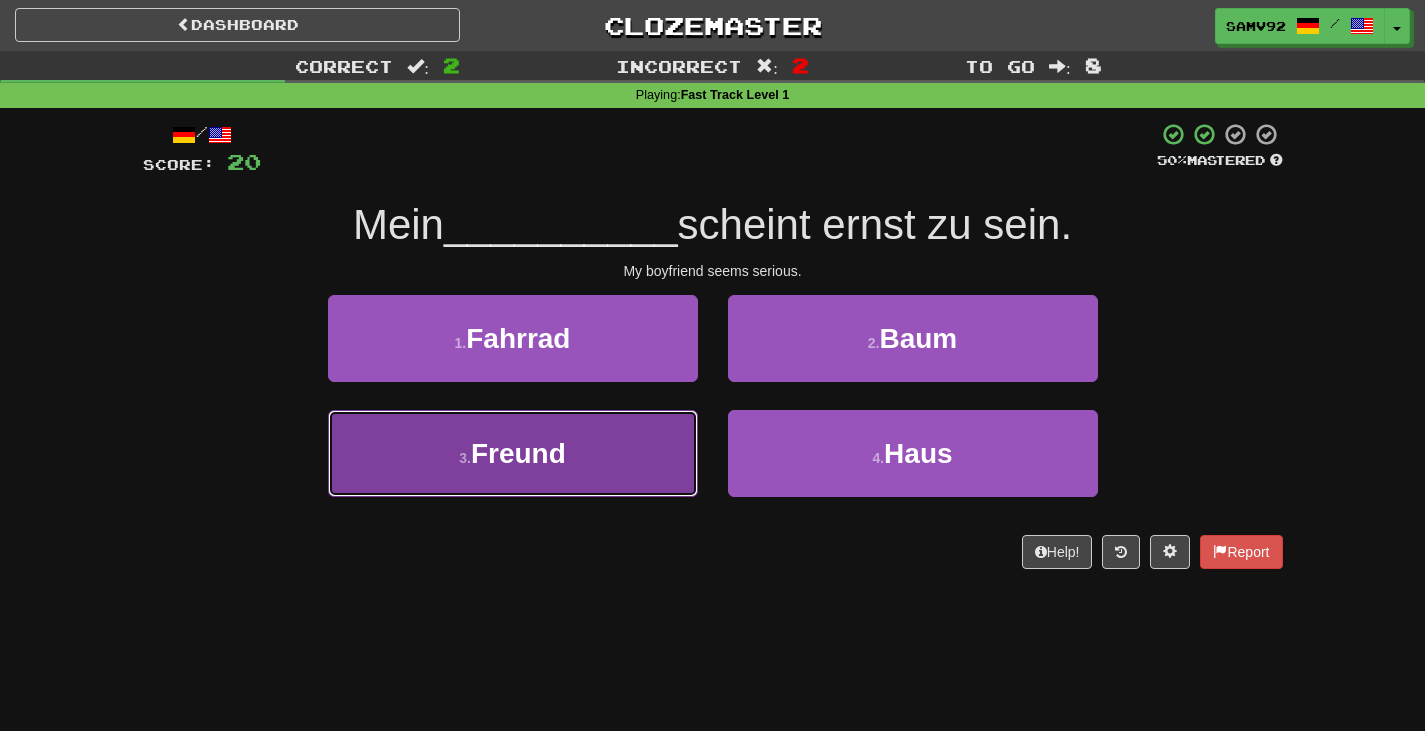click on "3 .  Freund" at bounding box center (513, 453) 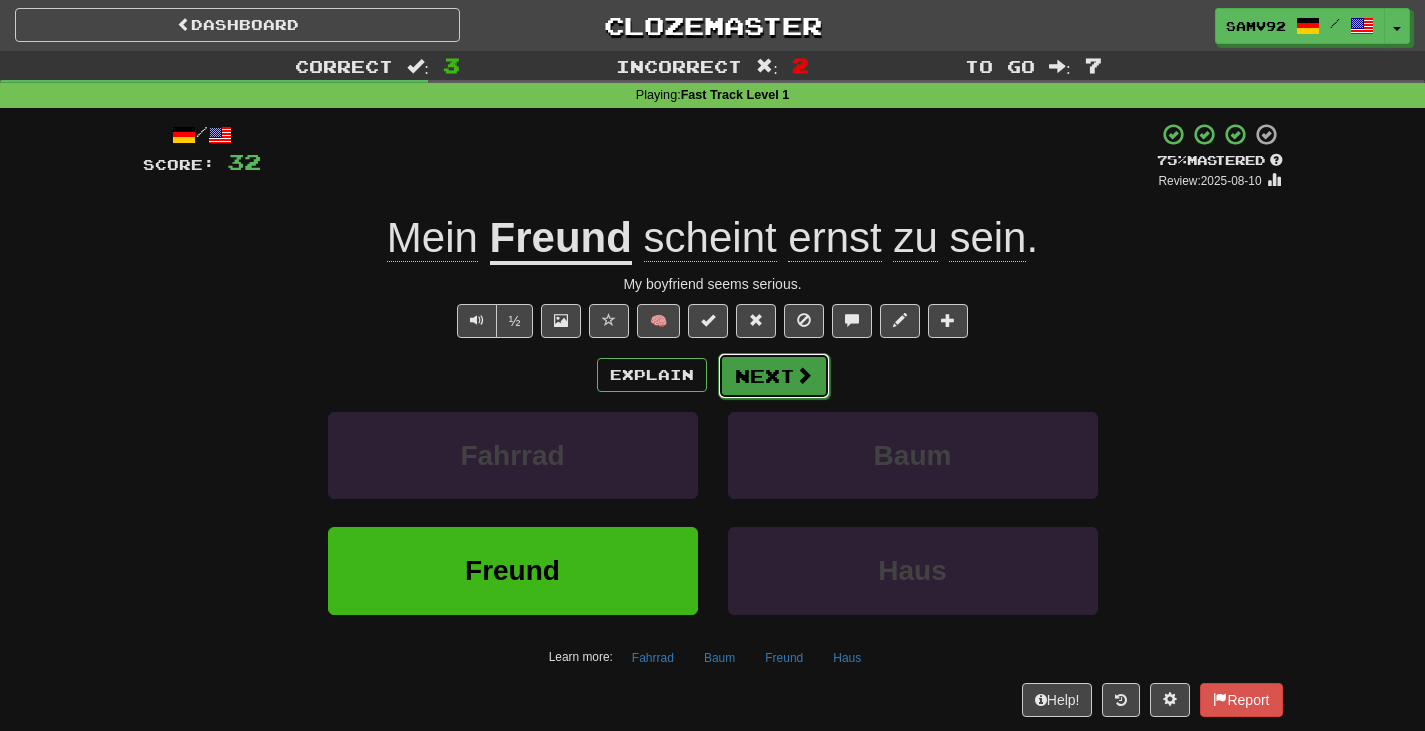 click on "Next" at bounding box center [774, 376] 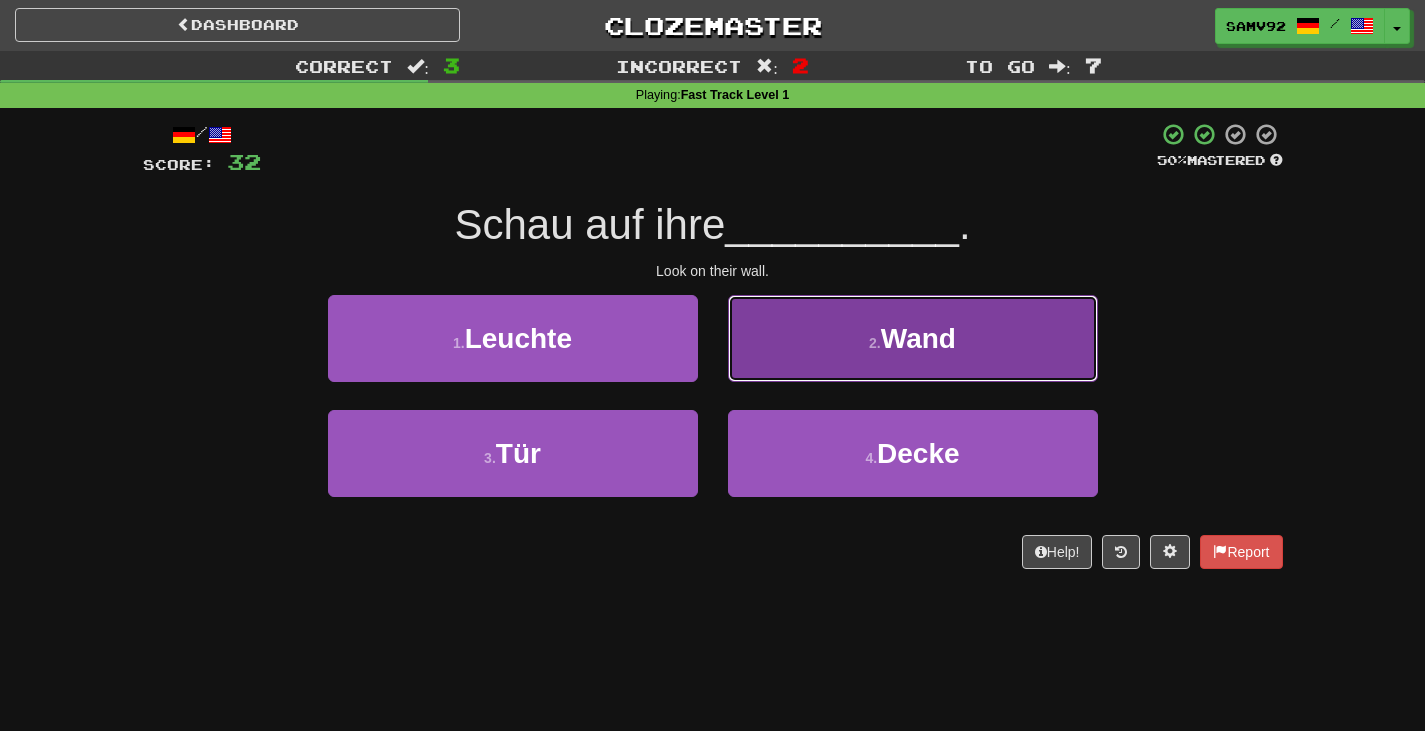 click on "2 .  Wand" at bounding box center [913, 338] 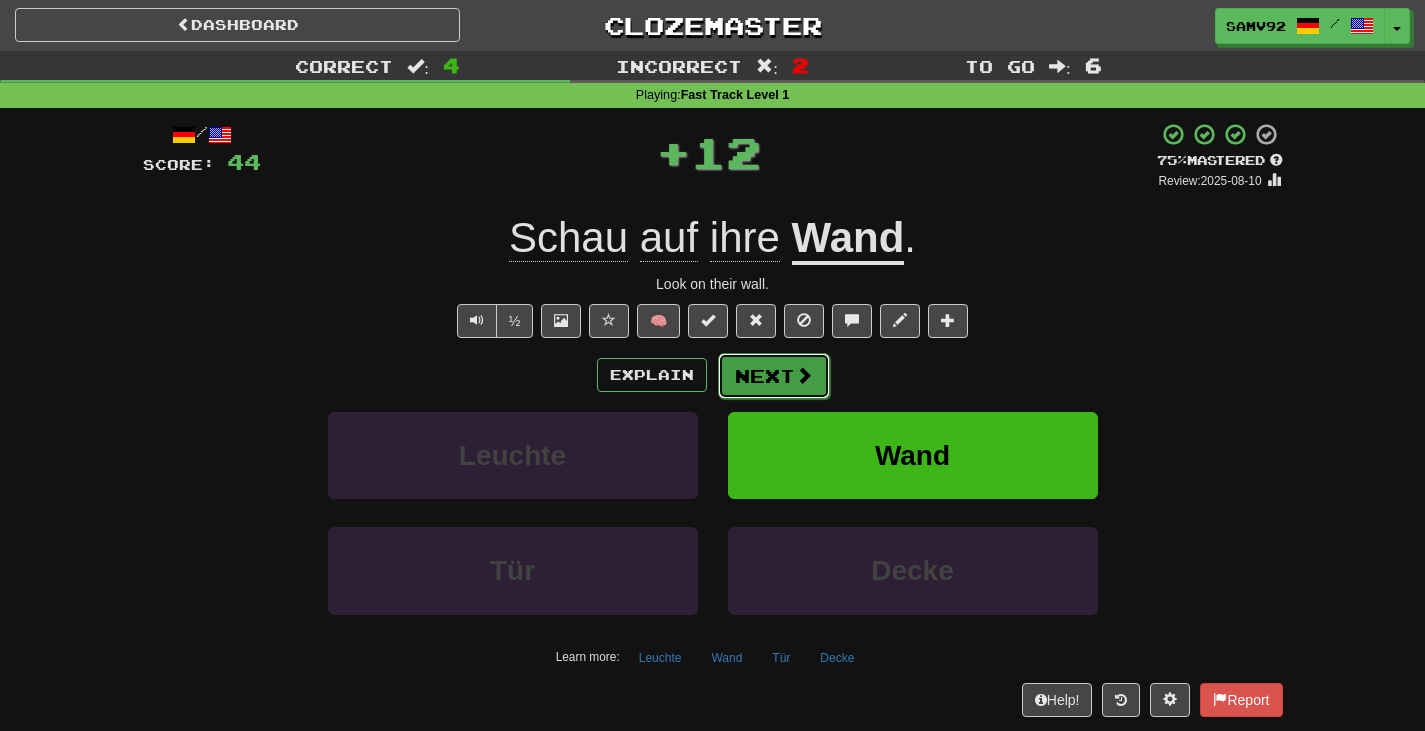 click on "Next" at bounding box center [774, 376] 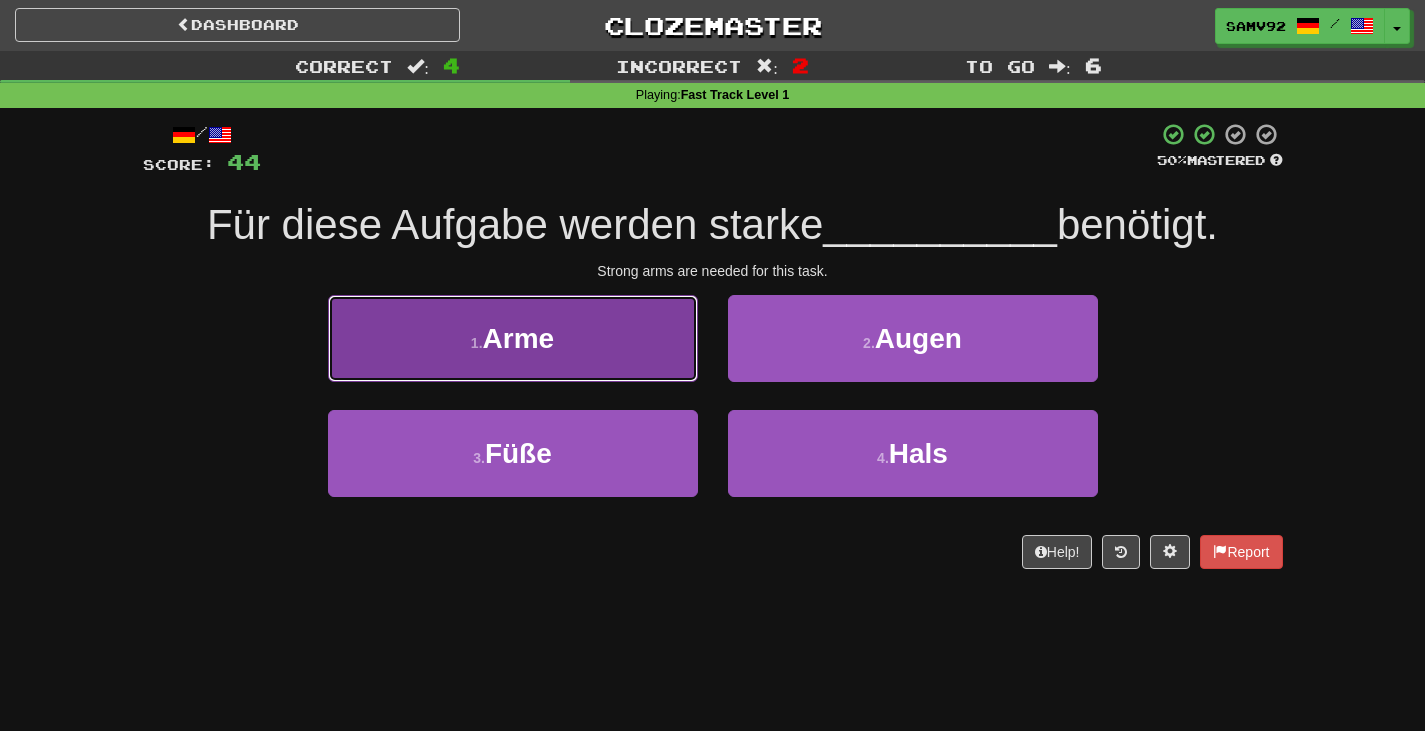 click on "1 .  Arme" at bounding box center [513, 338] 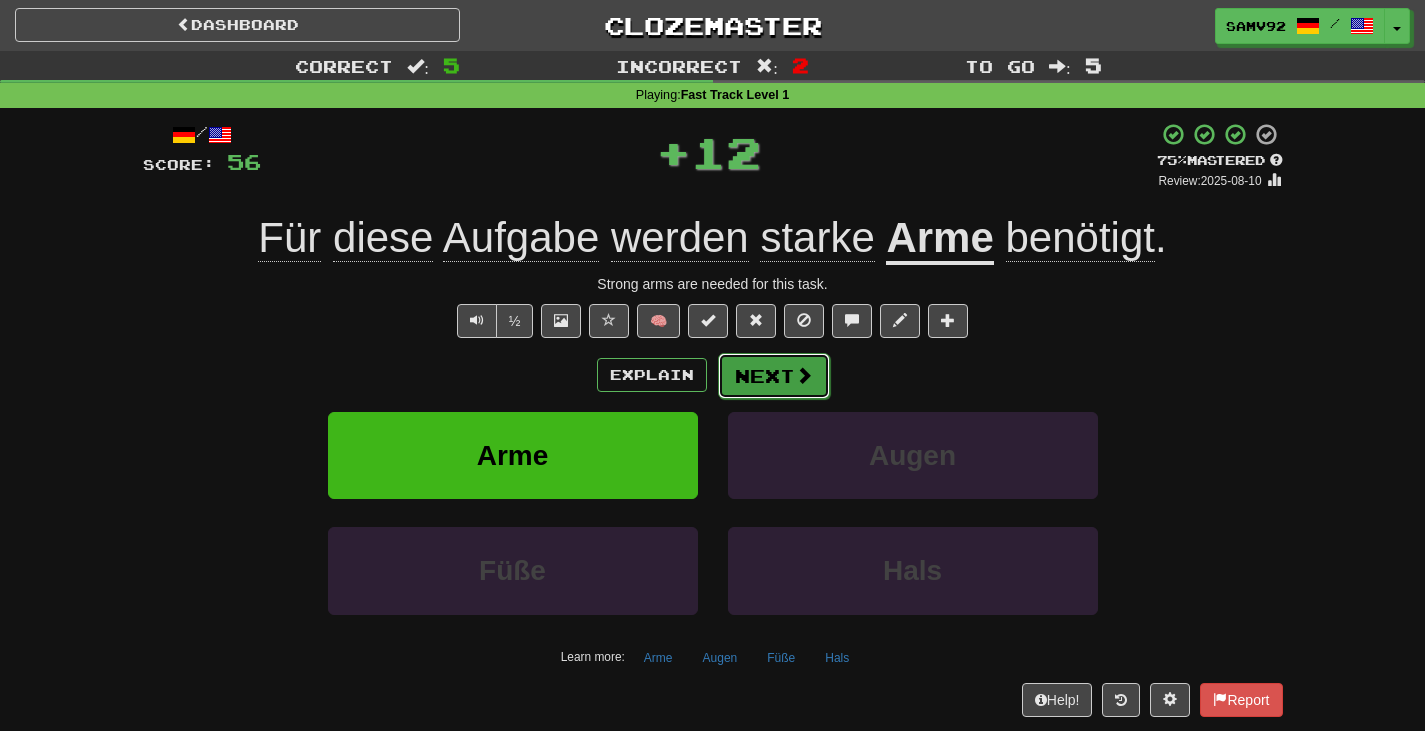 click on "Next" at bounding box center (774, 376) 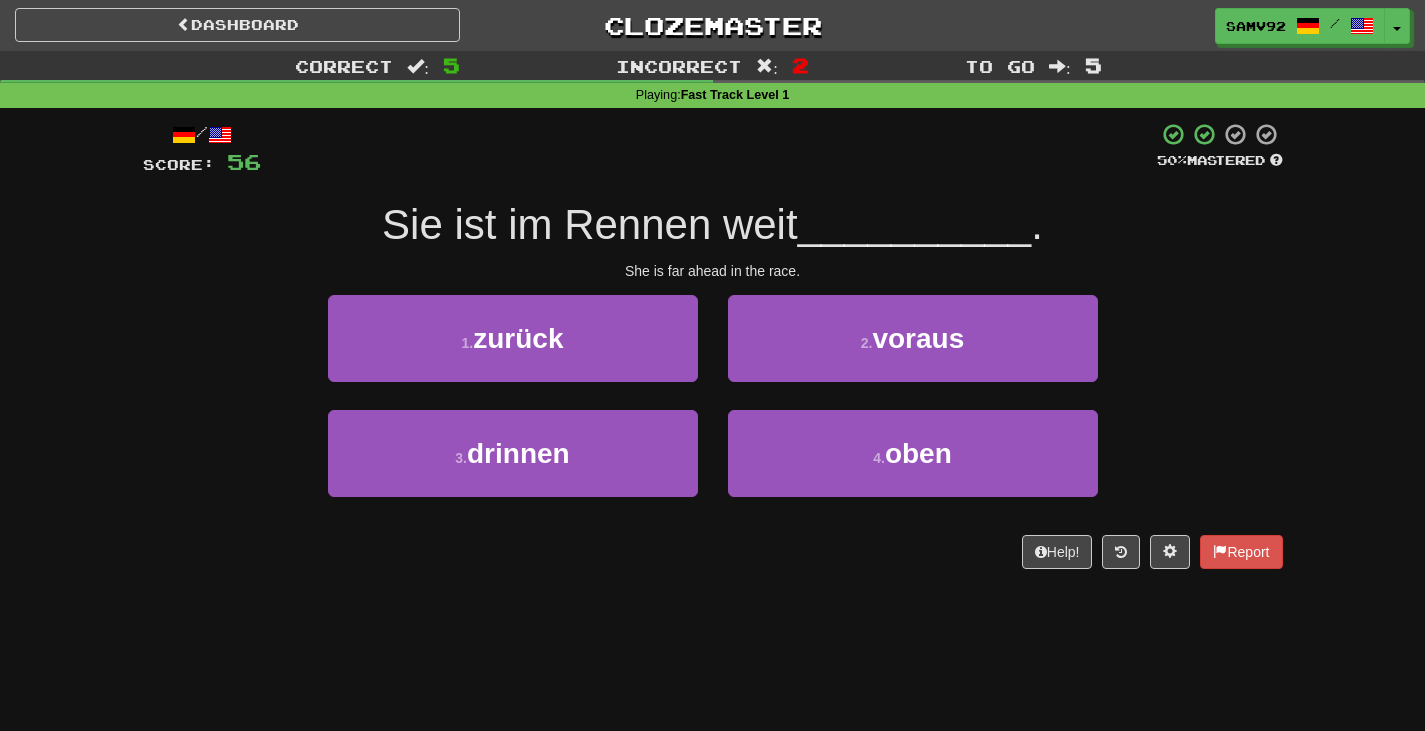 drag, startPoint x: 564, startPoint y: 219, endPoint x: 820, endPoint y: 221, distance: 256.0078 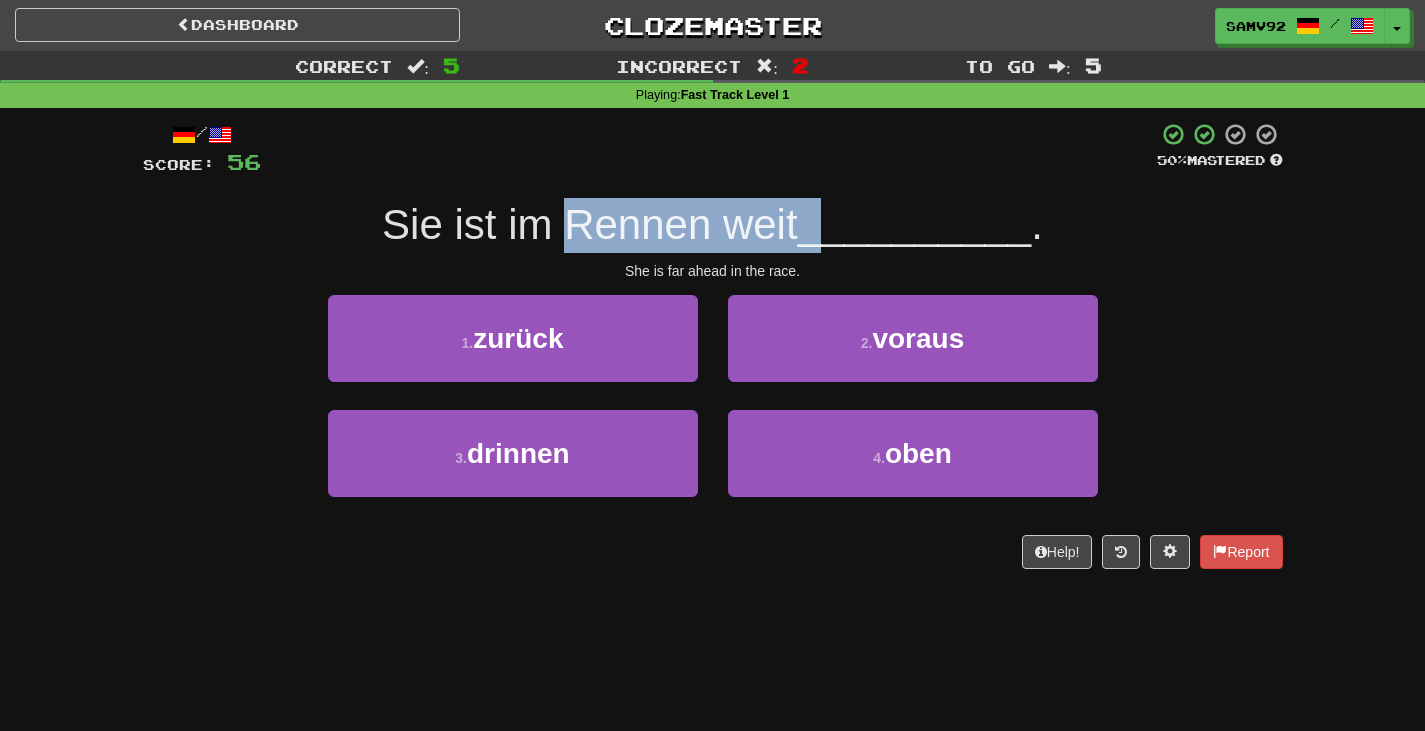 click on "__________" at bounding box center [915, 224] 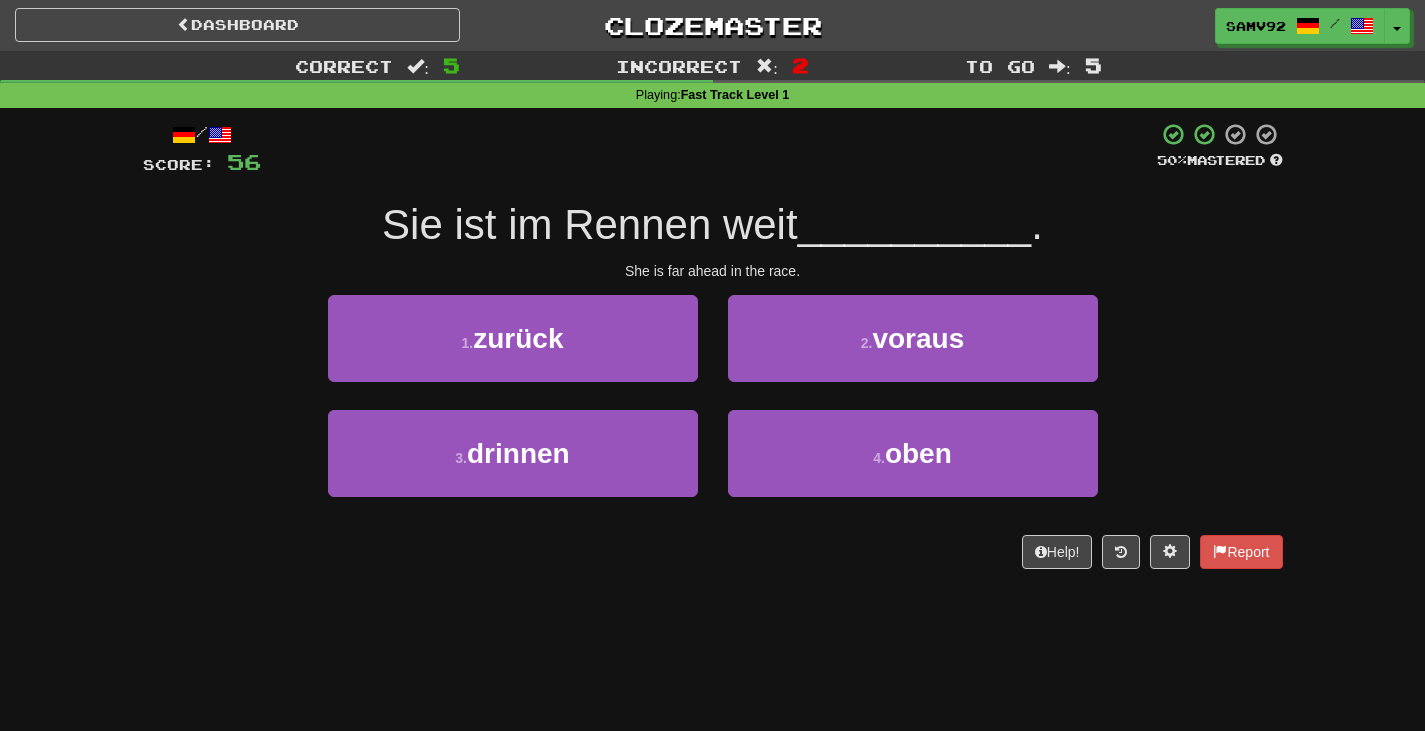 click at bounding box center (709, 149) 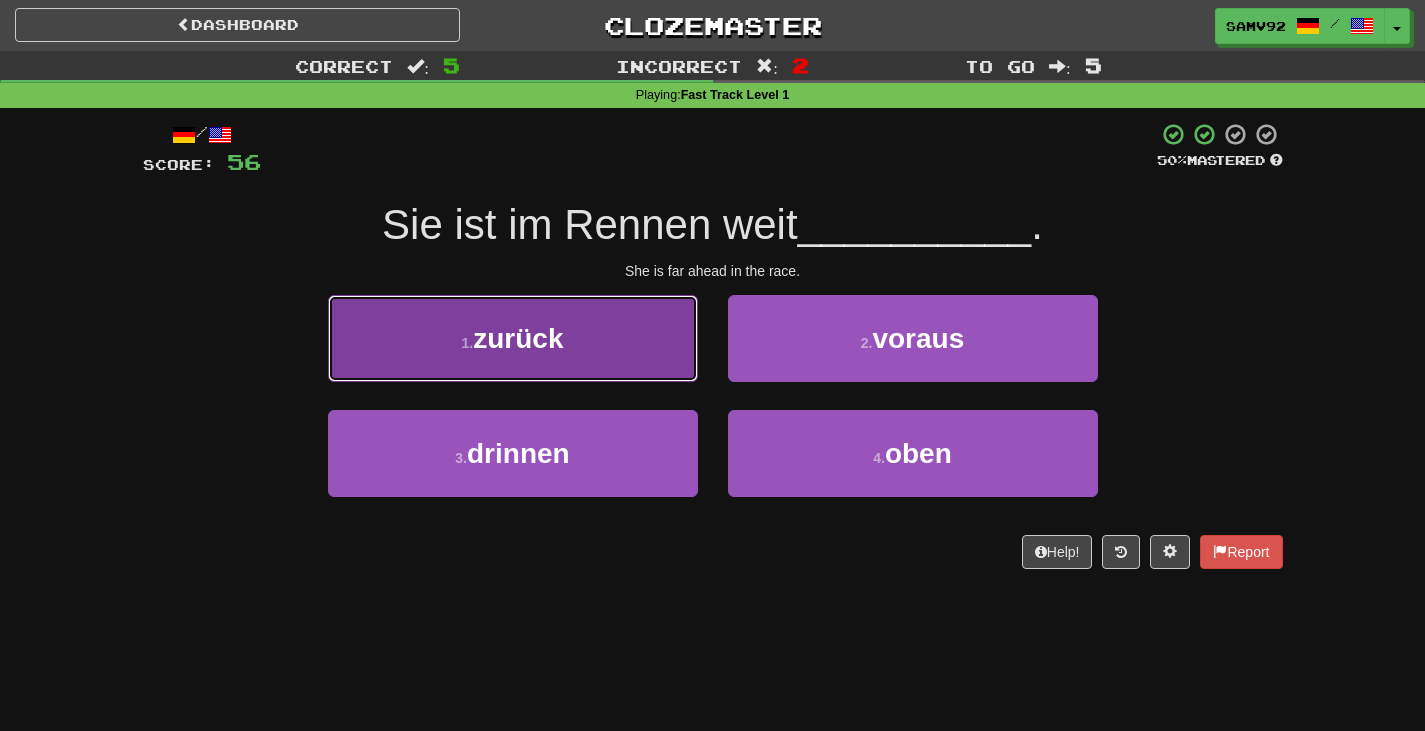 click on "1 .  zurück" at bounding box center (513, 338) 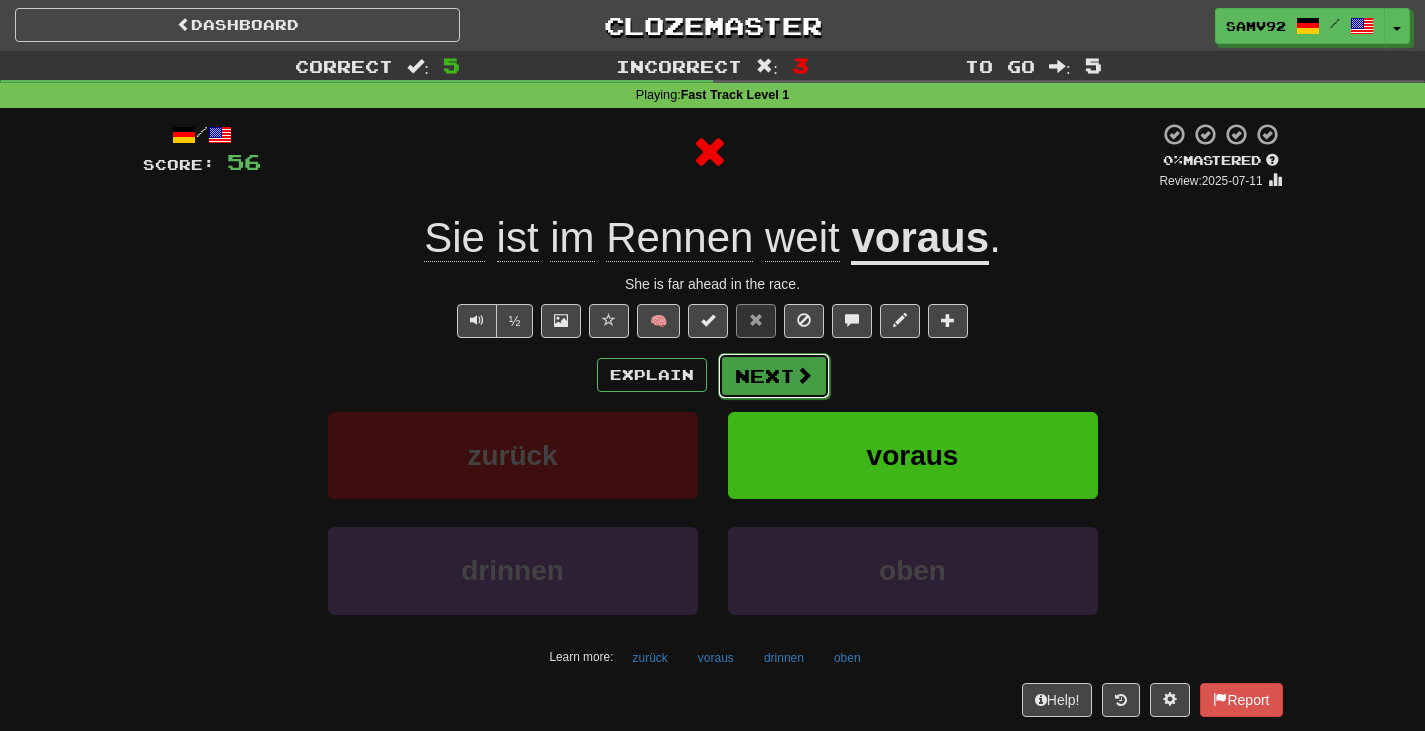 click at bounding box center [804, 375] 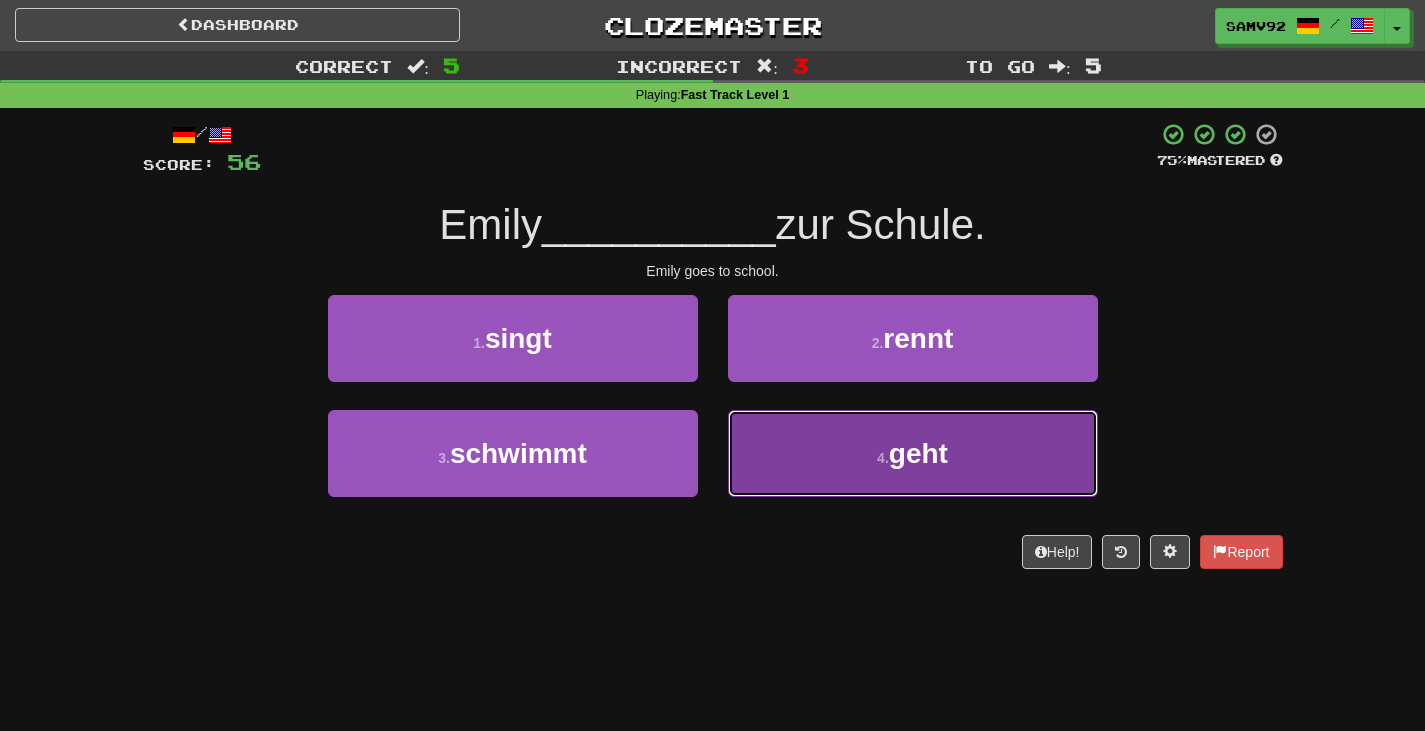 click on "4 .  geht" at bounding box center (913, 453) 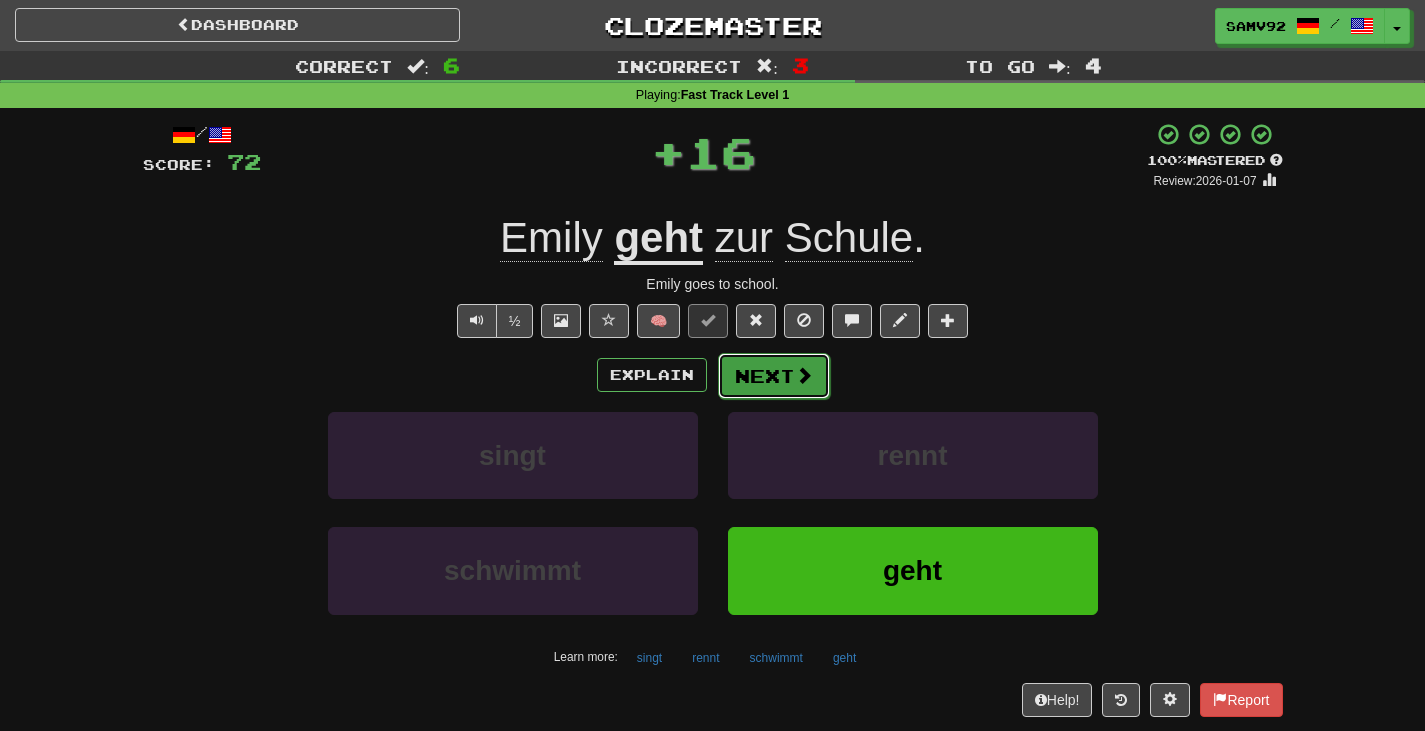 click on "Next" at bounding box center [774, 376] 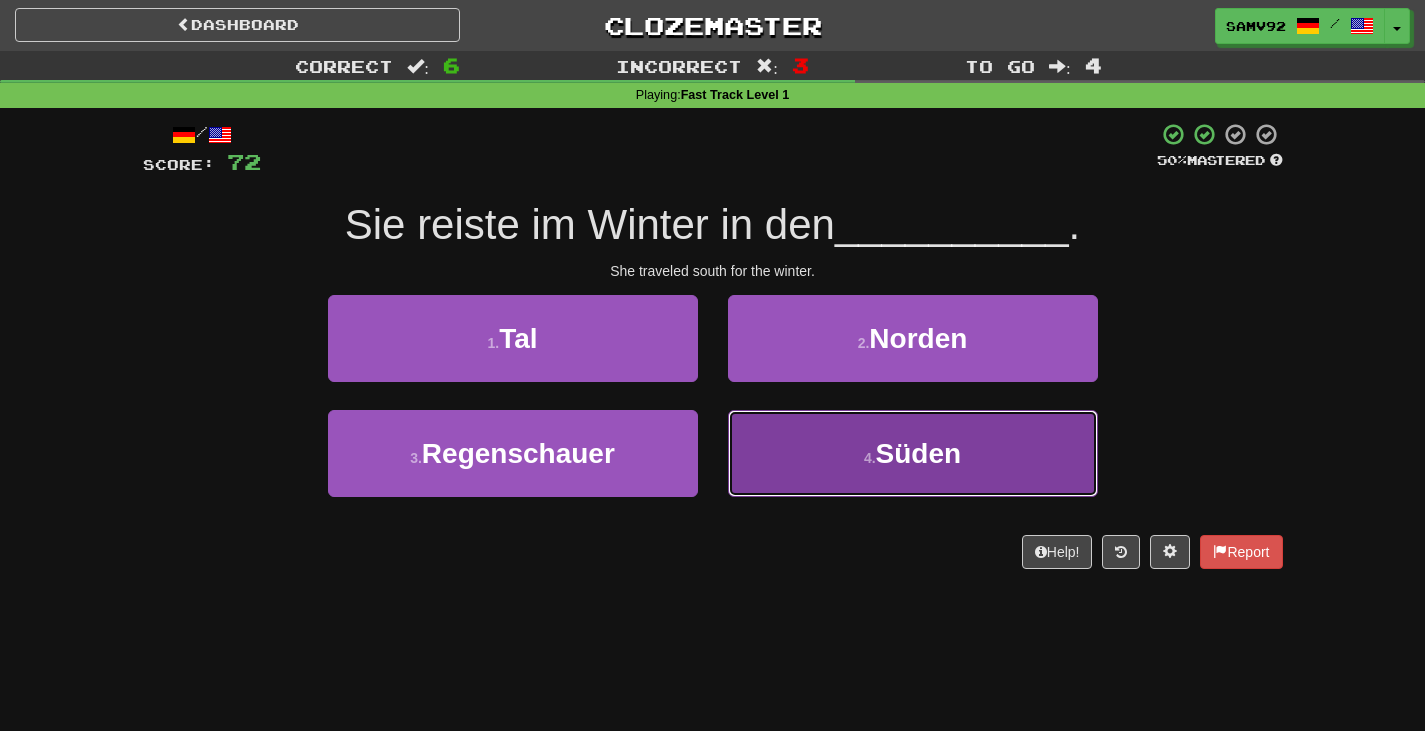 click on "4 .  Süden" at bounding box center (913, 453) 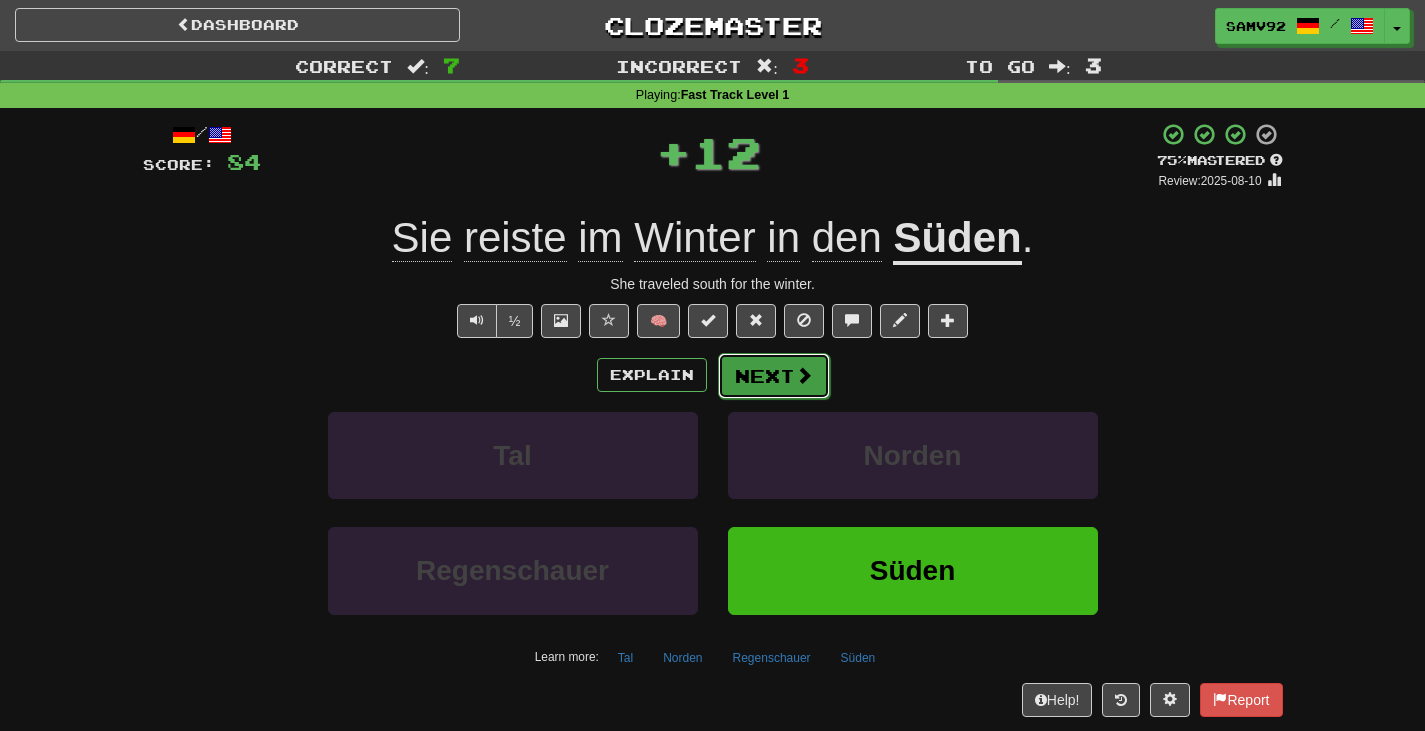 click at bounding box center (804, 375) 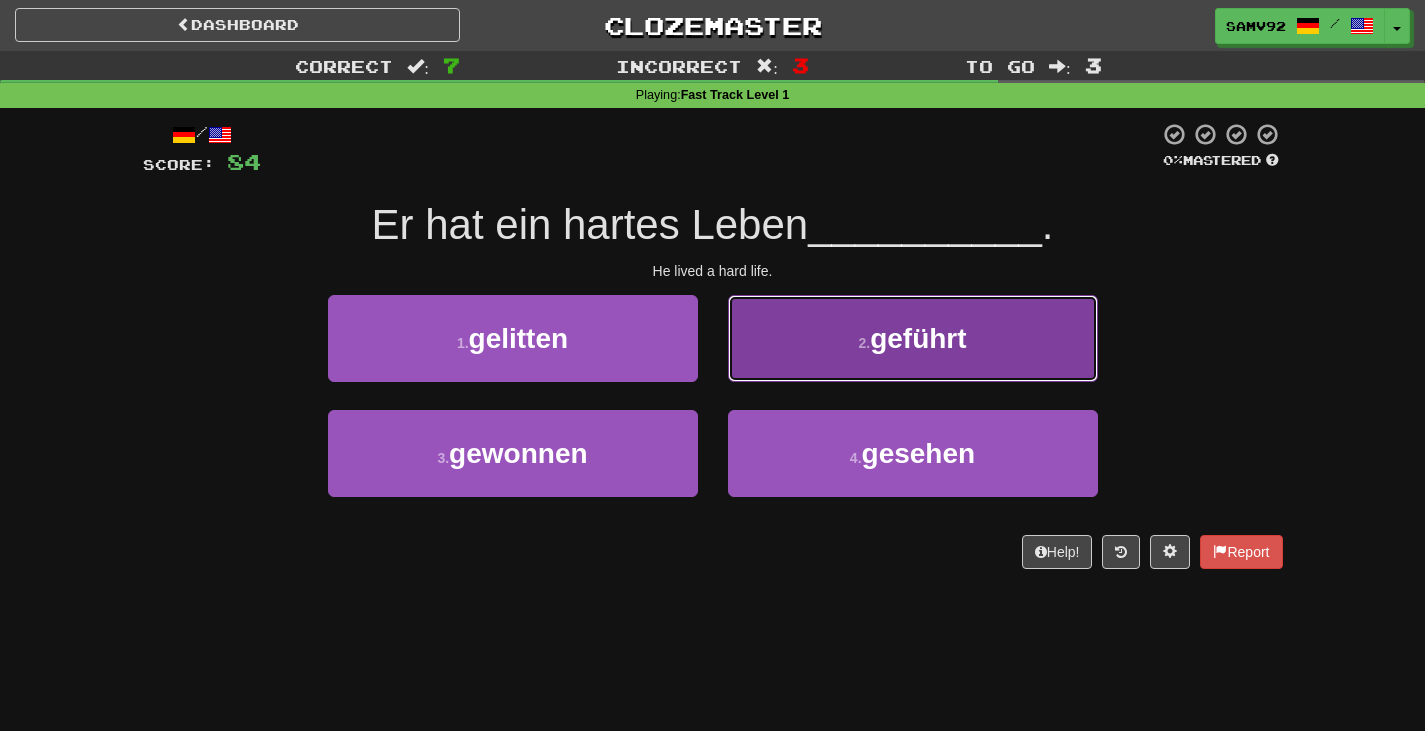 click on "2 .  geführt" at bounding box center [913, 338] 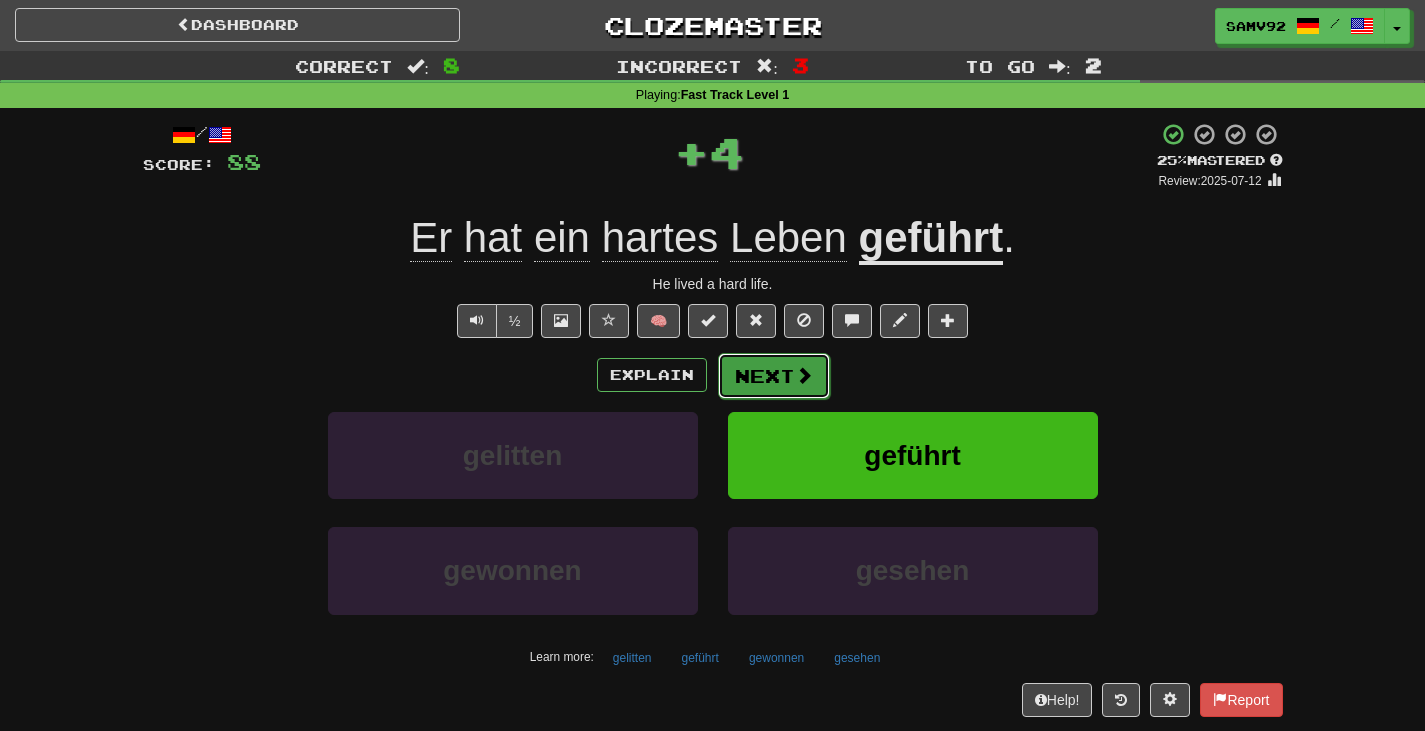 click on "Next" at bounding box center [774, 376] 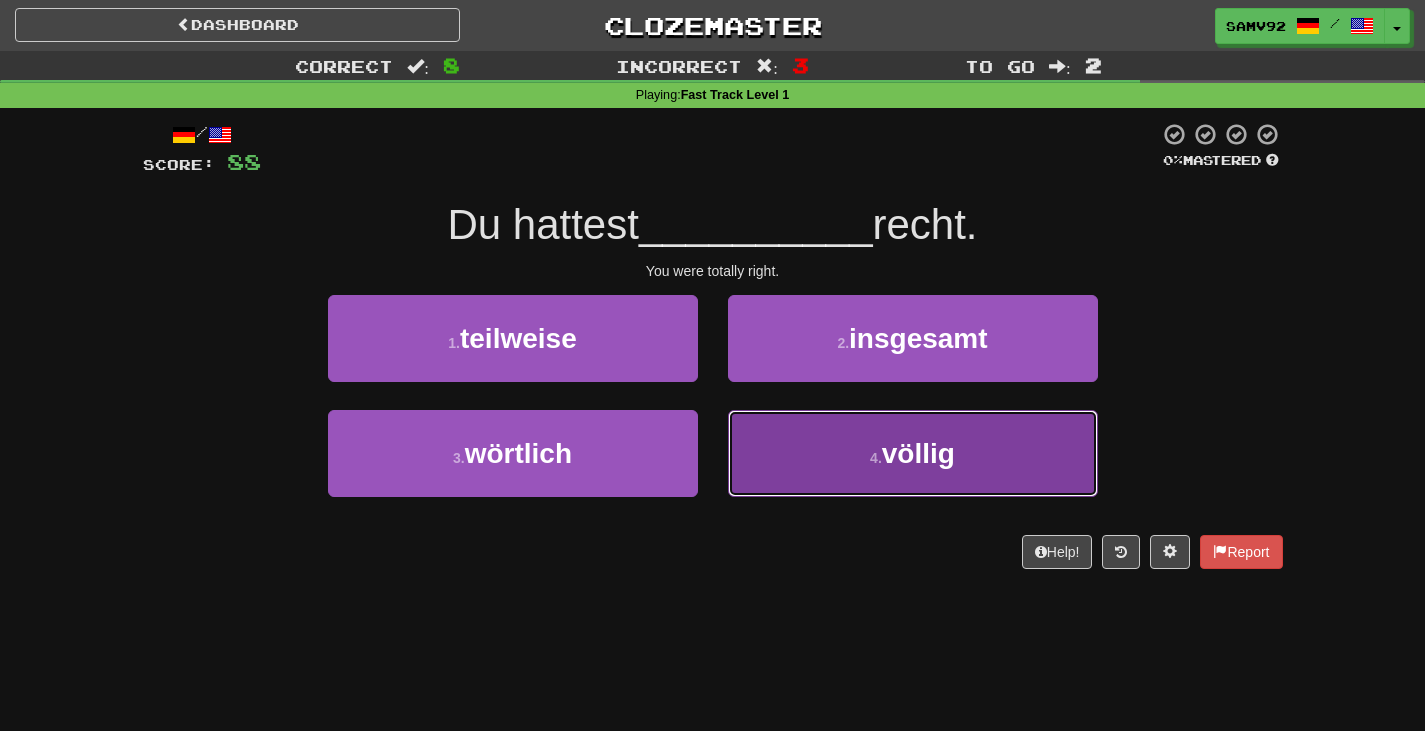 click on "4 .  völlig" at bounding box center [913, 467] 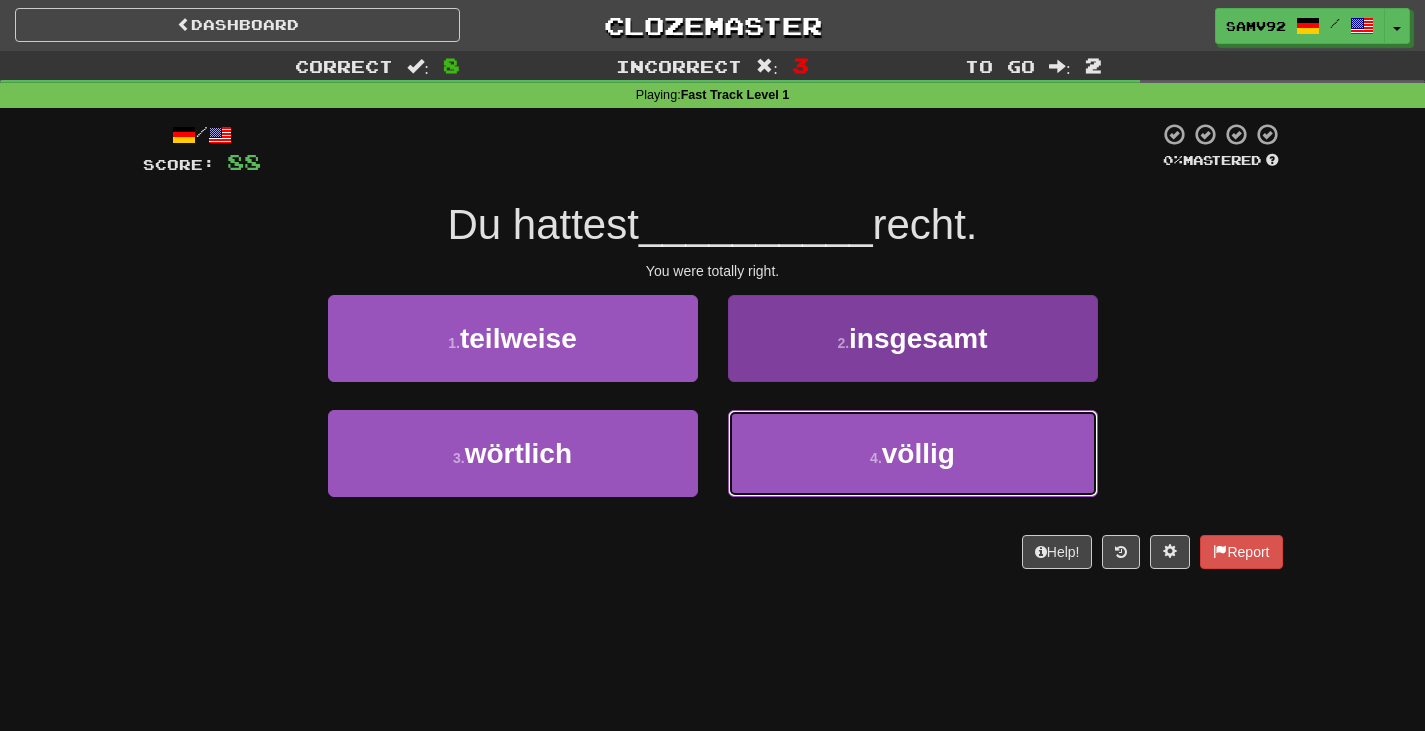 click on "4 .  völlig" at bounding box center (913, 453) 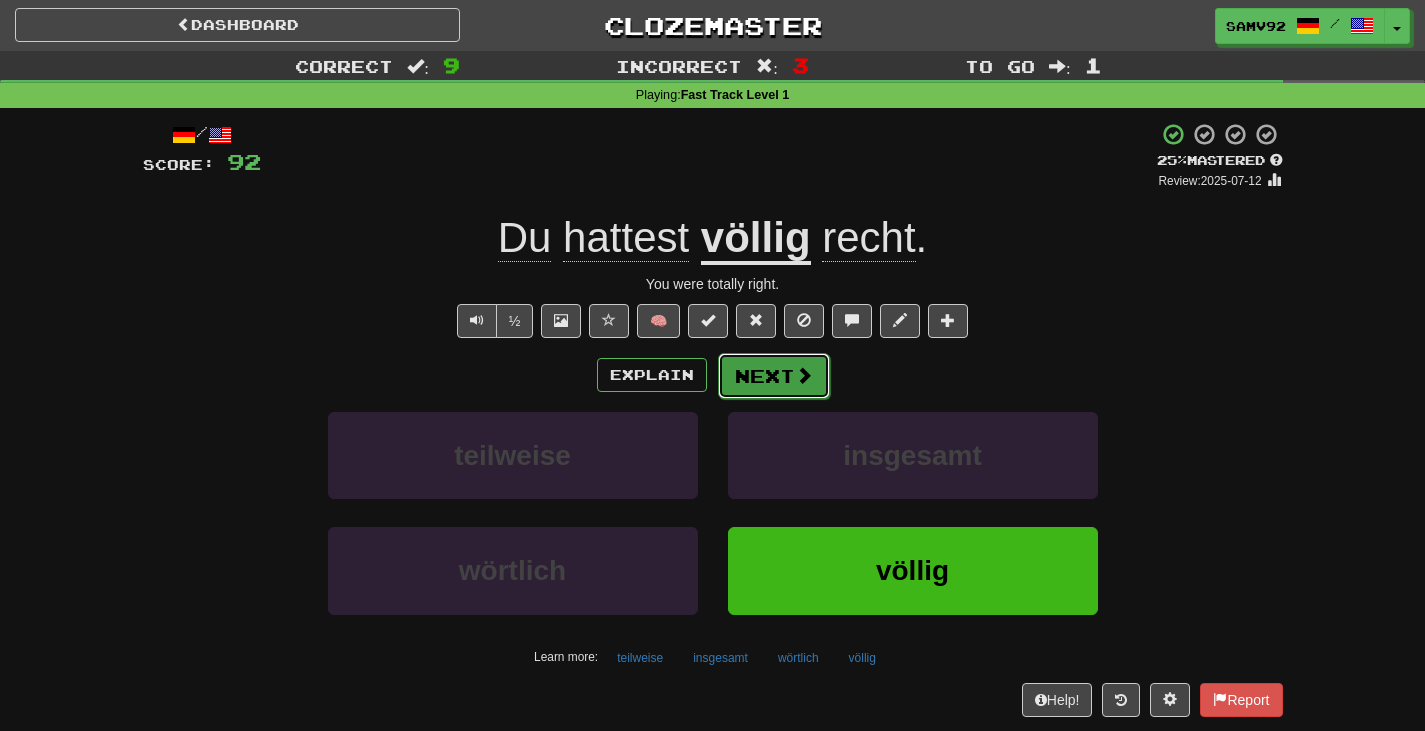 click on "Next" at bounding box center (774, 376) 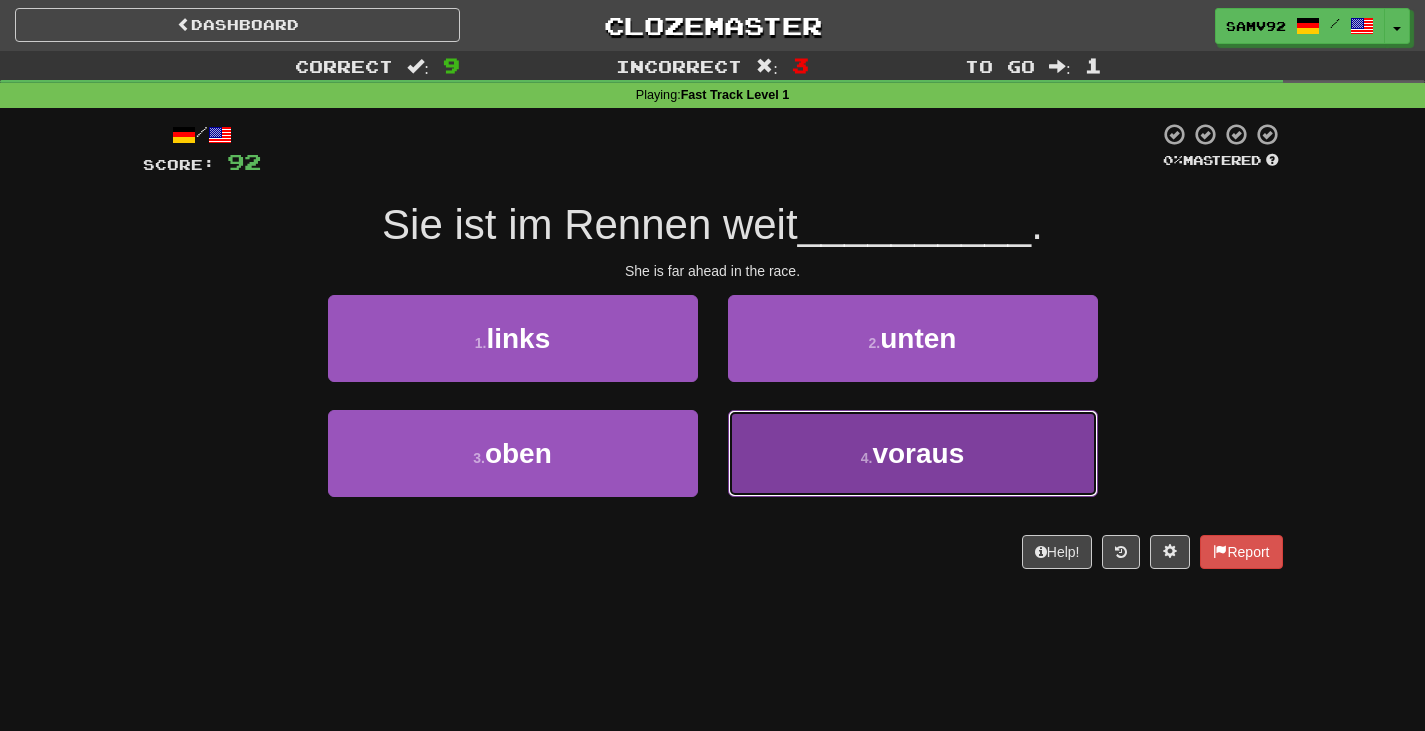 click on "4 .  voraus" at bounding box center (913, 453) 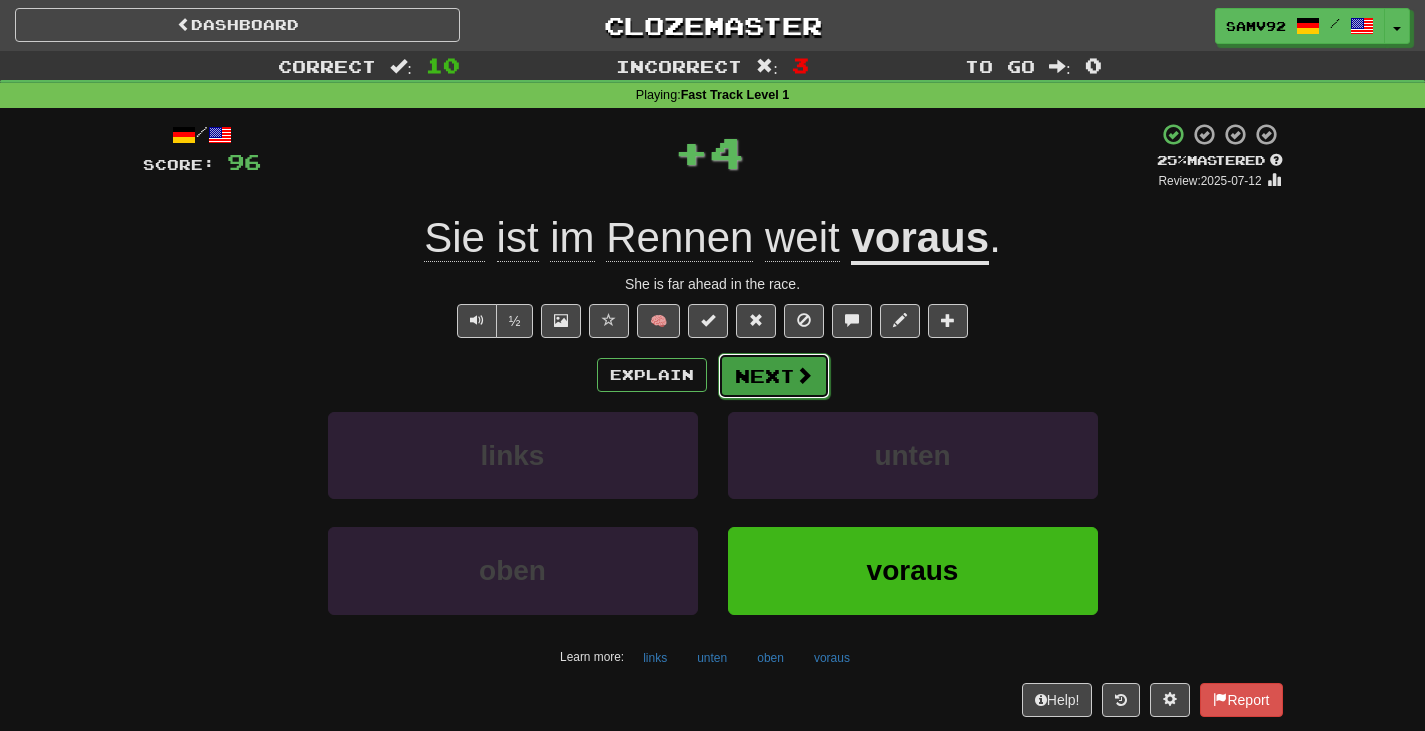 click on "Next" at bounding box center (774, 376) 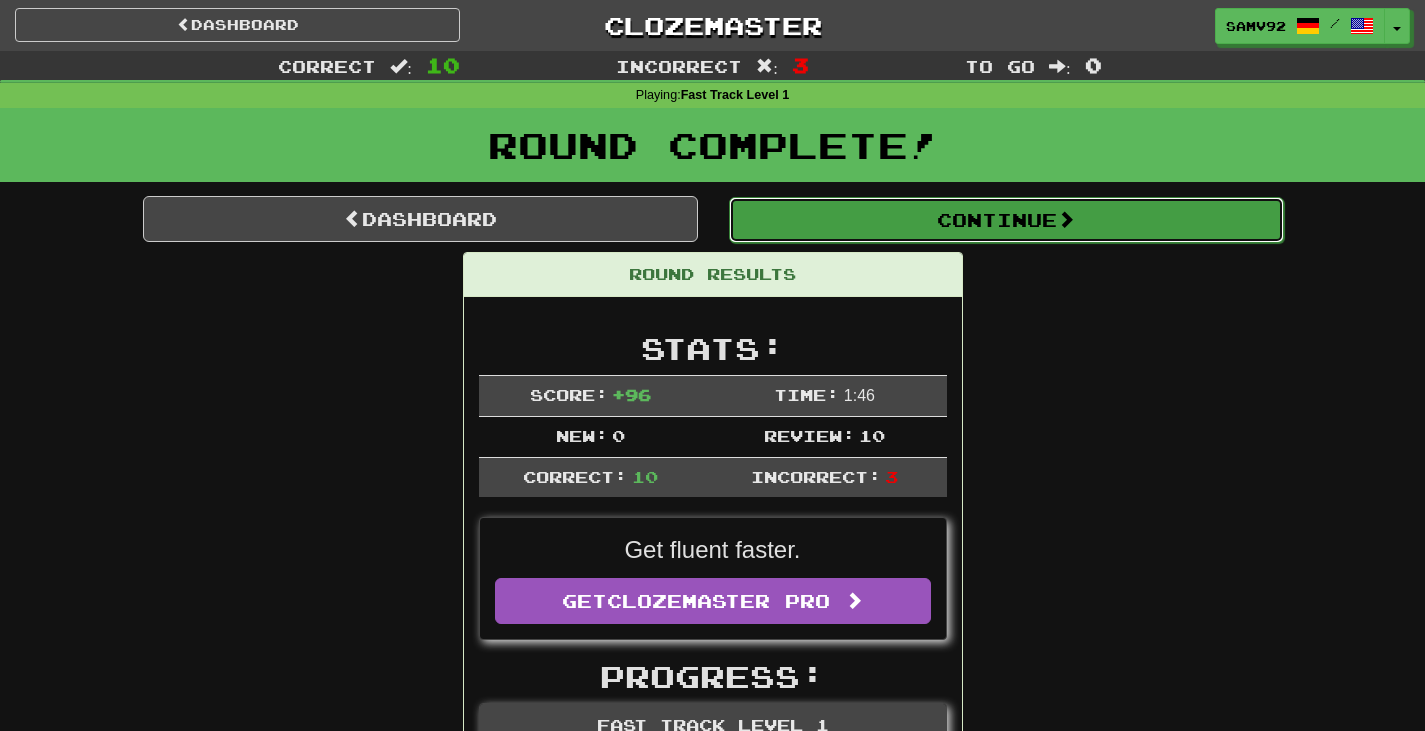 click on "Continue" at bounding box center [1006, 220] 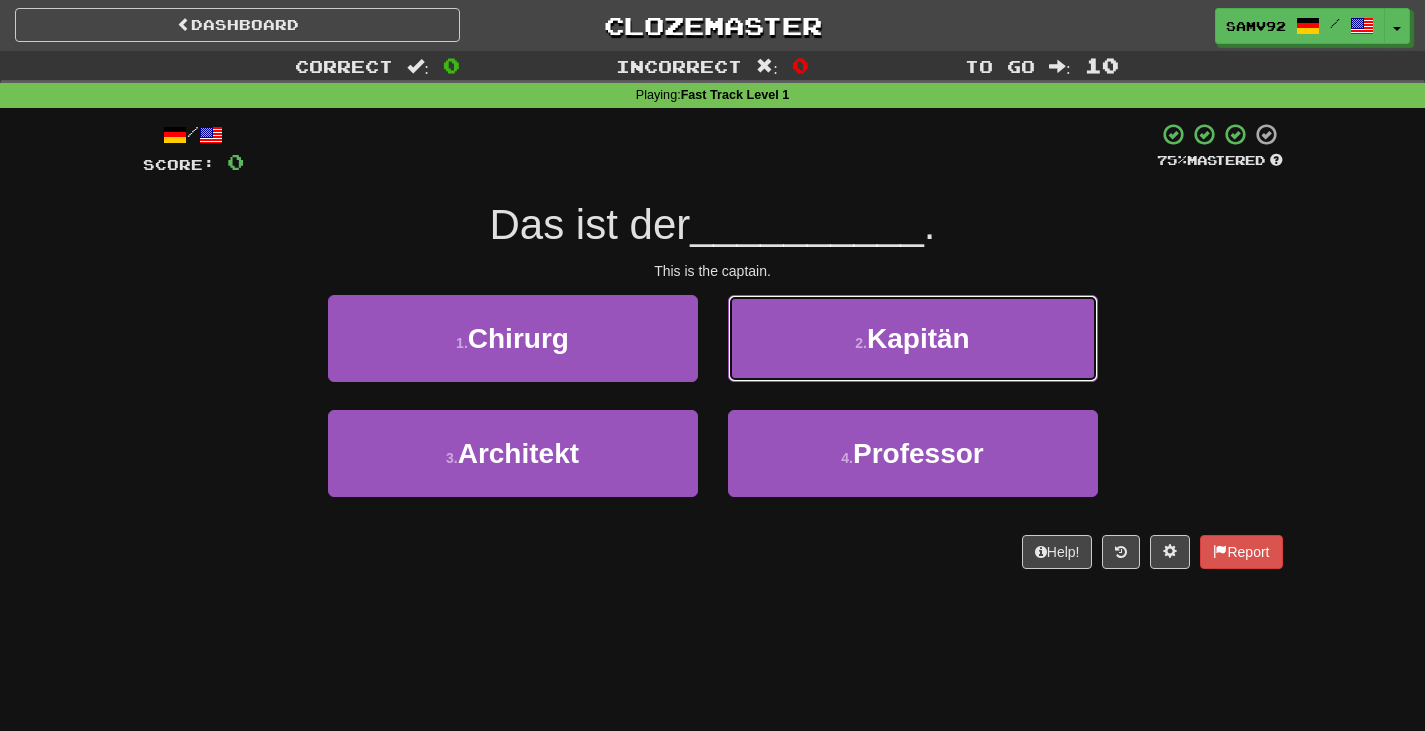 drag, startPoint x: 817, startPoint y: 348, endPoint x: 811, endPoint y: 339, distance: 10.816654 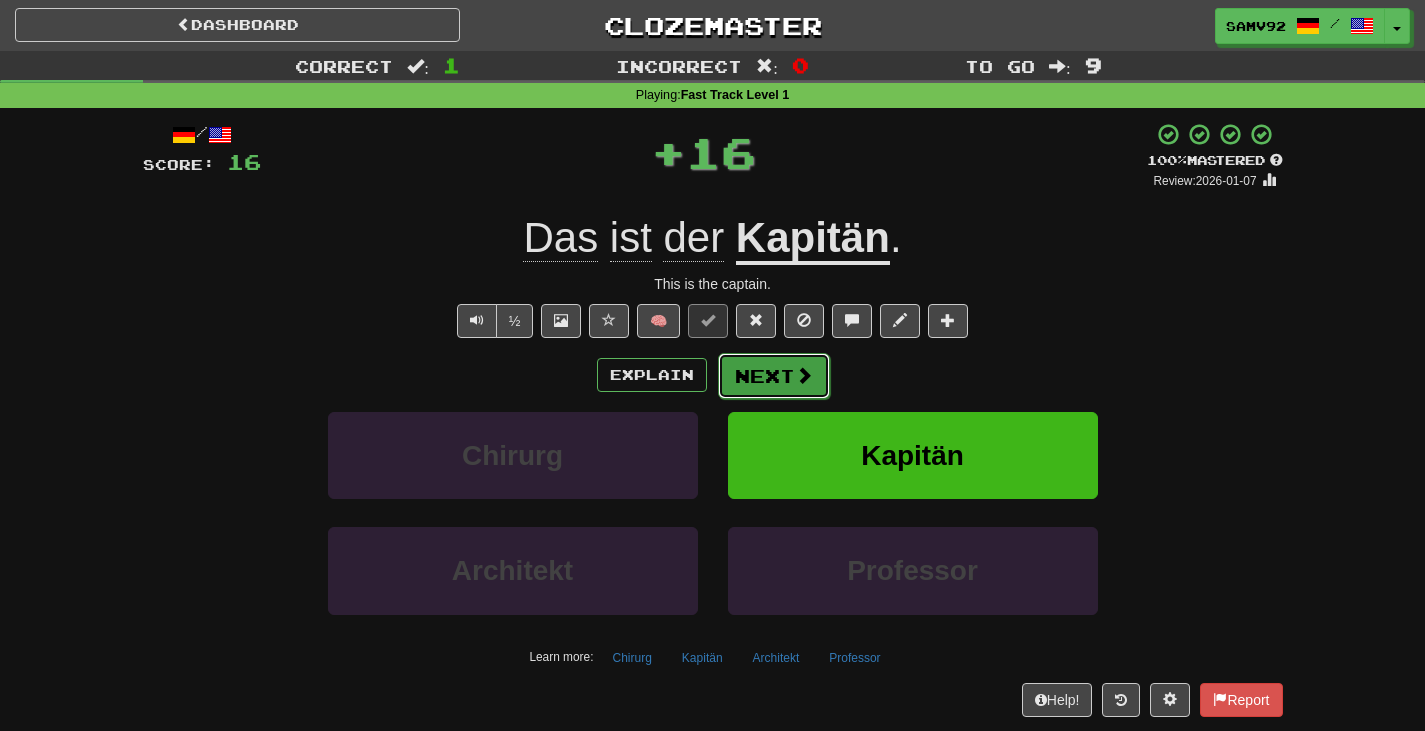 click at bounding box center (804, 375) 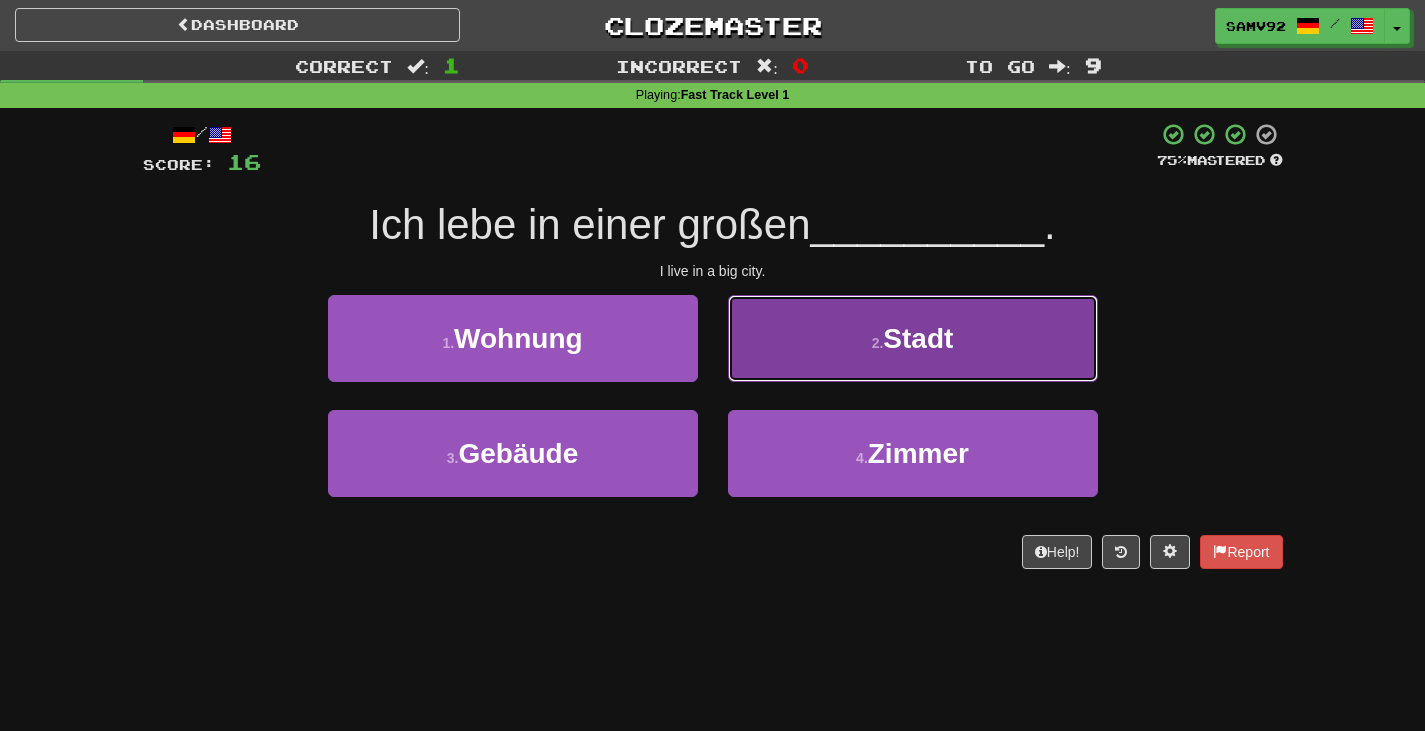 click on "2 .  Stadt" at bounding box center [913, 338] 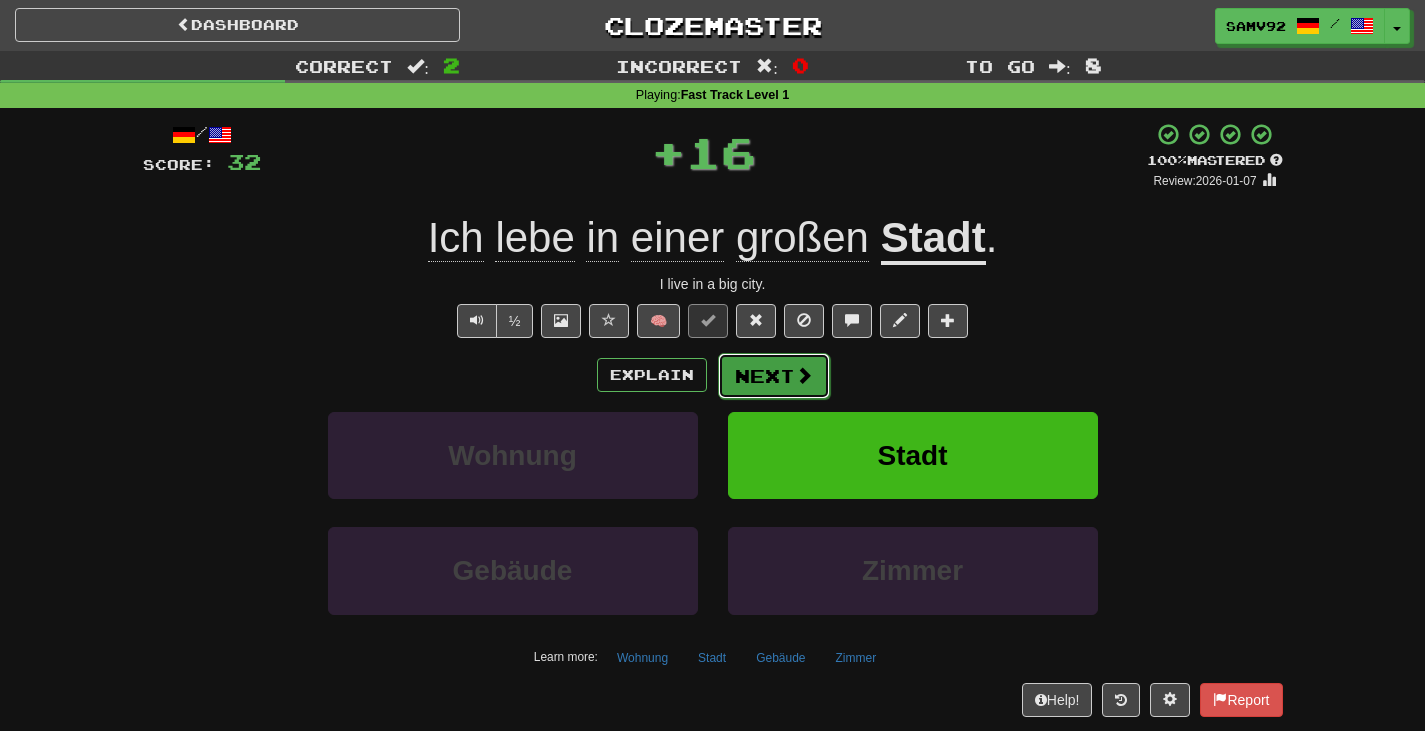 click on "Next" at bounding box center [774, 376] 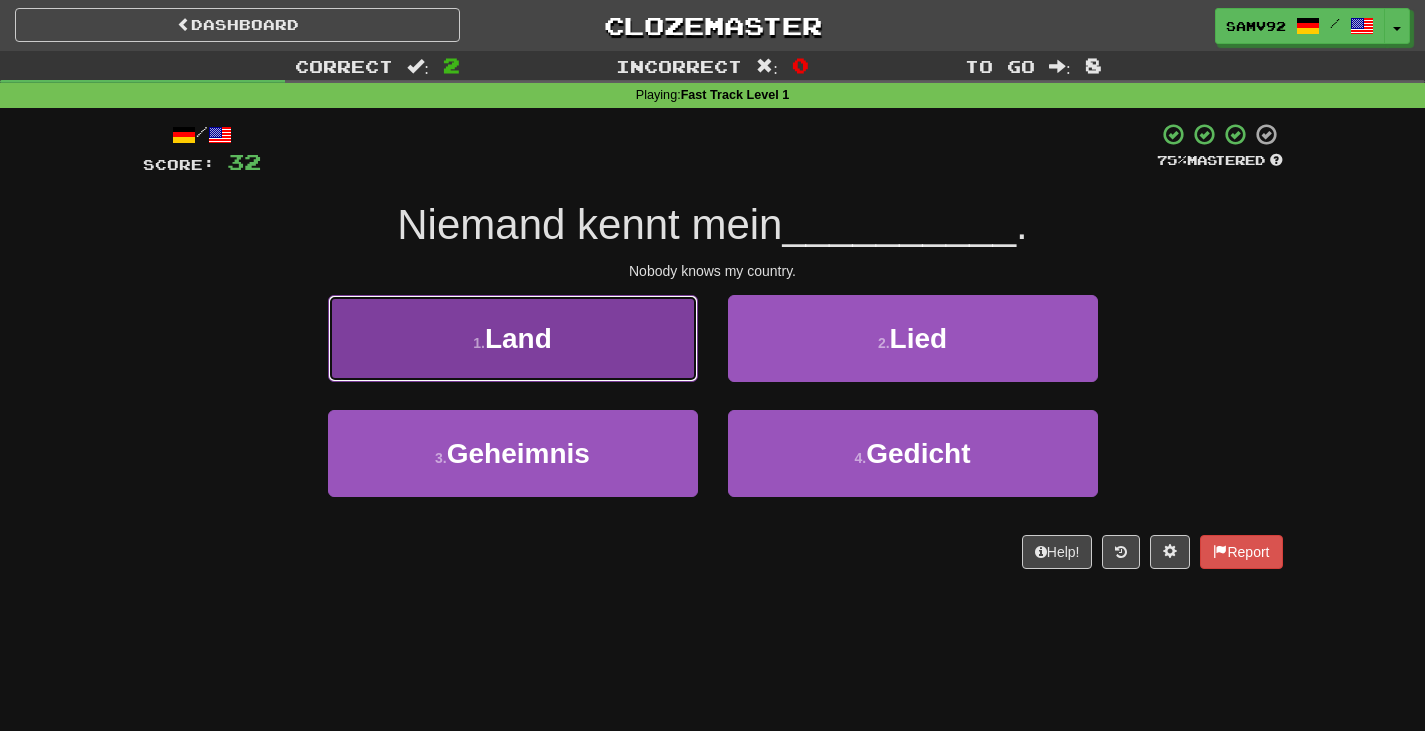 click on "1 .  Land" at bounding box center [513, 338] 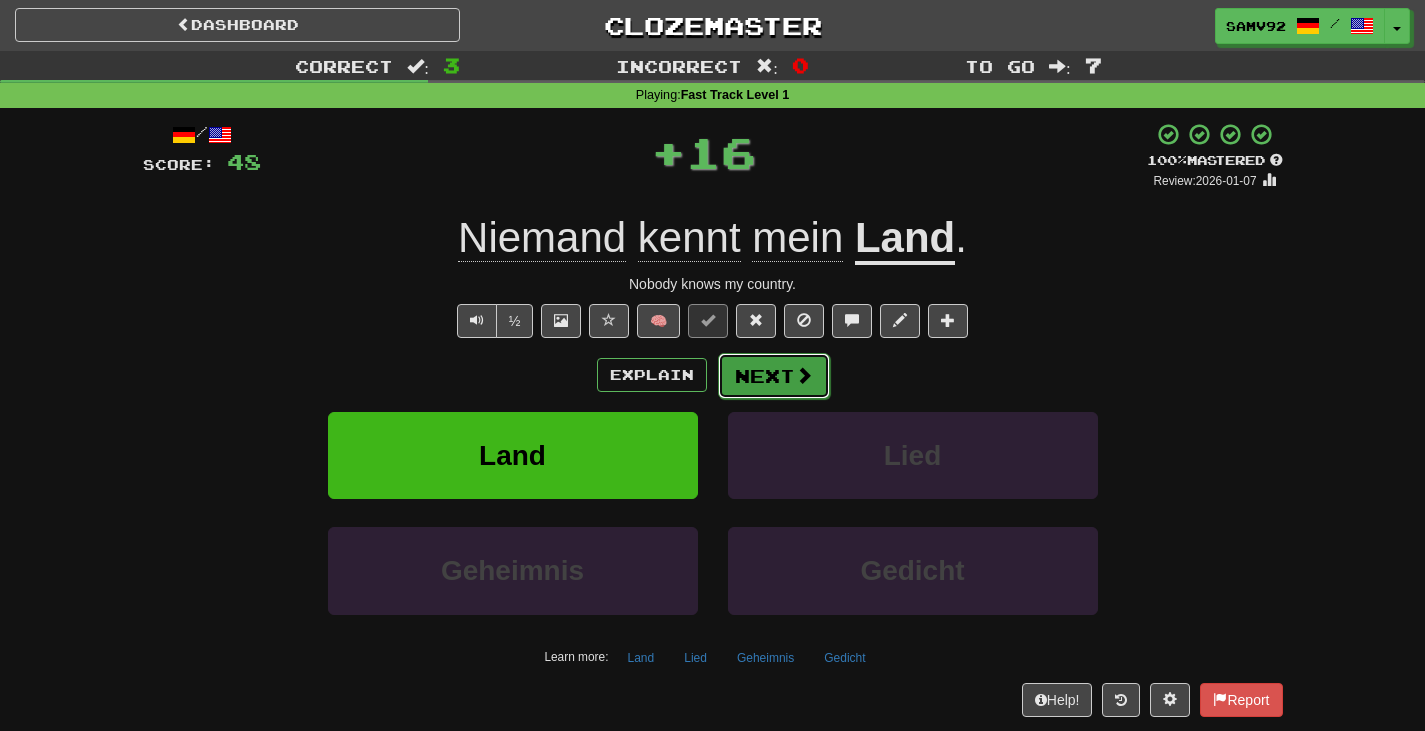 click on "Next" at bounding box center [774, 376] 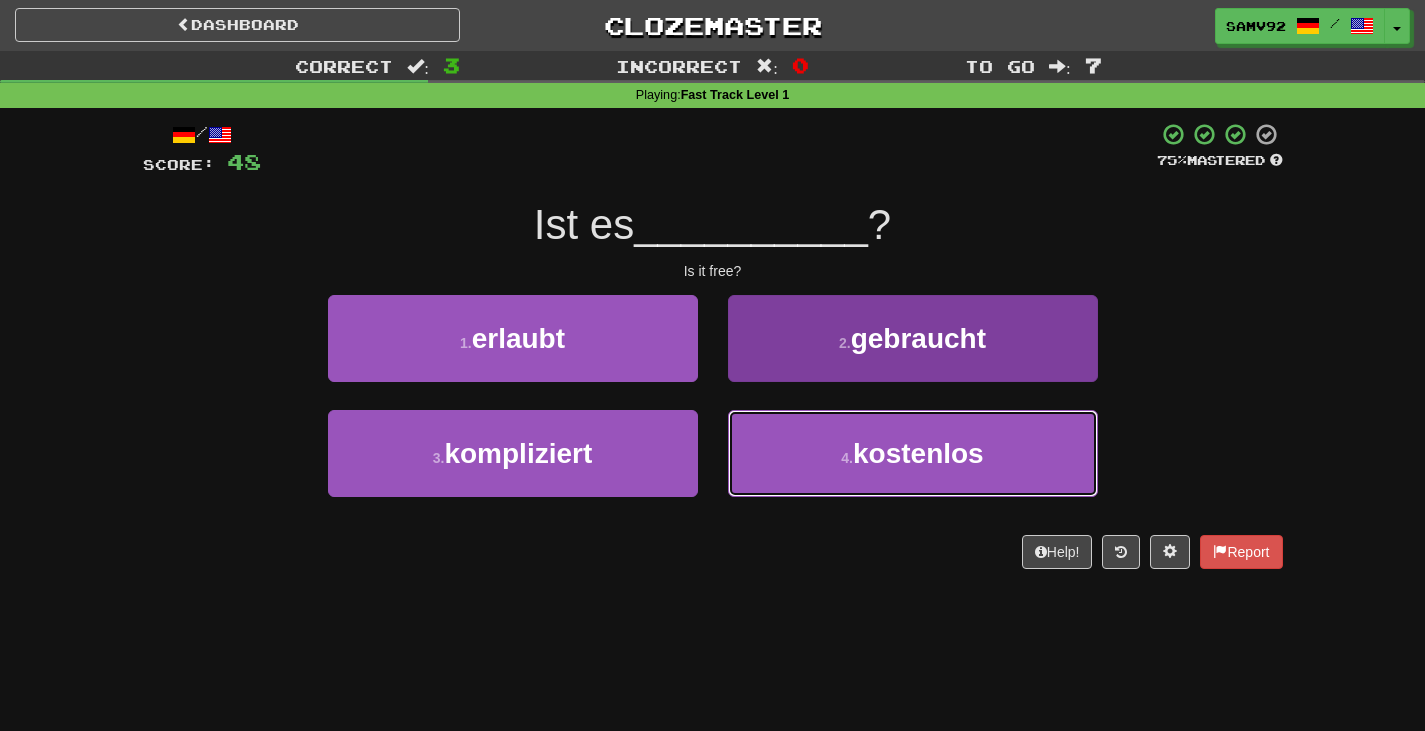 click on "4 .  kostenlos" at bounding box center [913, 453] 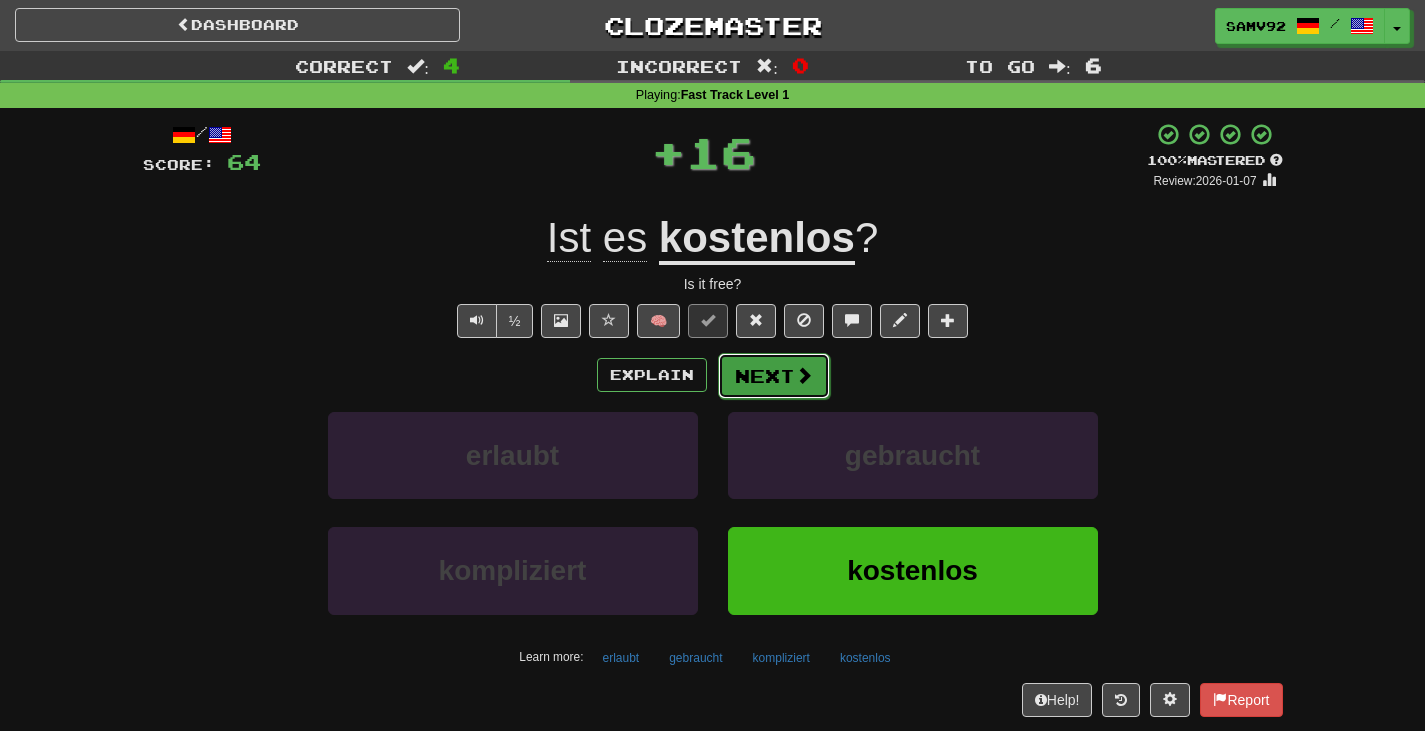 click on "Next" at bounding box center [774, 376] 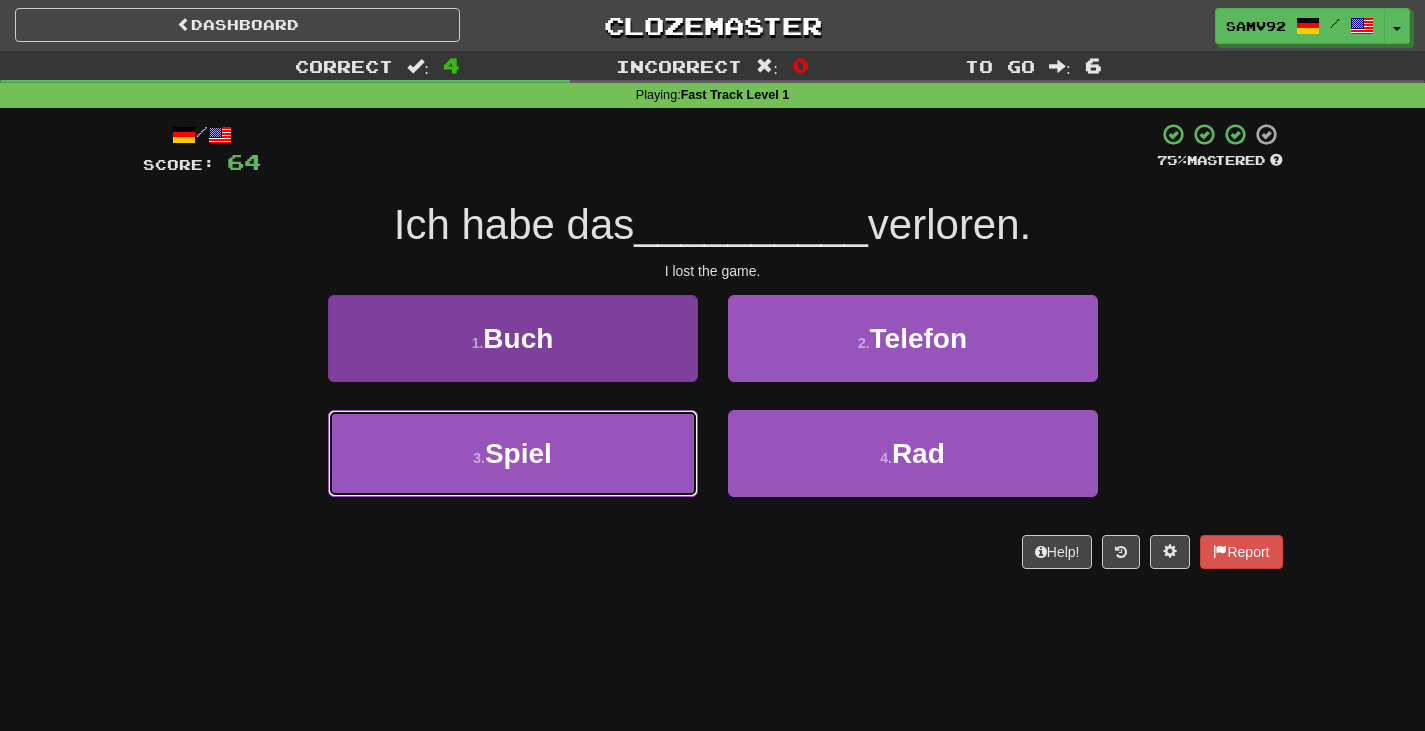 drag, startPoint x: 659, startPoint y: 435, endPoint x: 670, endPoint y: 422, distance: 17.029387 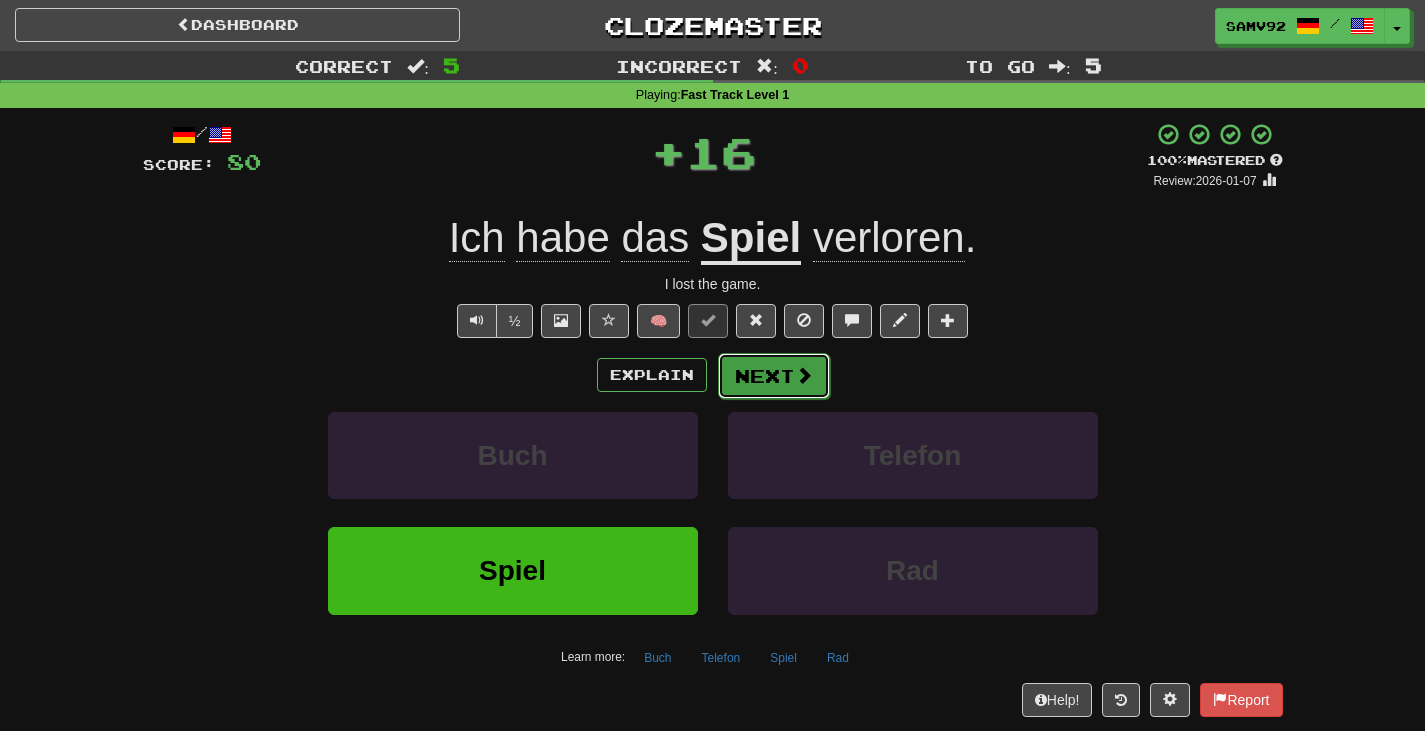 click on "Next" at bounding box center [774, 376] 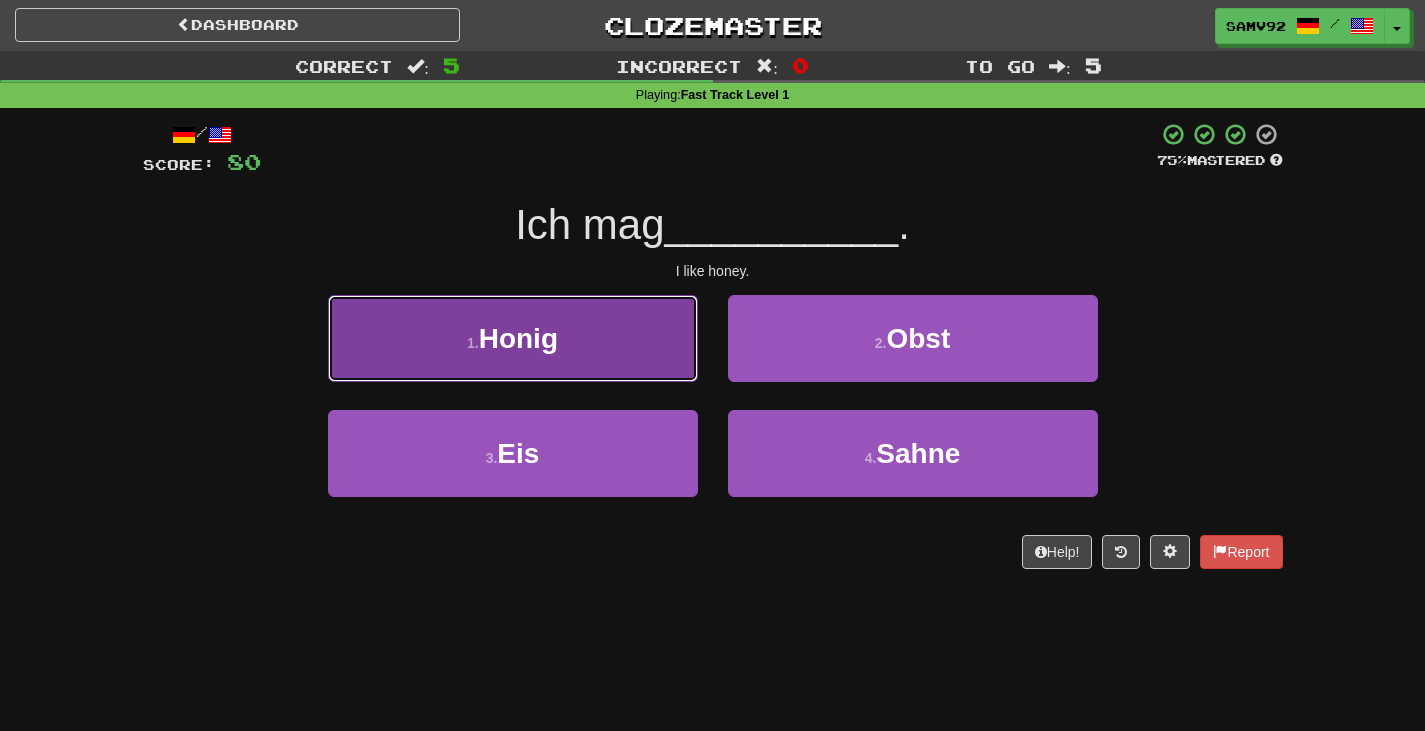 click on "1 .  Honig" at bounding box center (513, 338) 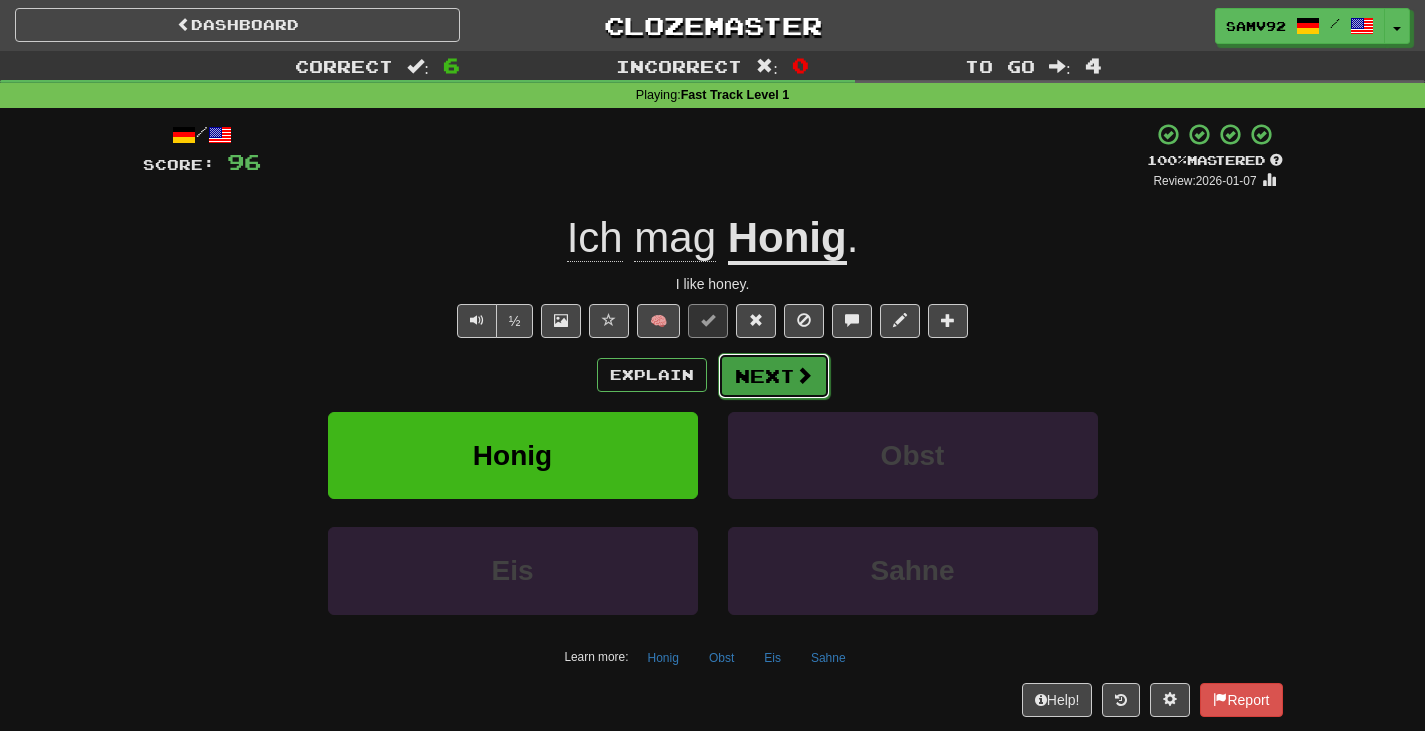 click on "Next" at bounding box center (774, 376) 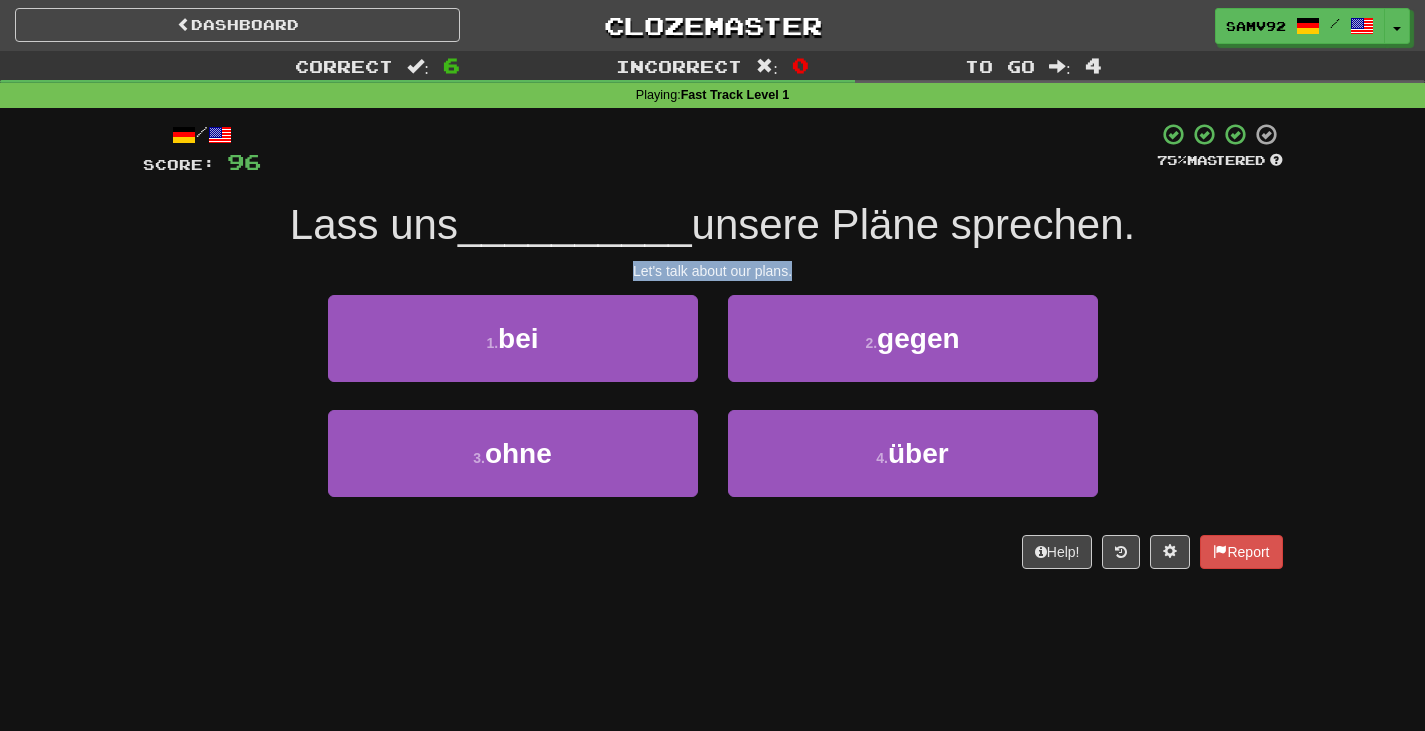 drag, startPoint x: 822, startPoint y: 268, endPoint x: 560, endPoint y: 259, distance: 262.15454 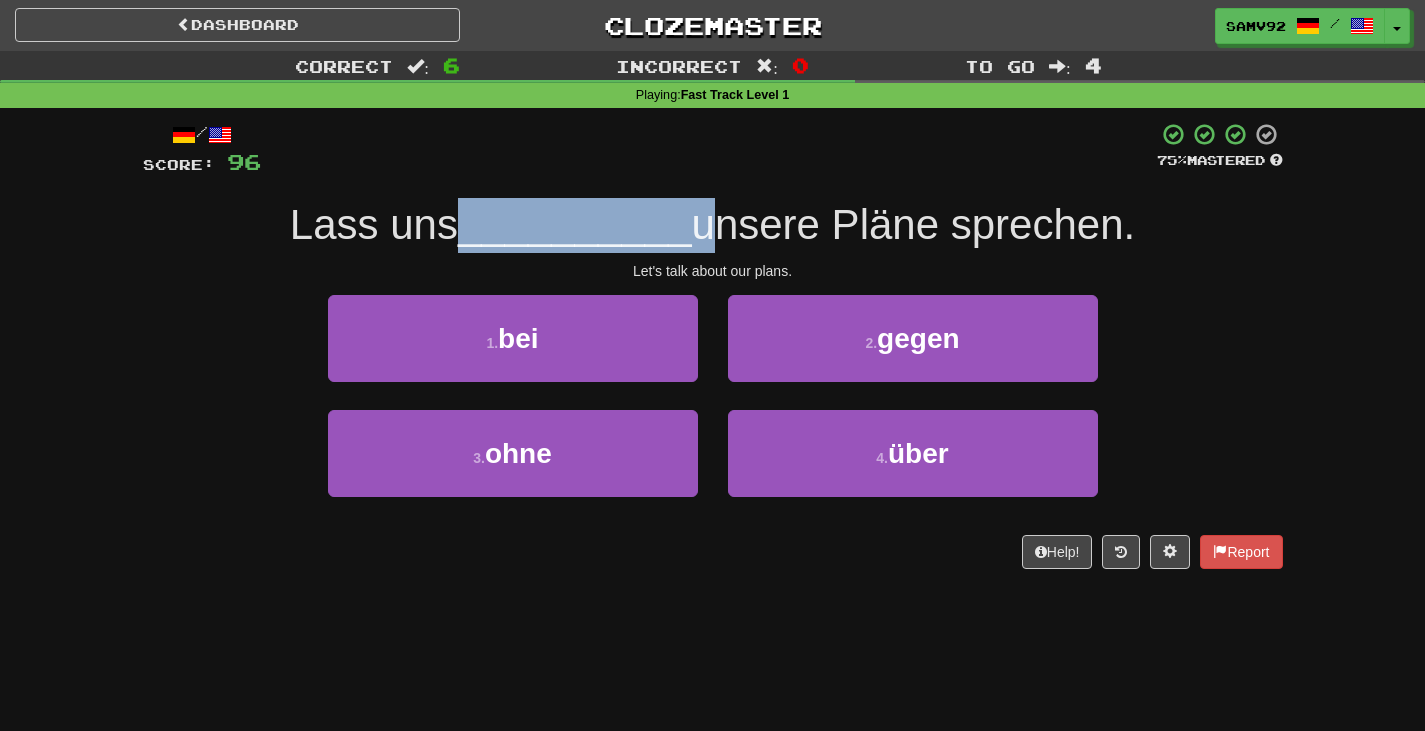 drag, startPoint x: 461, startPoint y: 228, endPoint x: 698, endPoint y: 223, distance: 237.05273 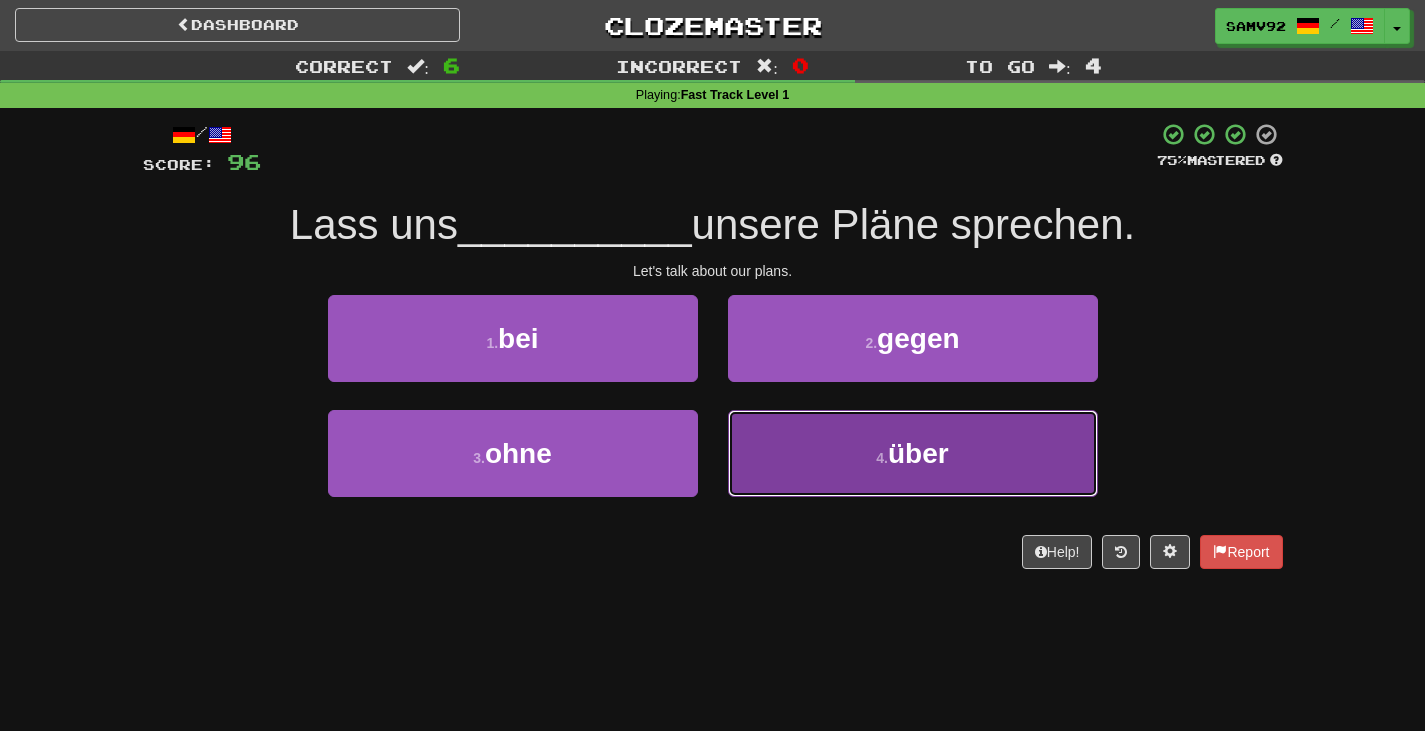 click on "4 .  über" at bounding box center (913, 453) 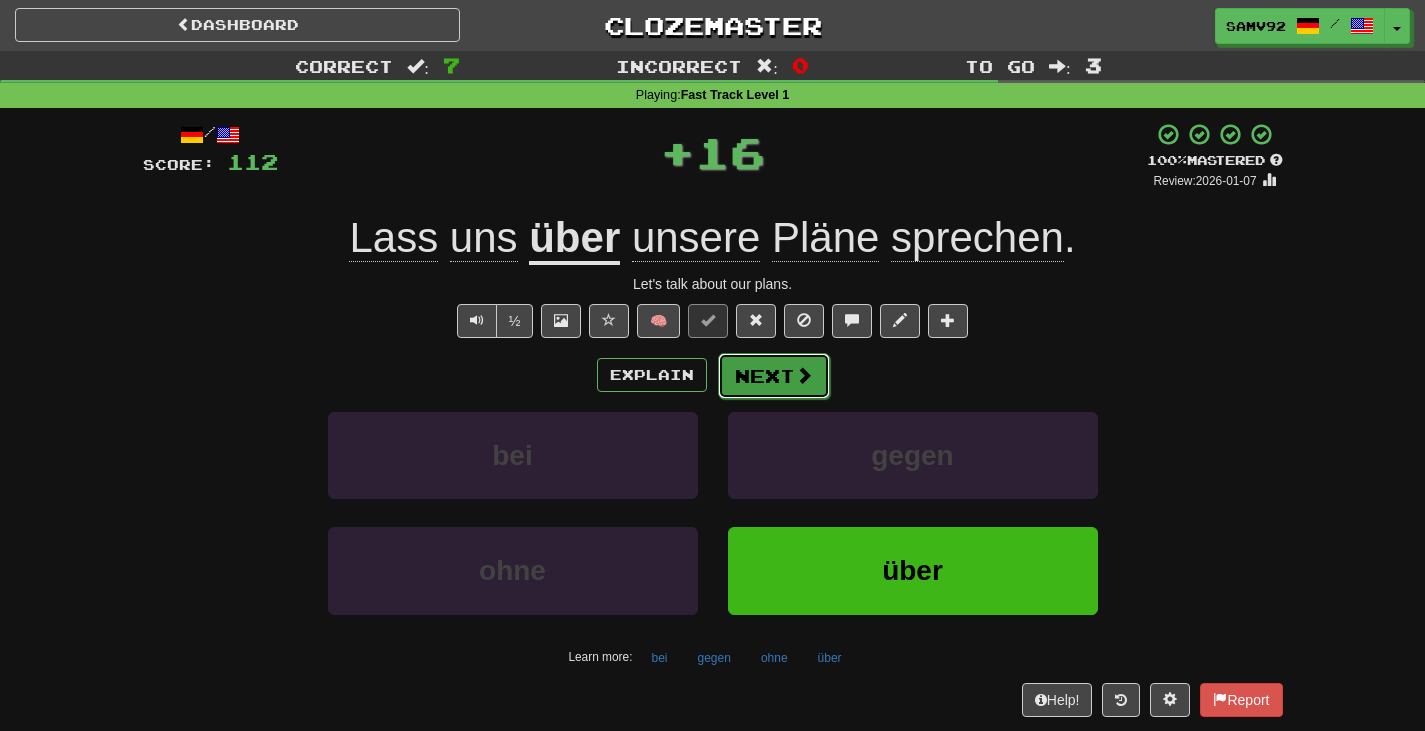 click on "Next" at bounding box center [774, 376] 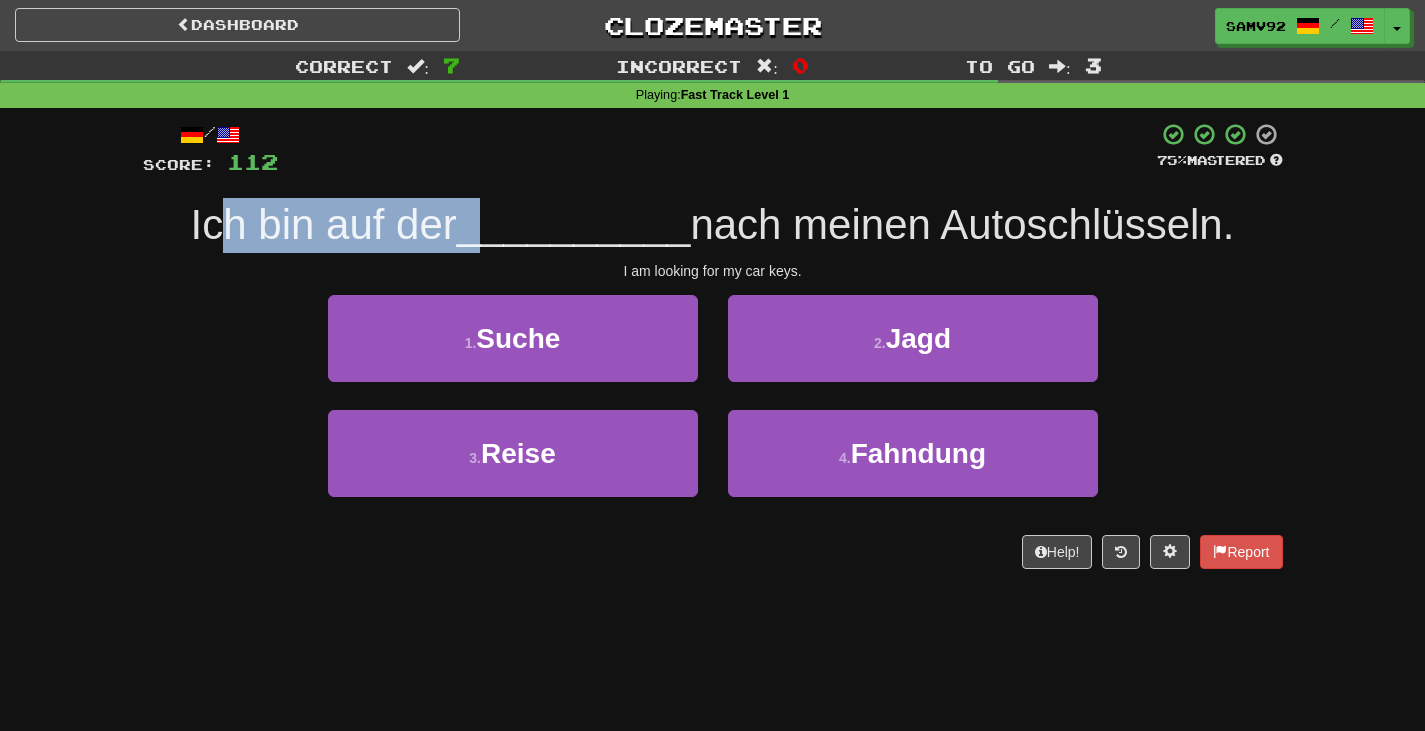 drag, startPoint x: 323, startPoint y: 212, endPoint x: 507, endPoint y: 212, distance: 184 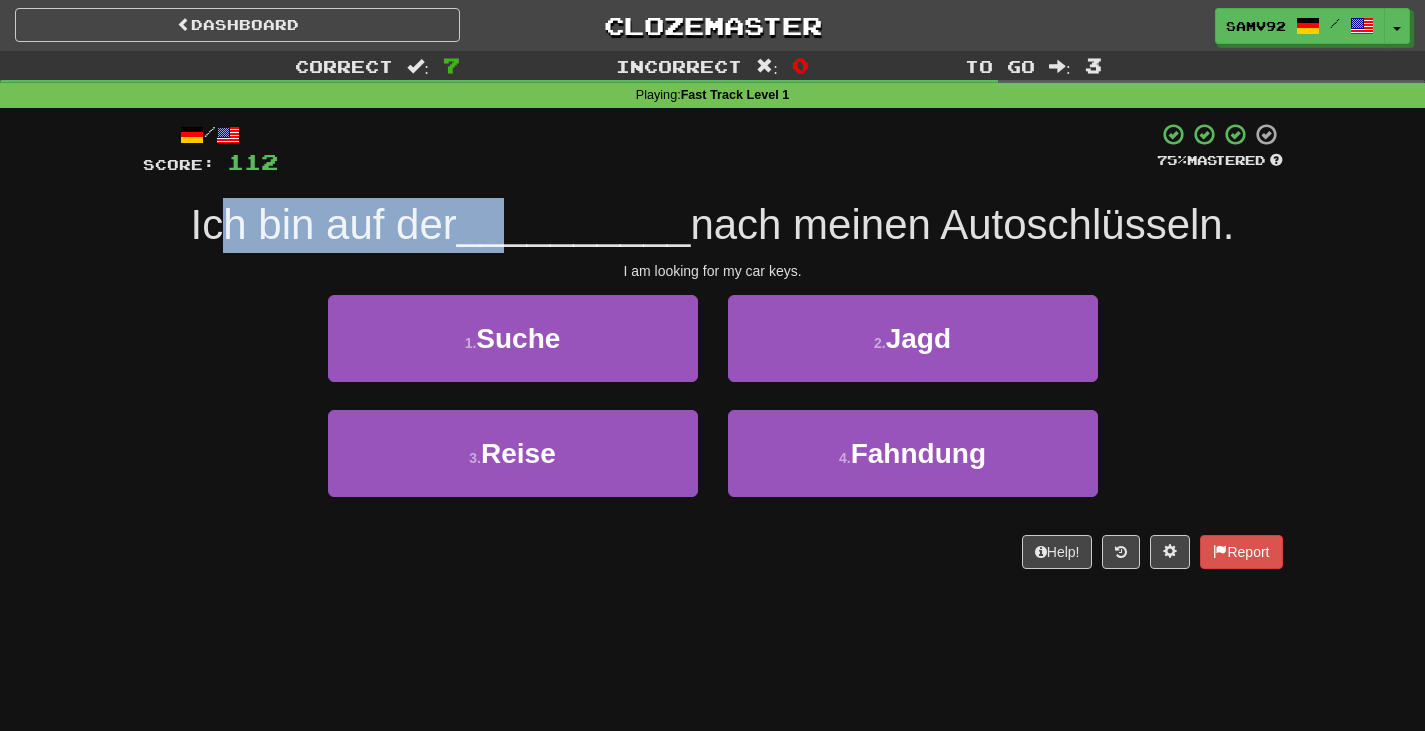 click on "/  Score:   112 75 %  Mastered Ich bin auf der  __________  nach meinen Autoschlüsseln. I am looking for my car keys. 1 .  Suche 2 .  Jagd 3 .  Reise 4 .  Fahndung  Help!  Report" at bounding box center [713, 345] 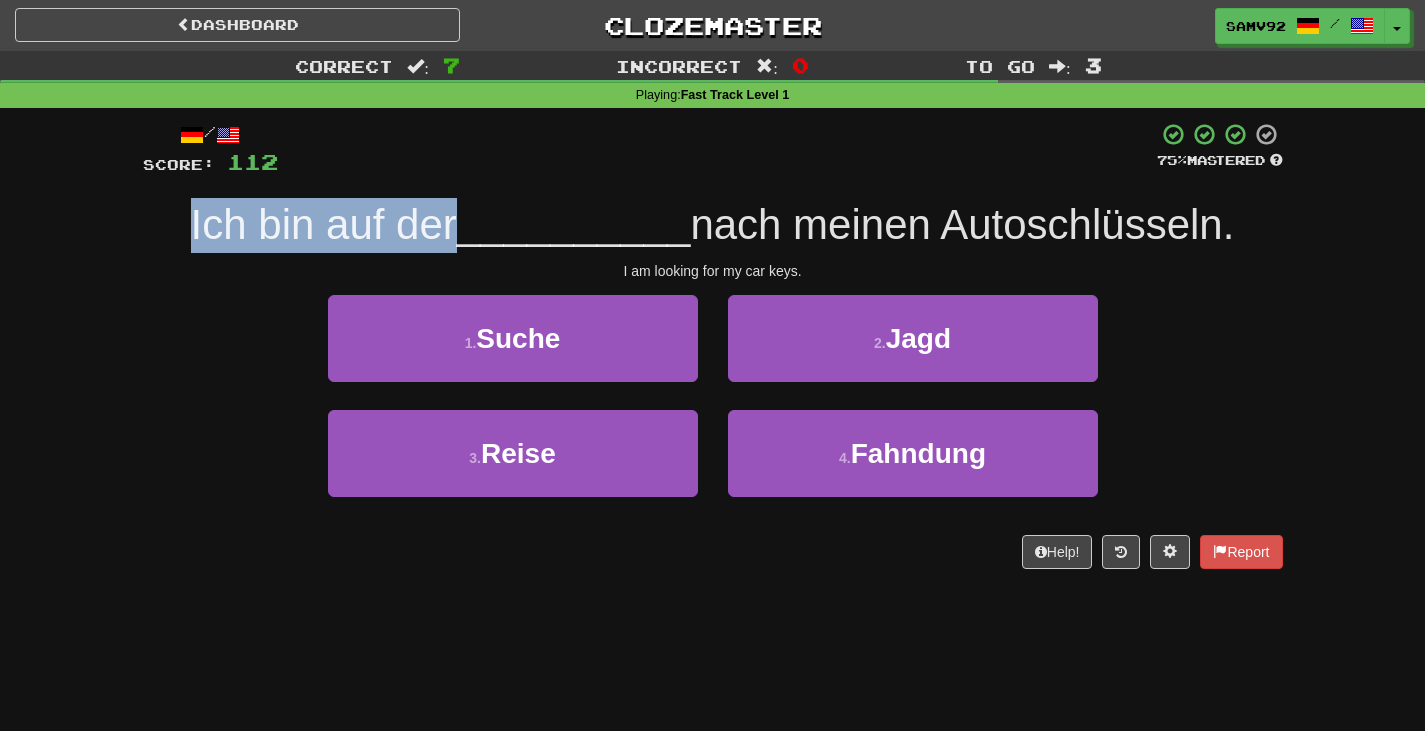 drag, startPoint x: 444, startPoint y: 218, endPoint x: 176, endPoint y: 232, distance: 268.36542 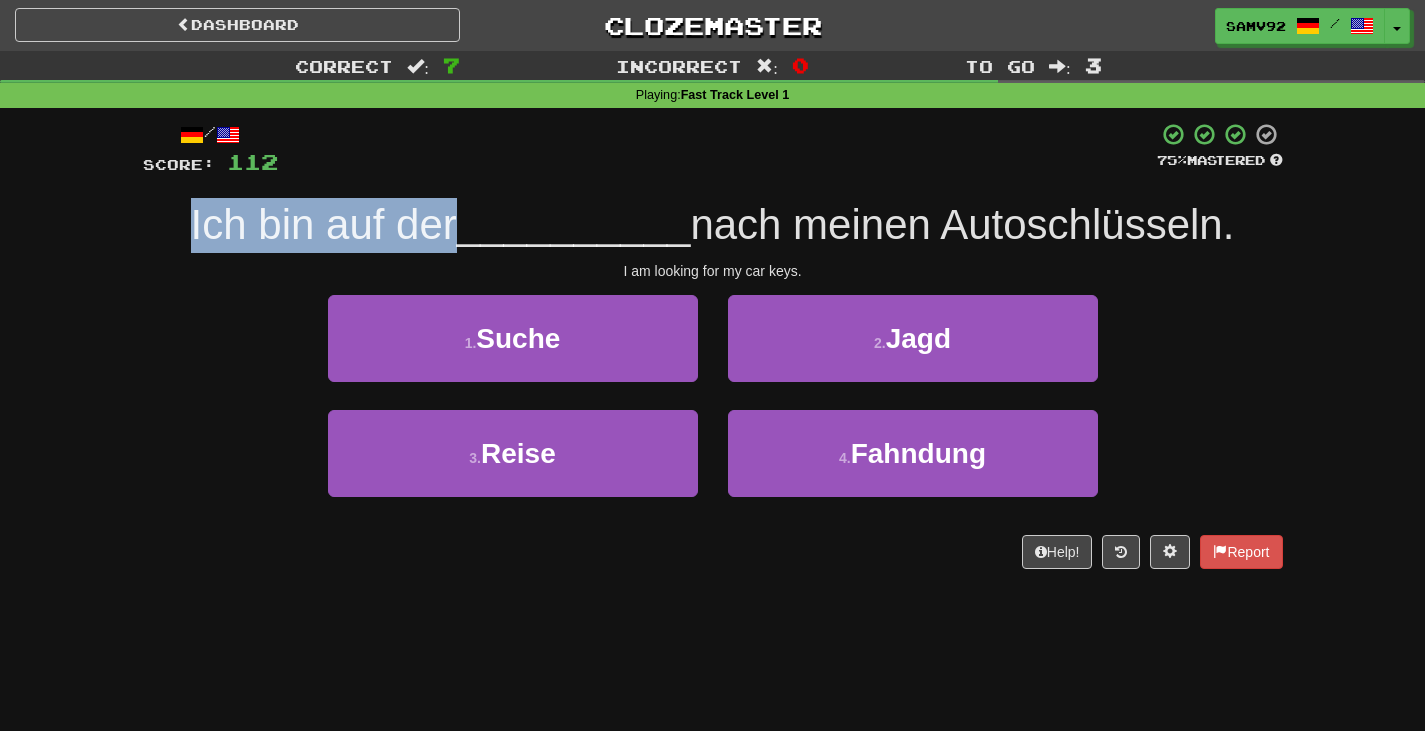 drag, startPoint x: 836, startPoint y: 226, endPoint x: 1240, endPoint y: 221, distance: 404.03094 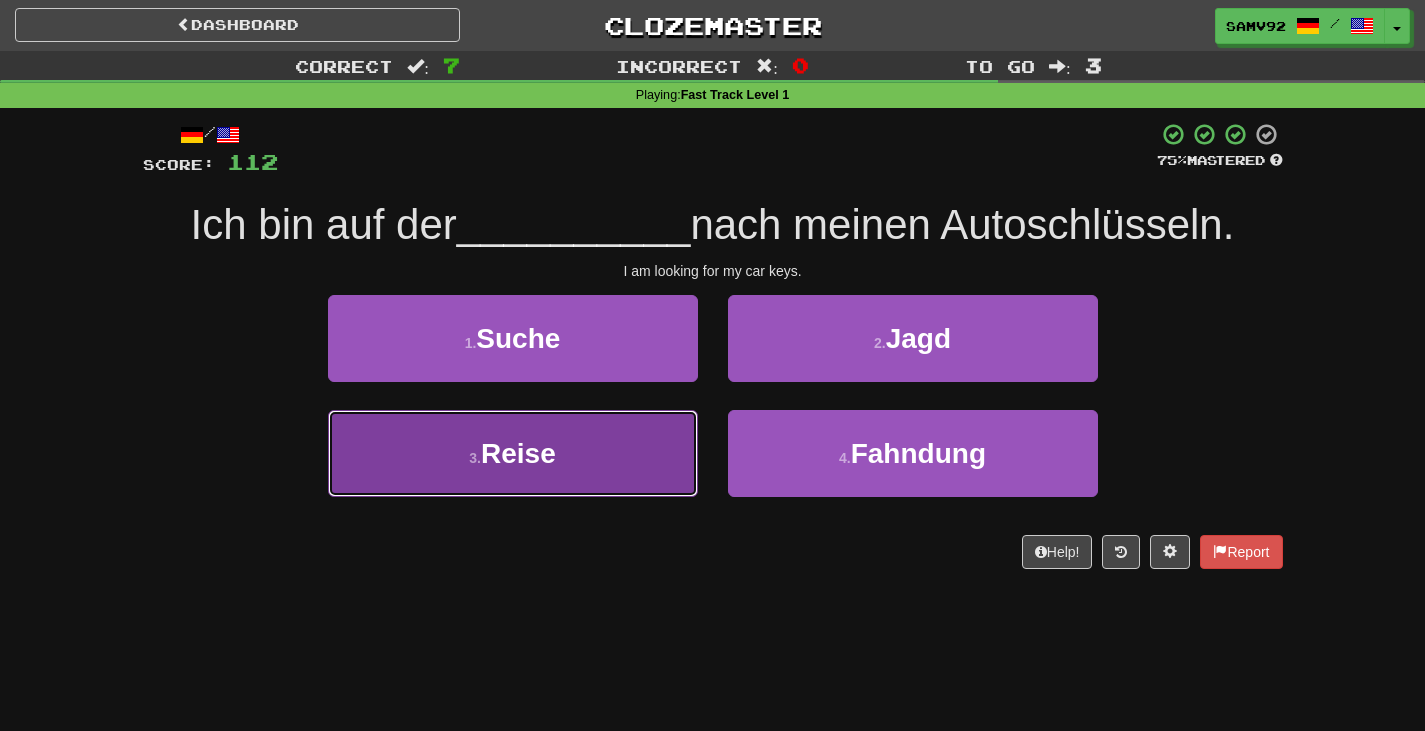 click on "3 .  Reise" at bounding box center [513, 453] 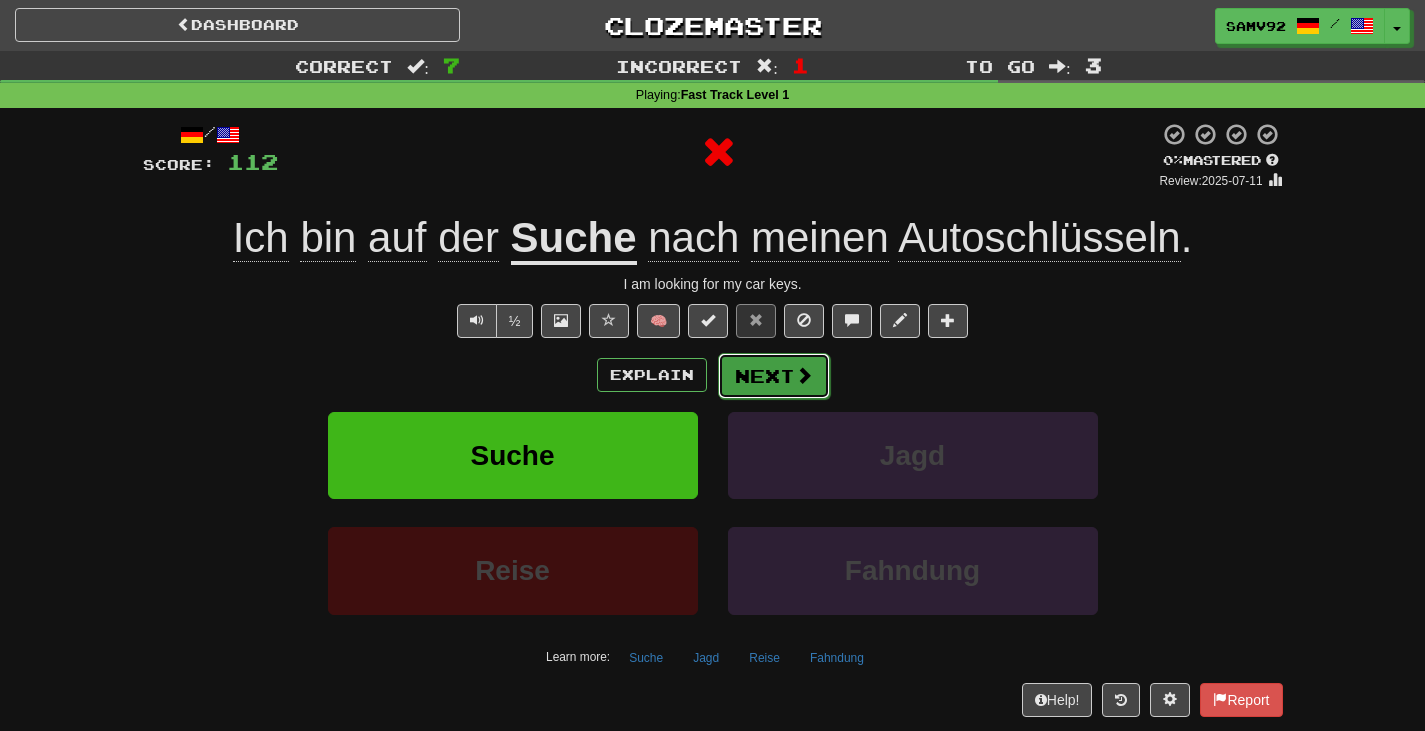 click at bounding box center [804, 375] 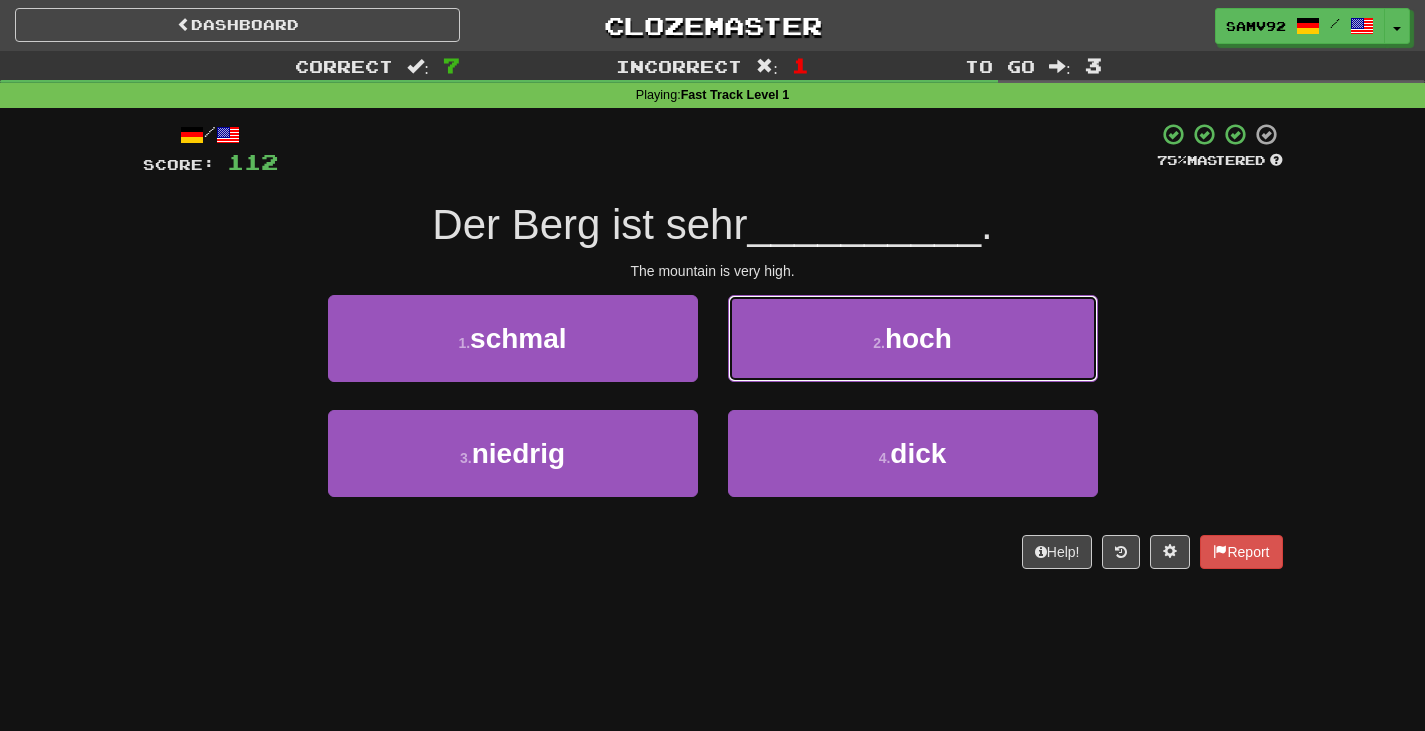 click on "2 .  hoch" at bounding box center (913, 338) 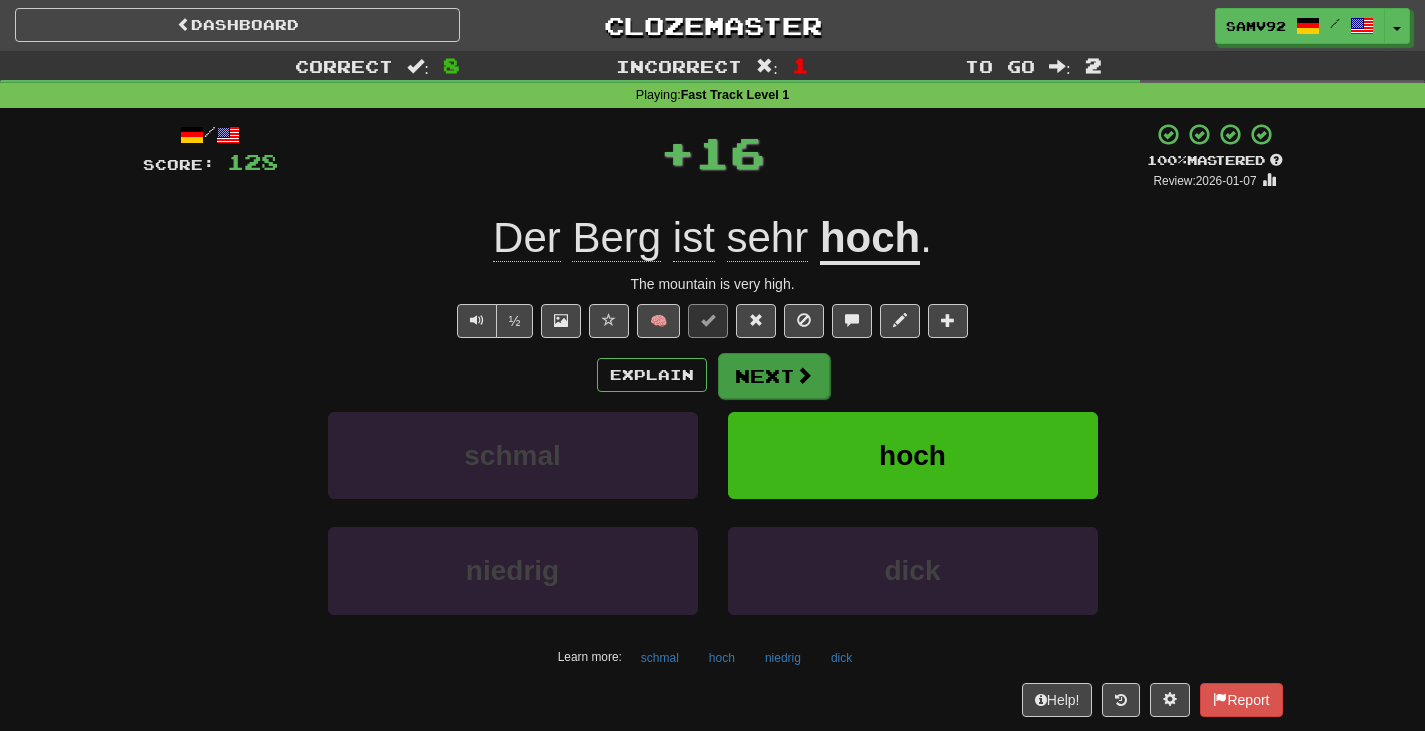 drag, startPoint x: 745, startPoint y: 351, endPoint x: 742, endPoint y: 371, distance: 20.22375 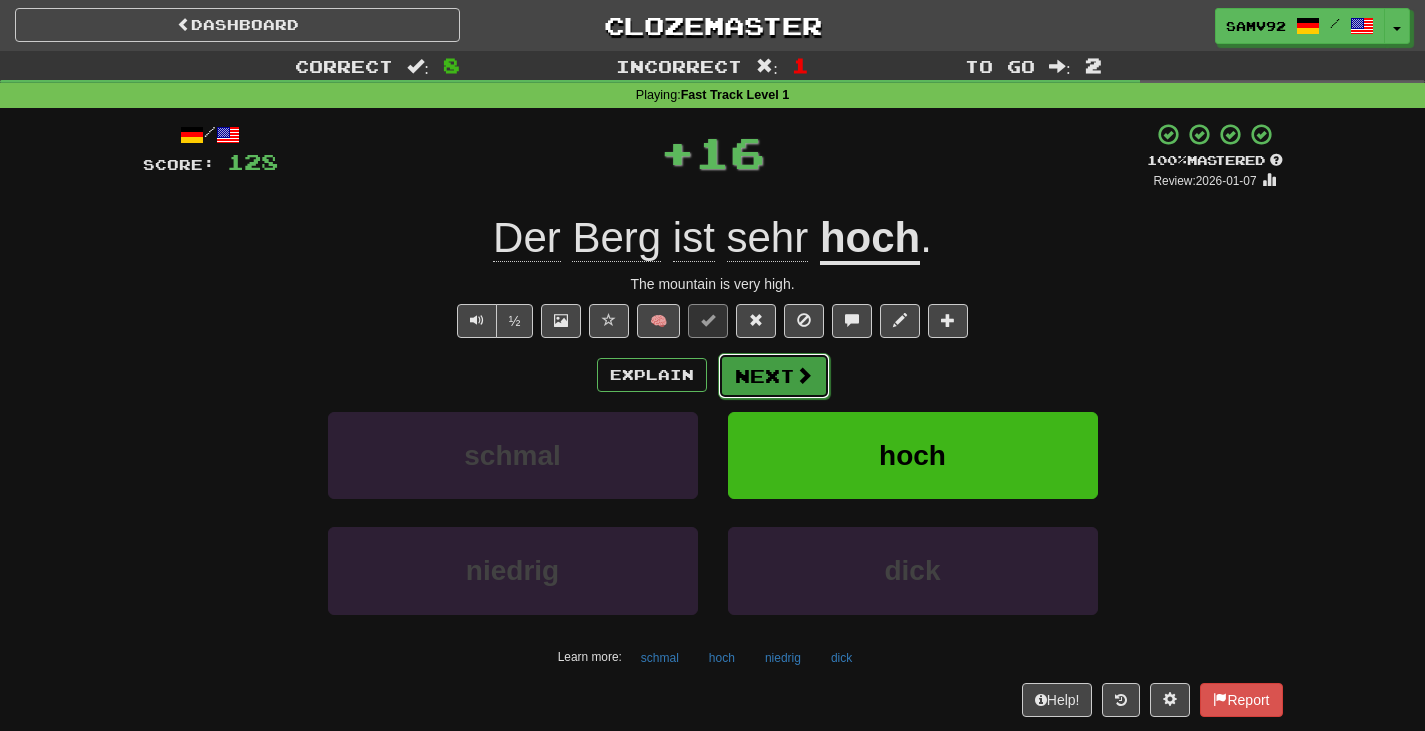 click on "Next" at bounding box center (774, 376) 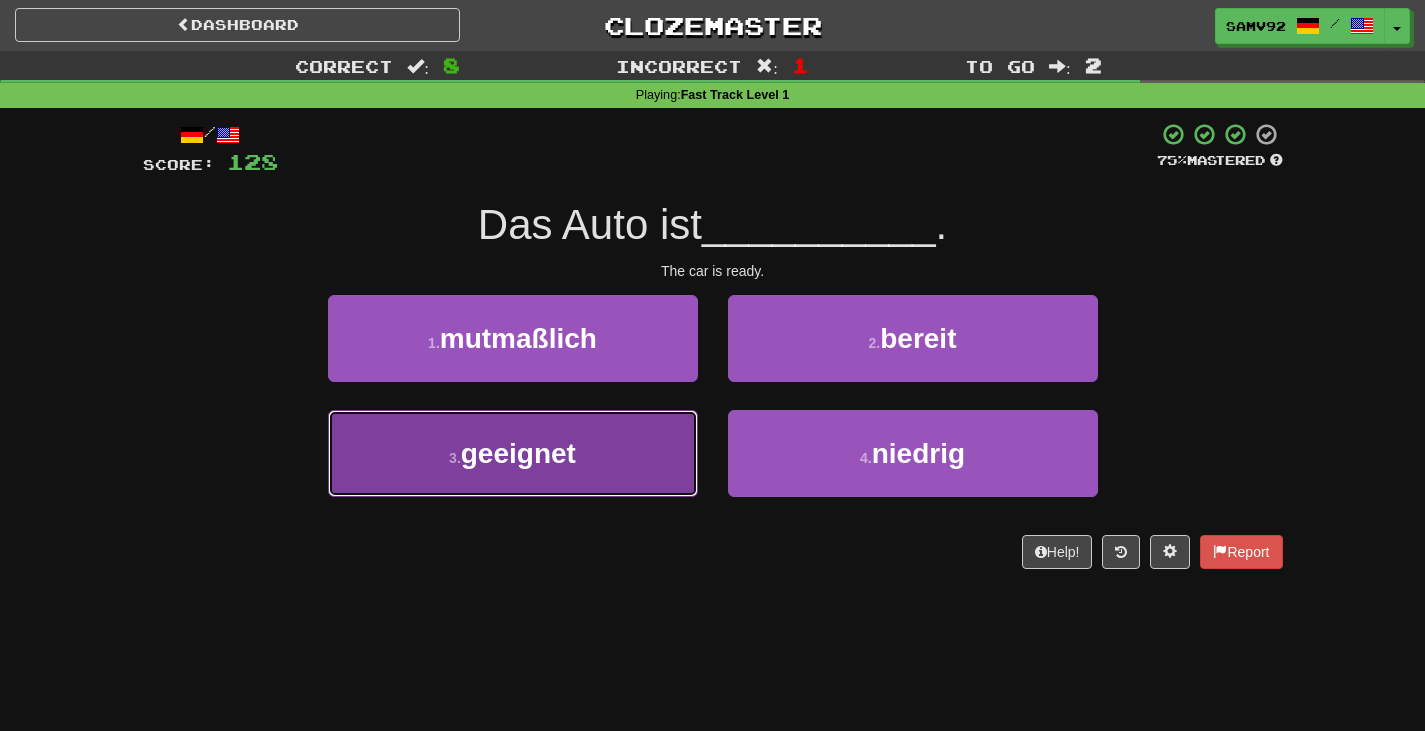 click on "3 .  geeignet" at bounding box center (513, 453) 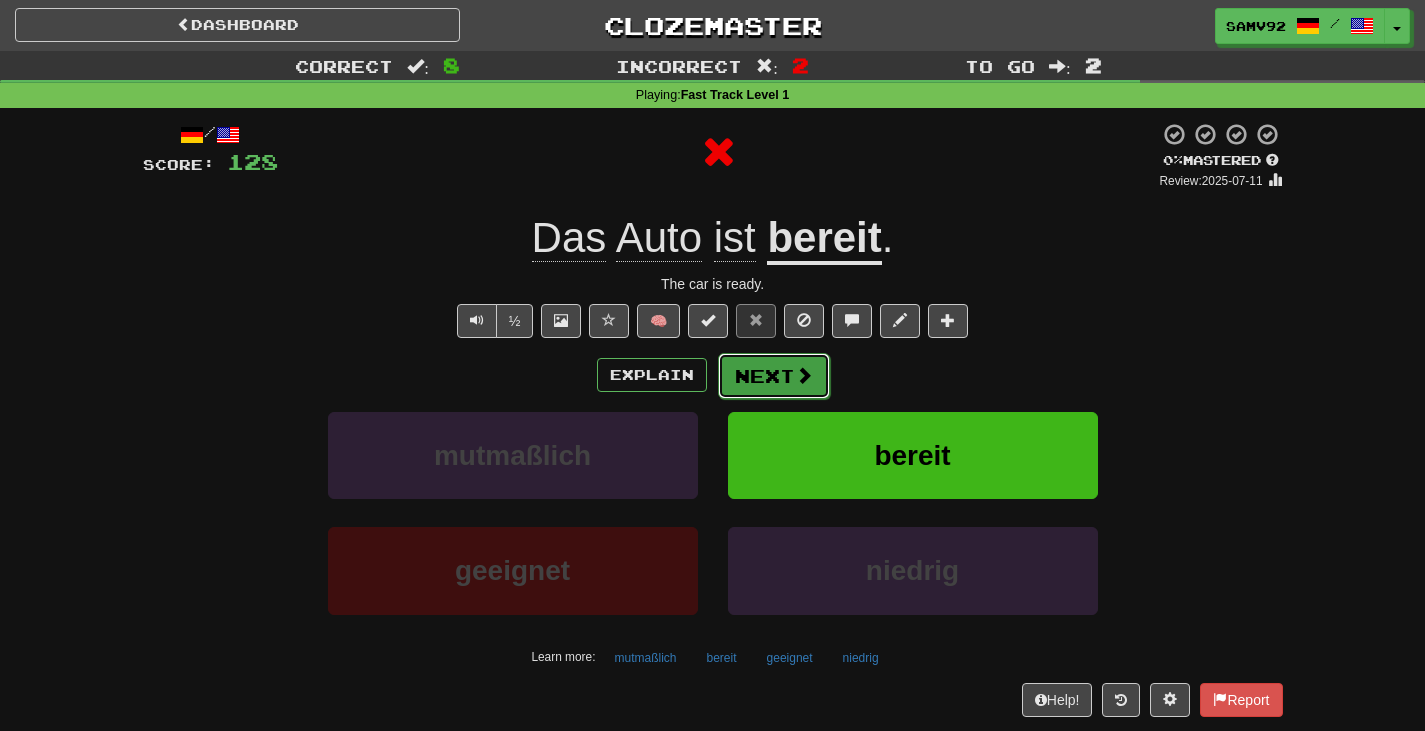 click on "Next" at bounding box center (774, 376) 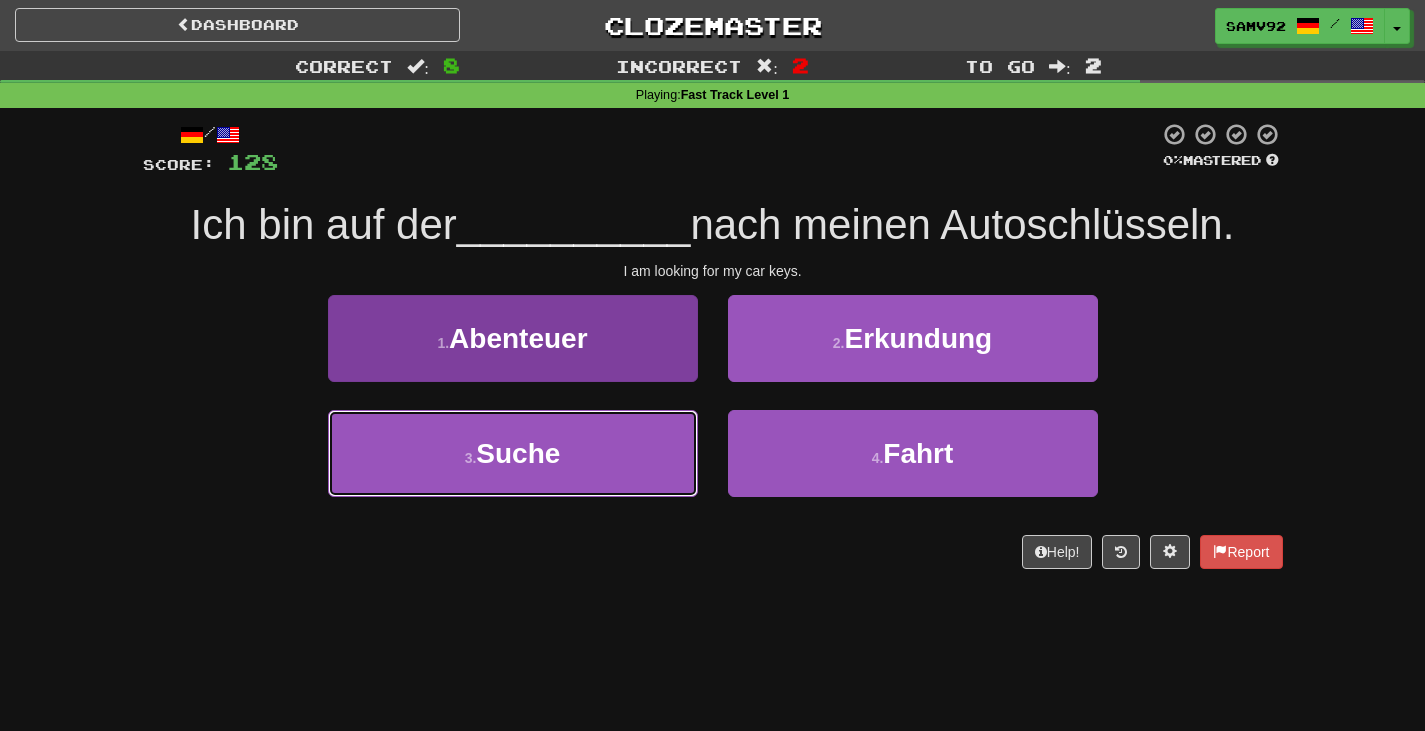 click on "3 .  Suche" at bounding box center [513, 453] 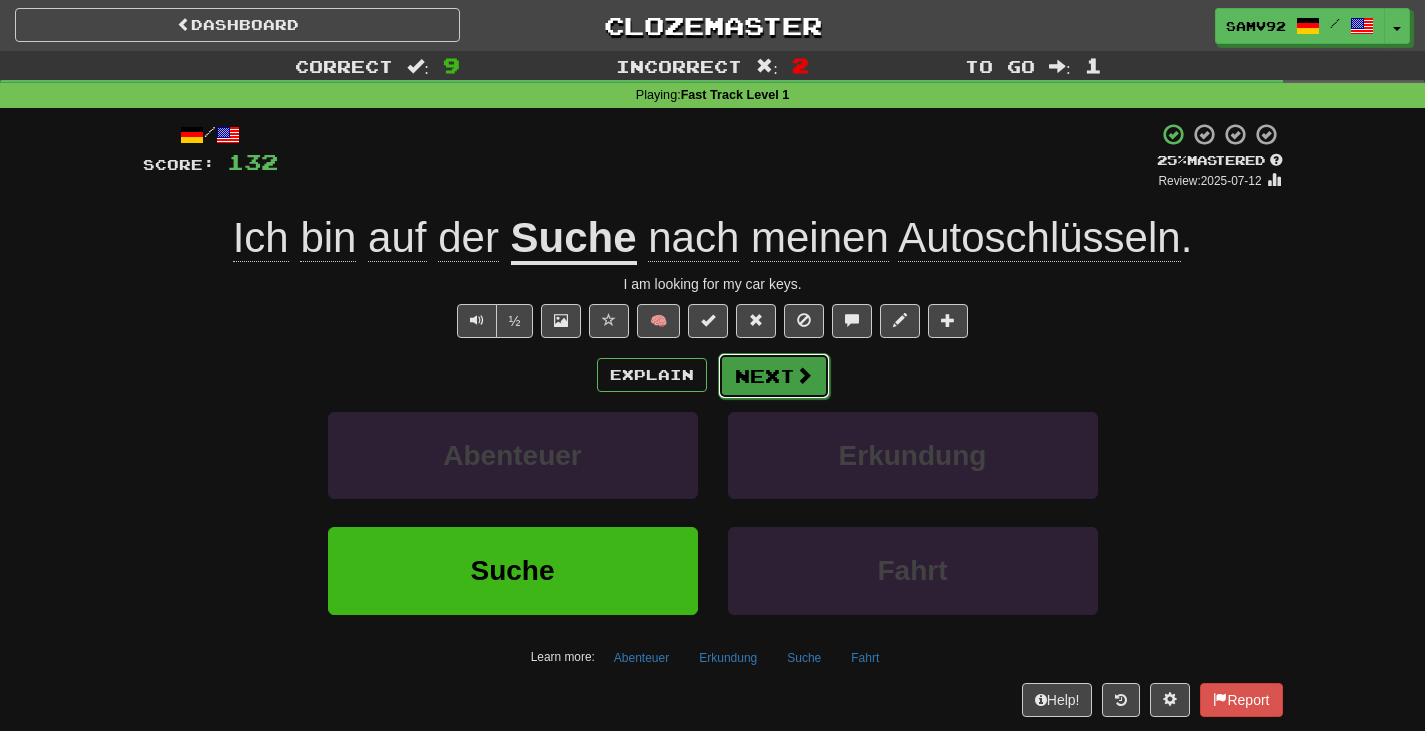 click on "Next" at bounding box center (774, 376) 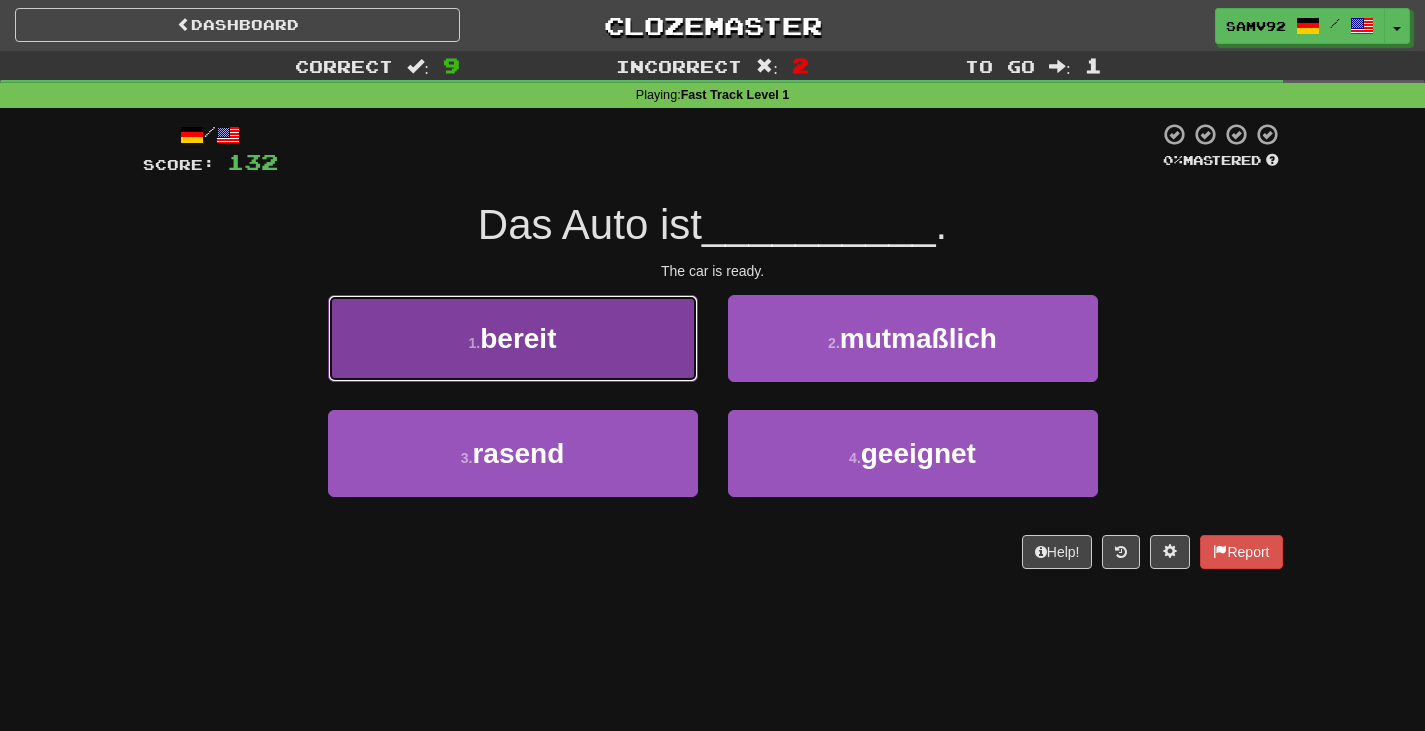 click on "1 .  bereit" at bounding box center (513, 338) 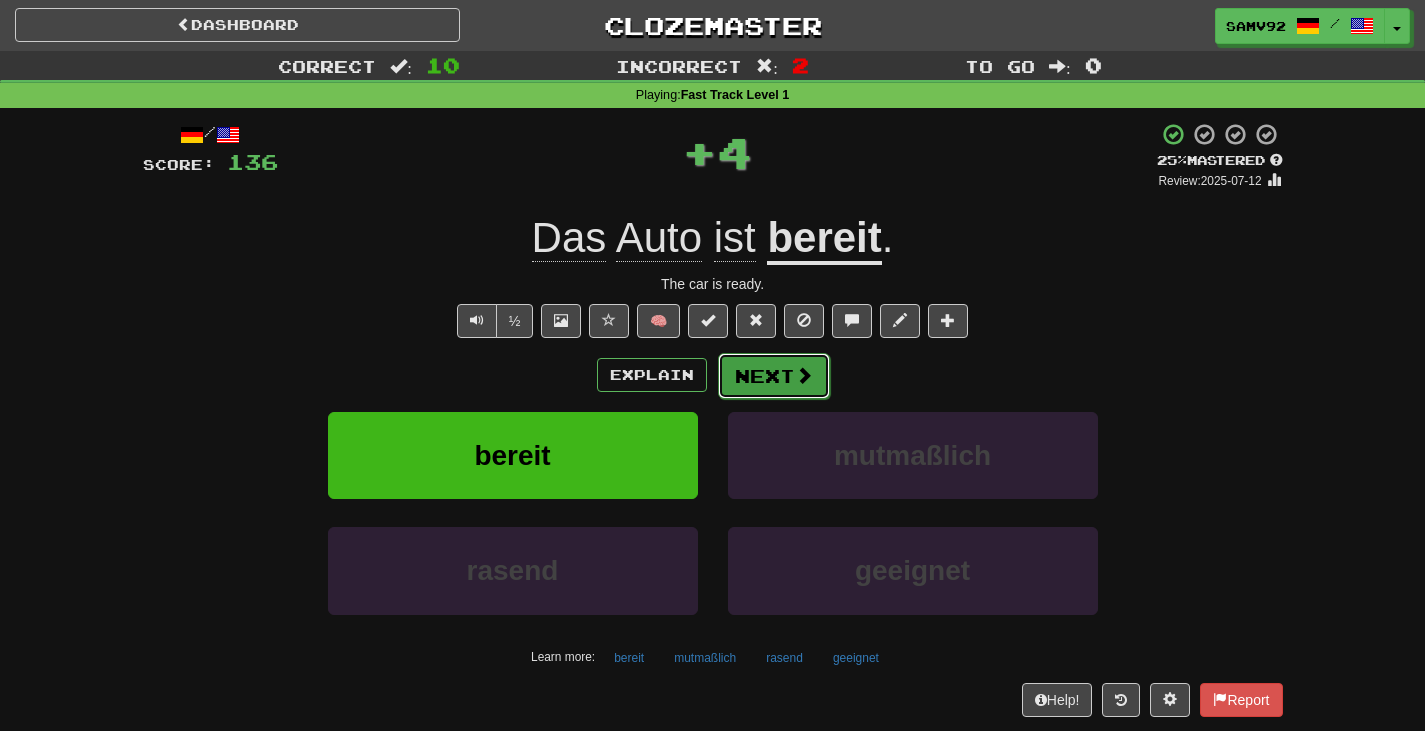 click on "Next" at bounding box center (774, 376) 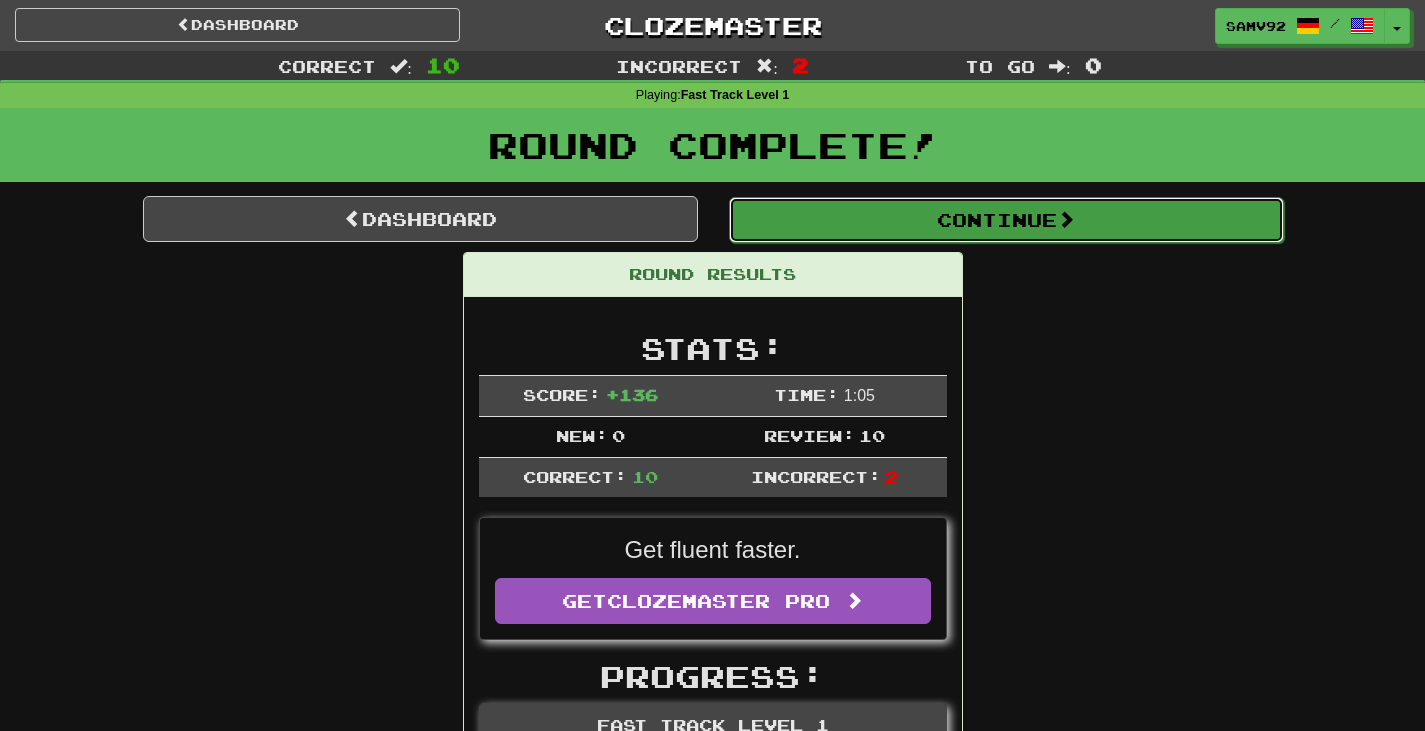 click on "Continue" at bounding box center (1006, 220) 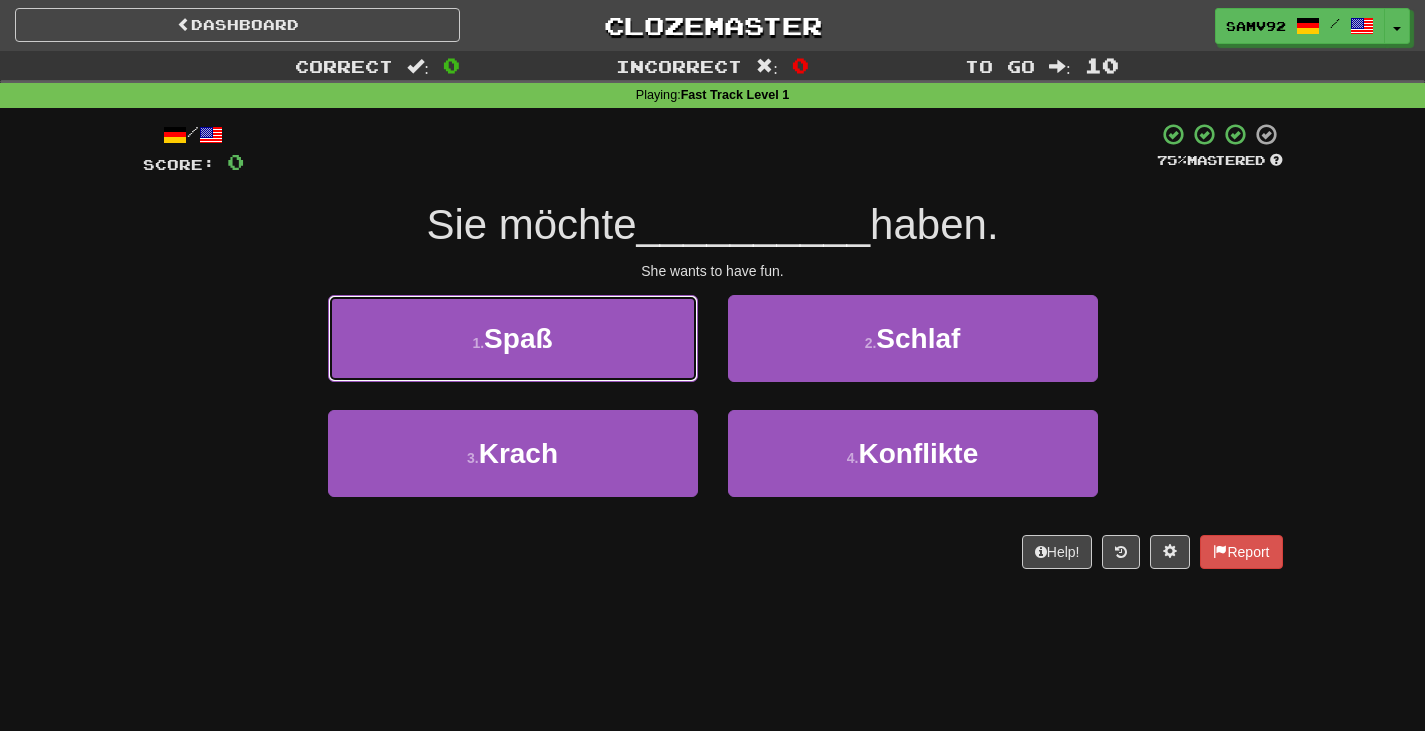 click on "1 .  Spaß" at bounding box center [513, 338] 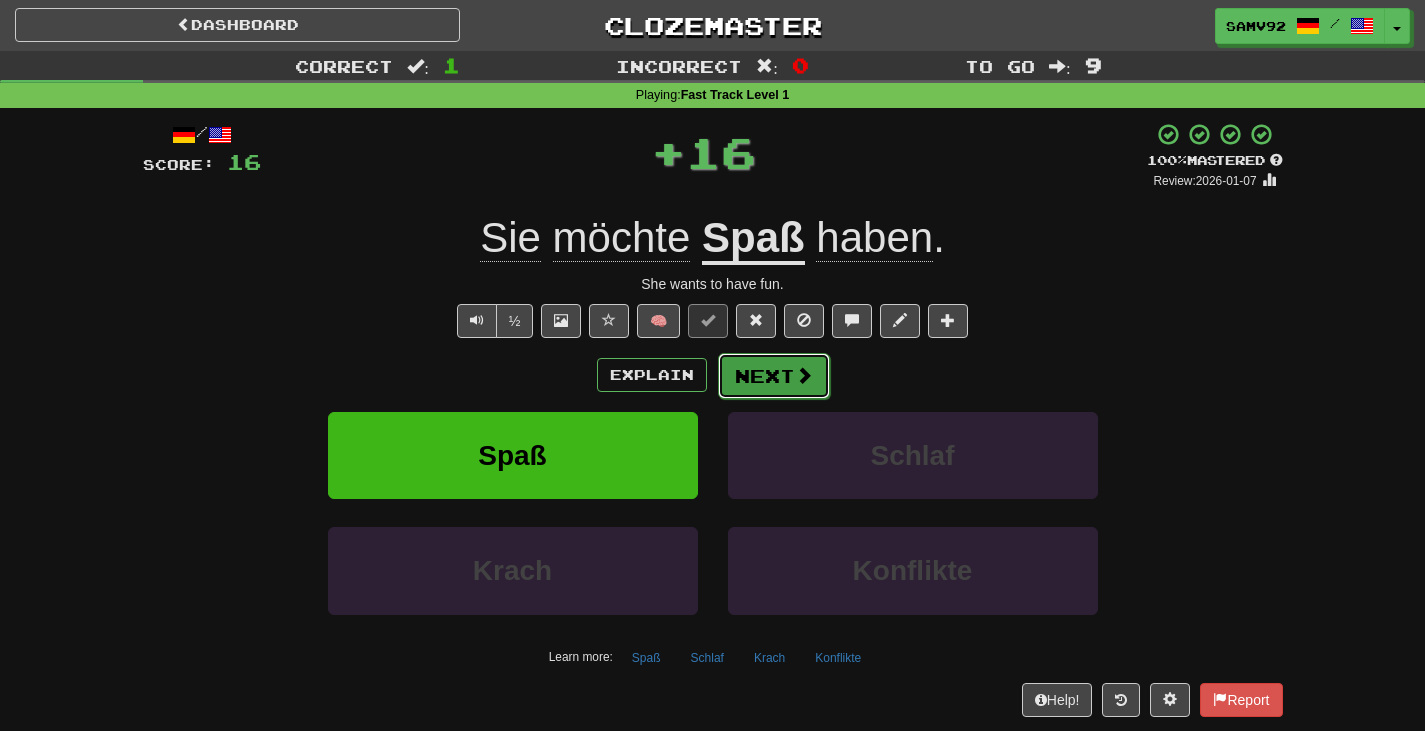 click on "Next" at bounding box center [774, 376] 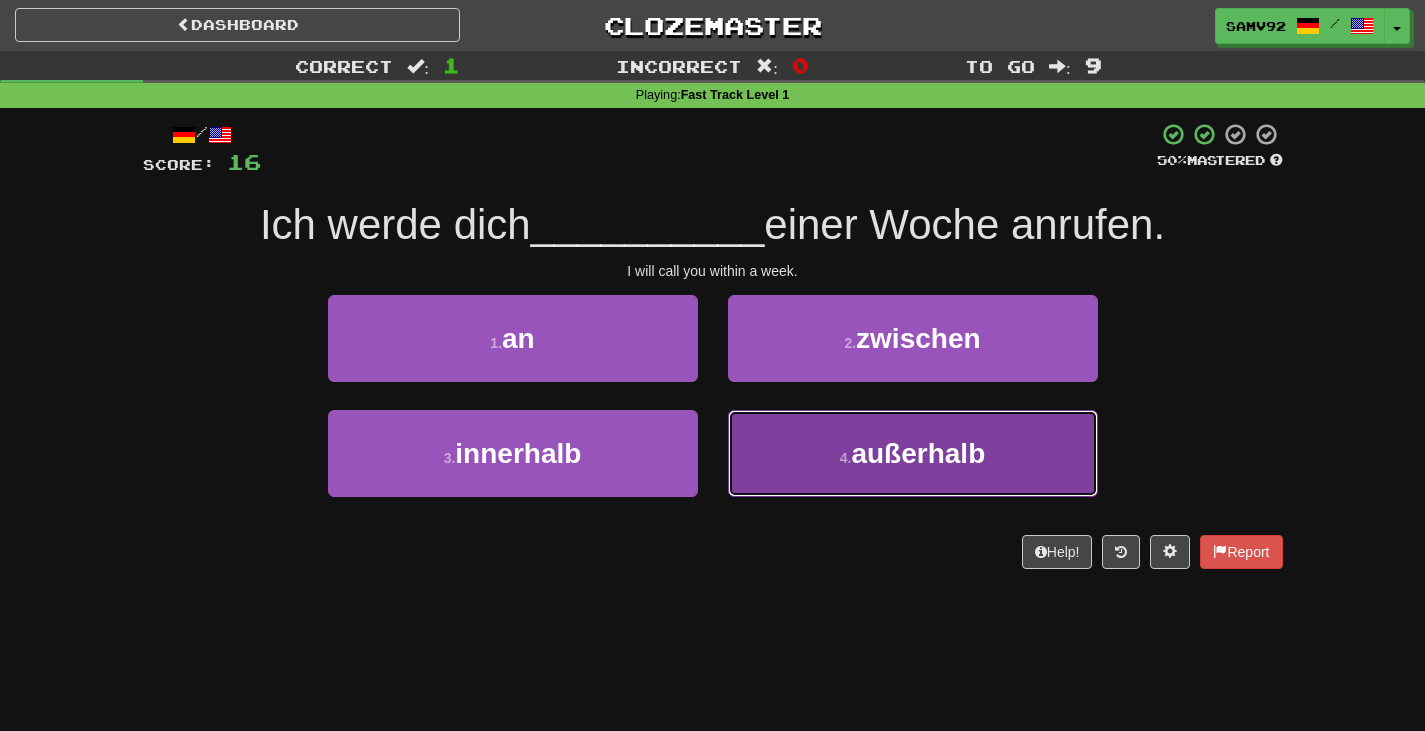 click on "4 .  außerhalb" at bounding box center (913, 453) 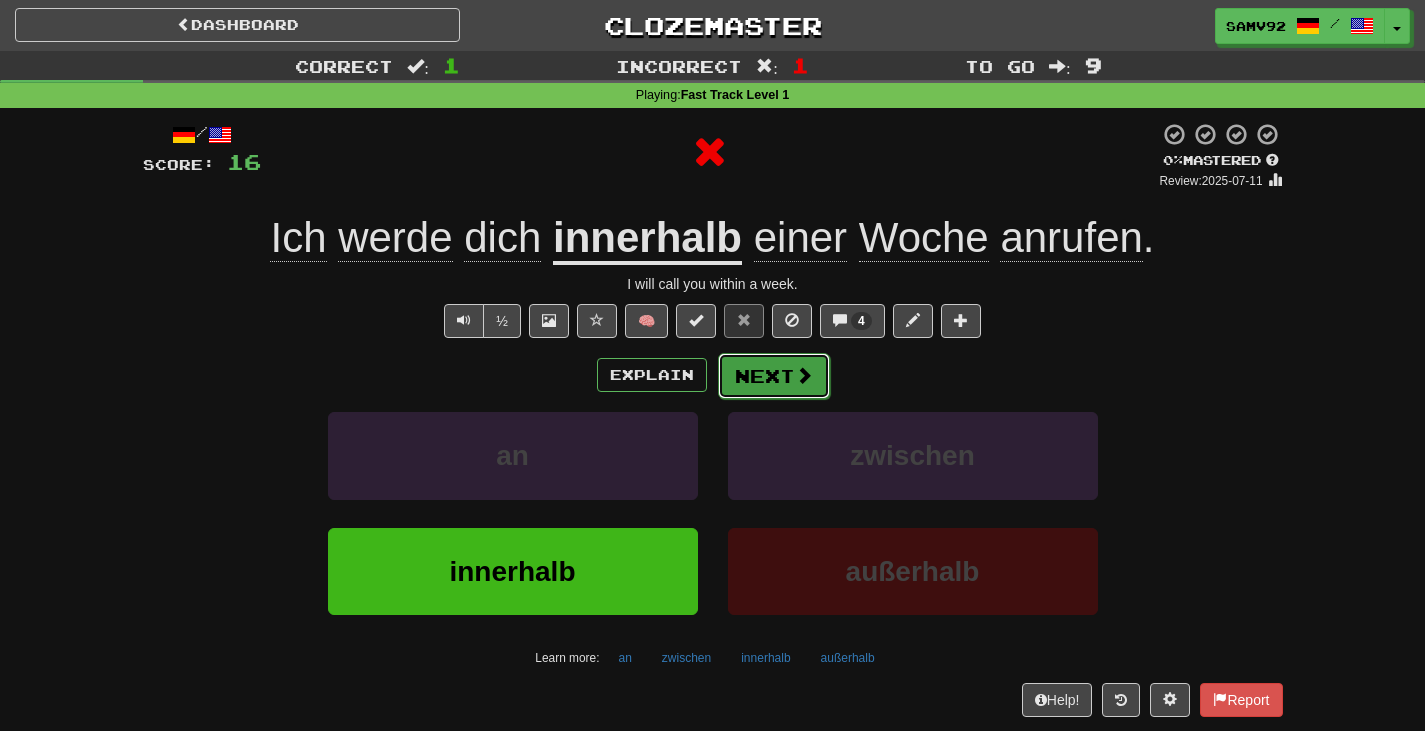 click on "Next" at bounding box center (774, 376) 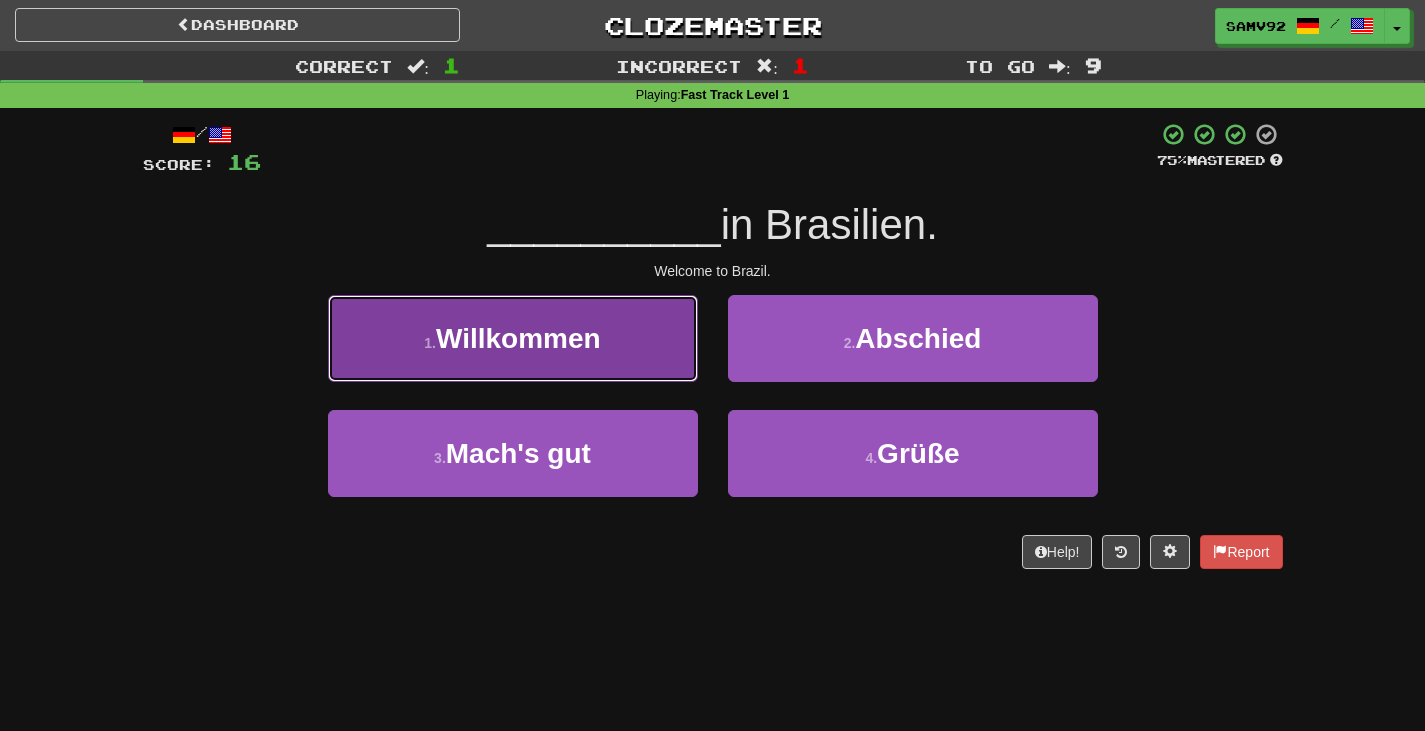click on "1 .  Willkommen" at bounding box center (513, 338) 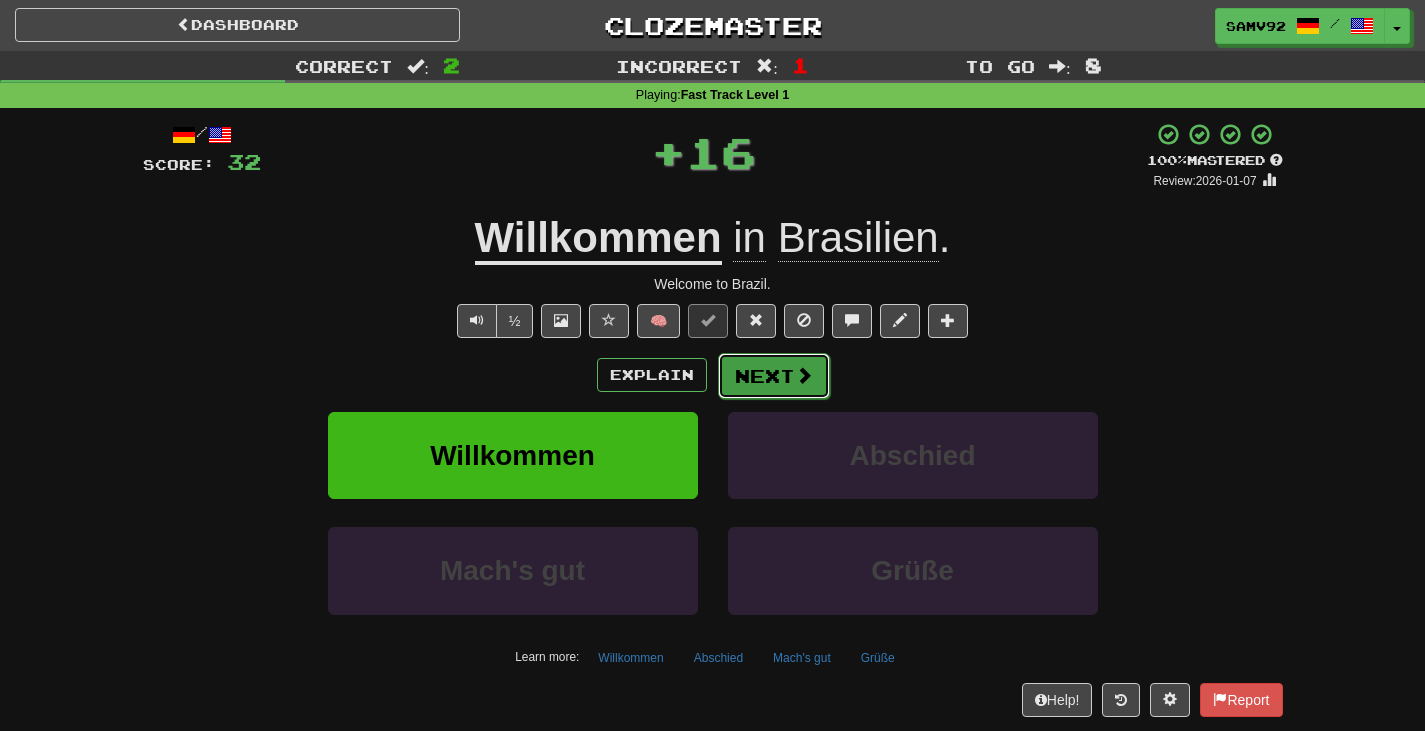 click on "Next" at bounding box center (774, 376) 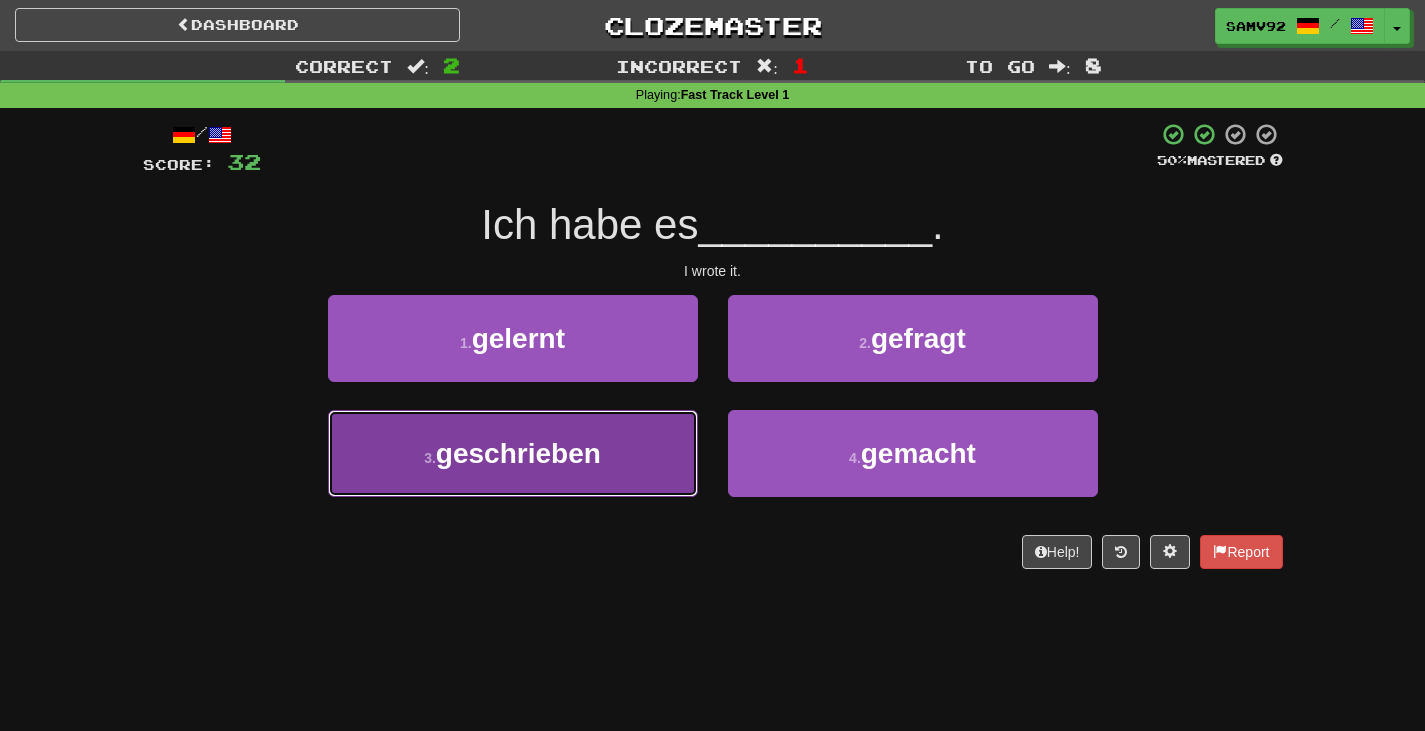 click on "3 .  geschrieben" at bounding box center (513, 453) 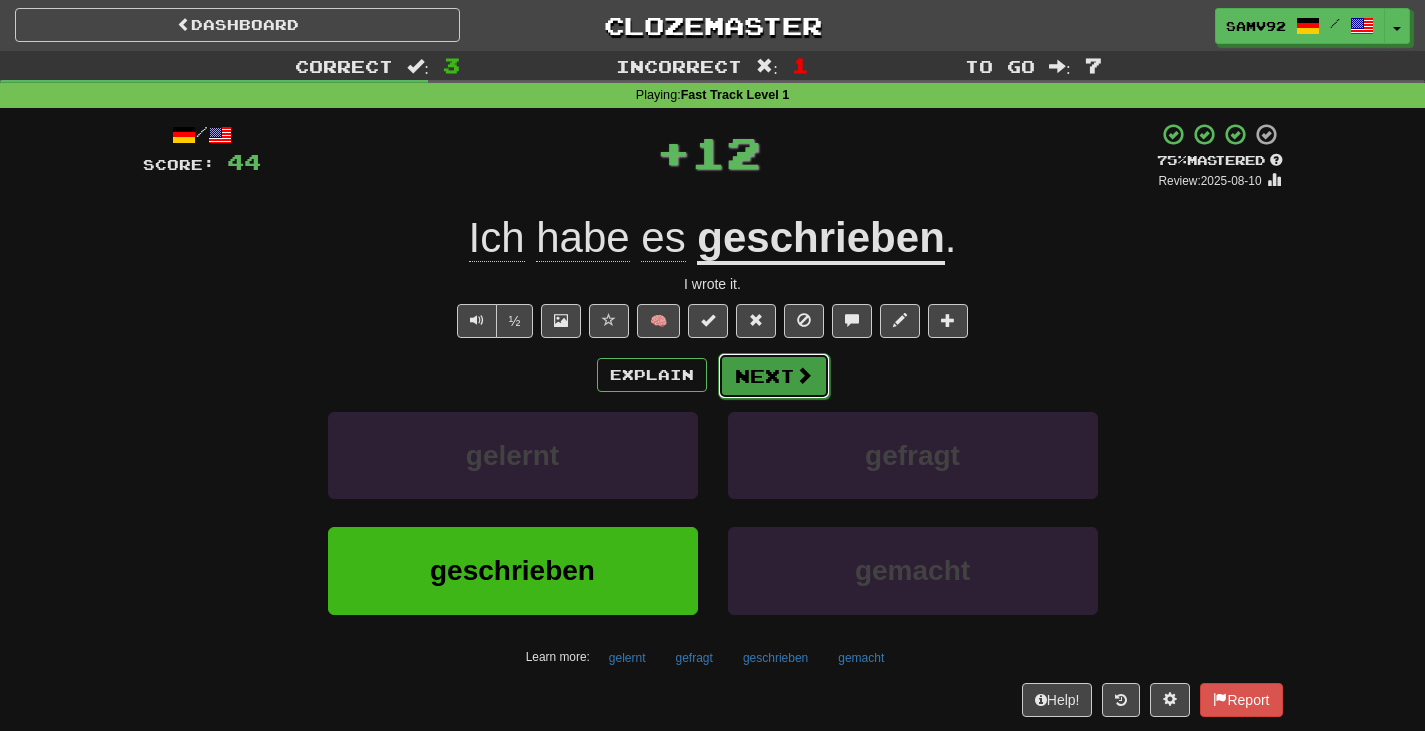 click on "Next" at bounding box center (774, 376) 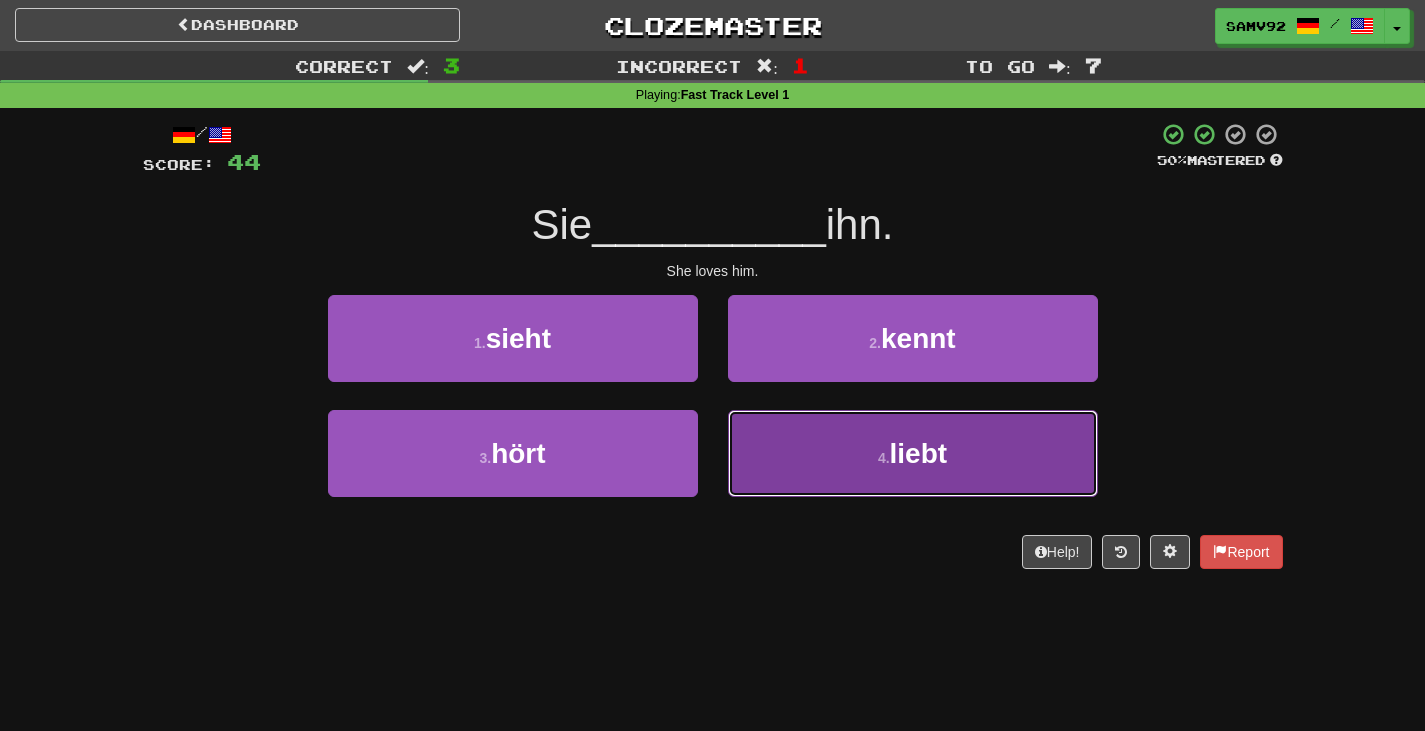 click on "4 .  liebt" at bounding box center (913, 453) 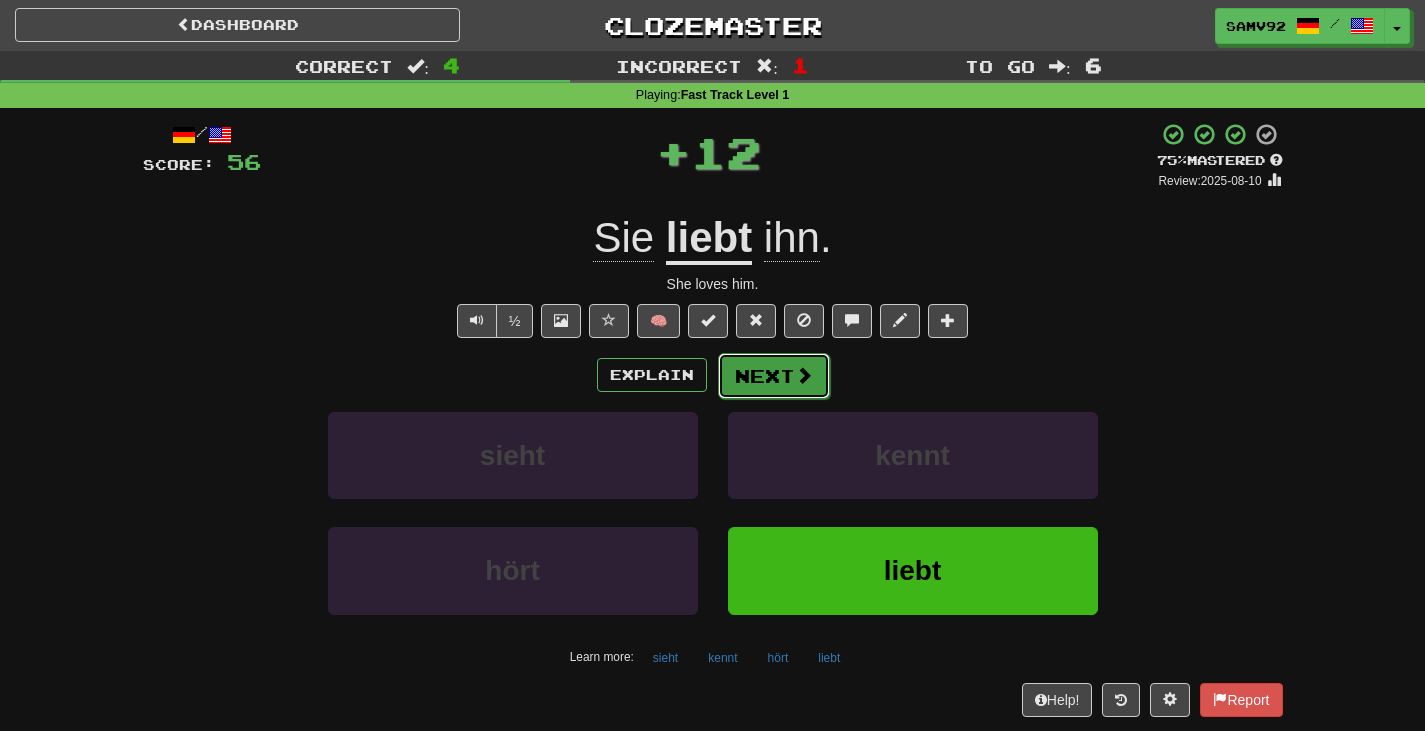 click on "Next" at bounding box center [774, 376] 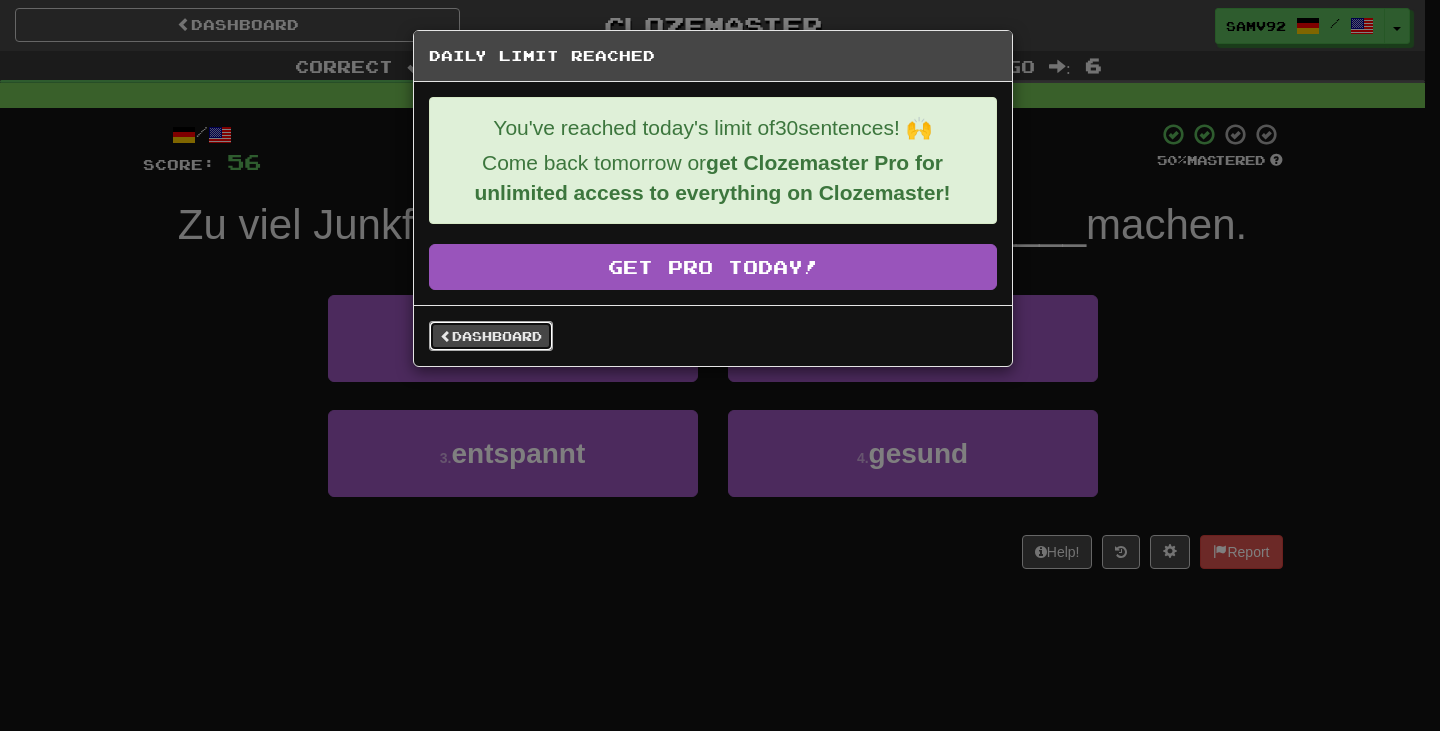 click on "Dashboard" at bounding box center [491, 336] 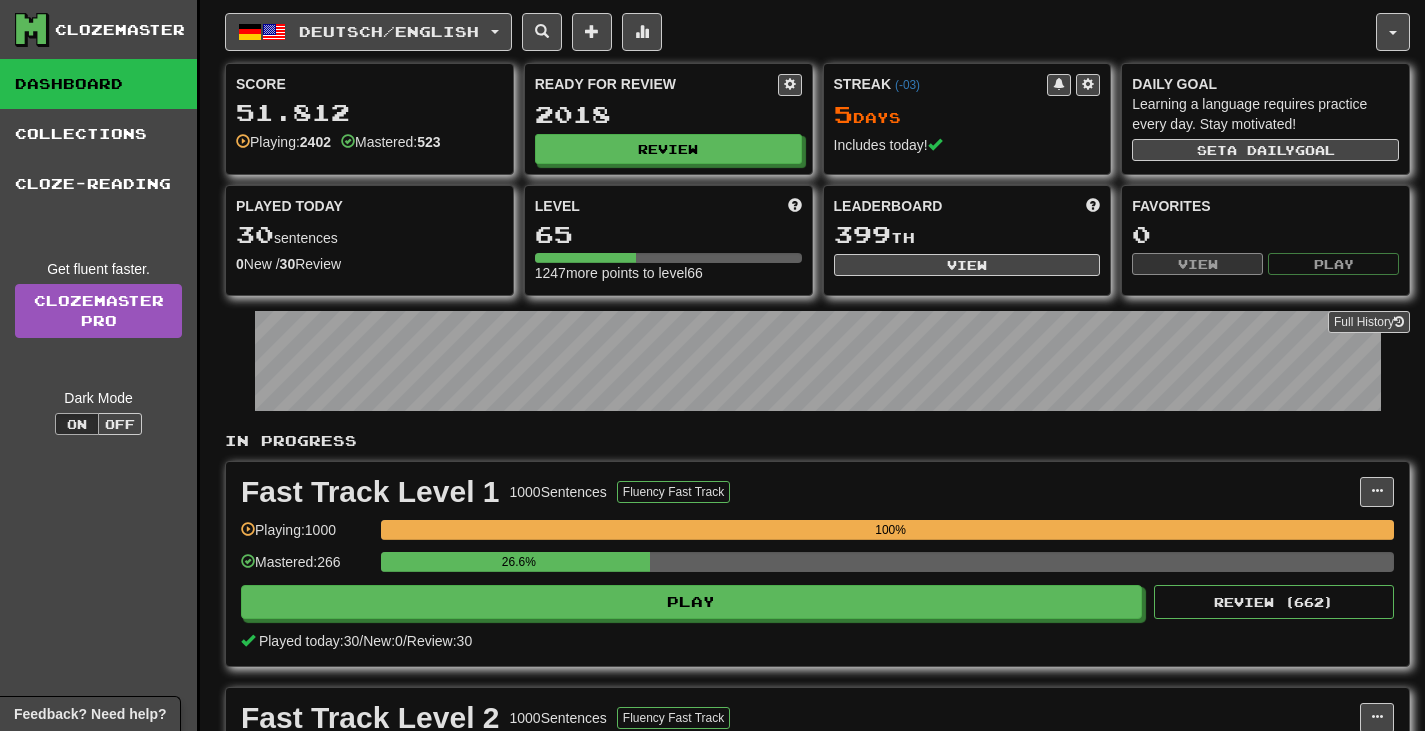 scroll, scrollTop: 0, scrollLeft: 0, axis: both 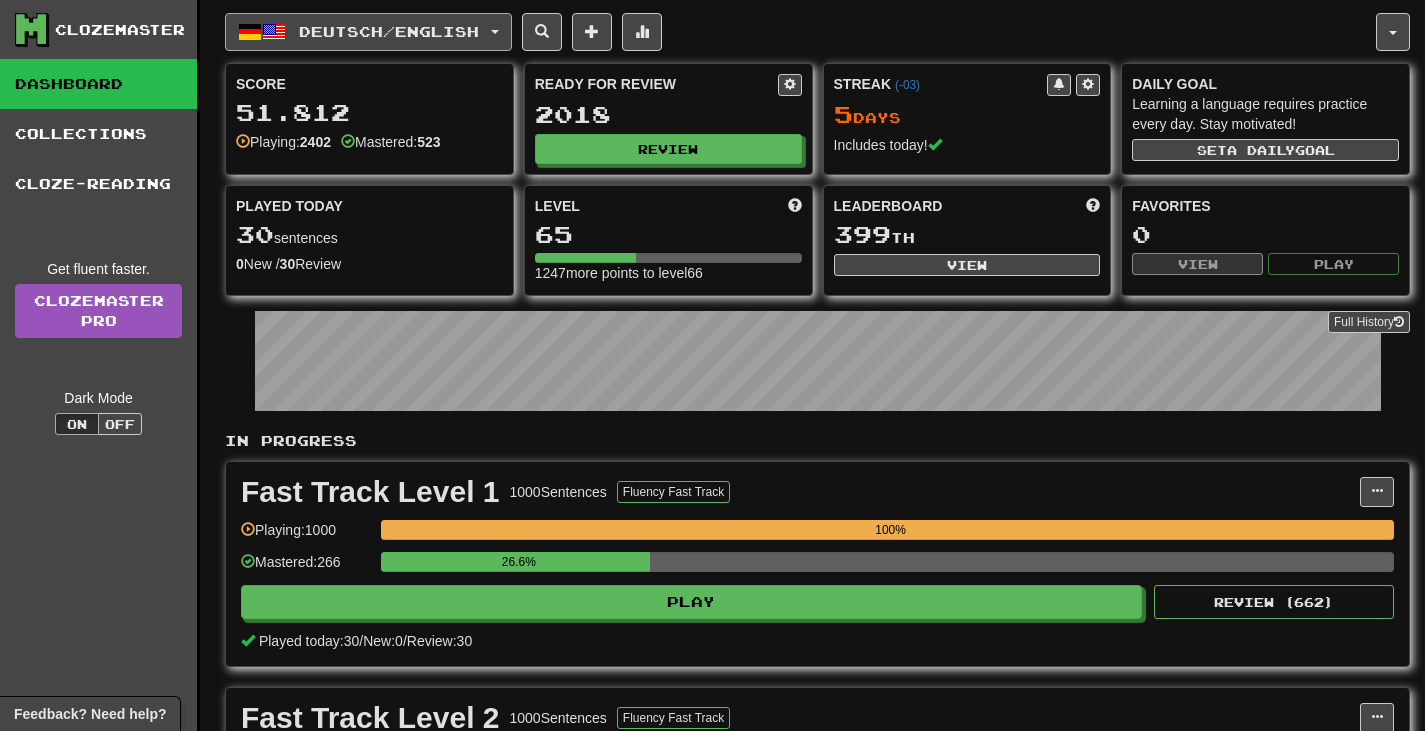 click on "Deutsch  /  English" at bounding box center [368, 32] 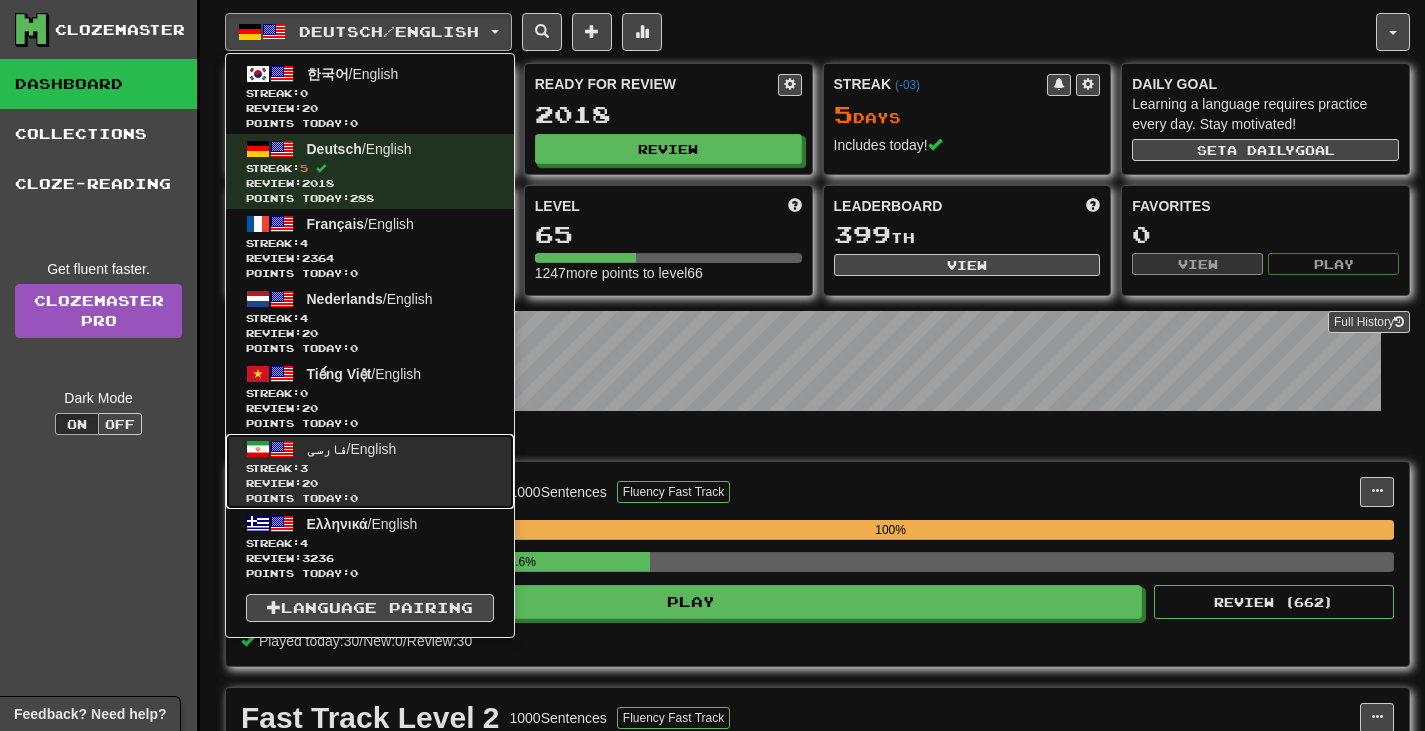 click on "فارسی  /  English Streak:  3   Review:  20 Points today:  0" at bounding box center [370, 471] 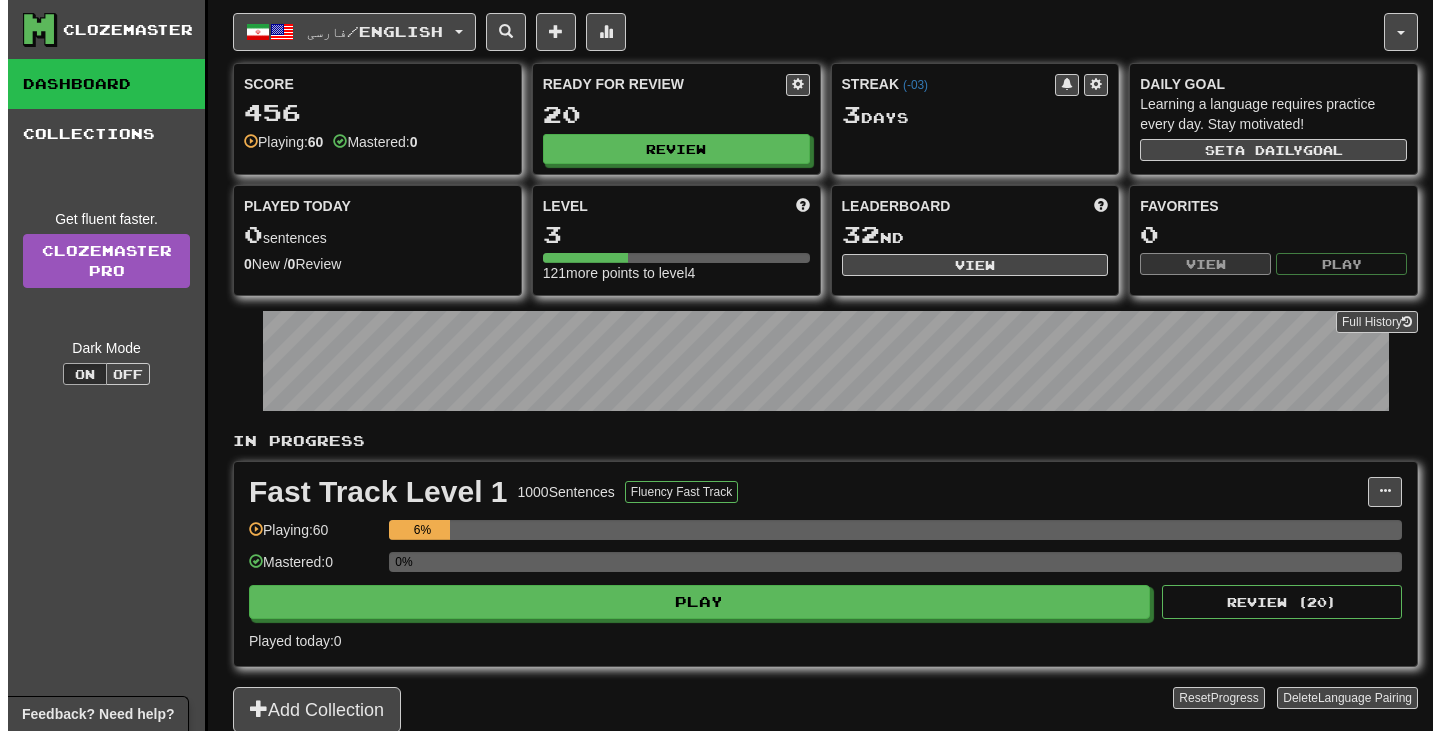 scroll, scrollTop: 0, scrollLeft: 0, axis: both 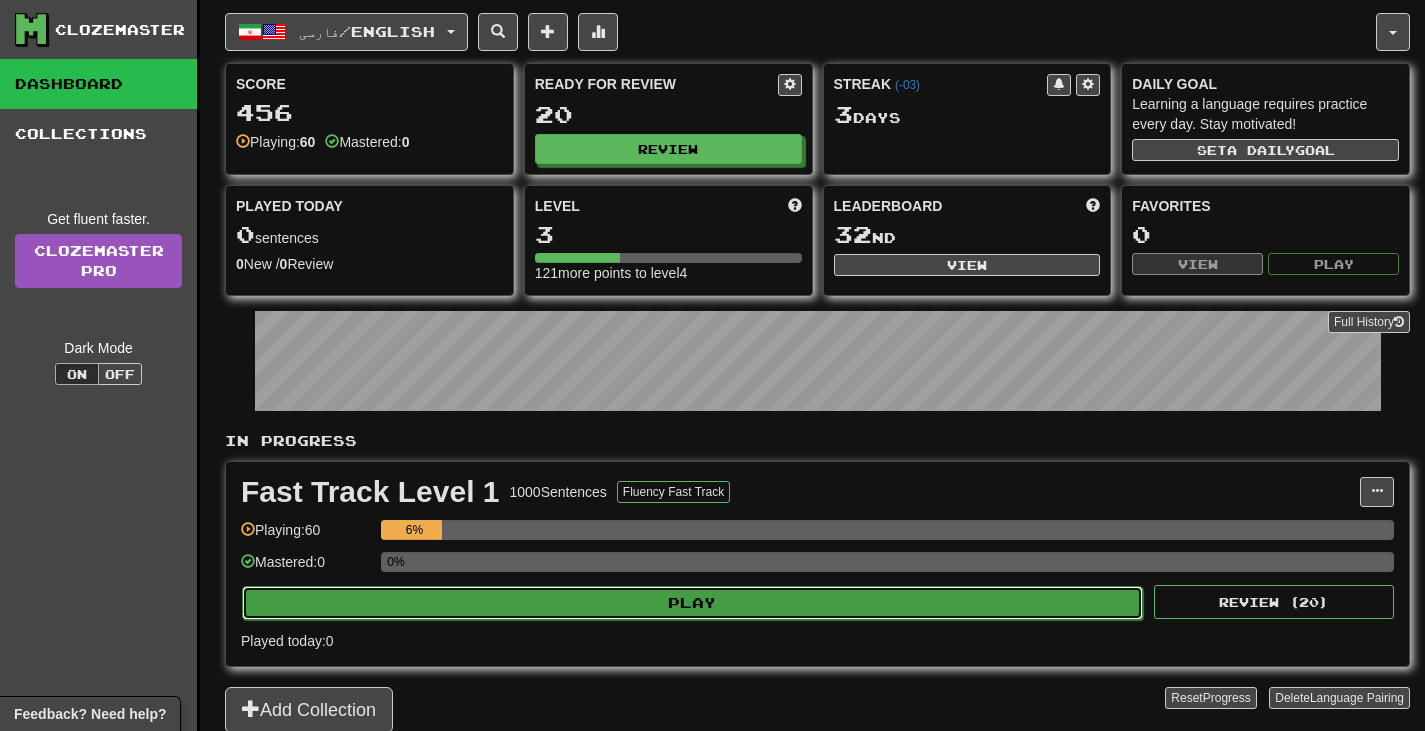 click on "Play" 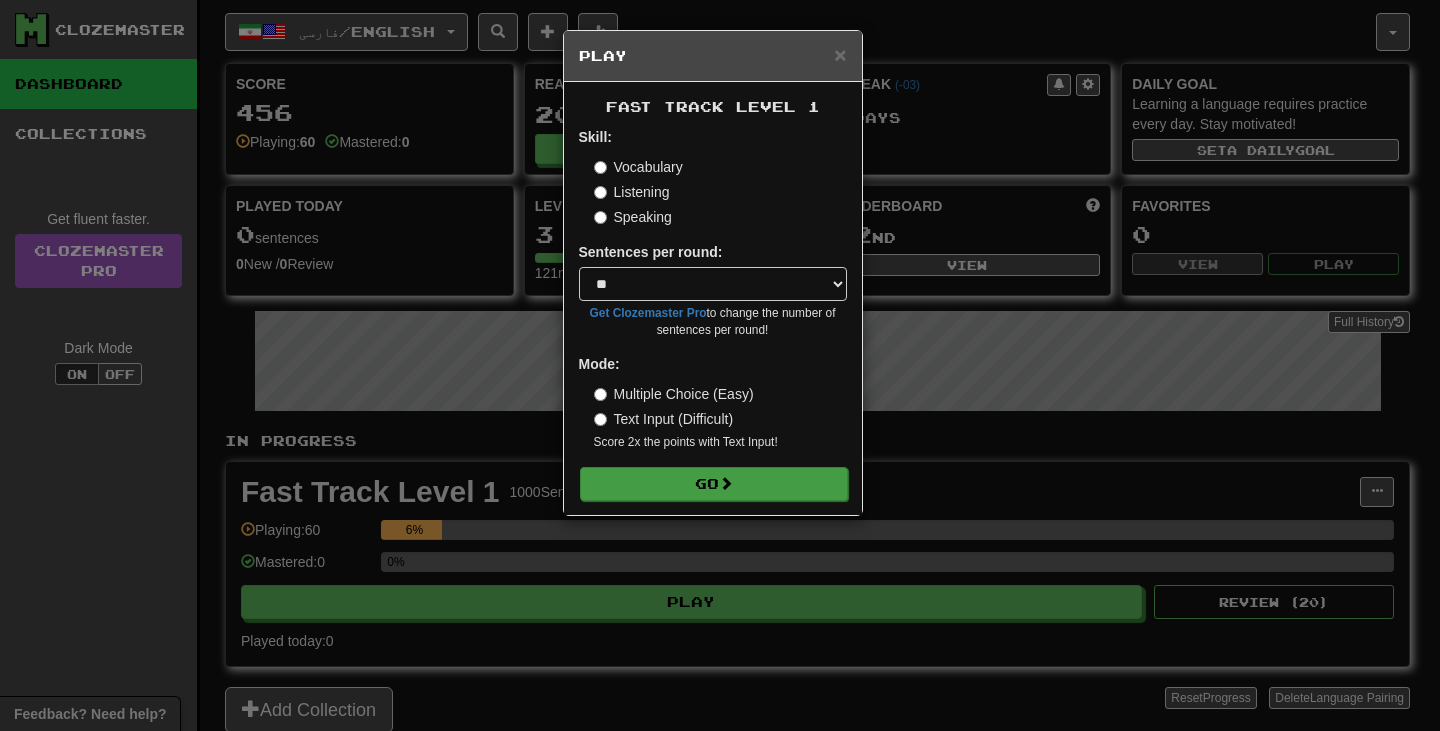 click on "Fast Track Level 1 Skill: Vocabulary Listening Speaking Sentences per round: * ** ** ** ** ** *** ******** Get Clozemaster Pro  to change the number of sentences per round! Mode: Multiple Choice (Easy) Text Input (Difficult) Score 2x the points with Text Input ! Go" at bounding box center (713, 298) 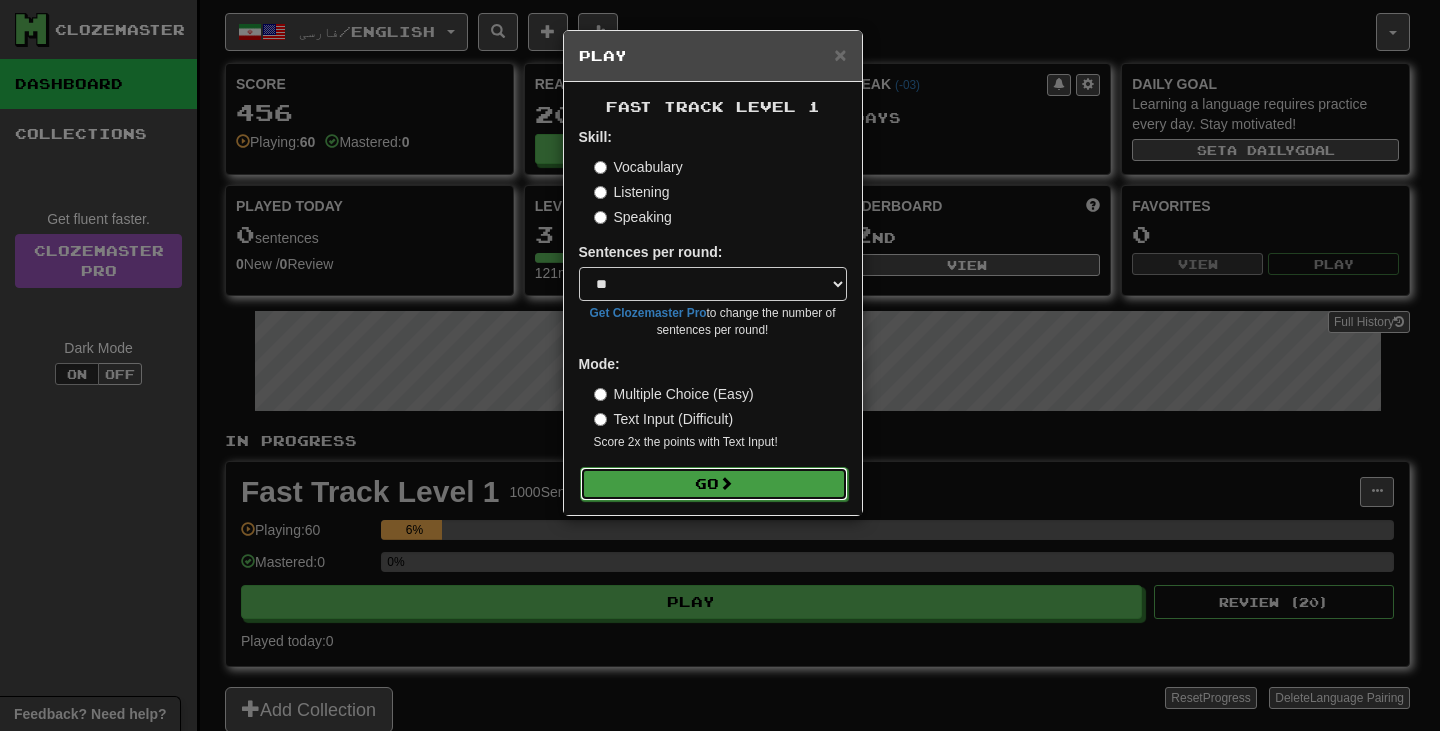 click on "Go" at bounding box center [714, 484] 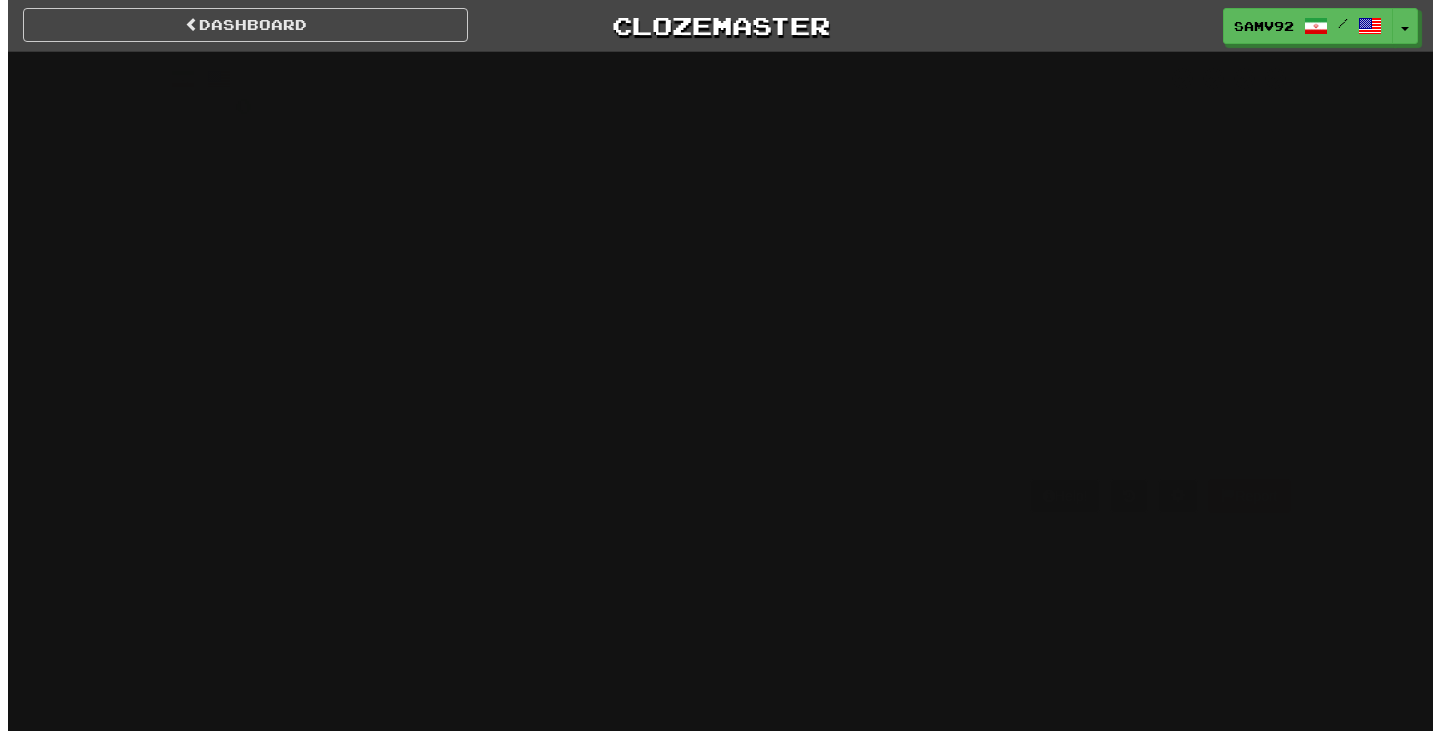 scroll, scrollTop: 0, scrollLeft: 0, axis: both 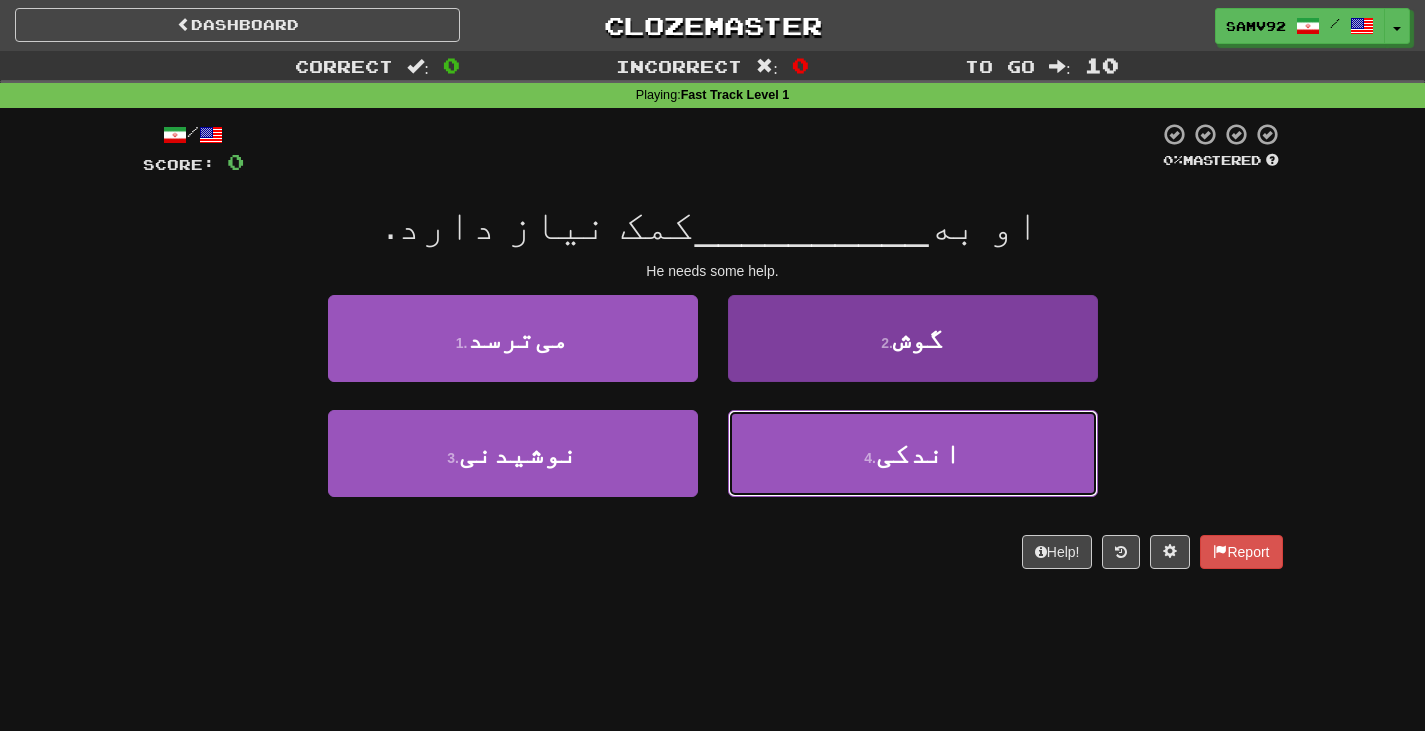 click on "4 .  اندکی" at bounding box center [913, 453] 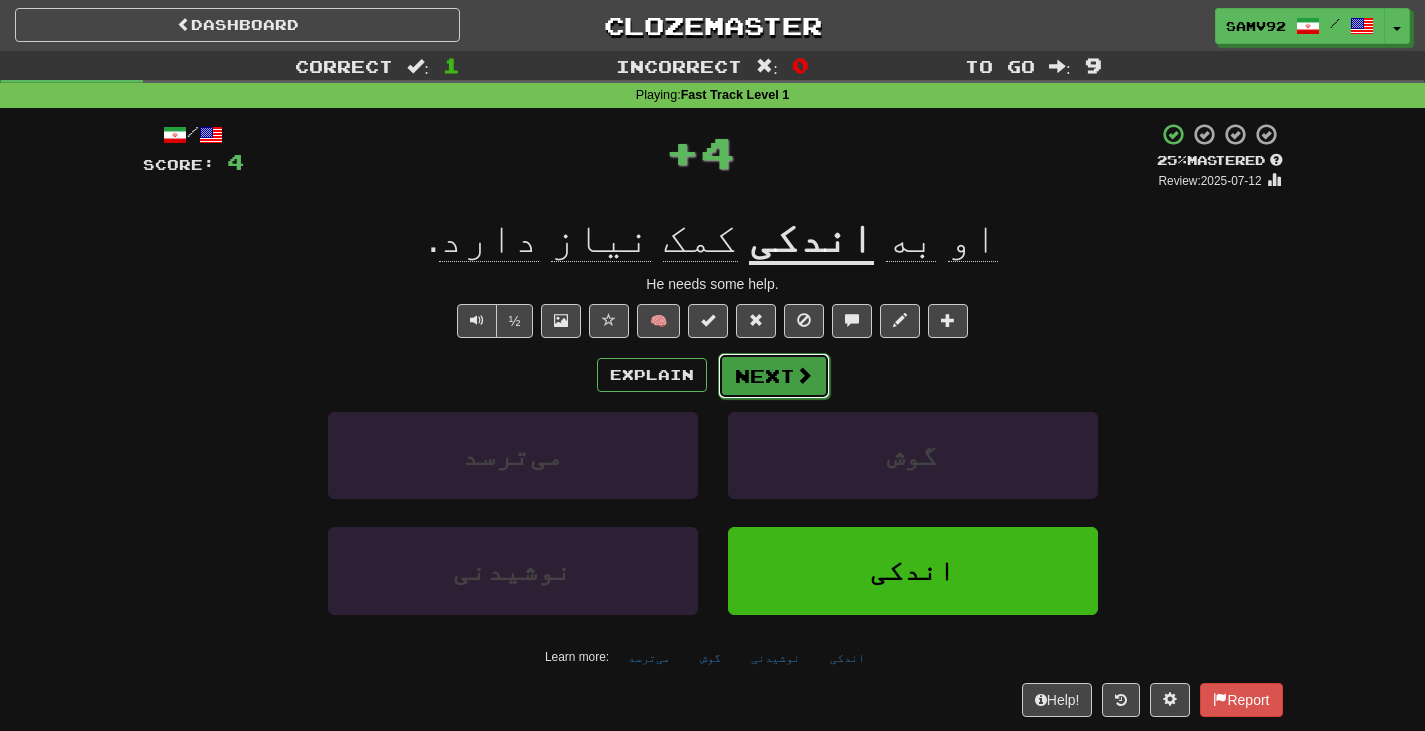 click on "Next" at bounding box center [774, 376] 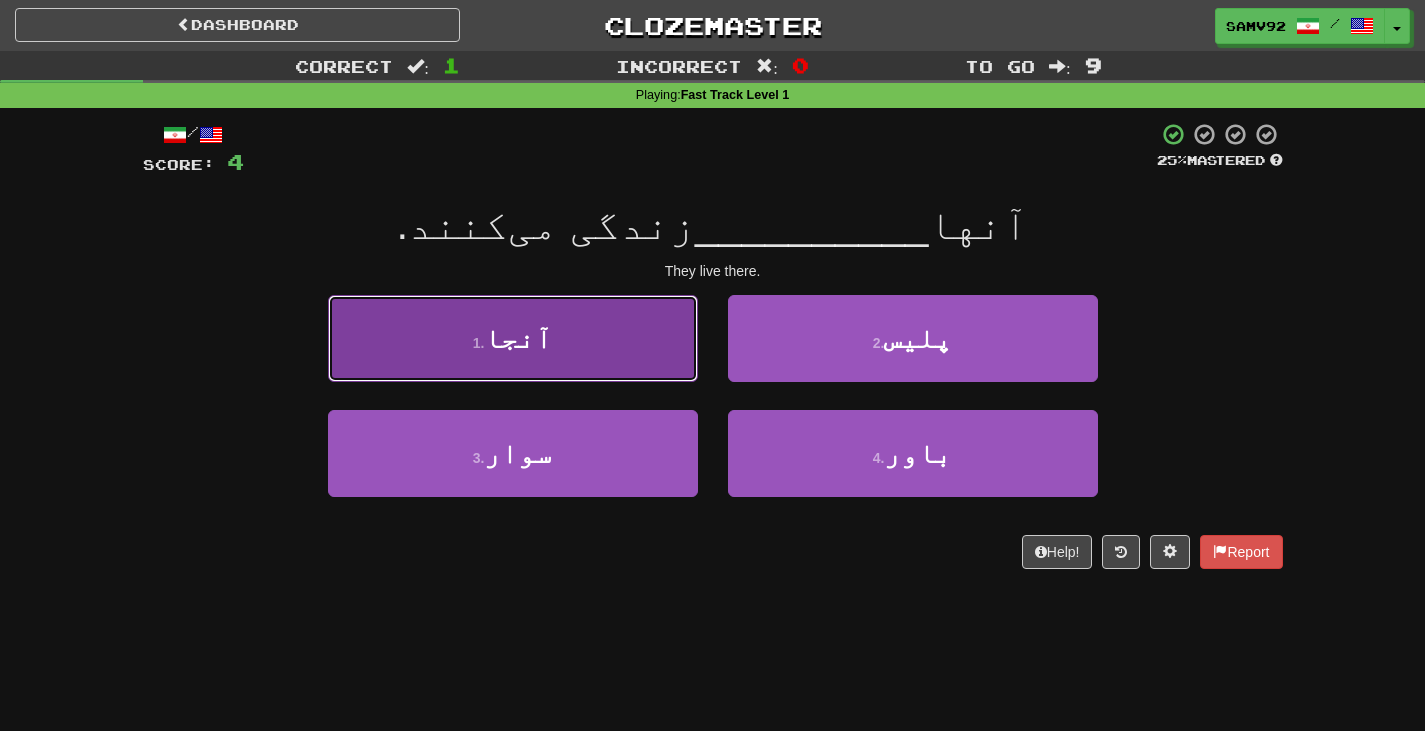 click on "1 .  آنجا" at bounding box center [513, 338] 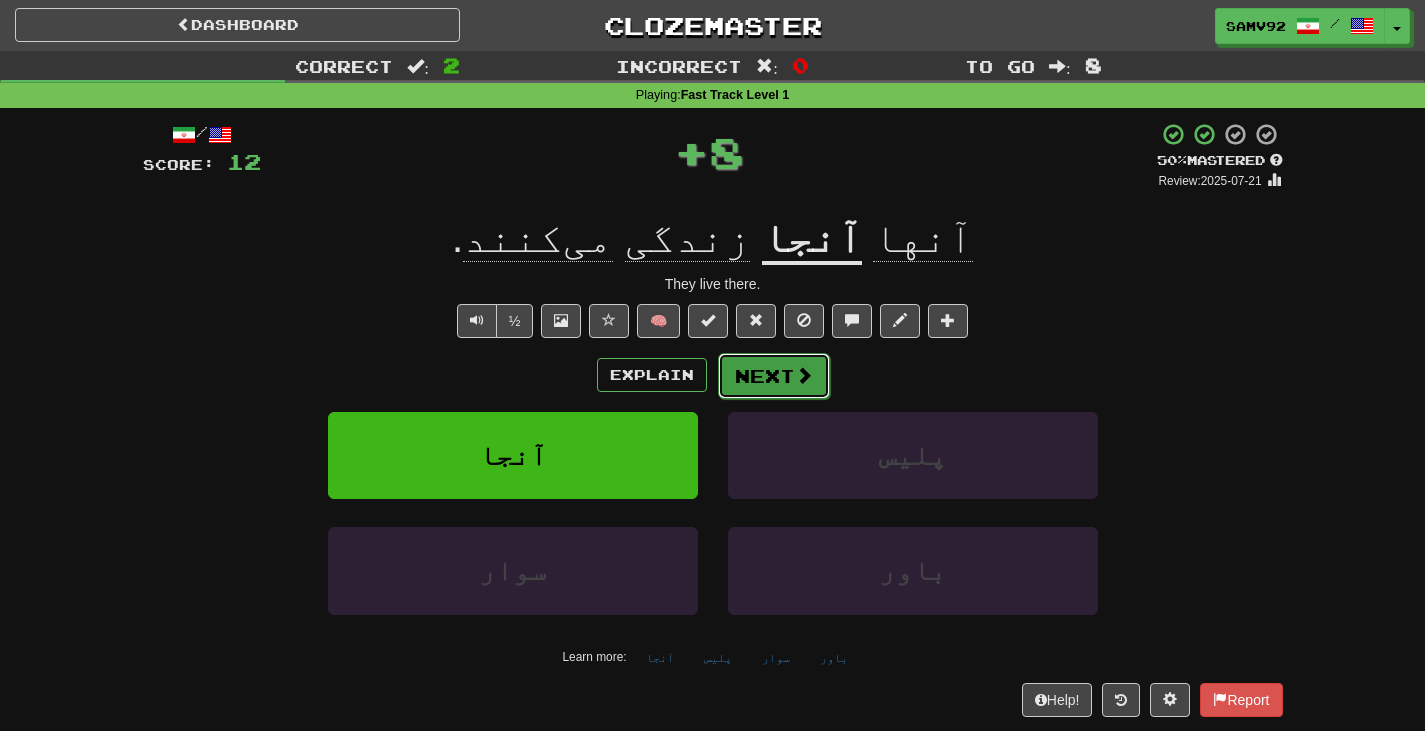 click on "Next" at bounding box center (774, 376) 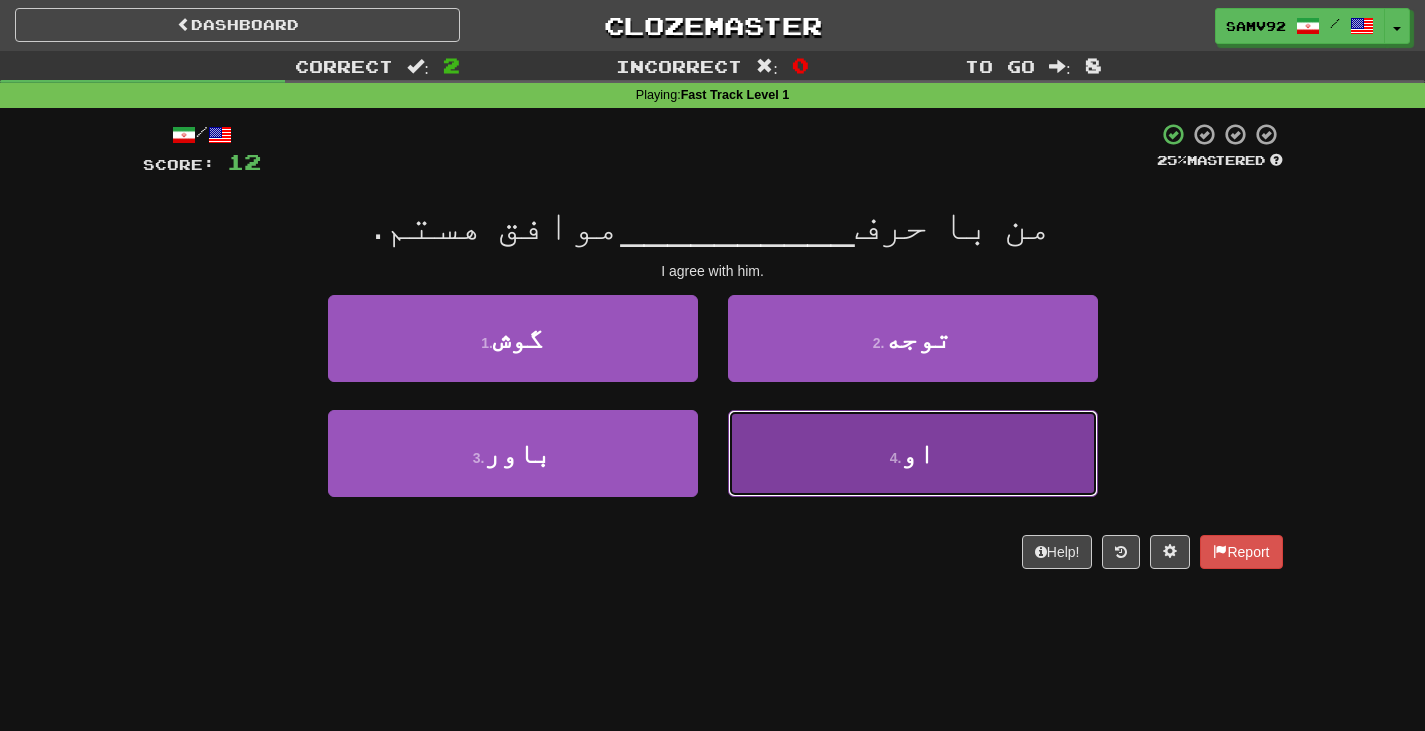 click on "4 .  او" at bounding box center [913, 453] 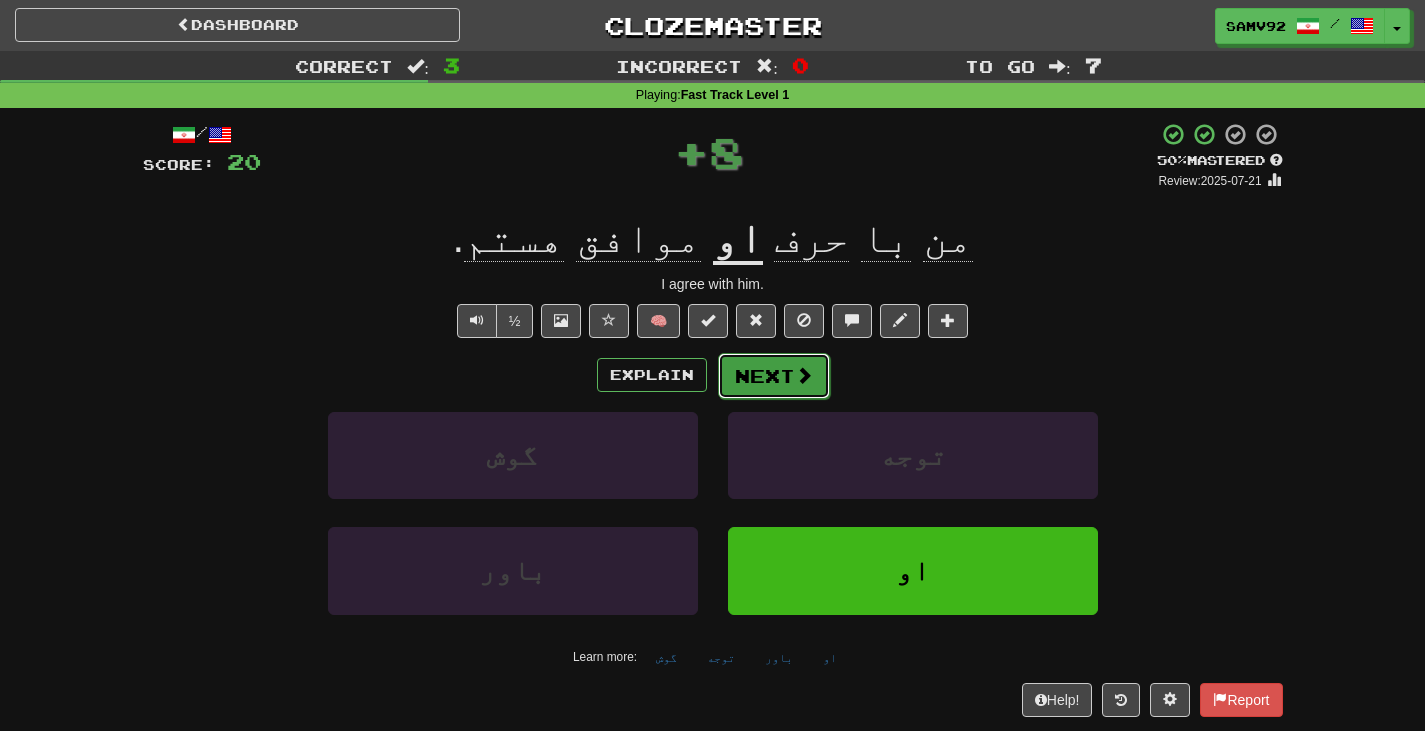 click on "Next" at bounding box center [774, 376] 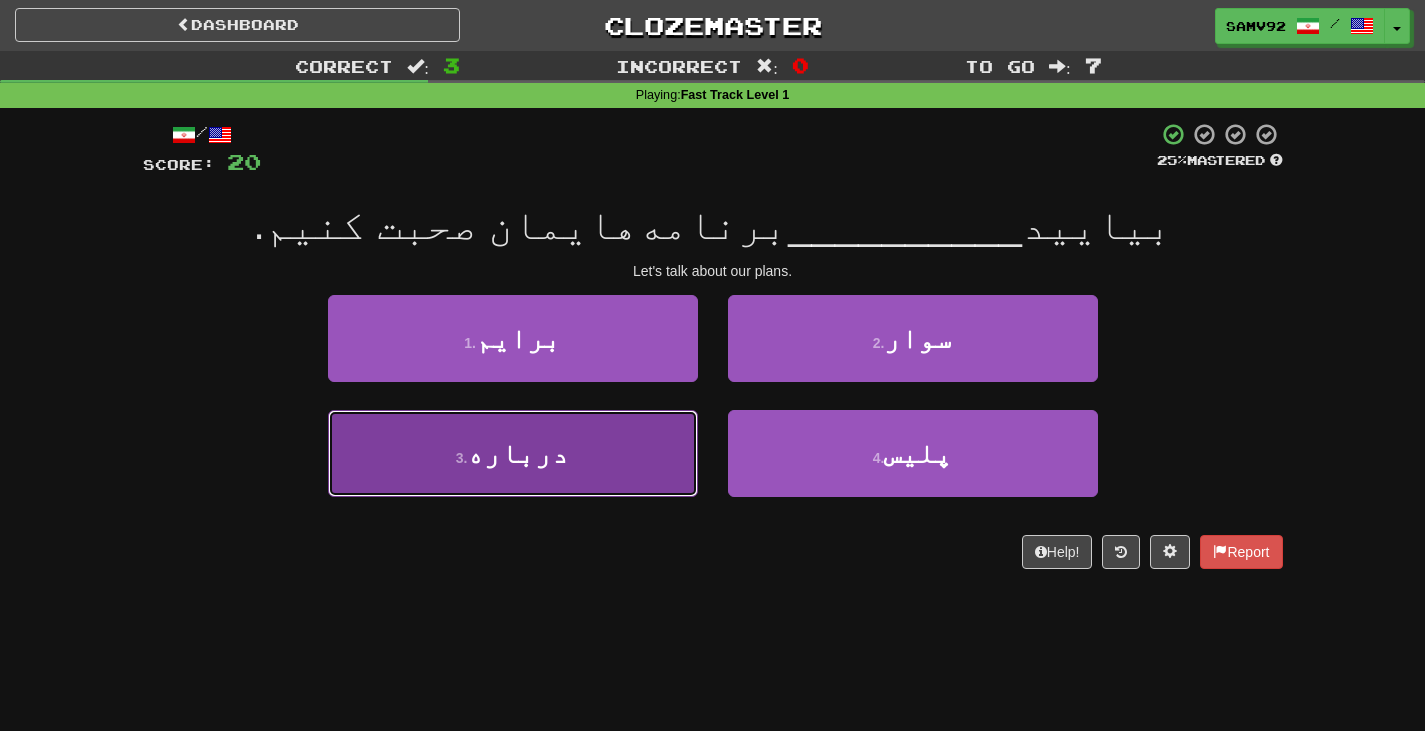 click on "3 .  درباره" at bounding box center (513, 453) 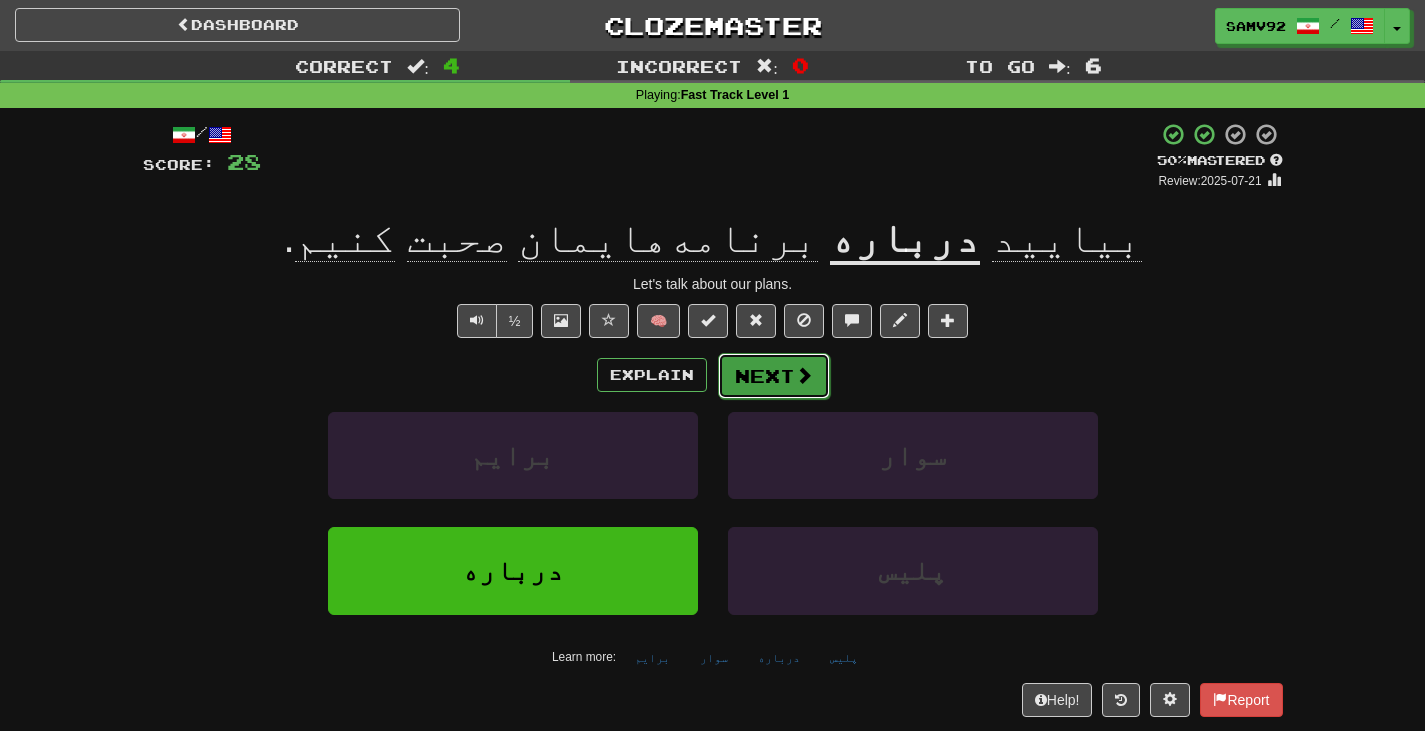 click at bounding box center (804, 375) 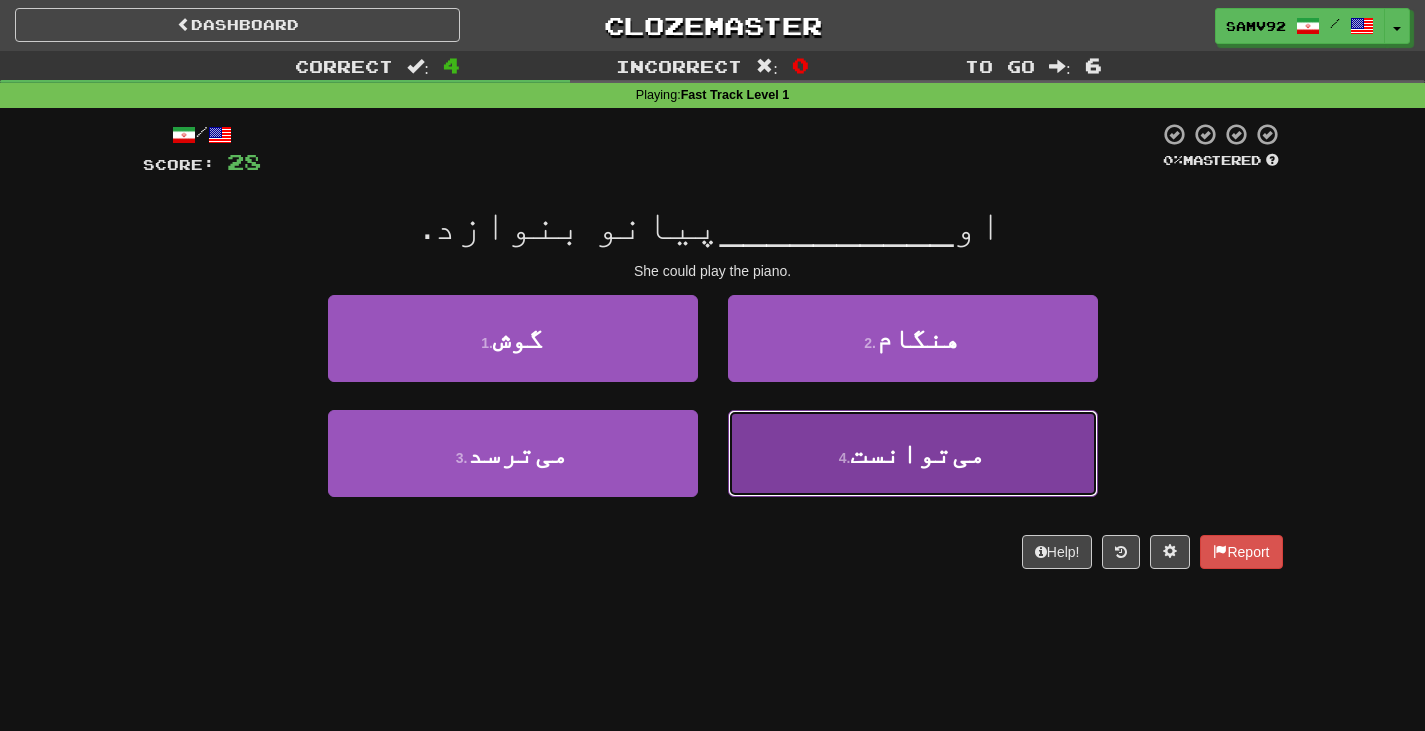 click on "4 .  می‌توانست" at bounding box center (913, 453) 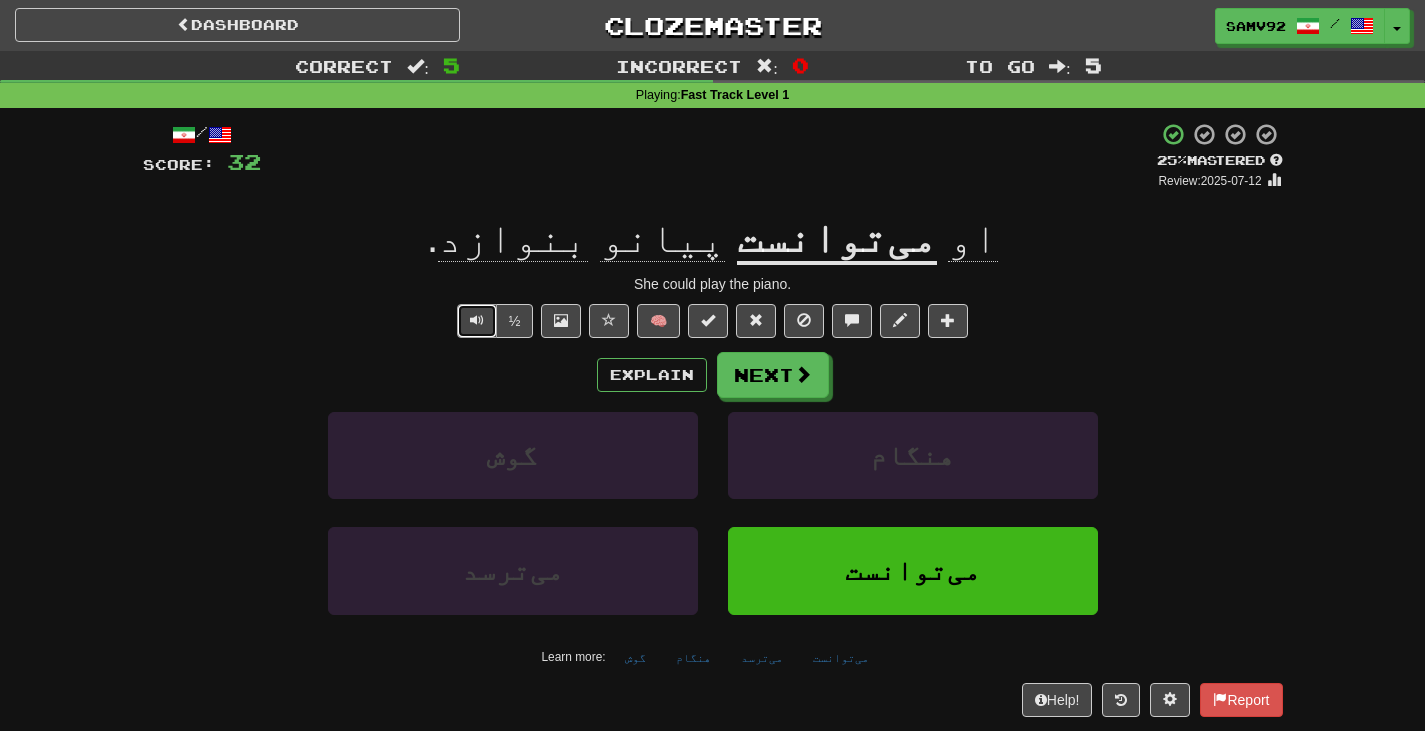 click at bounding box center [477, 321] 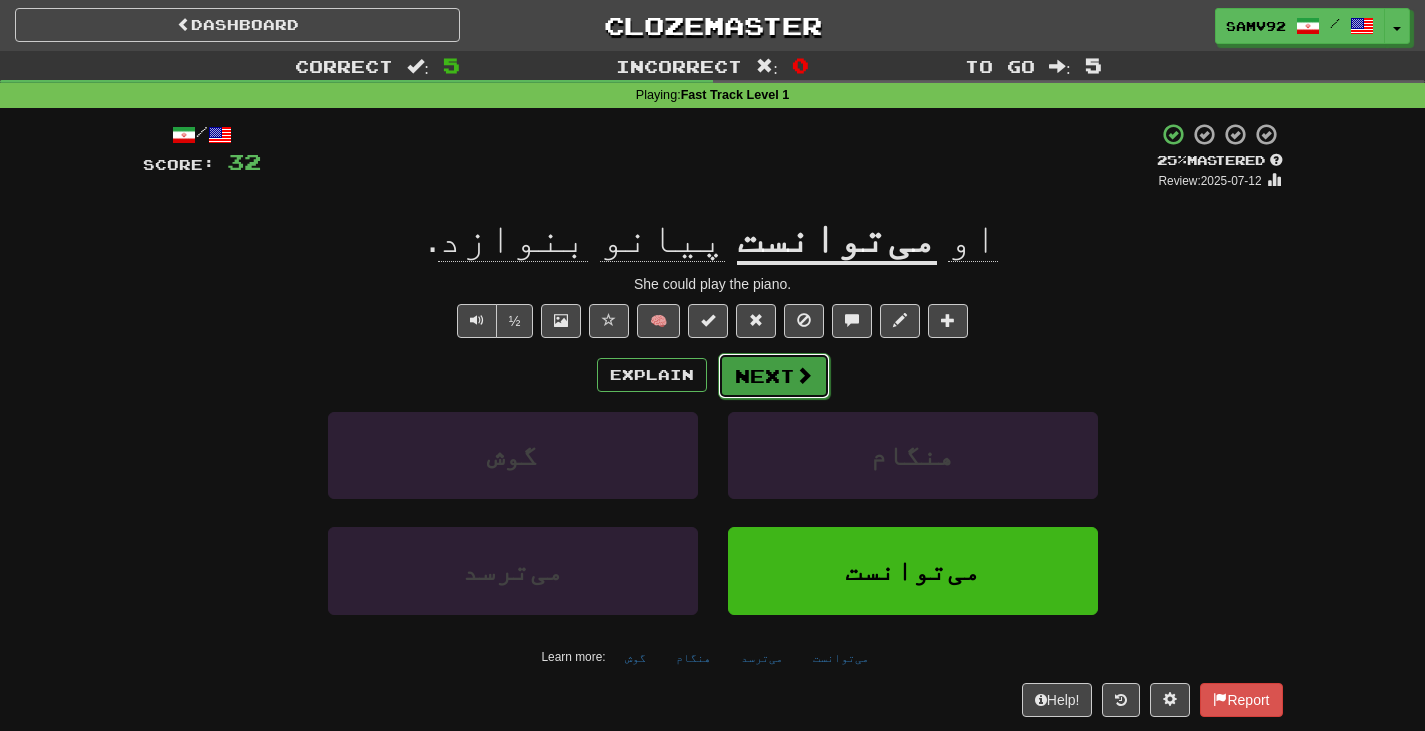 click on "Next" at bounding box center (774, 376) 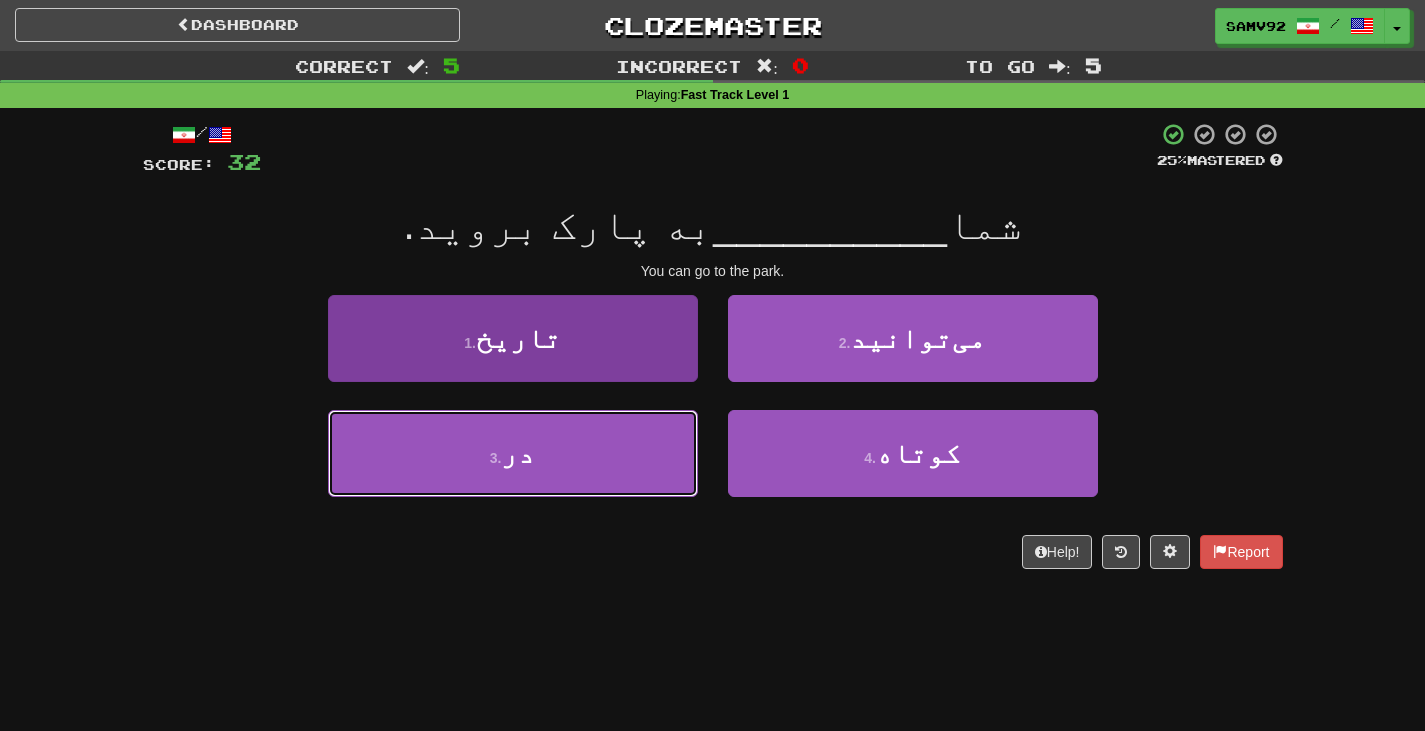 click on "3 .  در" at bounding box center (513, 453) 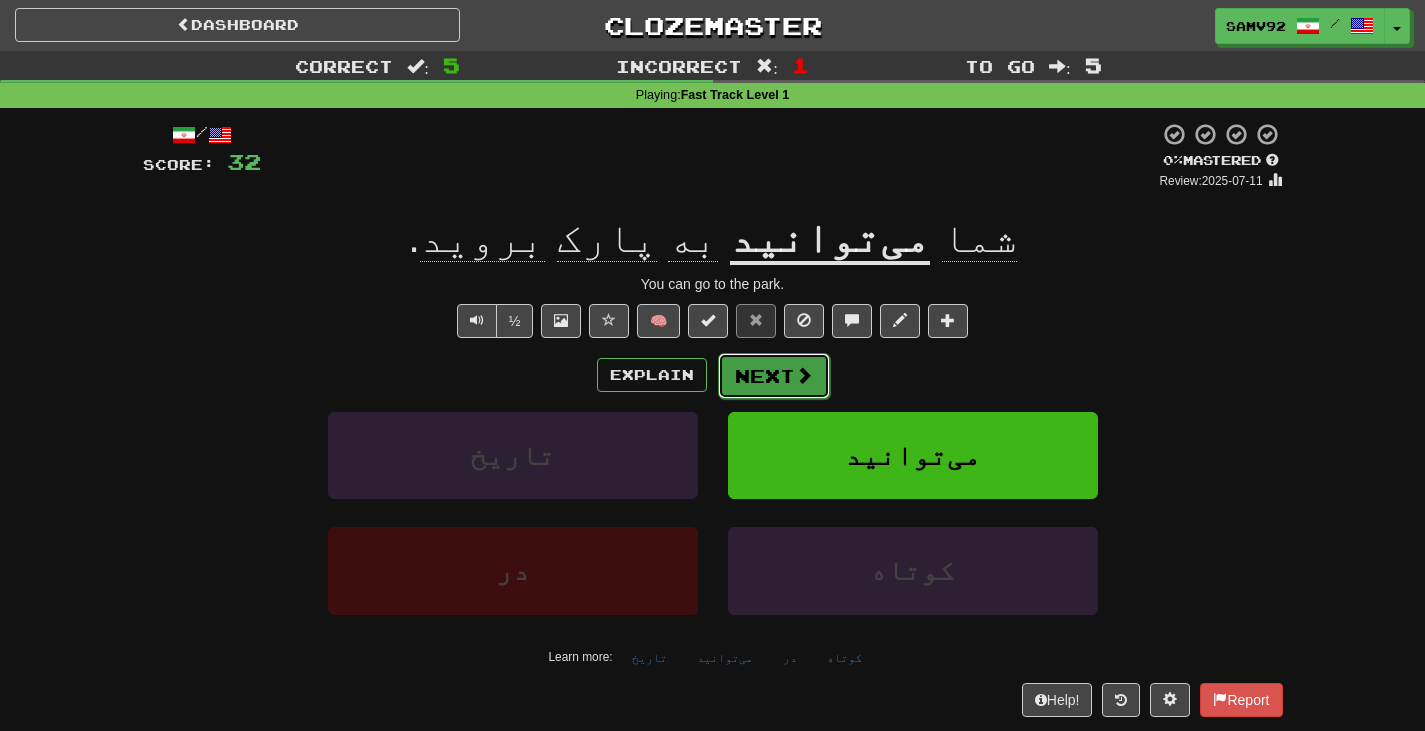click on "Next" at bounding box center [774, 376] 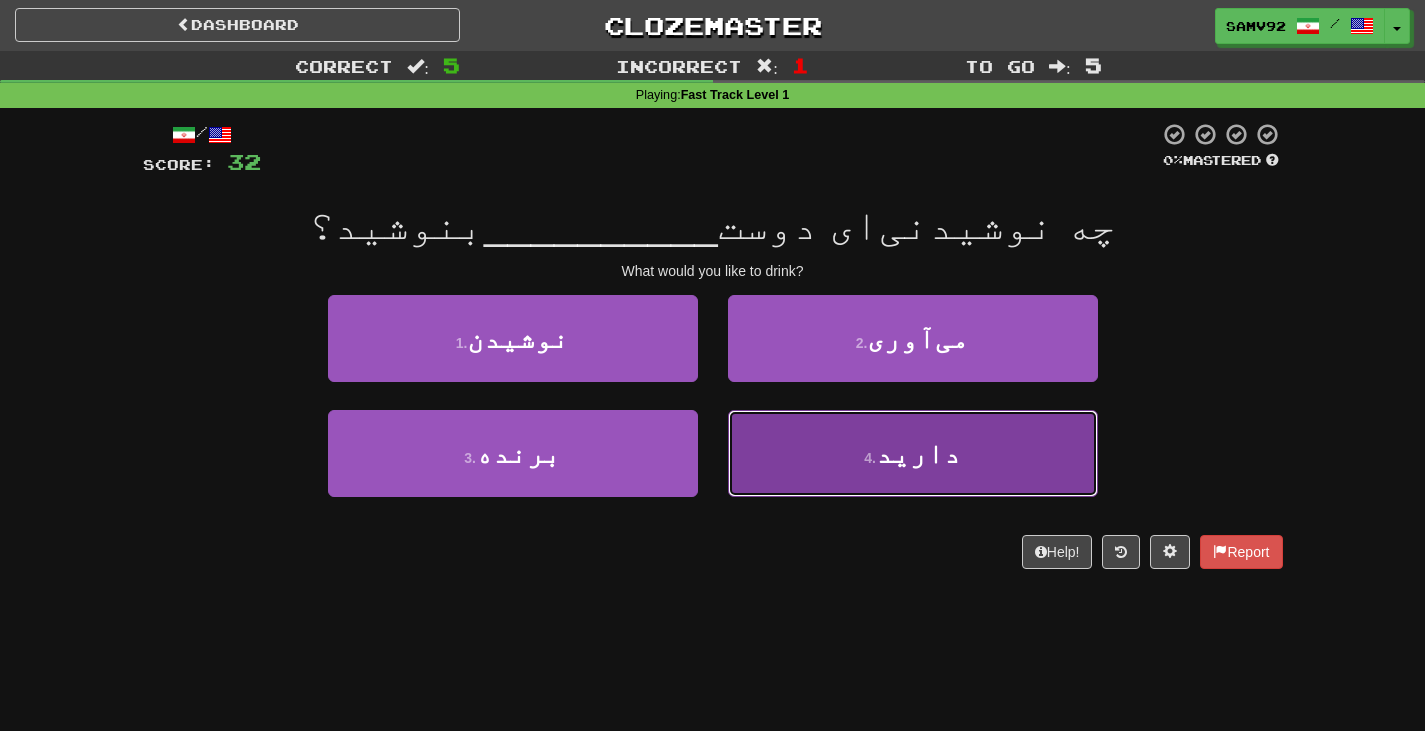 click on "4 .  دارید" at bounding box center [913, 453] 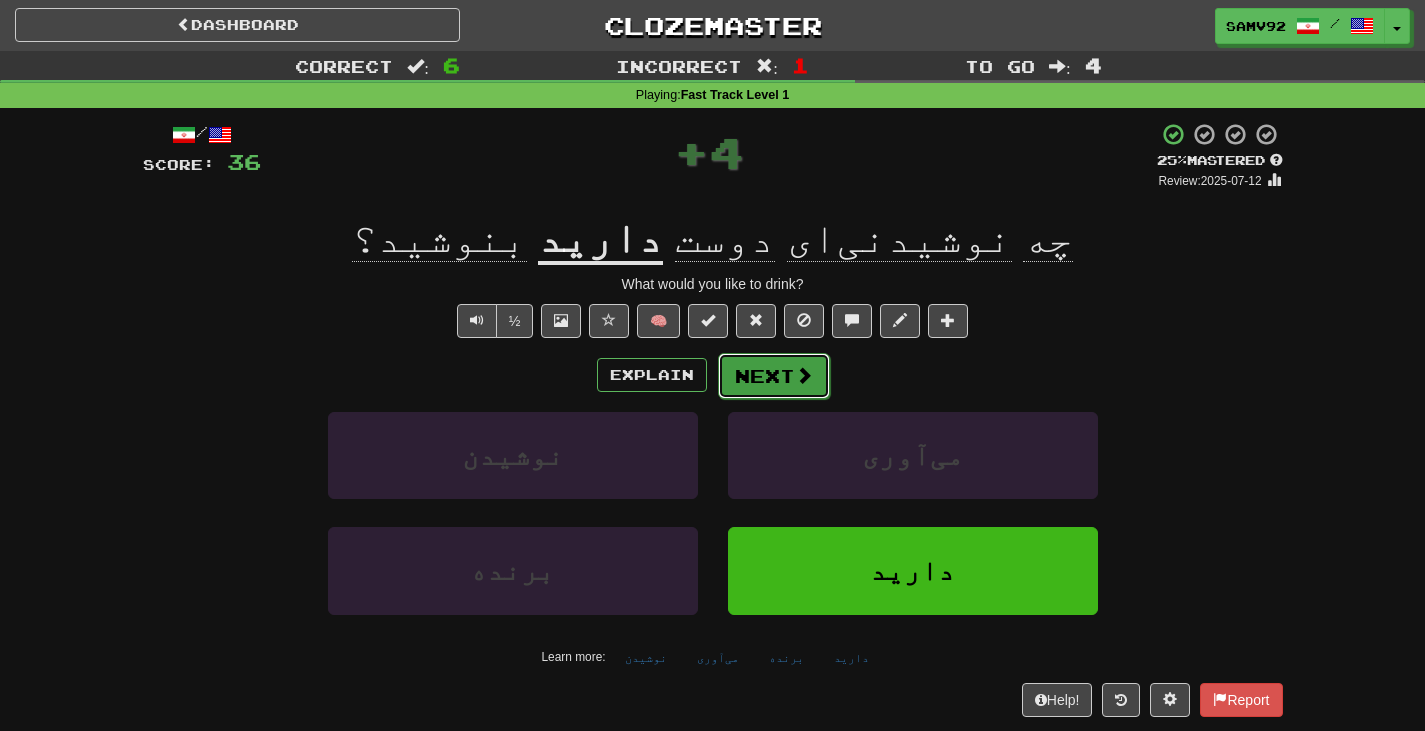 click on "Next" at bounding box center (774, 376) 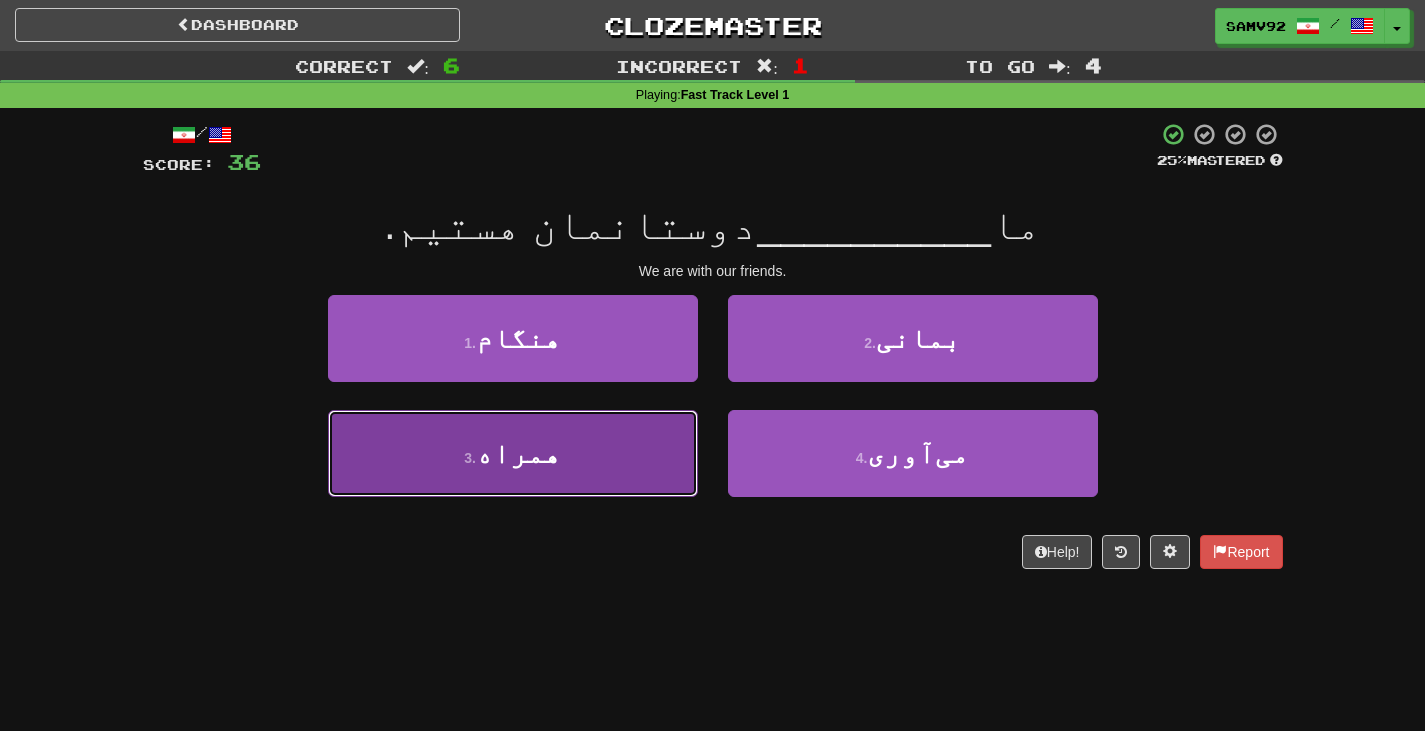 click on "3 .  همراه" at bounding box center (513, 453) 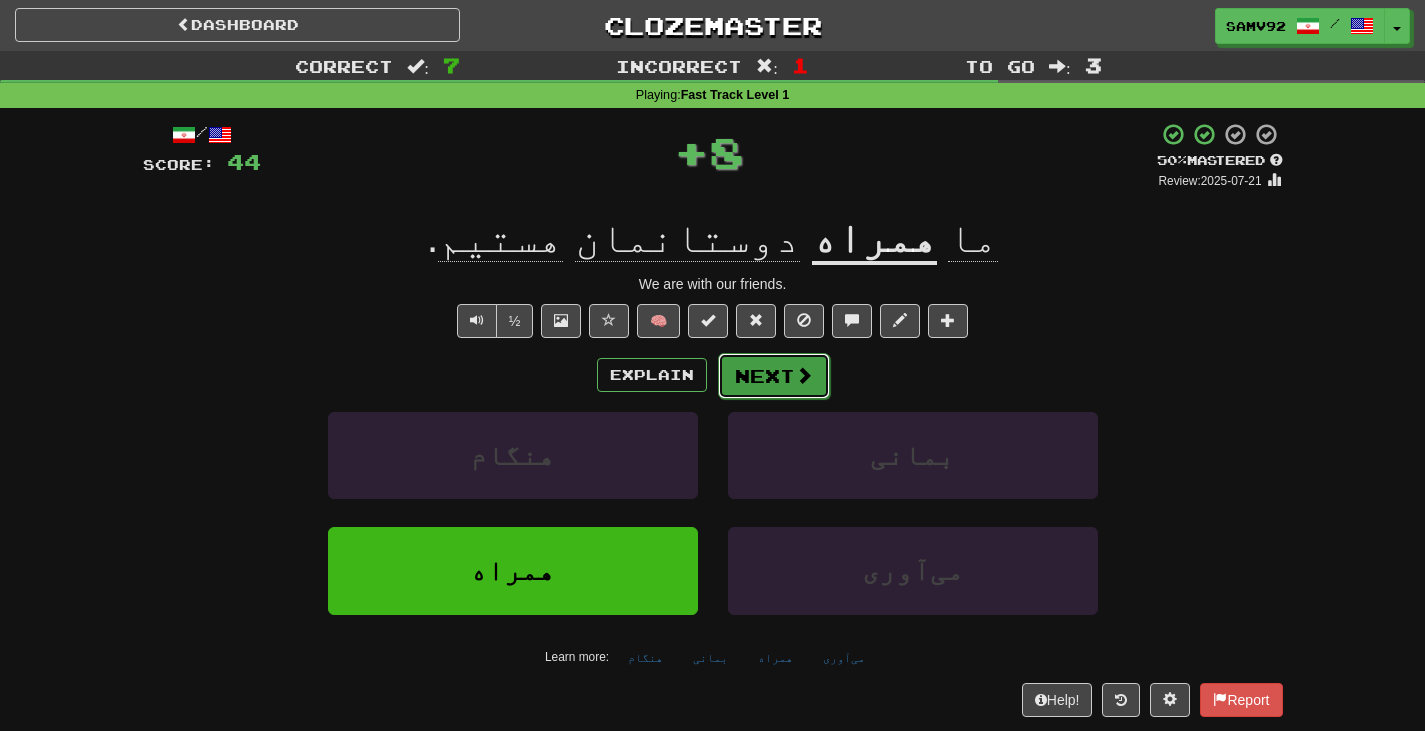 click on "Next" at bounding box center [774, 376] 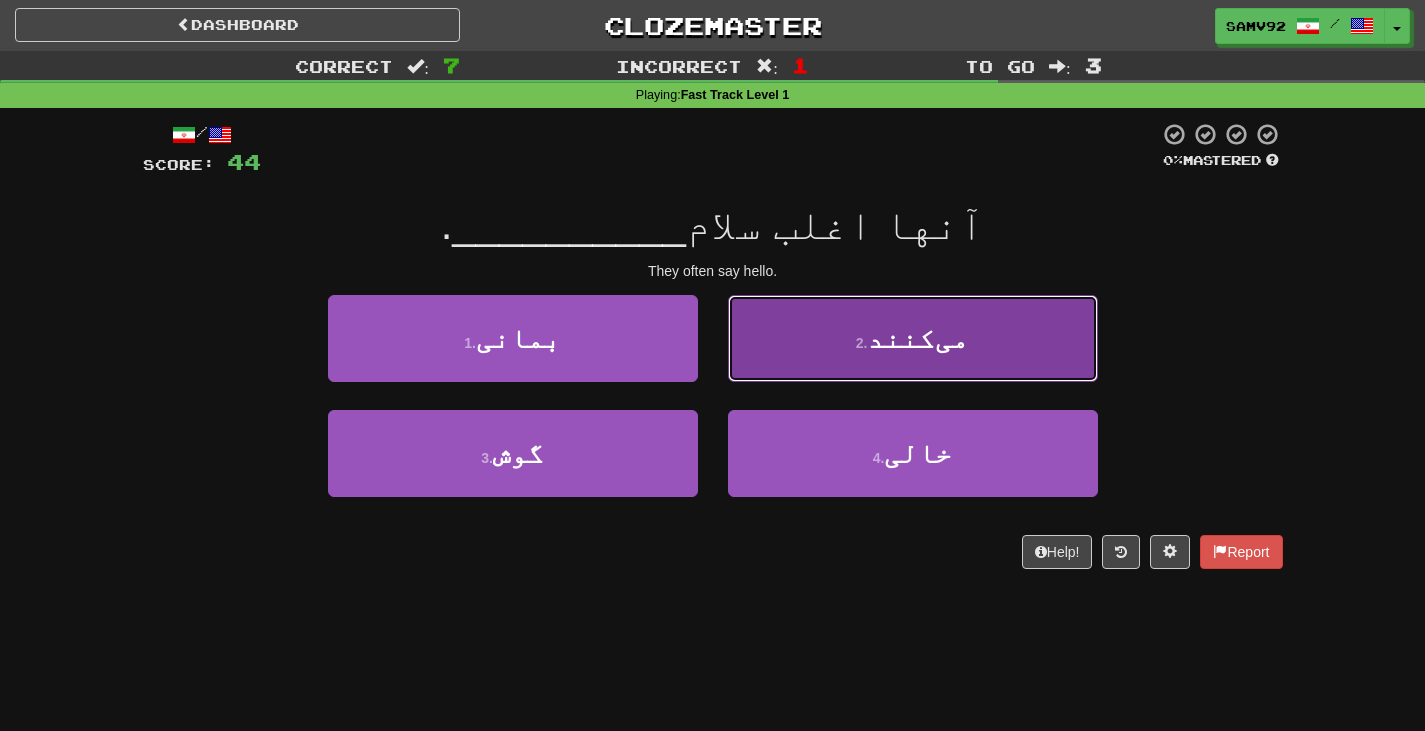 click on "2 .  می‌کنند" at bounding box center (913, 338) 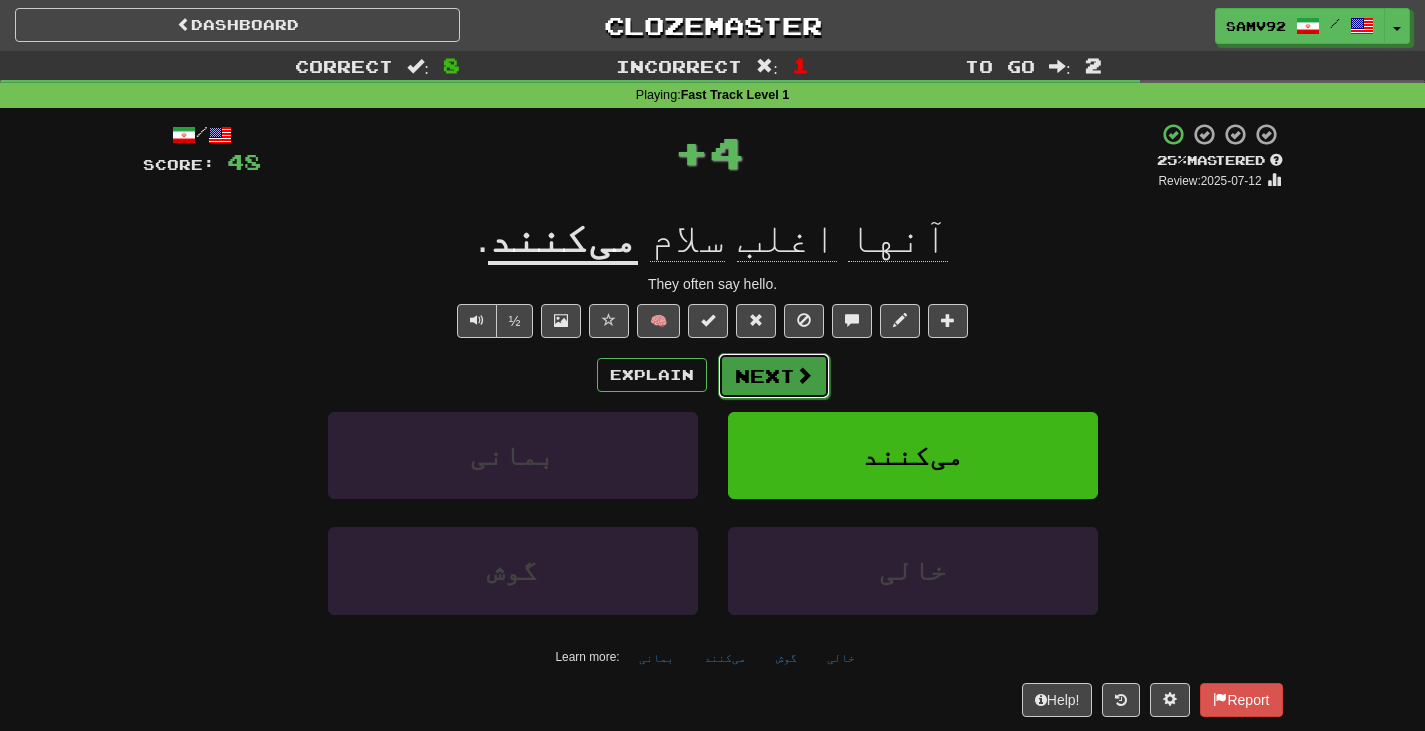 click on "Next" at bounding box center (774, 376) 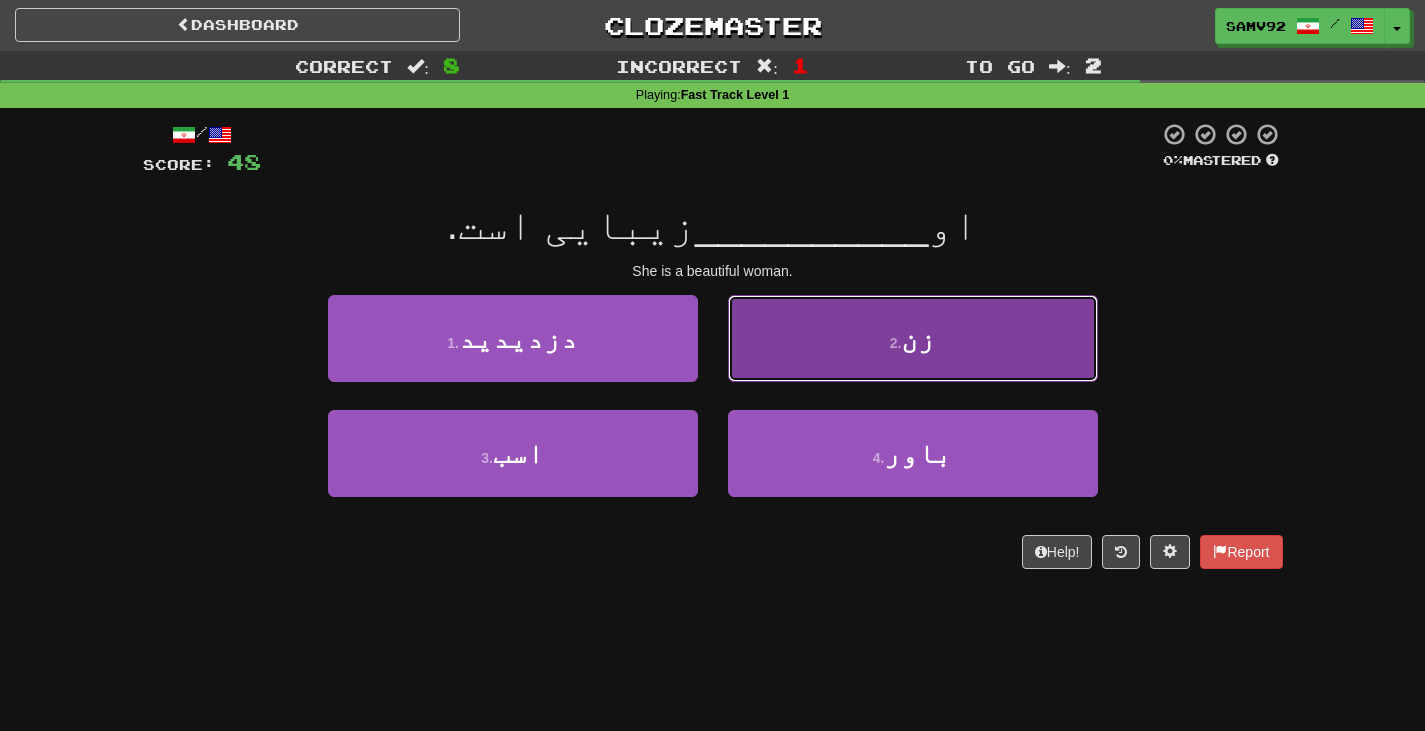 click on "2 .  زن" at bounding box center (913, 338) 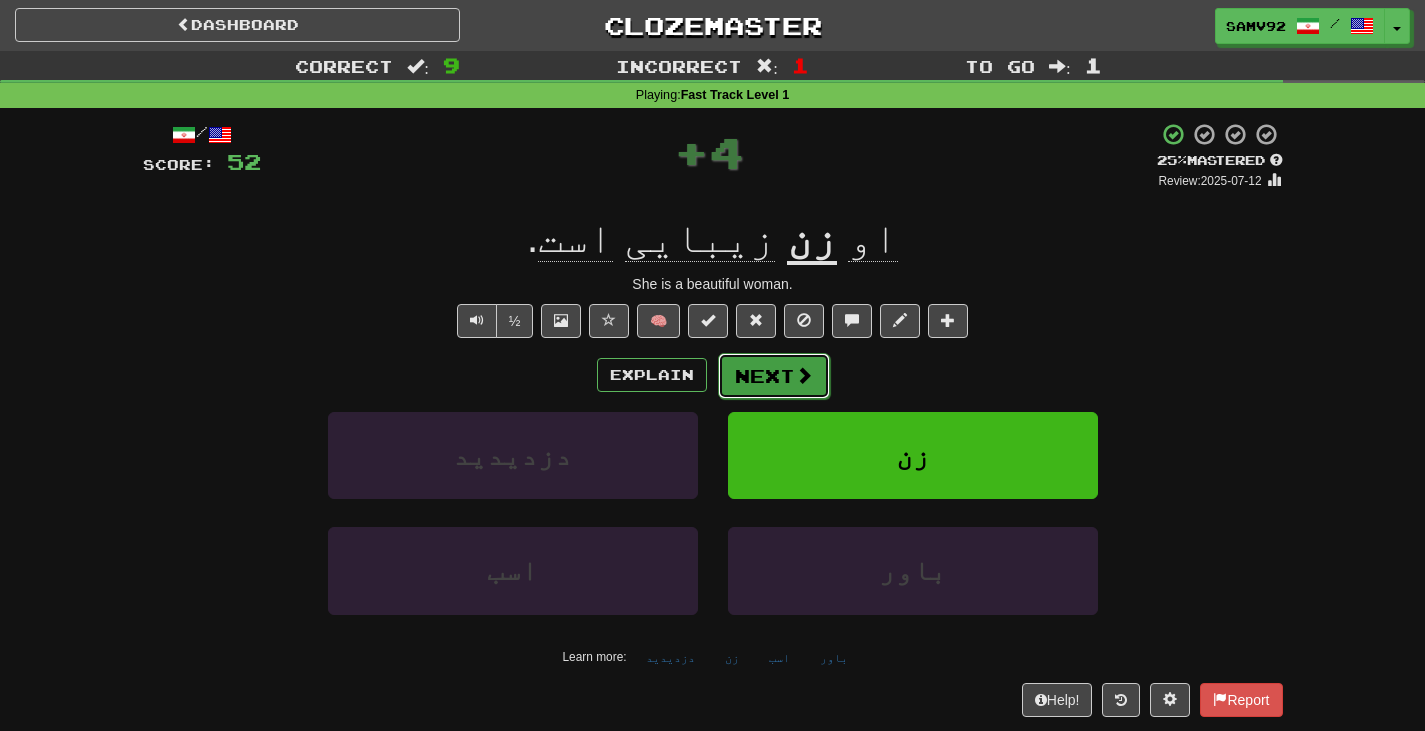 click on "Next" at bounding box center [774, 376] 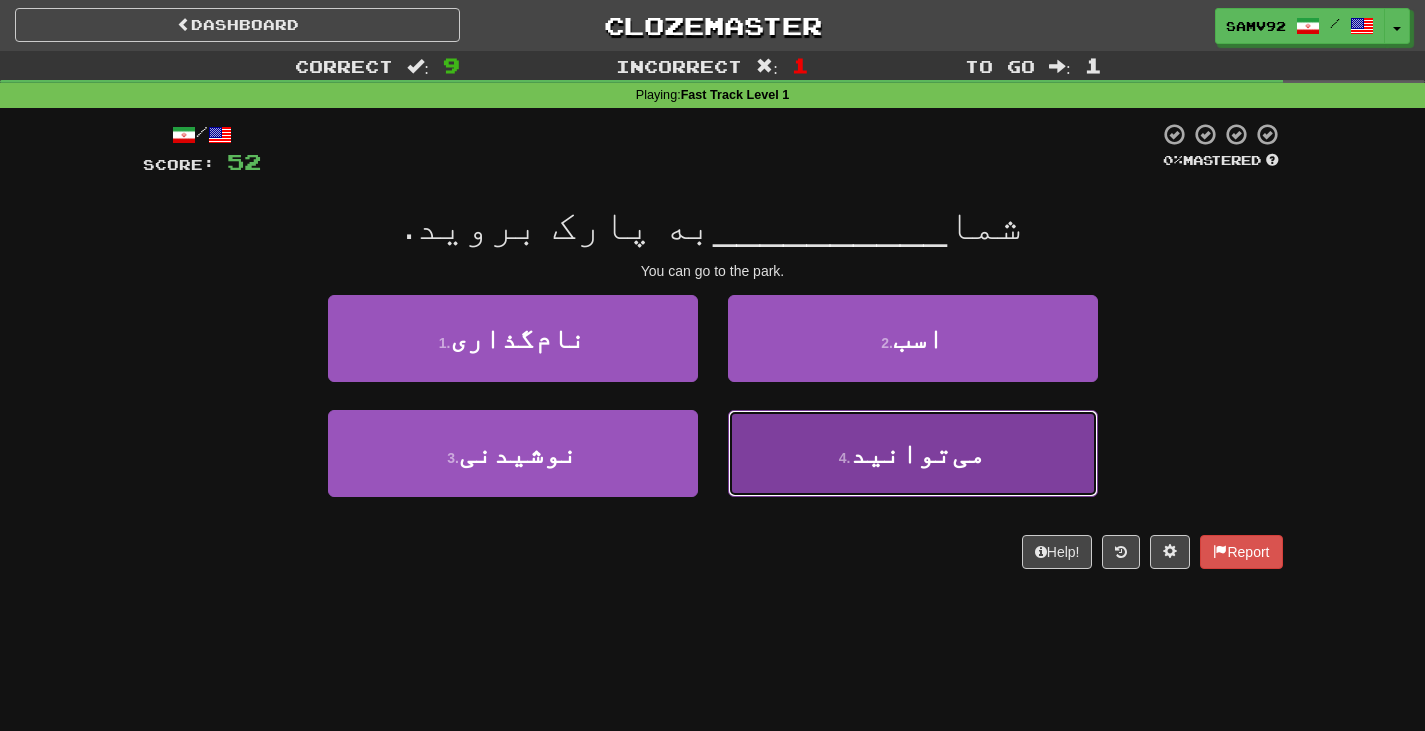 click on "4 .  می‌توانید" at bounding box center (913, 453) 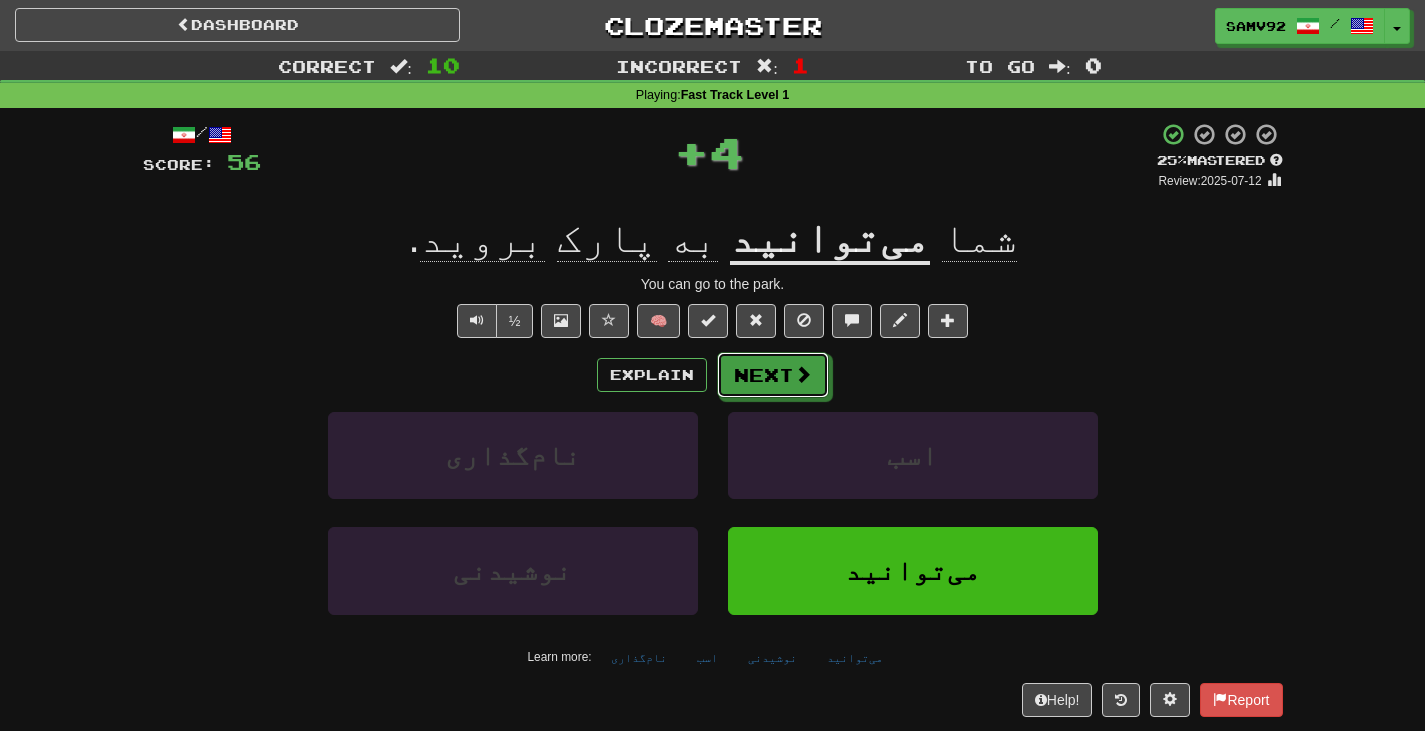 click on "Next" at bounding box center [773, 375] 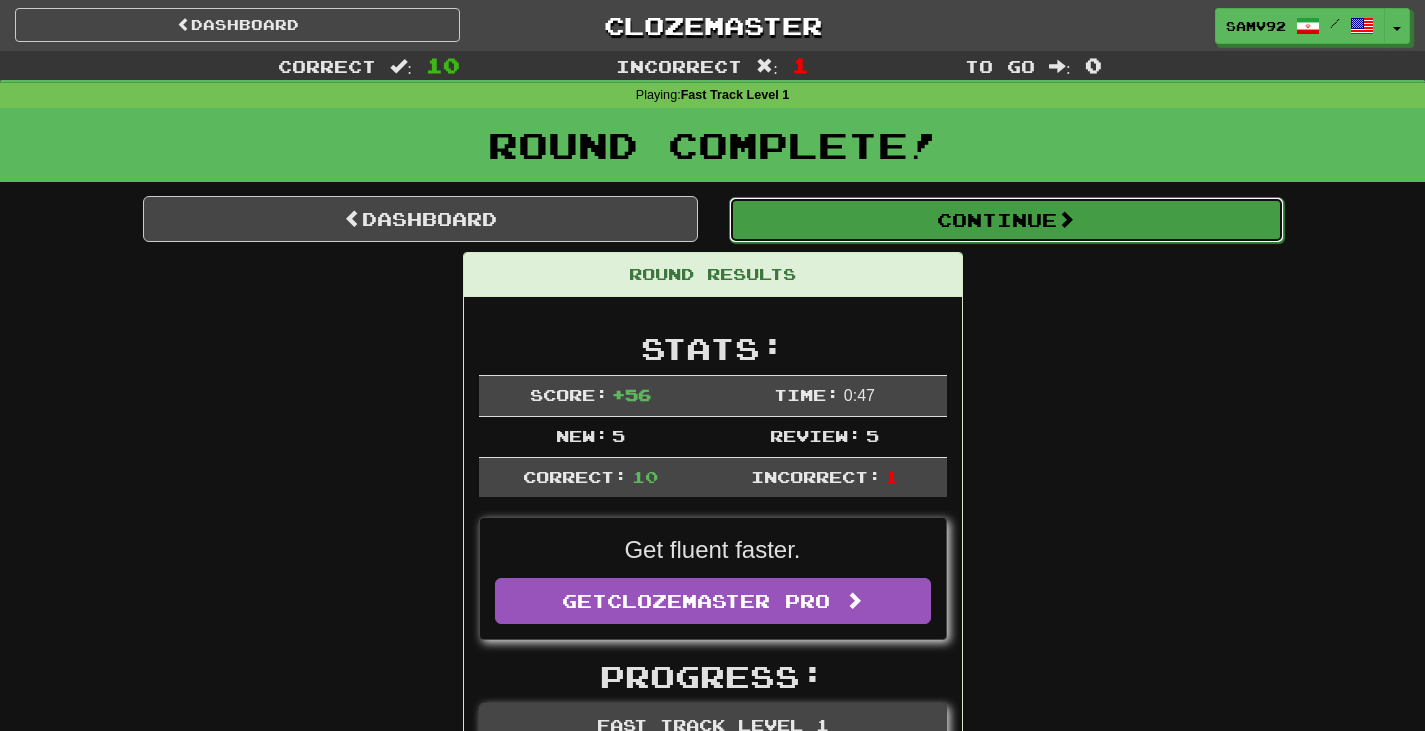click on "Continue" at bounding box center (1006, 220) 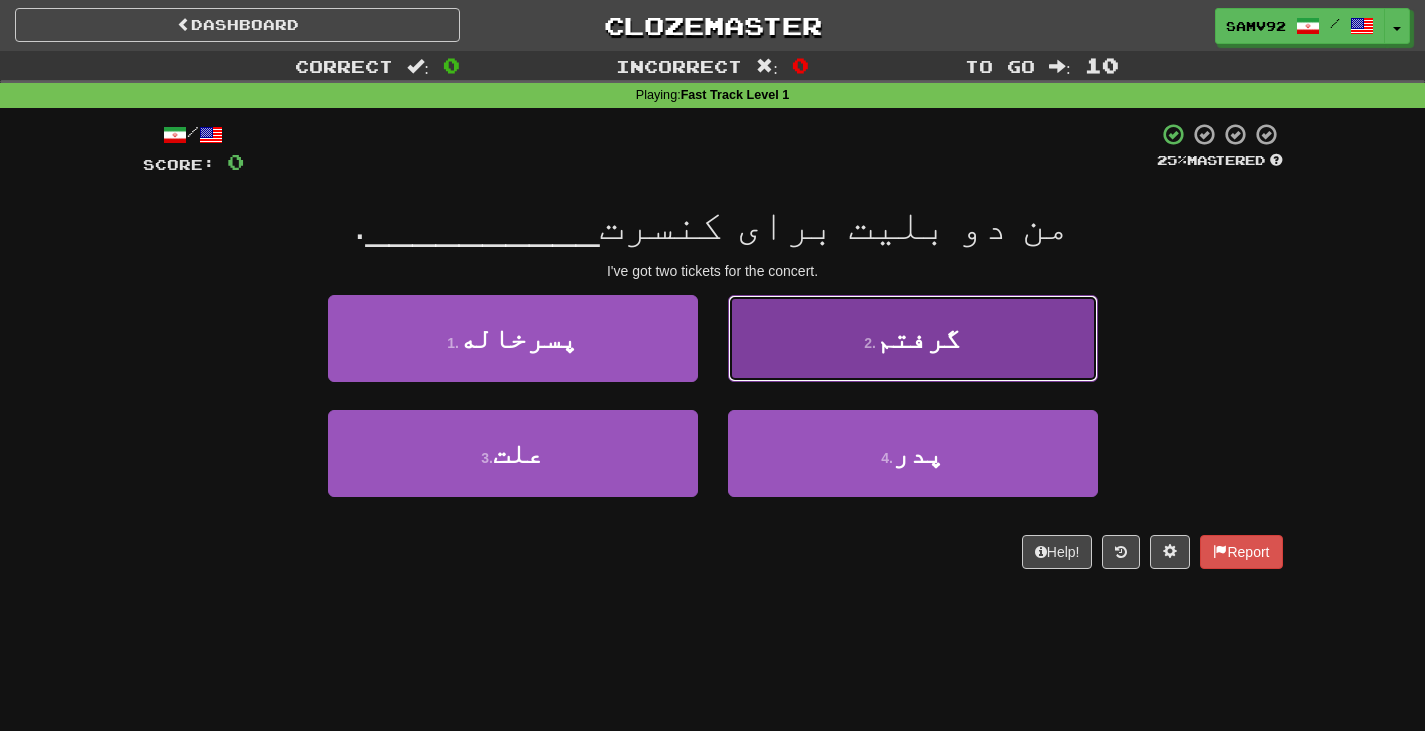 click on "2 .  گرفتم" at bounding box center (913, 338) 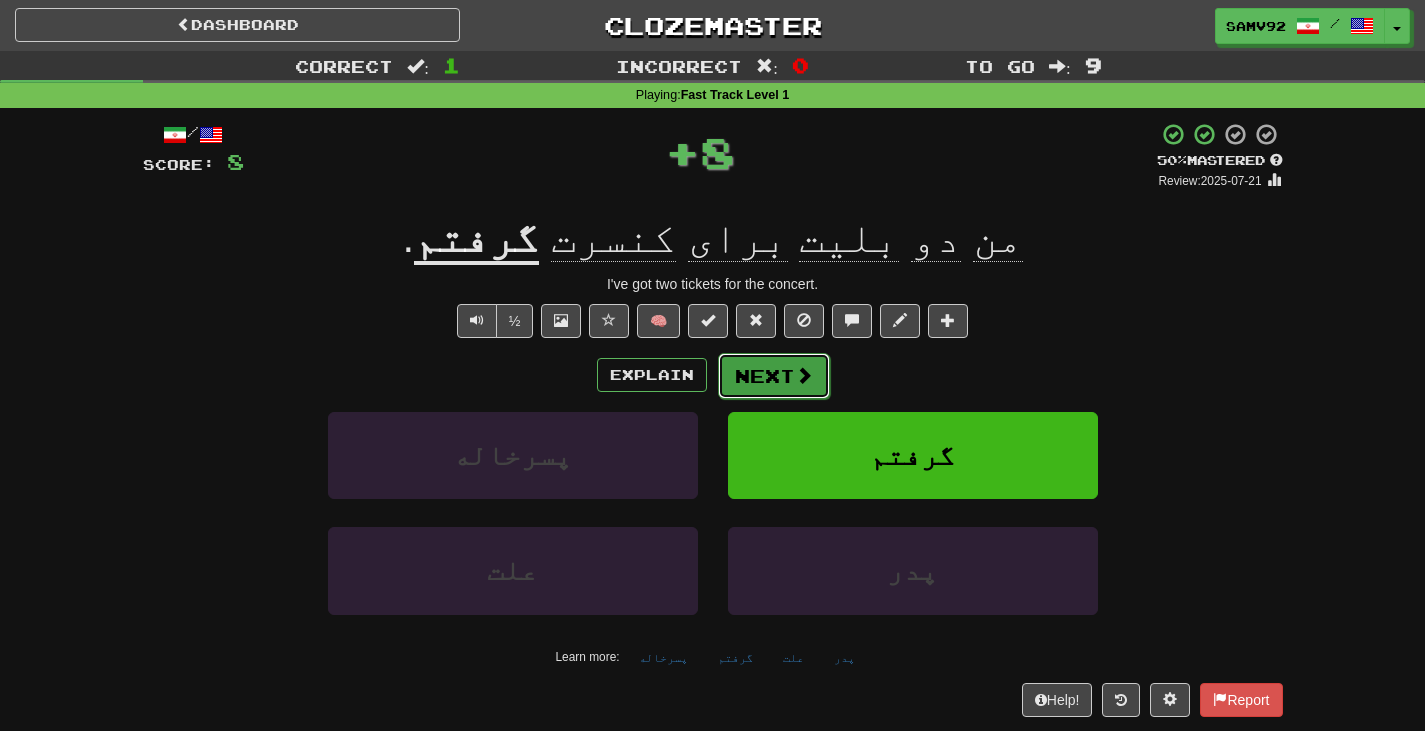 click on "Next" at bounding box center [774, 376] 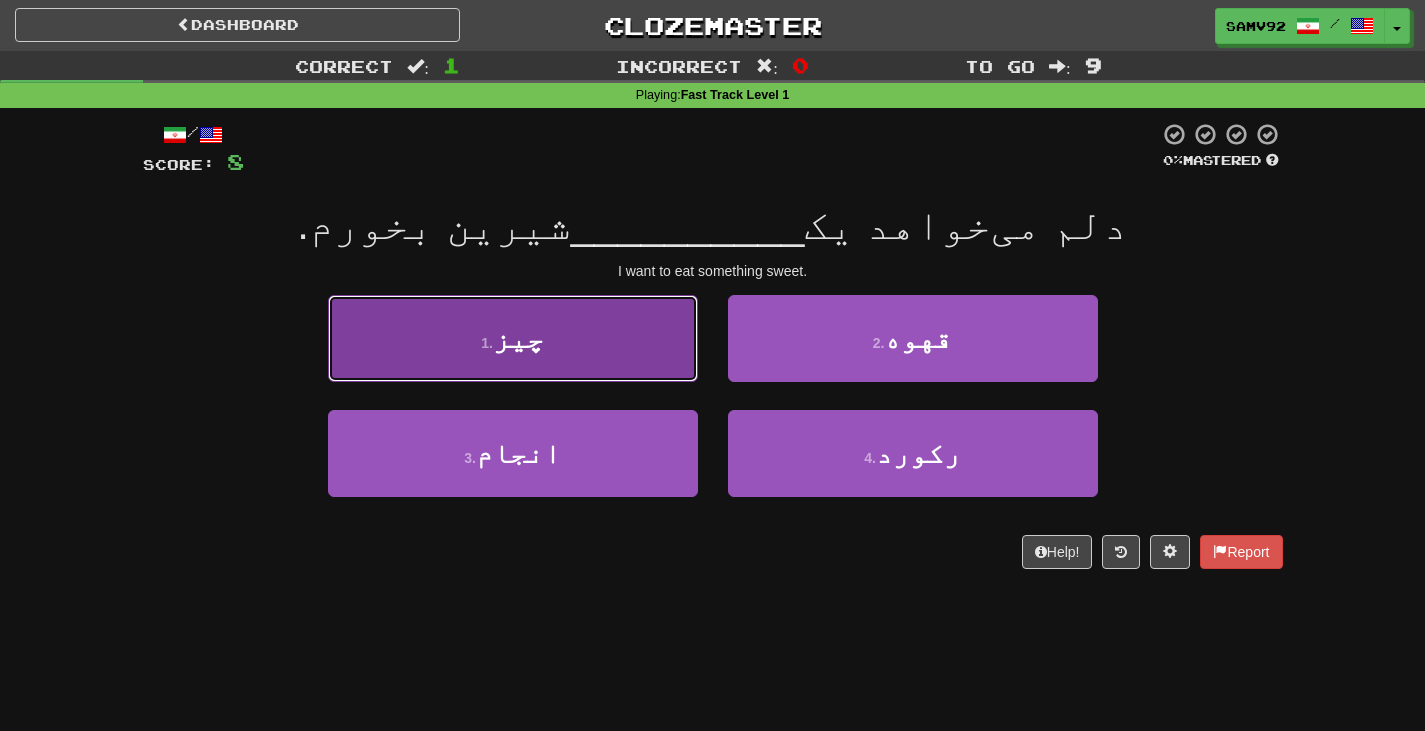 click on "1 .  چیز" at bounding box center (513, 338) 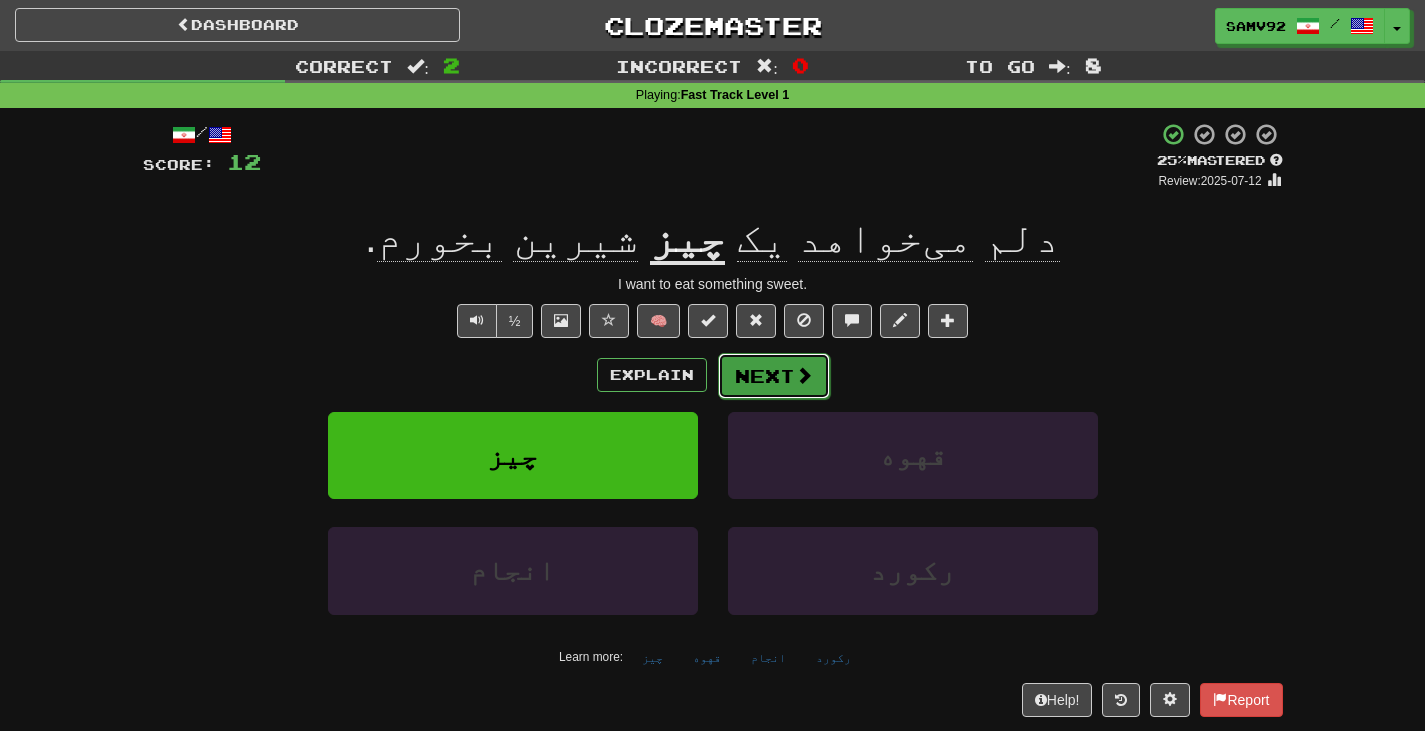 click on "Next" at bounding box center [774, 376] 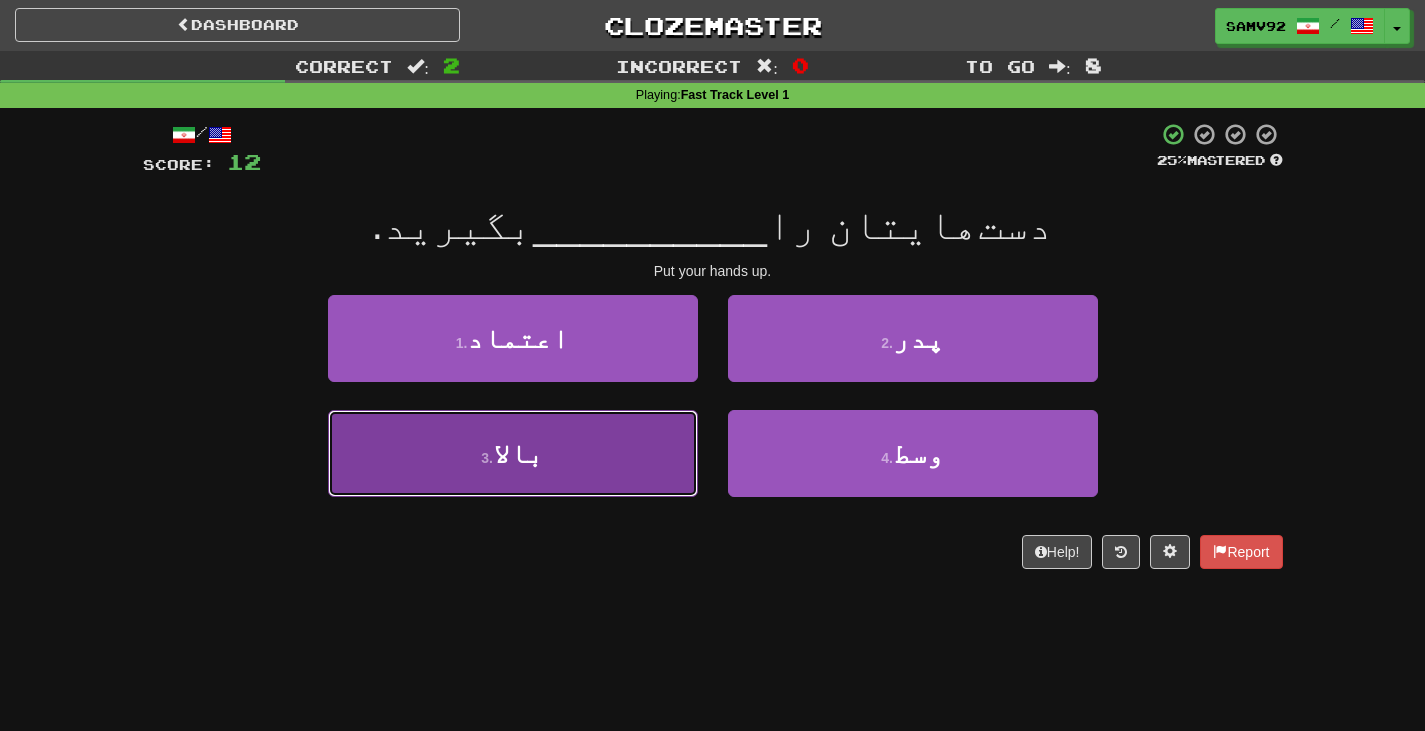 click on "3 .  بالا" at bounding box center (513, 453) 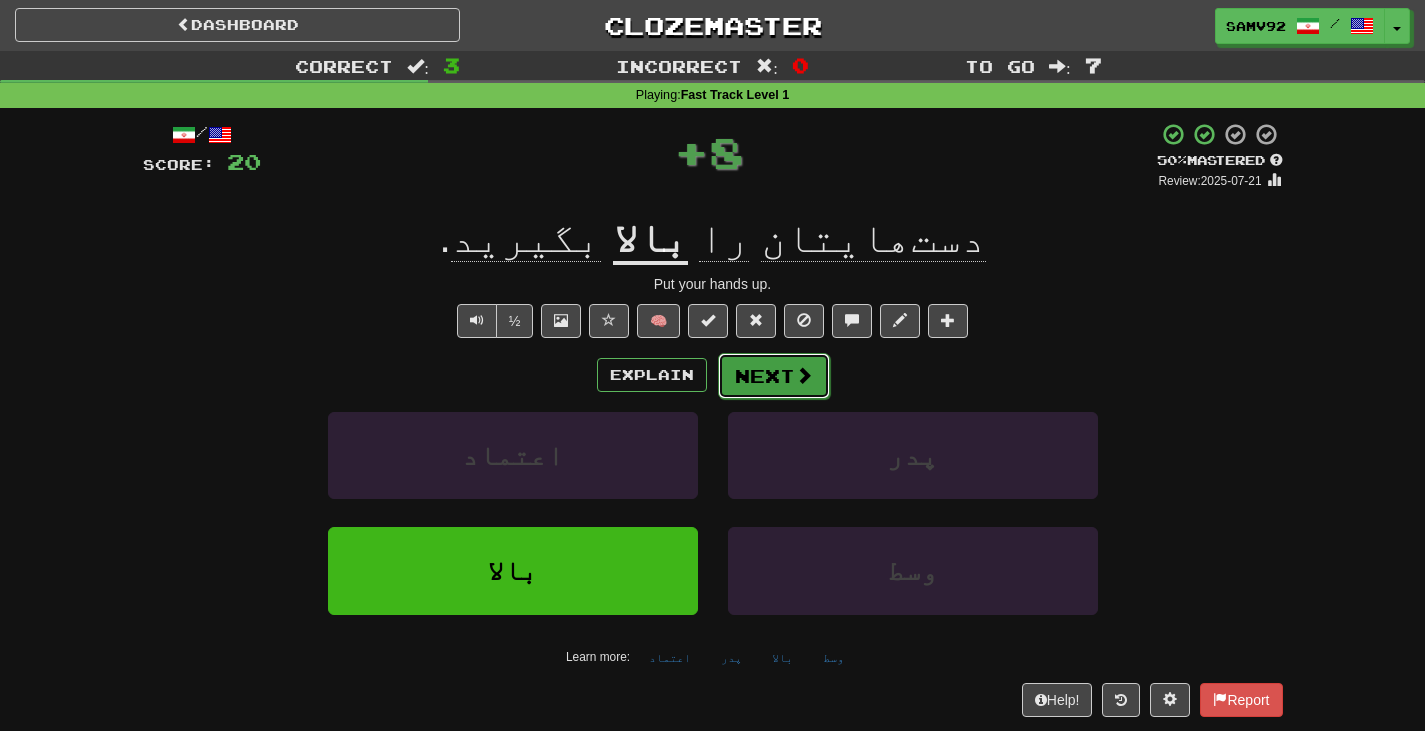click on "Next" at bounding box center [774, 376] 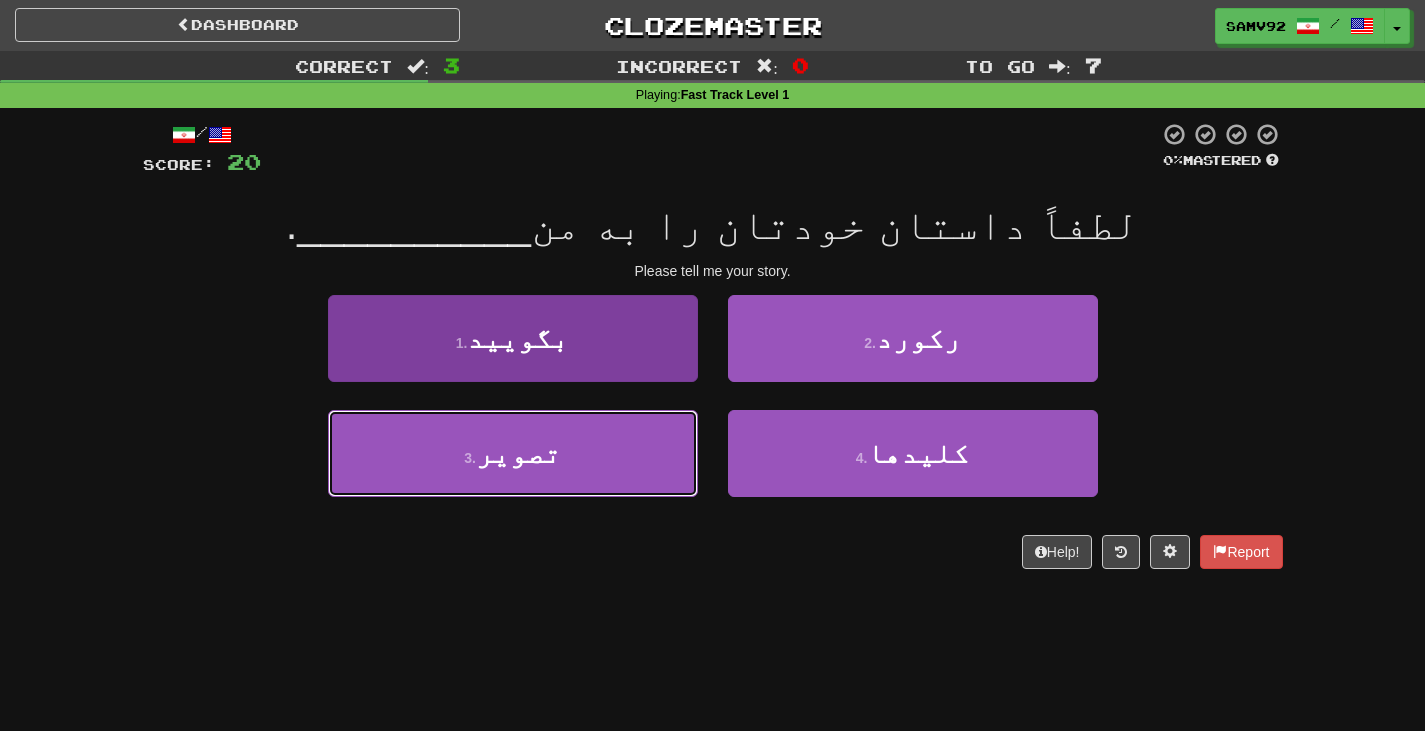 click on "3 .  تصویر" at bounding box center (513, 453) 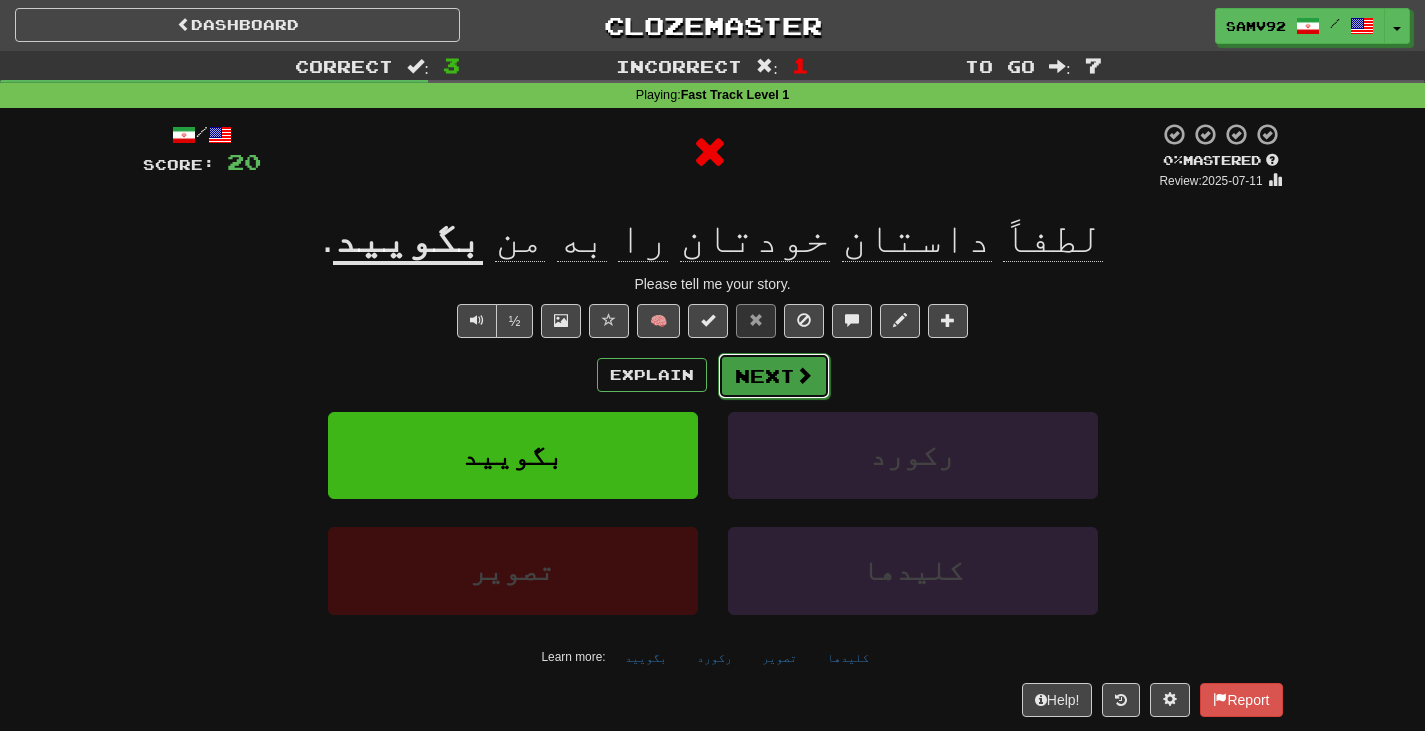click on "Next" at bounding box center [774, 376] 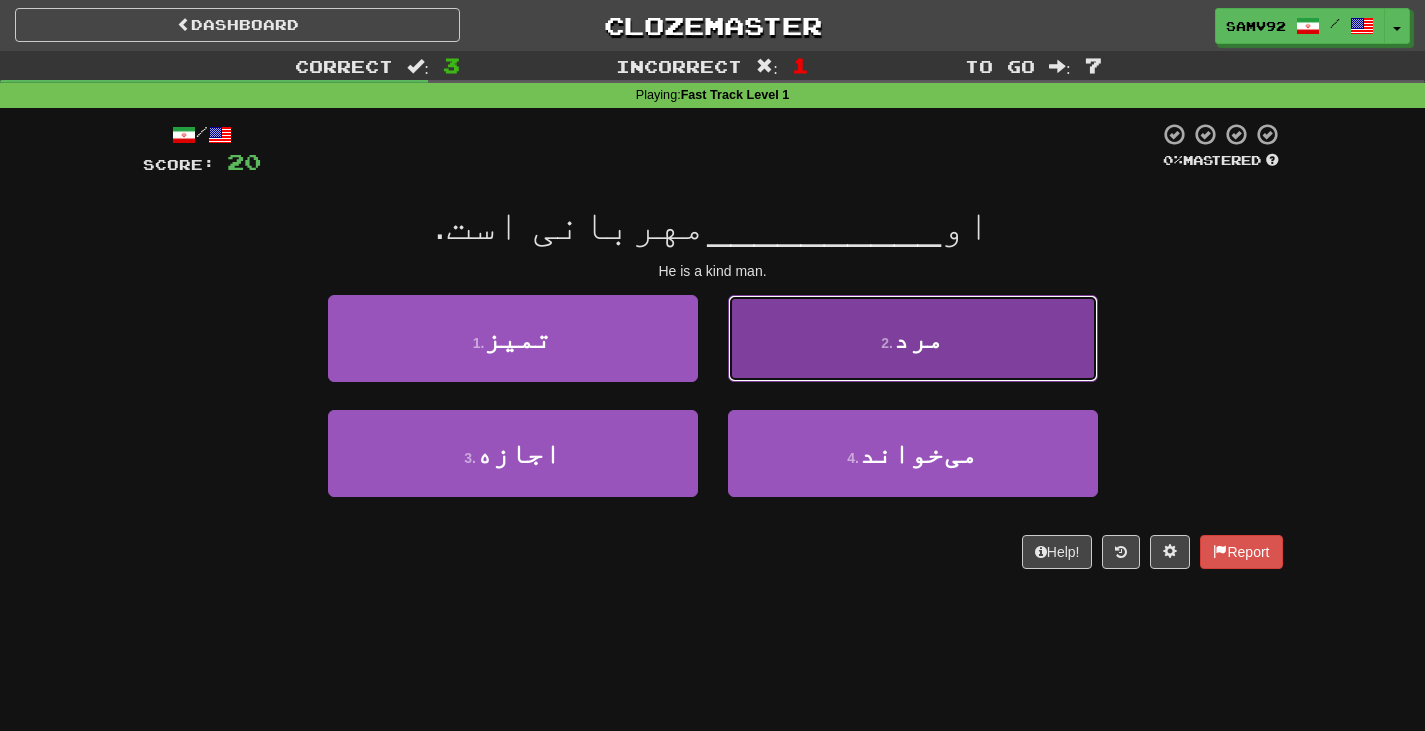 click on "2 .  مرد" at bounding box center (913, 338) 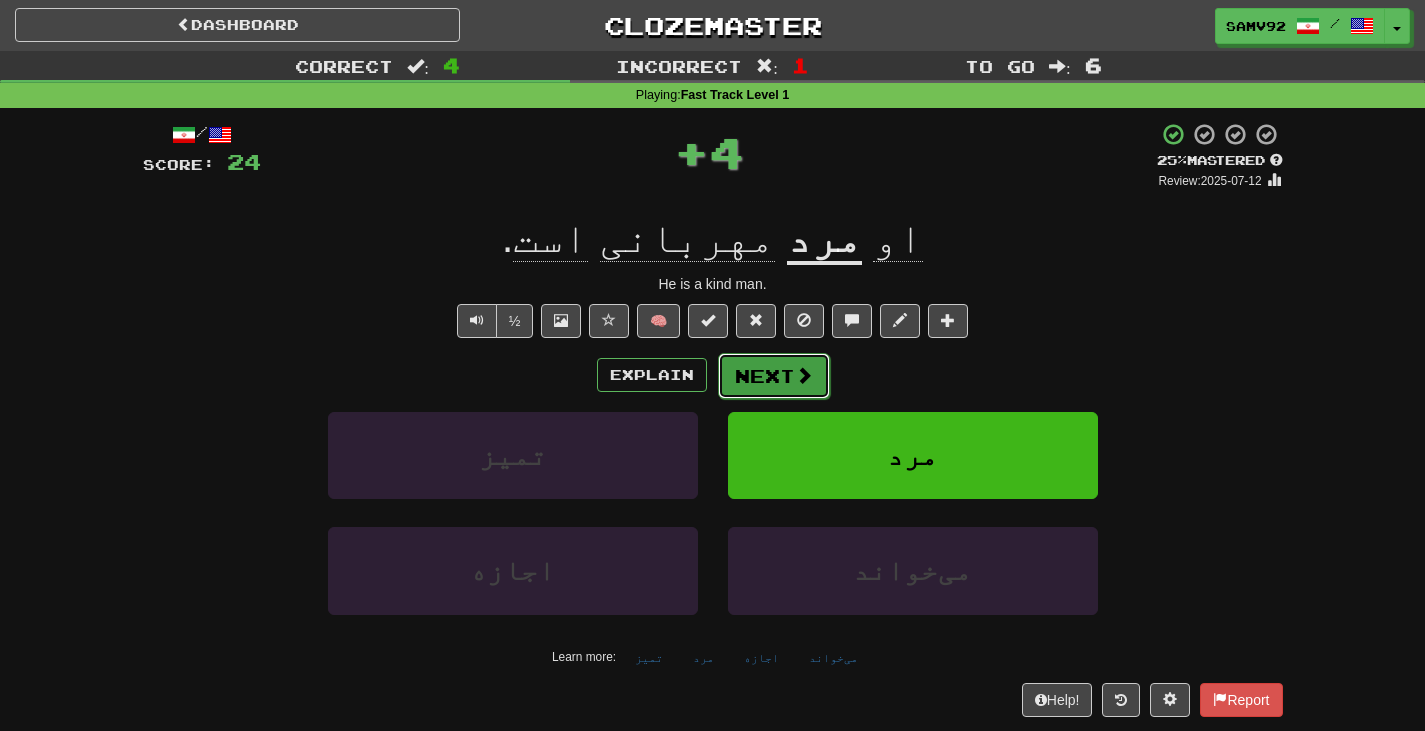click on "Next" at bounding box center (774, 376) 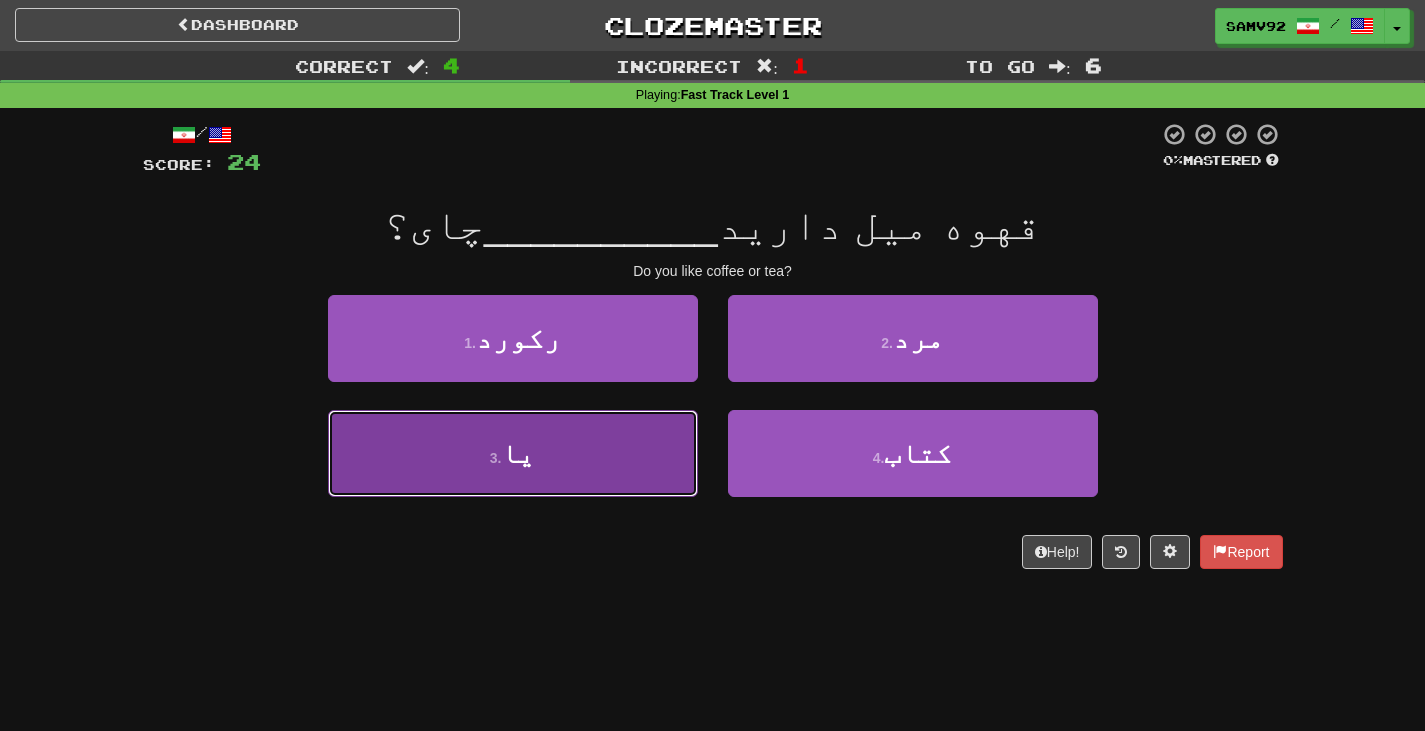 click on "3 .  یا" at bounding box center (513, 453) 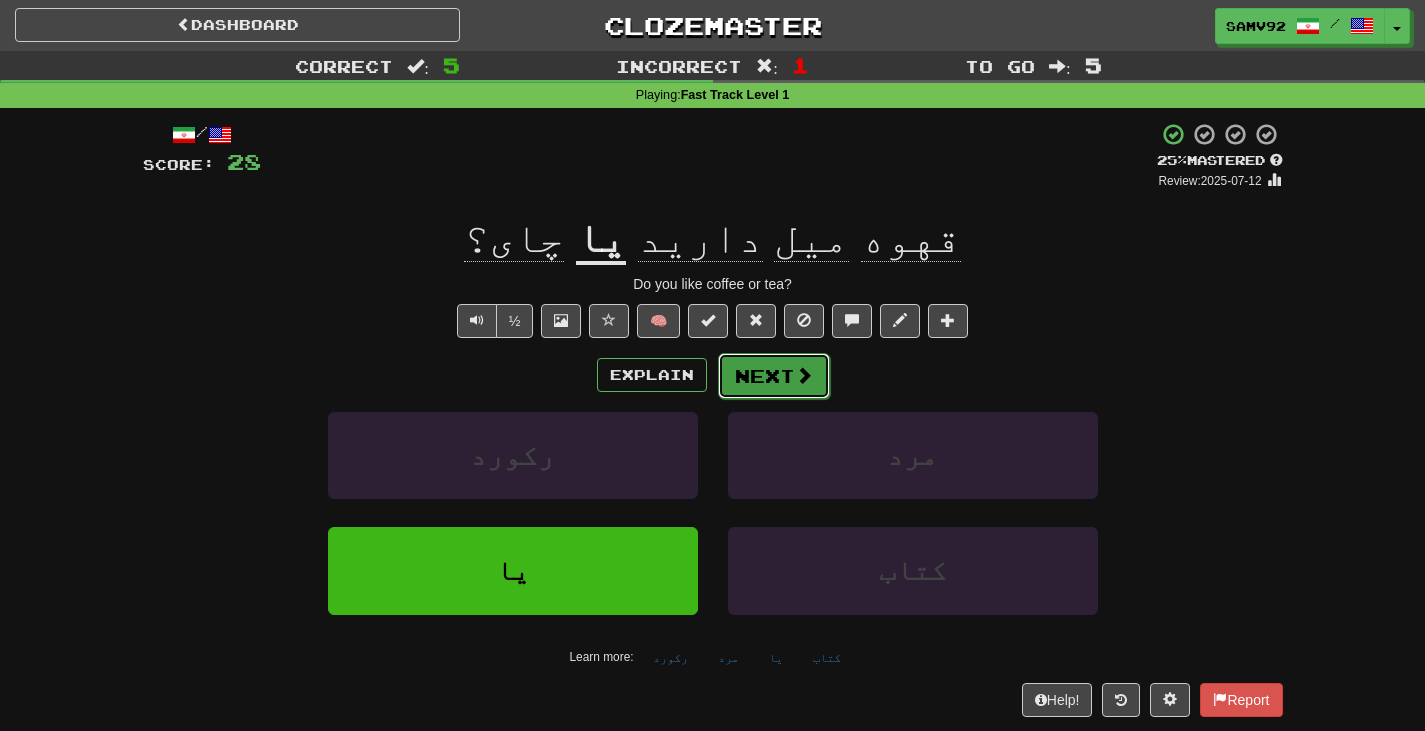 click on "Next" at bounding box center [774, 376] 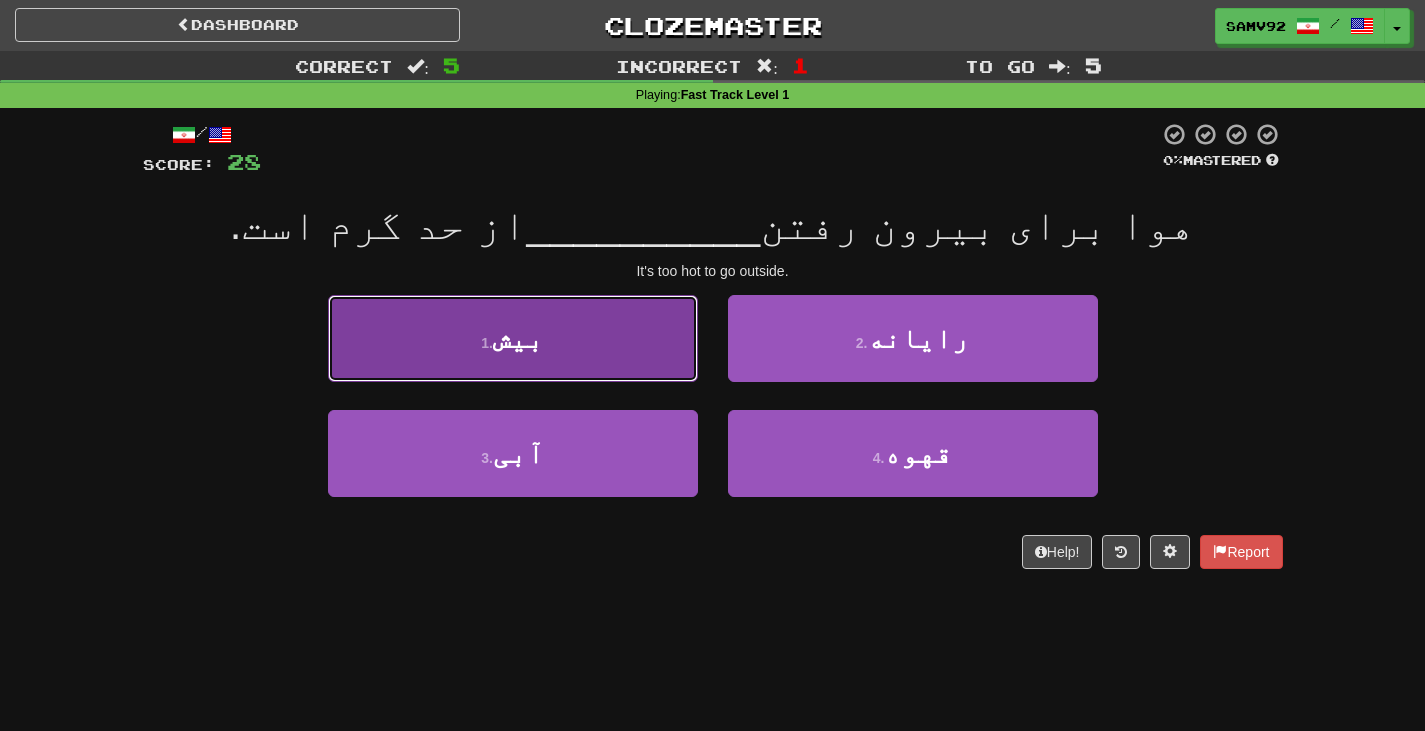 click on "1 .  بیش" at bounding box center (513, 338) 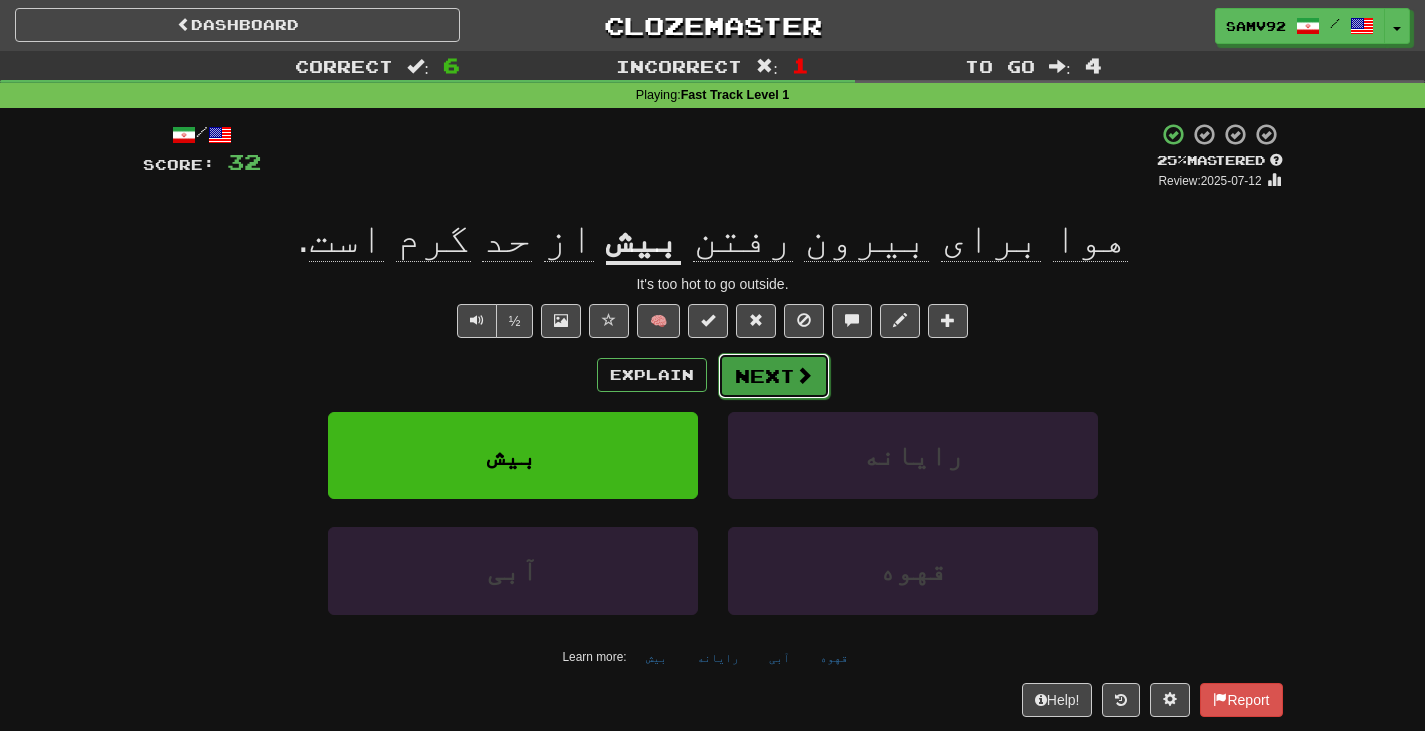 click on "Next" at bounding box center [774, 376] 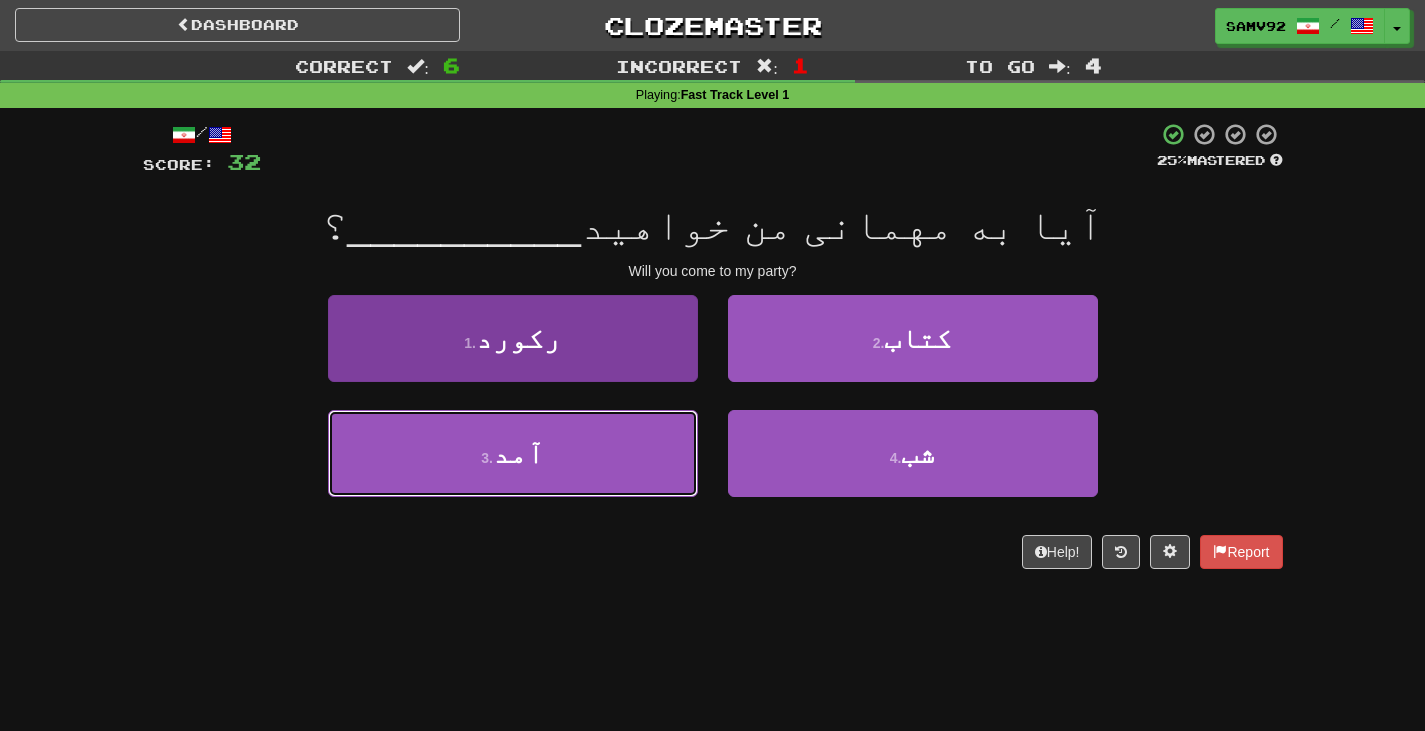 click on "3 .  آمد" at bounding box center (513, 453) 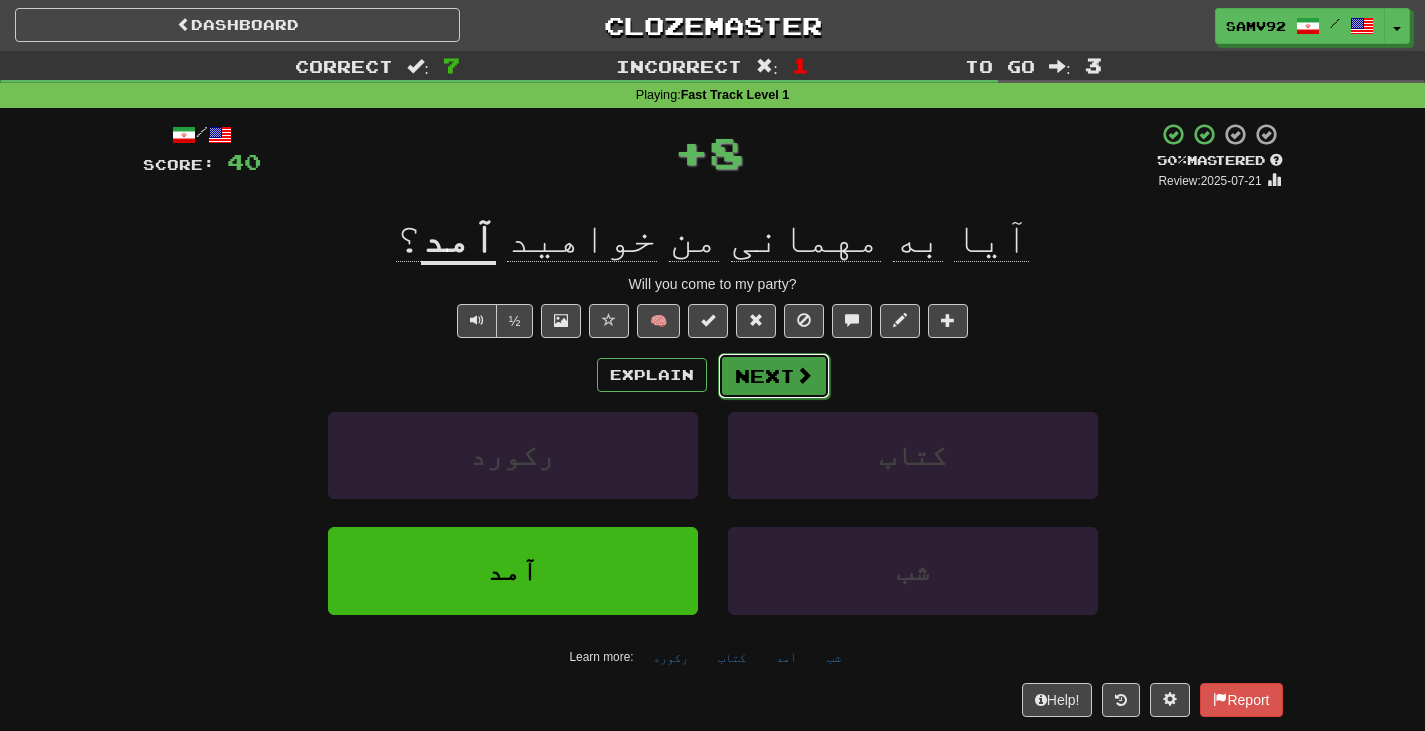 click on "Next" at bounding box center (774, 376) 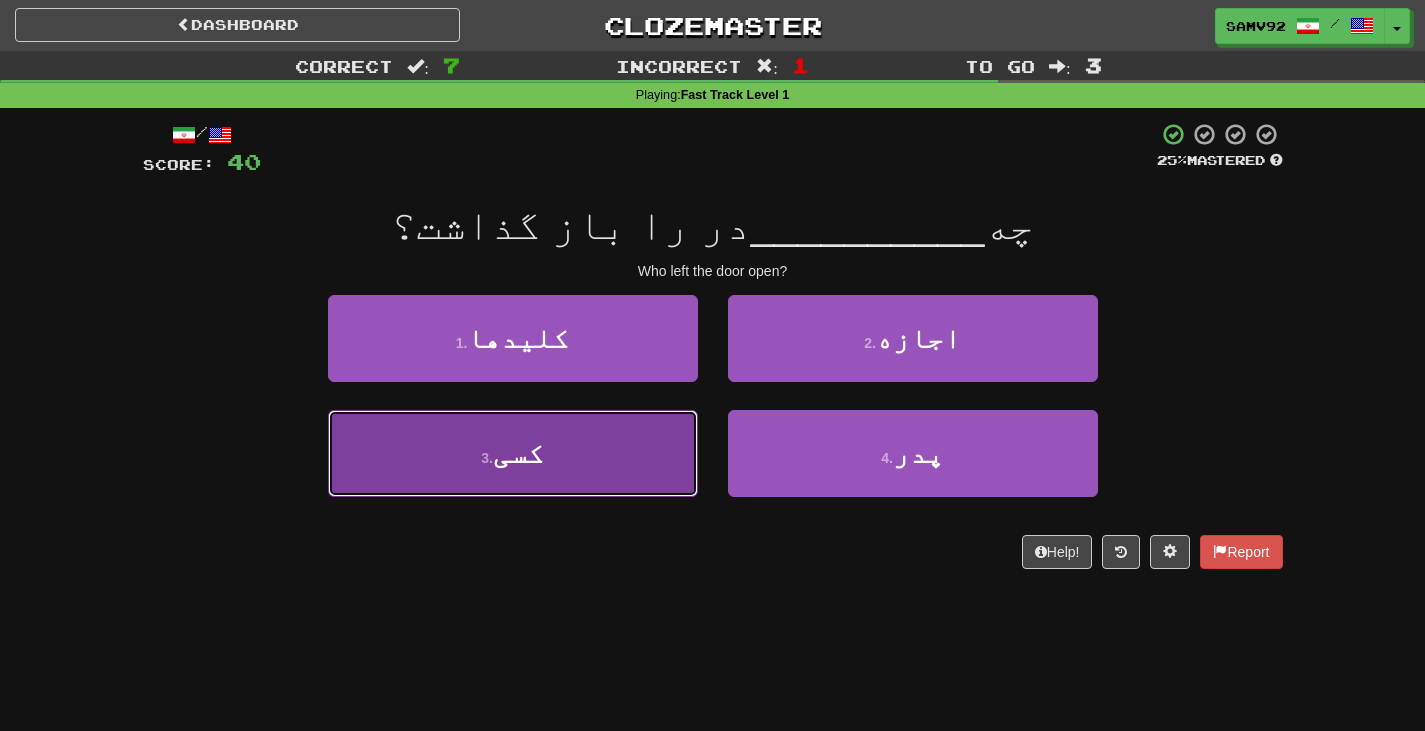 click on "3 .  کسی" at bounding box center (513, 453) 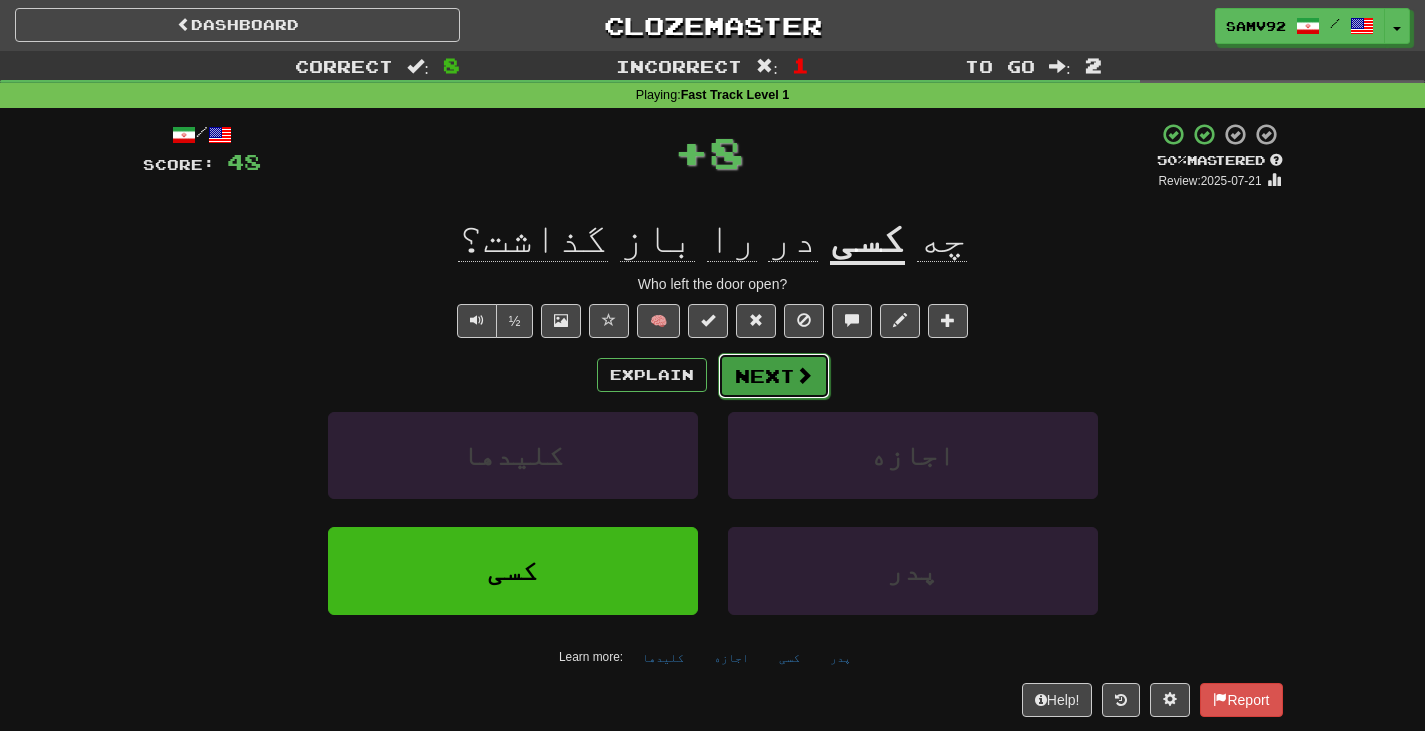 click on "Next" at bounding box center [774, 376] 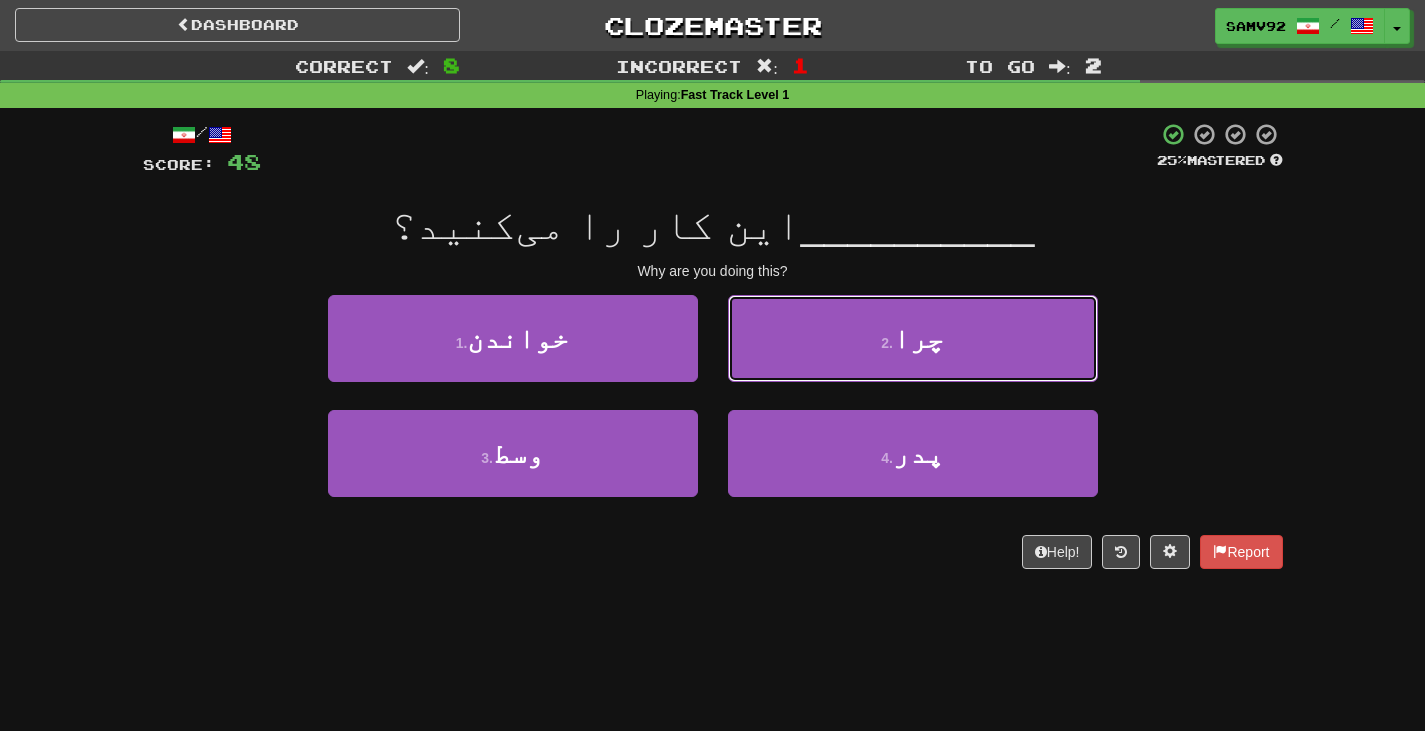 click on "2 .  چرا" at bounding box center (913, 338) 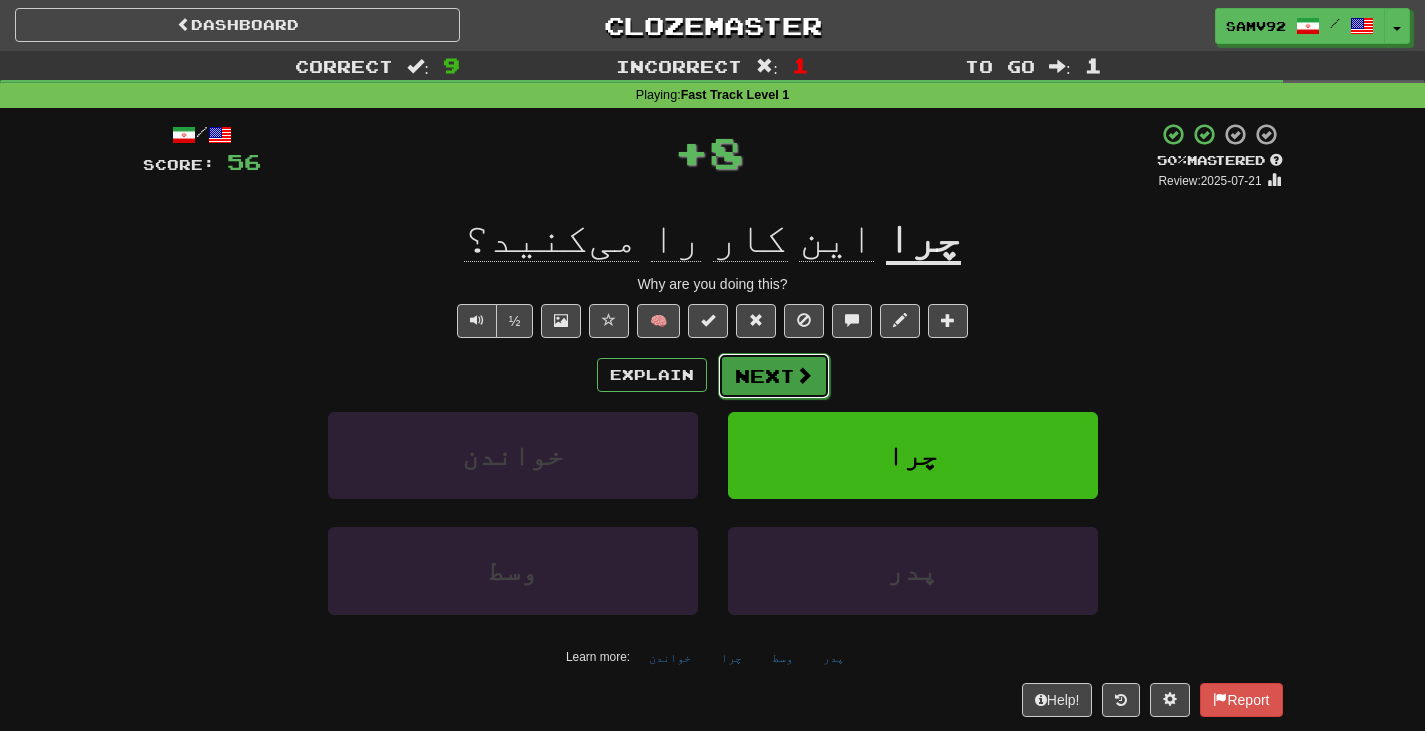 click on "Next" at bounding box center [774, 376] 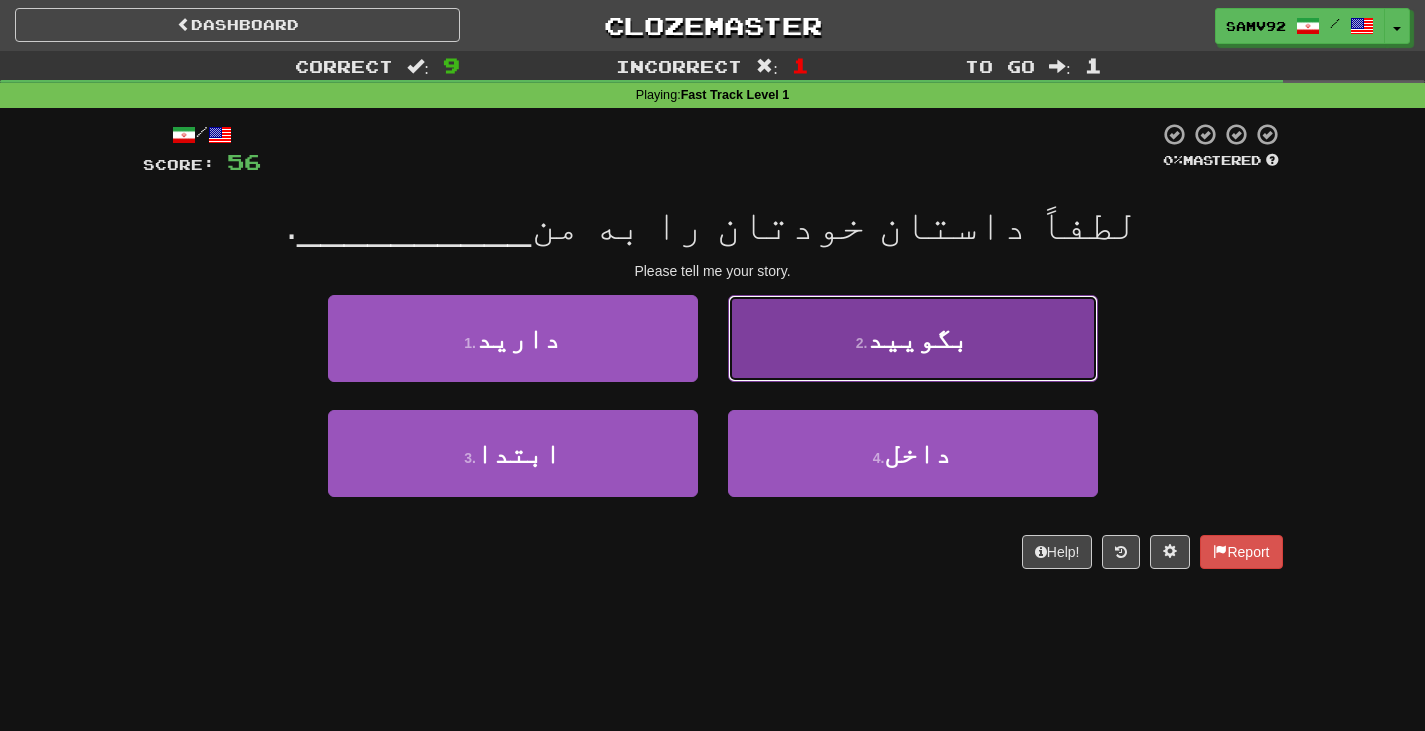 click on "2 .  بگویید" at bounding box center (913, 338) 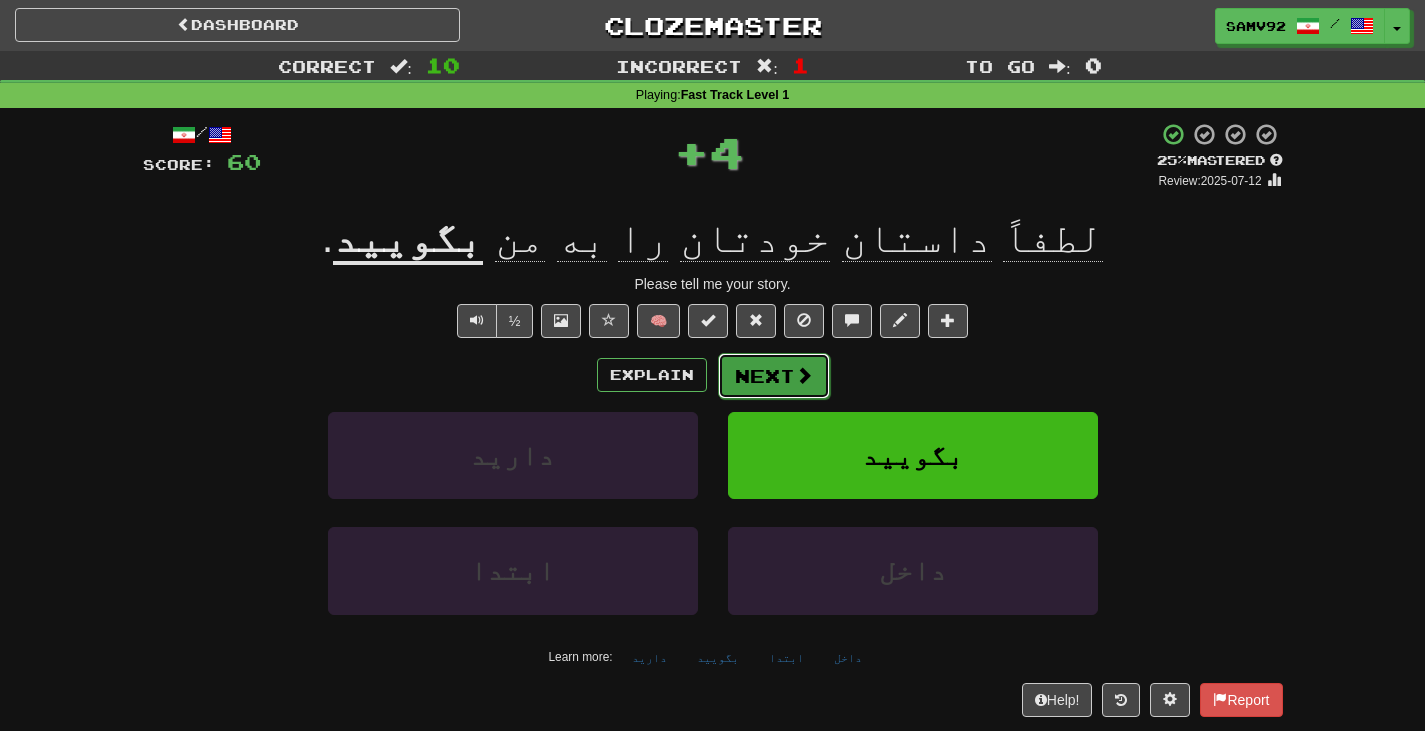 click on "Next" at bounding box center [774, 376] 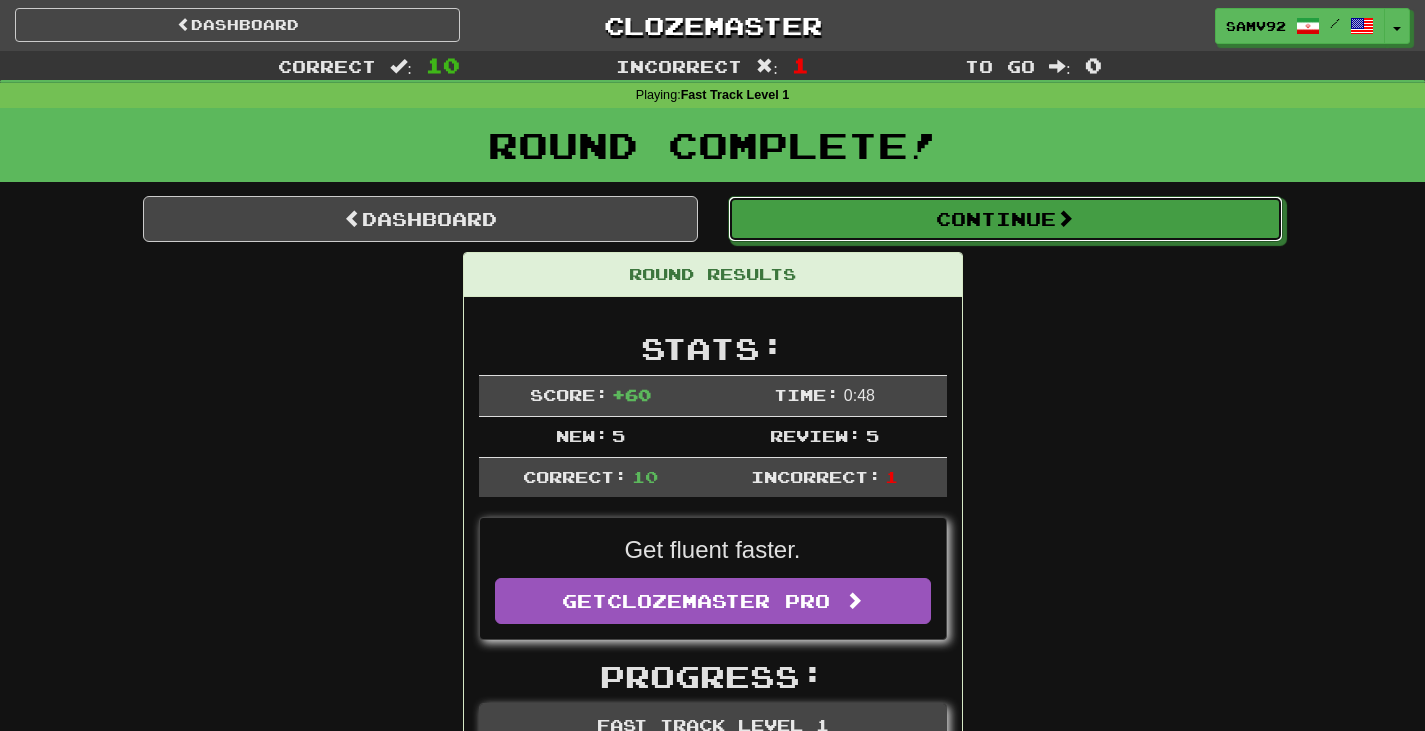 click on "Continue" at bounding box center [1005, 219] 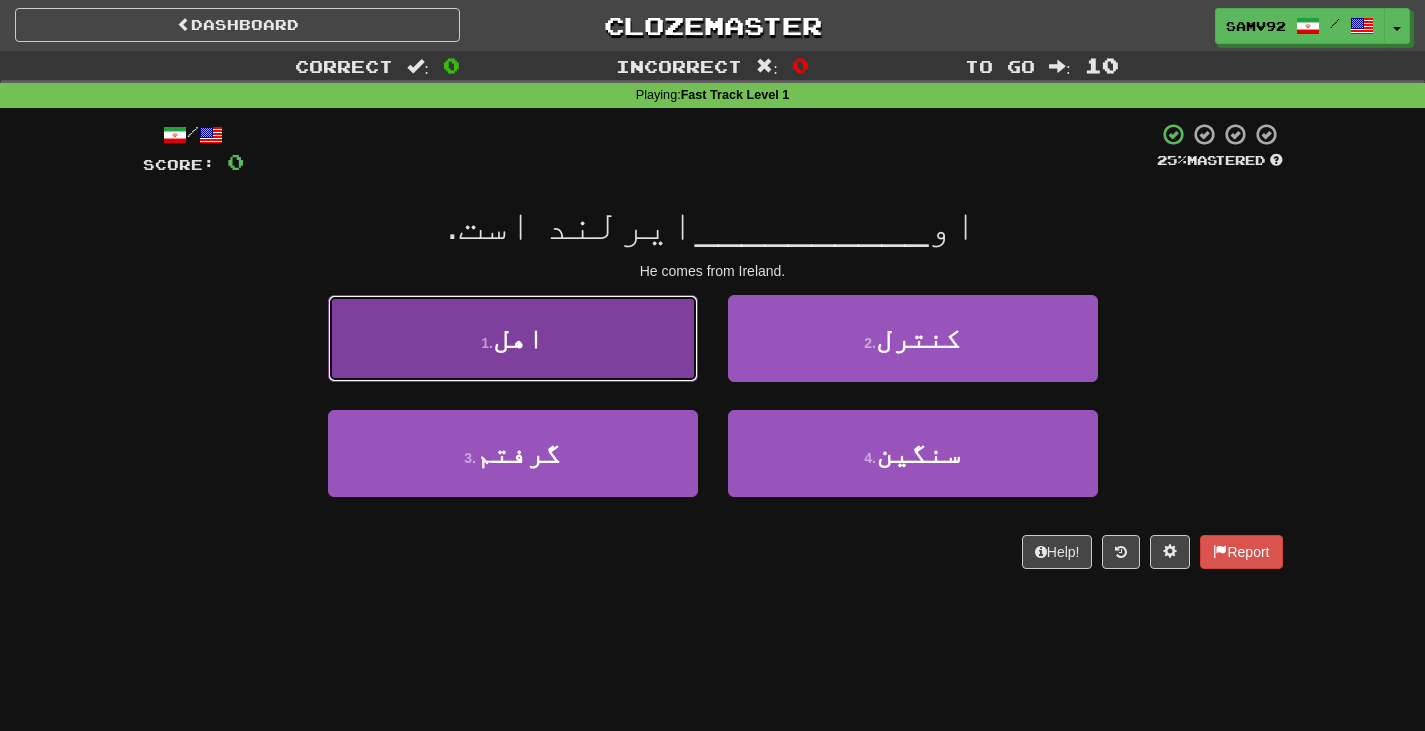 click on "1 .  اهل" at bounding box center (513, 338) 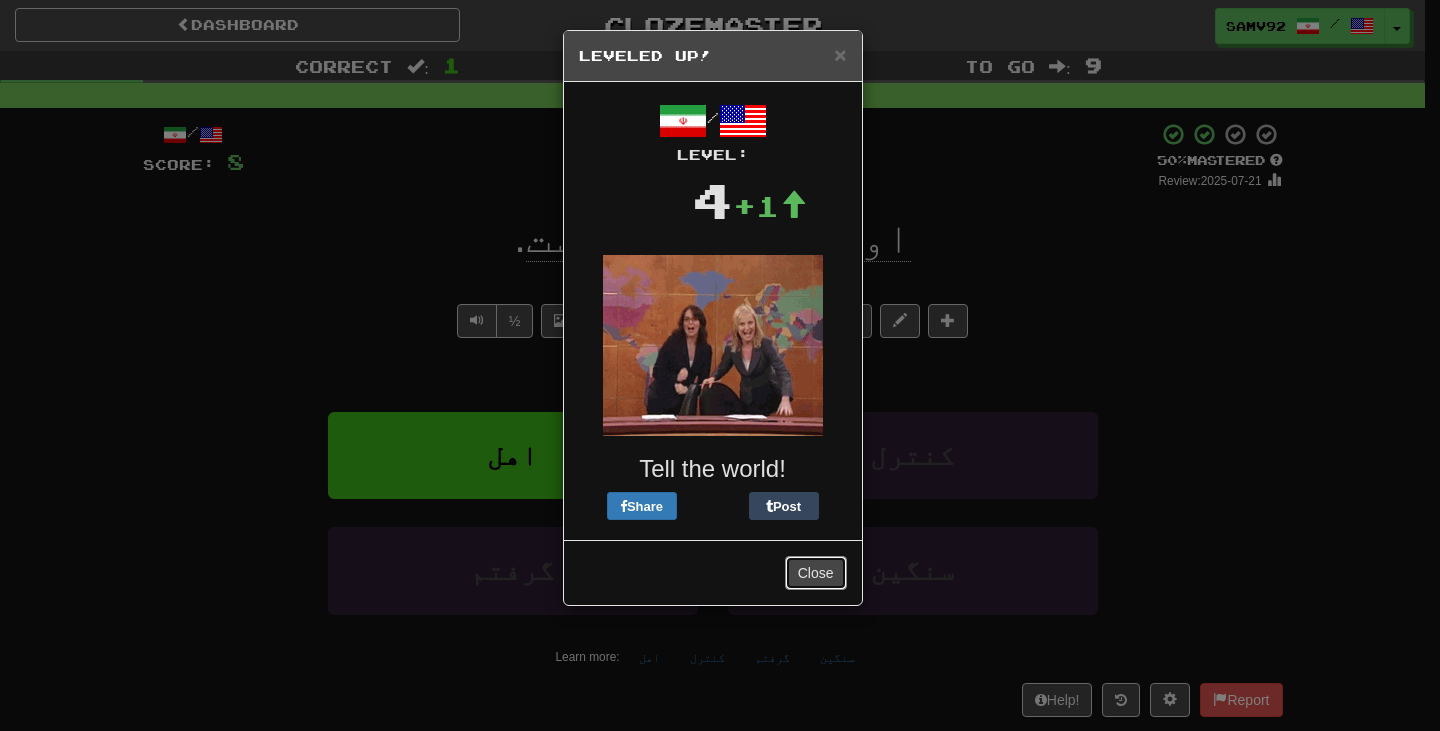 click on "Close" at bounding box center [816, 573] 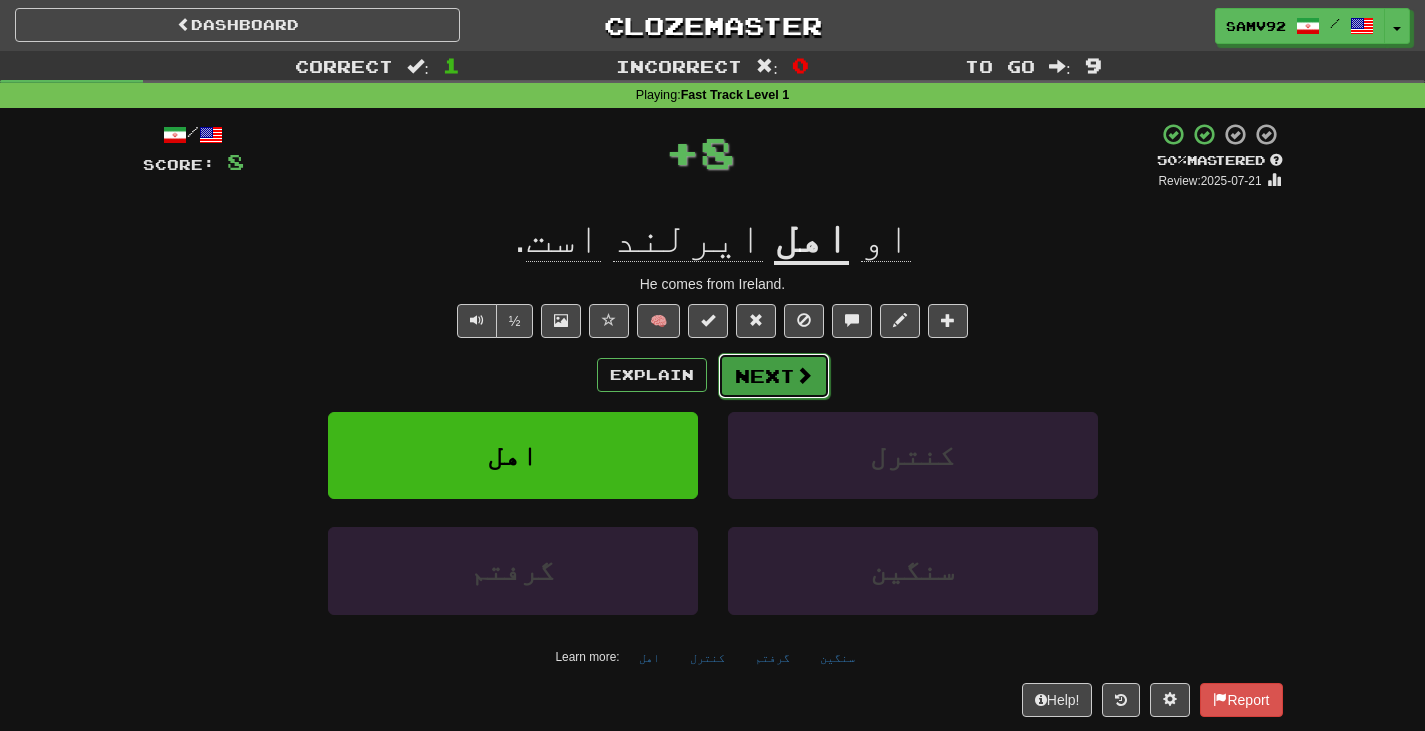 click on "Next" at bounding box center (774, 376) 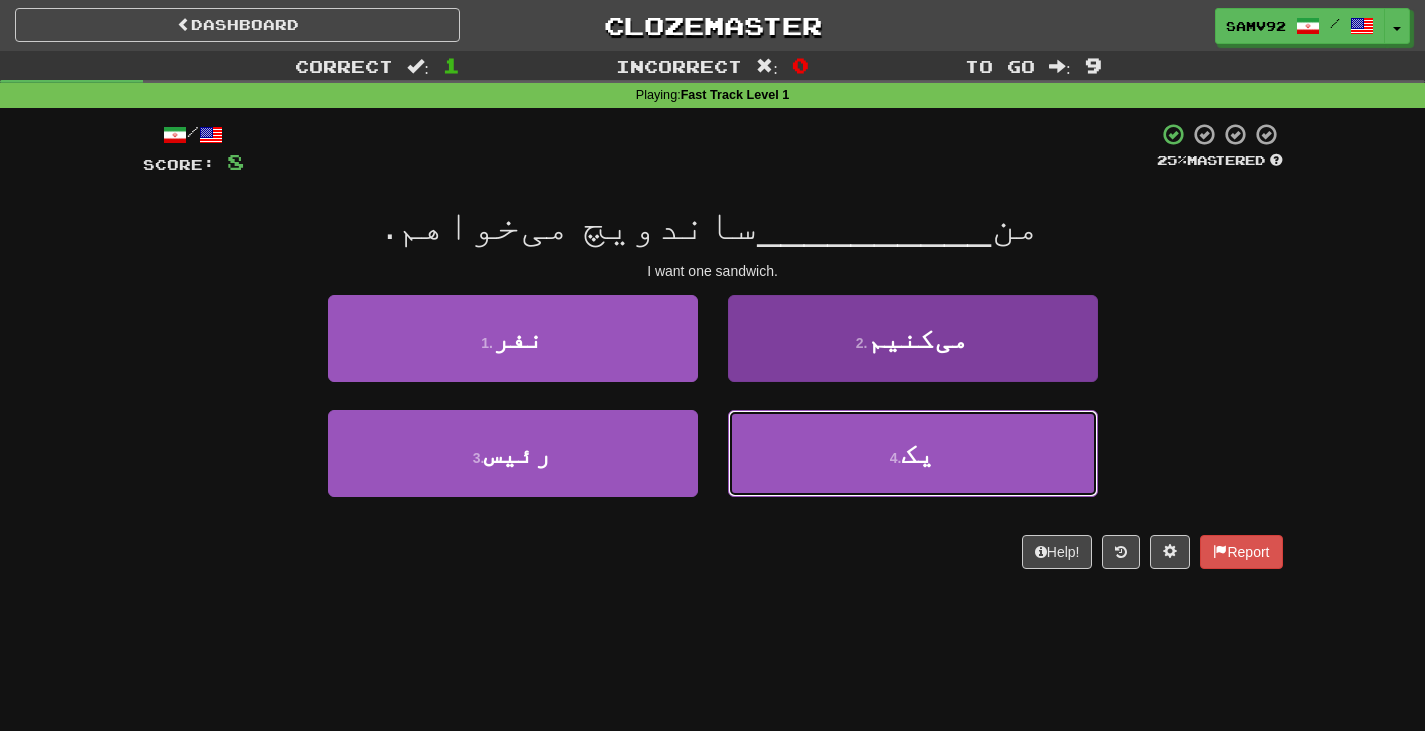 click on "4 .  یک" at bounding box center [913, 453] 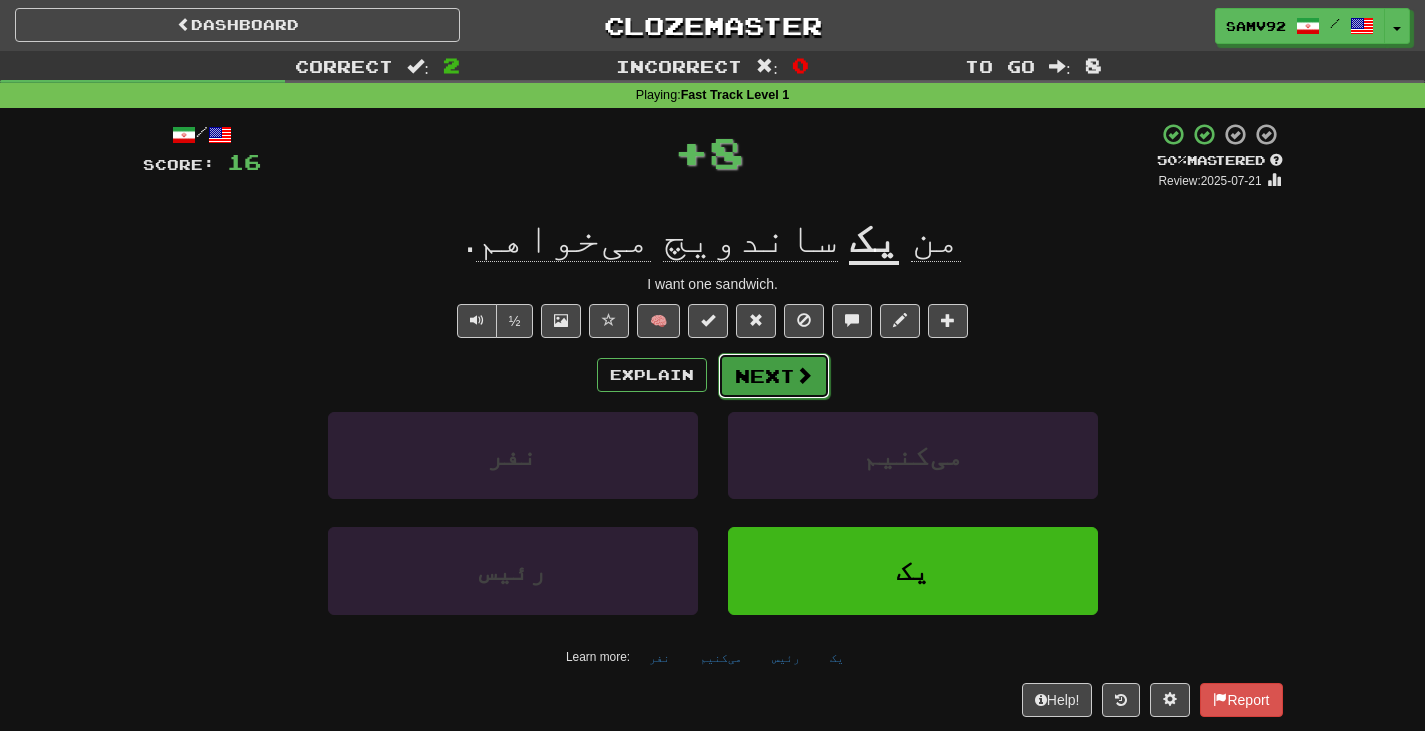 click on "Next" at bounding box center [774, 376] 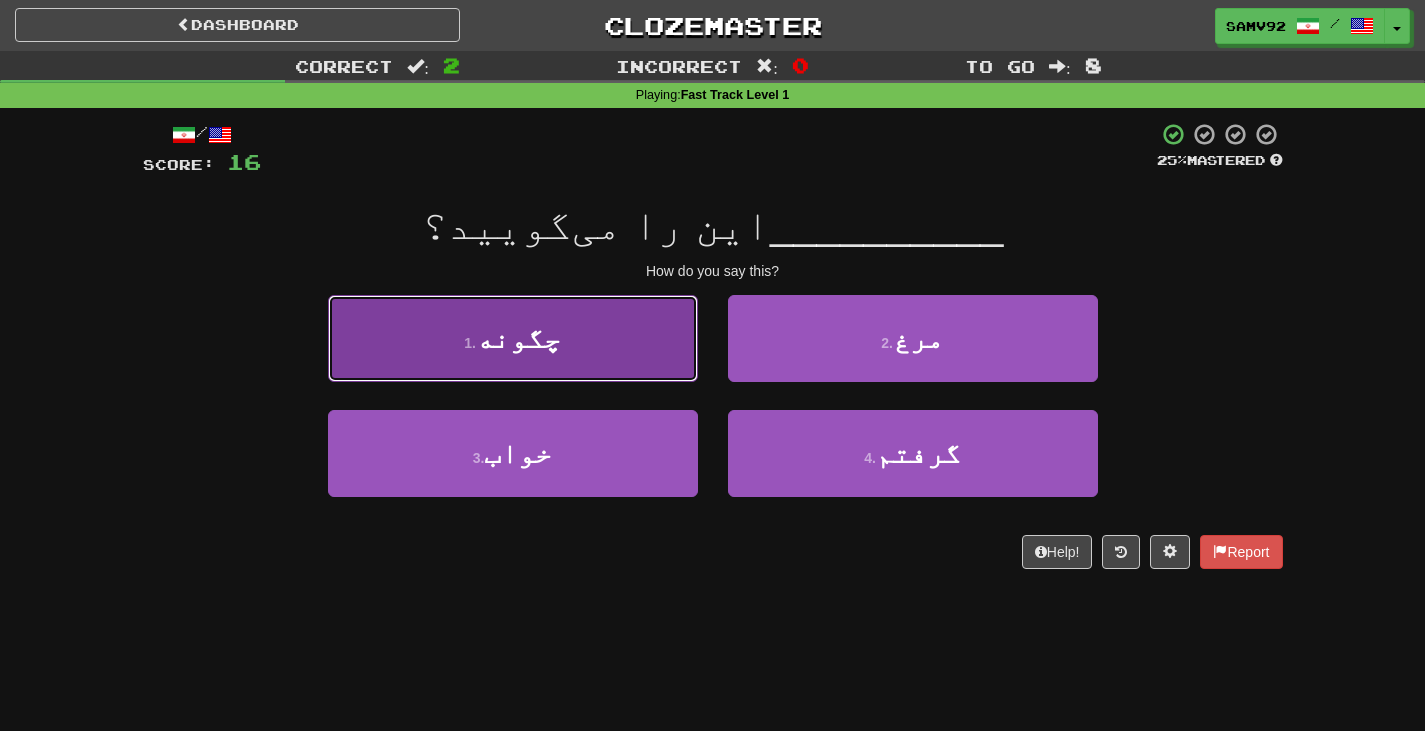 click on "1 .  چگونه" at bounding box center (513, 338) 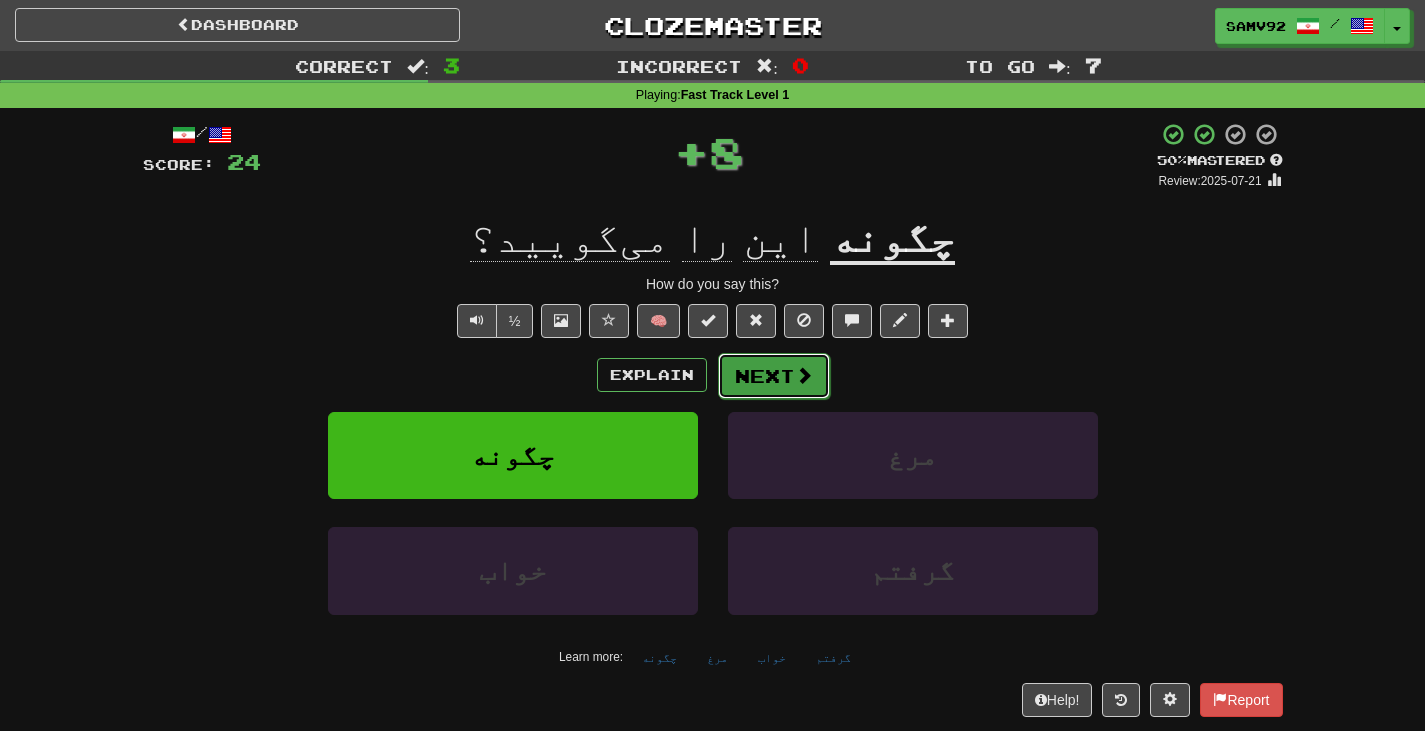 click on "Next" at bounding box center [774, 376] 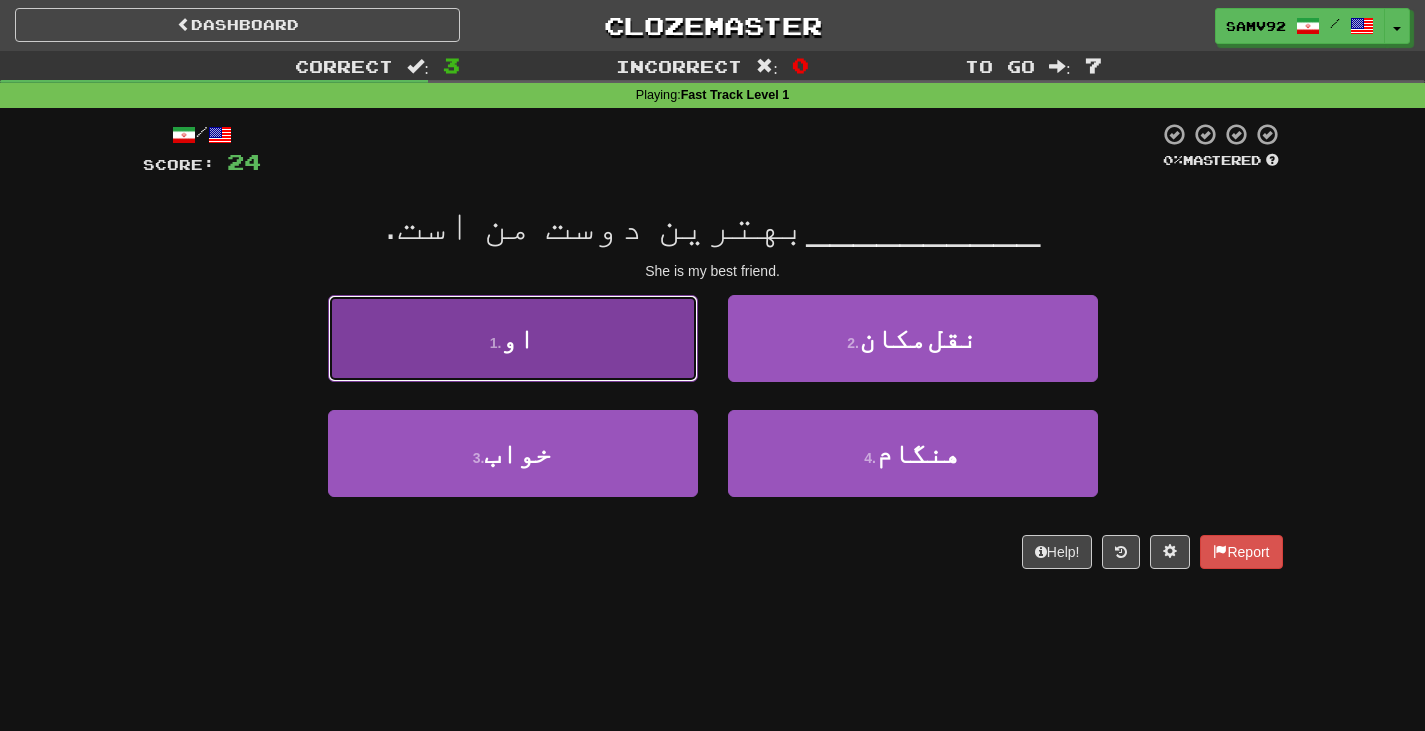 click on "1 .  او" at bounding box center (513, 338) 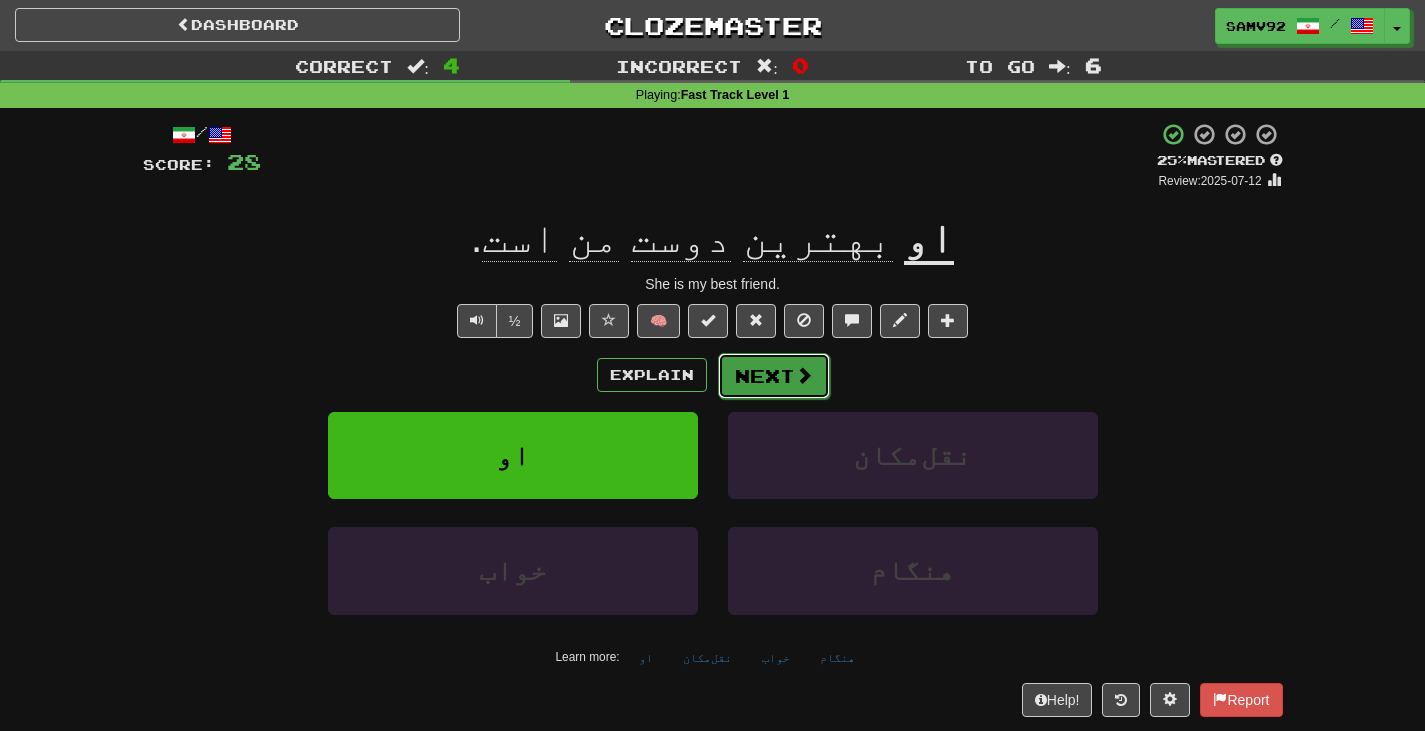 click on "Next" at bounding box center (774, 376) 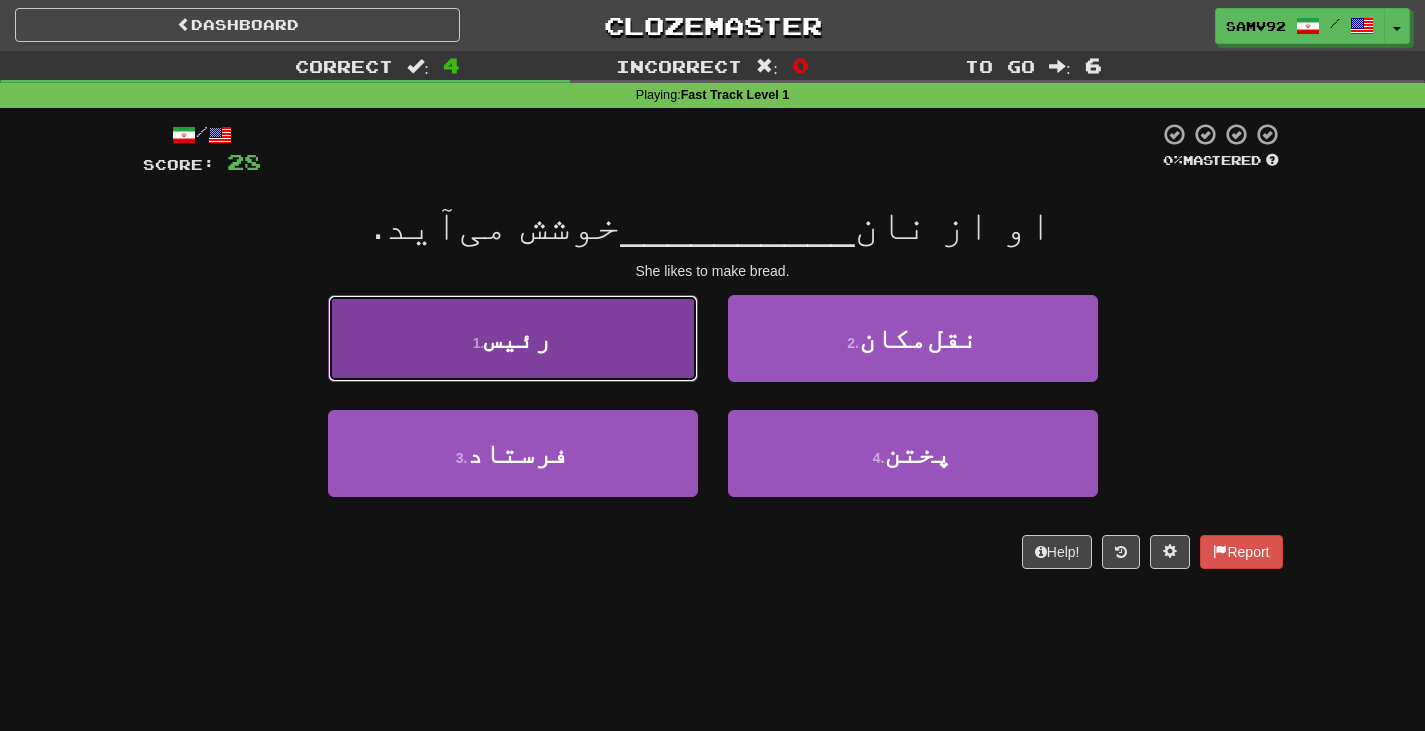 click on "1 .  رئیس" at bounding box center (513, 338) 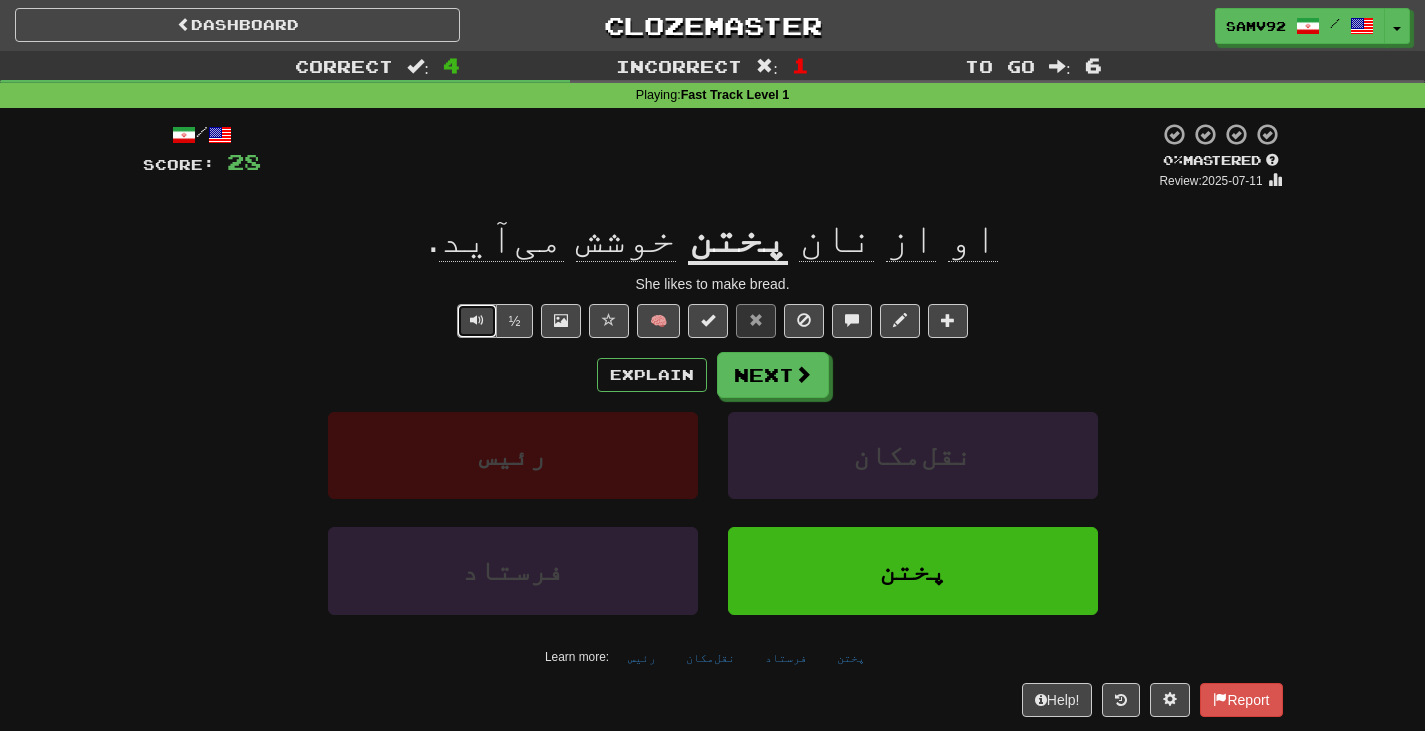 click at bounding box center [477, 320] 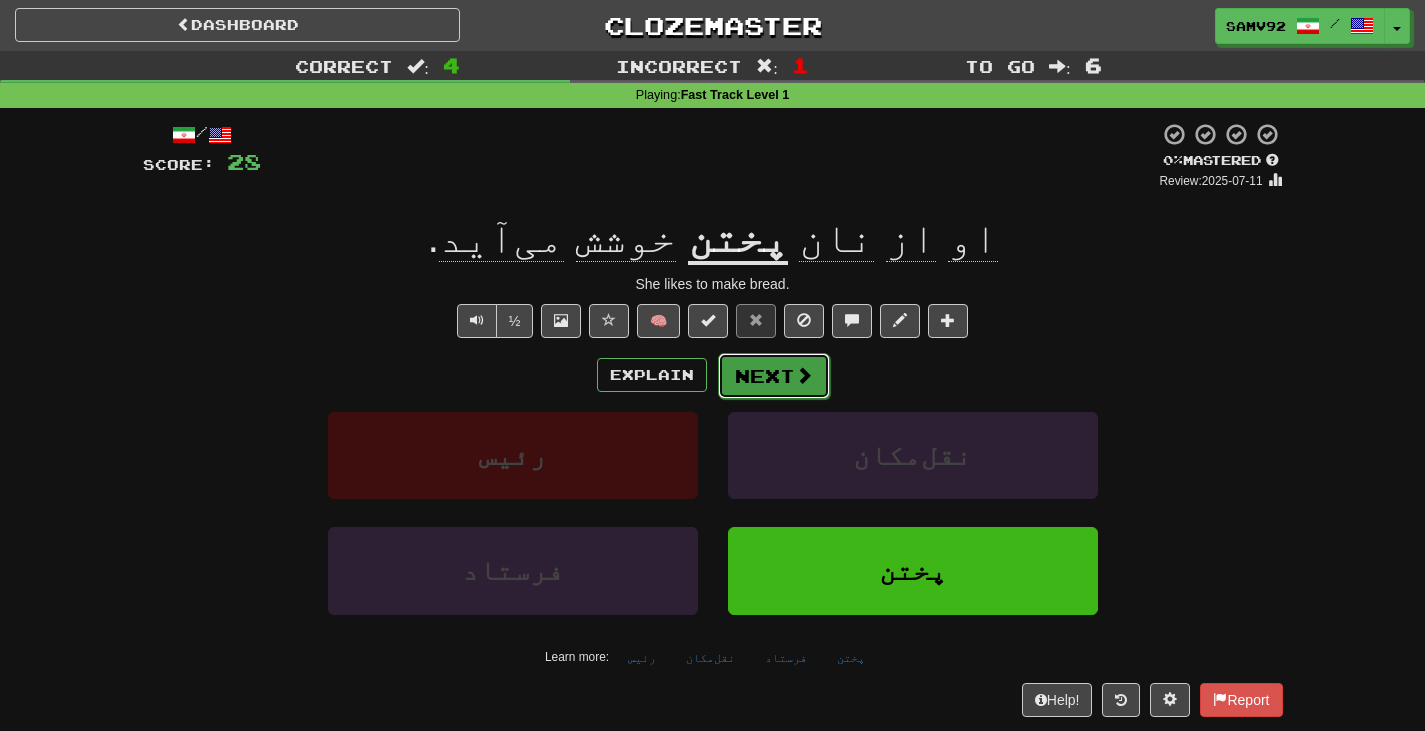 click on "Next" at bounding box center (774, 376) 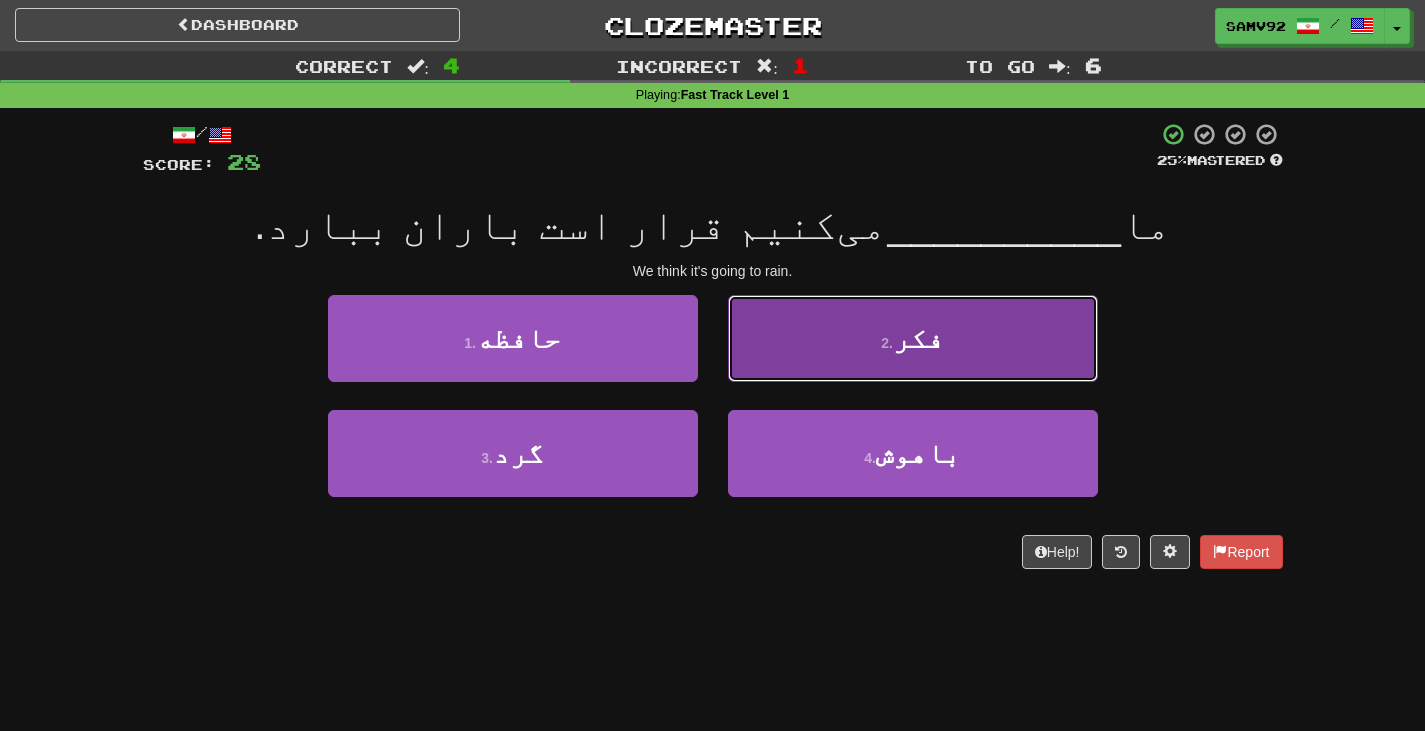 click on "2 .  فکر" at bounding box center (913, 338) 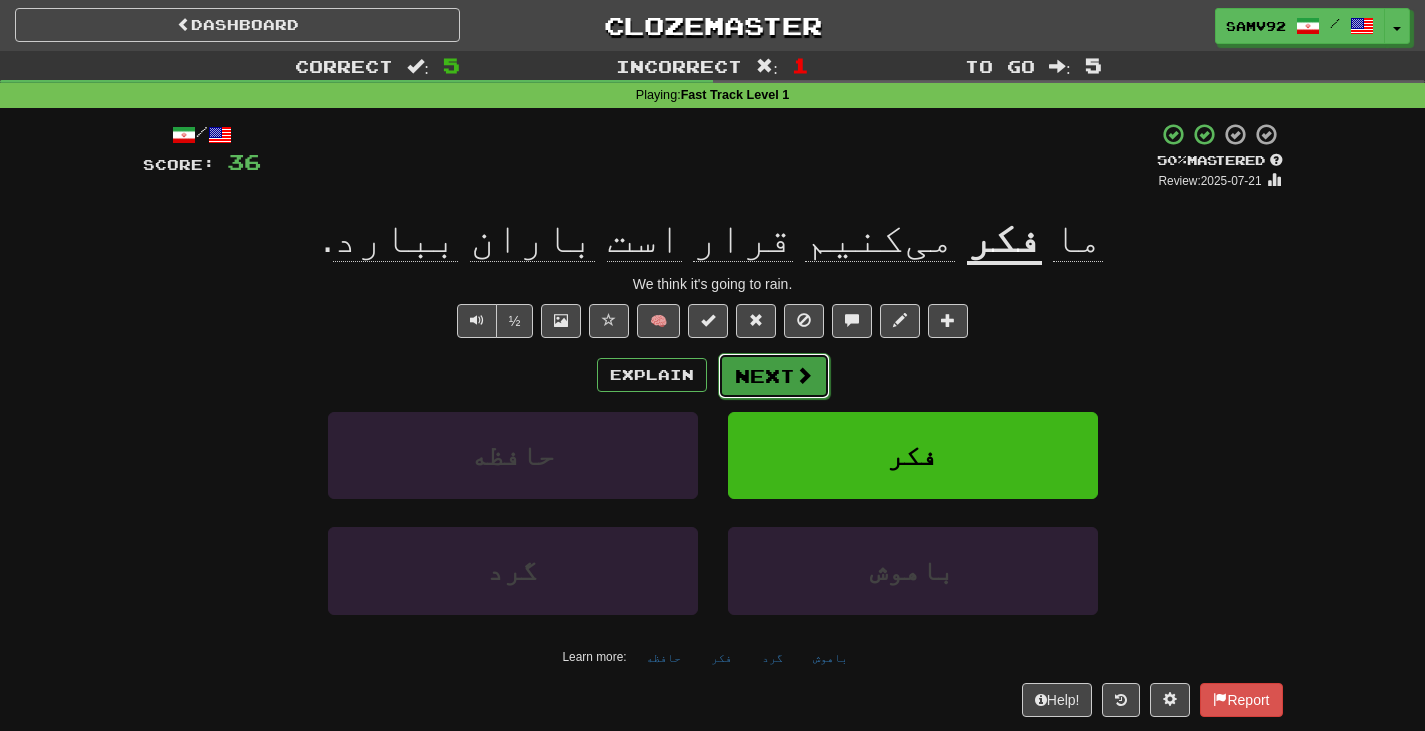 click on "Next" at bounding box center (774, 376) 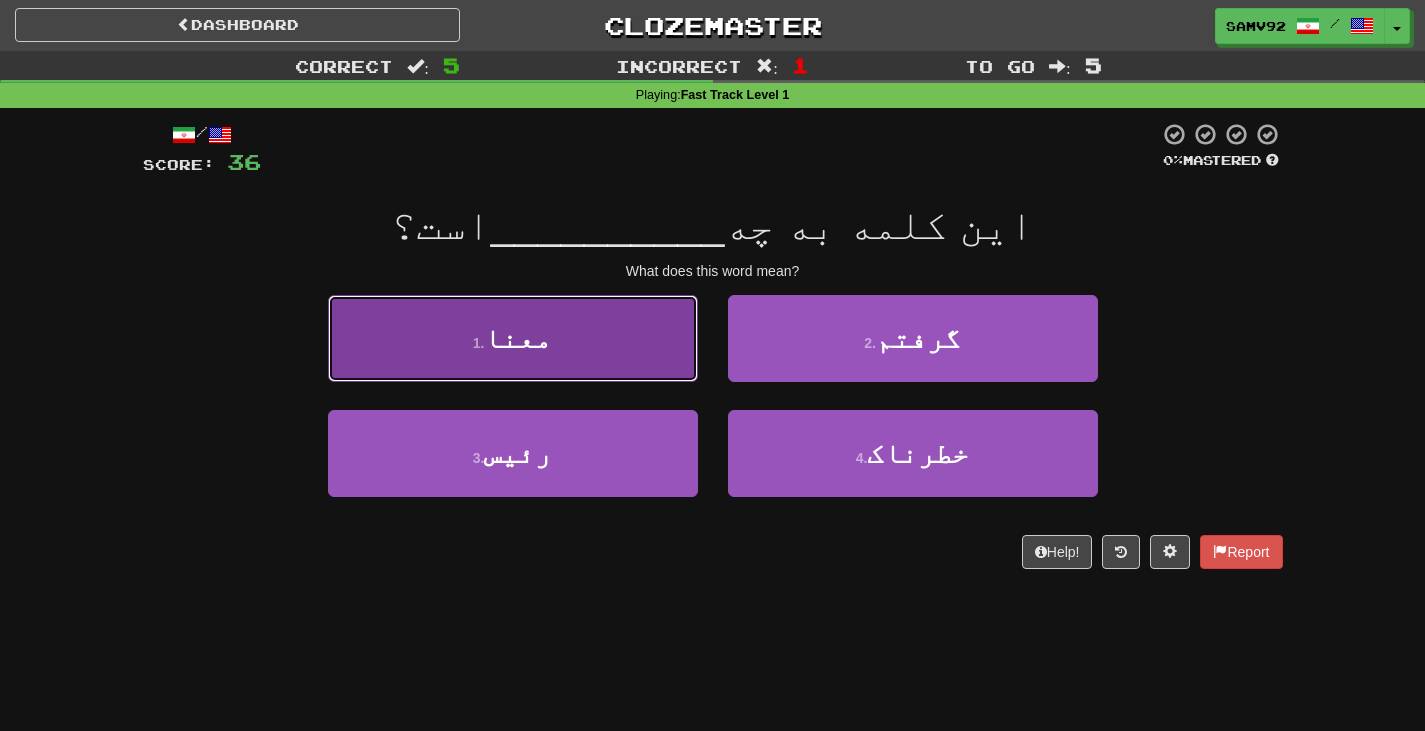 click on "1 .  معنا" at bounding box center (513, 338) 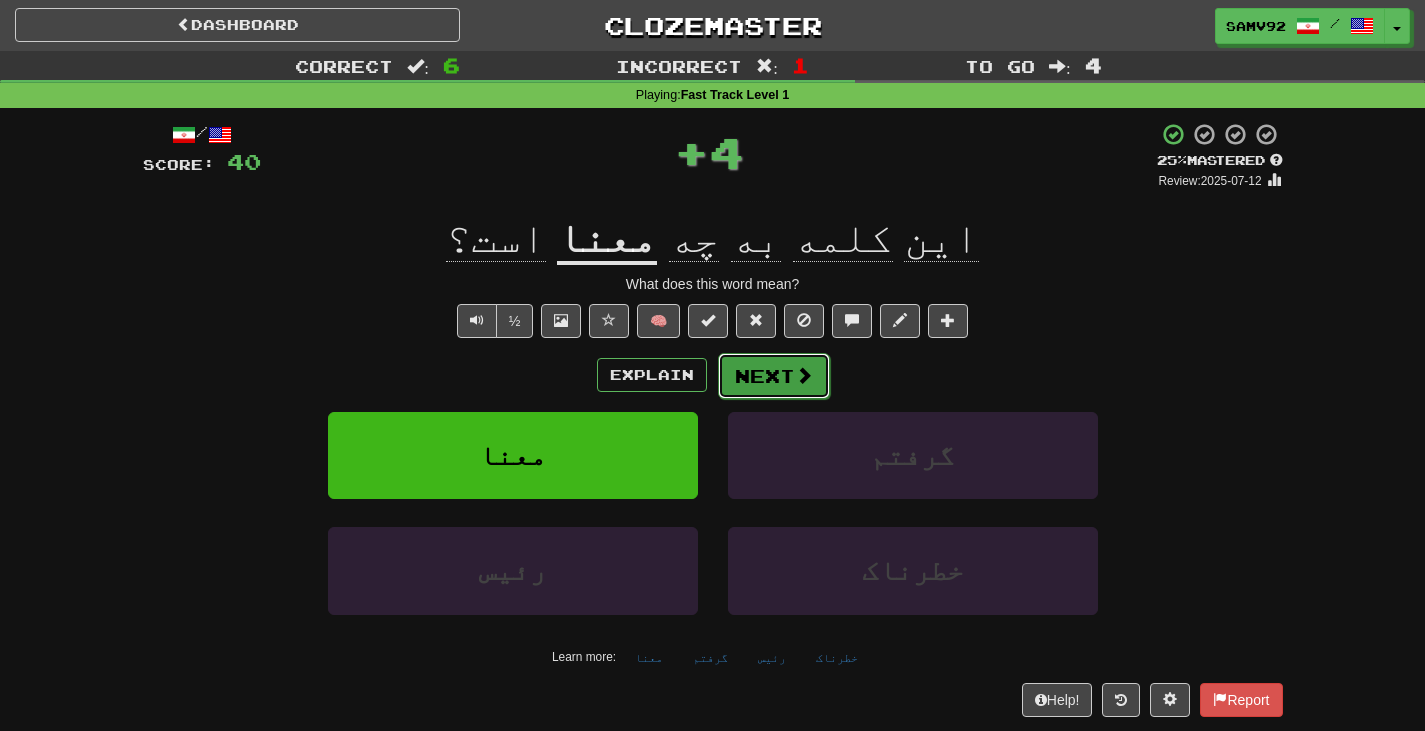 click on "Next" at bounding box center (774, 376) 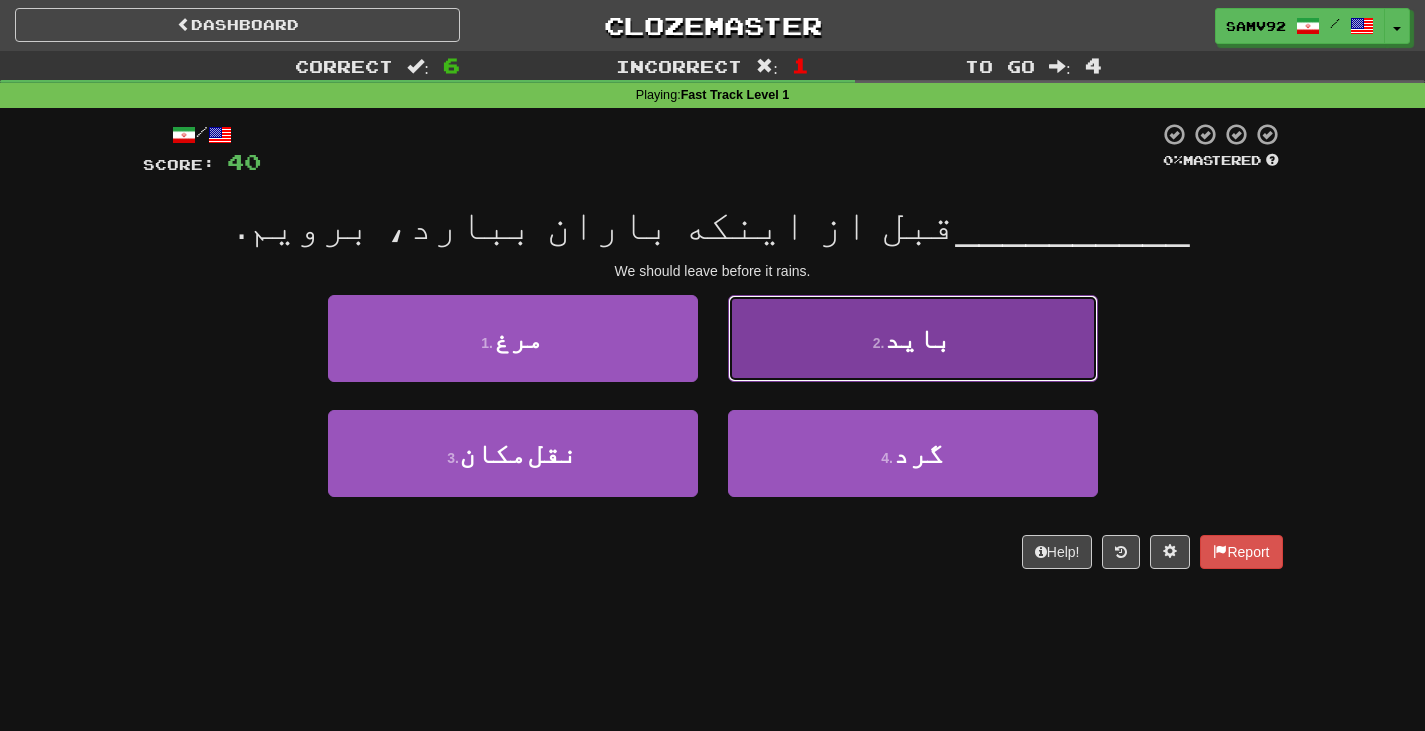 click on "2 .  باید" at bounding box center (913, 338) 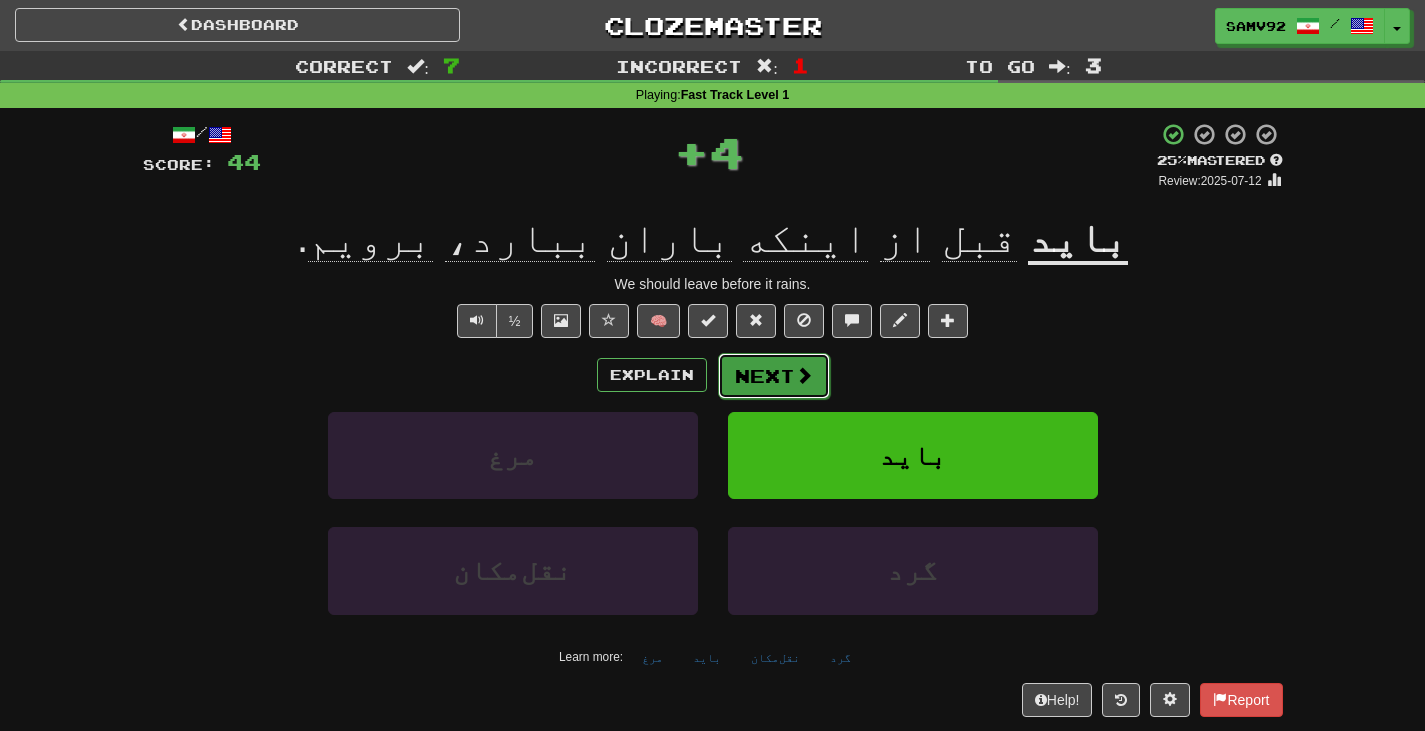 click on "Next" at bounding box center (774, 376) 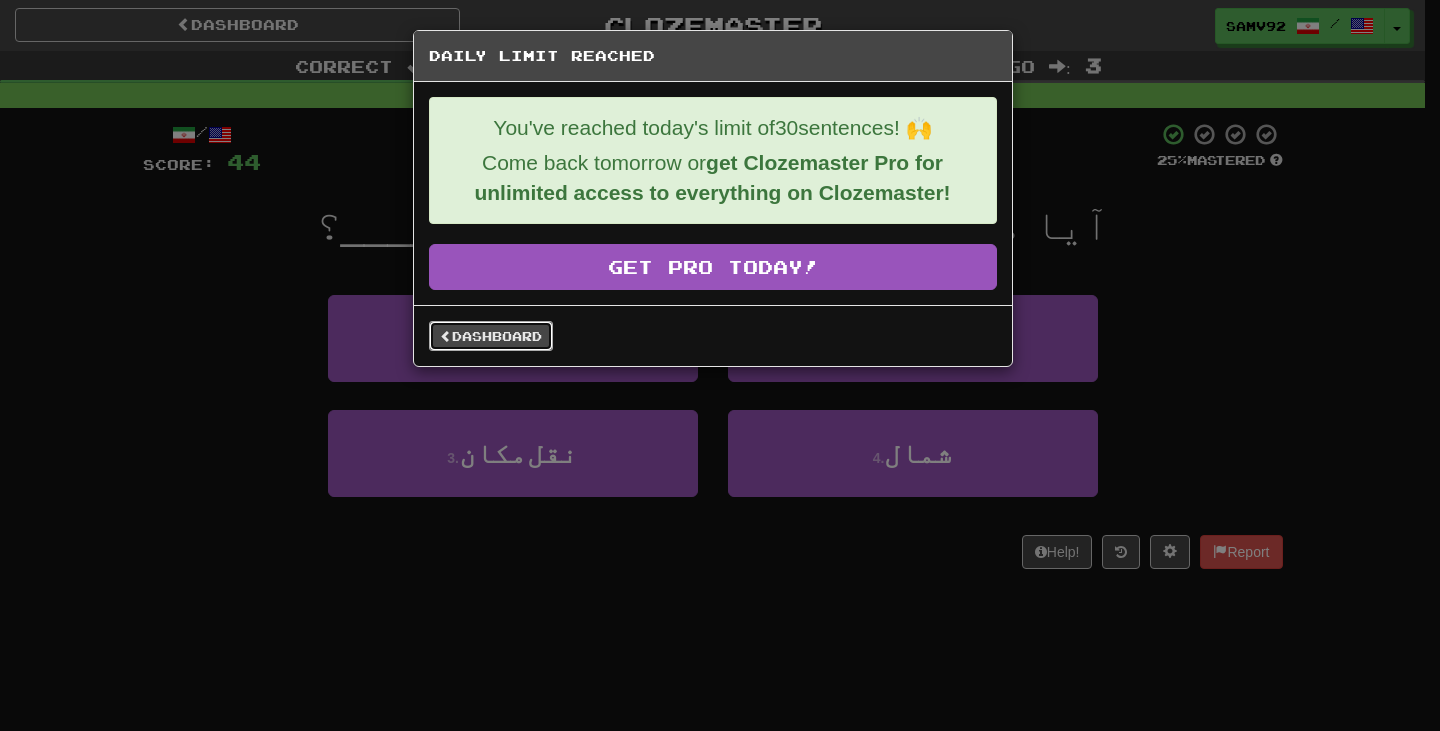 click on "Dashboard" at bounding box center (491, 336) 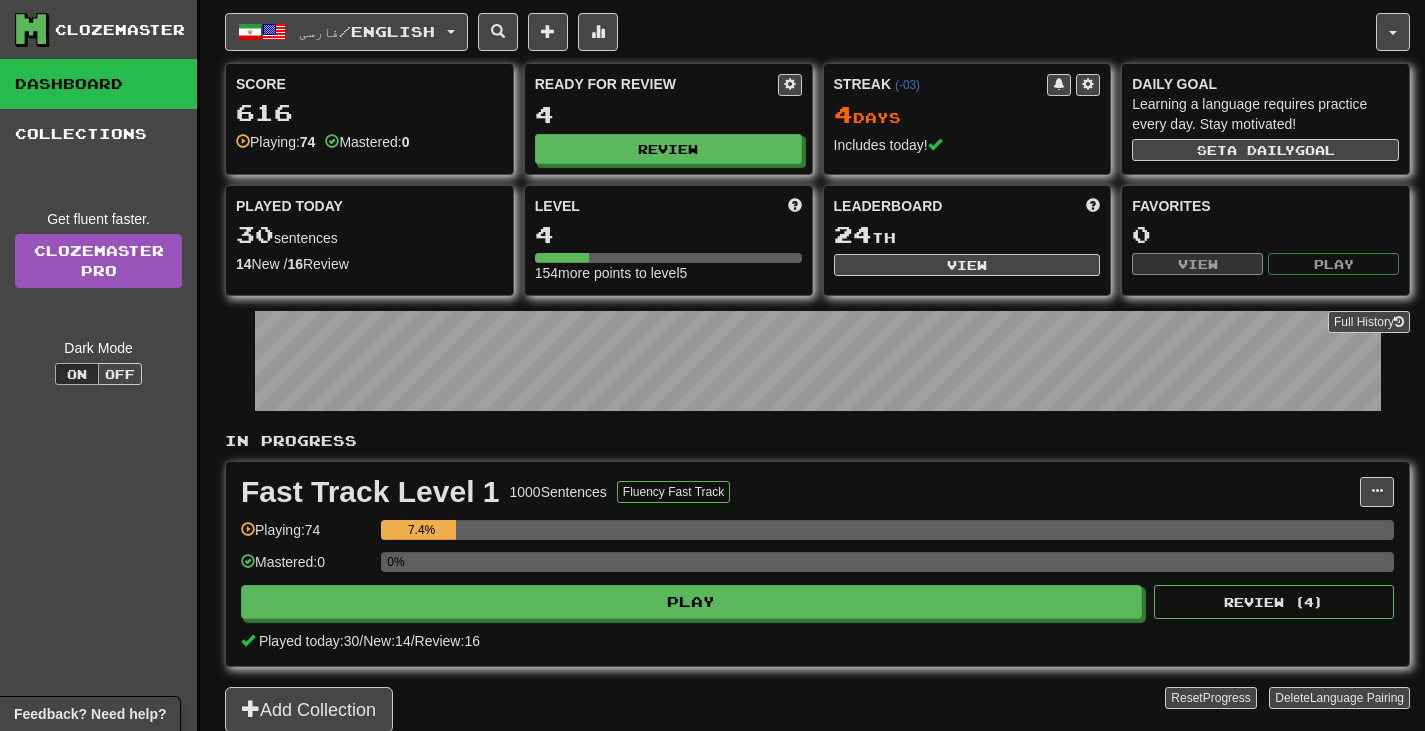 scroll, scrollTop: 0, scrollLeft: 0, axis: both 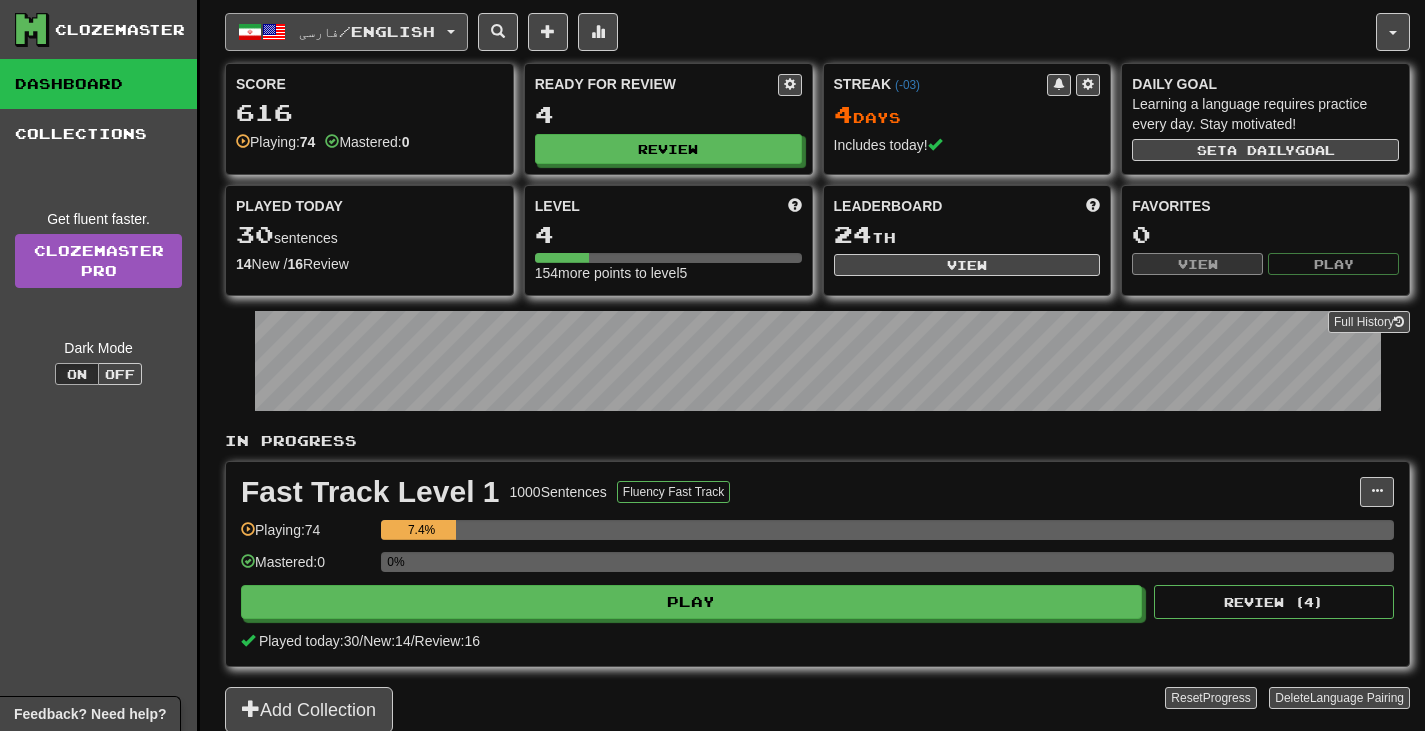 click on "فارسی  /  English" 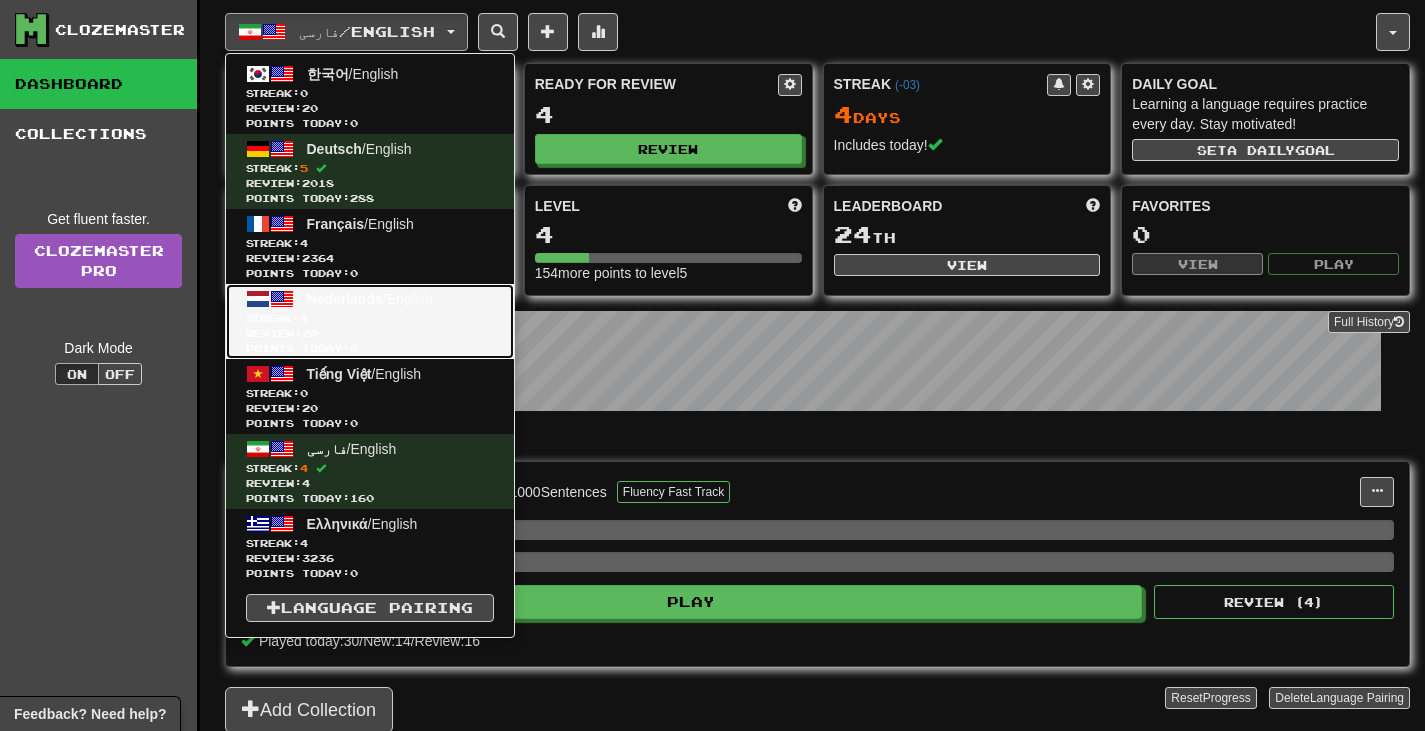 click on "Nederlands  /  English Streak:  4   Review:  20 Points today:  0" 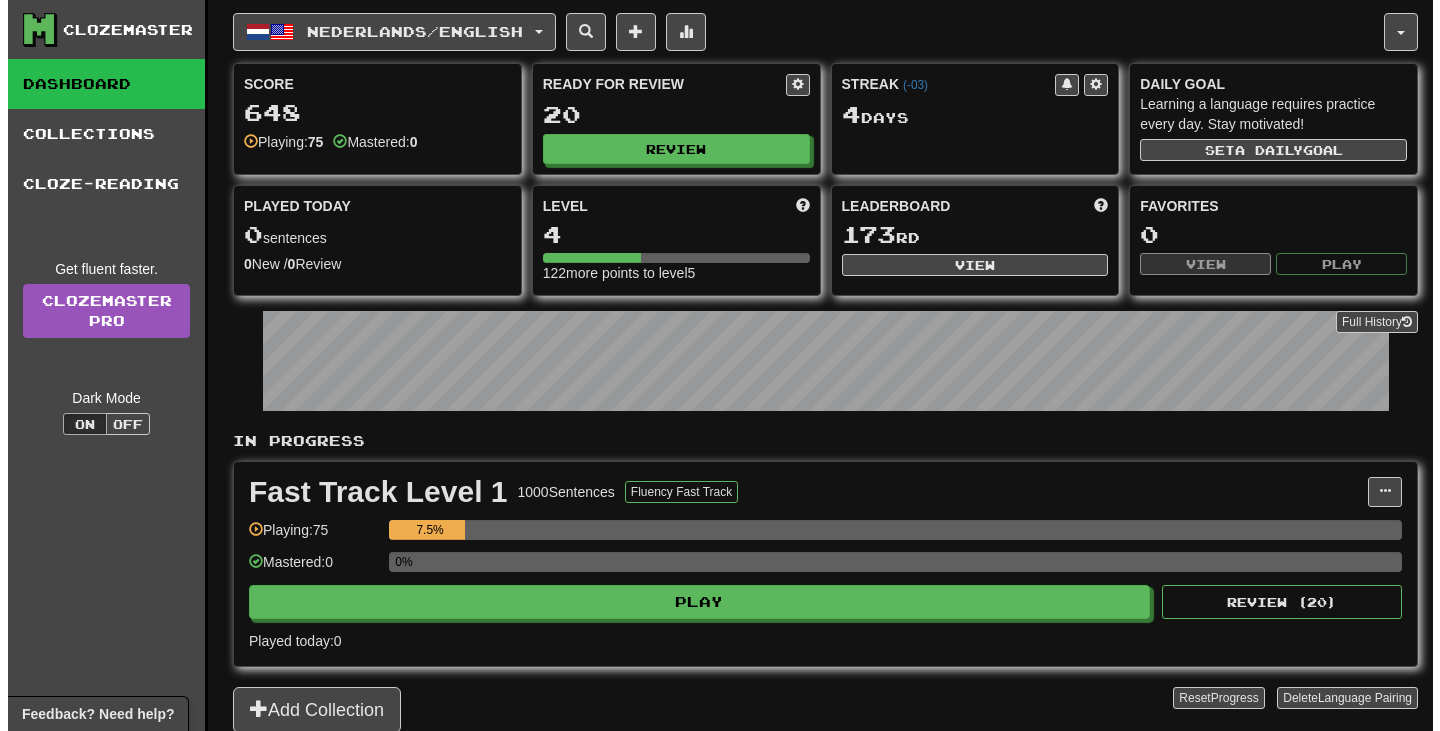 scroll, scrollTop: 0, scrollLeft: 0, axis: both 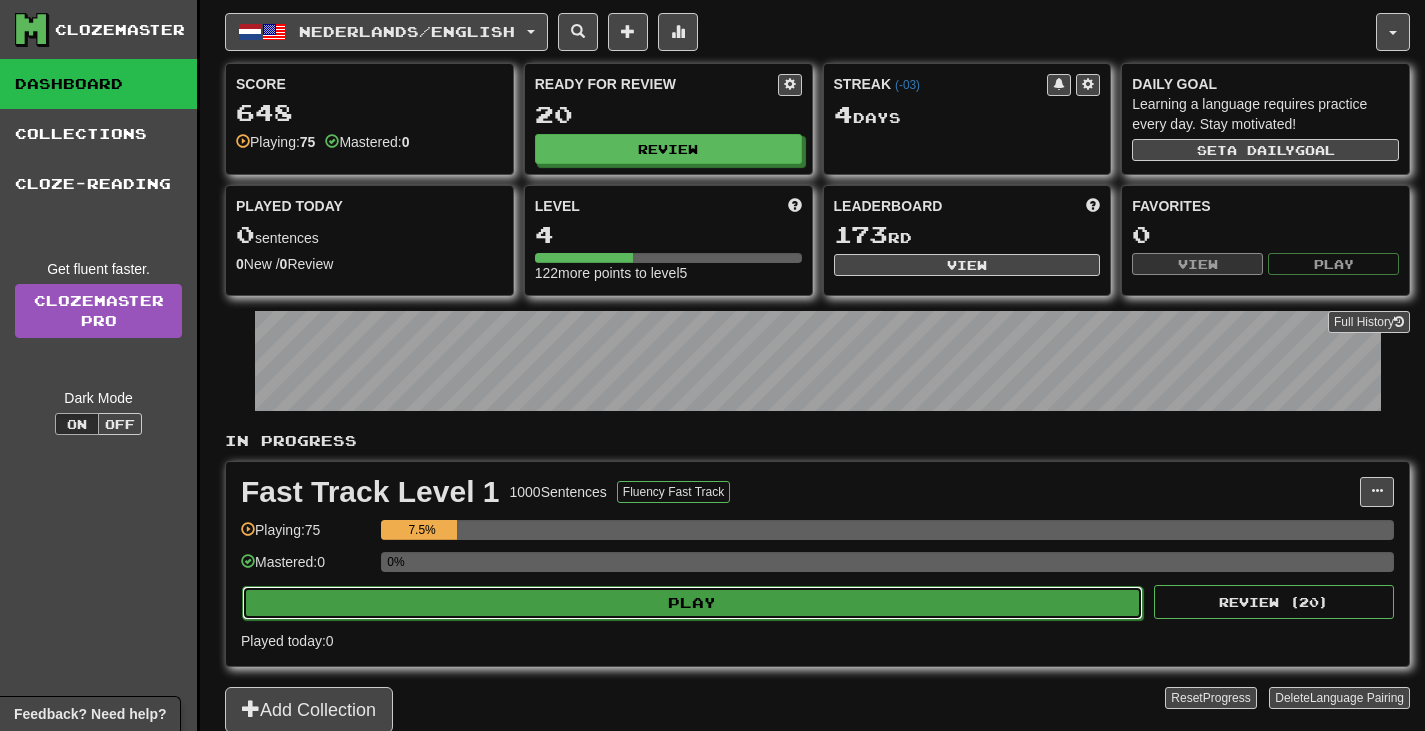 drag, startPoint x: 668, startPoint y: 587, endPoint x: 671, endPoint y: 602, distance: 15.297058 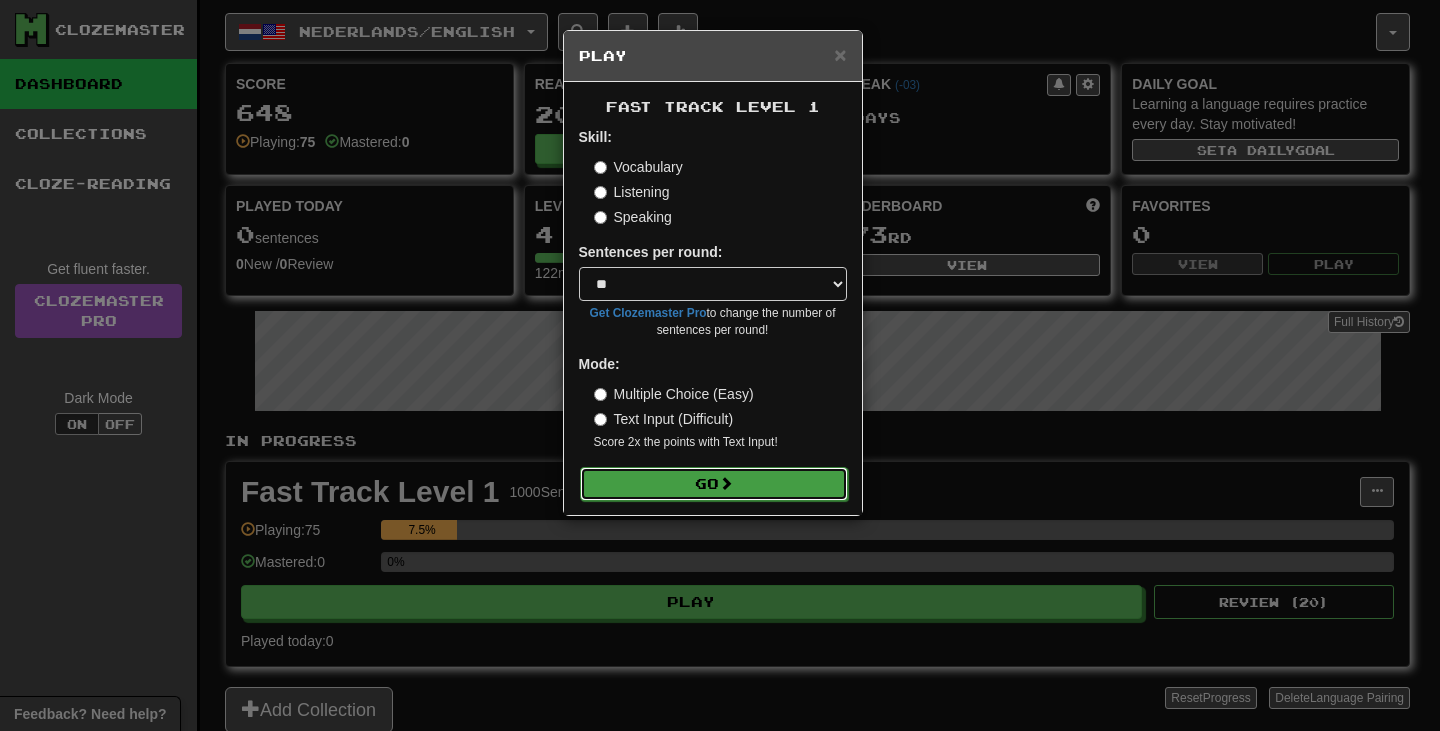 click on "Go" at bounding box center (714, 484) 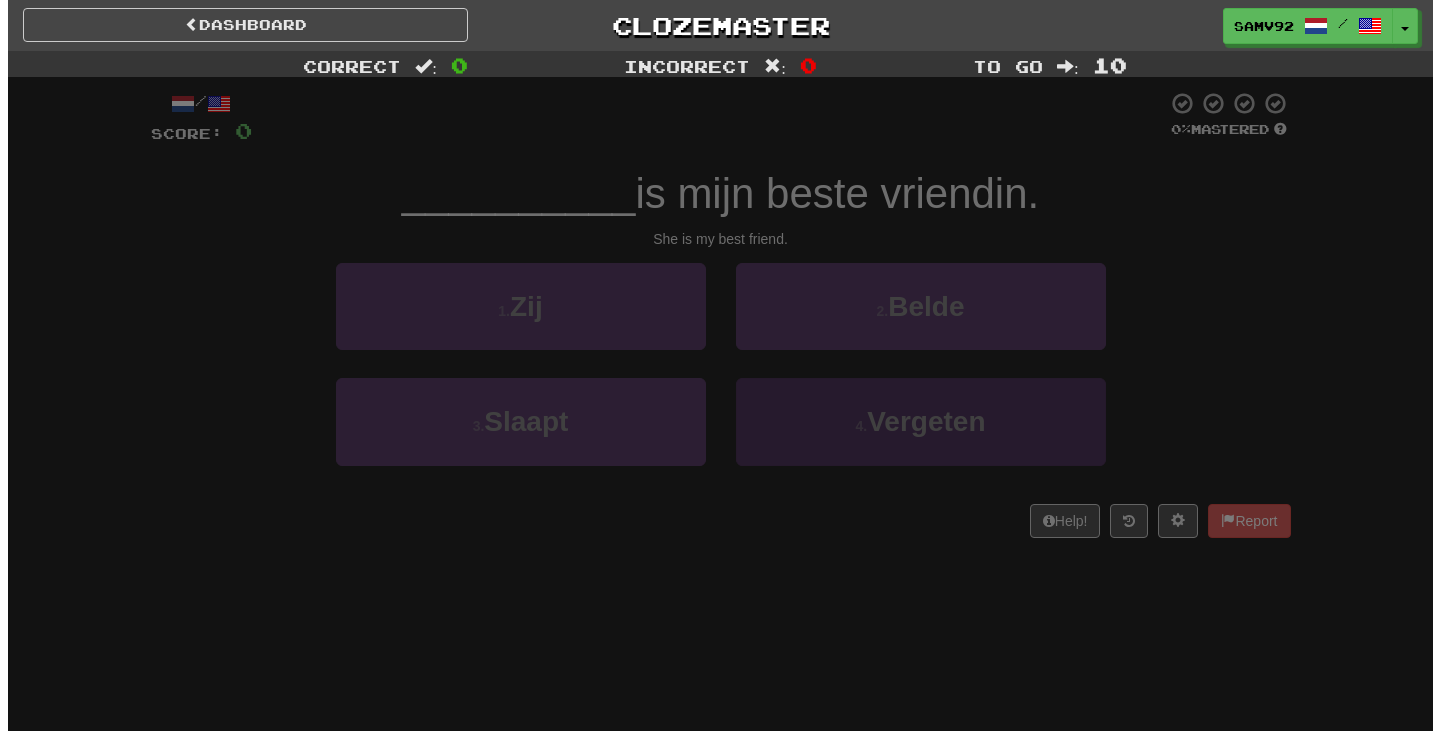 scroll, scrollTop: 0, scrollLeft: 0, axis: both 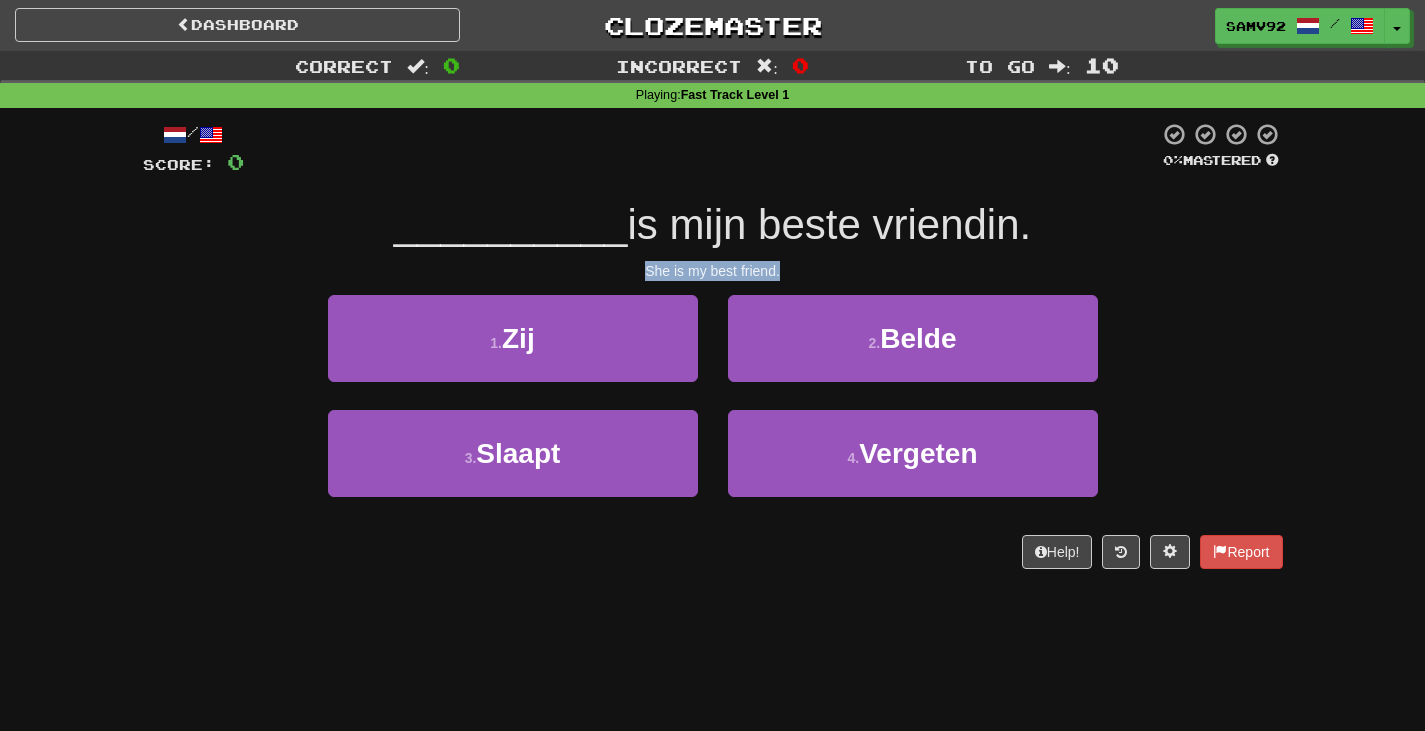 drag, startPoint x: 812, startPoint y: 270, endPoint x: 615, endPoint y: 260, distance: 197.25365 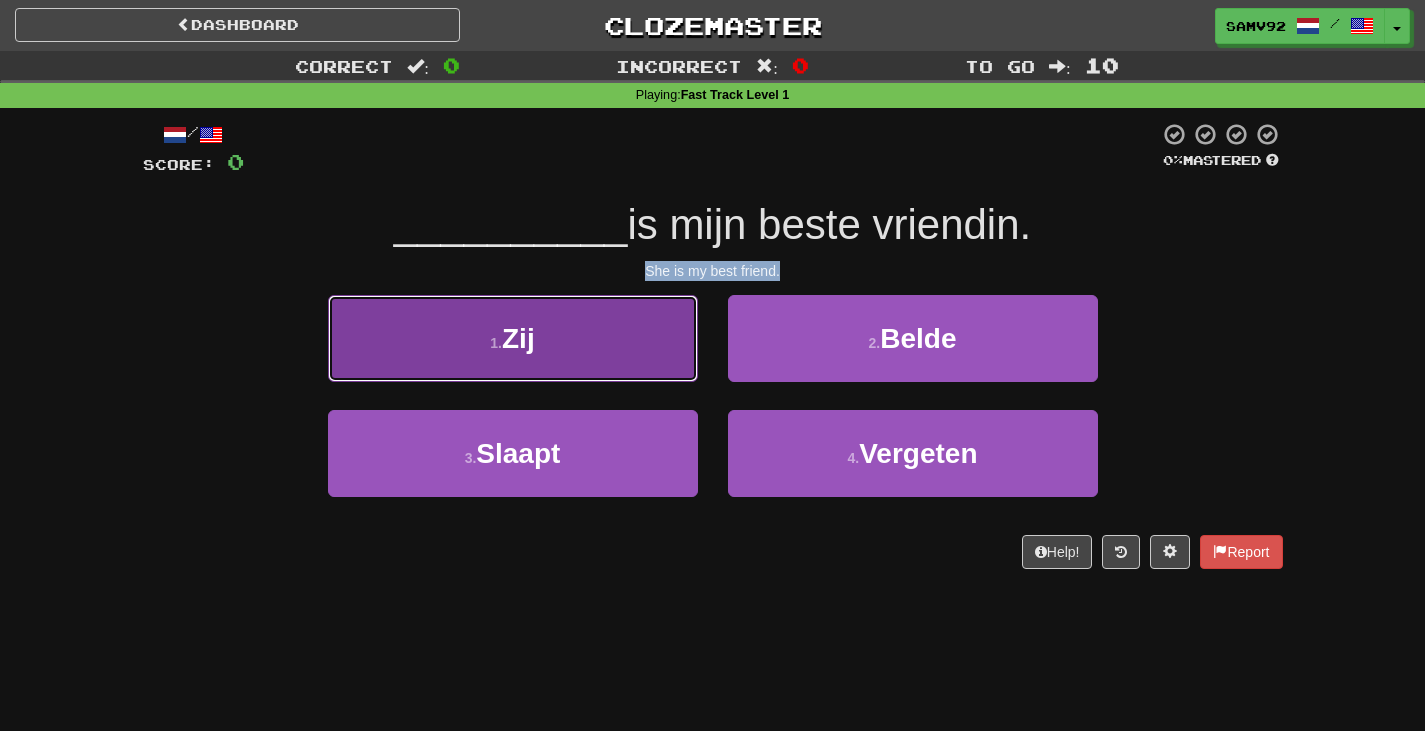 click on "1 .  Zij" at bounding box center [513, 338] 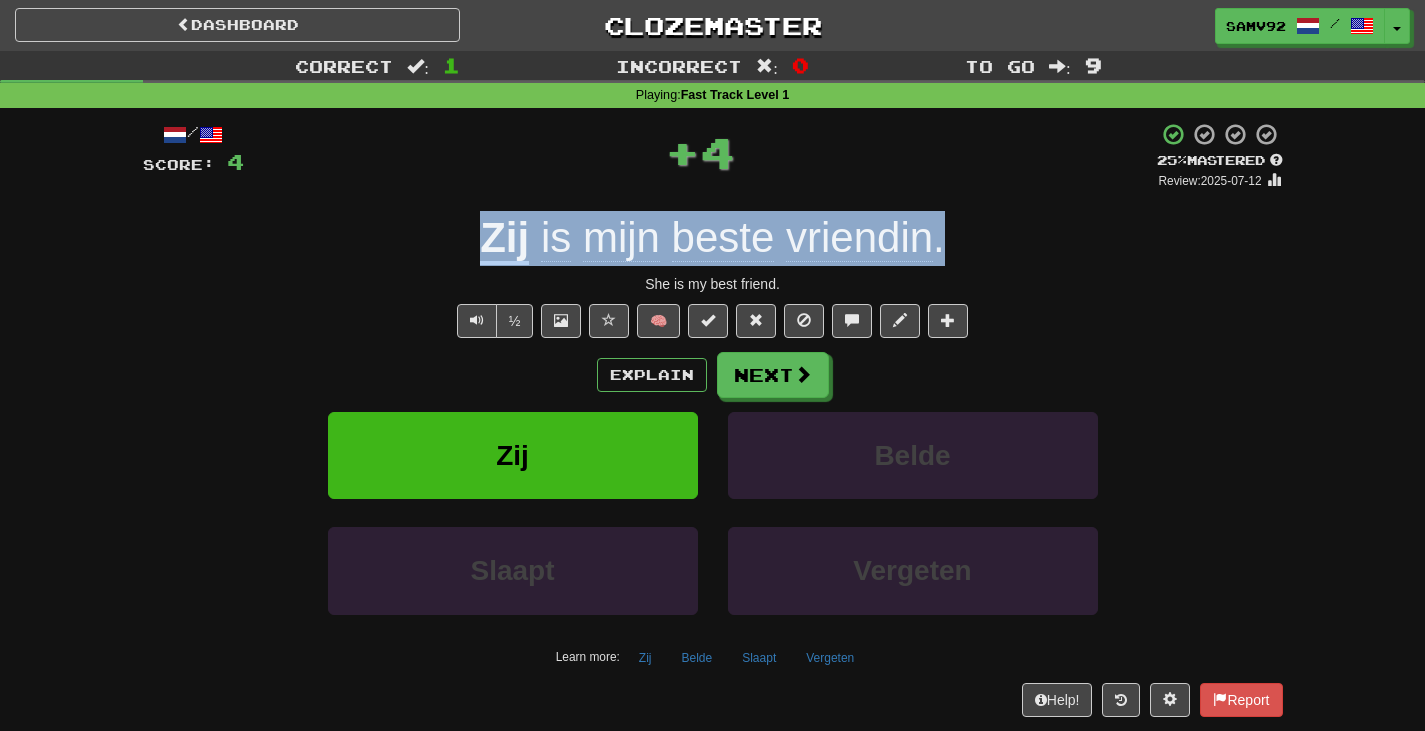 copy on "Zij   is   mijn   beste   vriendin ." 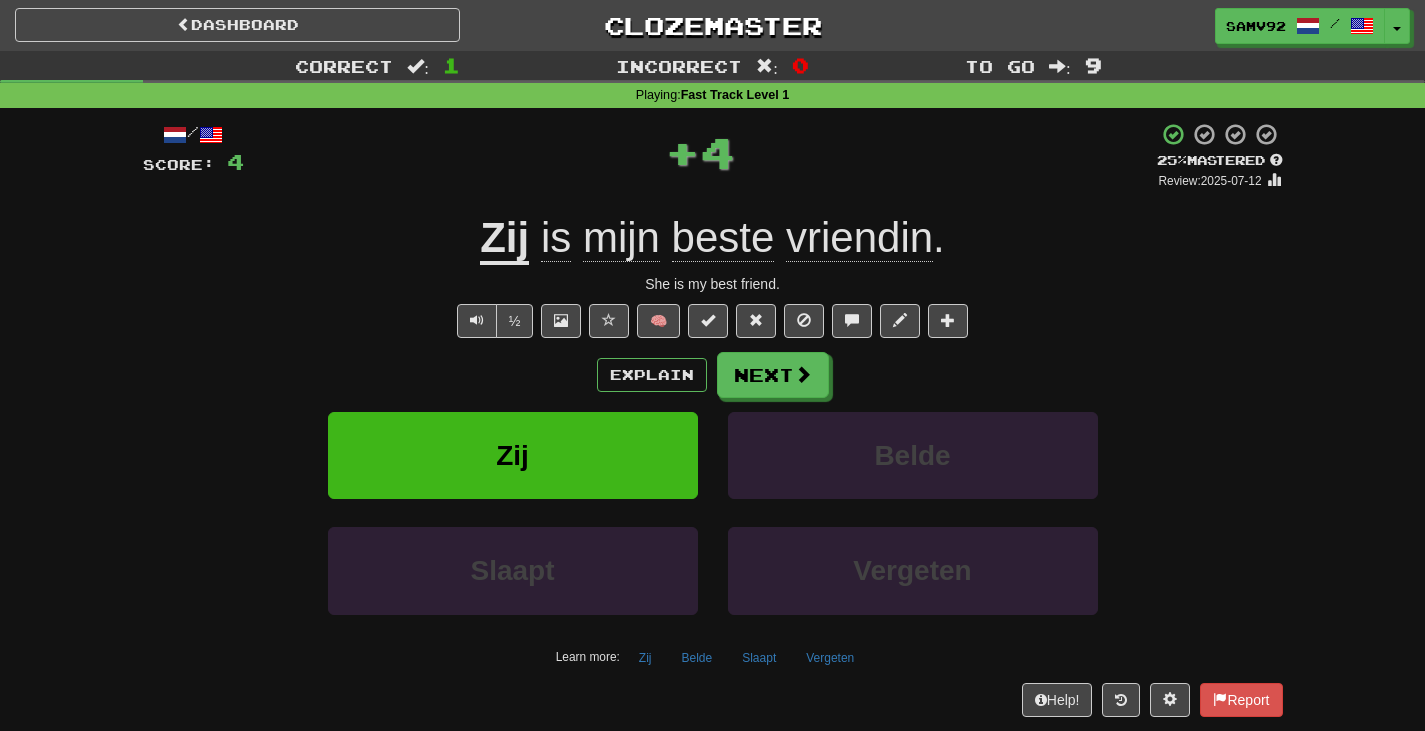 drag, startPoint x: 937, startPoint y: 237, endPoint x: 1048, endPoint y: 207, distance: 114.982605 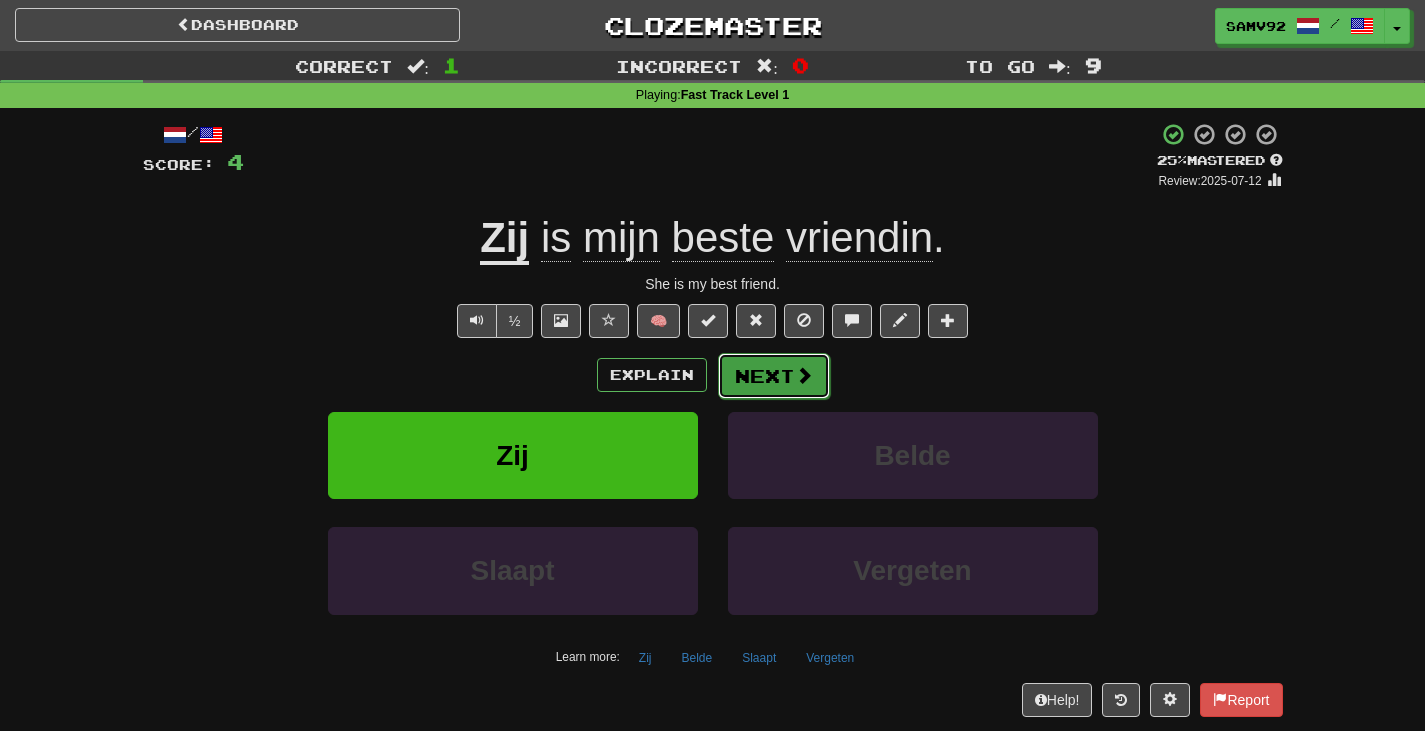 click on "Next" at bounding box center [774, 376] 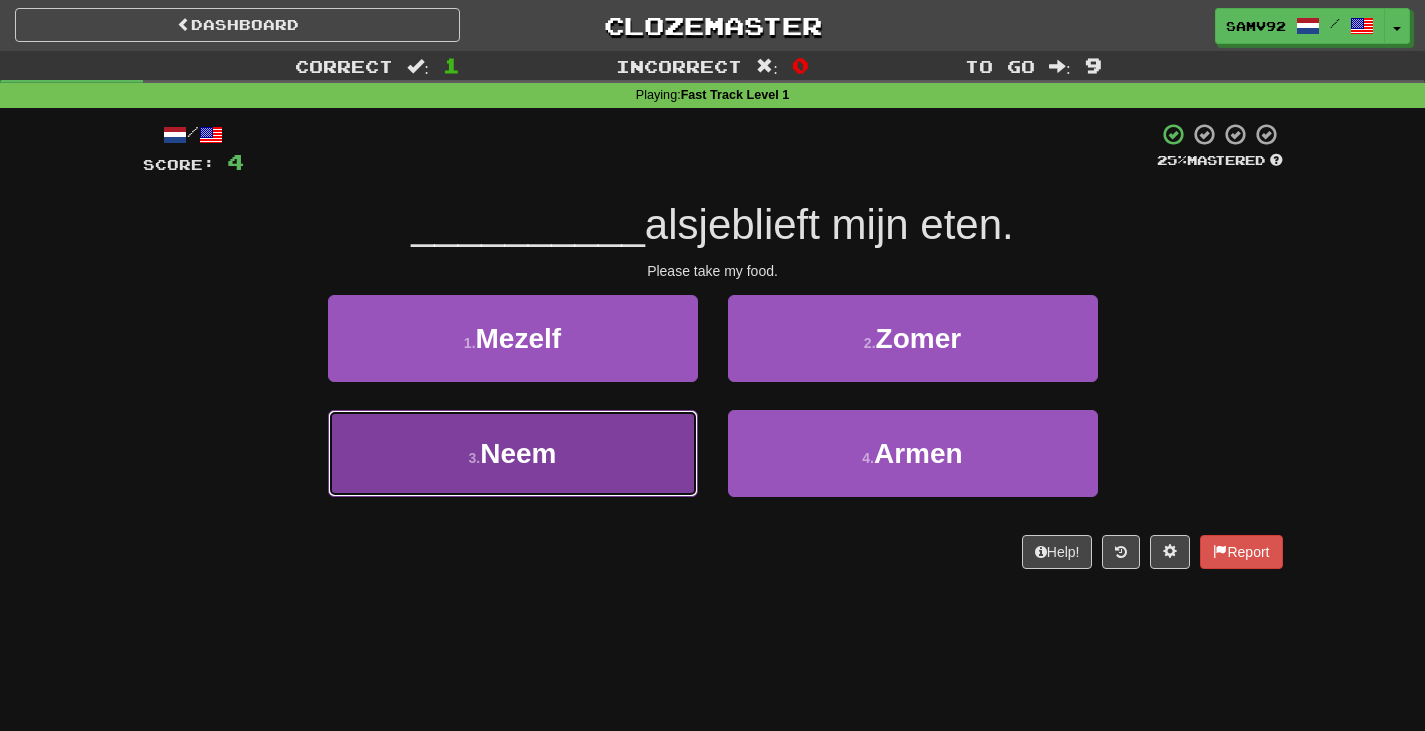 click on "3 .  Neem" at bounding box center (513, 453) 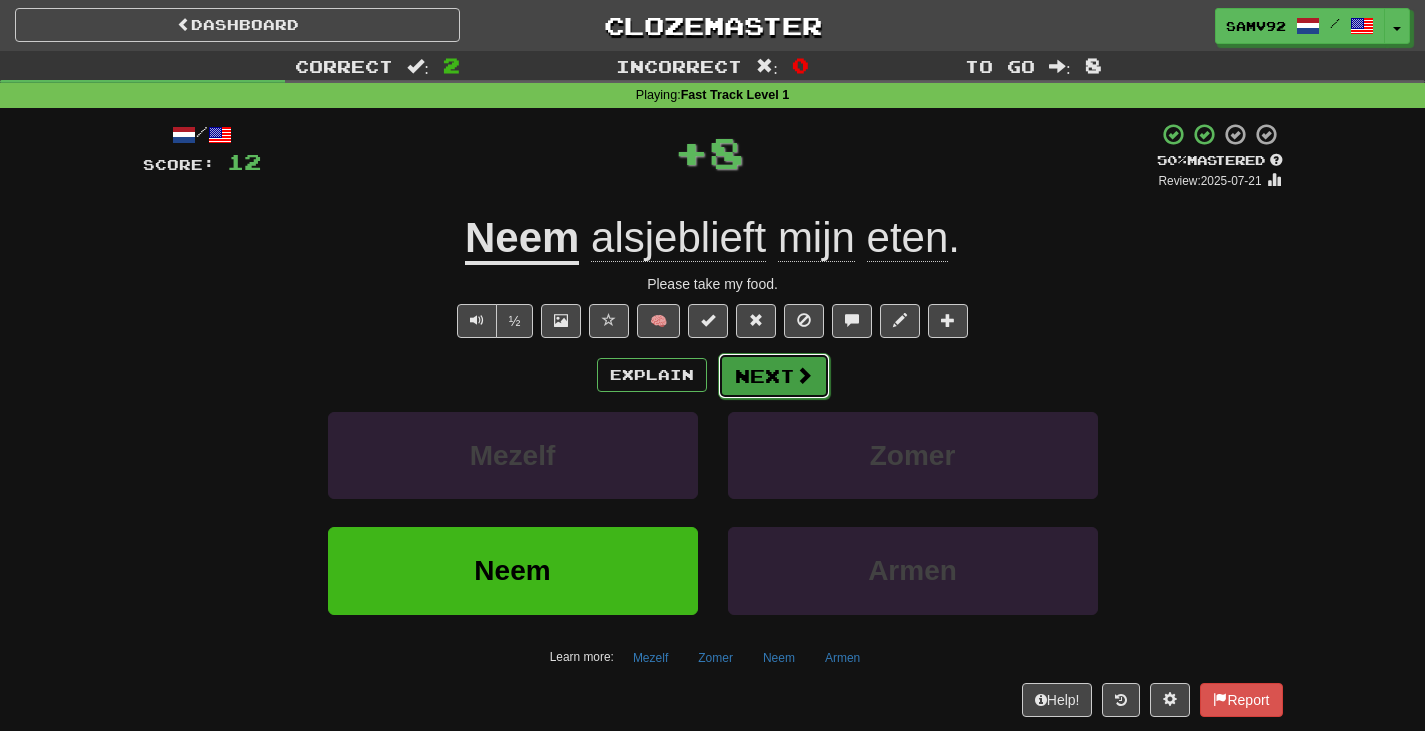 click on "Next" at bounding box center [774, 376] 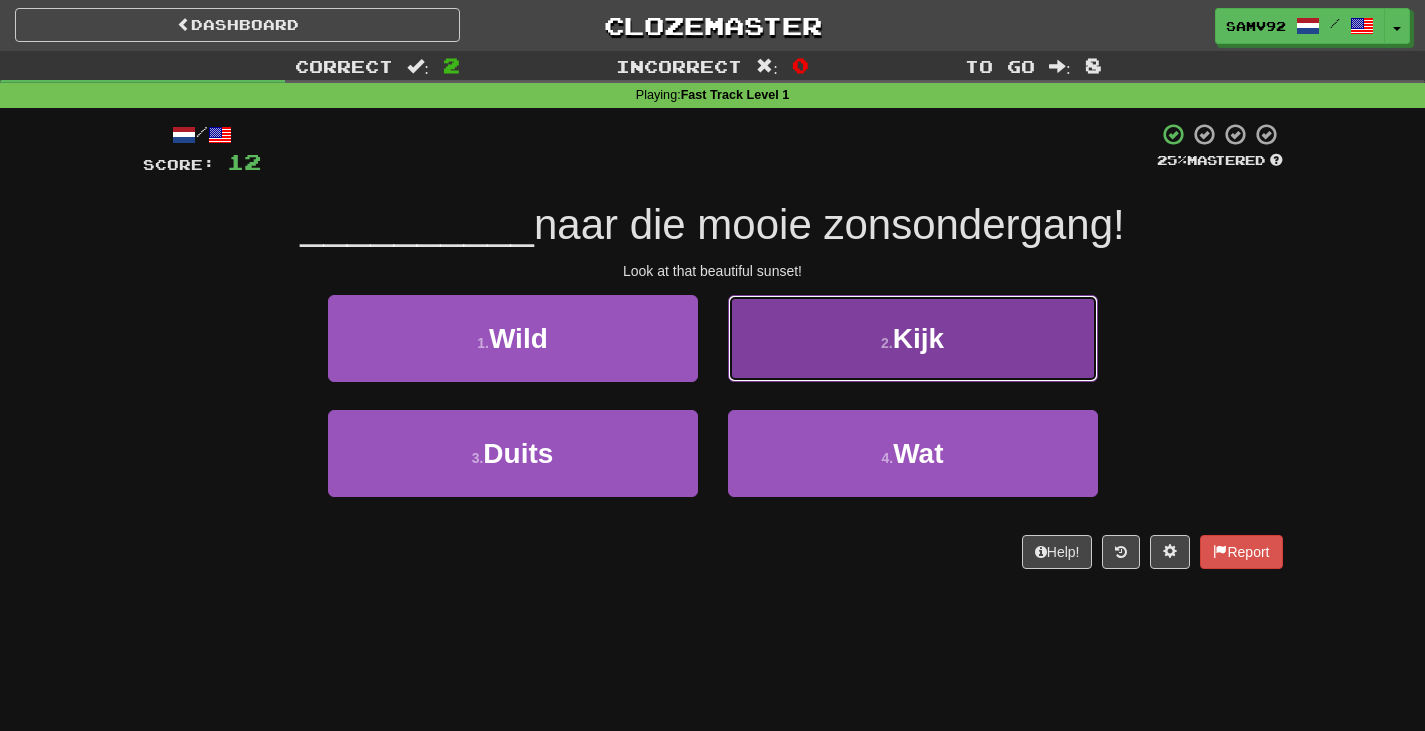 click on "2 .  Kijk" at bounding box center [913, 338] 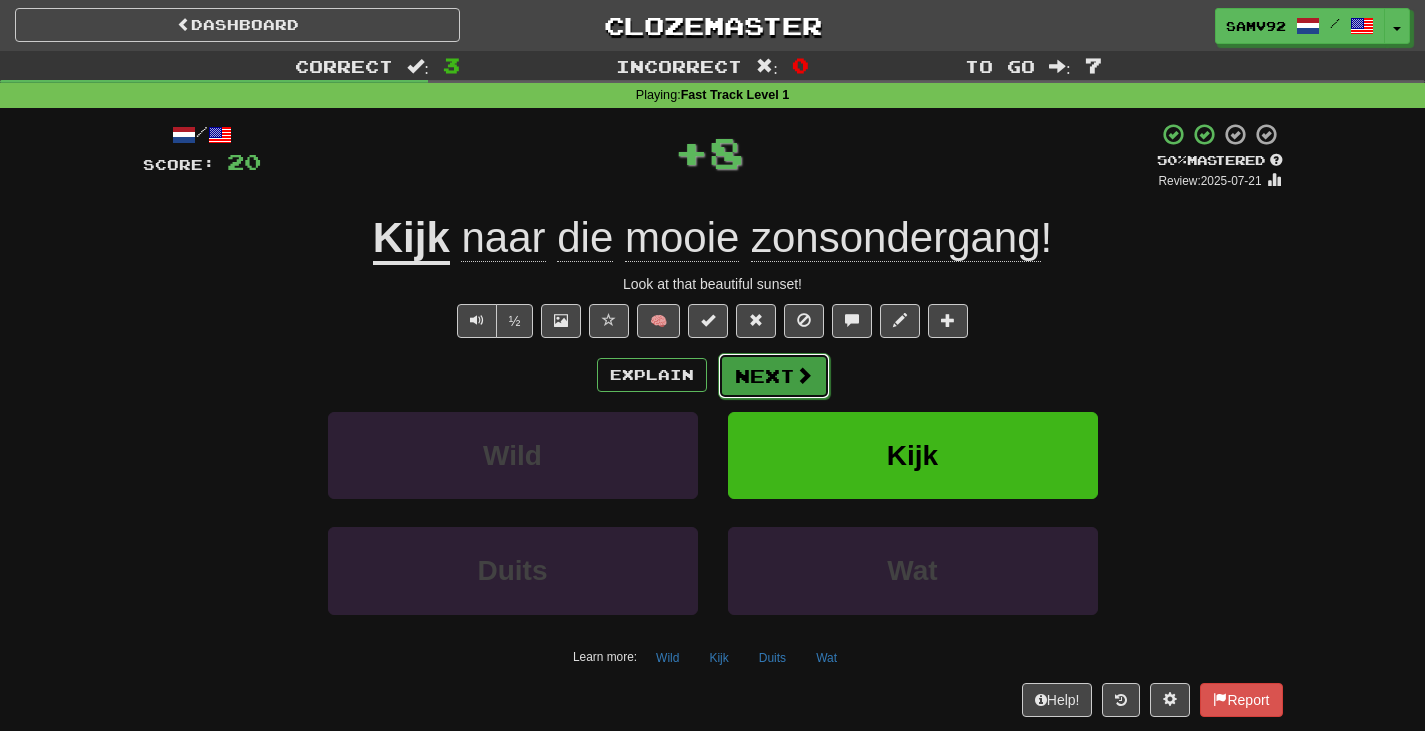 click on "Next" at bounding box center (774, 376) 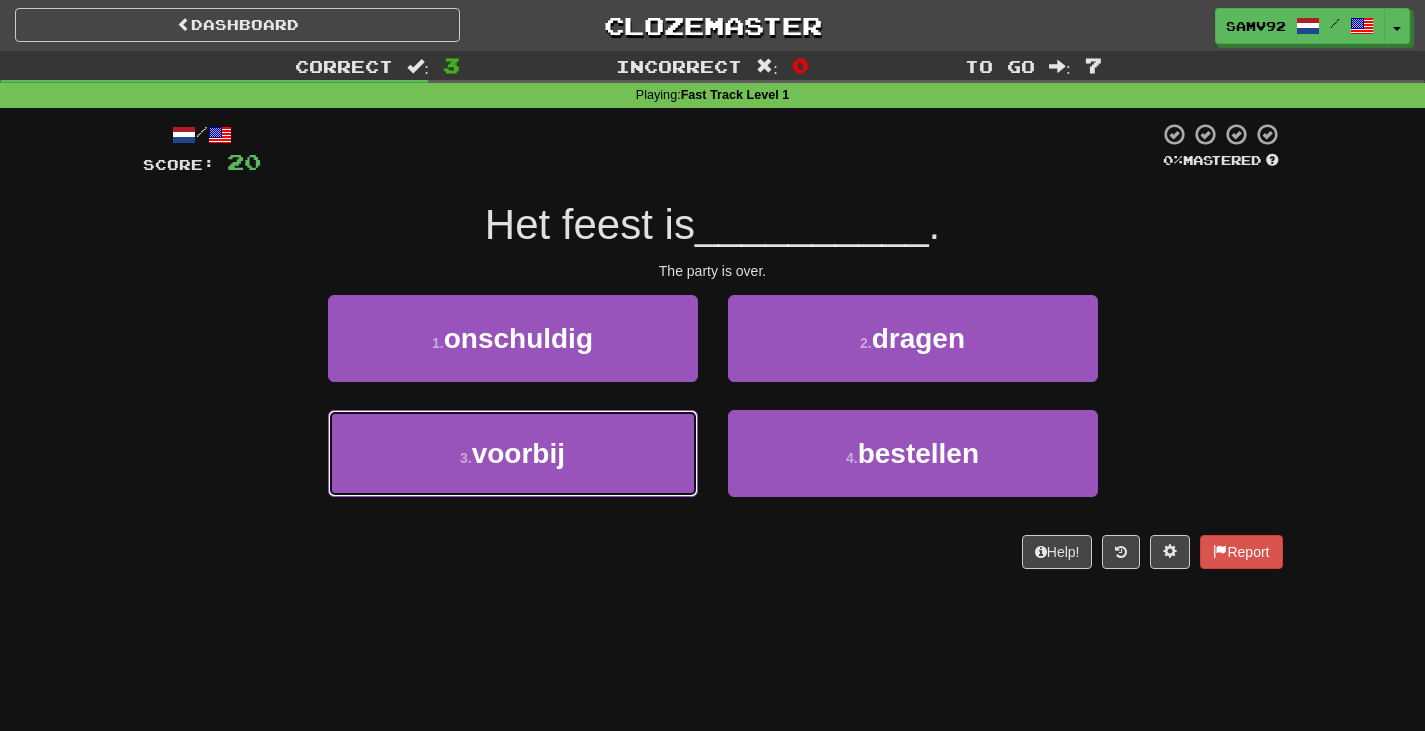 drag, startPoint x: 679, startPoint y: 439, endPoint x: 717, endPoint y: 421, distance: 42.047592 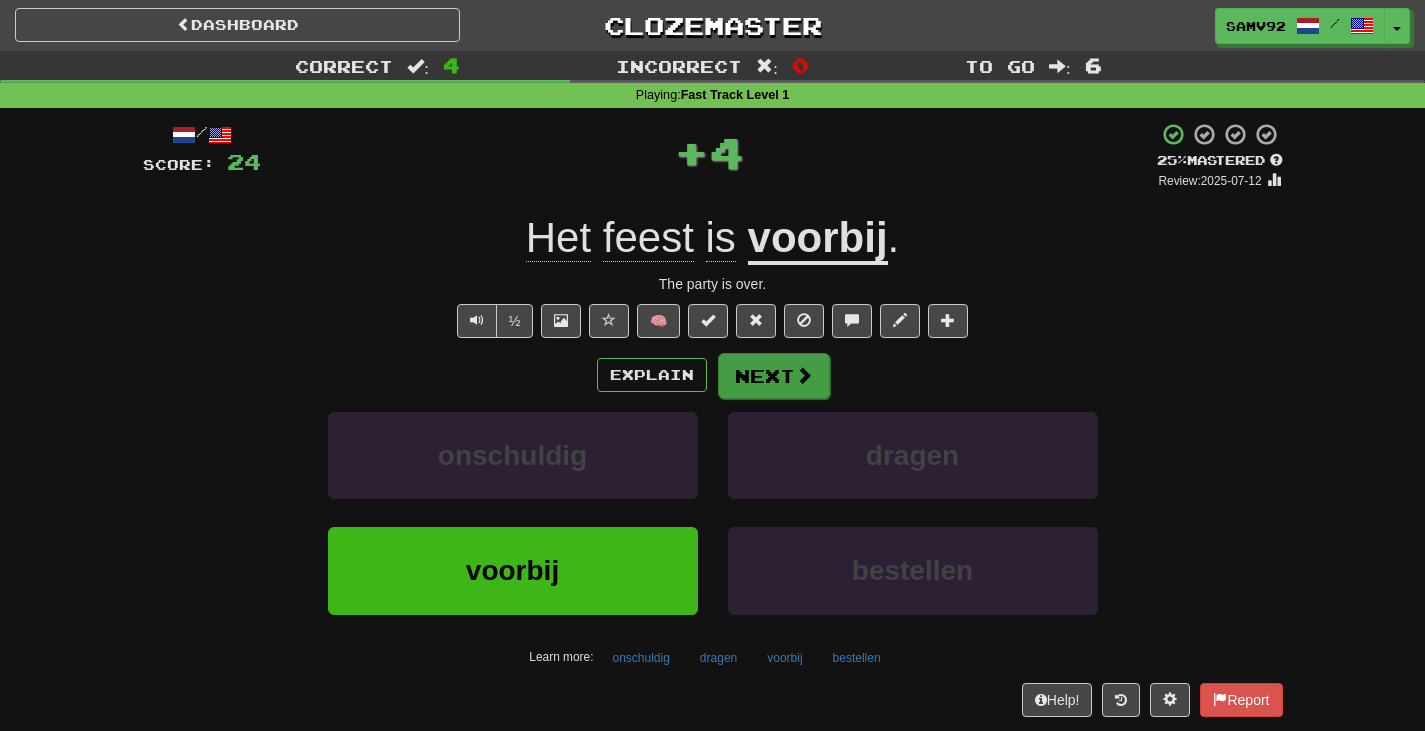 drag, startPoint x: 774, startPoint y: 408, endPoint x: 769, endPoint y: 398, distance: 11.18034 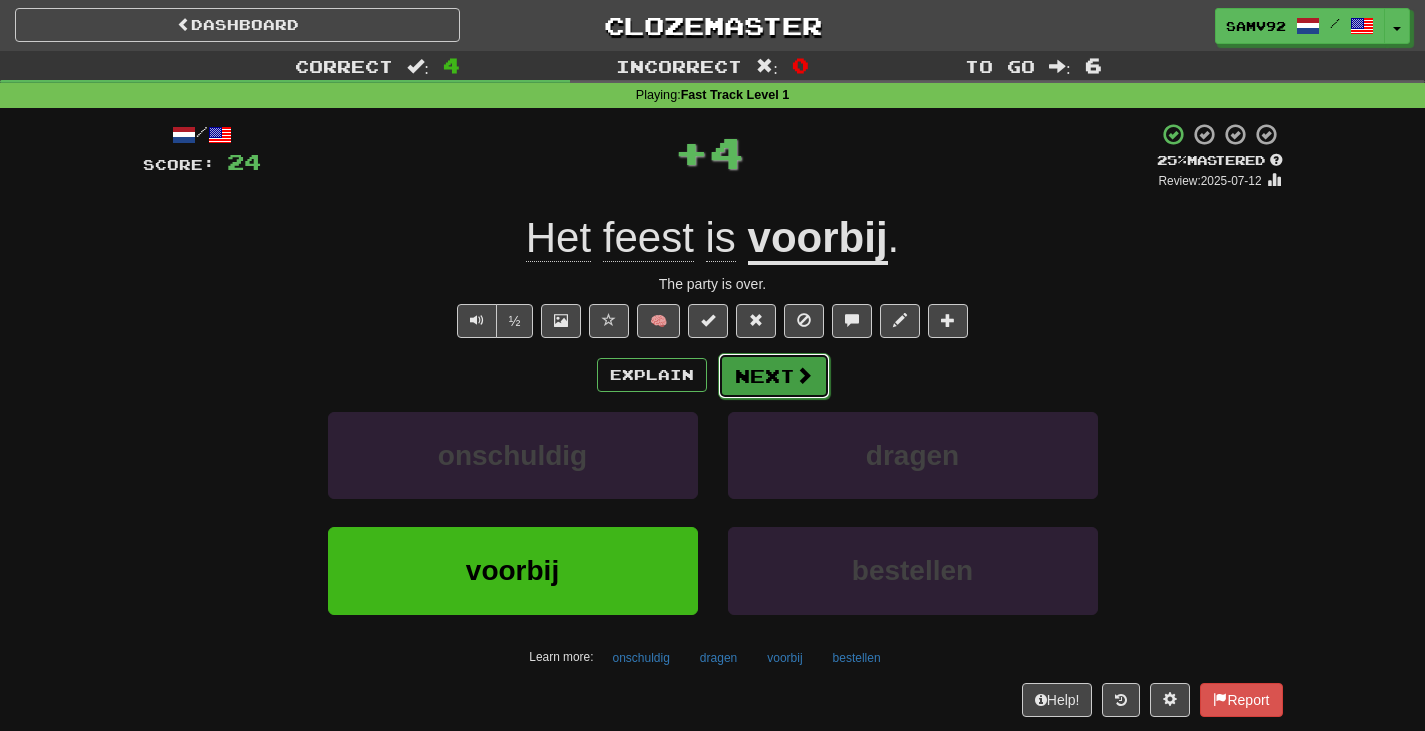 click on "Next" at bounding box center (774, 376) 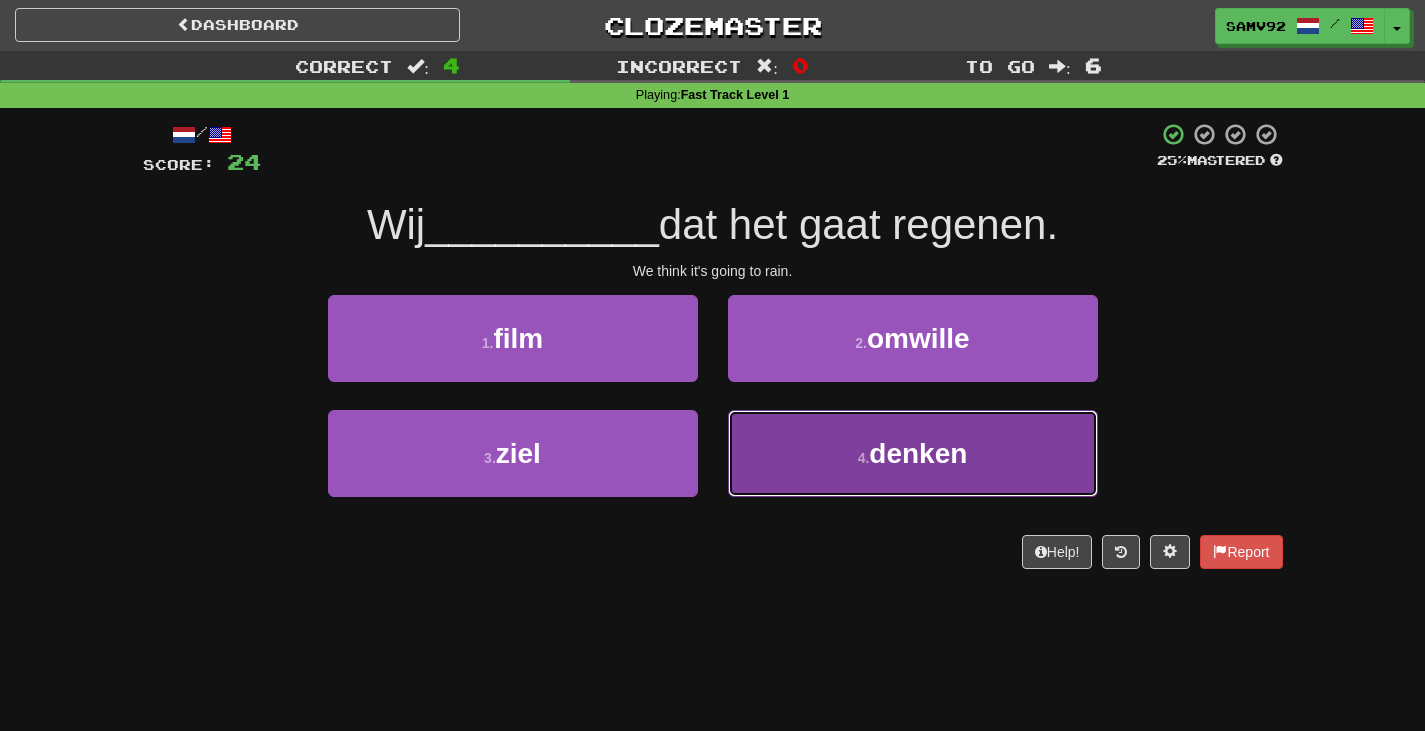 click on "4 .  denken" at bounding box center [913, 453] 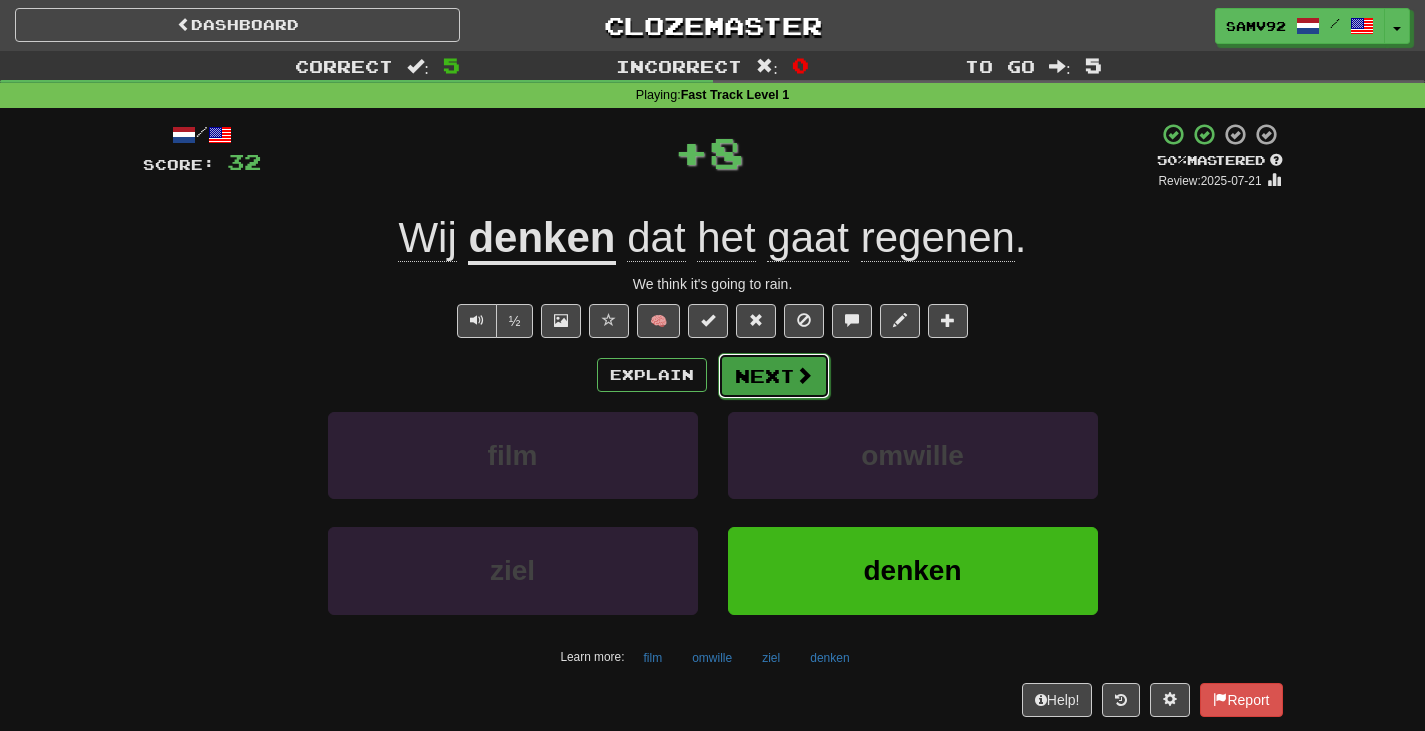 click on "Next" at bounding box center (774, 376) 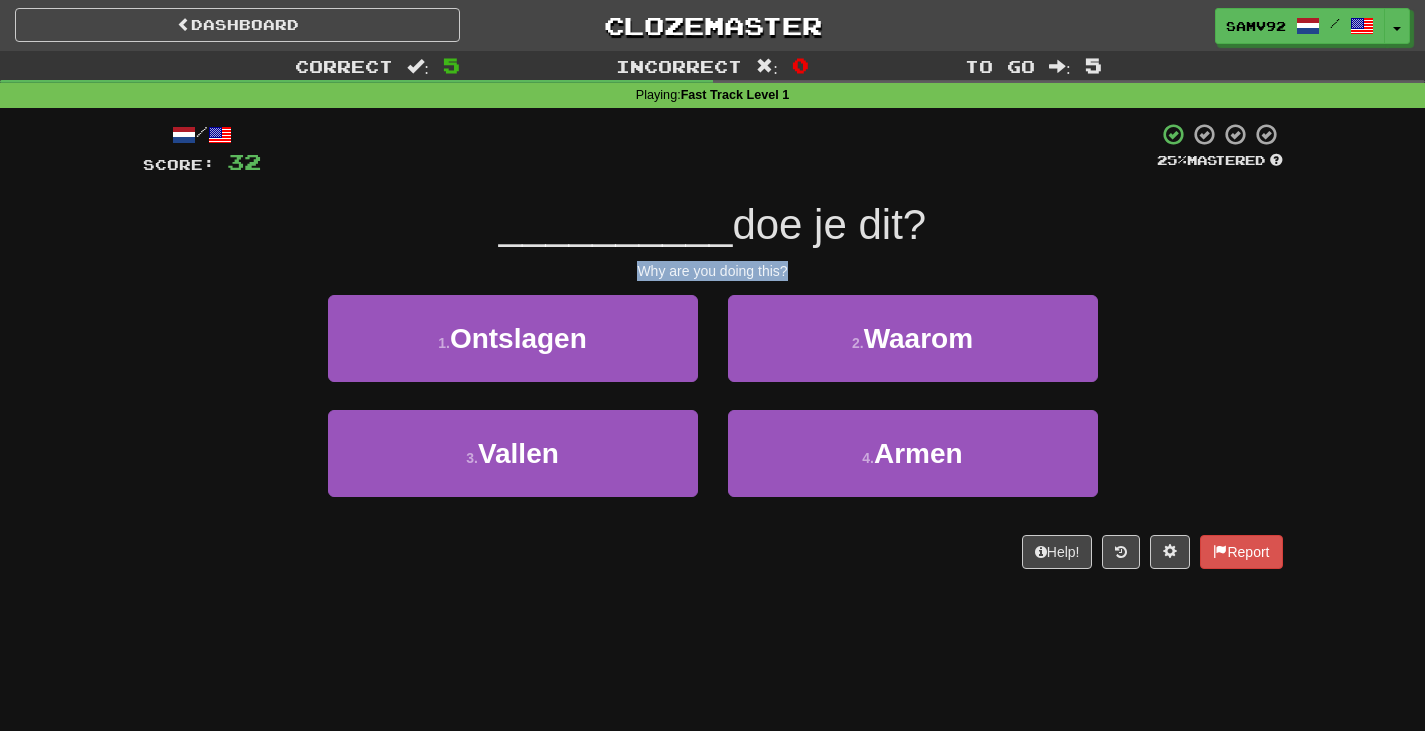 drag, startPoint x: 608, startPoint y: 276, endPoint x: 902, endPoint y: 276, distance: 294 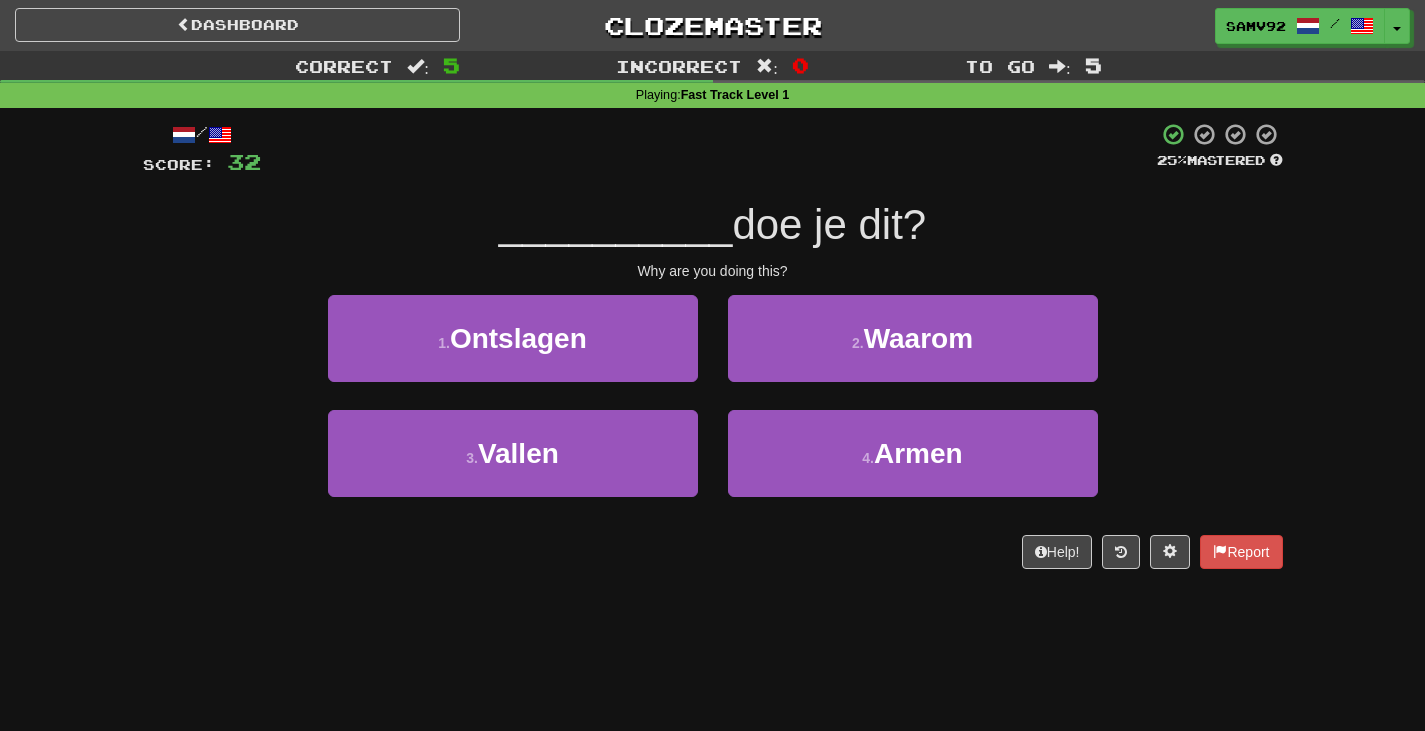 click on "/  Score:   32 25 %  Mastered __________  doe je dit? Why are you doing this? 1 .  Ontslagen 2 .  Waarom 3 .  Vallen 4 .  Armen  Help!  Report" at bounding box center (713, 345) 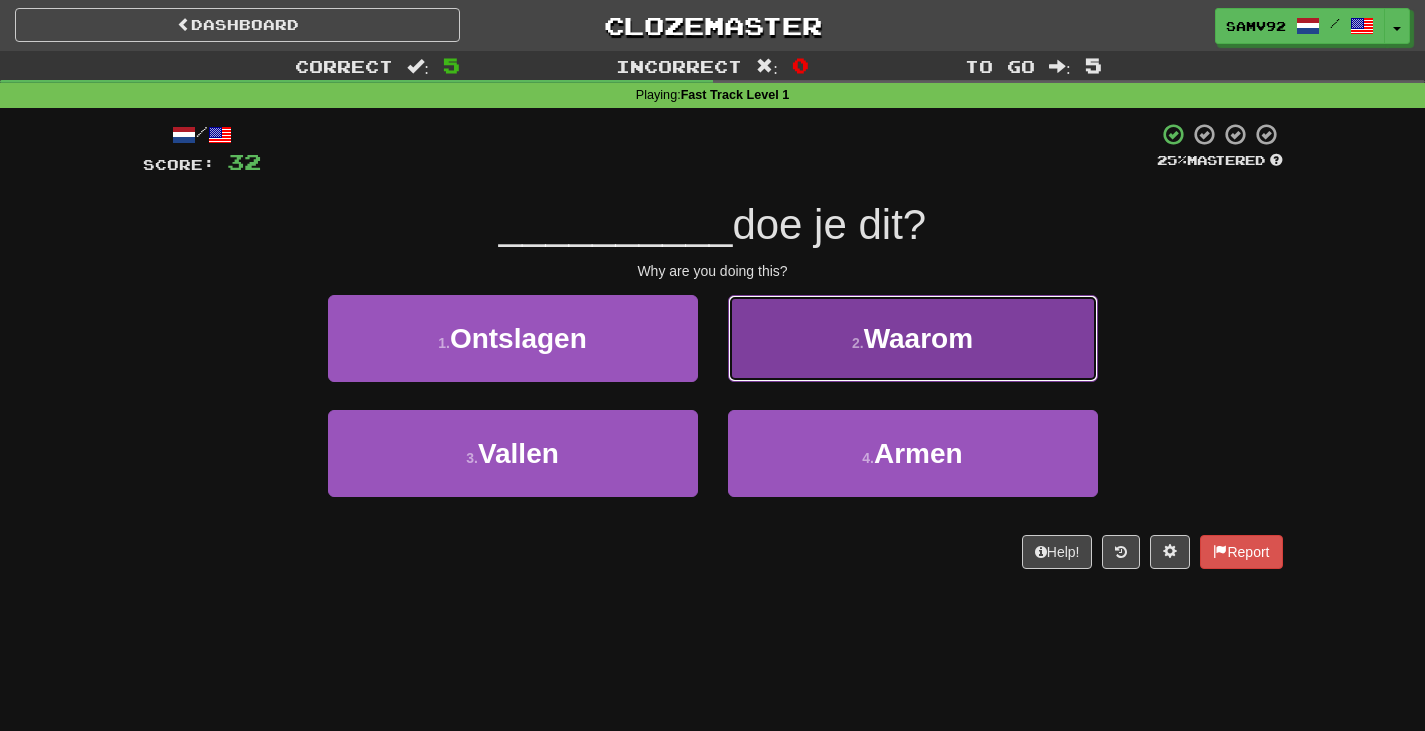 click on "2 .  Waarom" at bounding box center (913, 338) 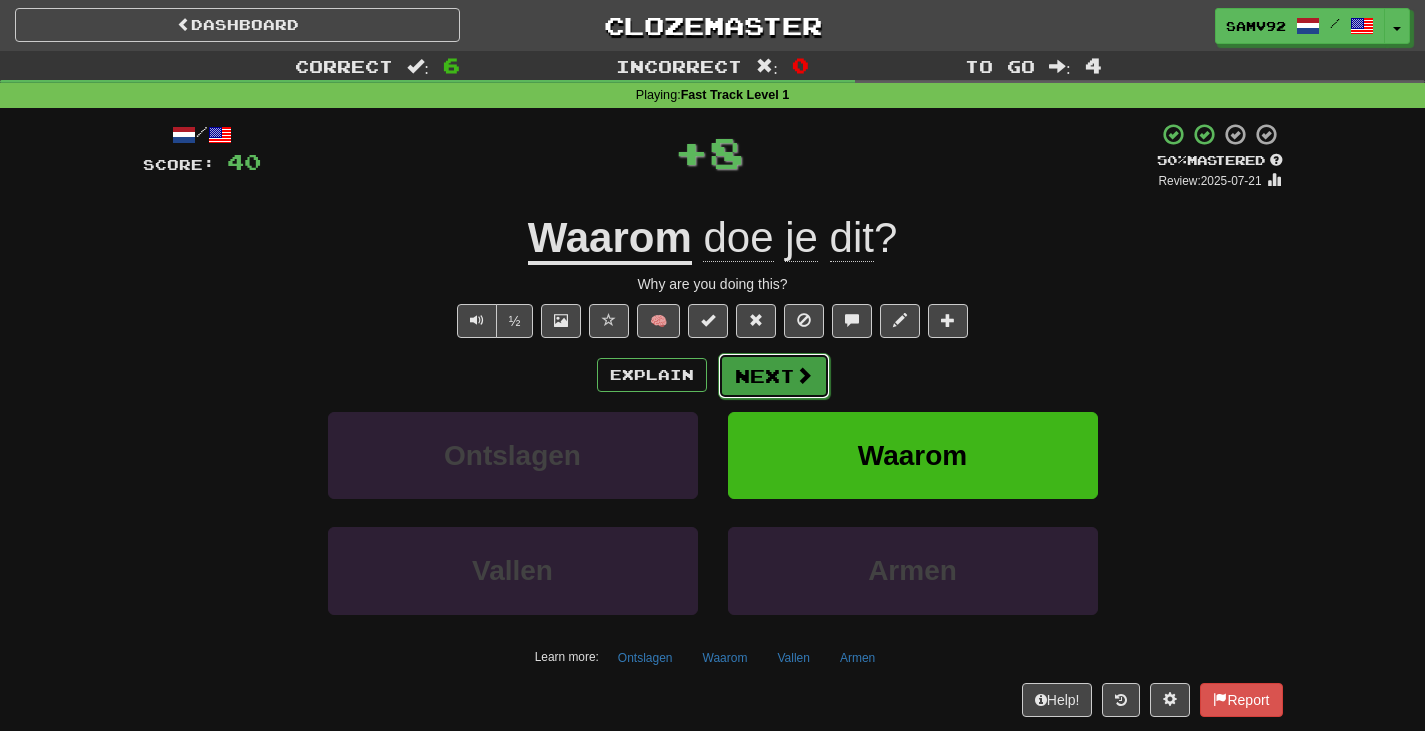 drag, startPoint x: 806, startPoint y: 374, endPoint x: 806, endPoint y: 391, distance: 17 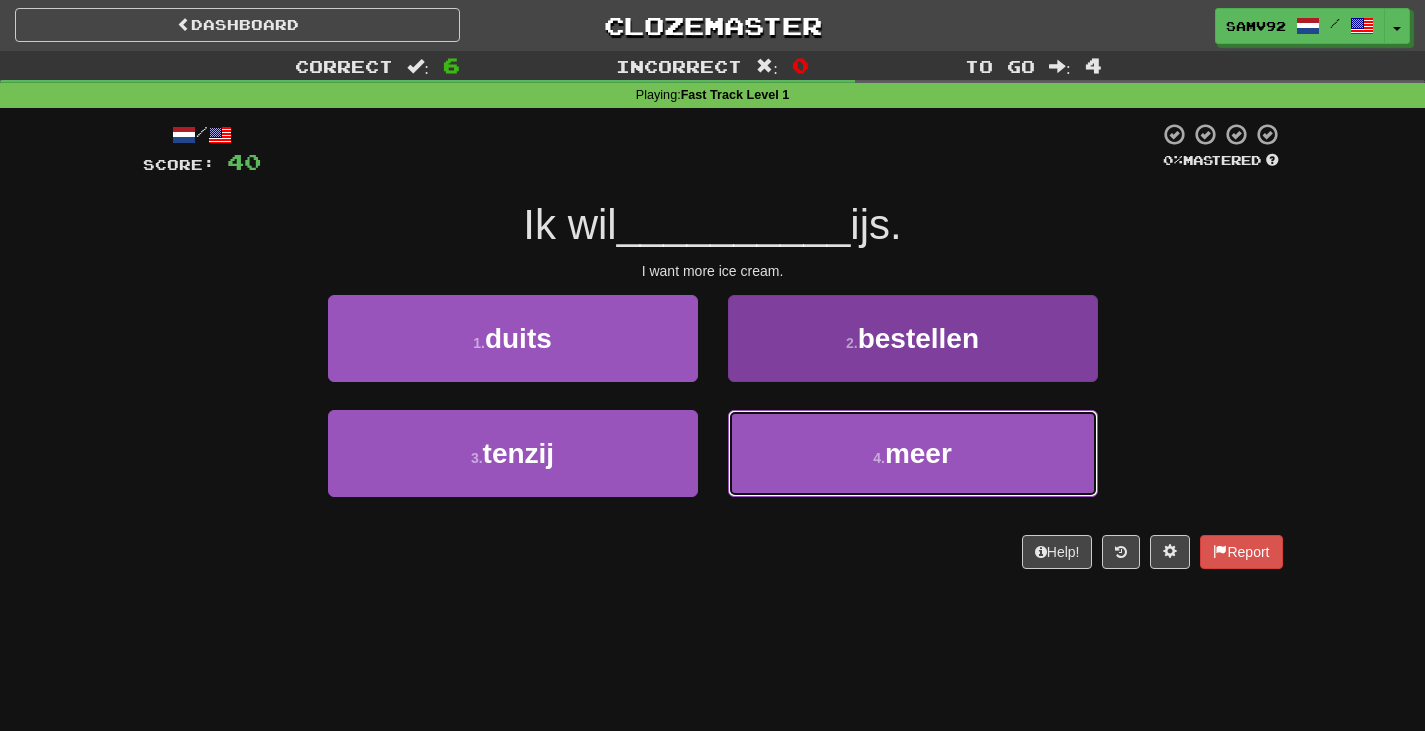 click on "4 .  meer" at bounding box center (913, 453) 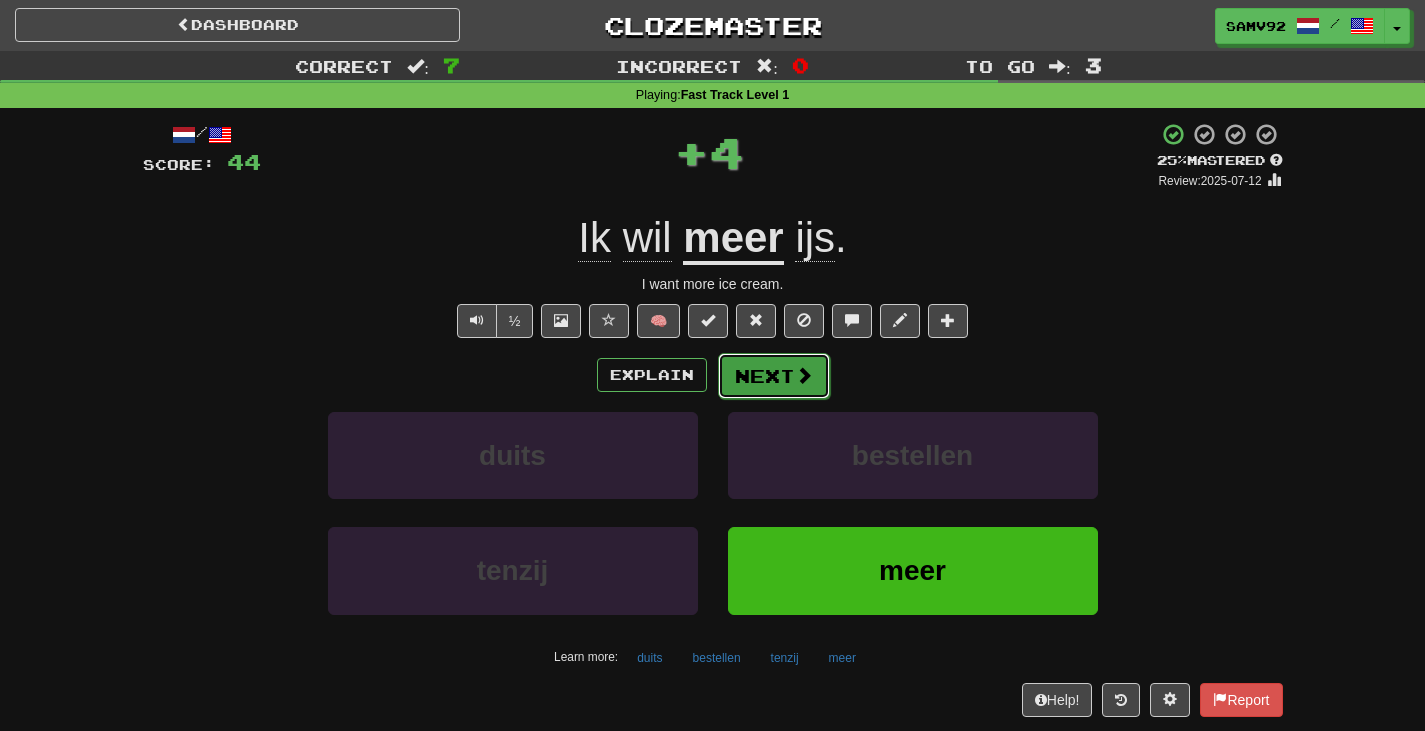 click on "Next" at bounding box center (774, 376) 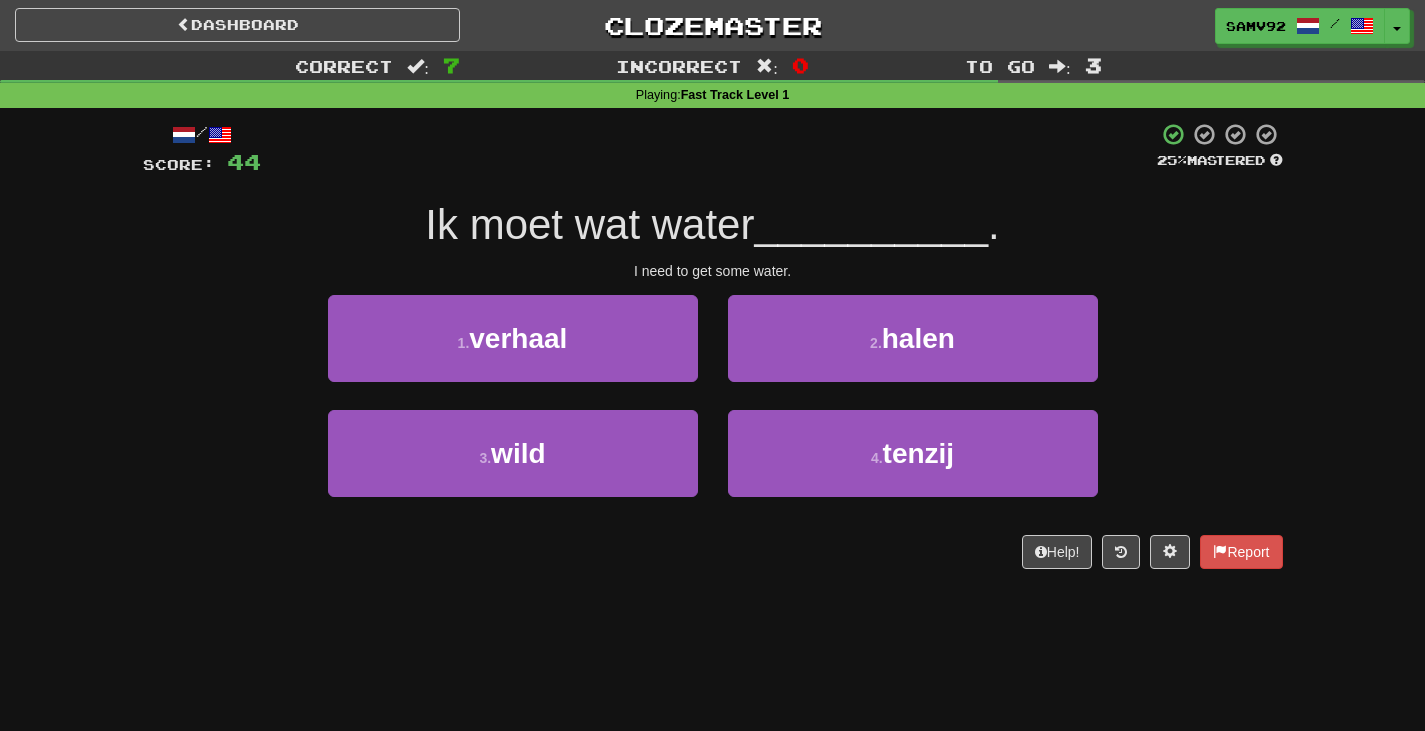 click on "2 .  halen" at bounding box center (913, 352) 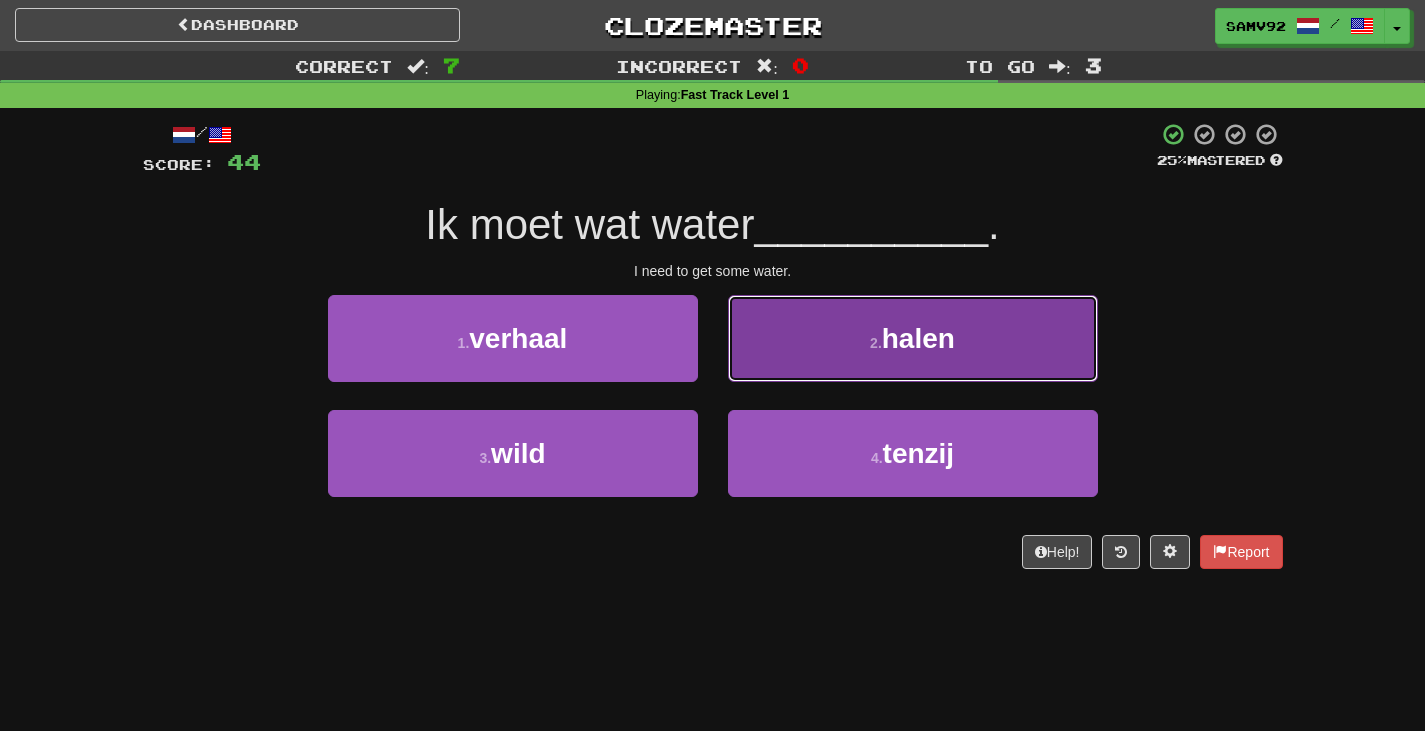 click on "2 .  halen" at bounding box center [913, 338] 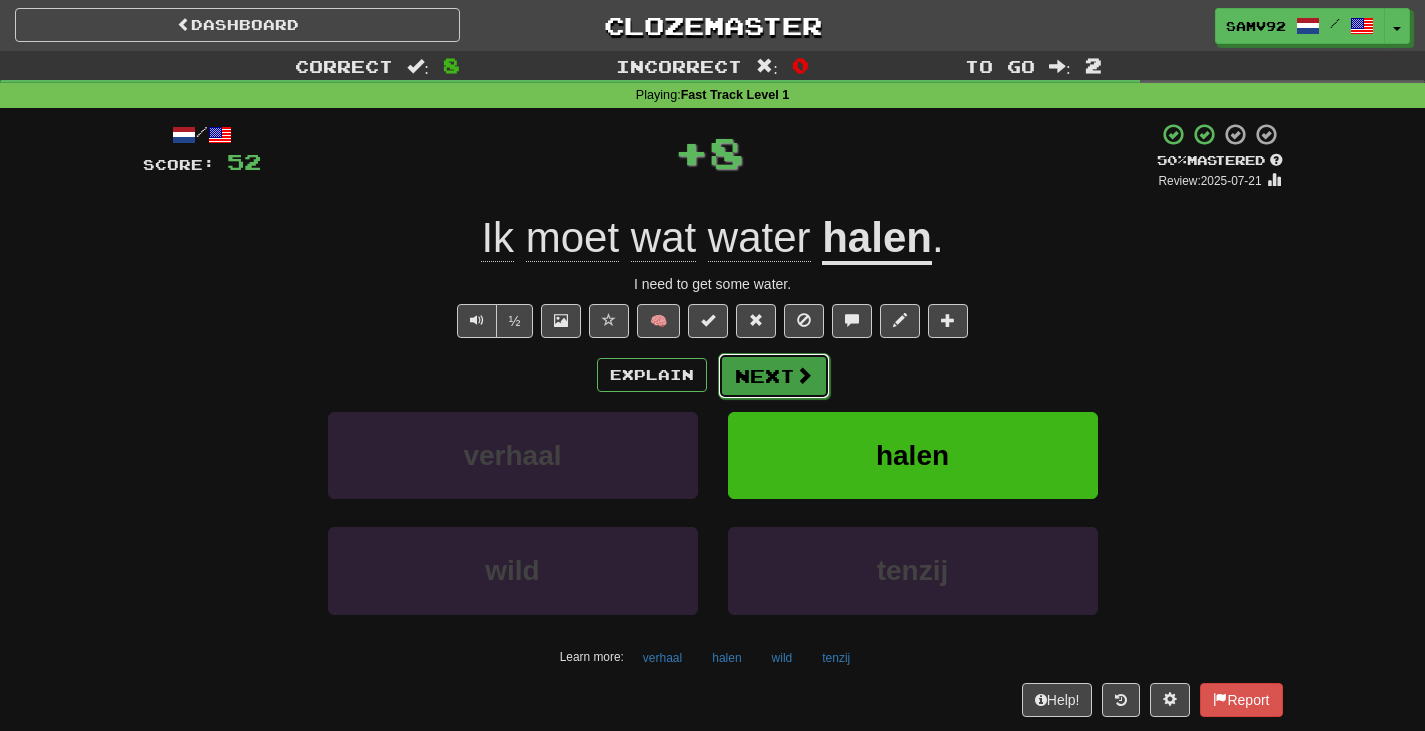 click on "Next" at bounding box center [774, 376] 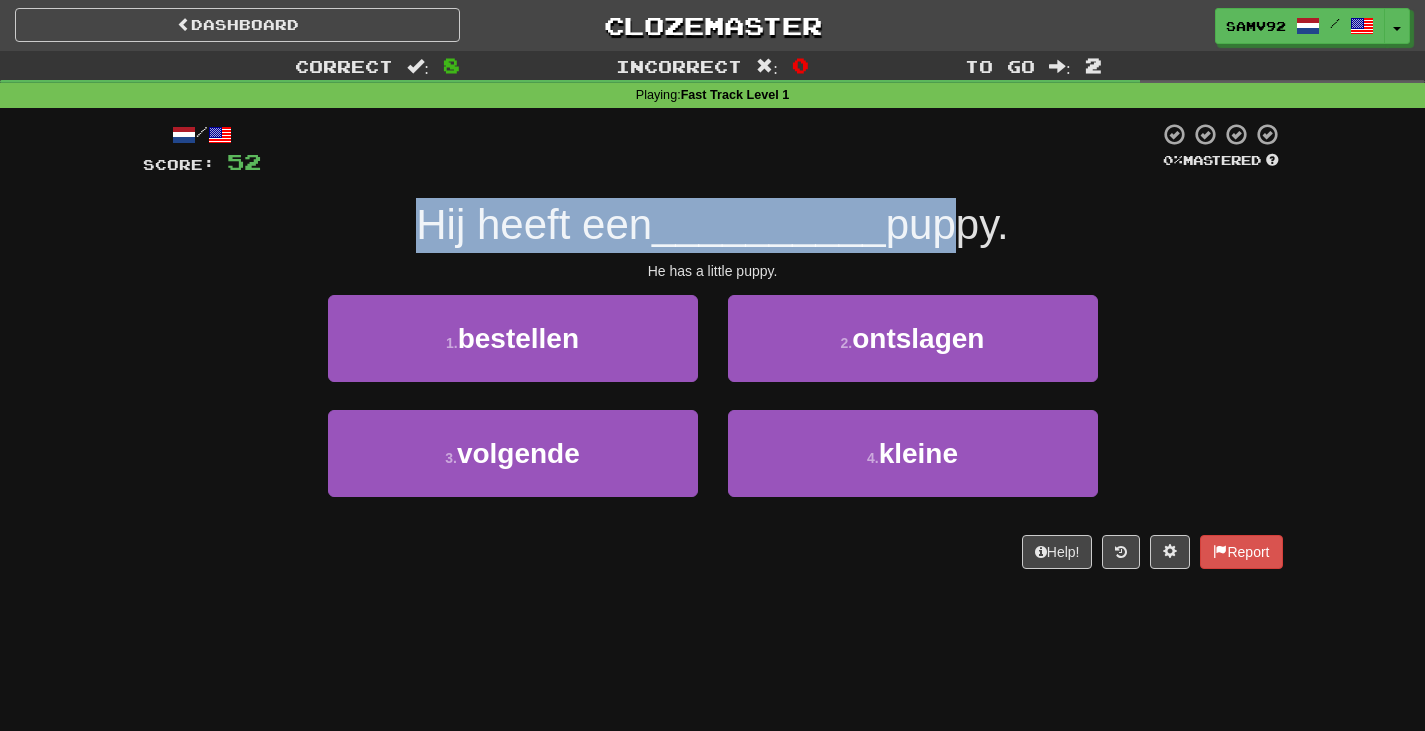 drag, startPoint x: 823, startPoint y: 215, endPoint x: 1069, endPoint y: 223, distance: 246.13005 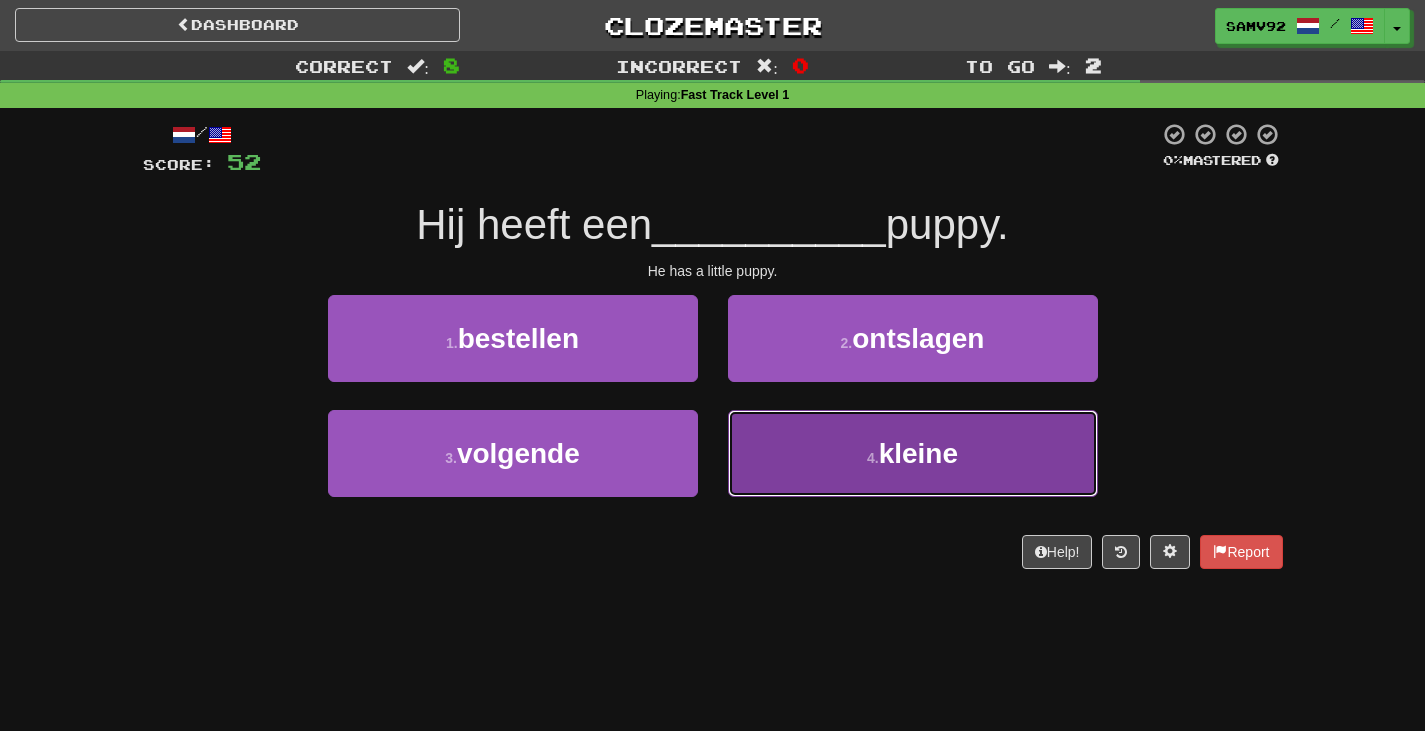 click on "4 .  kleine" at bounding box center (913, 453) 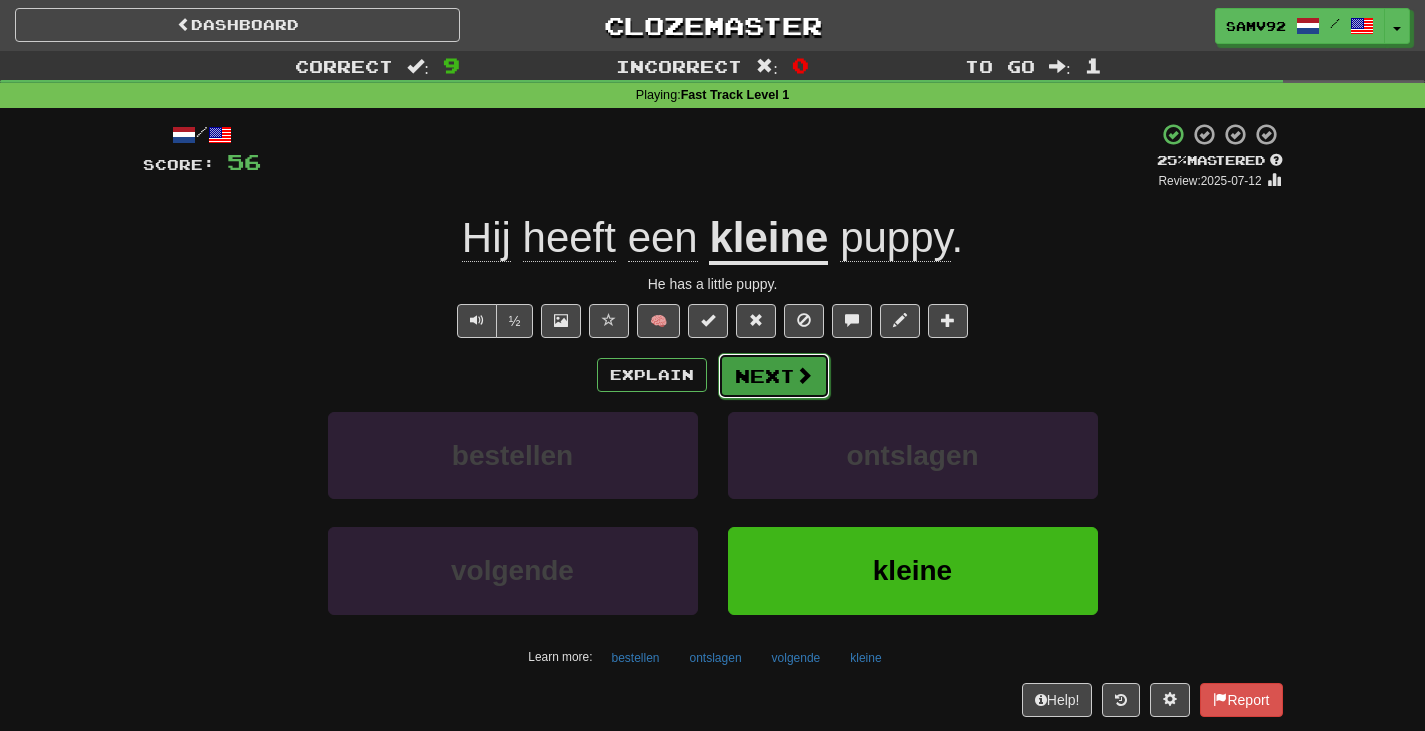 click on "Next" at bounding box center [774, 376] 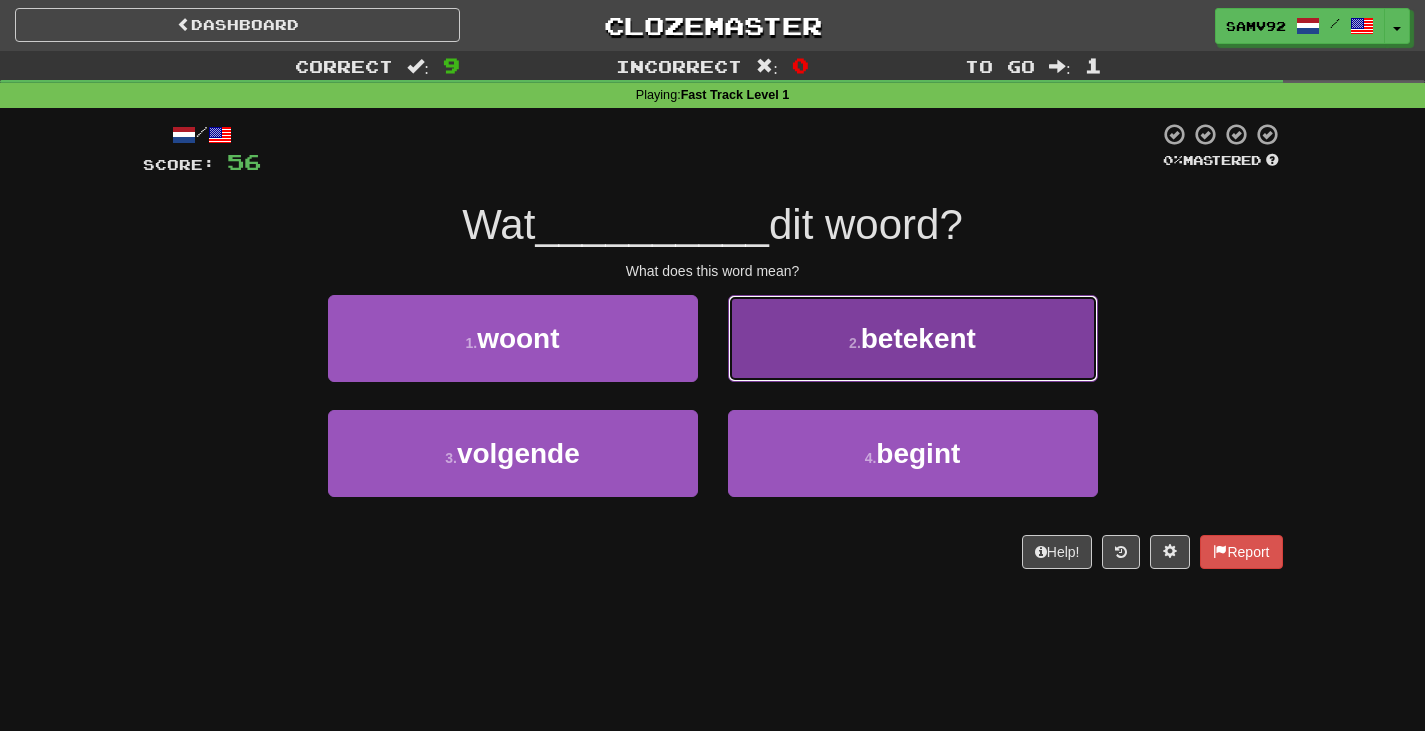 click on "betekent" at bounding box center (918, 338) 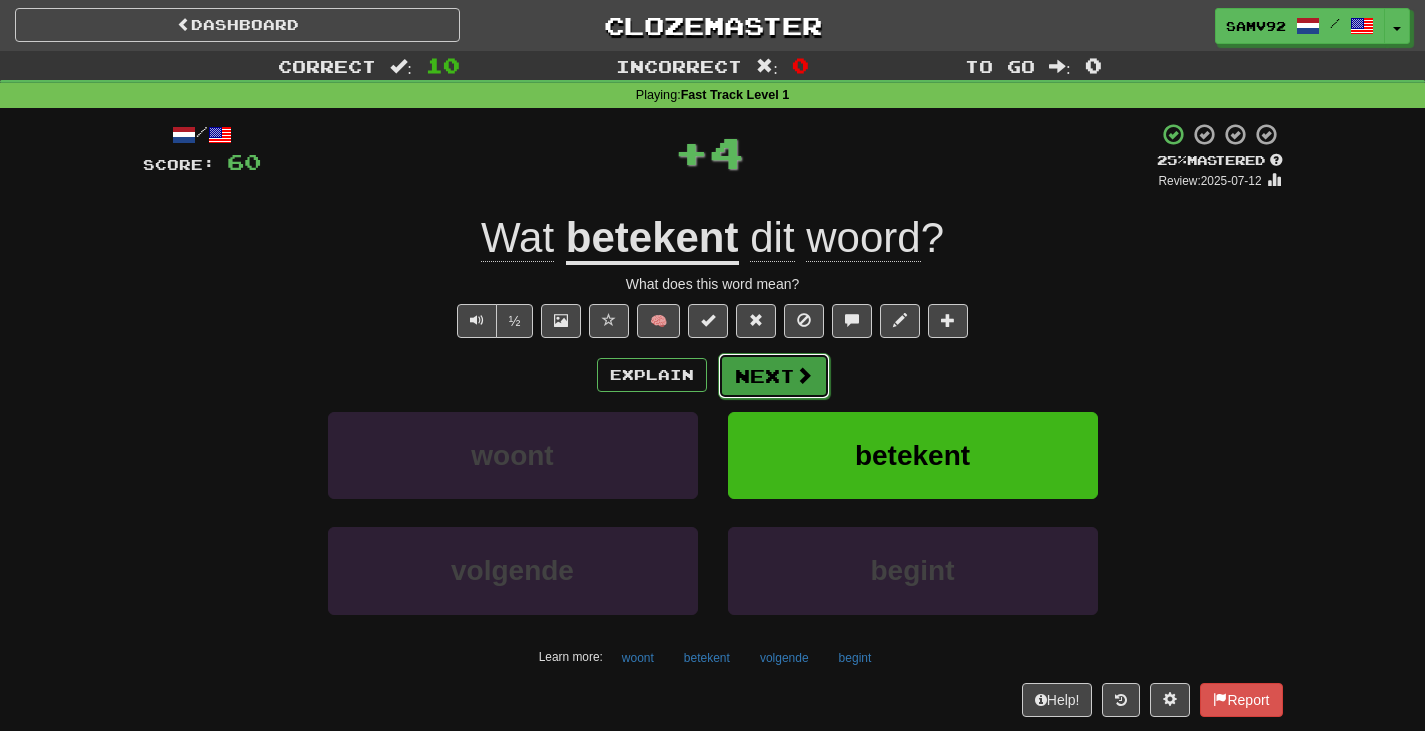 click on "Next" at bounding box center (774, 376) 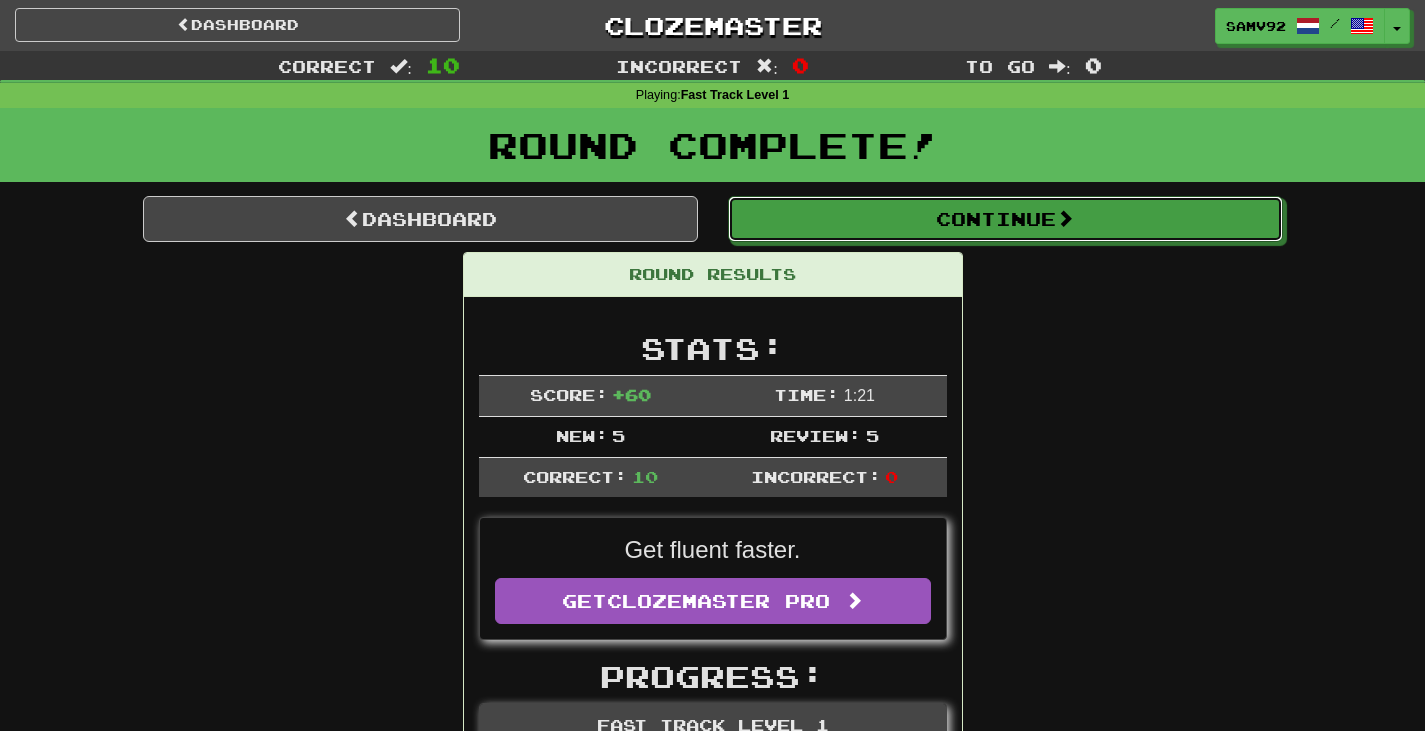 drag, startPoint x: 929, startPoint y: 207, endPoint x: 927, endPoint y: 259, distance: 52.03845 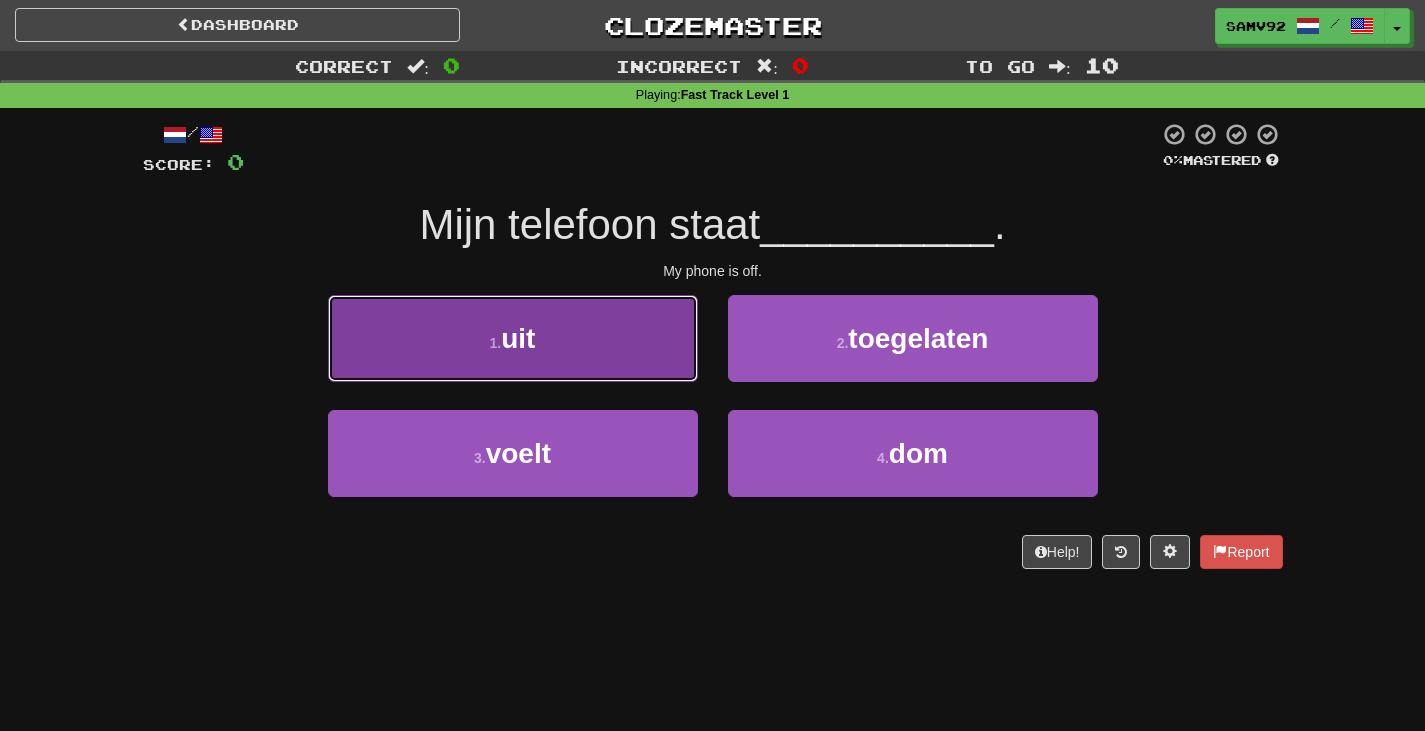 click on "1 .  uit" at bounding box center (513, 338) 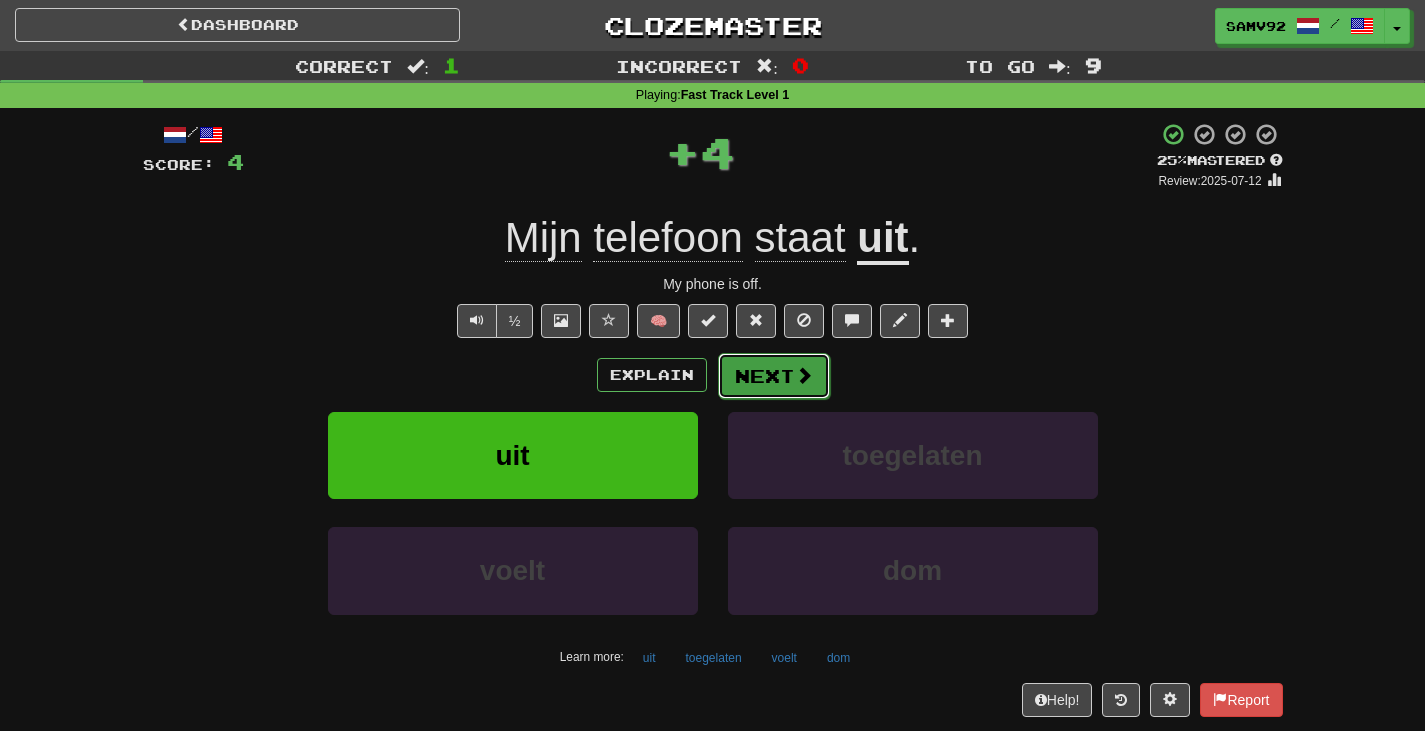 click on "Next" at bounding box center [774, 376] 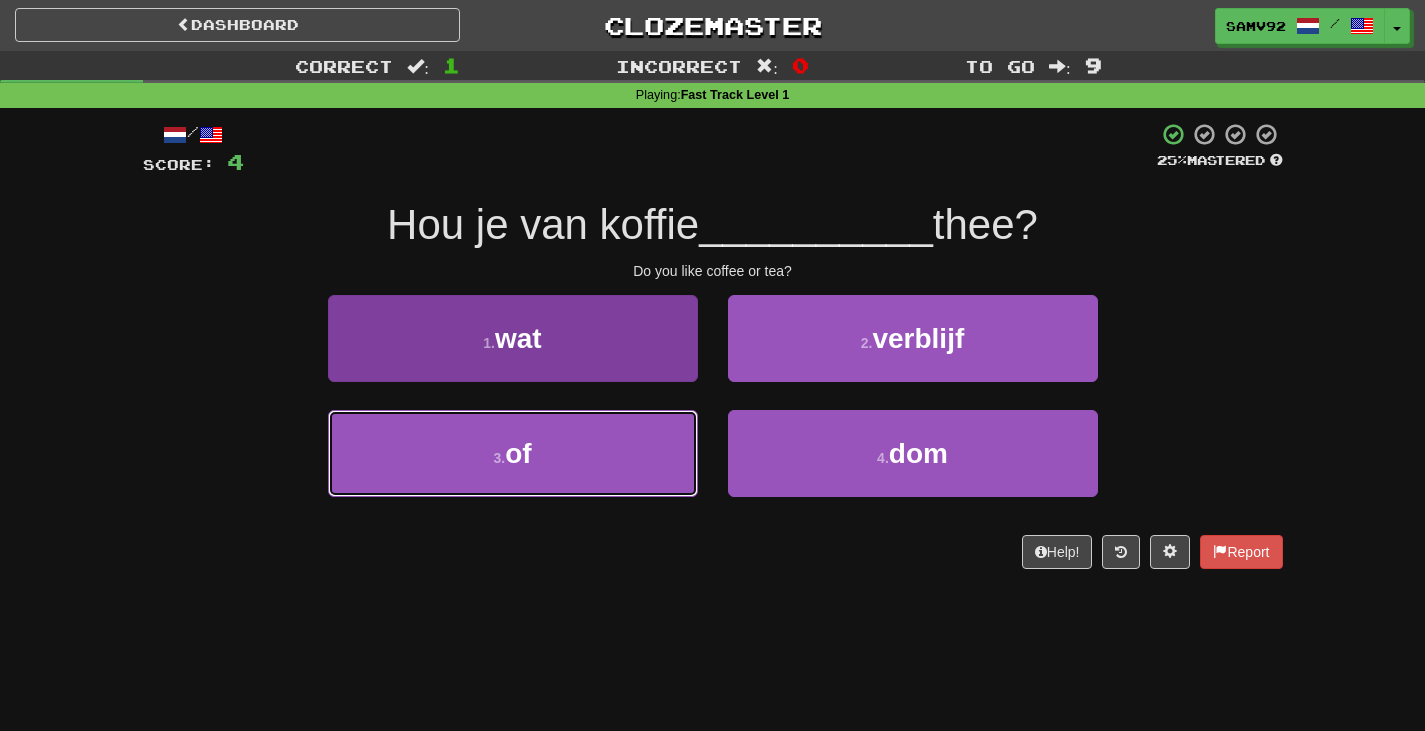 drag, startPoint x: 587, startPoint y: 459, endPoint x: 624, endPoint y: 454, distance: 37.336308 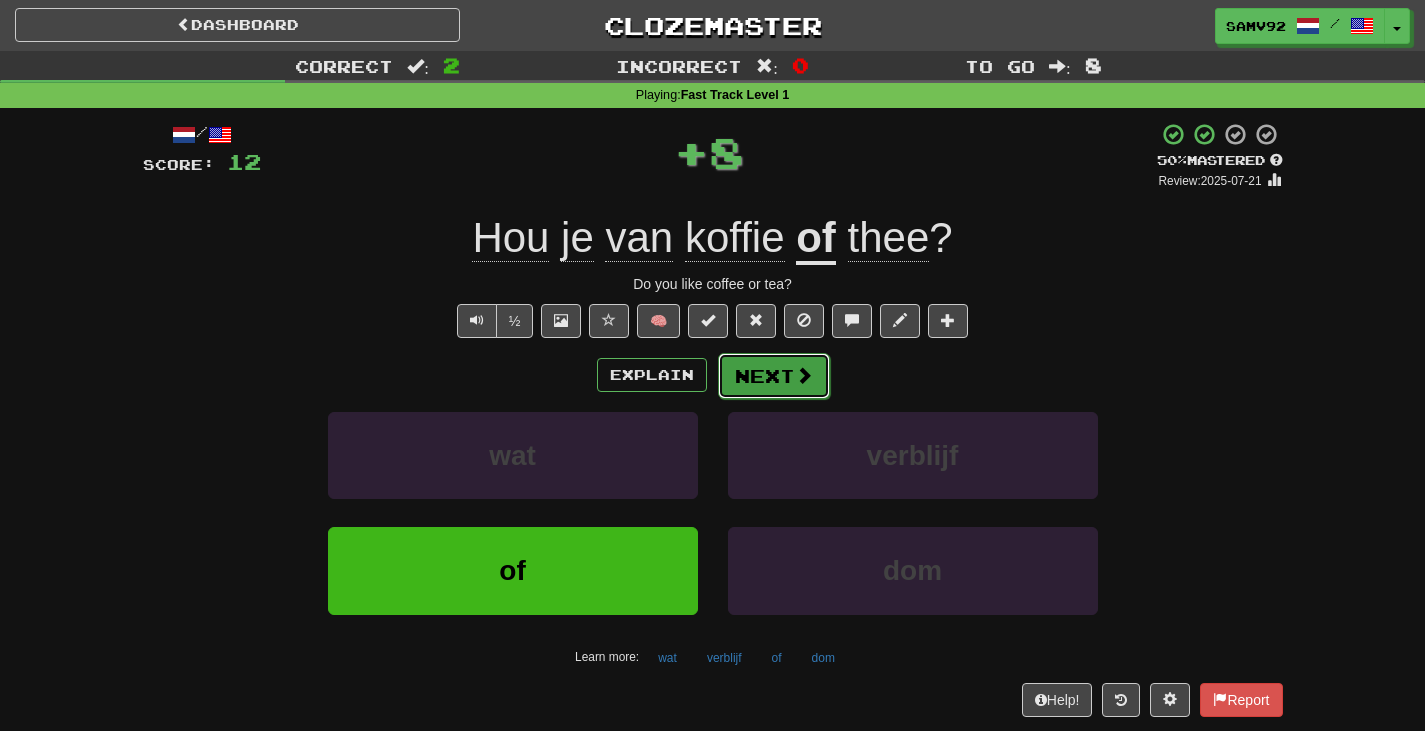 click on "Next" at bounding box center [774, 376] 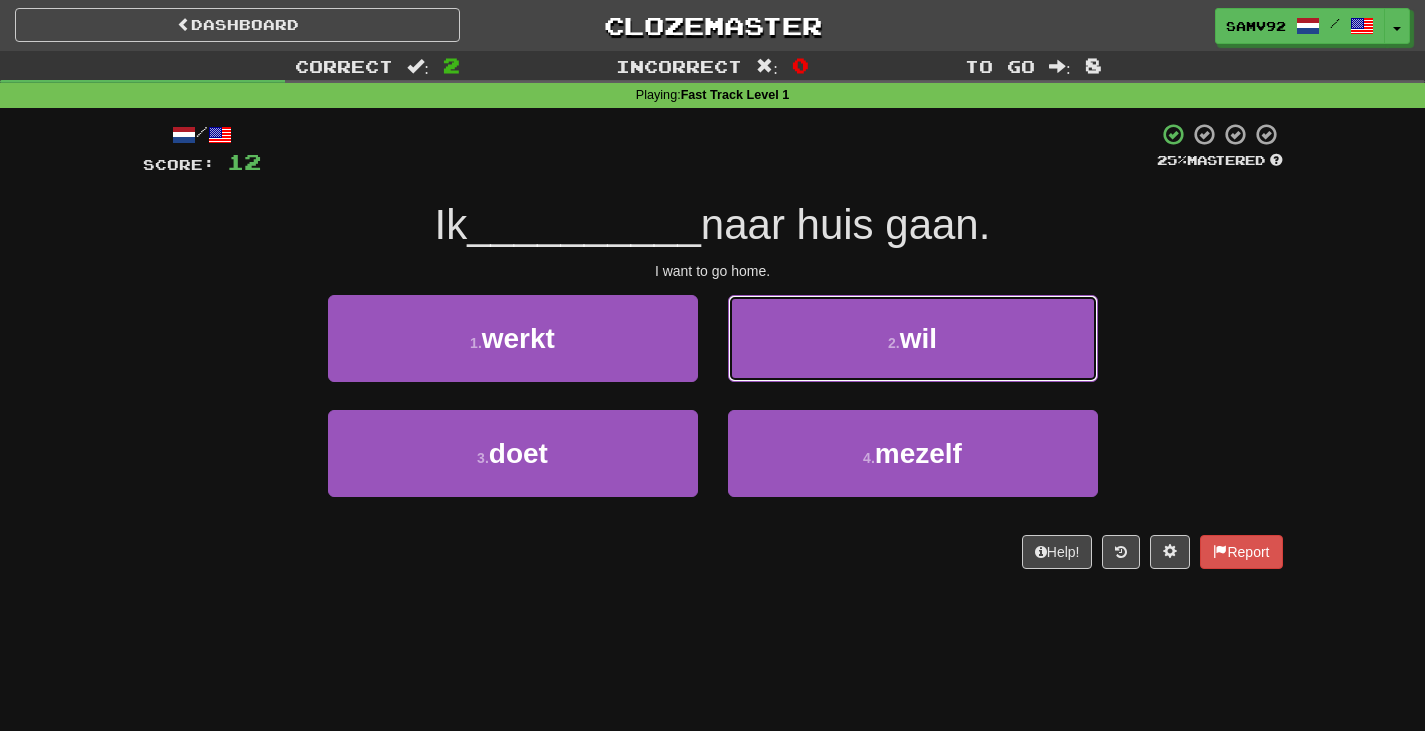 click on "wil" at bounding box center (918, 338) 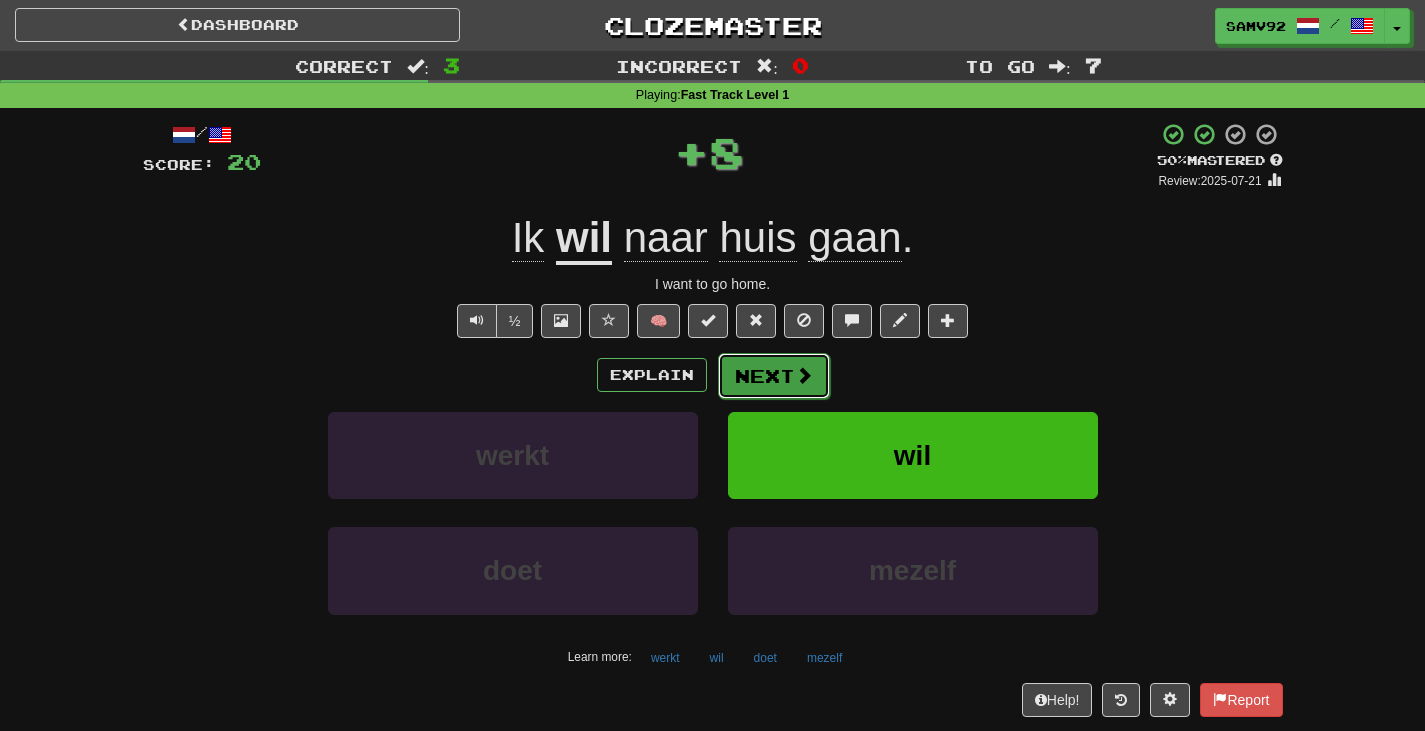 click on "Next" at bounding box center (774, 376) 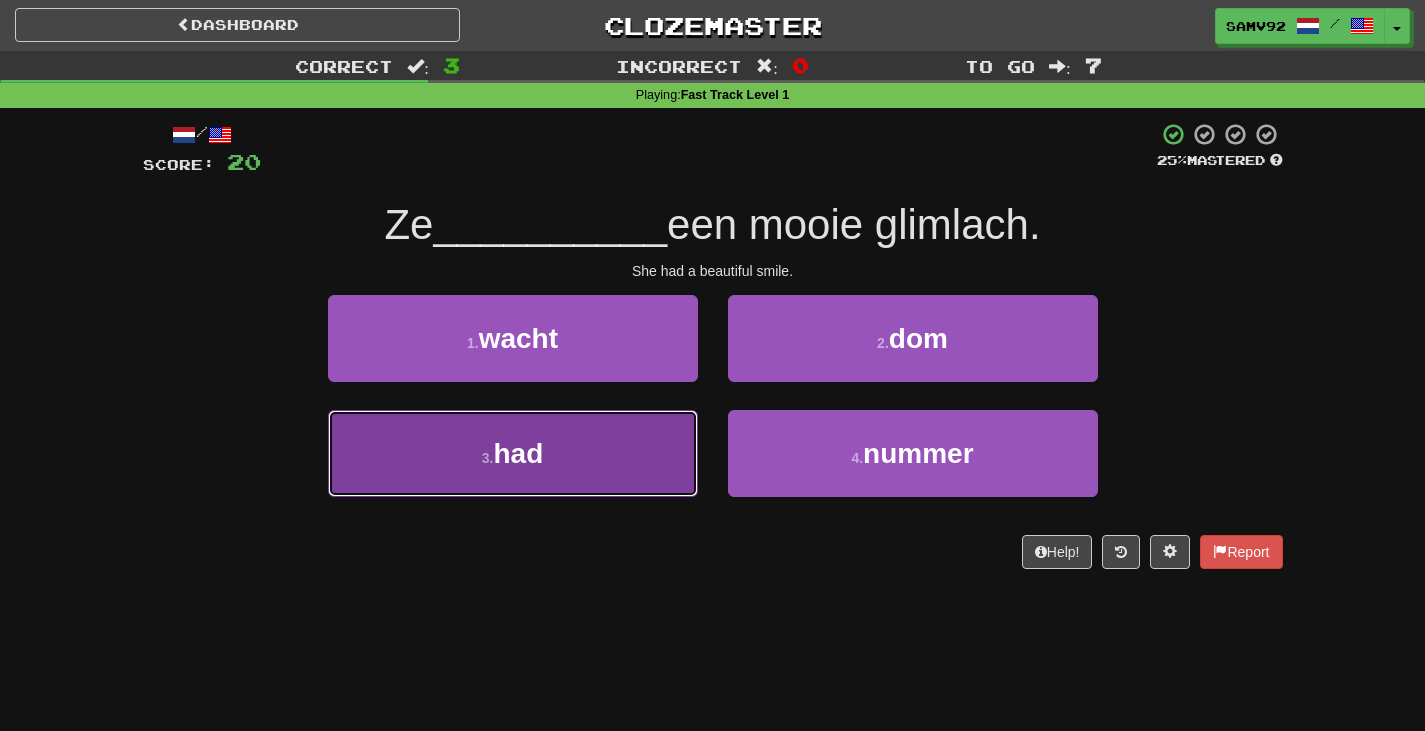 click on "3 .  had" at bounding box center (513, 453) 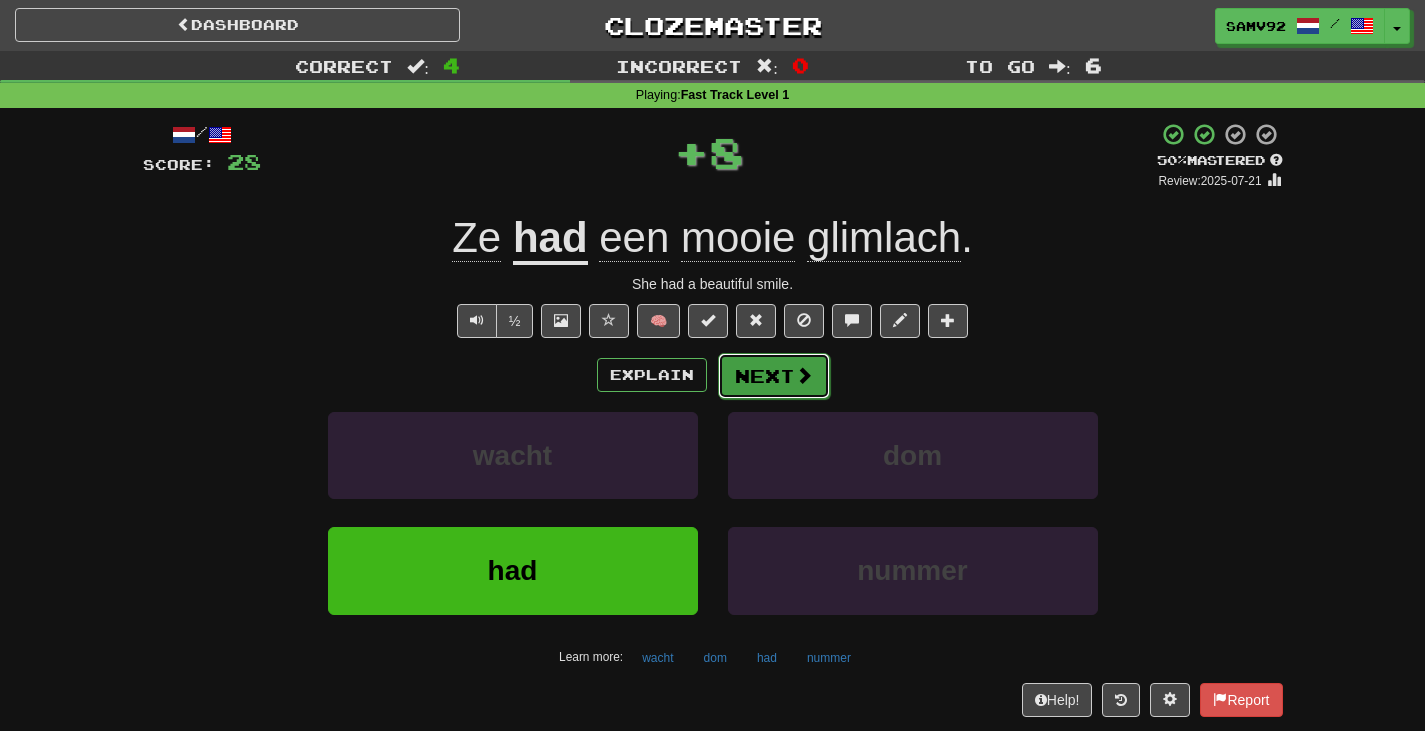 click on "Next" at bounding box center [774, 376] 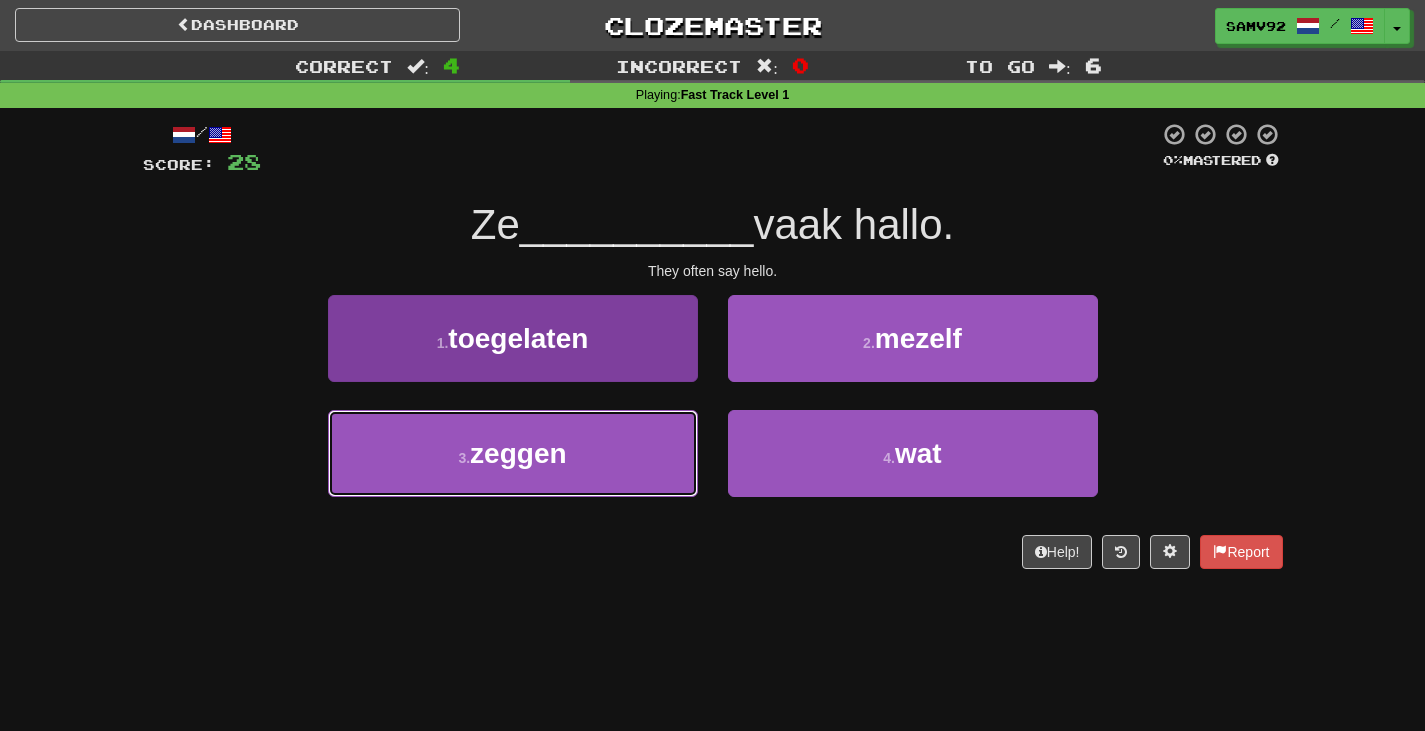 click on "3 .  zeggen" at bounding box center [513, 453] 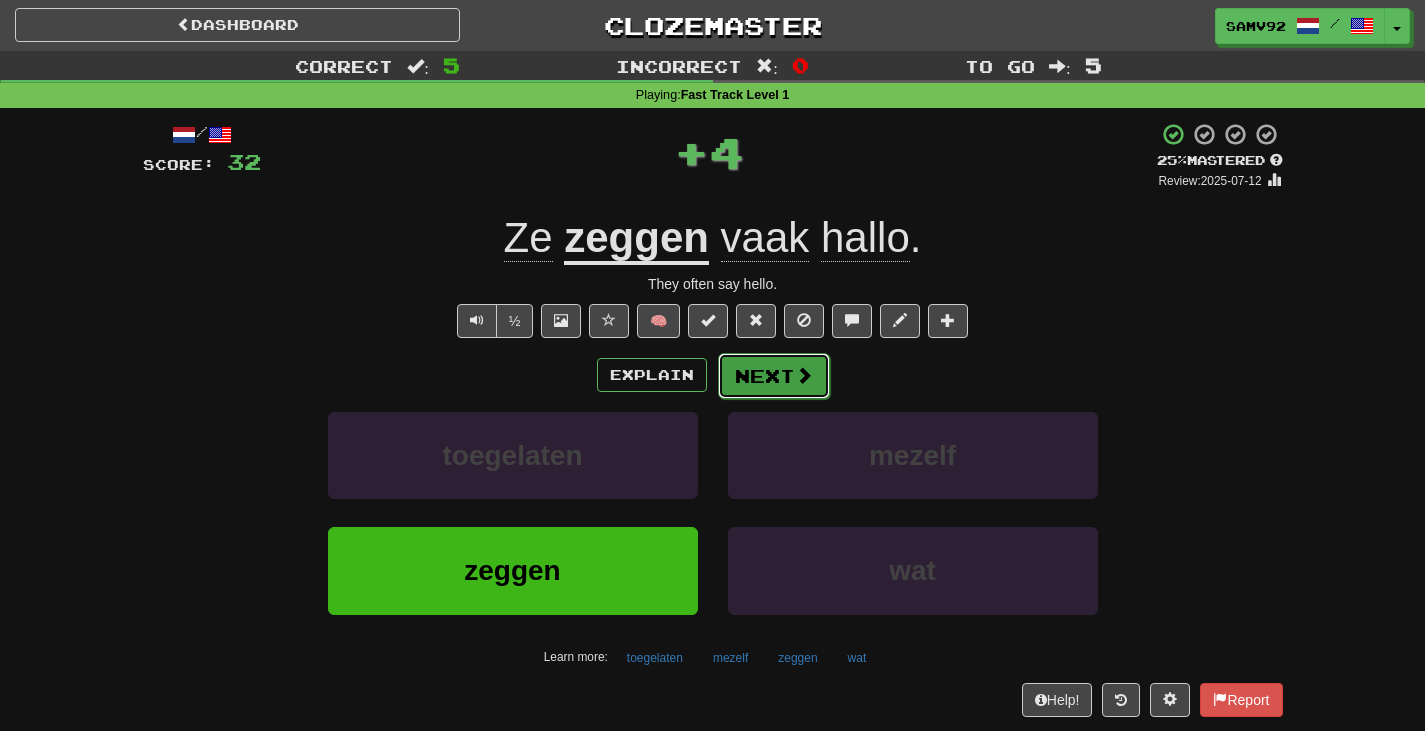click on "Next" at bounding box center [774, 376] 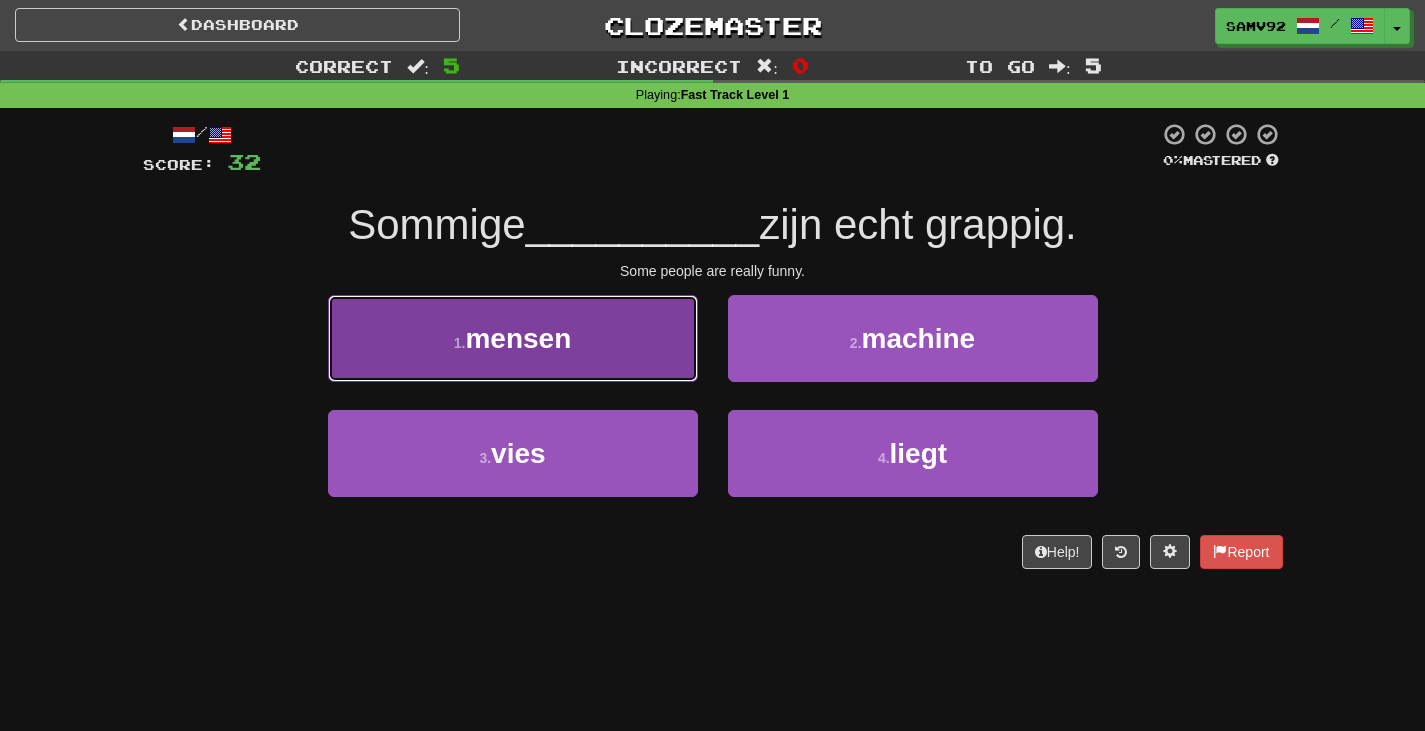 click on "1 .  mensen" at bounding box center (513, 338) 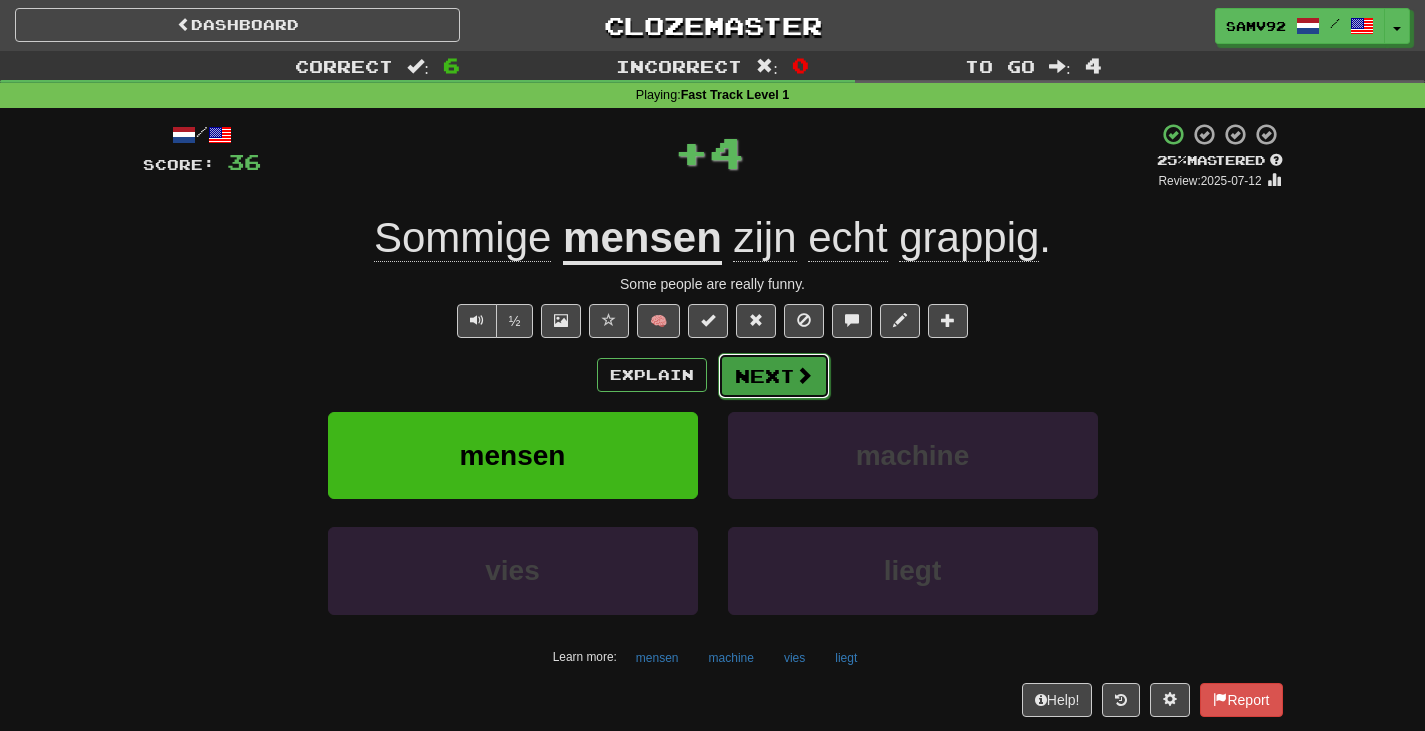 click on "Next" at bounding box center [774, 376] 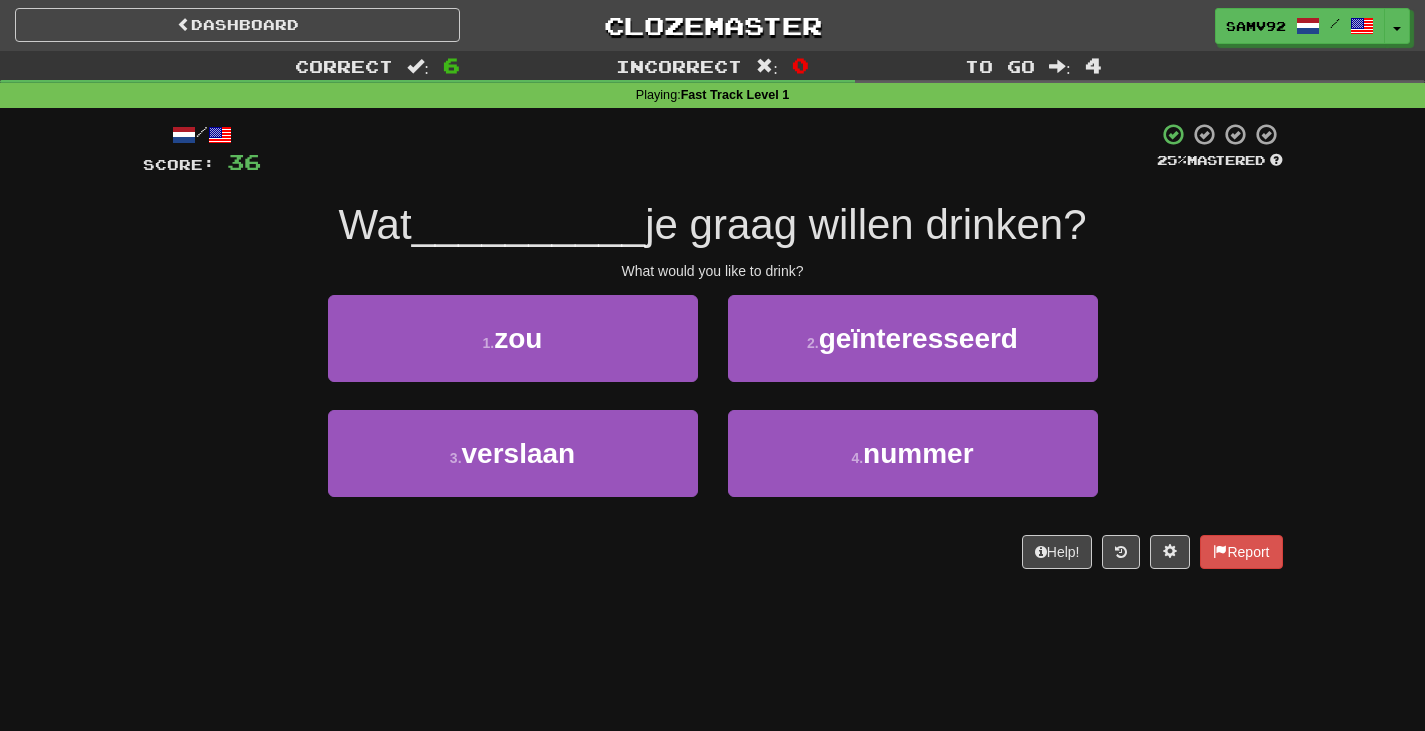 click on "1 .  zou" at bounding box center [513, 352] 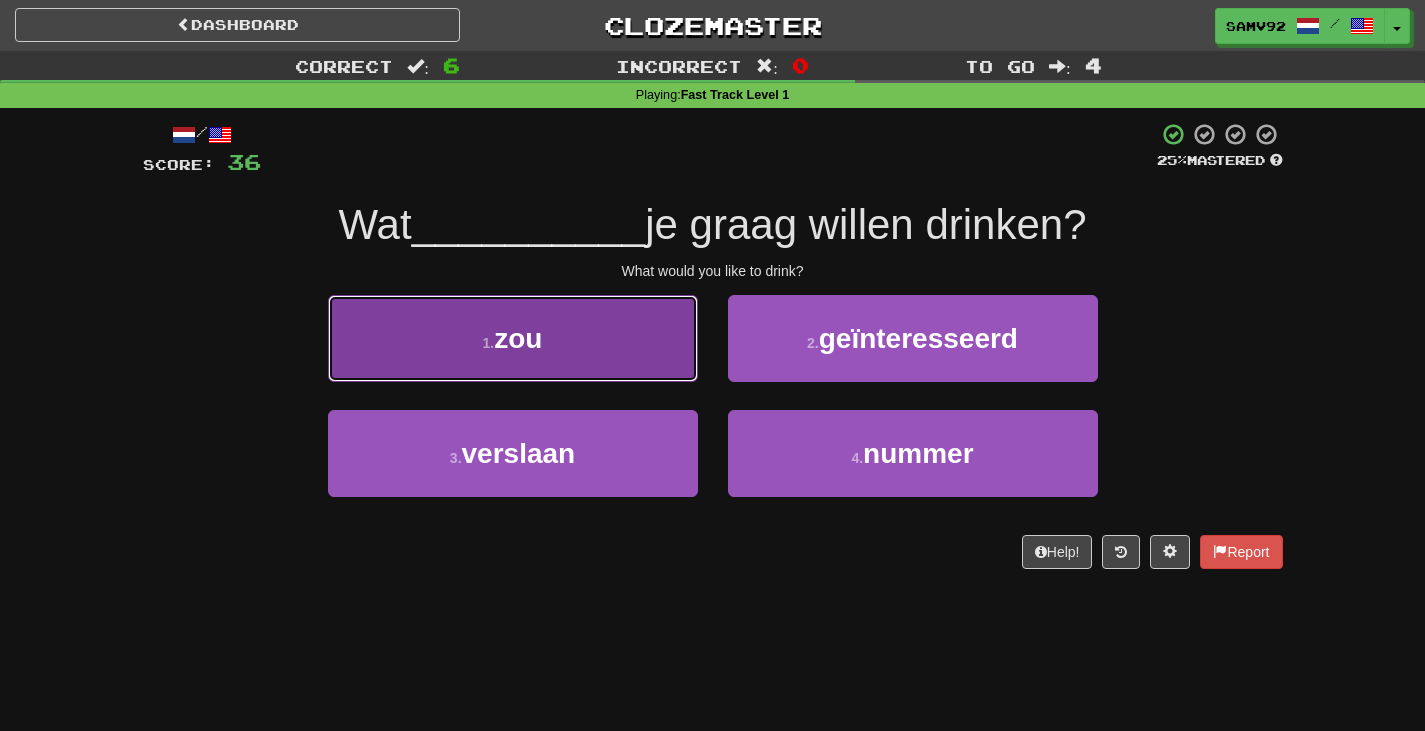 click on "1 .  zou" at bounding box center [513, 338] 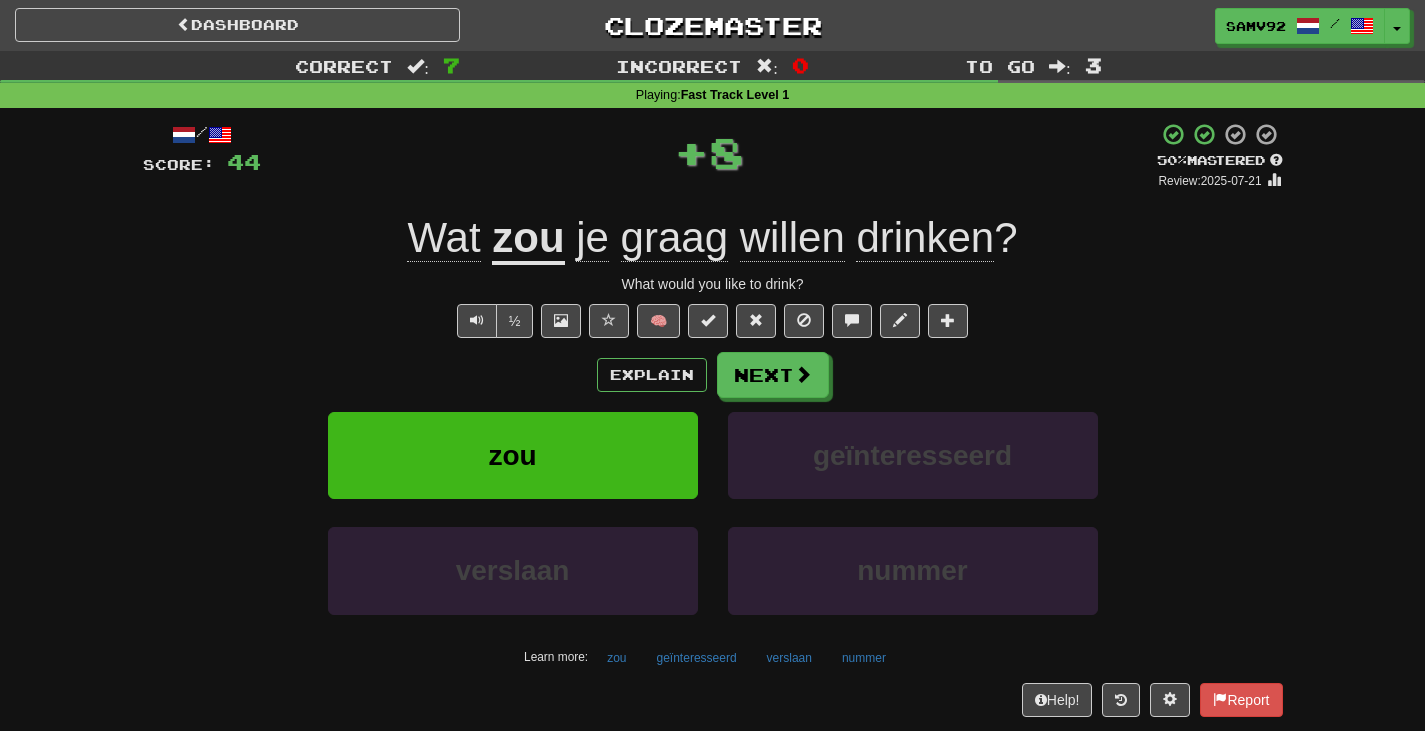 click on "zou" at bounding box center (528, 239) 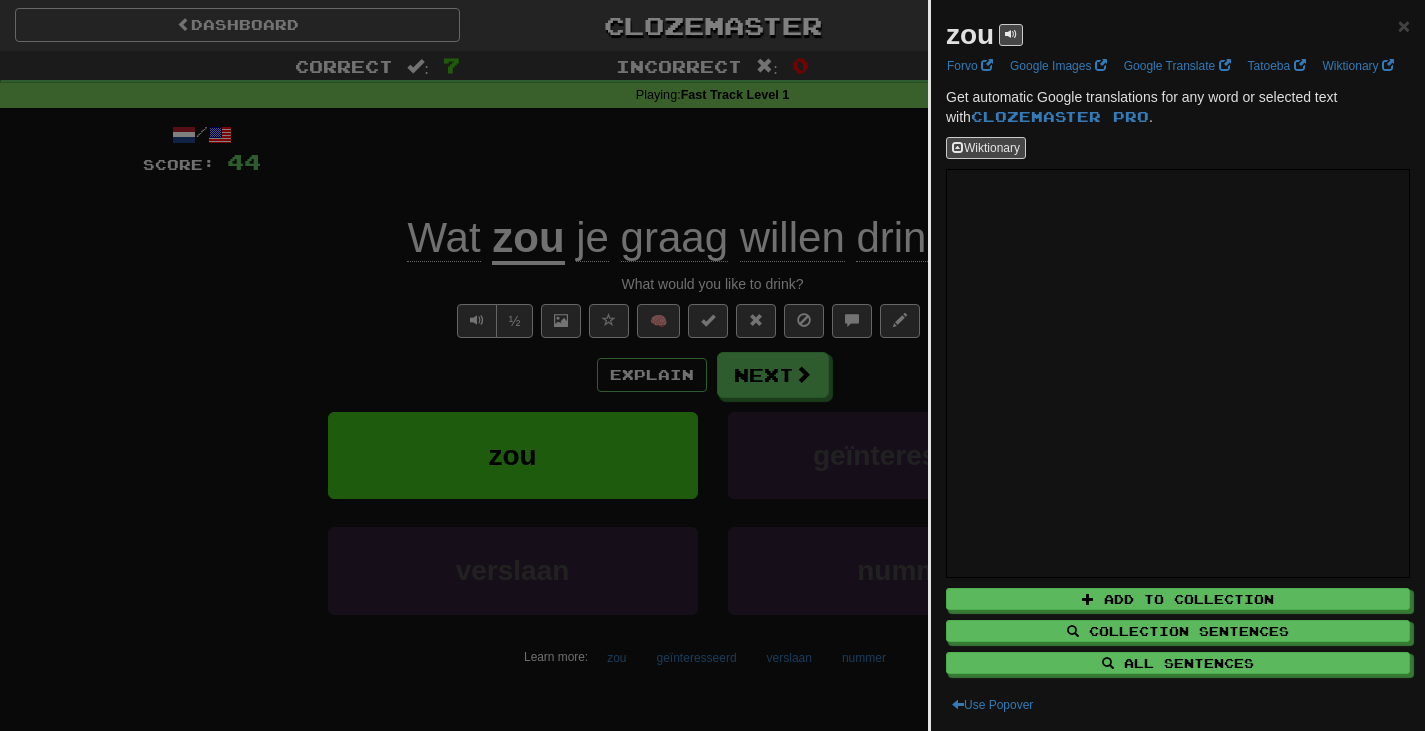 click at bounding box center [712, 365] 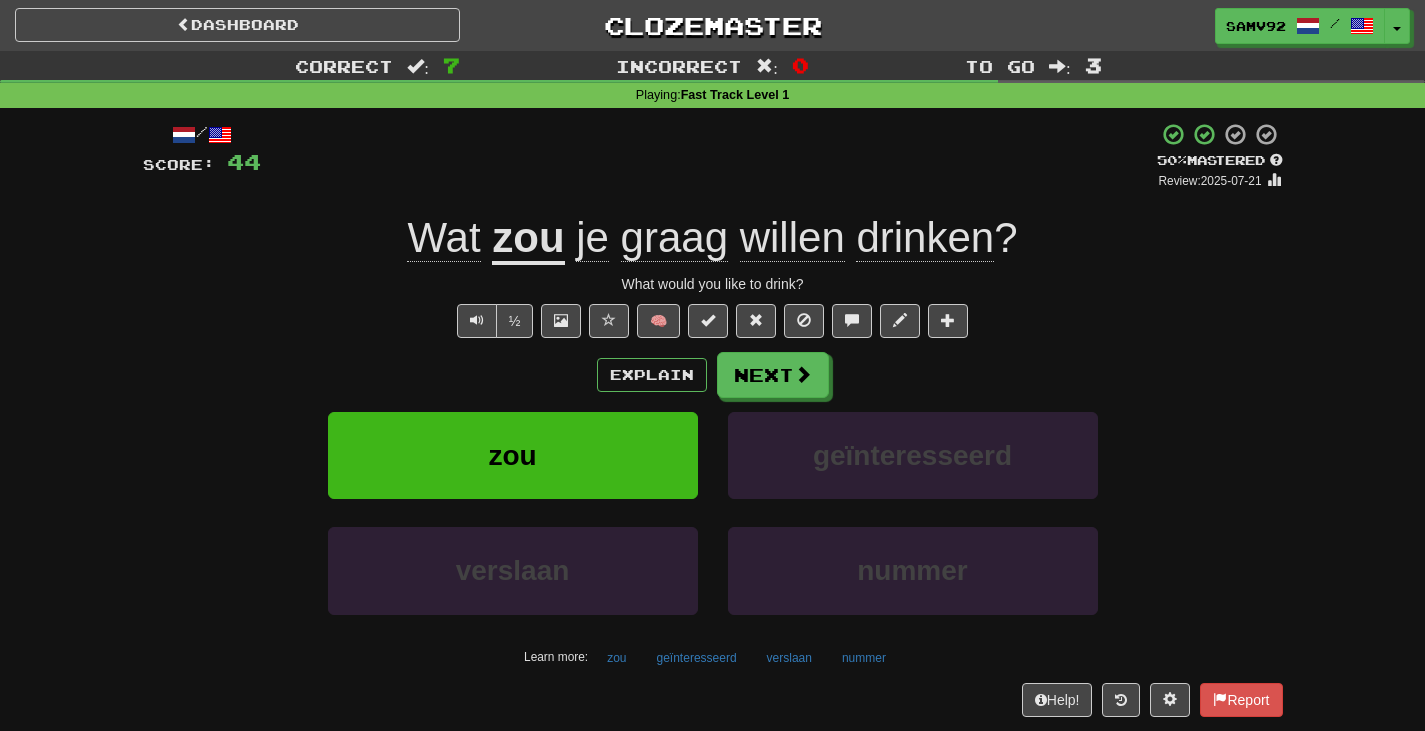click on "willen" at bounding box center [792, 238] 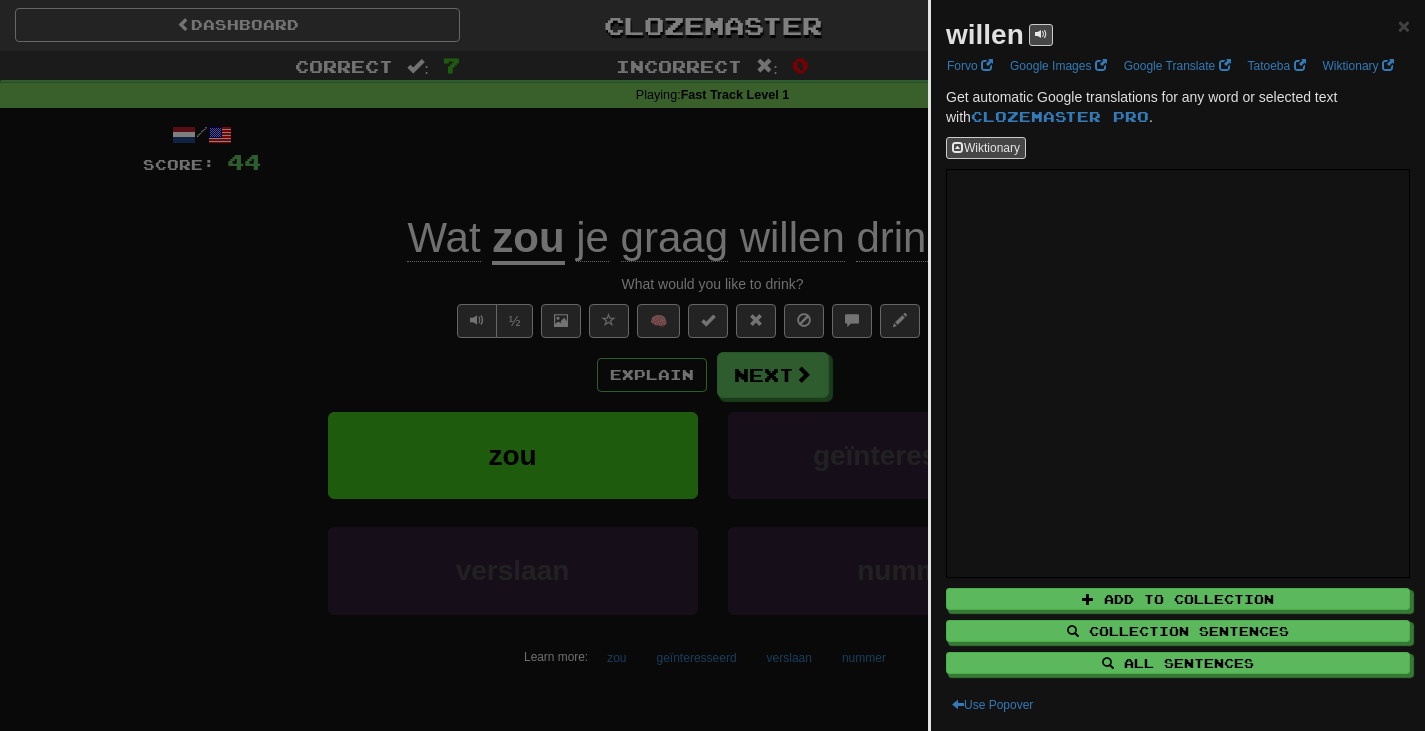 click at bounding box center [712, 365] 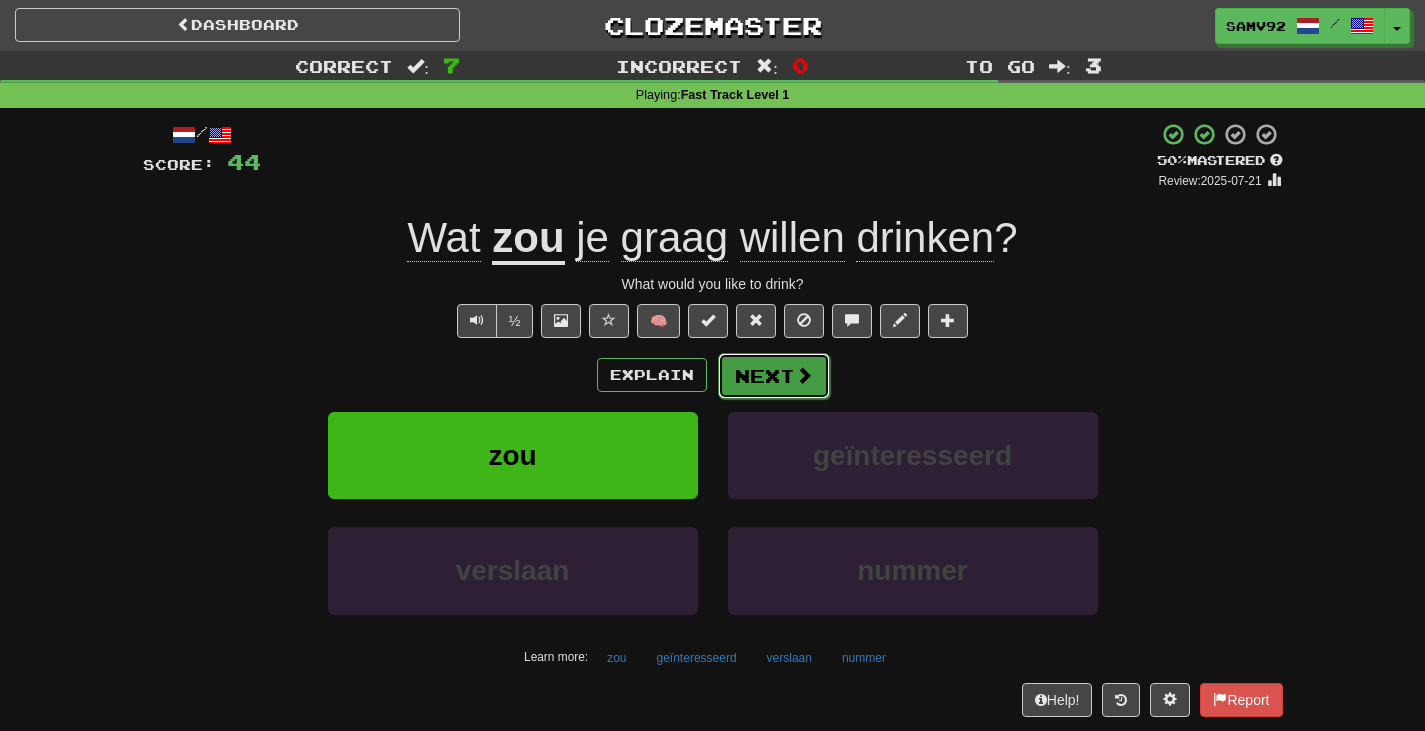 click on "Next" at bounding box center [774, 376] 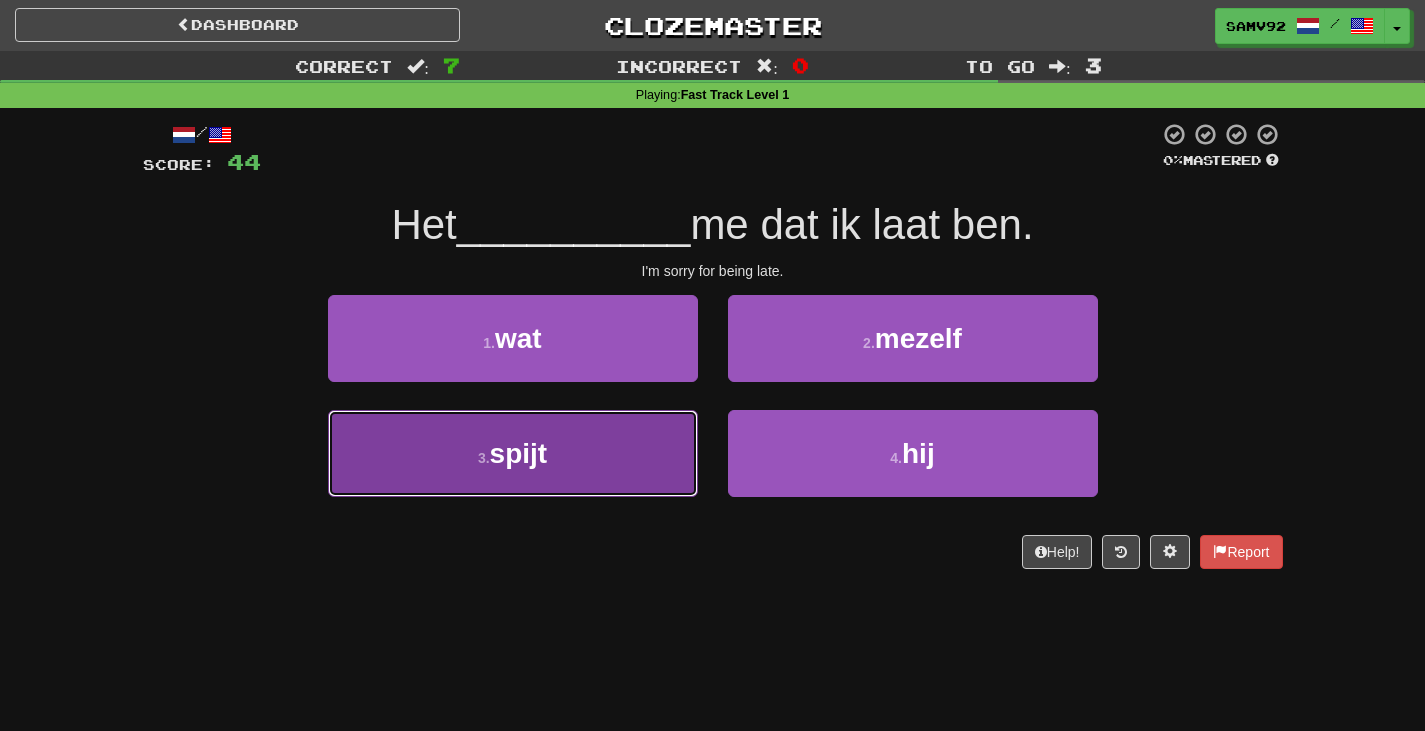 click on "3 .  spijt" at bounding box center (513, 453) 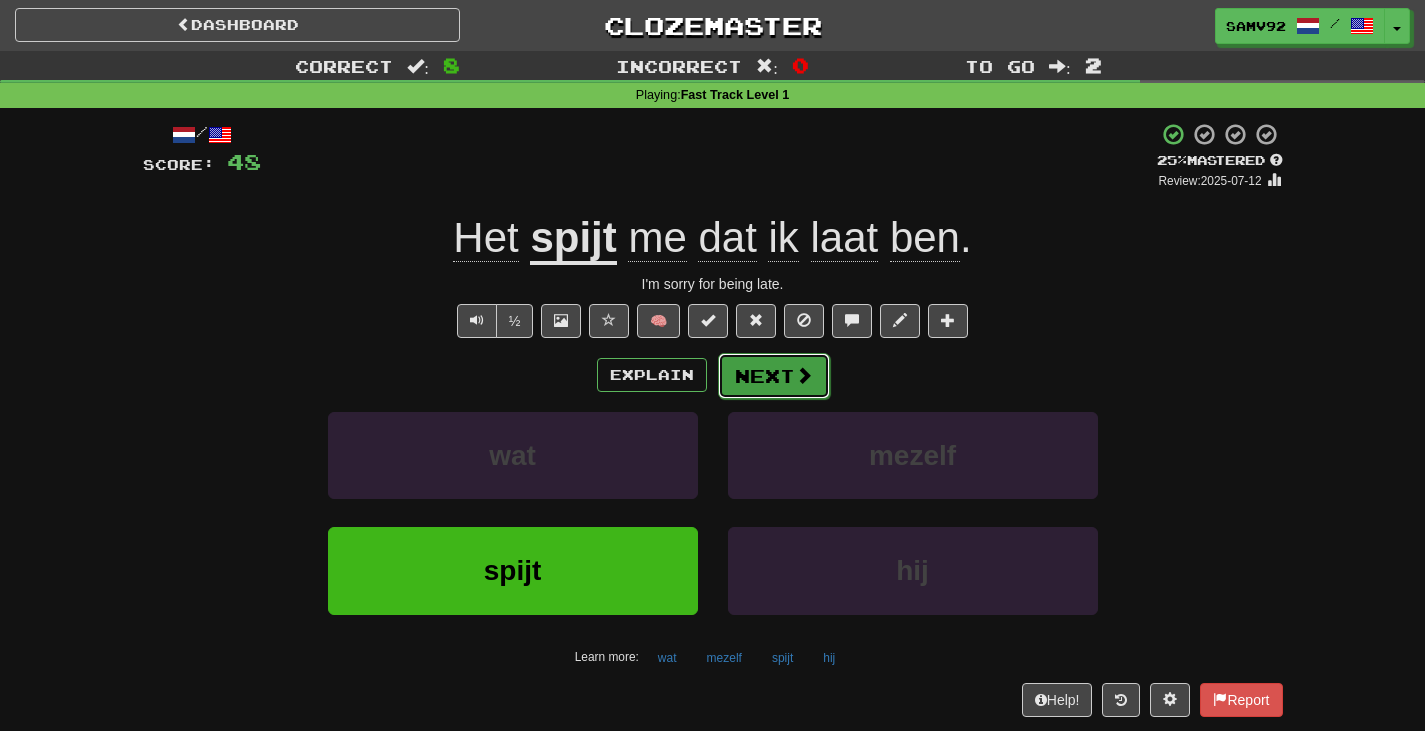 click on "Next" at bounding box center [774, 376] 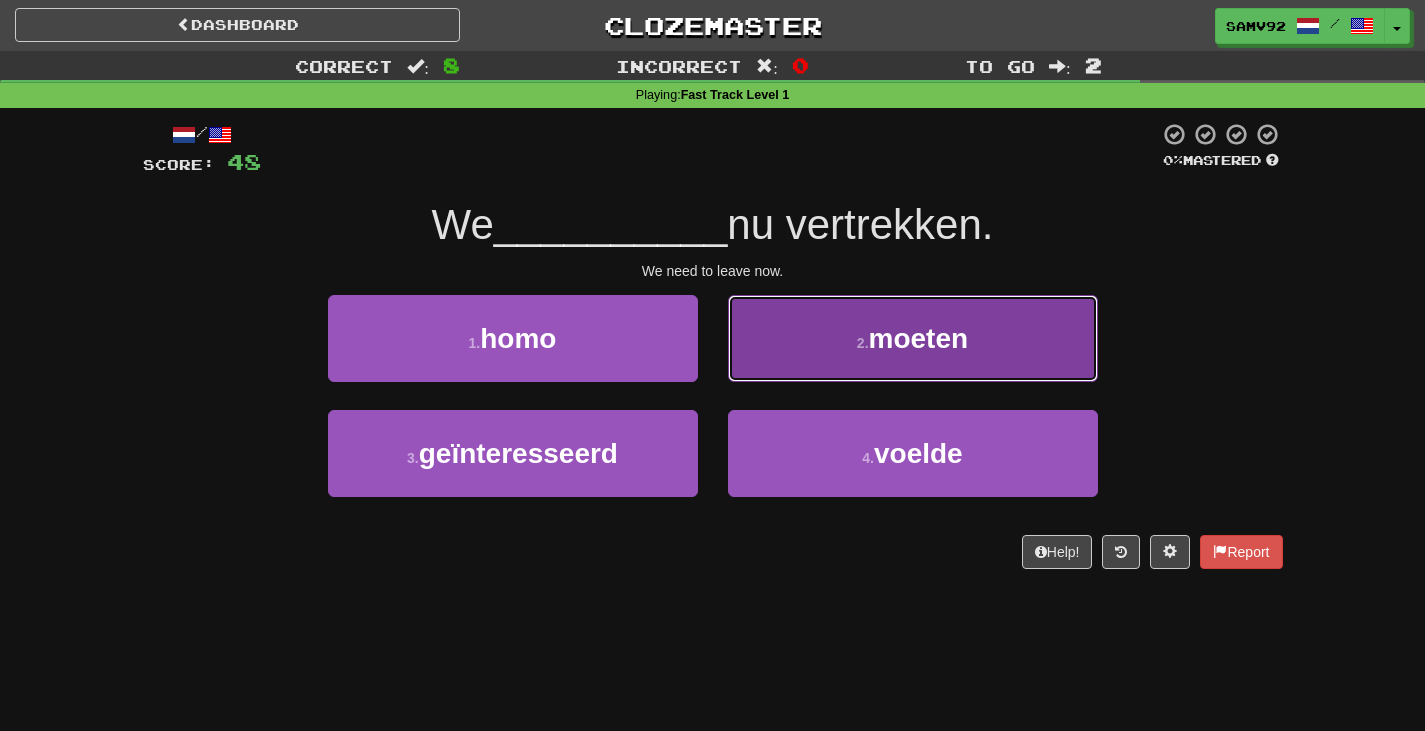 click on "2 .  moeten" at bounding box center [913, 338] 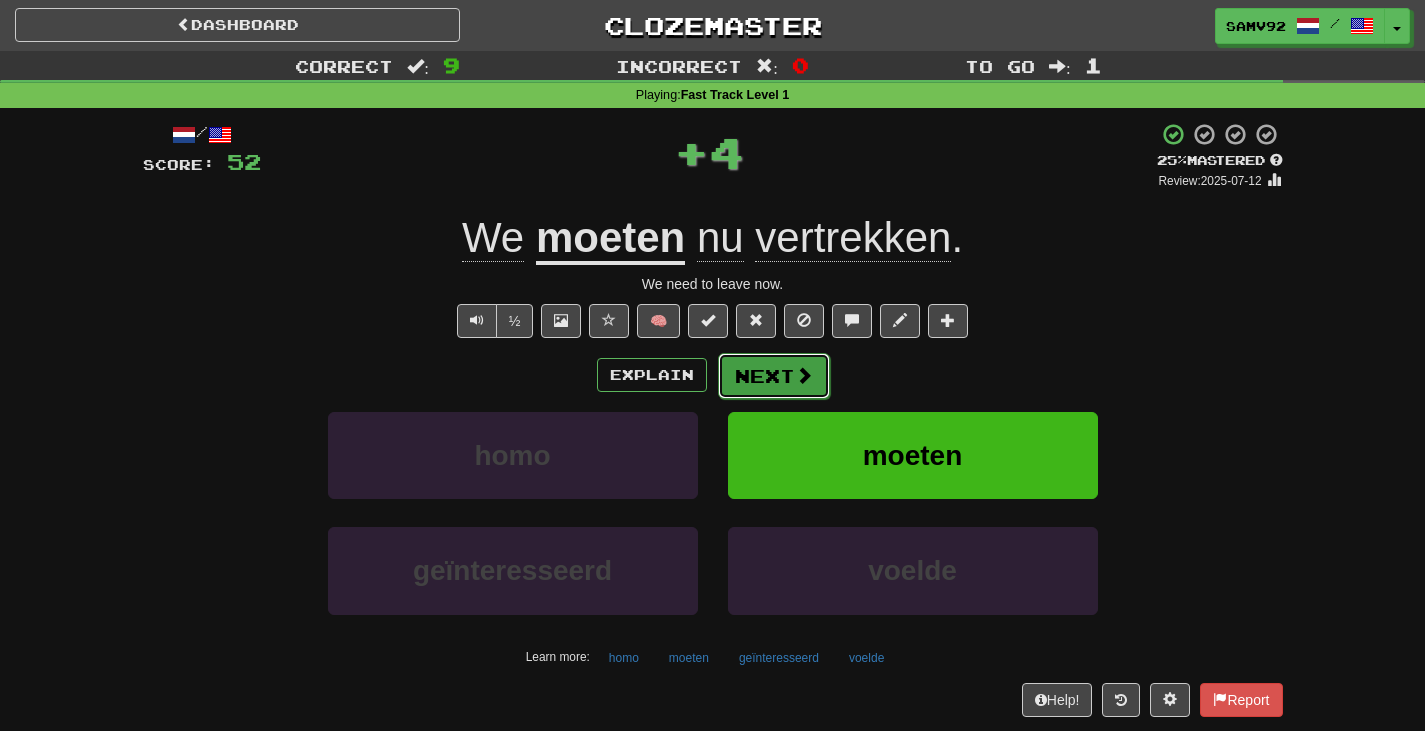 click on "Next" at bounding box center (774, 376) 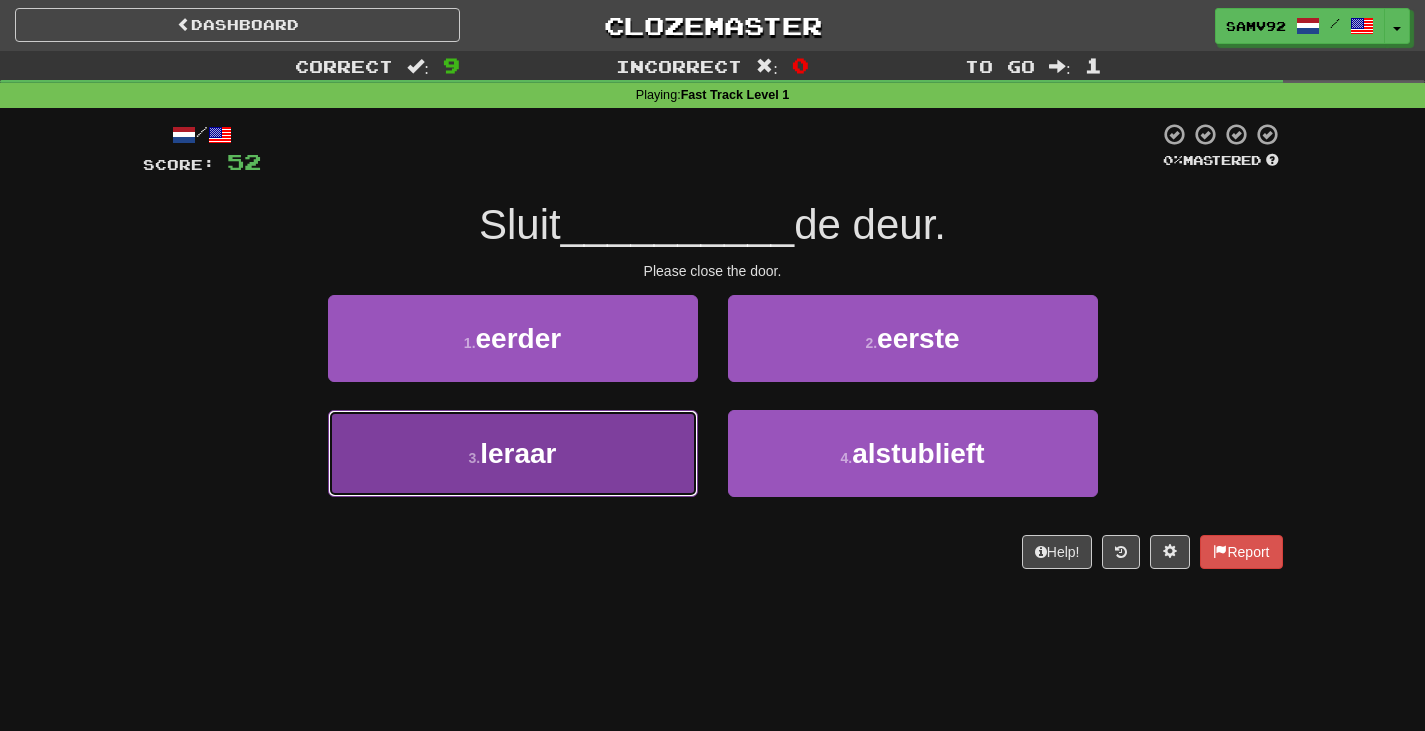 click on "3 .  leraar" at bounding box center (513, 453) 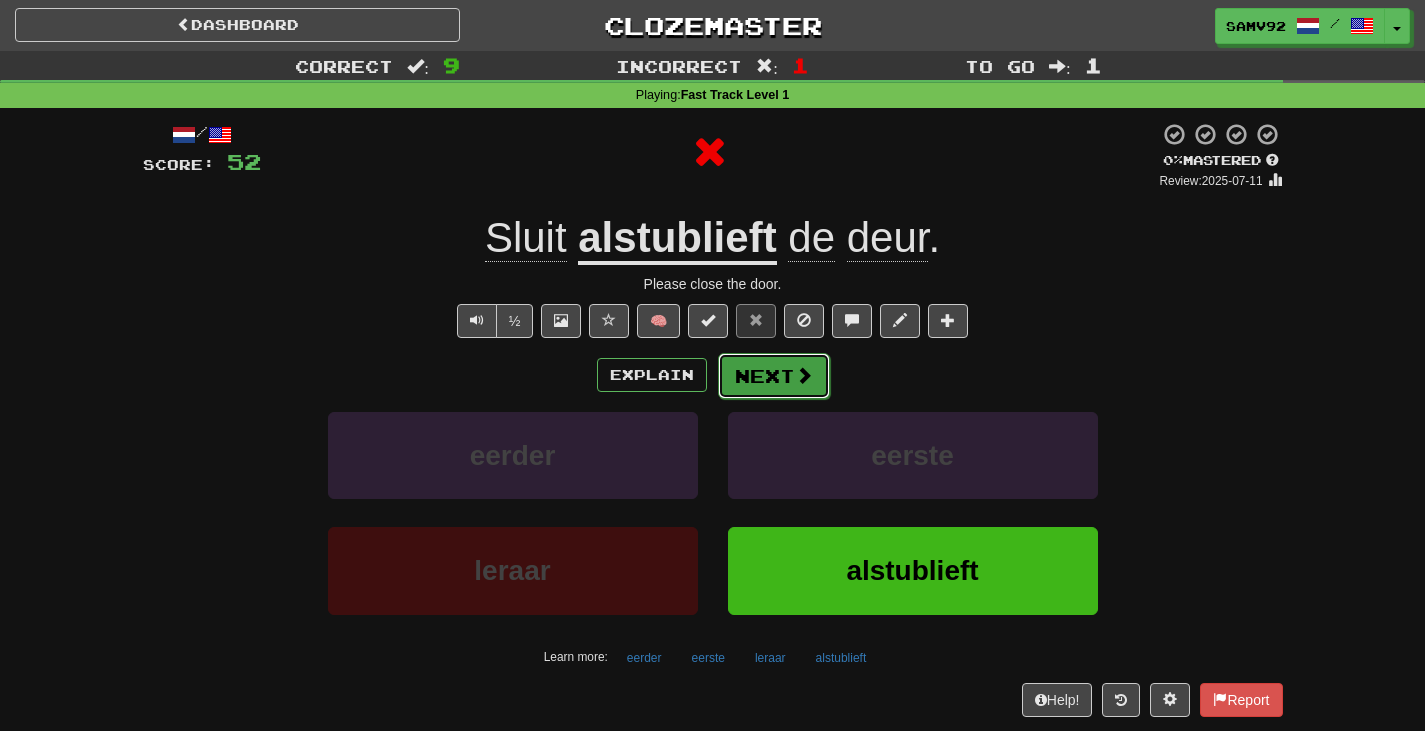 click on "Next" at bounding box center [774, 376] 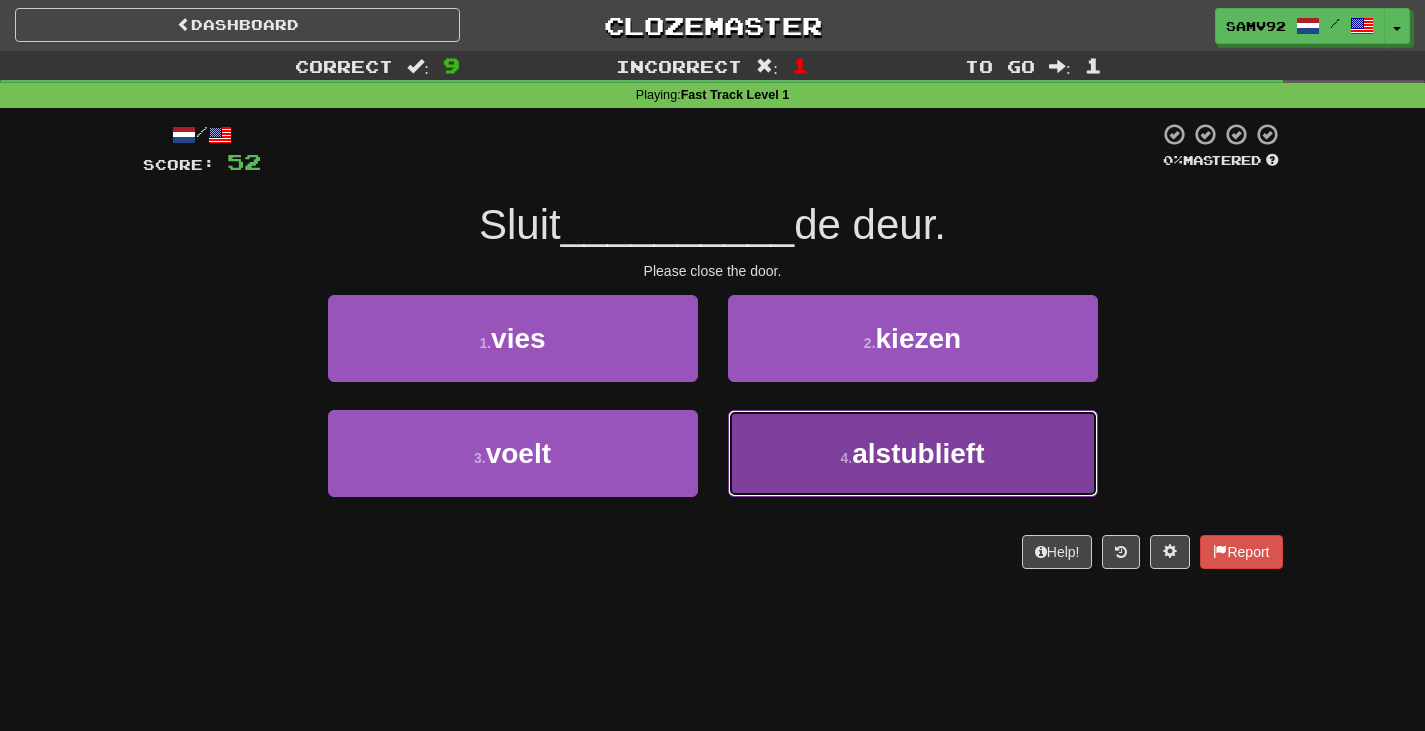 click on "4 .  alstublieft" at bounding box center (913, 453) 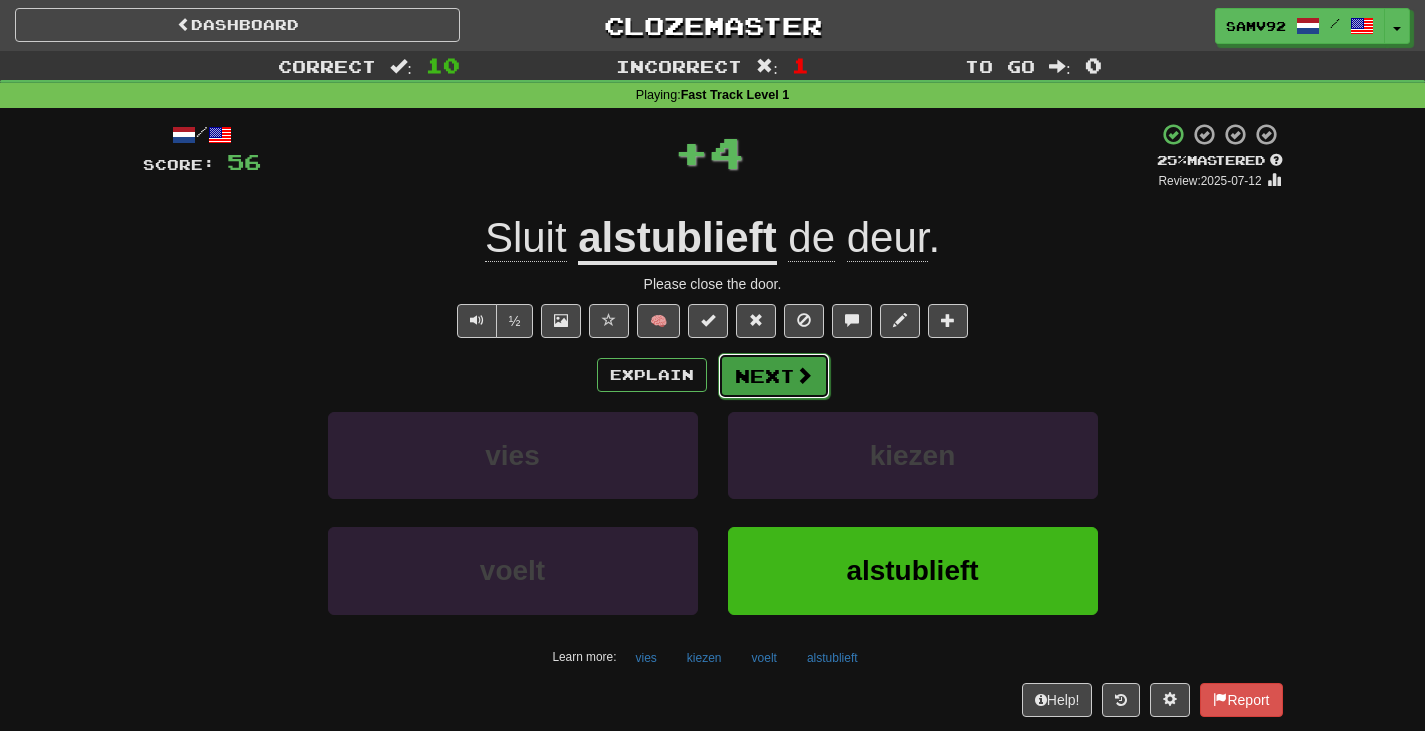 click on "Next" at bounding box center (774, 376) 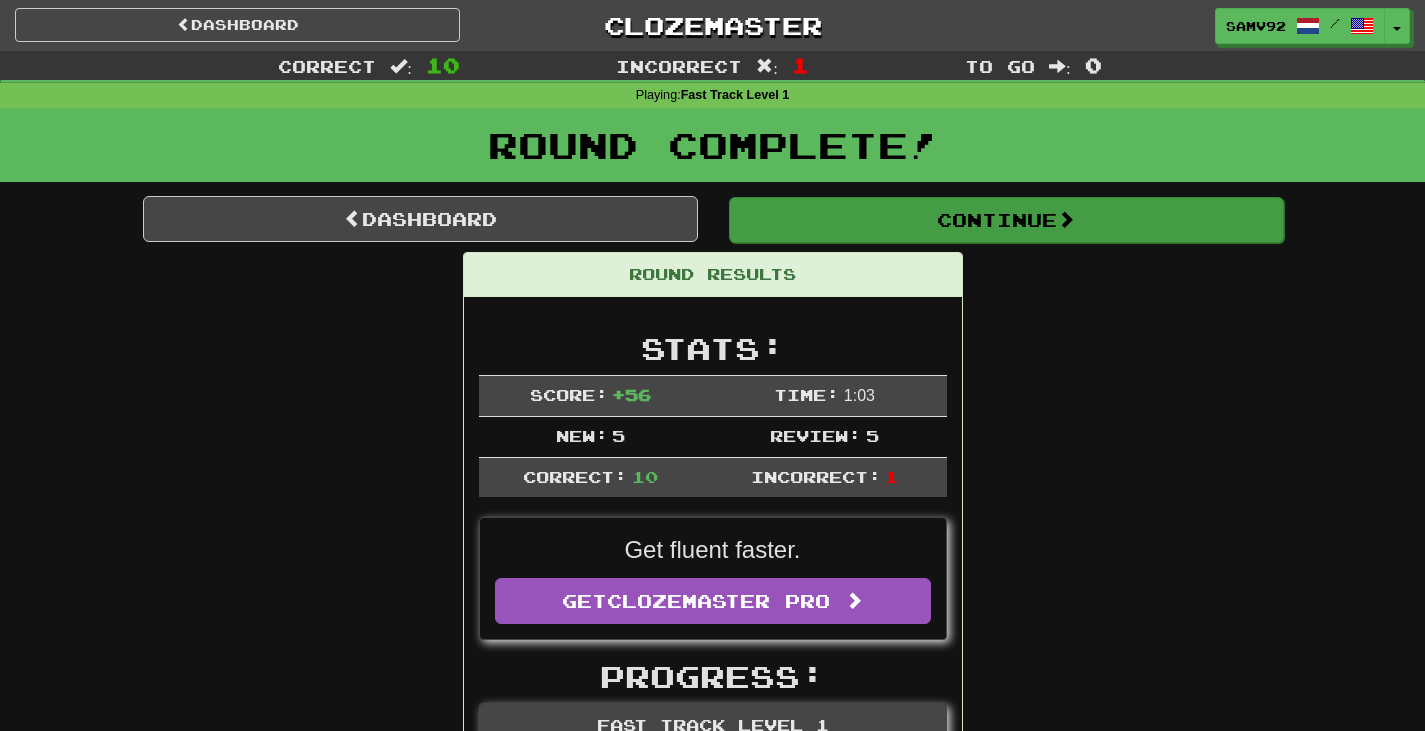 drag, startPoint x: 875, startPoint y: 253, endPoint x: 868, endPoint y: 229, distance: 25 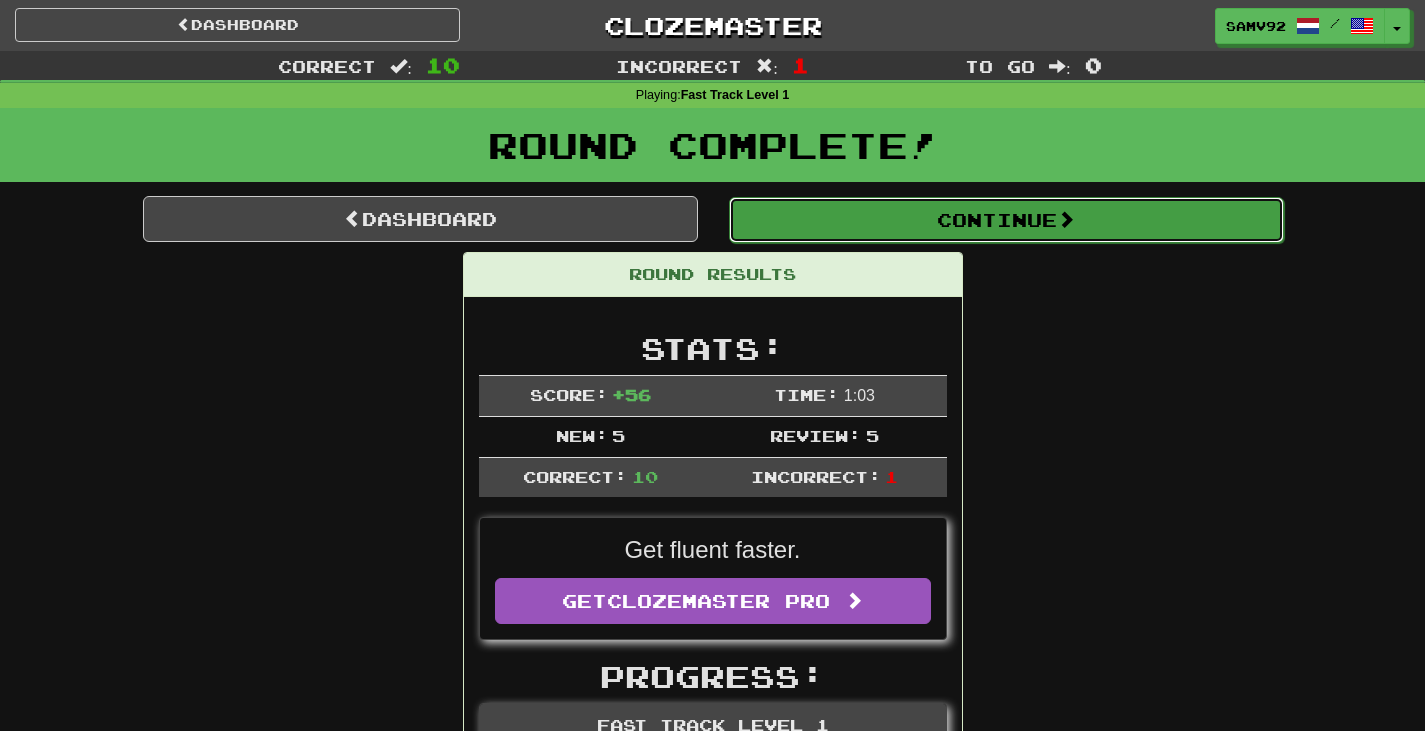 click on "Continue" at bounding box center (1006, 220) 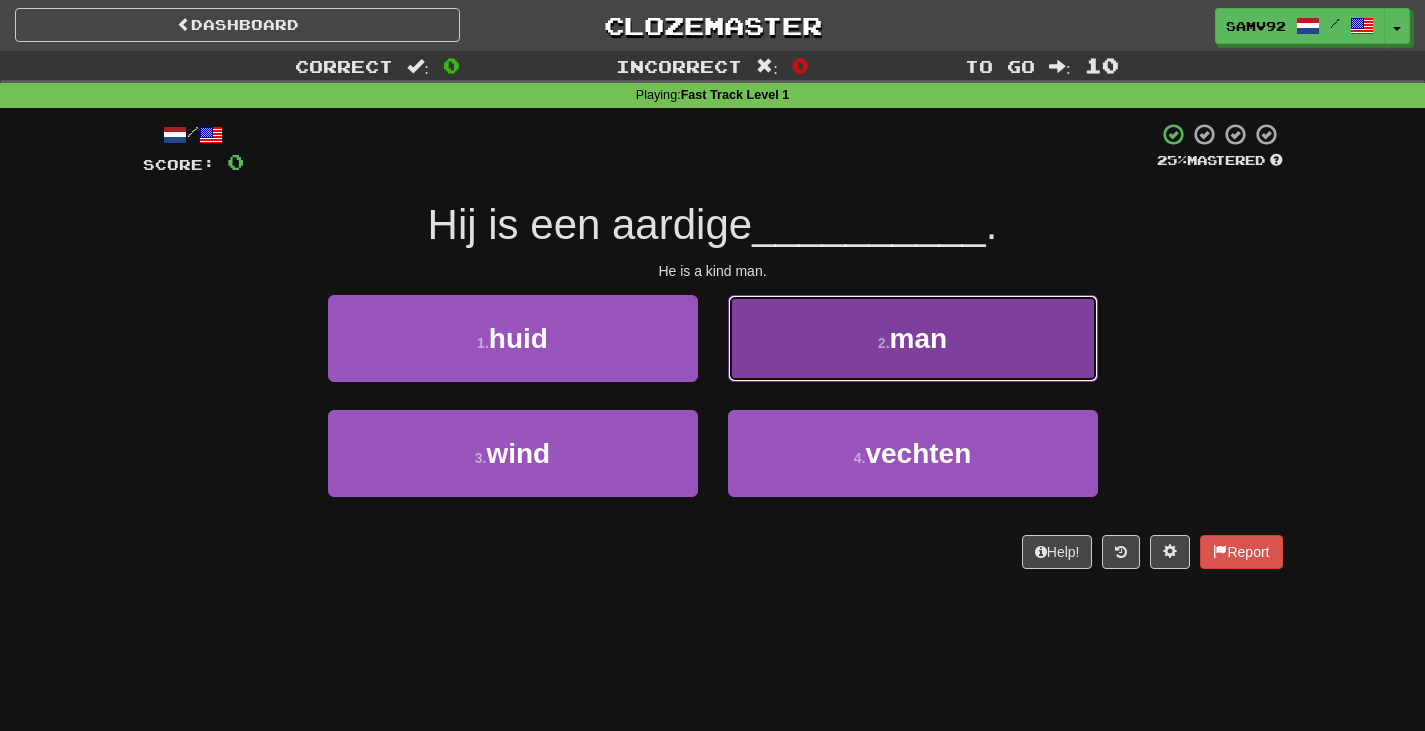 click on "2 .  man" at bounding box center (913, 338) 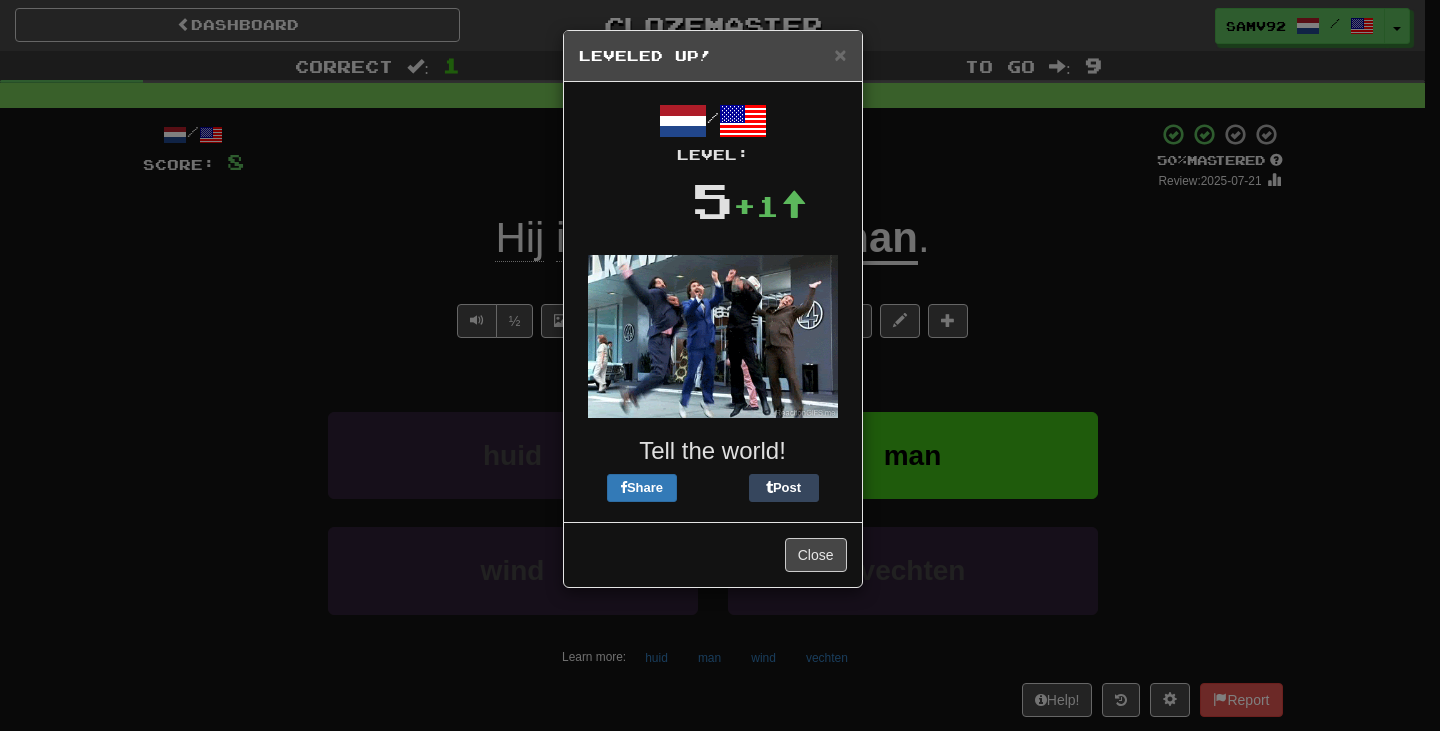 click on "× Leveled Up!  /  Level: 5 +1 Tell the world!  Share  Post Close" at bounding box center (720, 365) 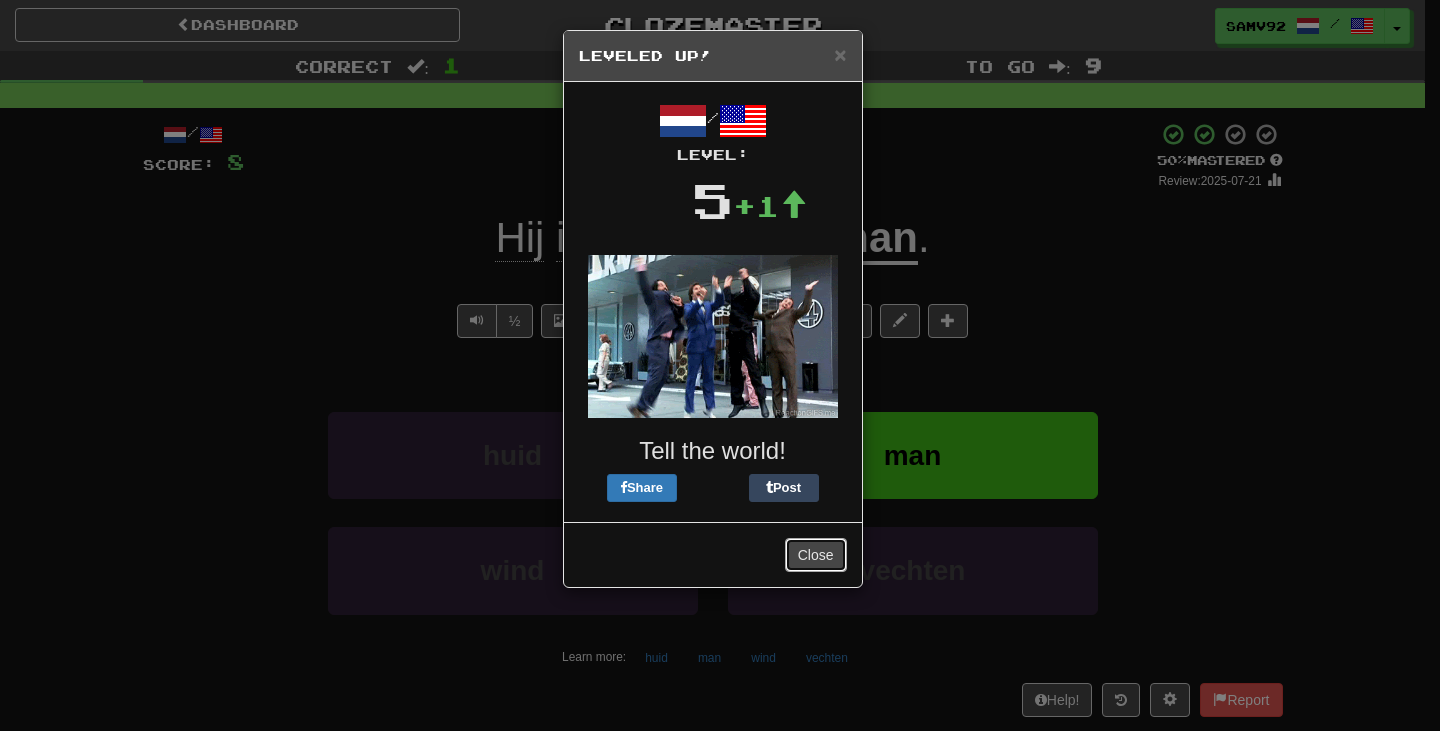 click on "Close" at bounding box center (816, 555) 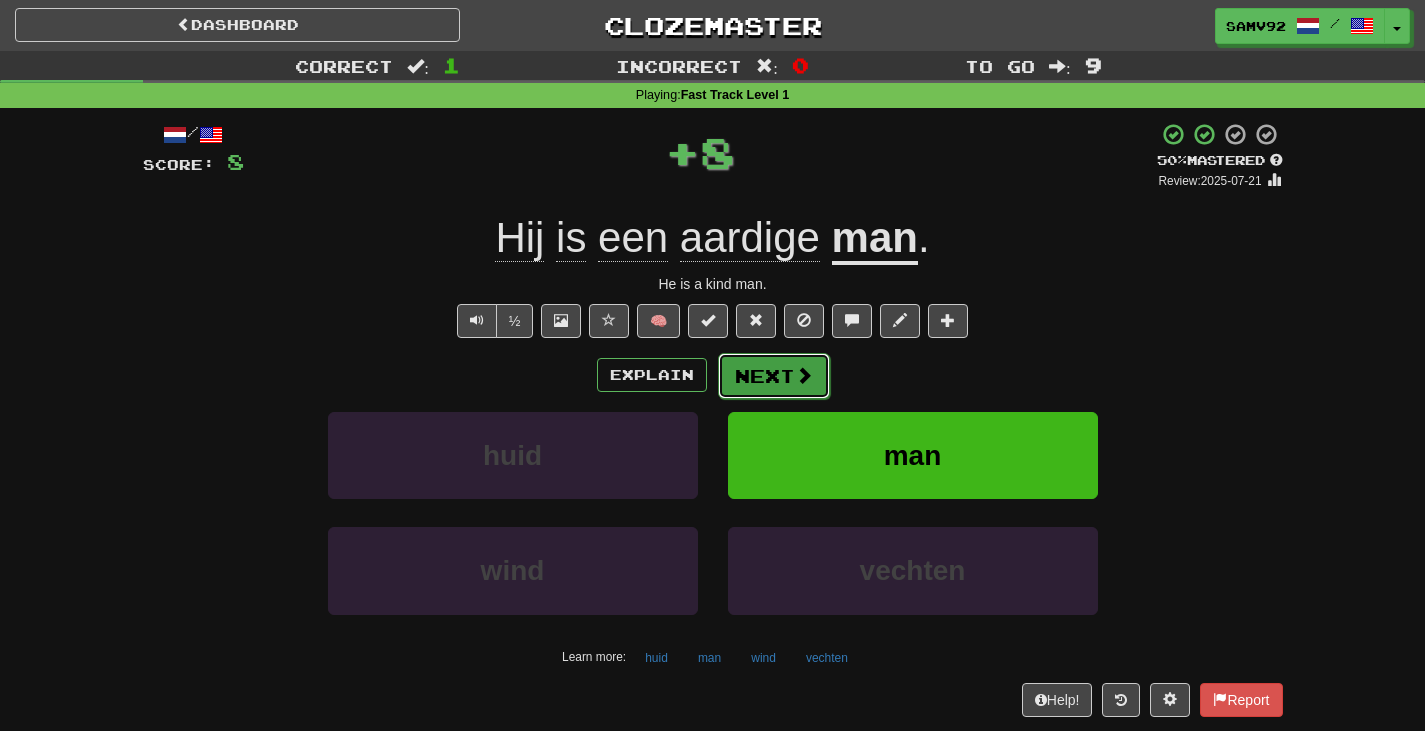 click on "Next" at bounding box center [774, 376] 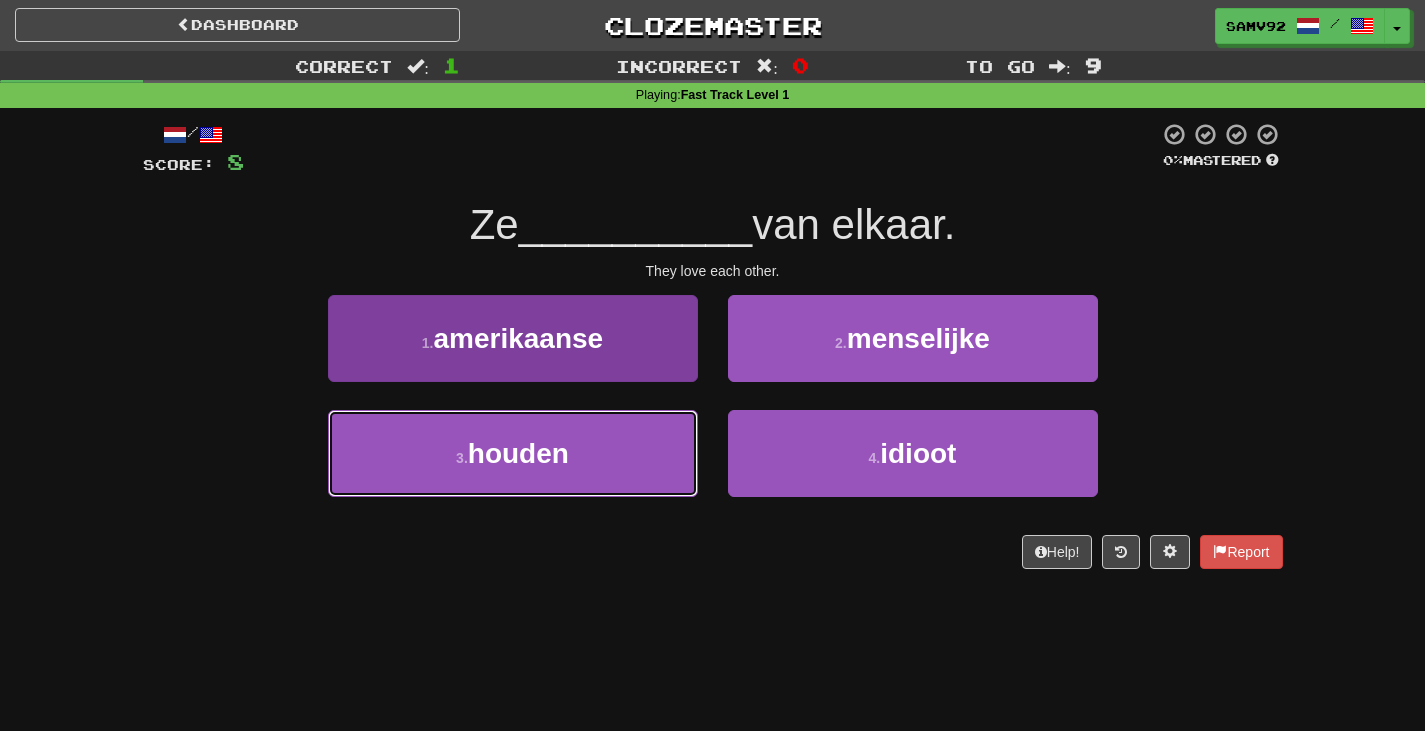 click on "3 .  houden" at bounding box center (513, 453) 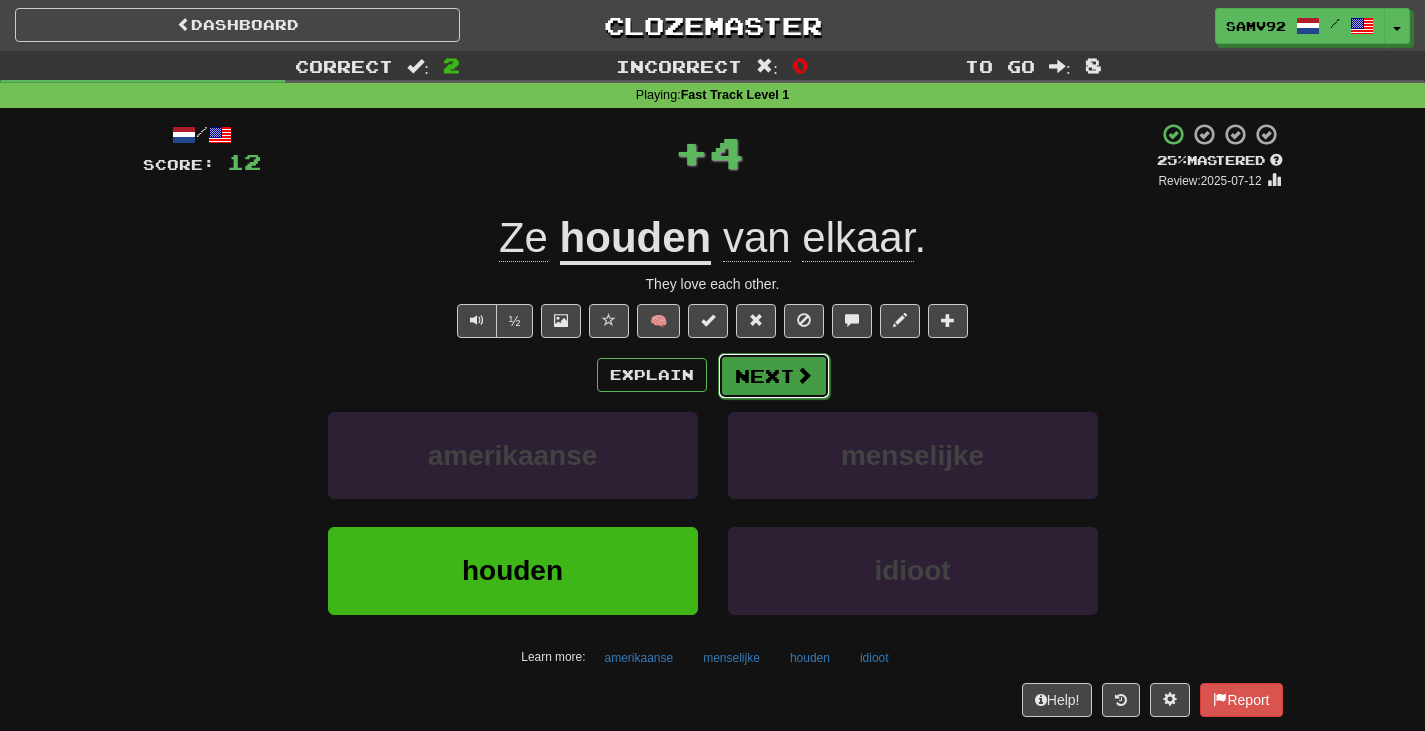 click on "Next" at bounding box center [774, 376] 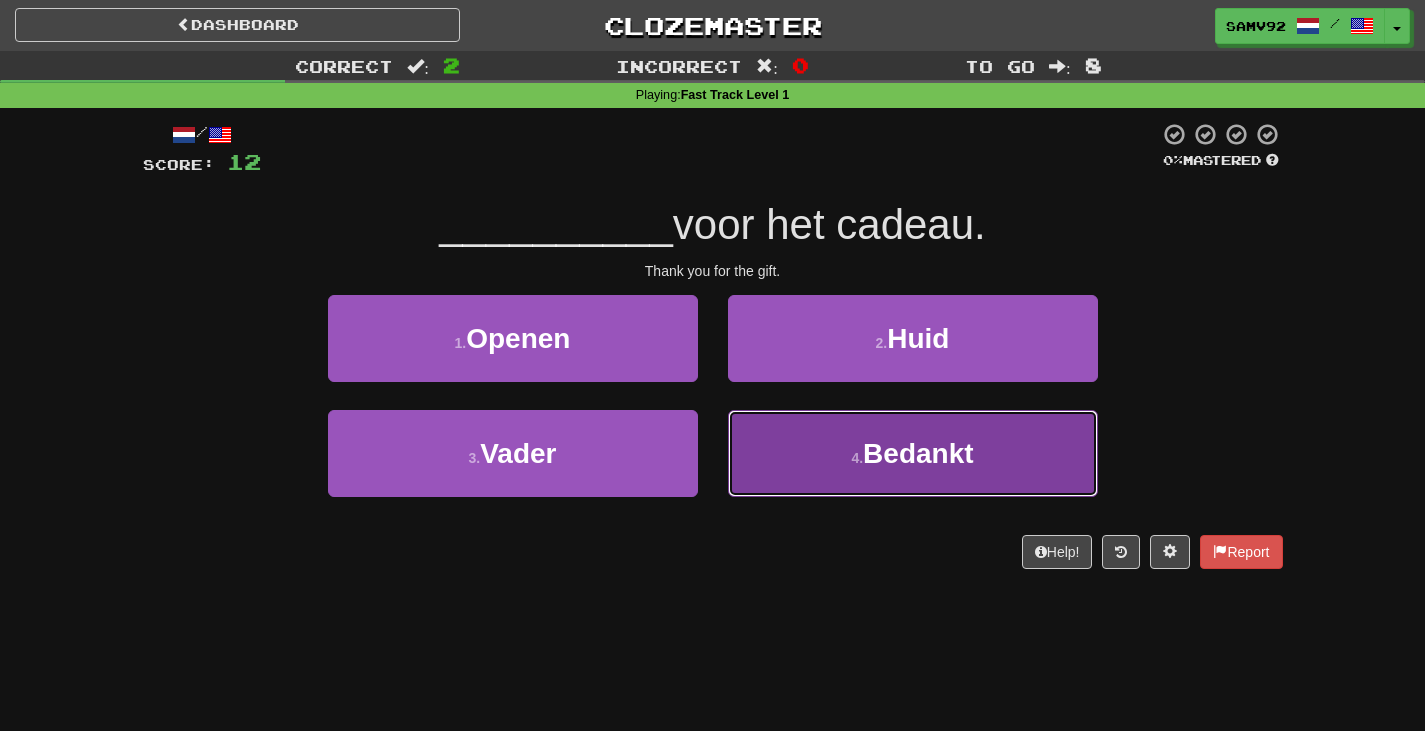 click on "4 .  Bedankt" at bounding box center [913, 453] 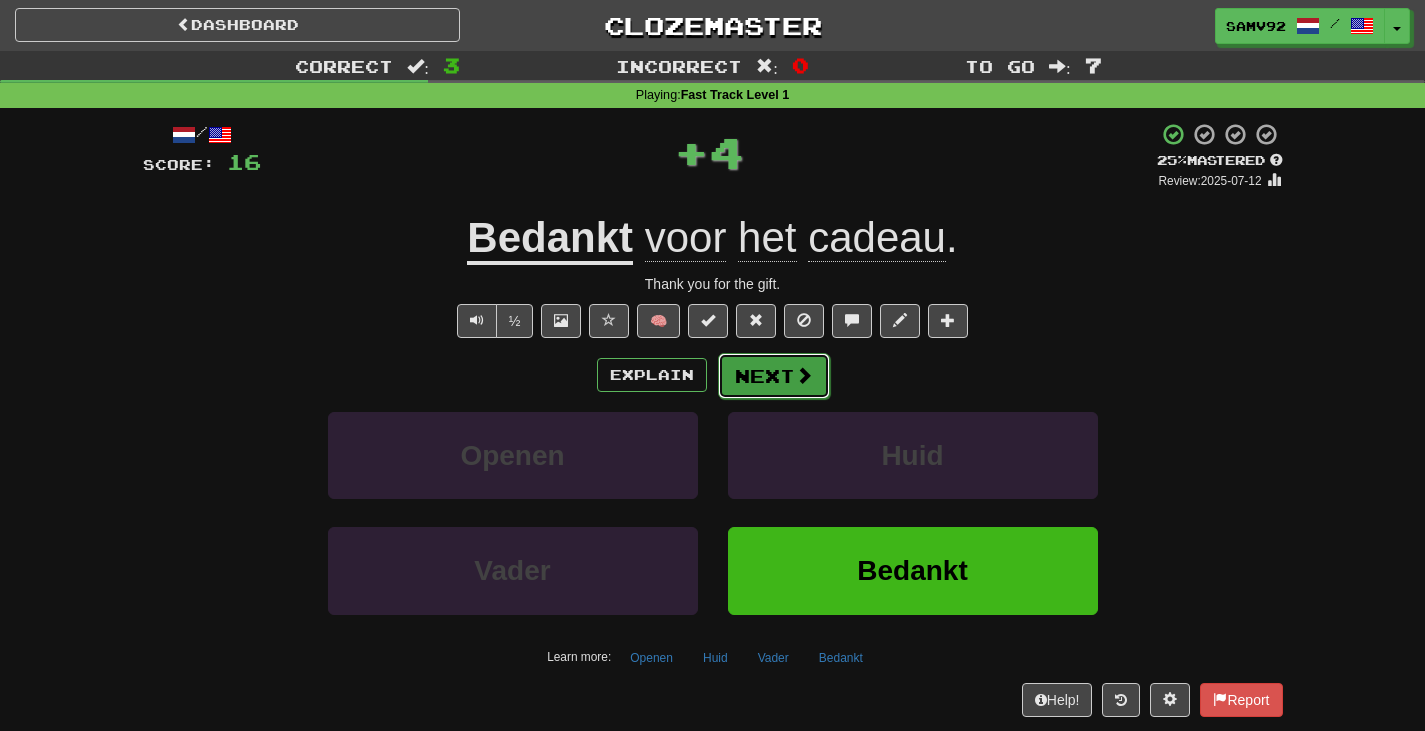 click on "Next" at bounding box center [774, 376] 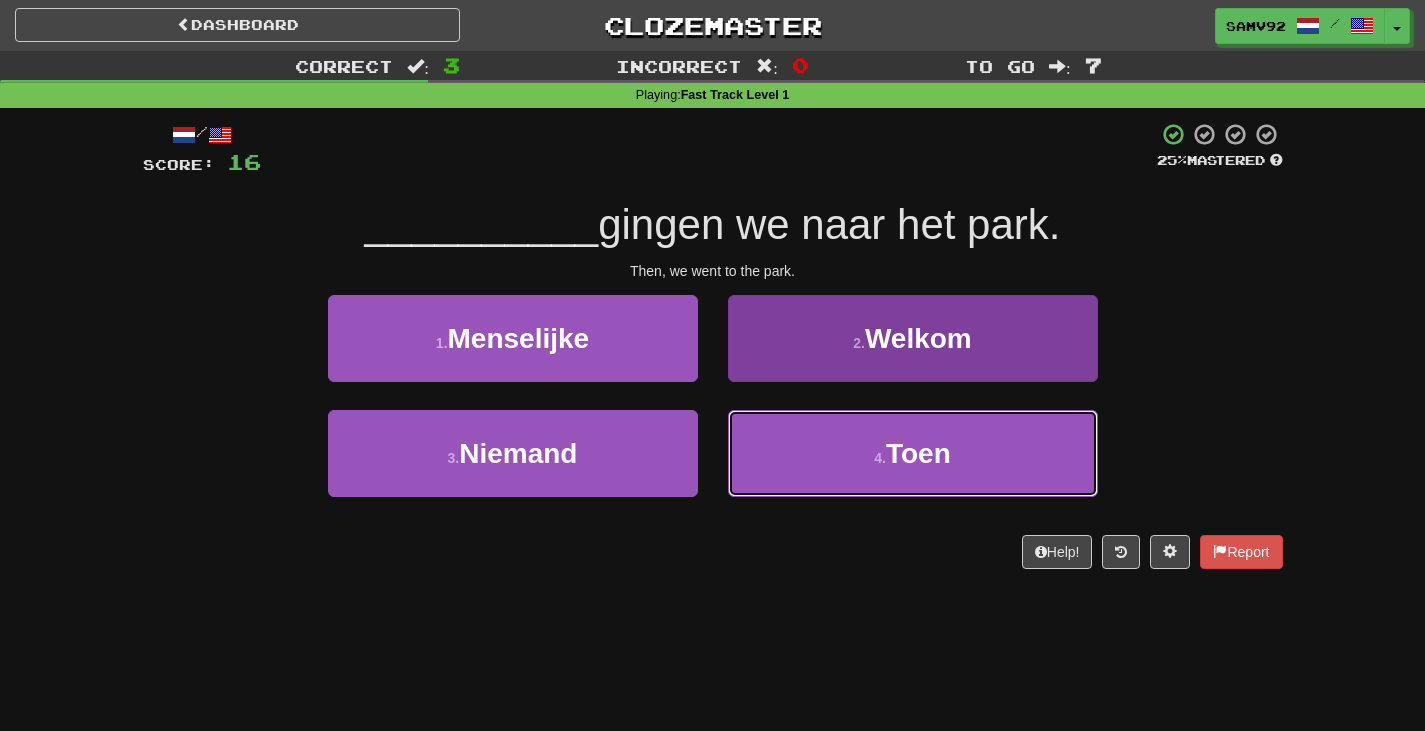 click on "4 .  Toen" at bounding box center [913, 453] 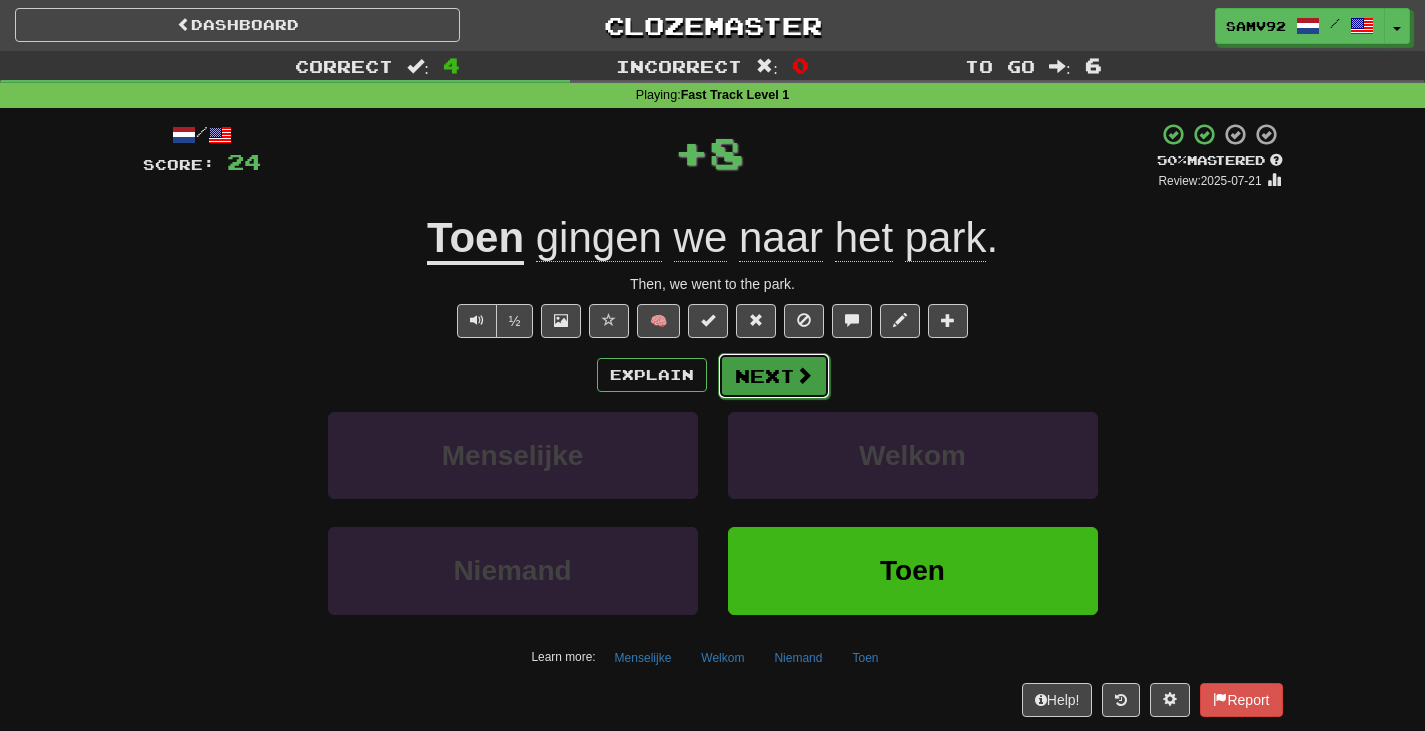 click on "Next" at bounding box center [774, 376] 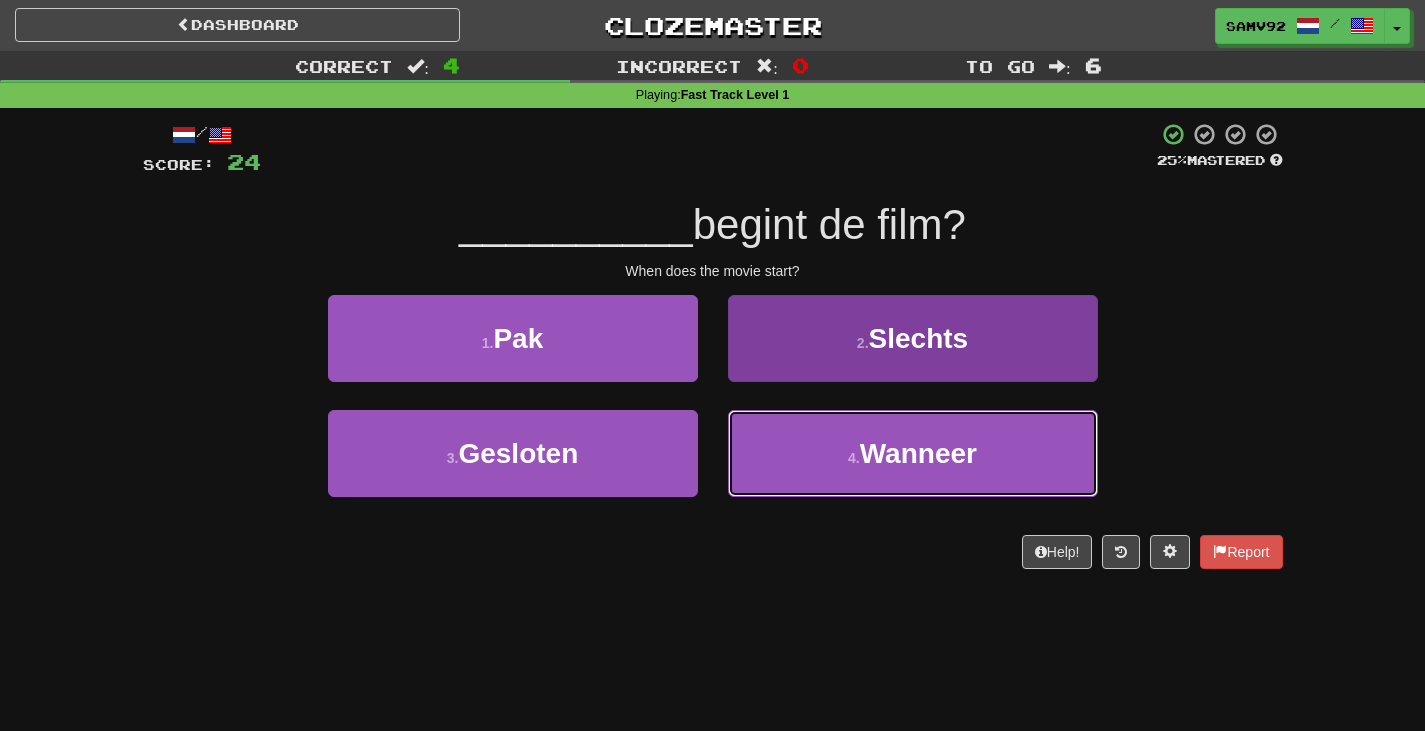 click on "4 .  Wanneer" at bounding box center [913, 453] 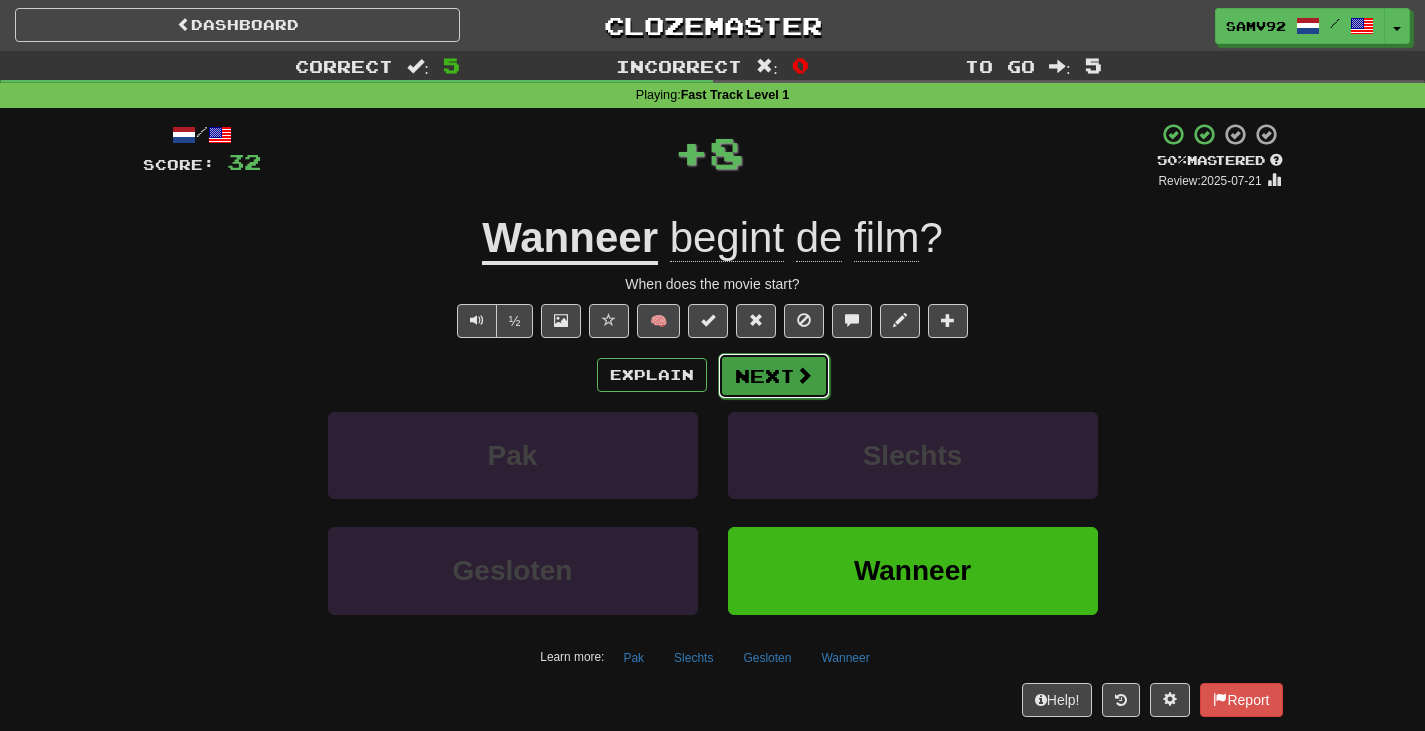 click on "Next" at bounding box center (774, 376) 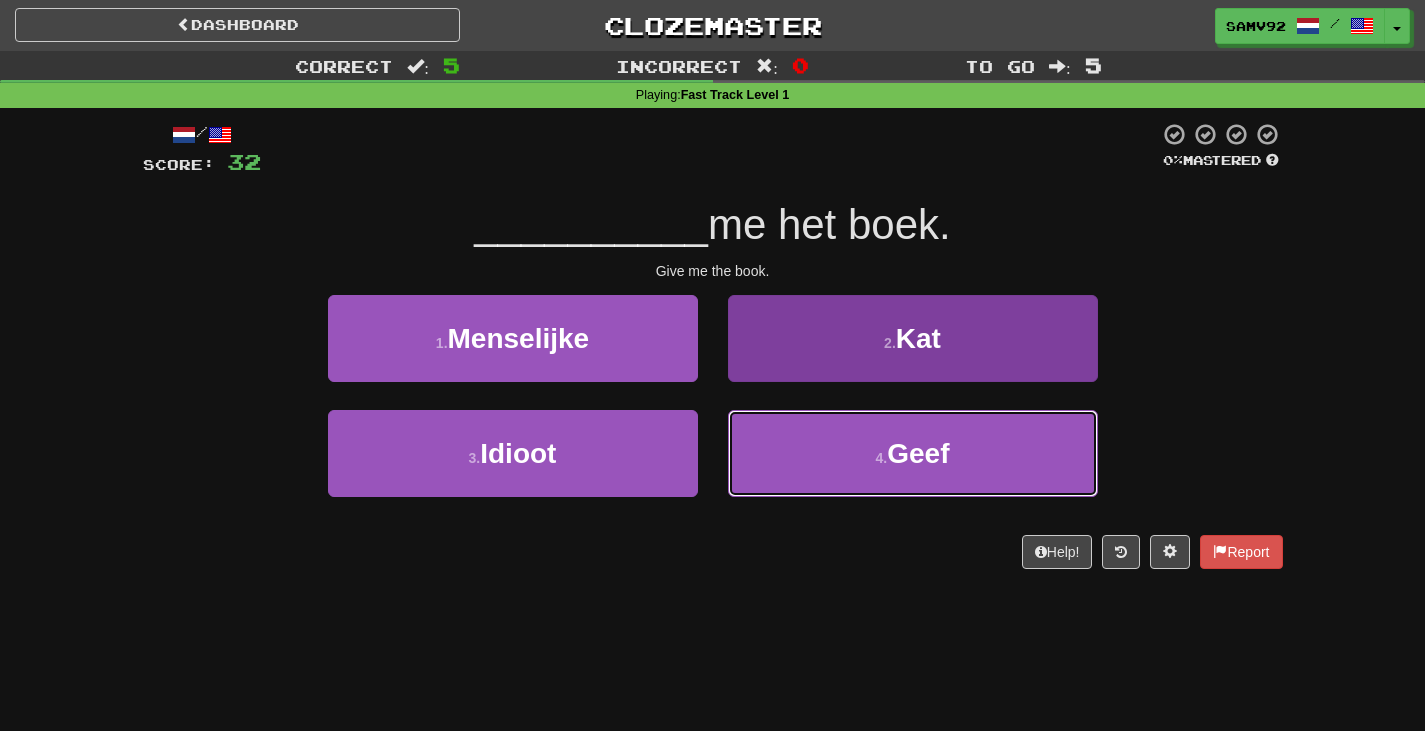 click on "4 .  Geef" at bounding box center (913, 453) 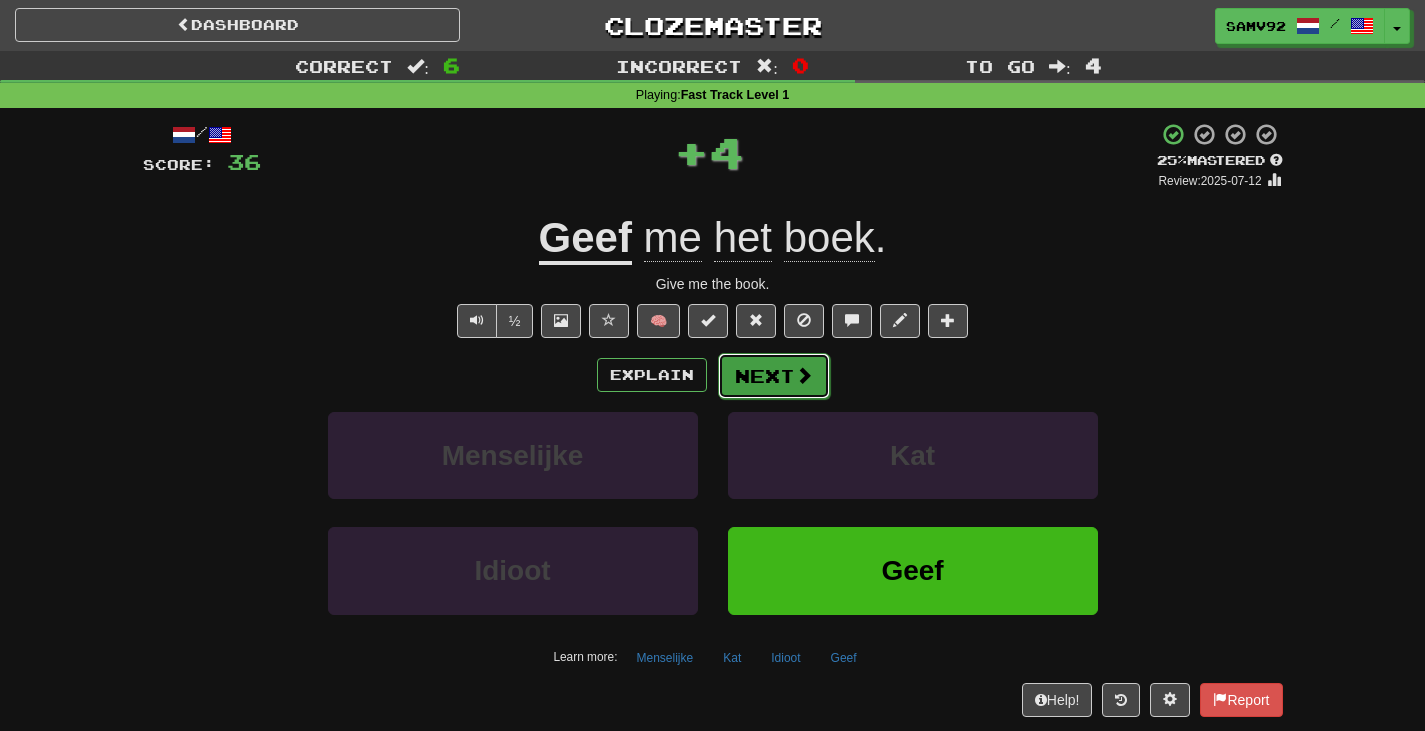 click on "Next" at bounding box center [774, 376] 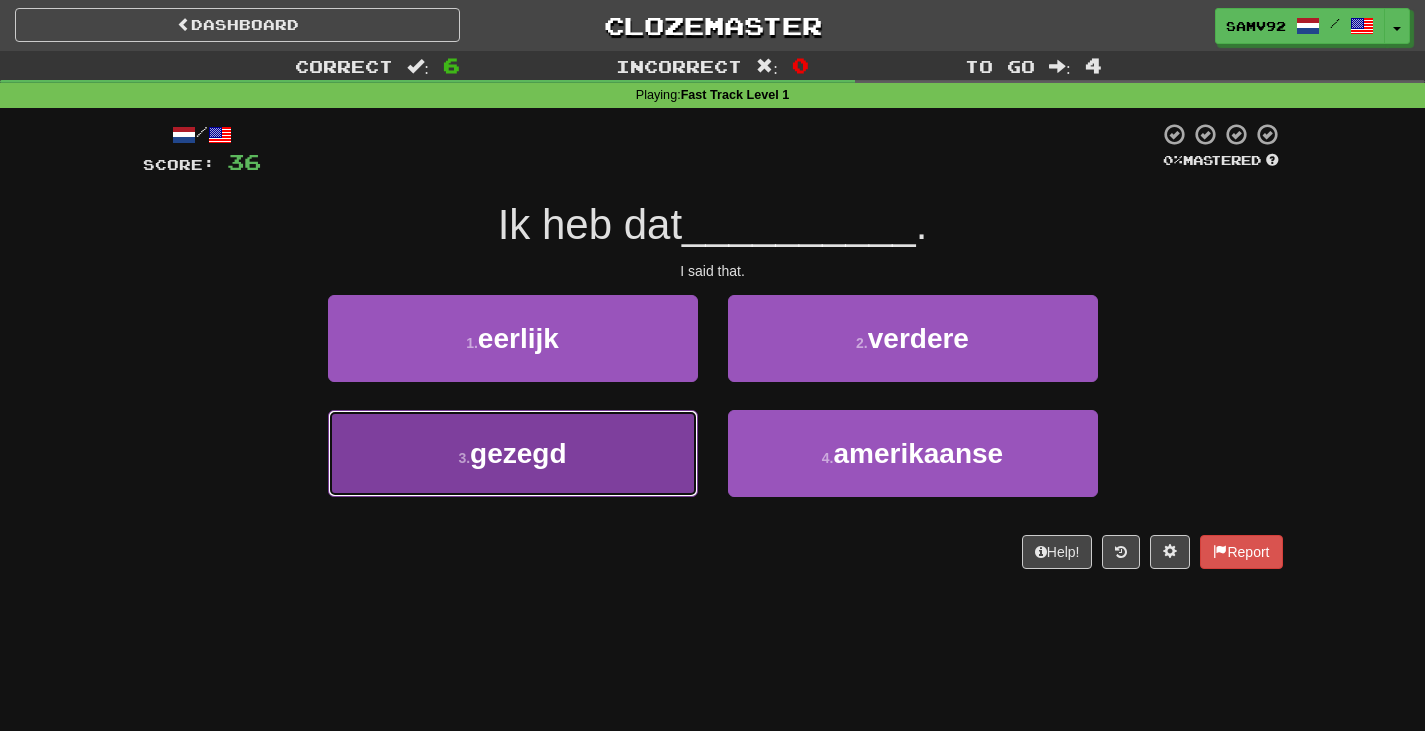 click on "3 .  gezegd" at bounding box center [513, 453] 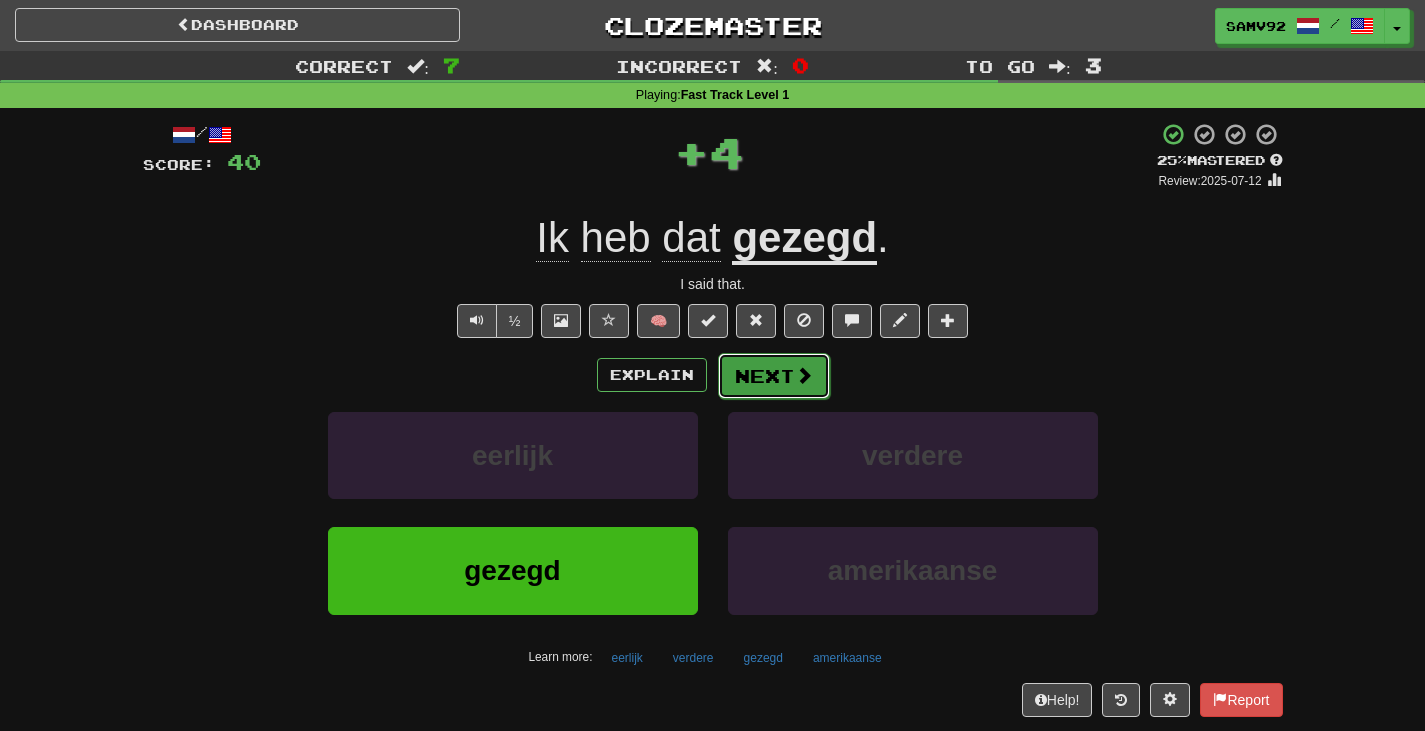 click on "Next" at bounding box center (774, 376) 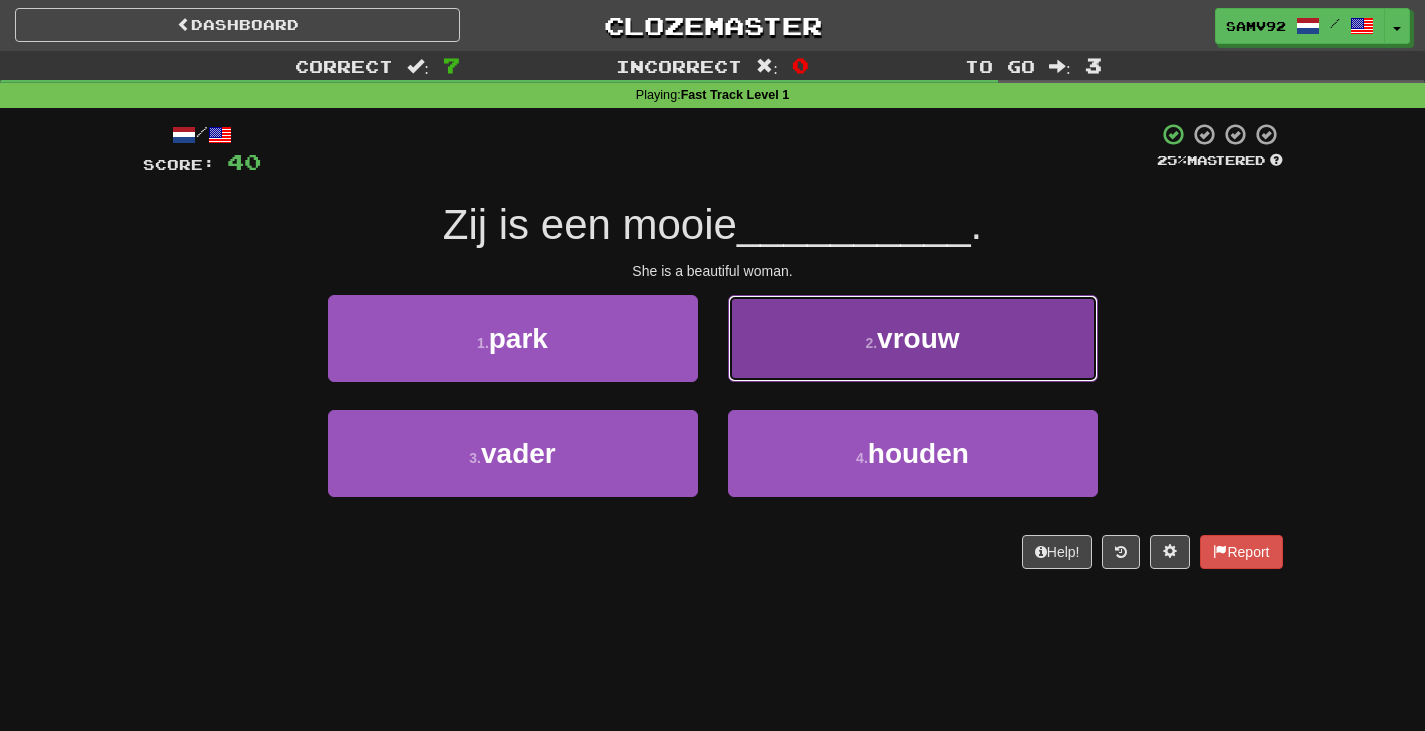 click on "2 .  vrouw" at bounding box center (913, 338) 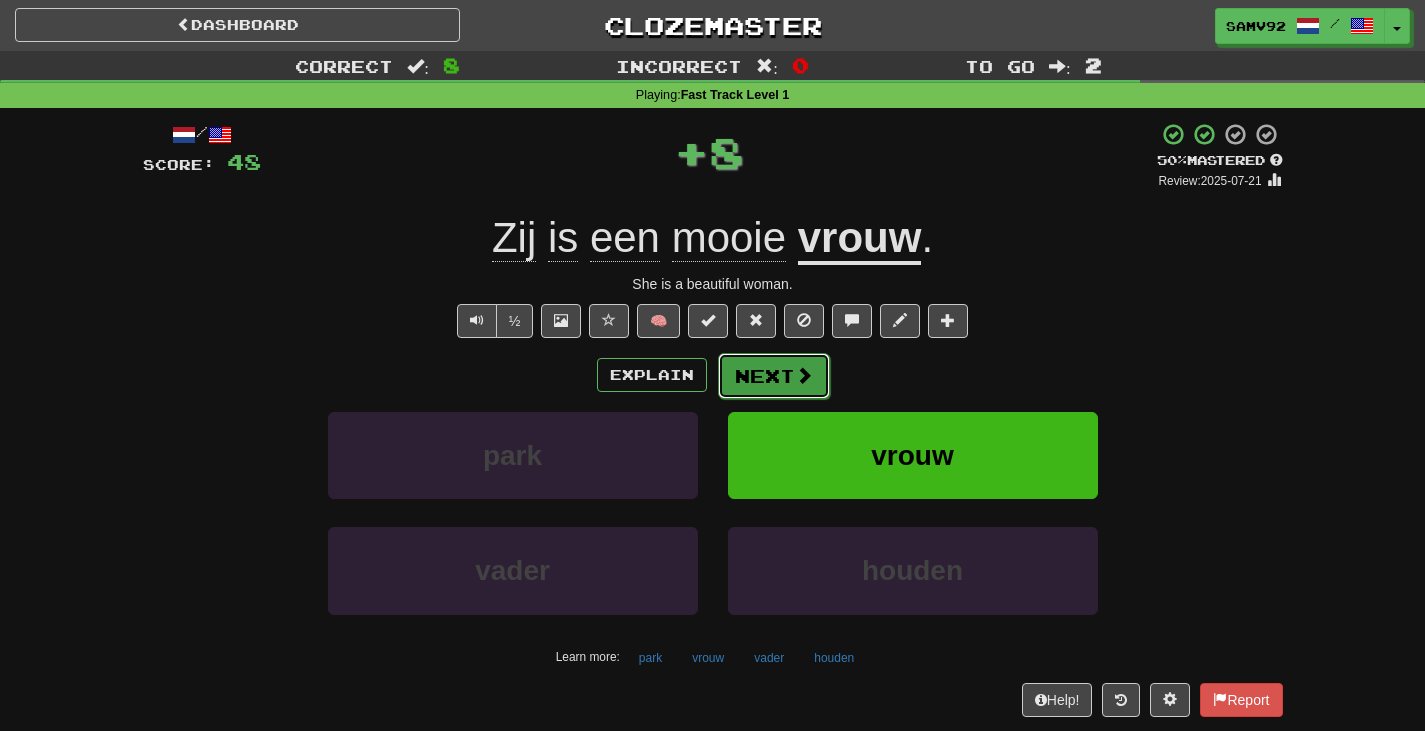 click on "Next" at bounding box center (774, 376) 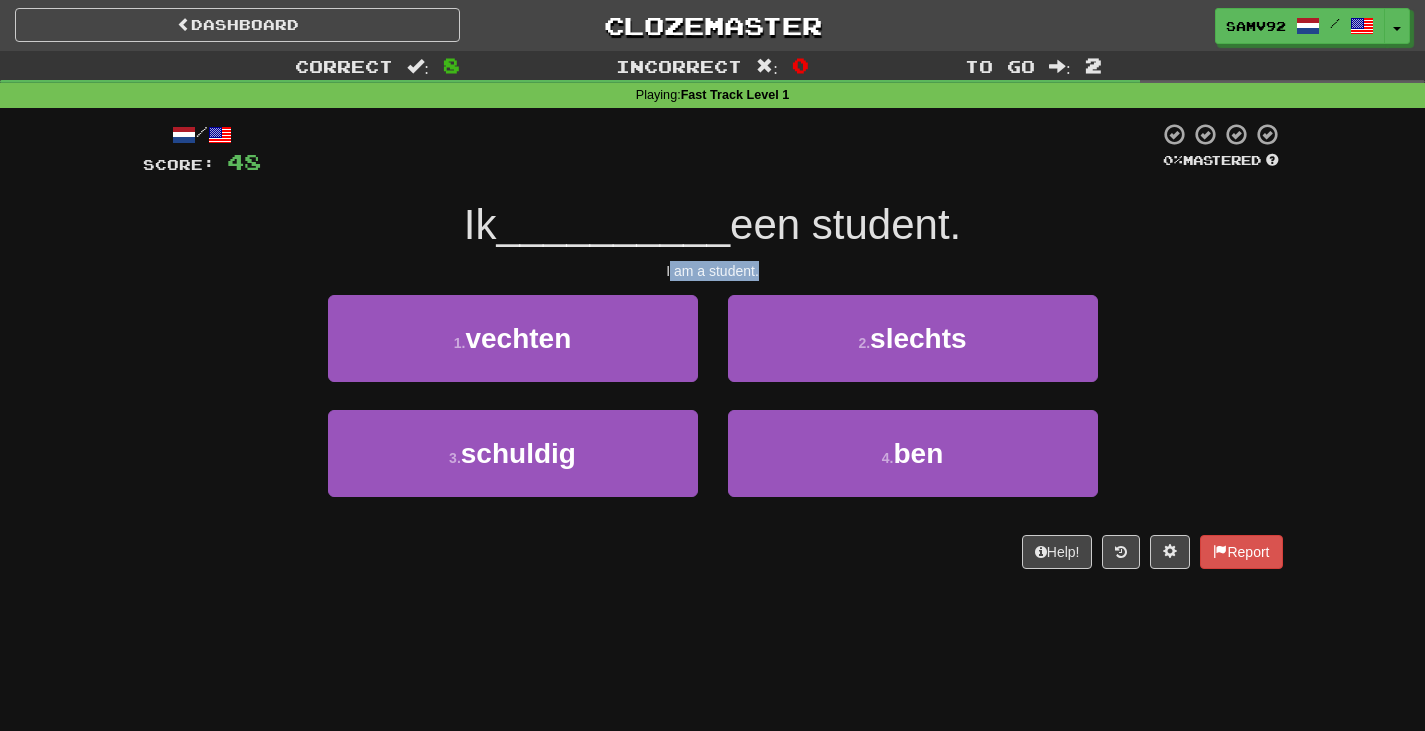 drag, startPoint x: 670, startPoint y: 271, endPoint x: 820, endPoint y: 270, distance: 150.00333 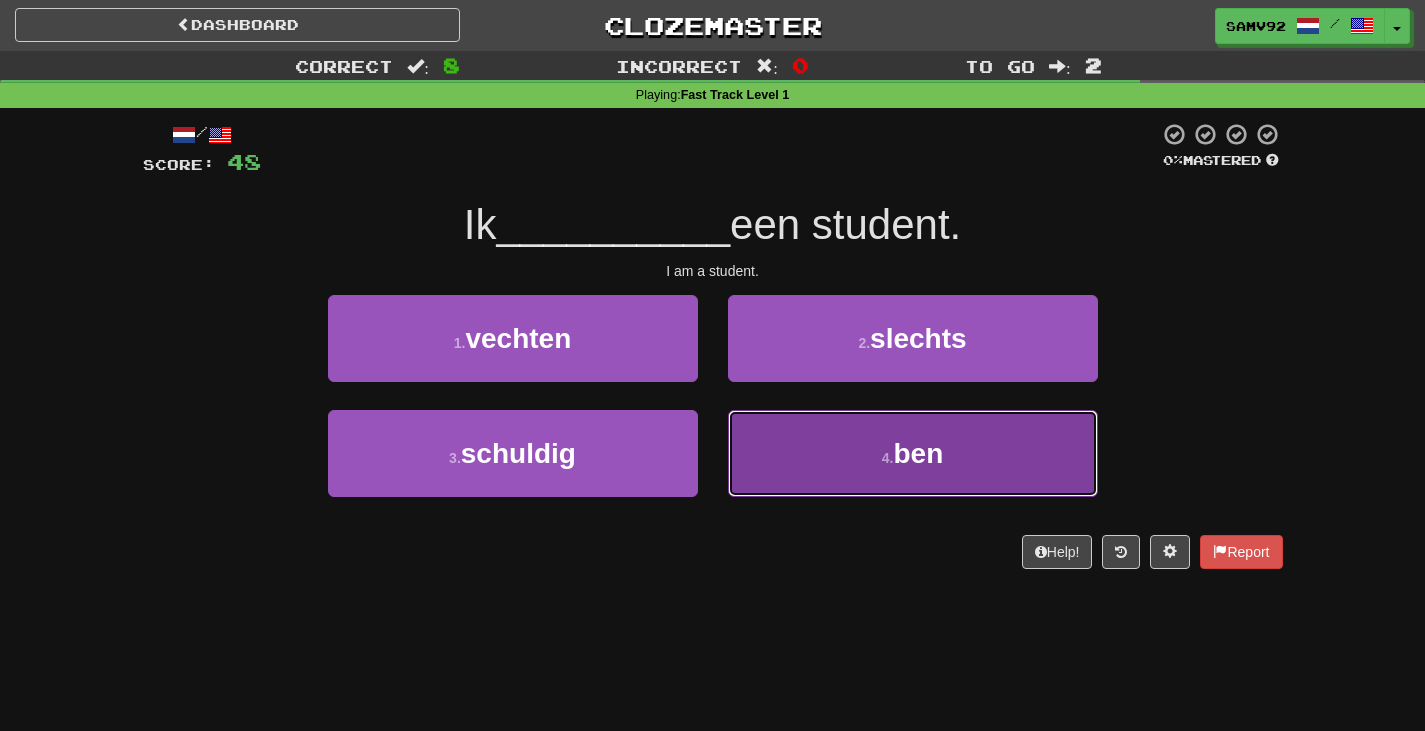 click on "4 .  ben" at bounding box center (913, 453) 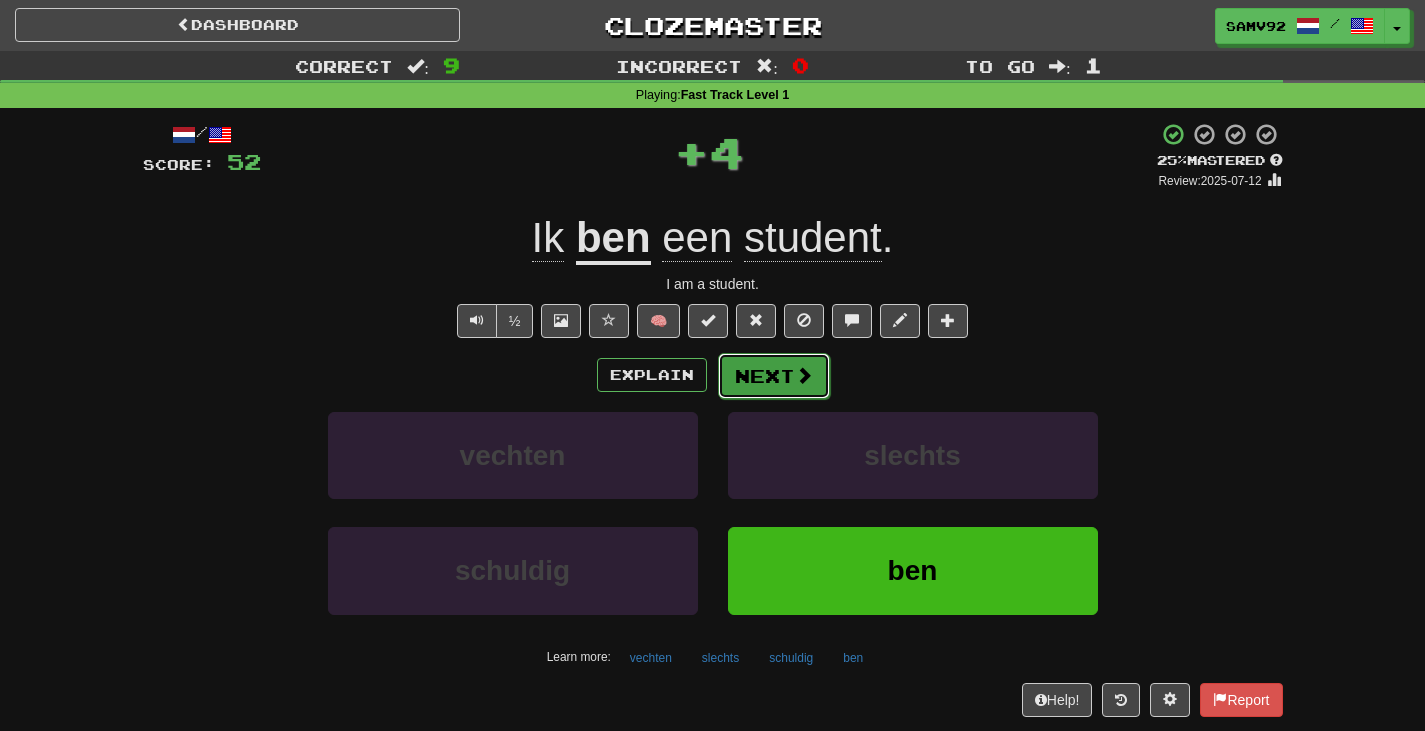 click on "Next" at bounding box center (774, 376) 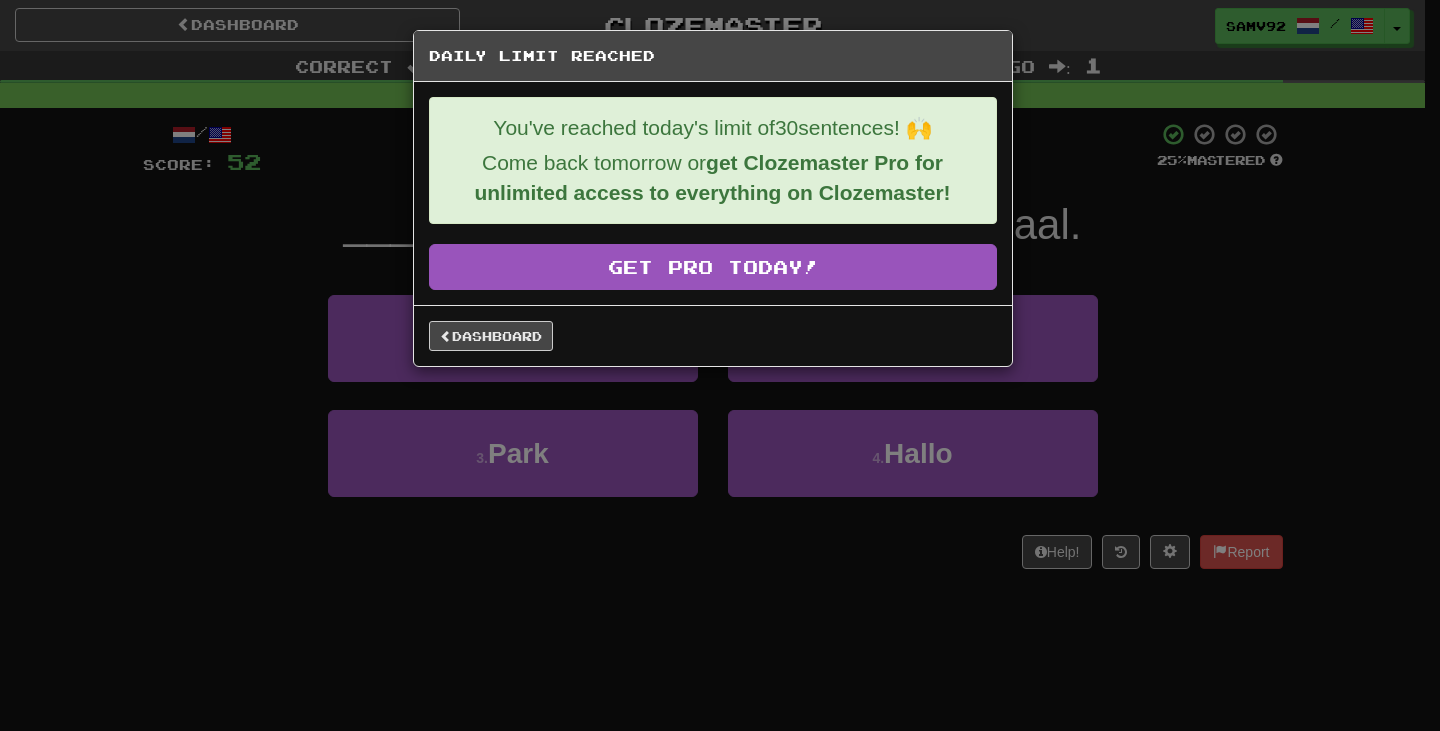 click on "Dashboard" at bounding box center [713, 335] 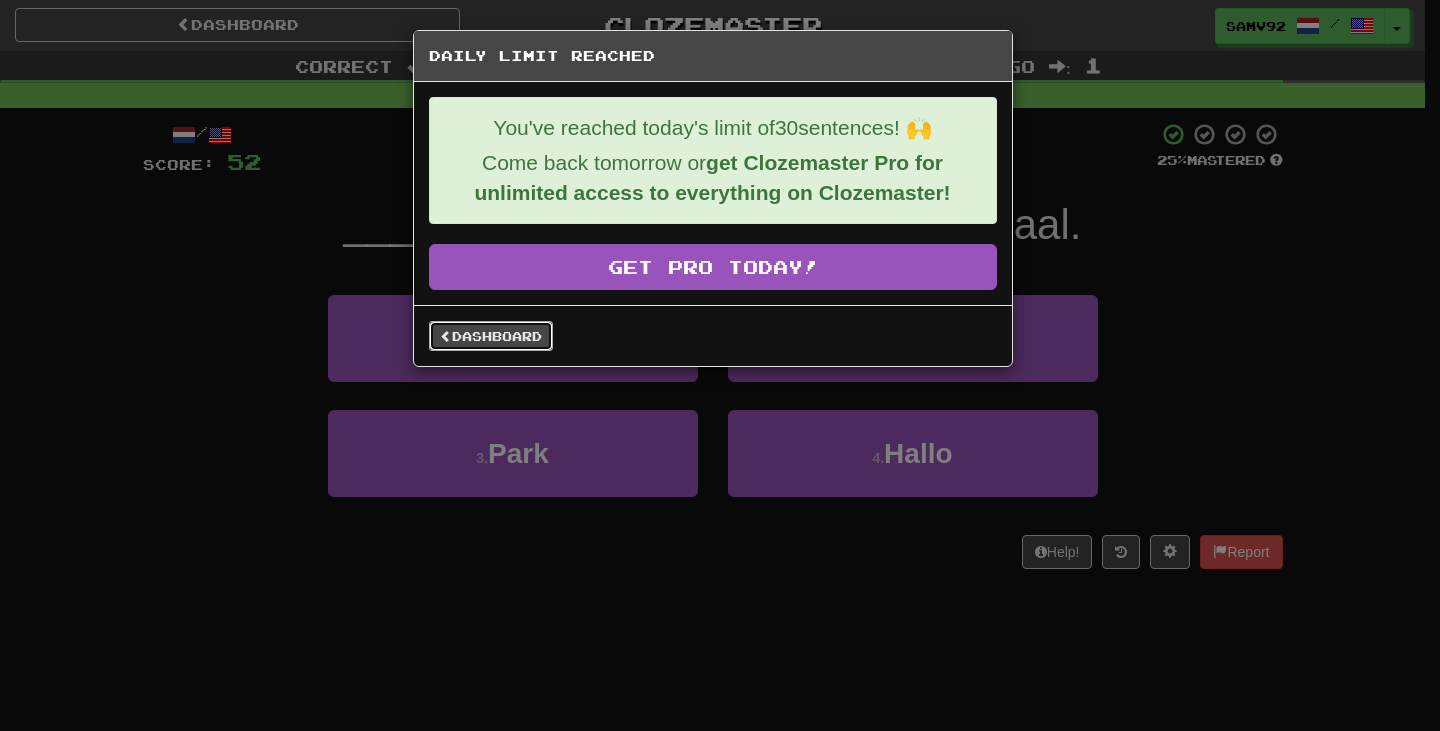 click on "Dashboard" at bounding box center (491, 336) 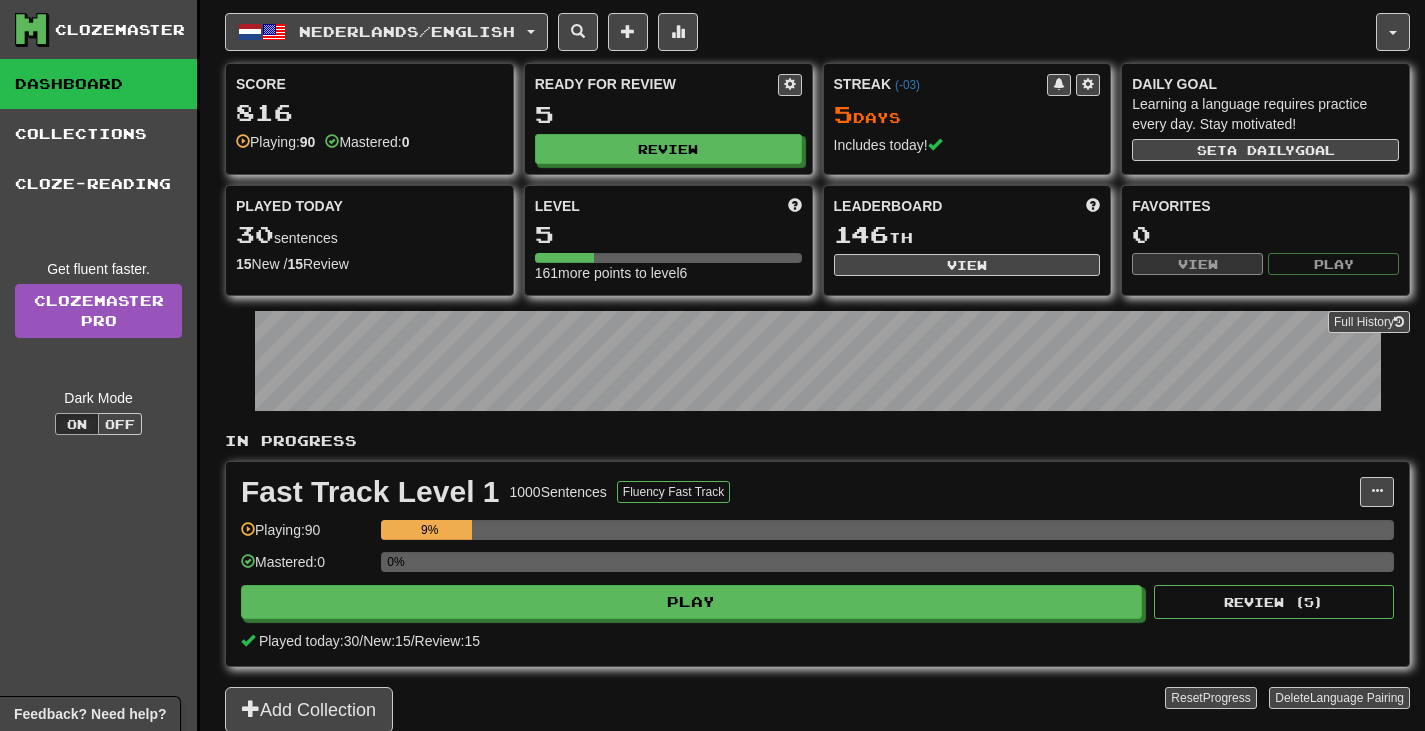 scroll, scrollTop: 0, scrollLeft: 0, axis: both 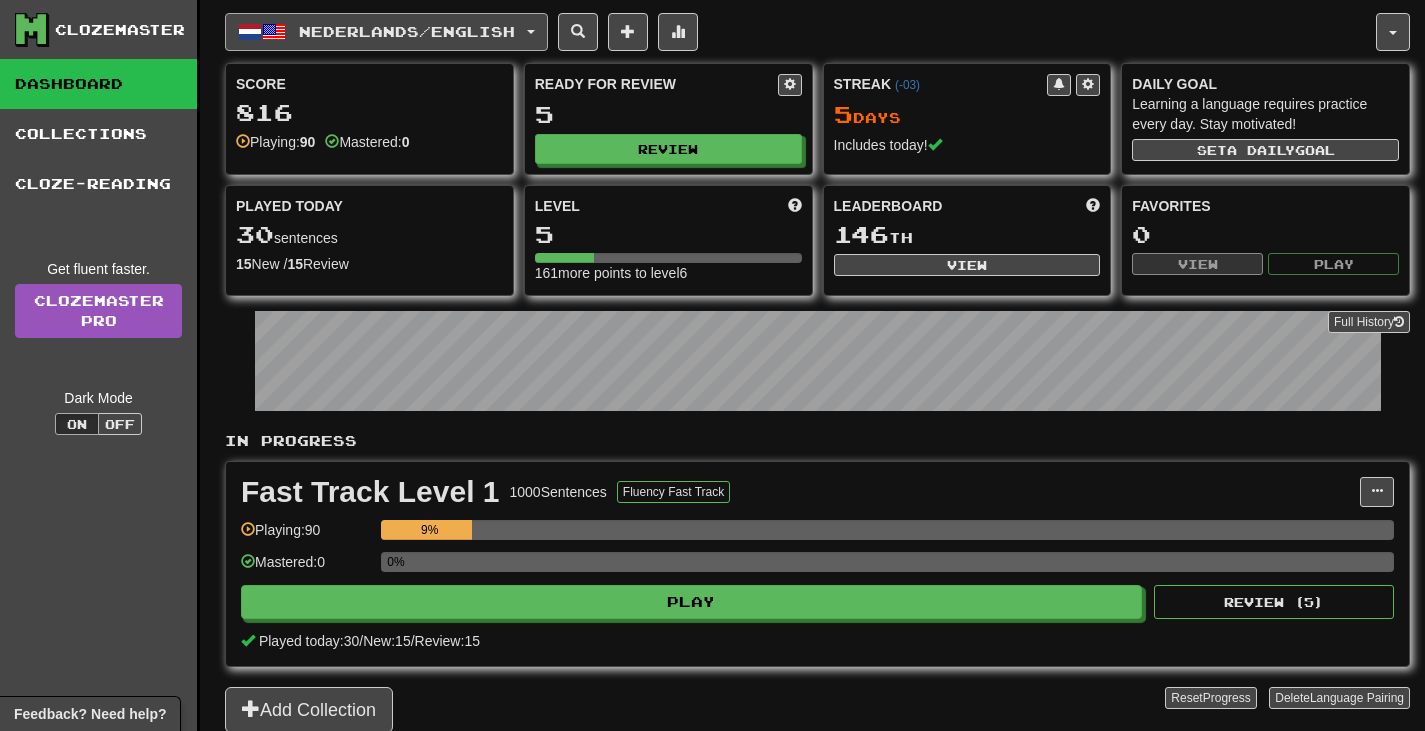 click on "Nederlands  /  English" at bounding box center [386, 32] 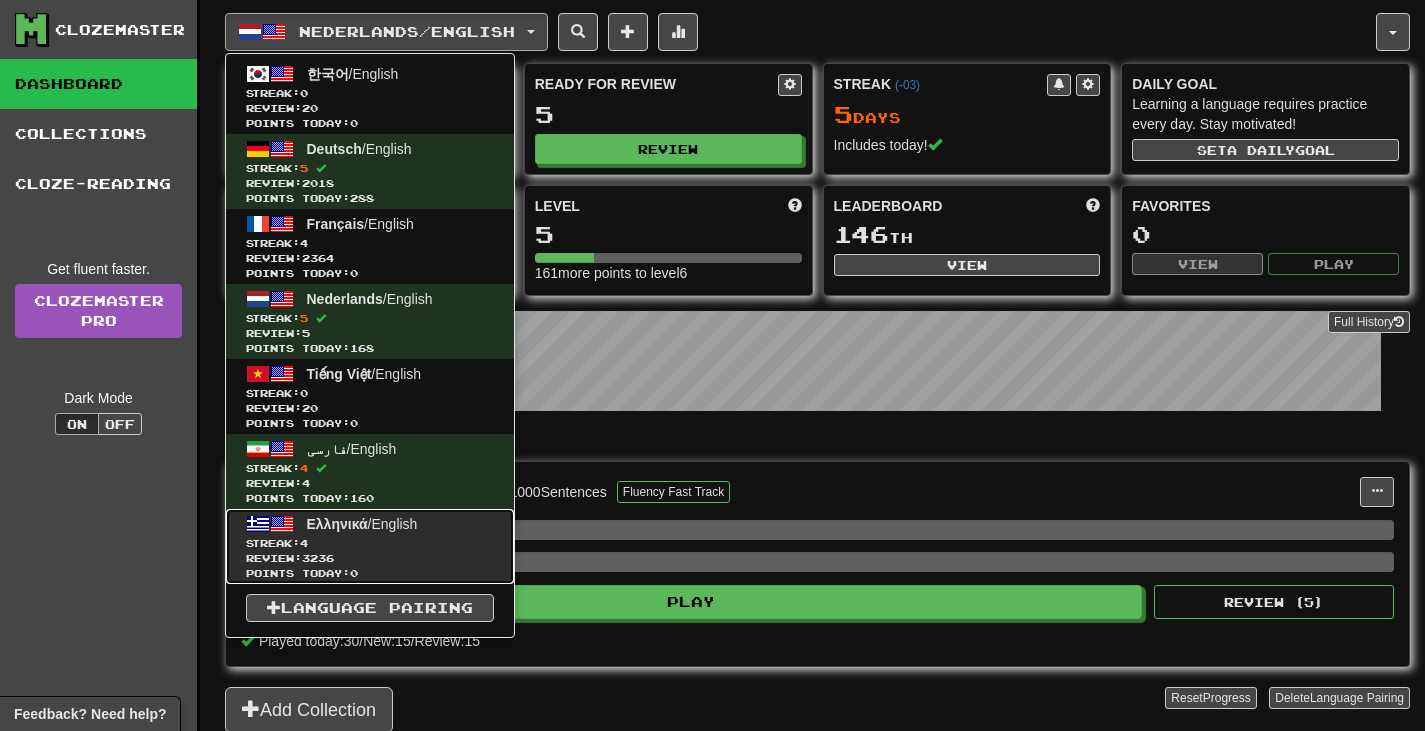 click on "Ελληνικά  /  English" at bounding box center [362, 524] 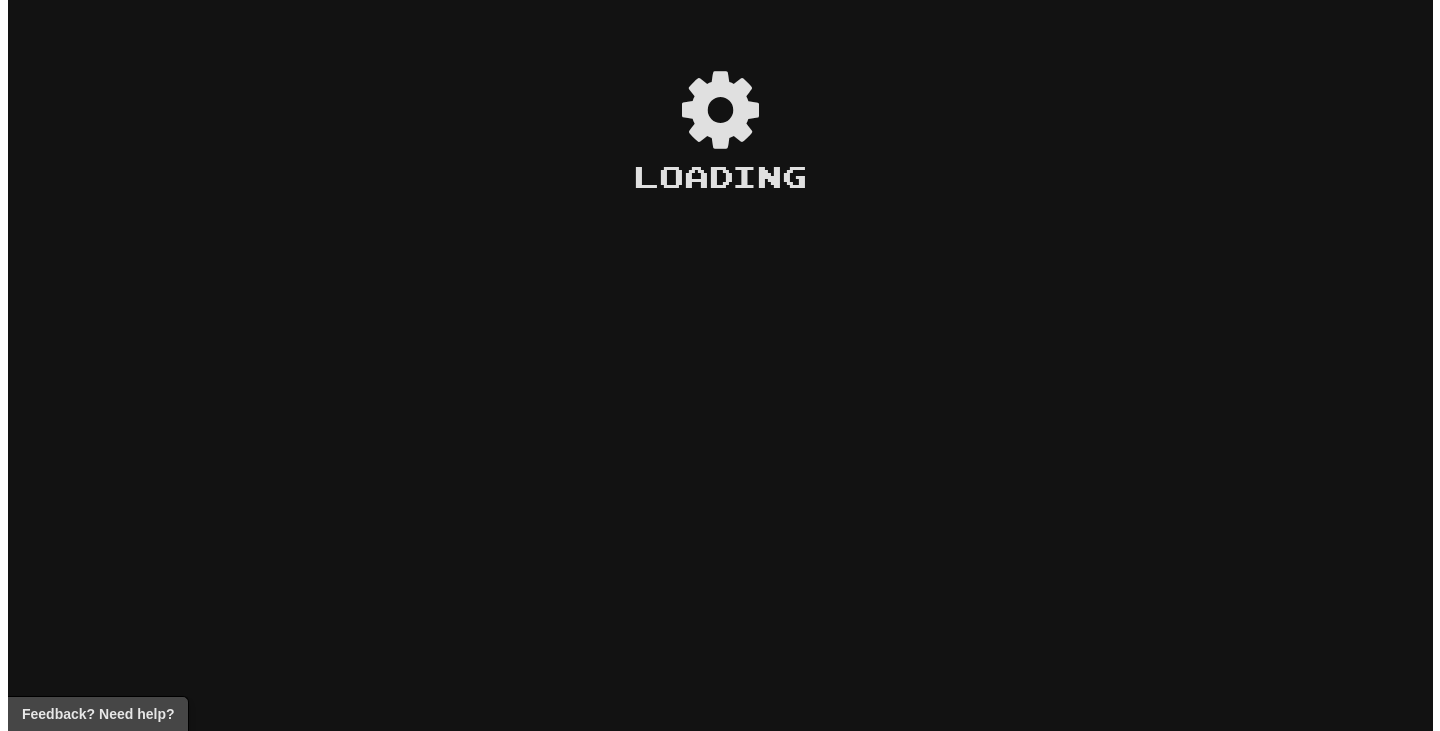 scroll, scrollTop: 0, scrollLeft: 0, axis: both 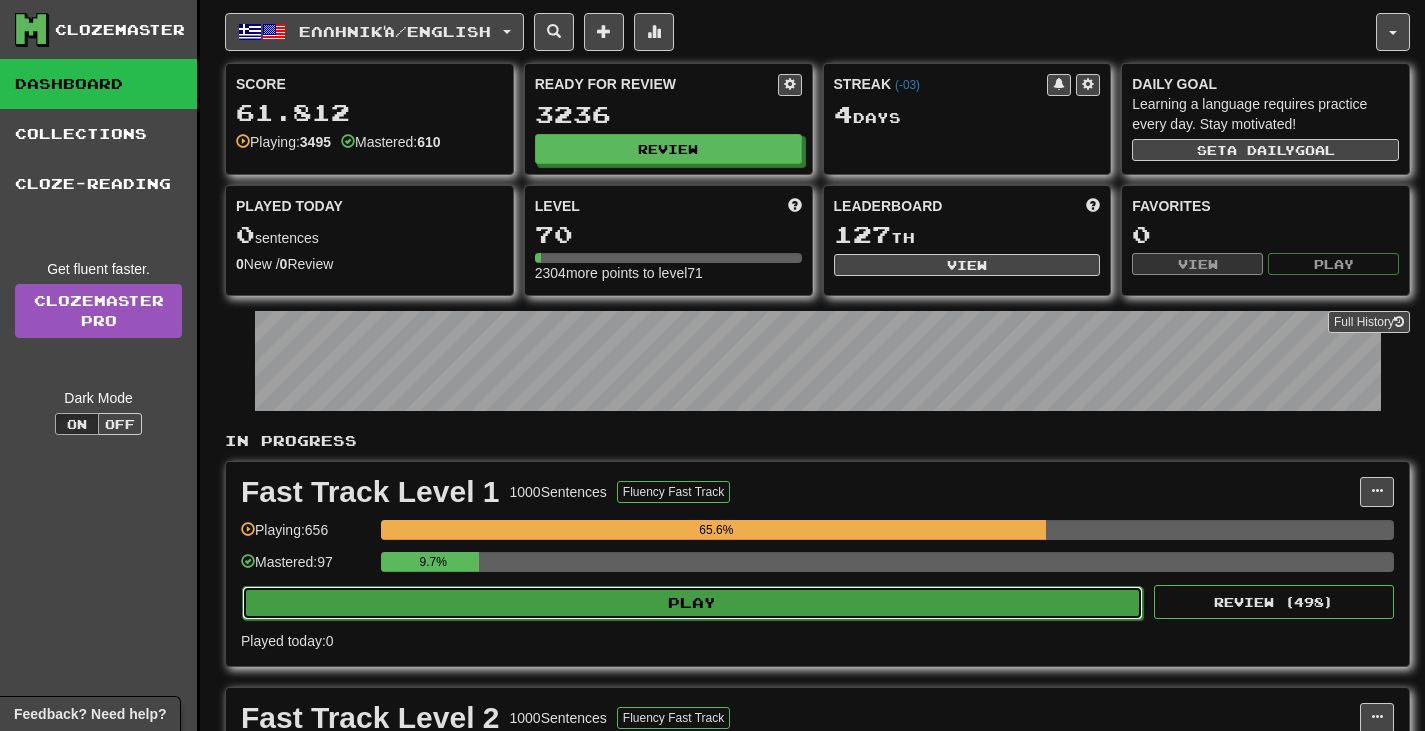 click on "Play" at bounding box center (692, 603) 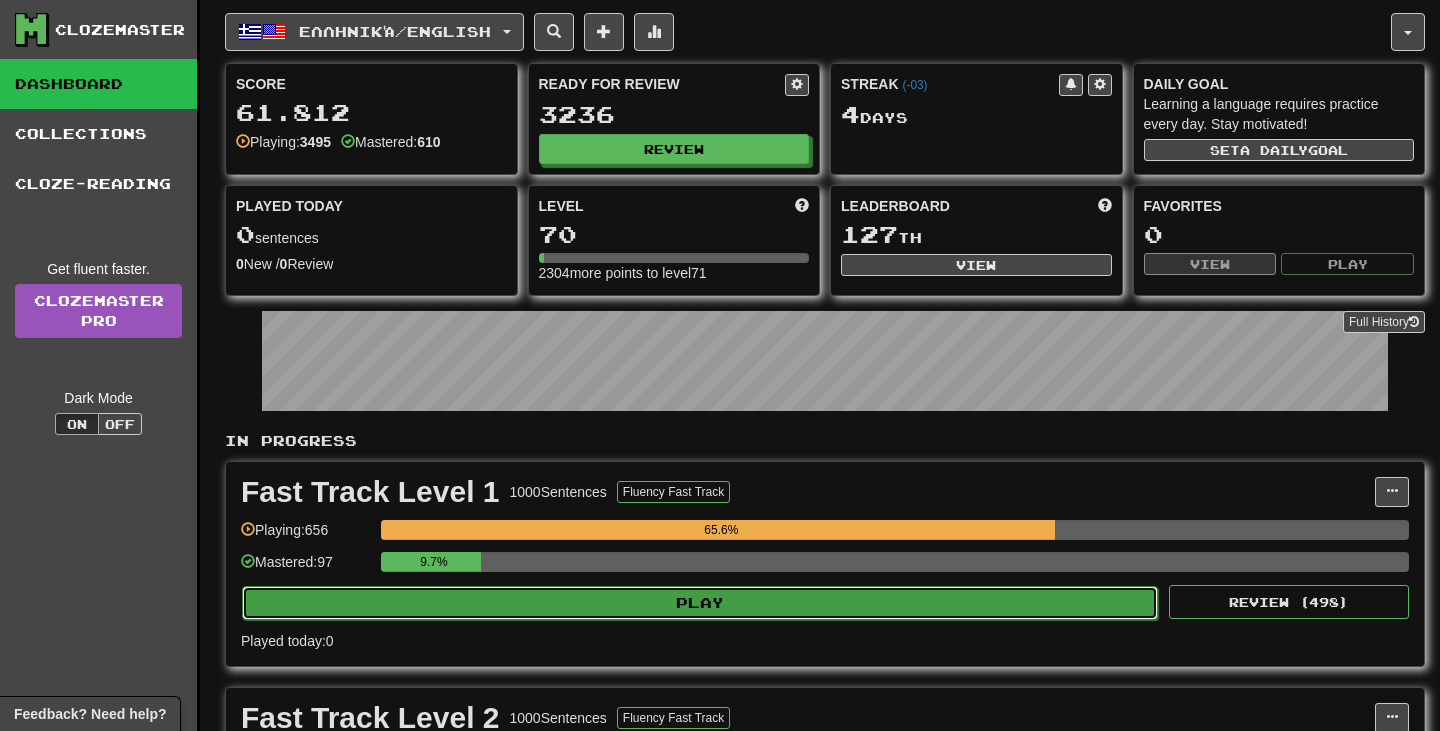 select on "**" 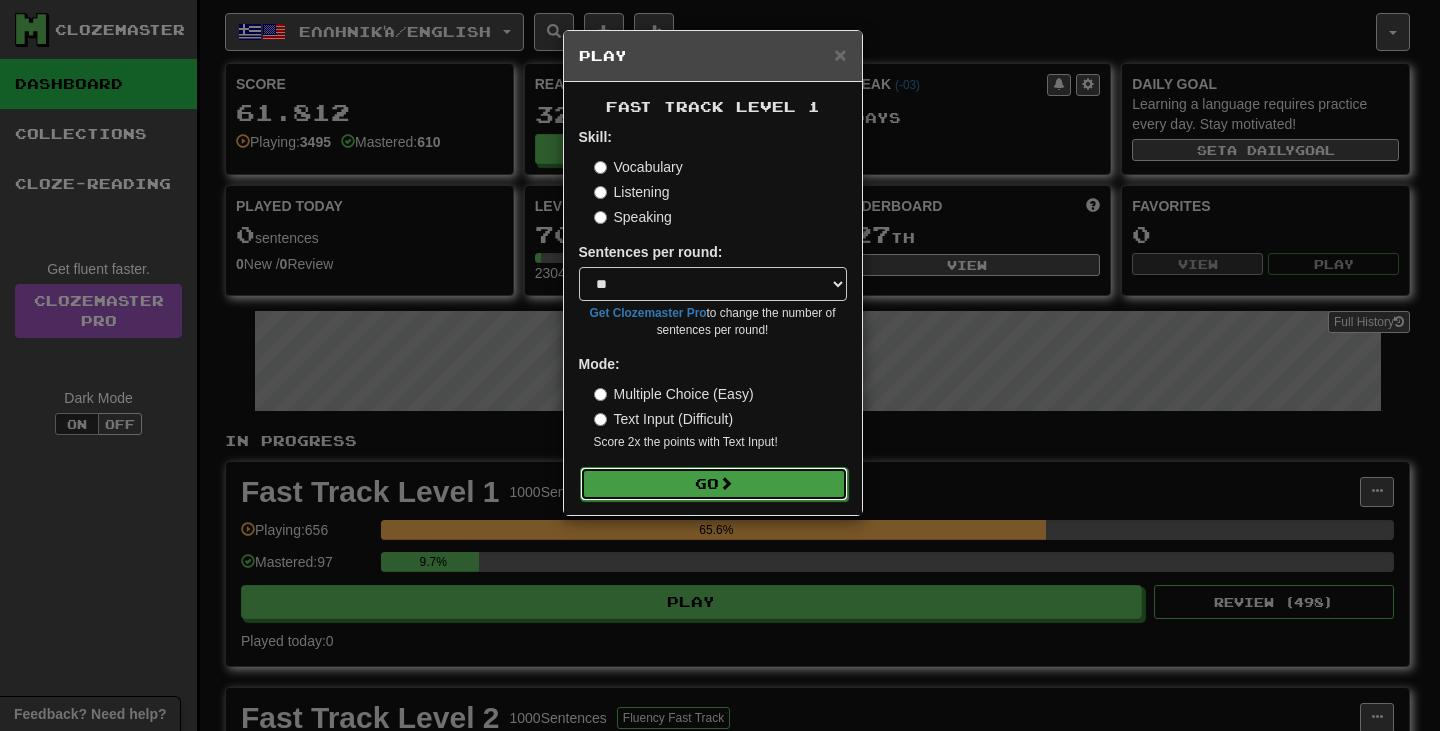 click on "Go" at bounding box center (714, 484) 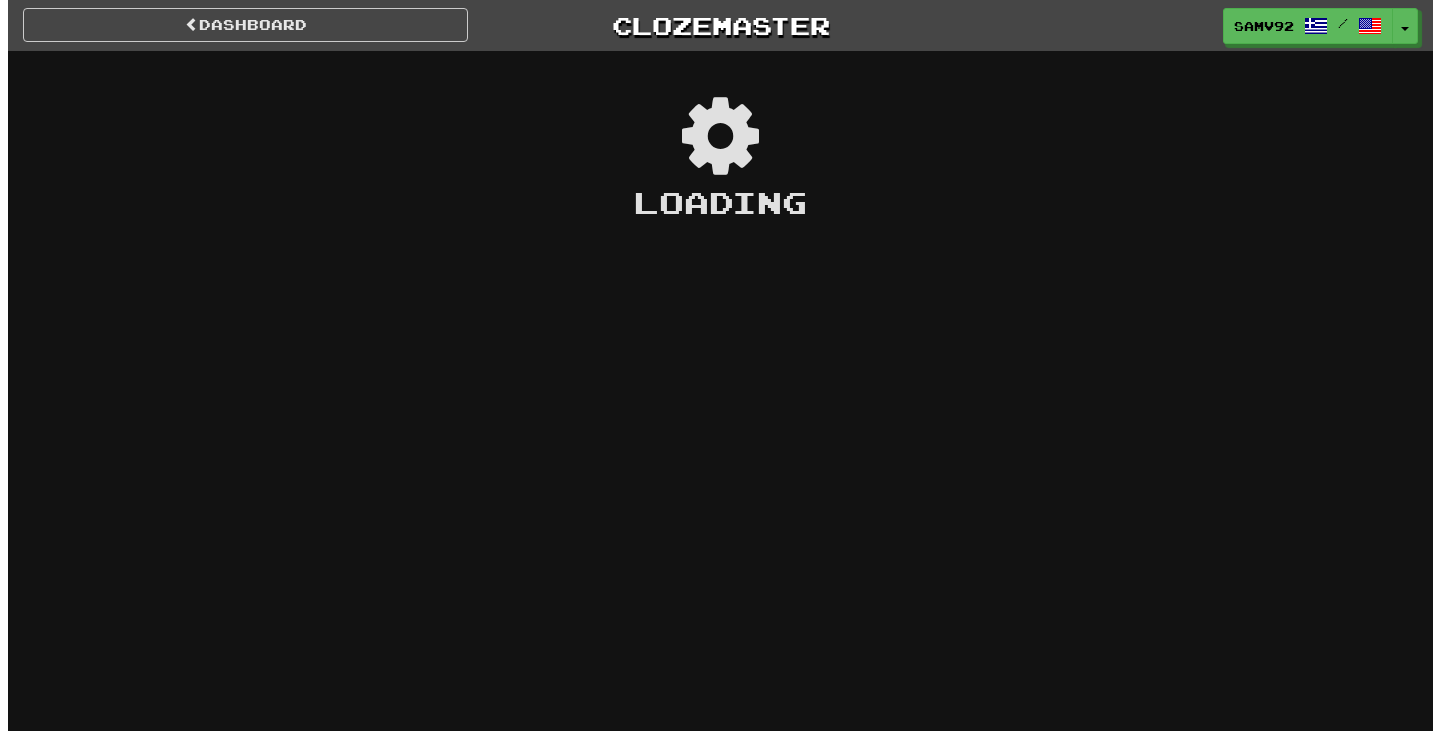 scroll, scrollTop: 0, scrollLeft: 0, axis: both 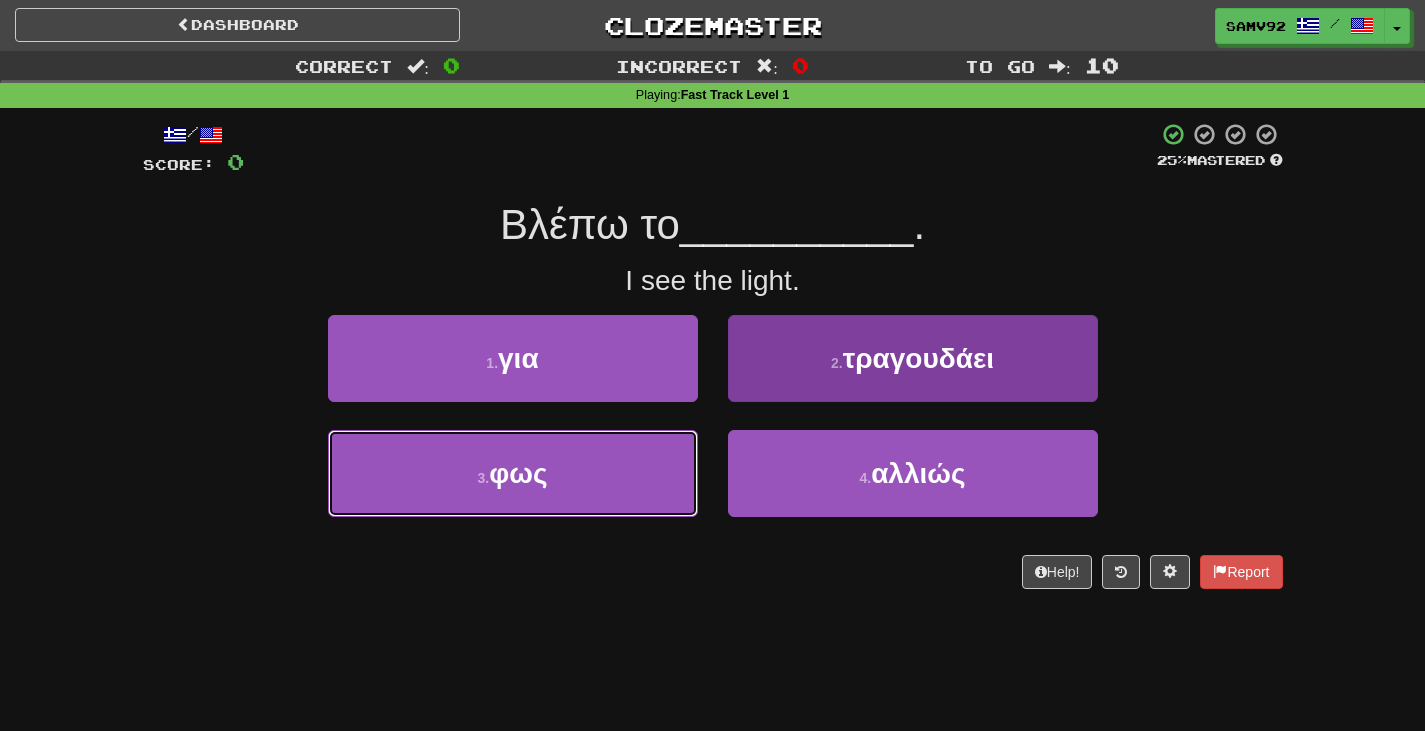 drag, startPoint x: 661, startPoint y: 494, endPoint x: 730, endPoint y: 464, distance: 75.23962 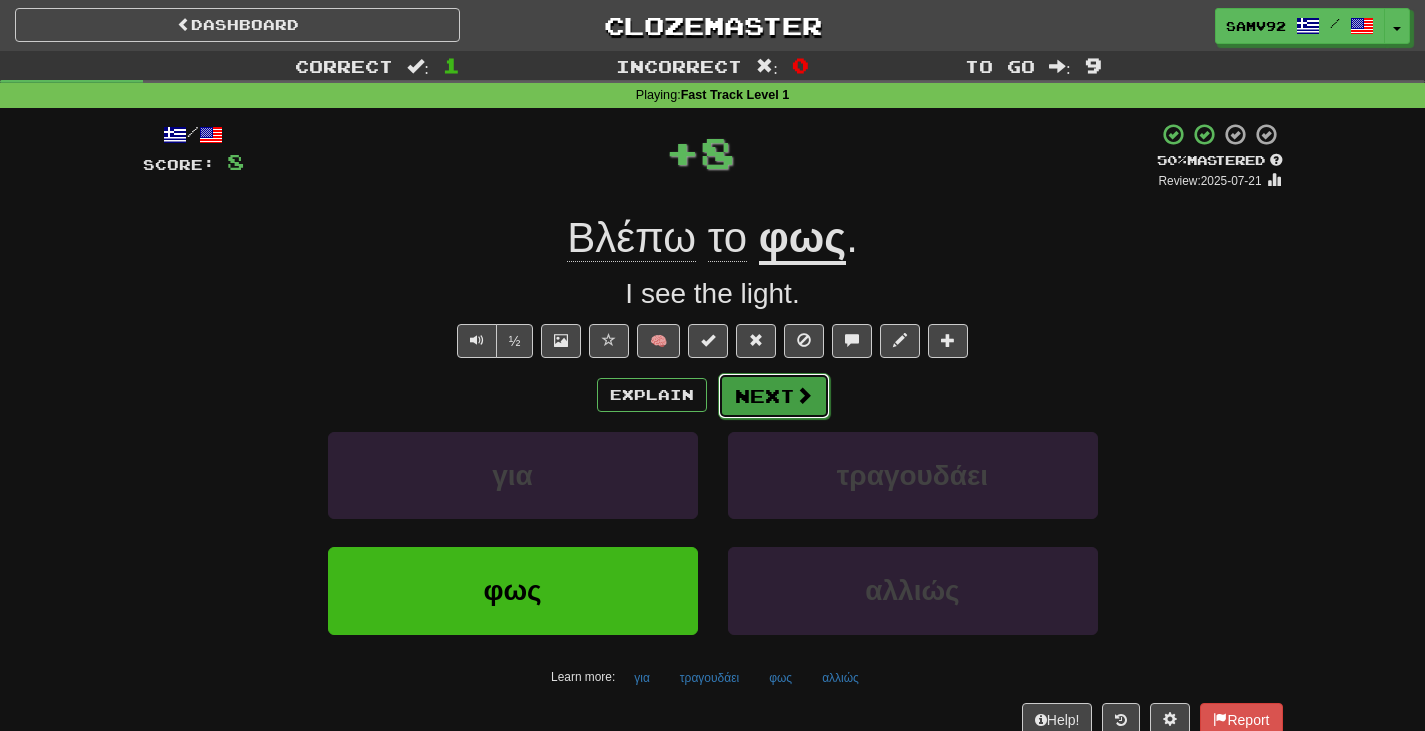 click on "Next" at bounding box center [774, 396] 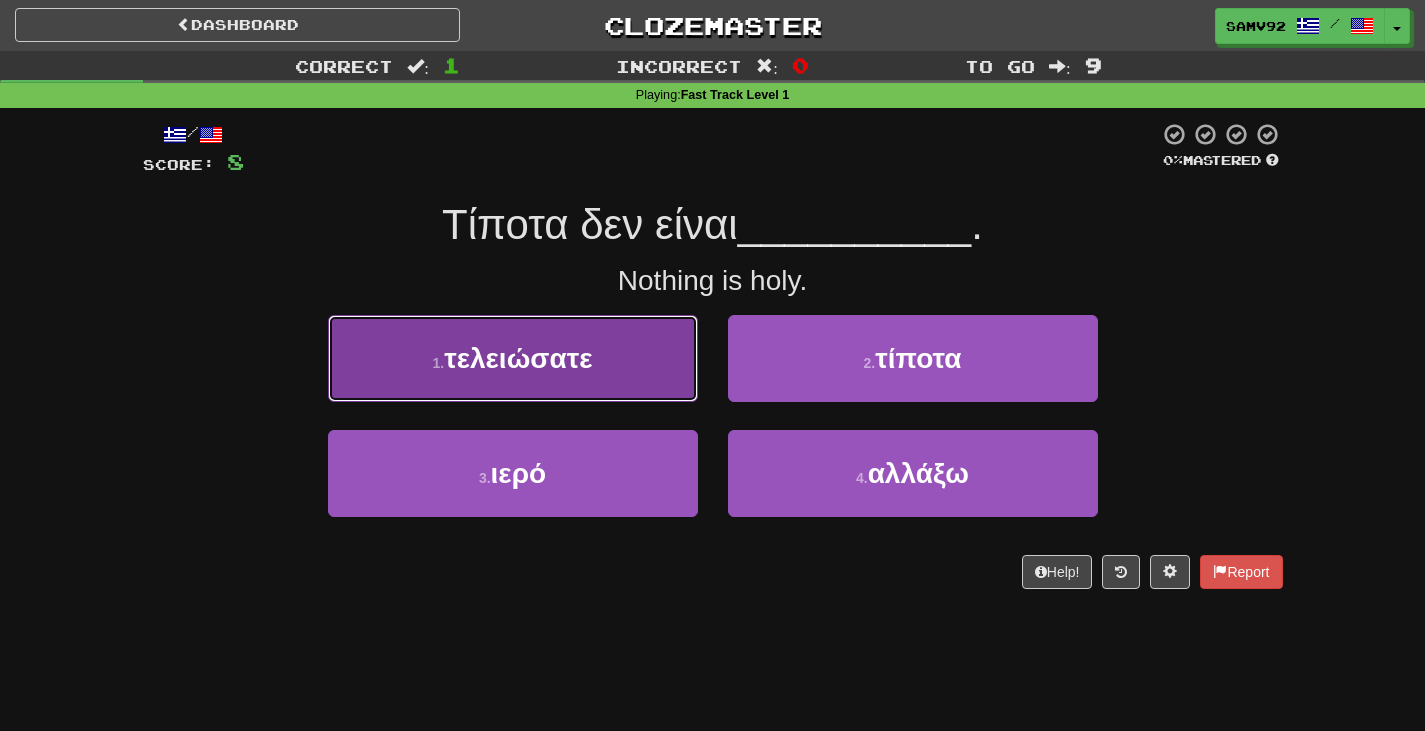 click on "1 .  τελειώσατε" at bounding box center [513, 358] 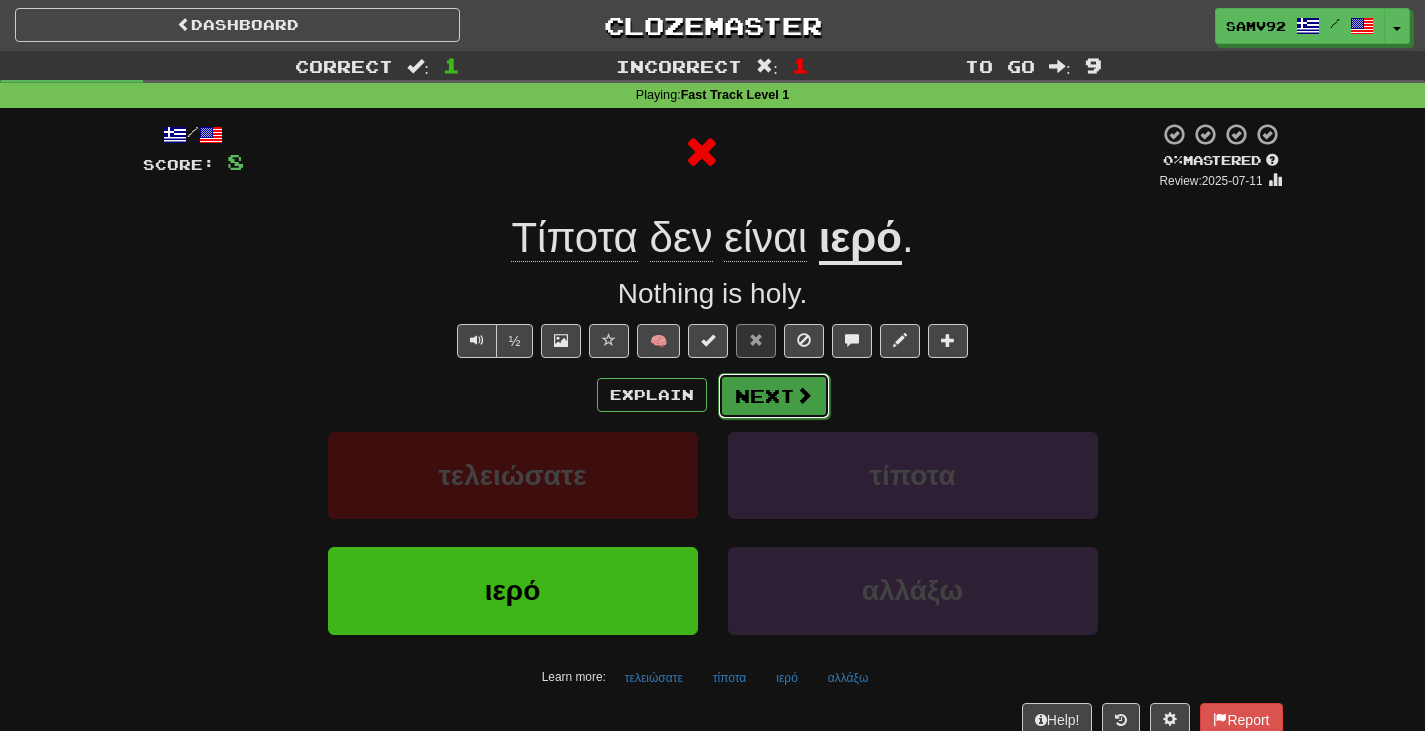 click on "Next" at bounding box center [774, 396] 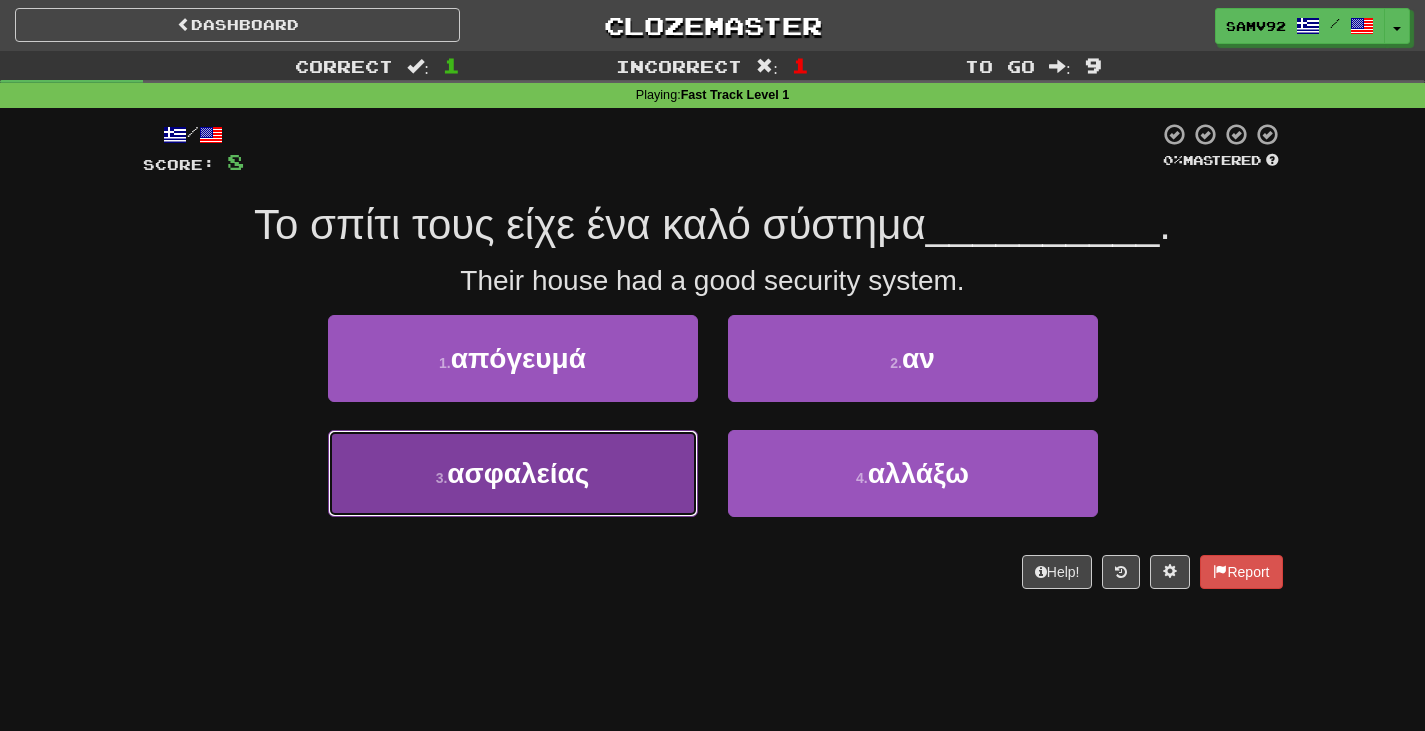click on "3 .  ασφαλείας" at bounding box center (513, 473) 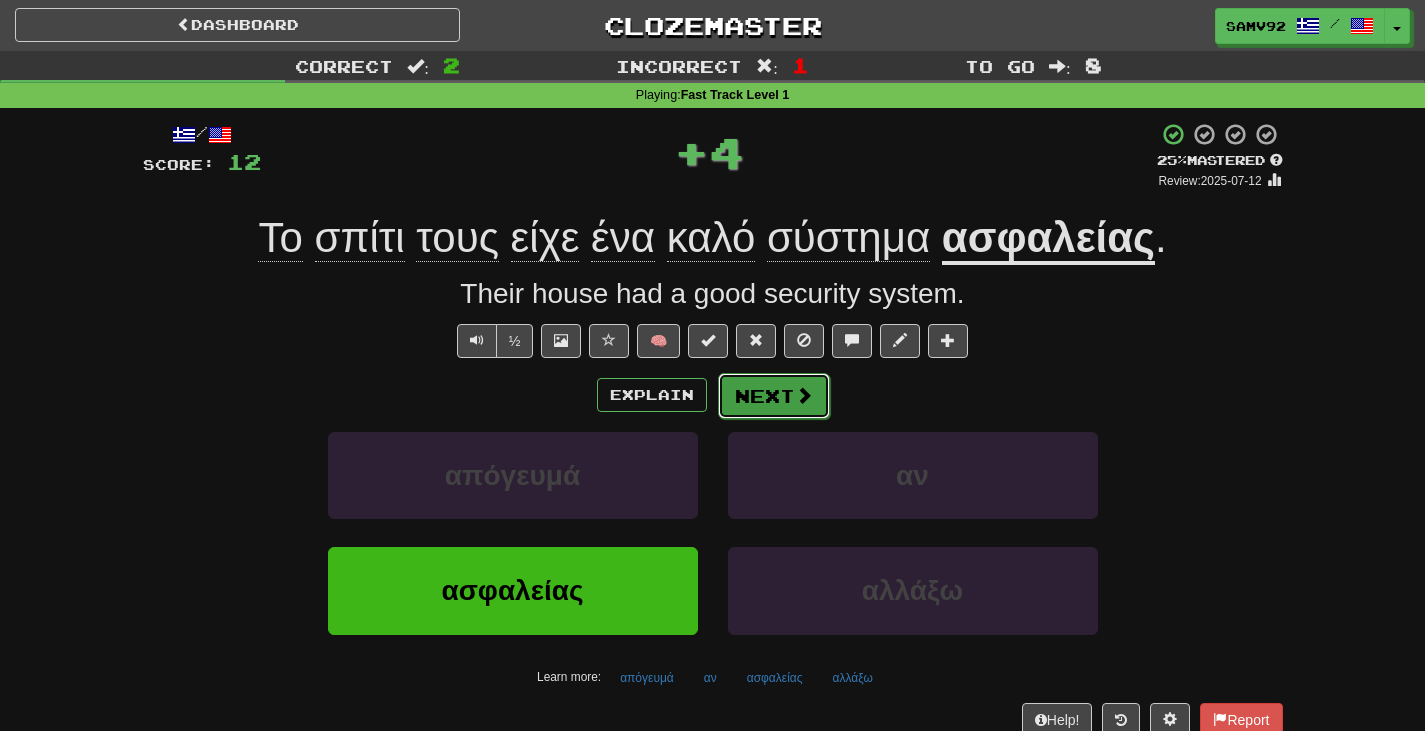 click on "Next" at bounding box center [774, 396] 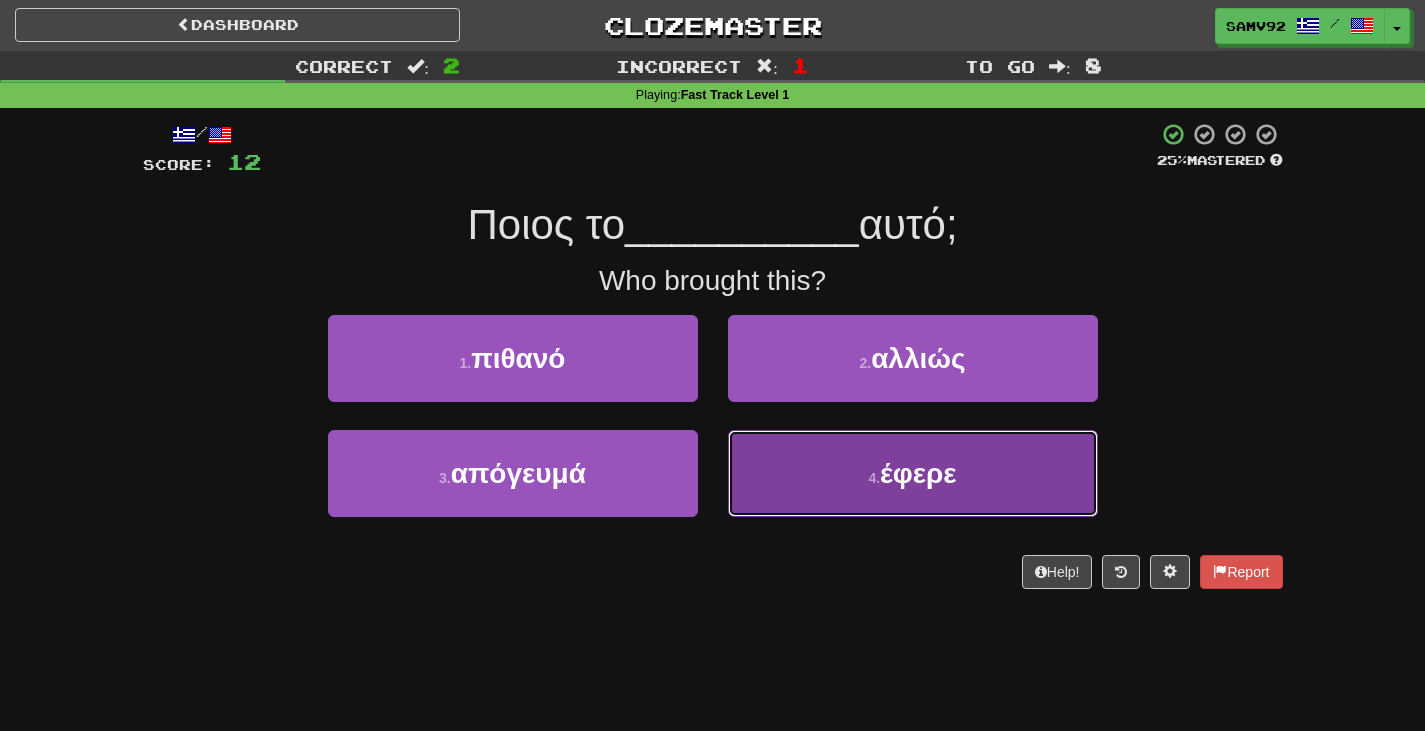 click on "4 .  έφερε" at bounding box center (913, 473) 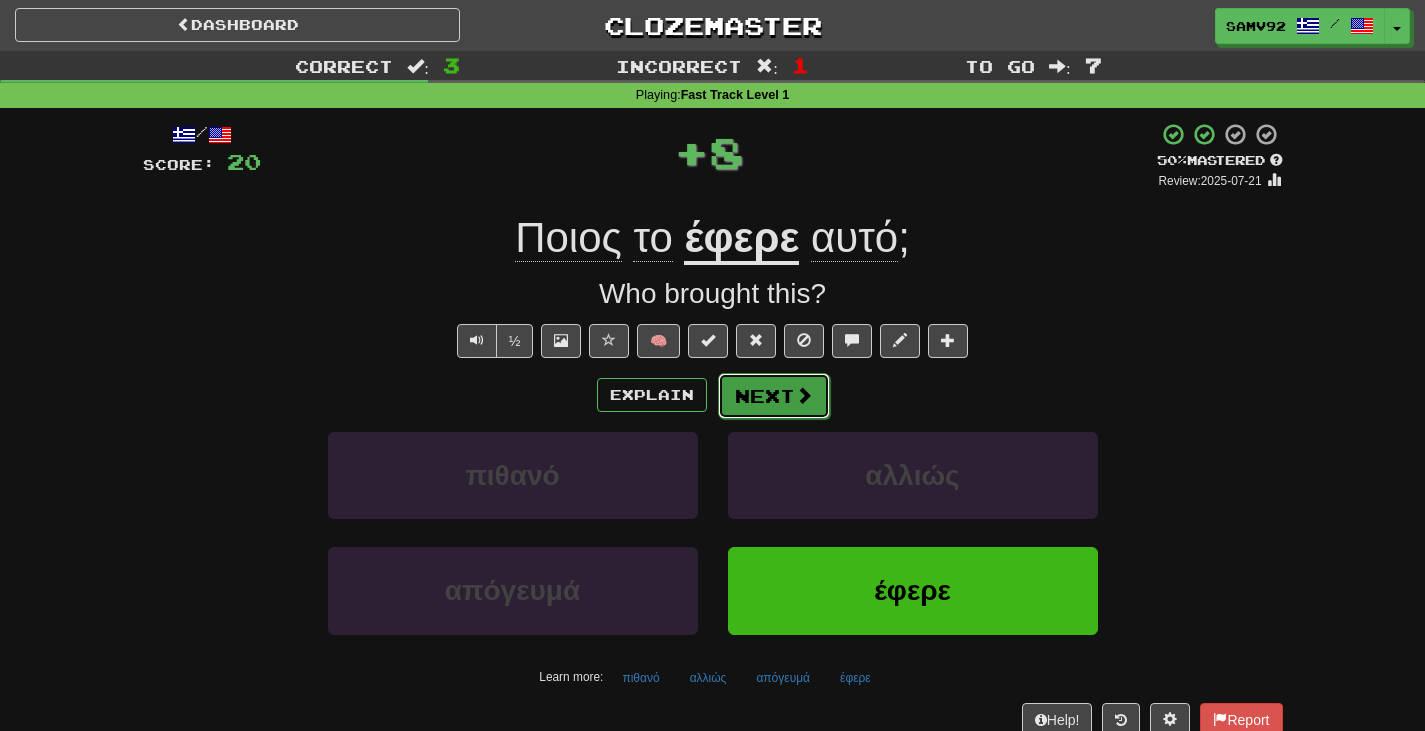 click on "Next" at bounding box center (774, 396) 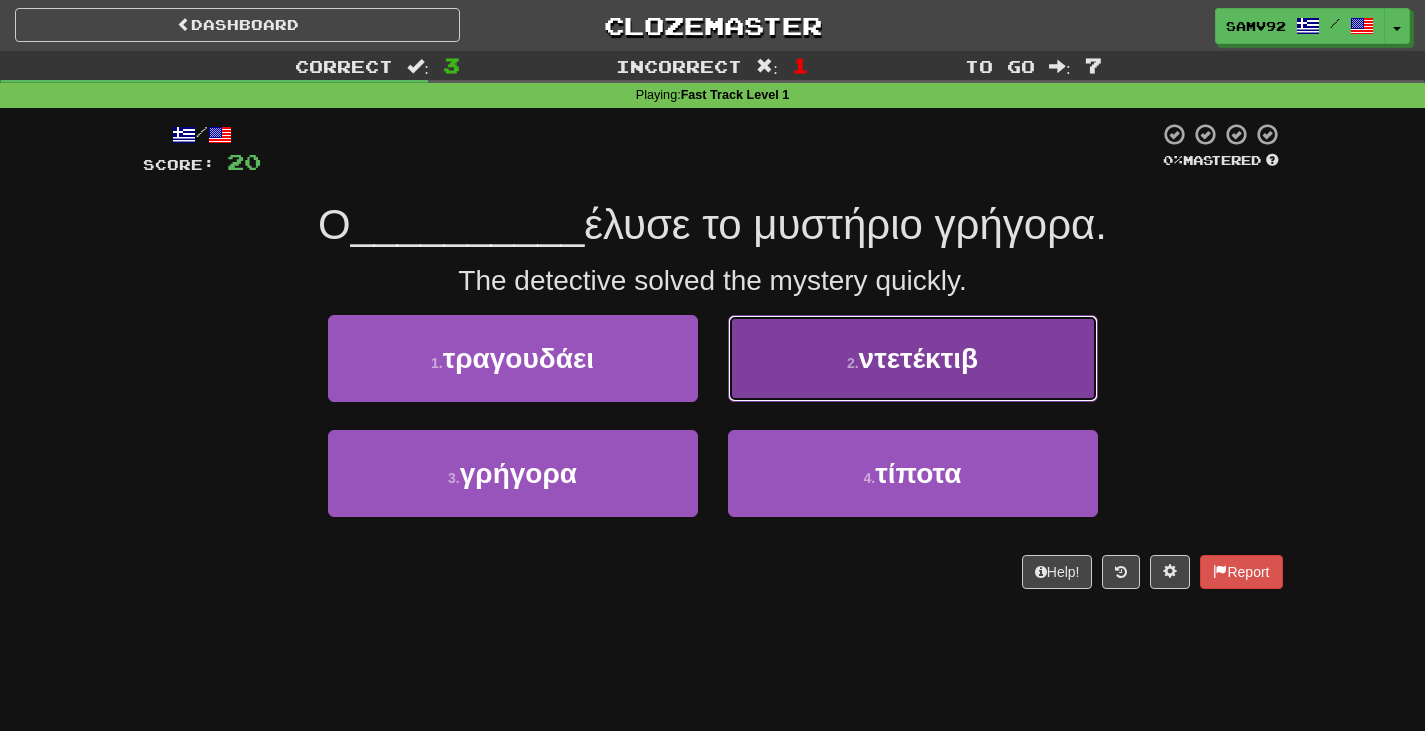 click on "2 .  ντετέκτιβ" at bounding box center [913, 358] 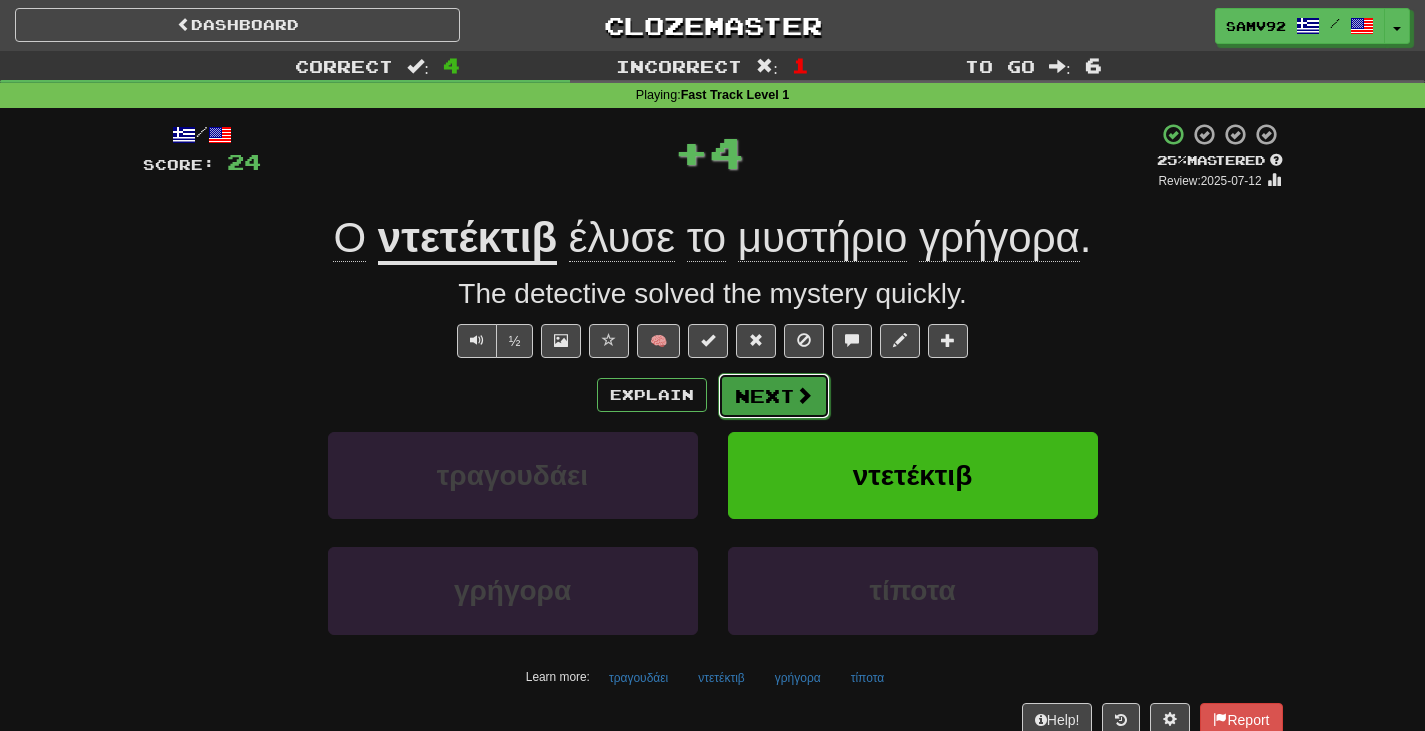 click at bounding box center (804, 395) 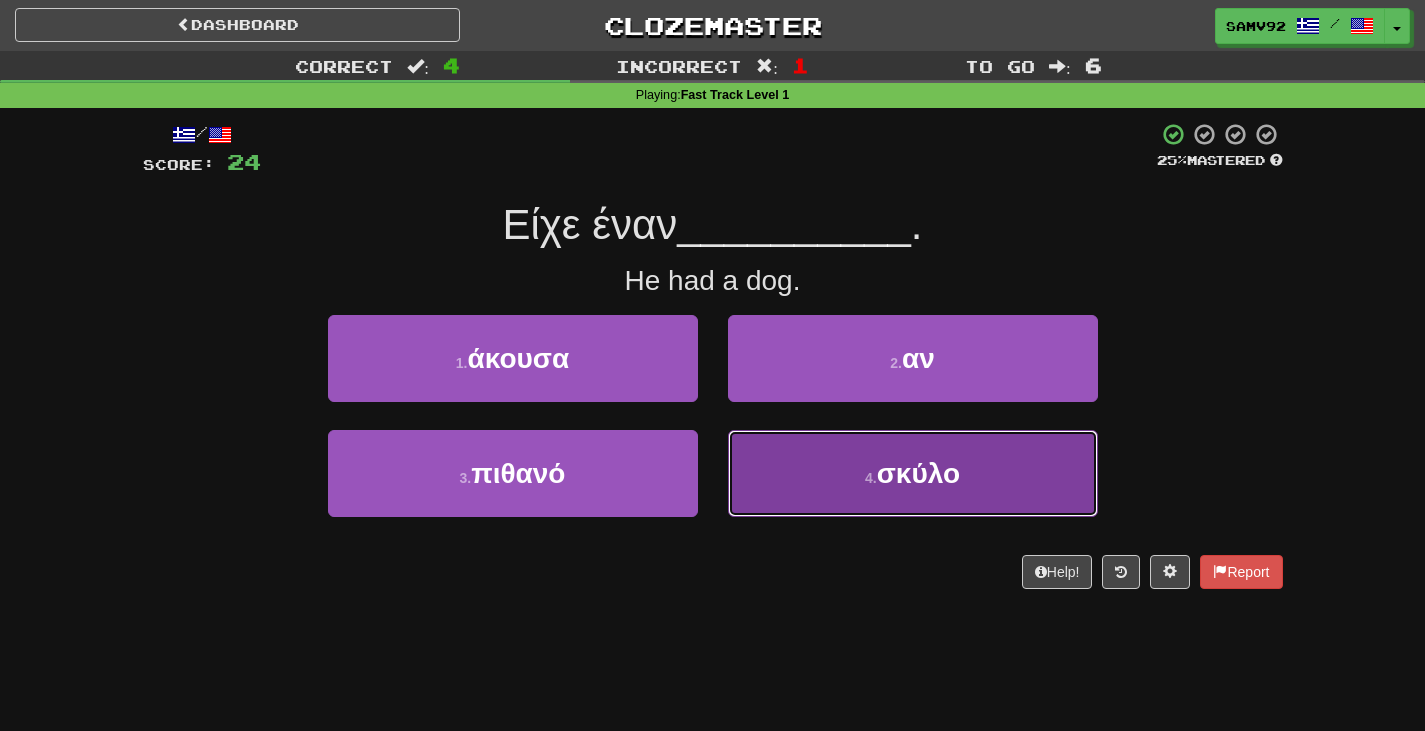 click on "4 .  σκύλο" at bounding box center (913, 473) 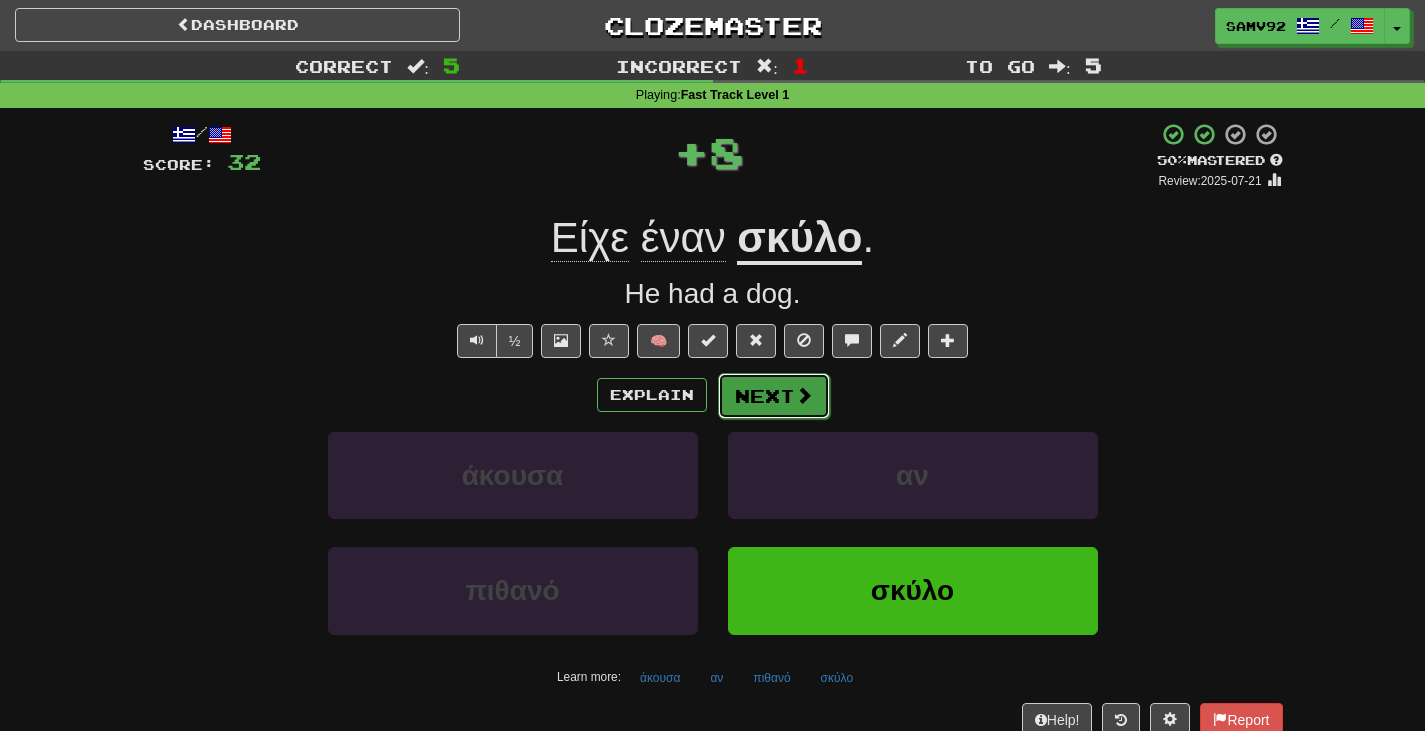 click on "Next" at bounding box center (774, 396) 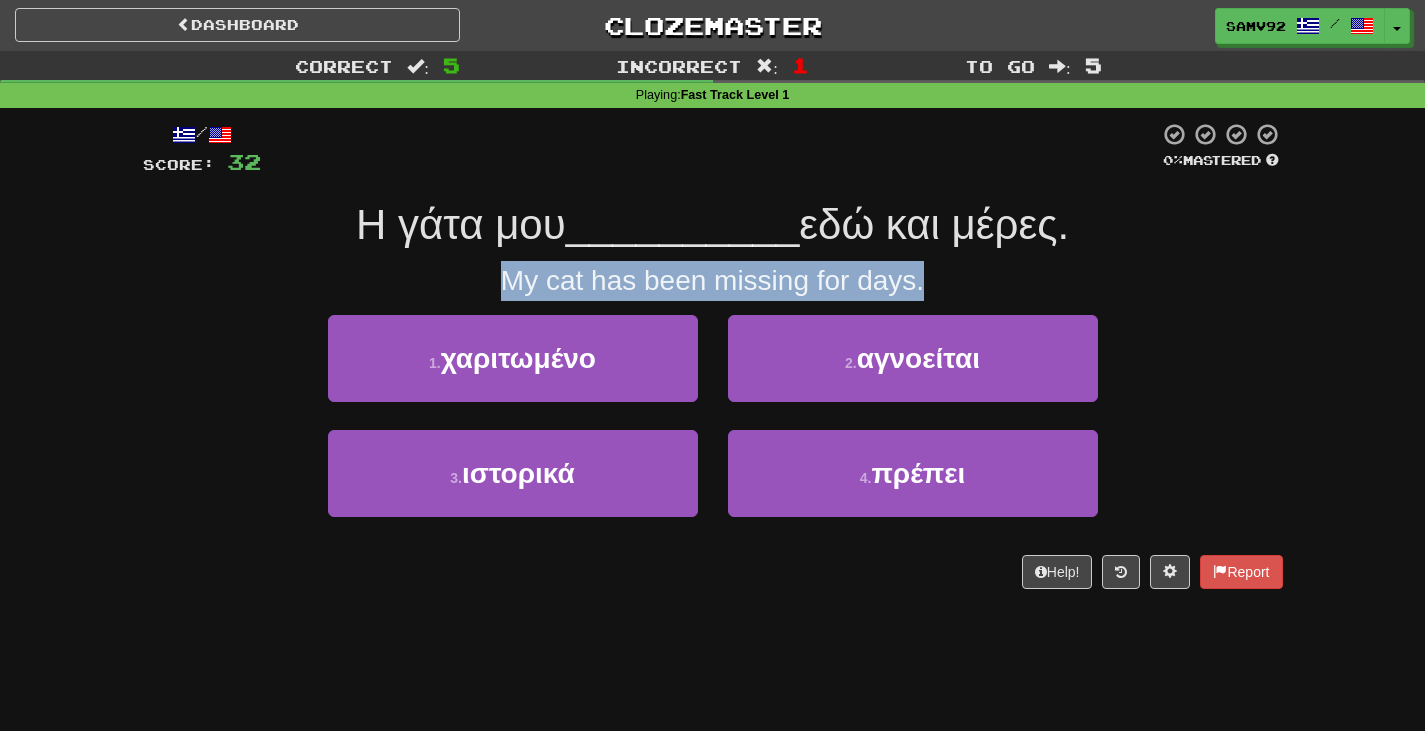 drag, startPoint x: 607, startPoint y: 277, endPoint x: 1021, endPoint y: 277, distance: 414 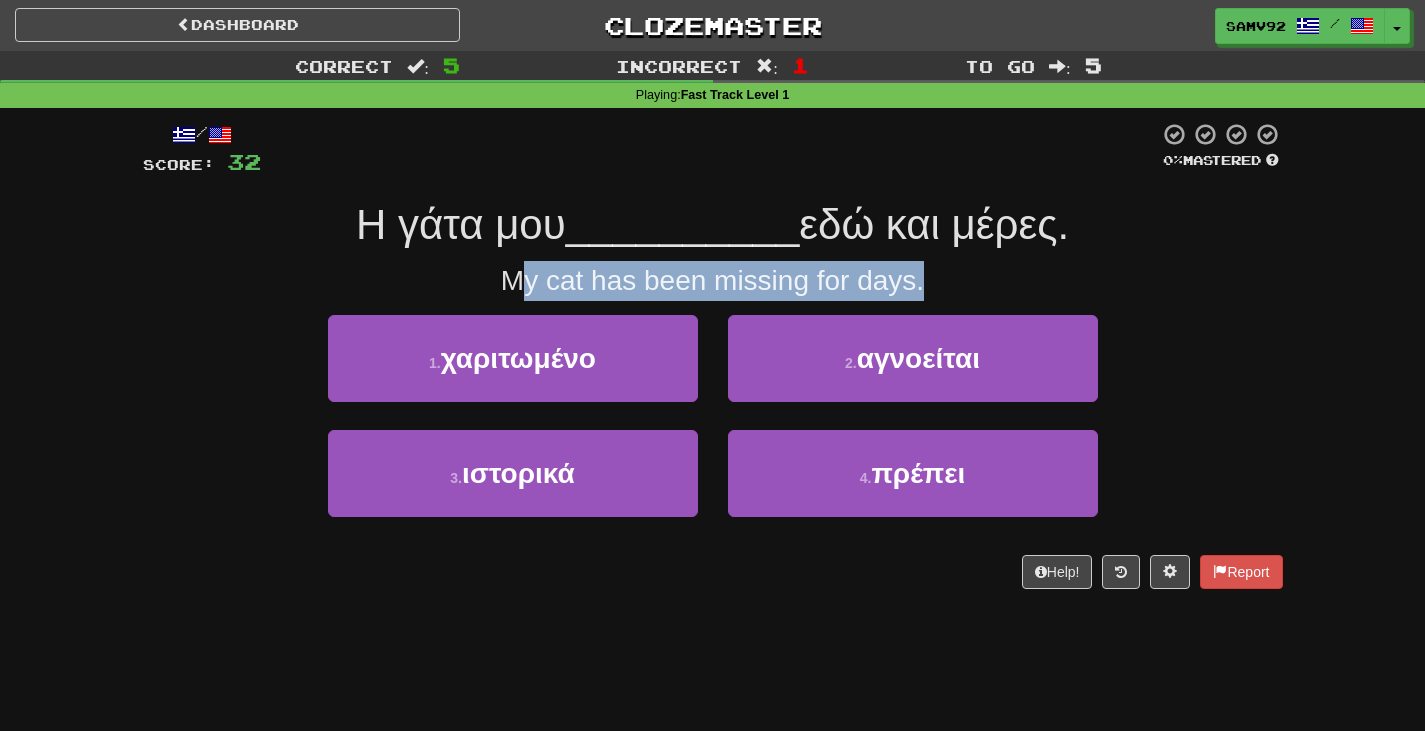 drag, startPoint x: 1000, startPoint y: 277, endPoint x: 460, endPoint y: 279, distance: 540.0037 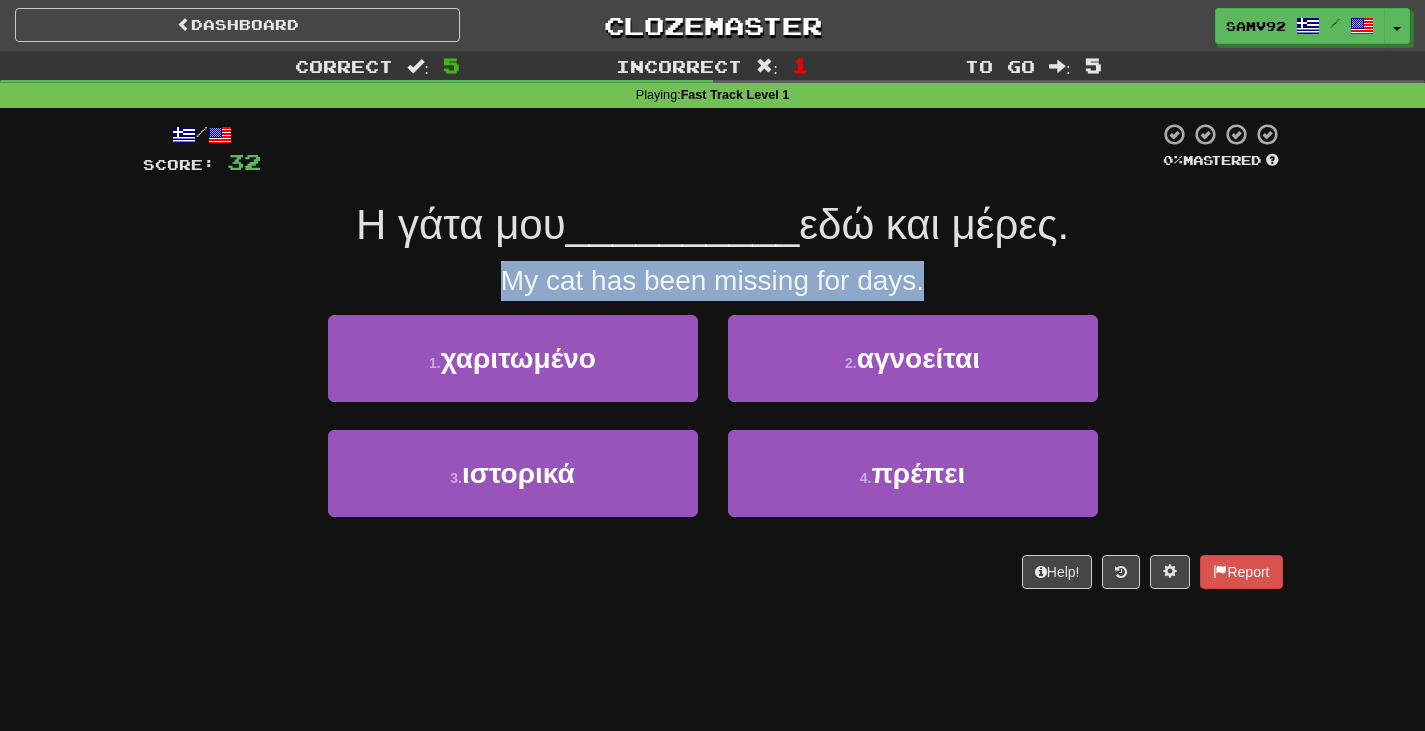 click on "My cat has been missing for days." at bounding box center [713, 281] 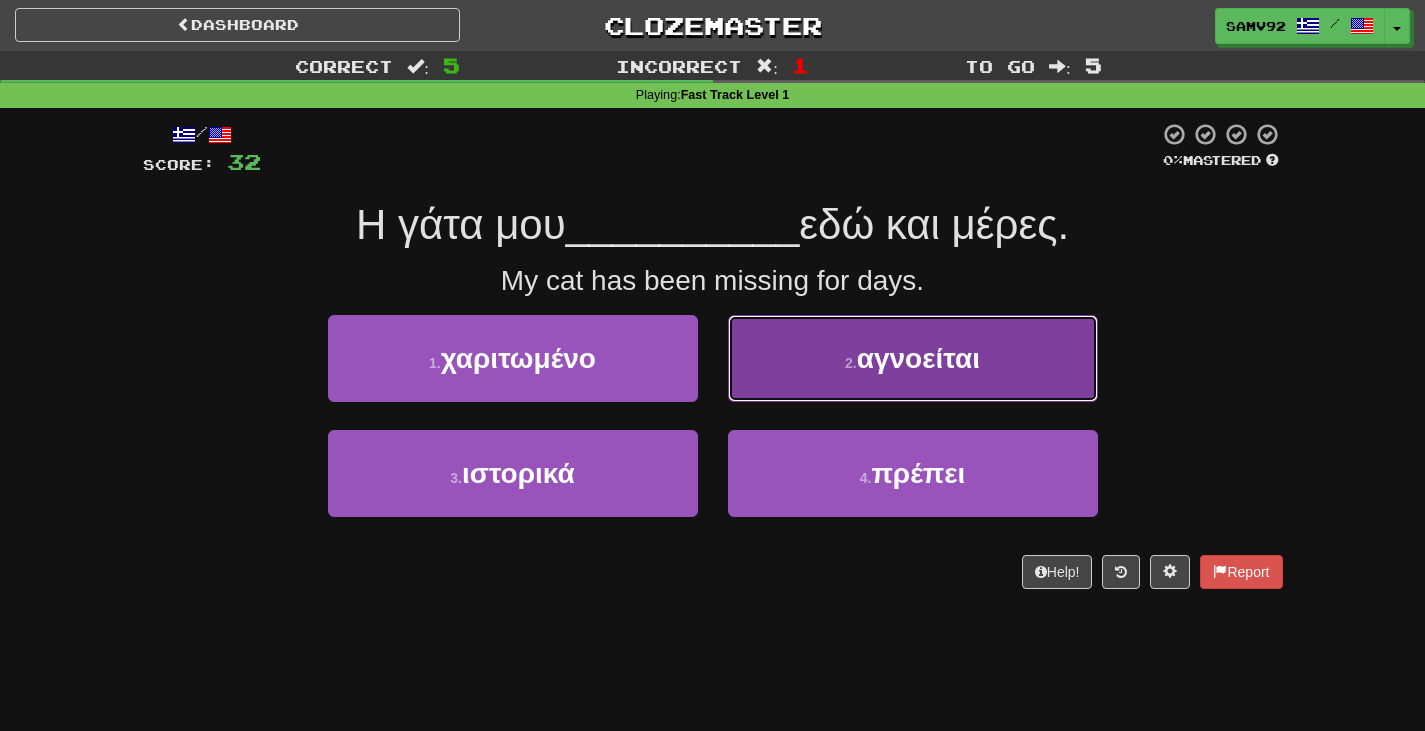 click on "2 .  αγνοείται" at bounding box center [913, 358] 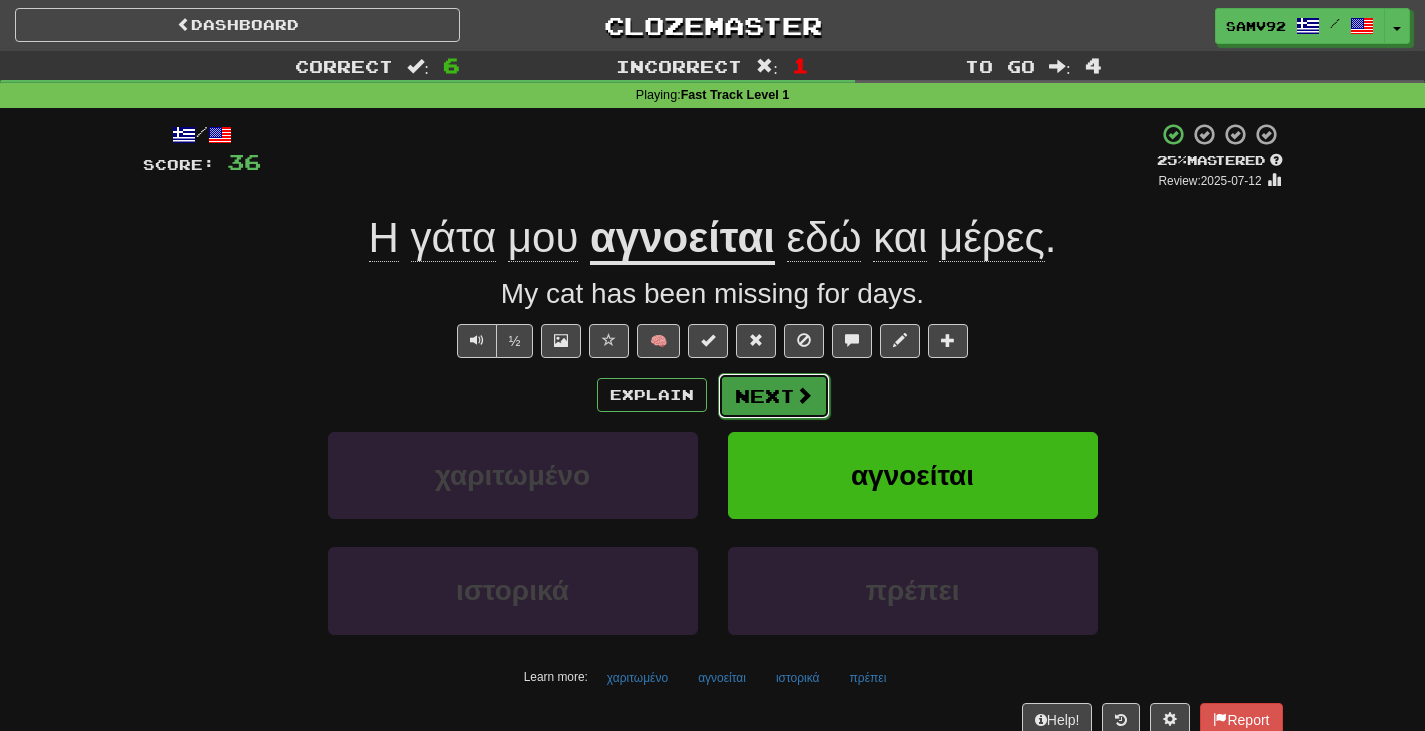 click on "Next" at bounding box center (774, 396) 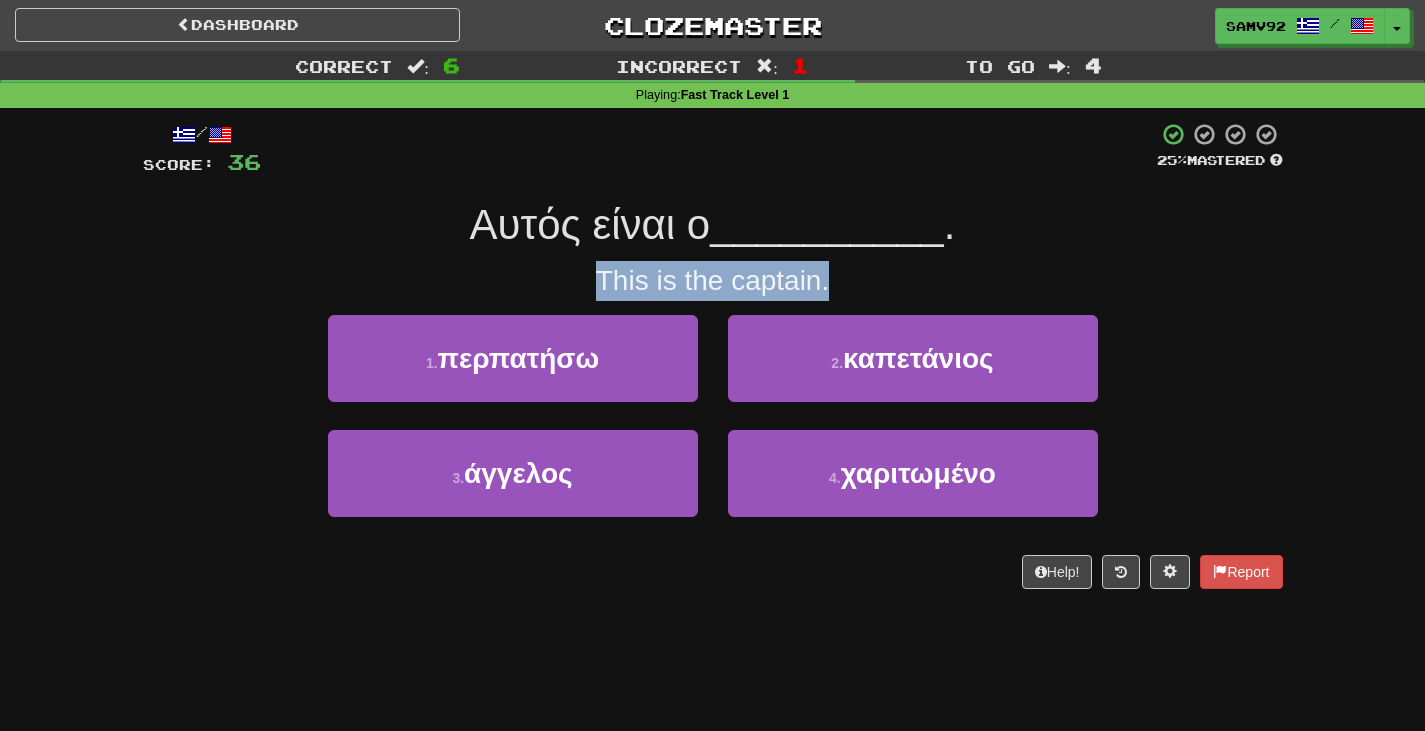drag, startPoint x: 589, startPoint y: 274, endPoint x: 946, endPoint y: 282, distance: 357.08963 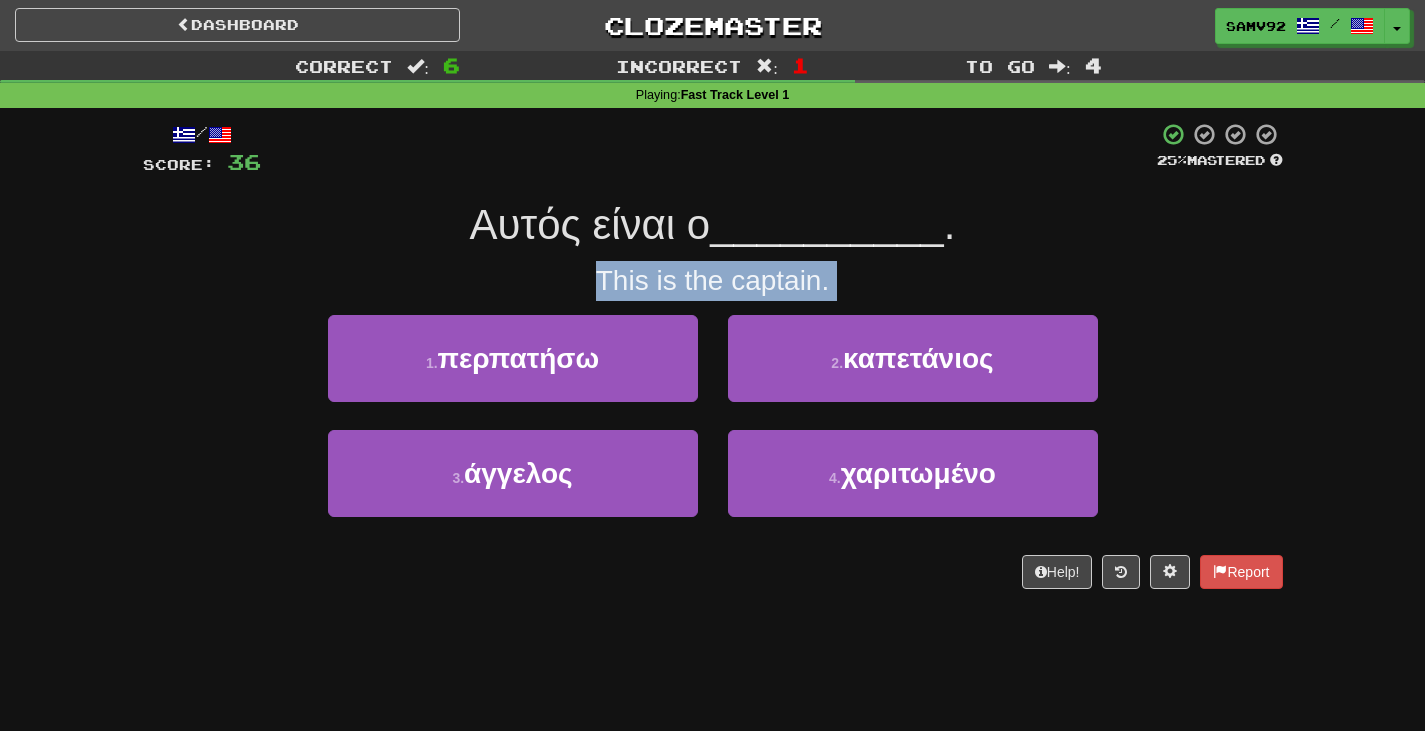 drag, startPoint x: 934, startPoint y: 286, endPoint x: 516, endPoint y: 268, distance: 418.3874 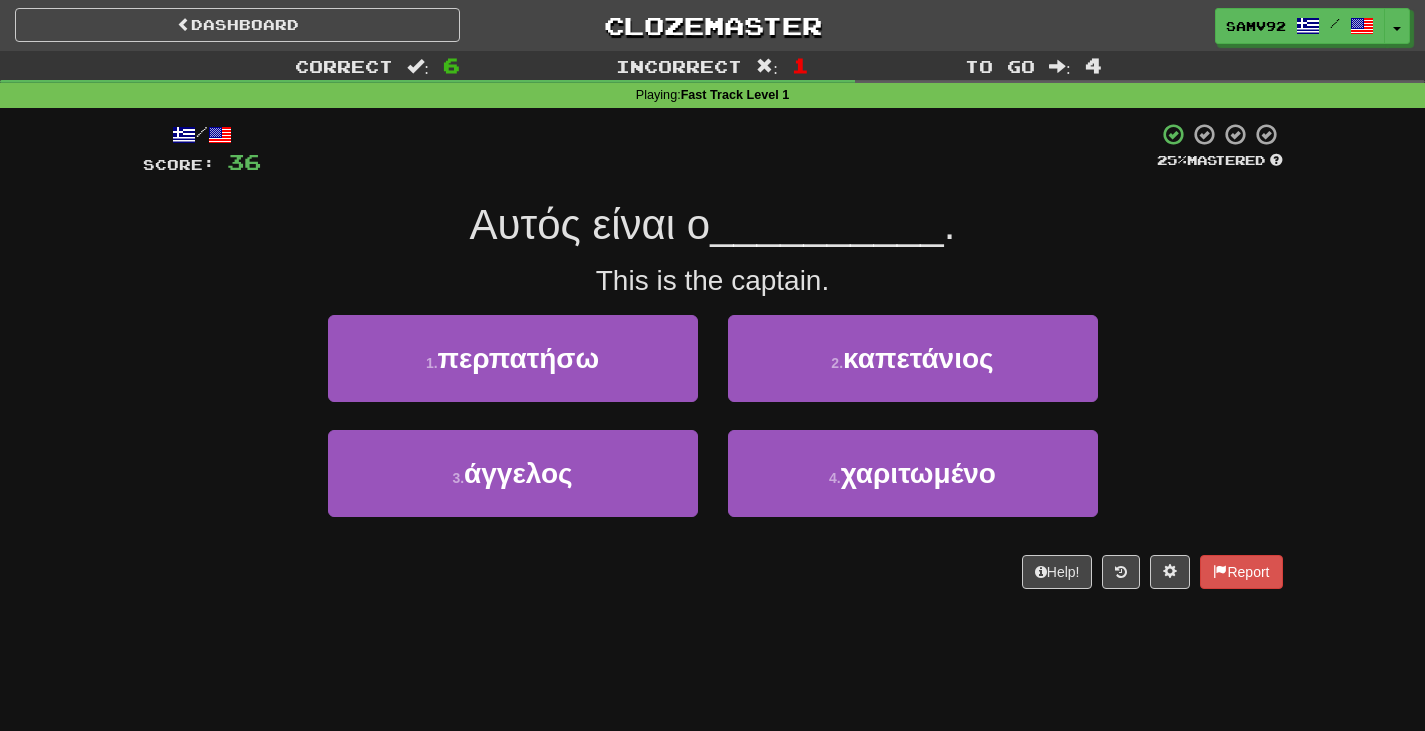 click on "This is the captain." at bounding box center (713, 281) 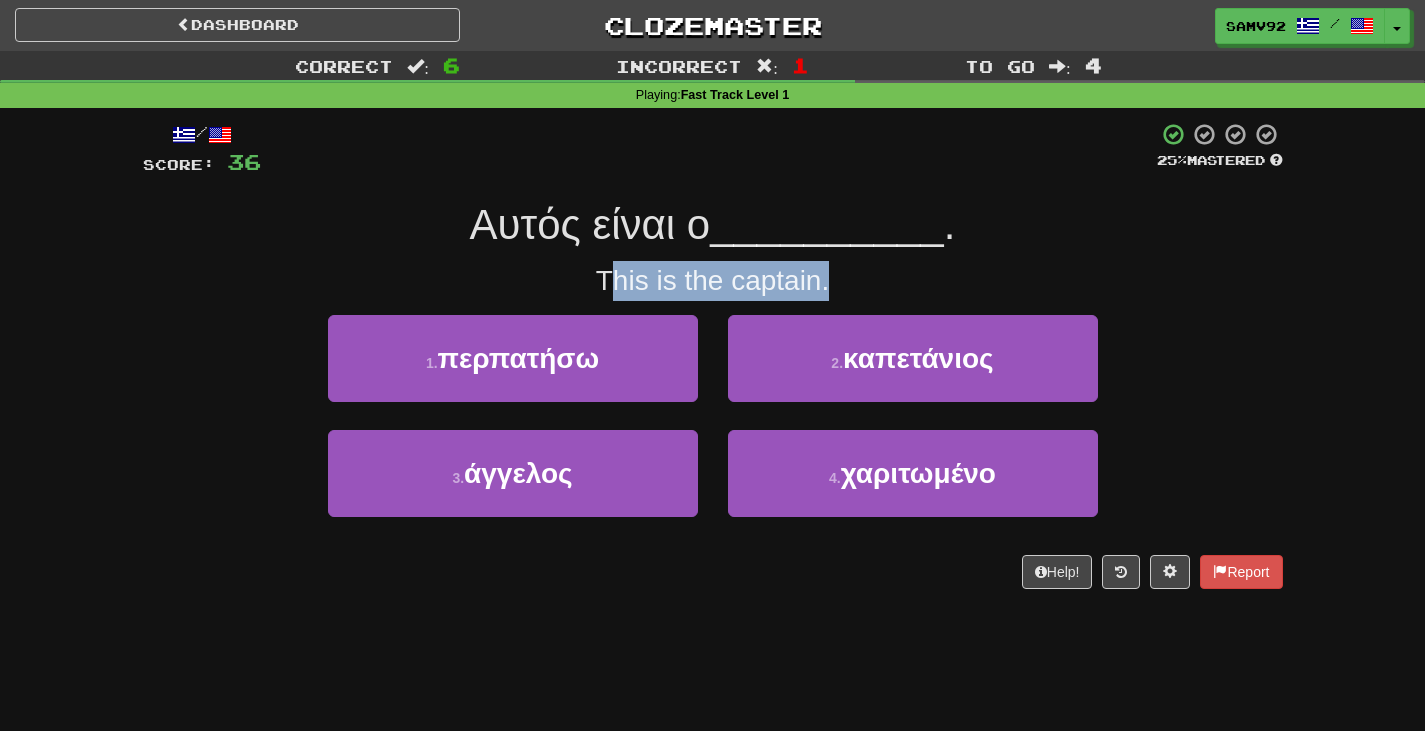 drag, startPoint x: 800, startPoint y: 289, endPoint x: 896, endPoint y: 289, distance: 96 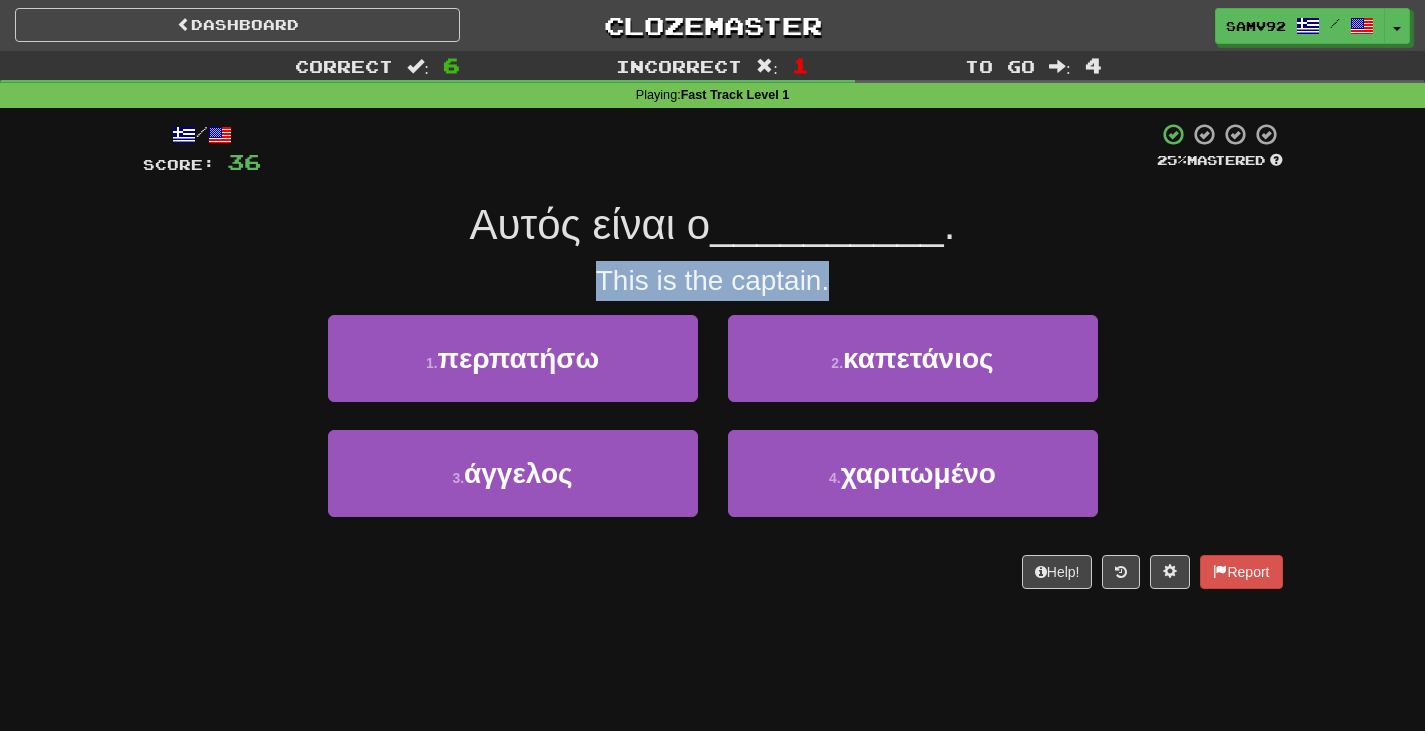 drag, startPoint x: 873, startPoint y: 289, endPoint x: 492, endPoint y: 289, distance: 381 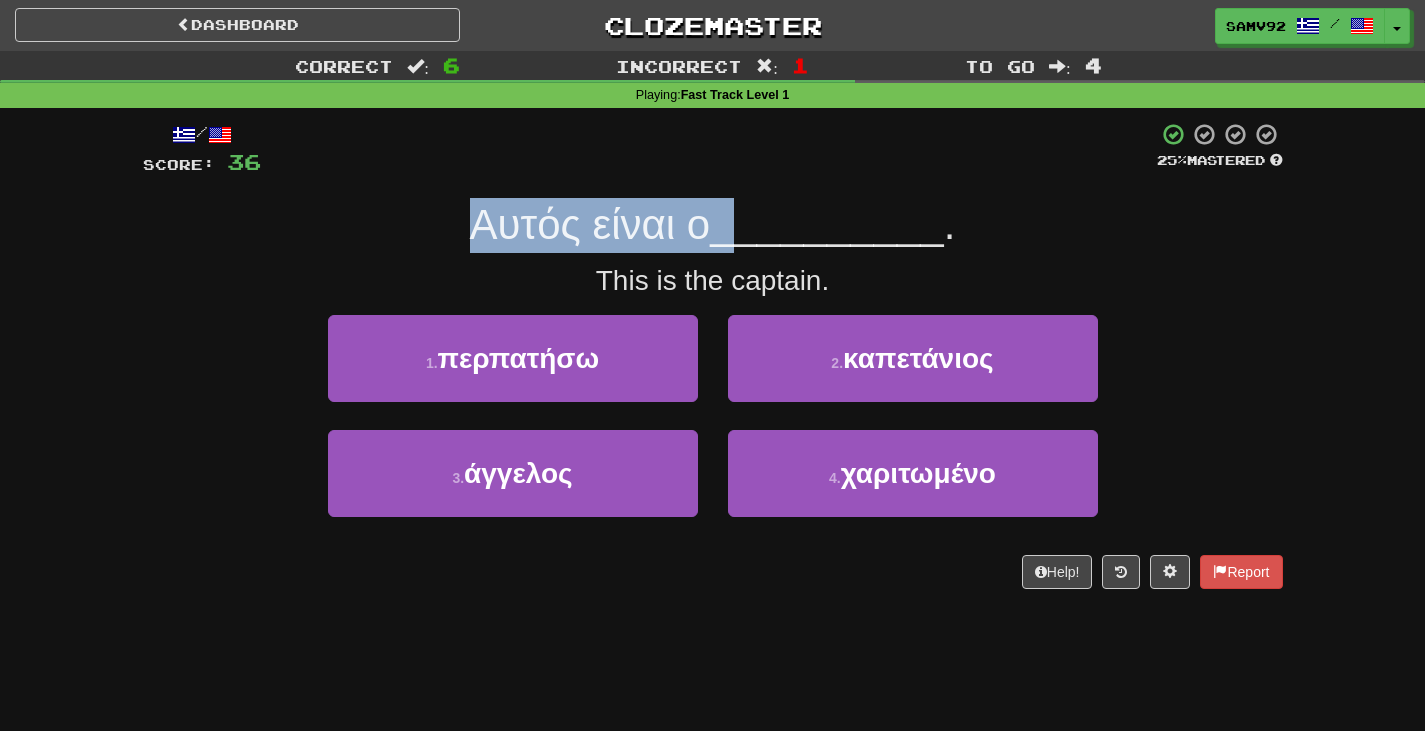 drag, startPoint x: 653, startPoint y: 209, endPoint x: 974, endPoint y: 211, distance: 321.00623 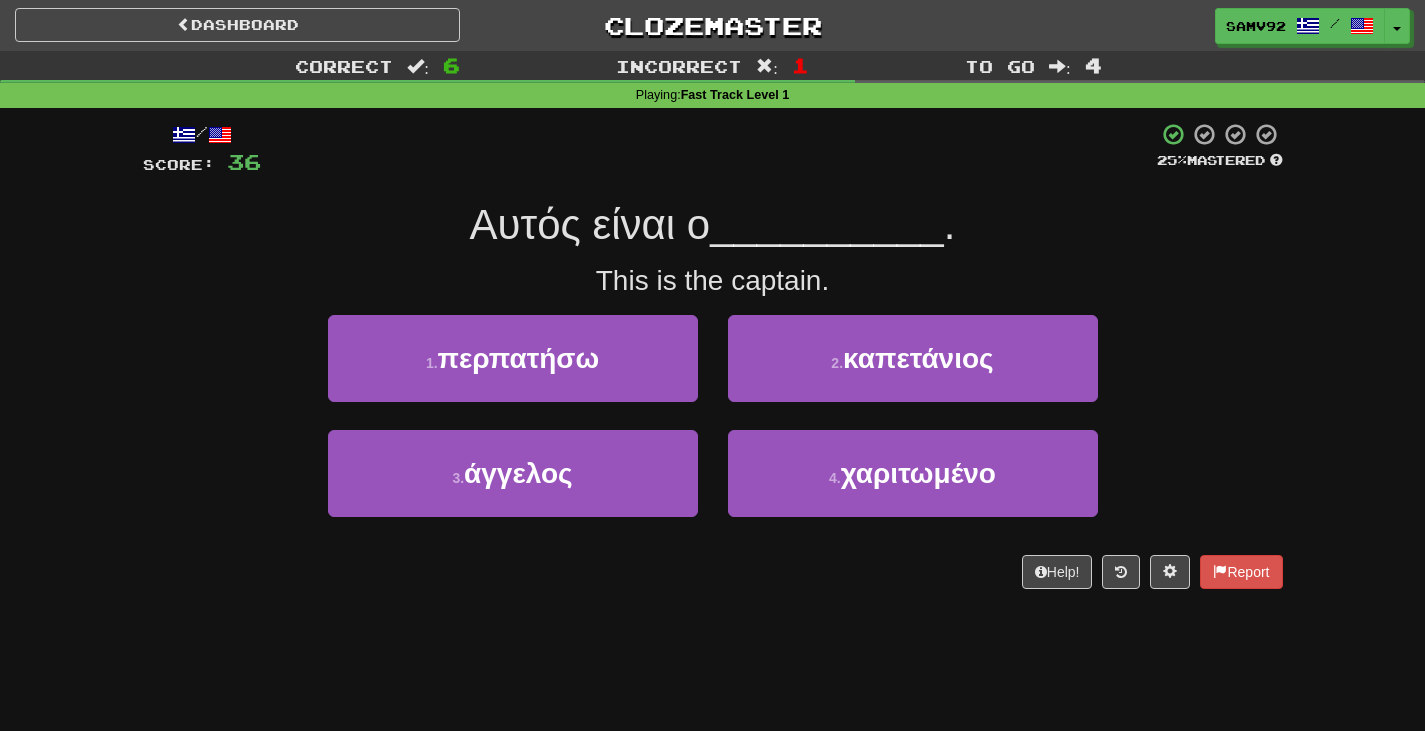 click on "Αυτός είναι ο  __________ ." at bounding box center [713, 225] 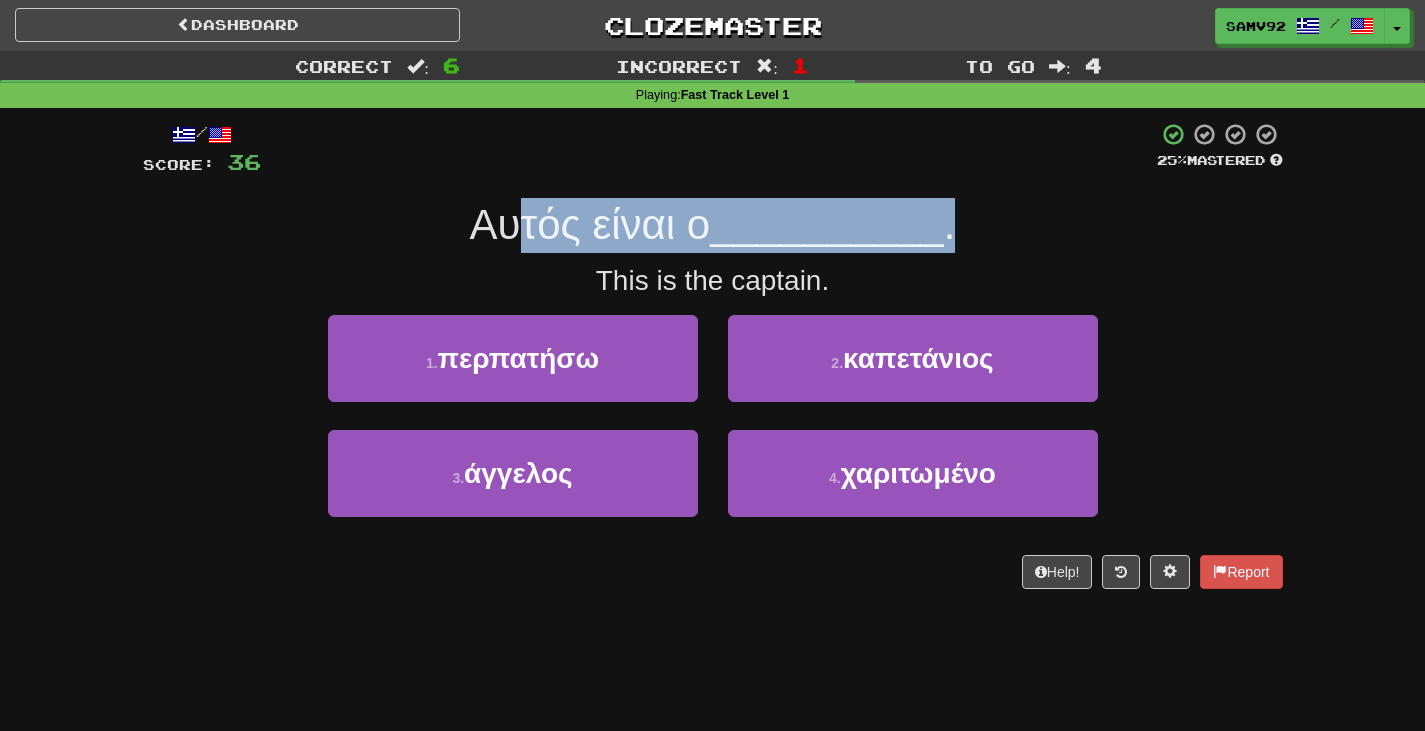 drag, startPoint x: 906, startPoint y: 237, endPoint x: 473, endPoint y: 237, distance: 433 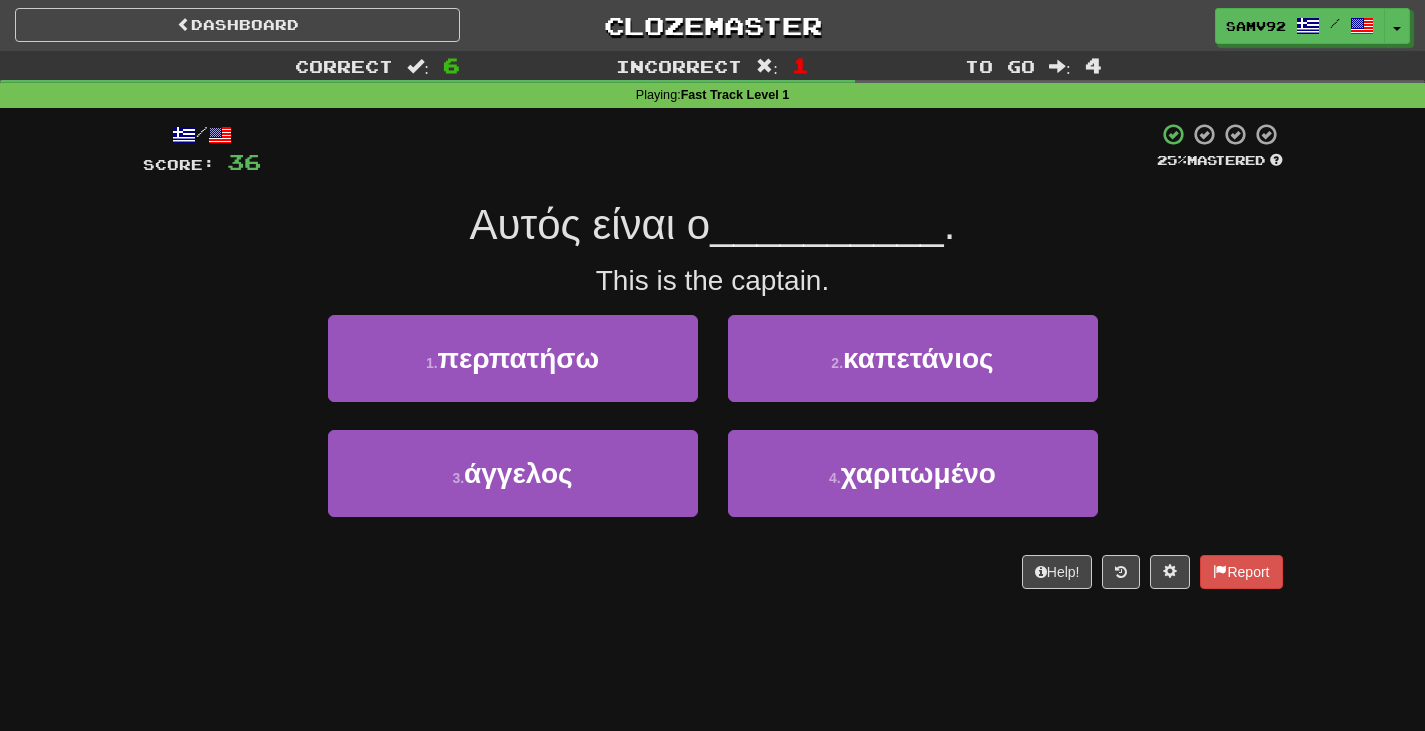 click on "Αυτός είναι ο" at bounding box center (590, 224) 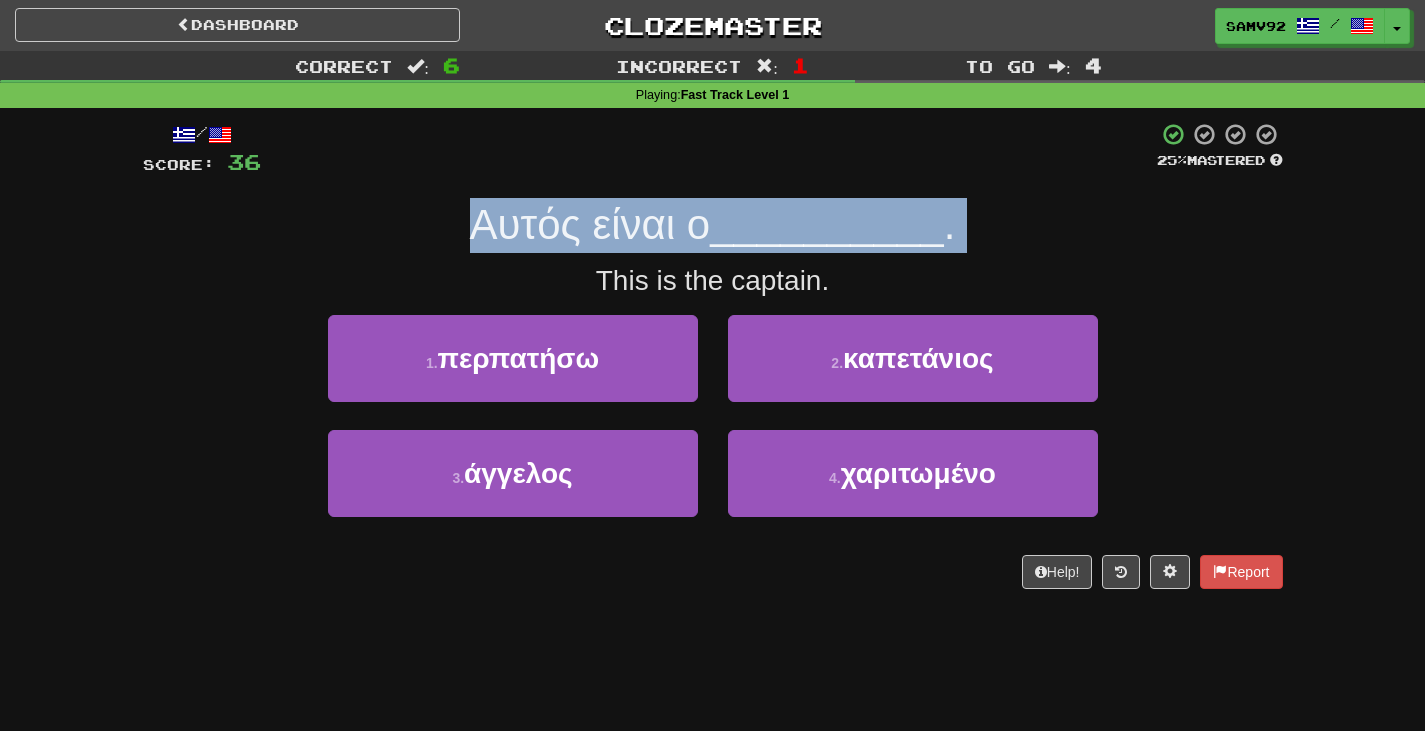 drag, startPoint x: 471, startPoint y: 238, endPoint x: 1040, endPoint y: 239, distance: 569.00085 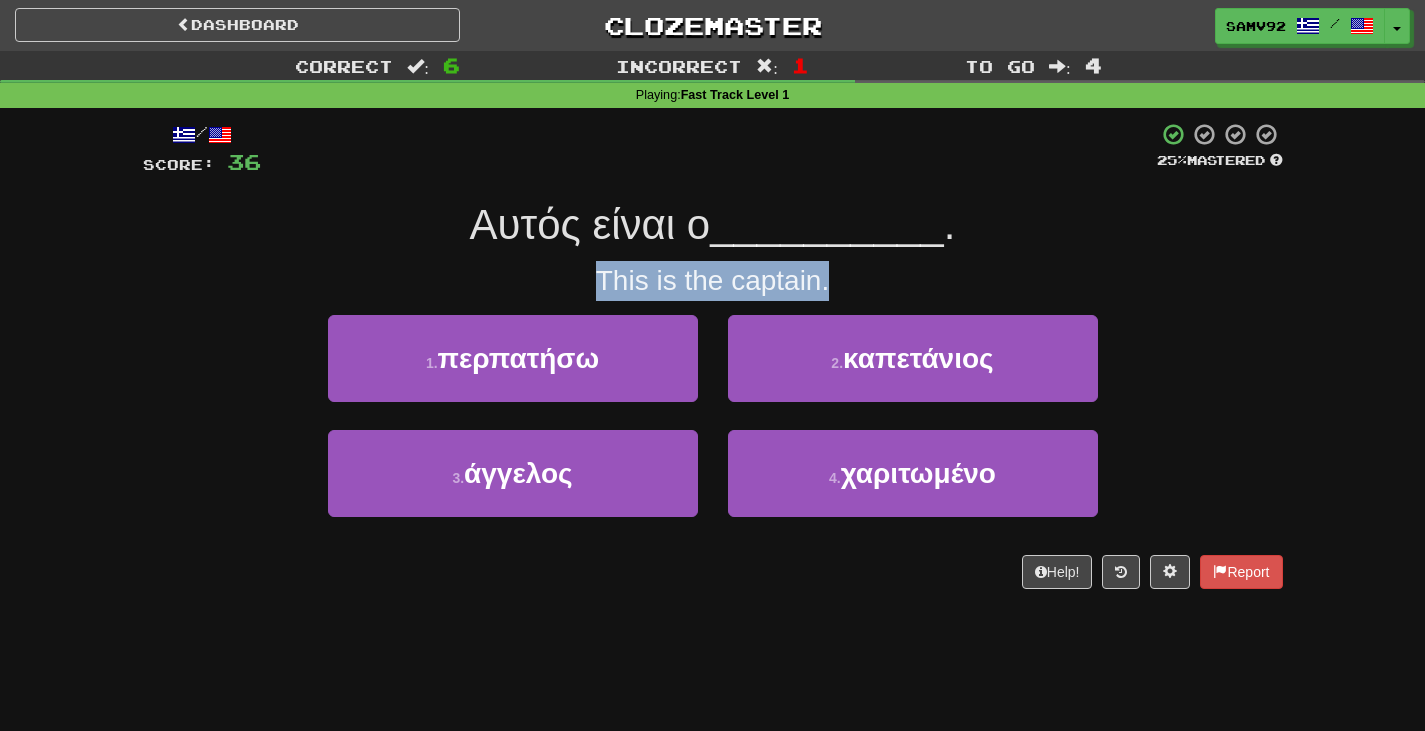 drag, startPoint x: 932, startPoint y: 274, endPoint x: 555, endPoint y: 277, distance: 377.01193 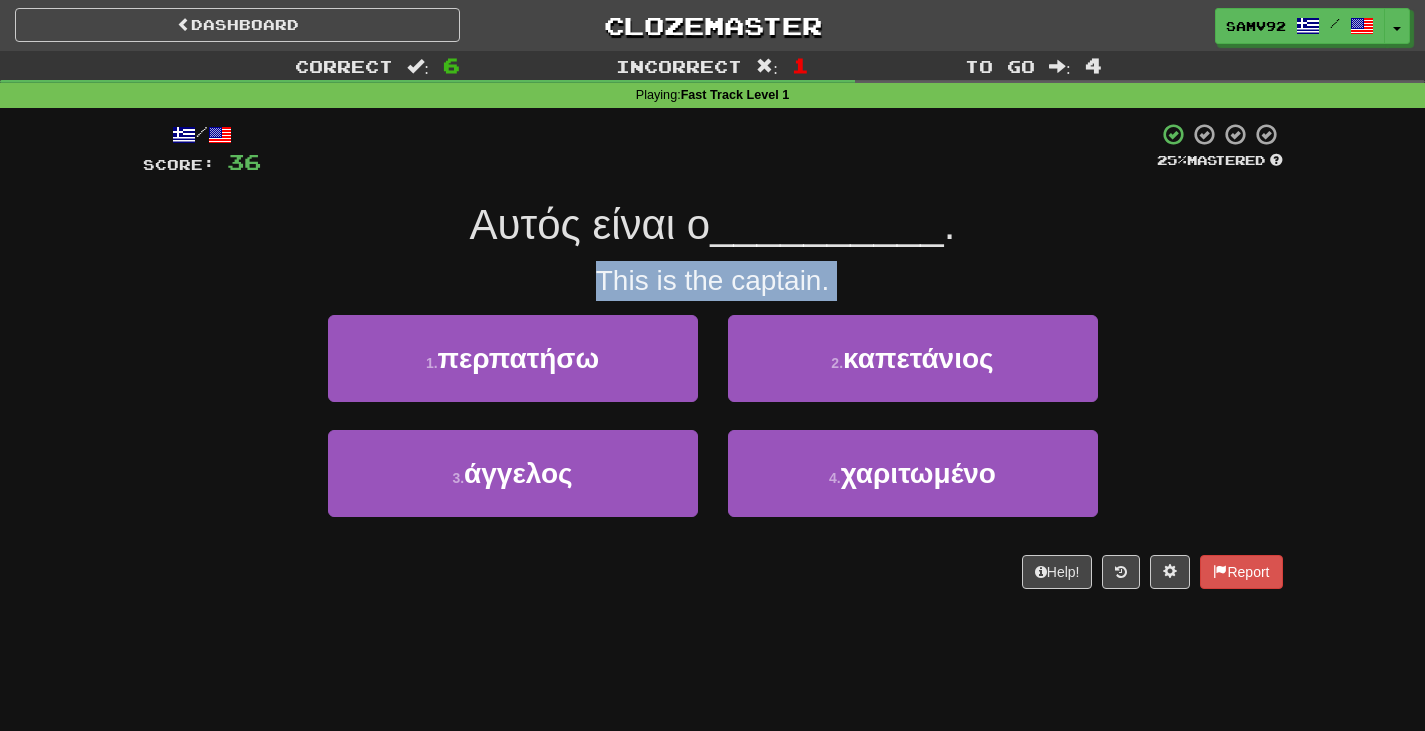drag, startPoint x: 943, startPoint y: 280, endPoint x: 483, endPoint y: 275, distance: 460.02716 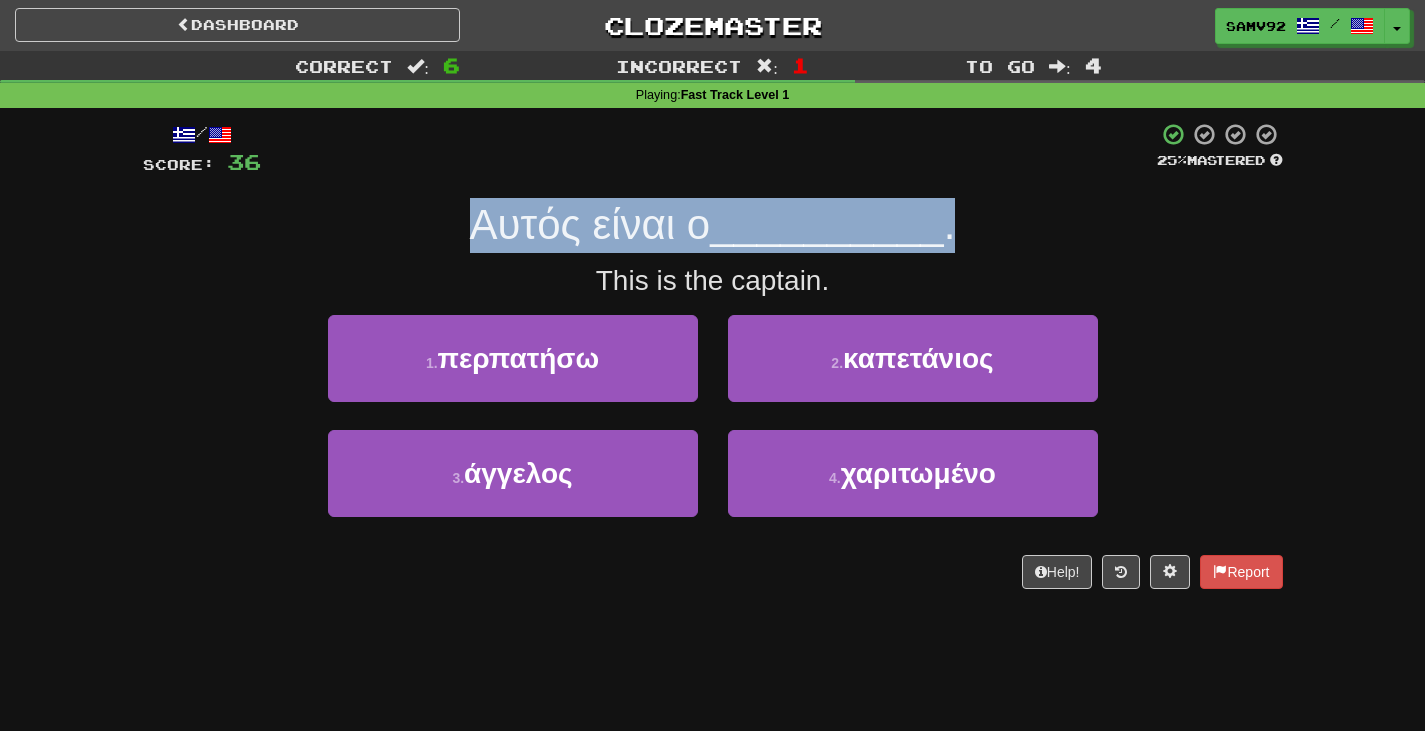 drag, startPoint x: 464, startPoint y: 226, endPoint x: 1149, endPoint y: 232, distance: 685.0263 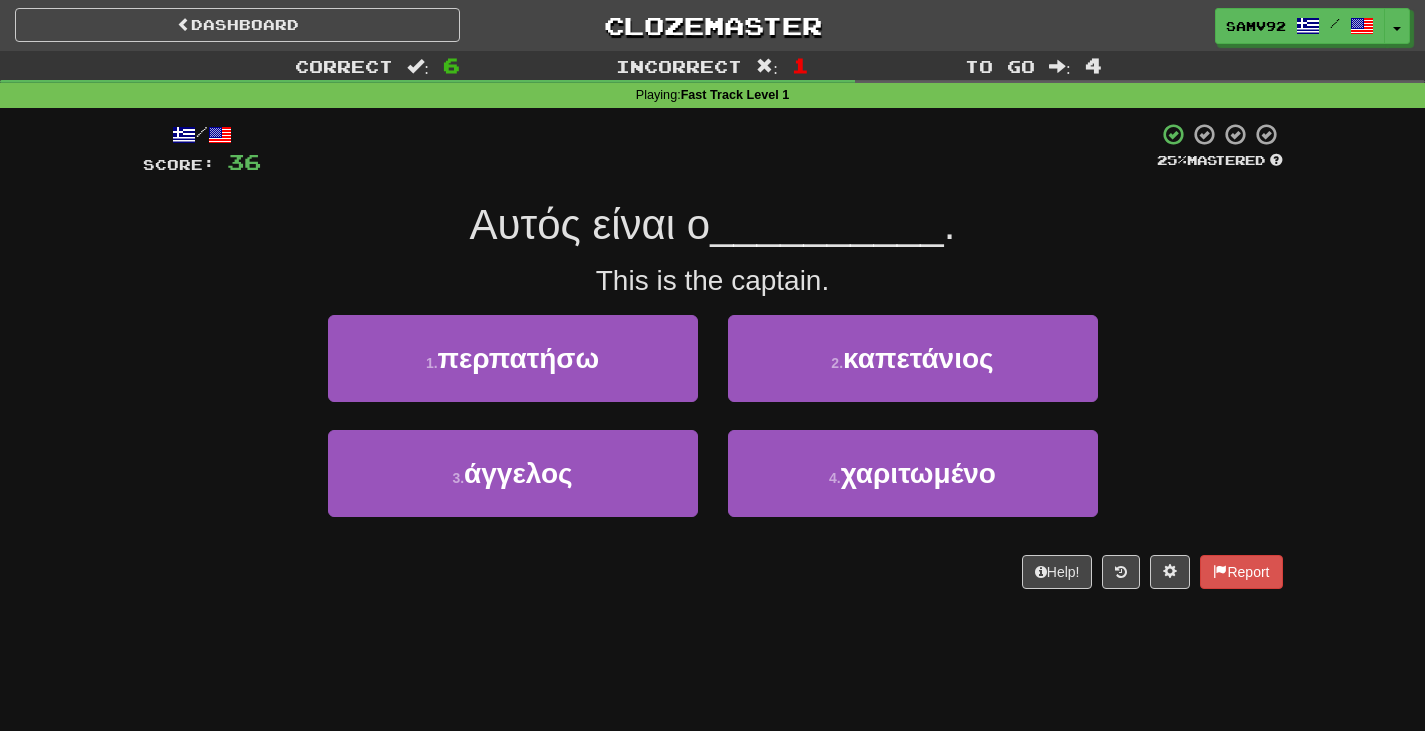 drag, startPoint x: 955, startPoint y: 238, endPoint x: 976, endPoint y: 236, distance: 21.095022 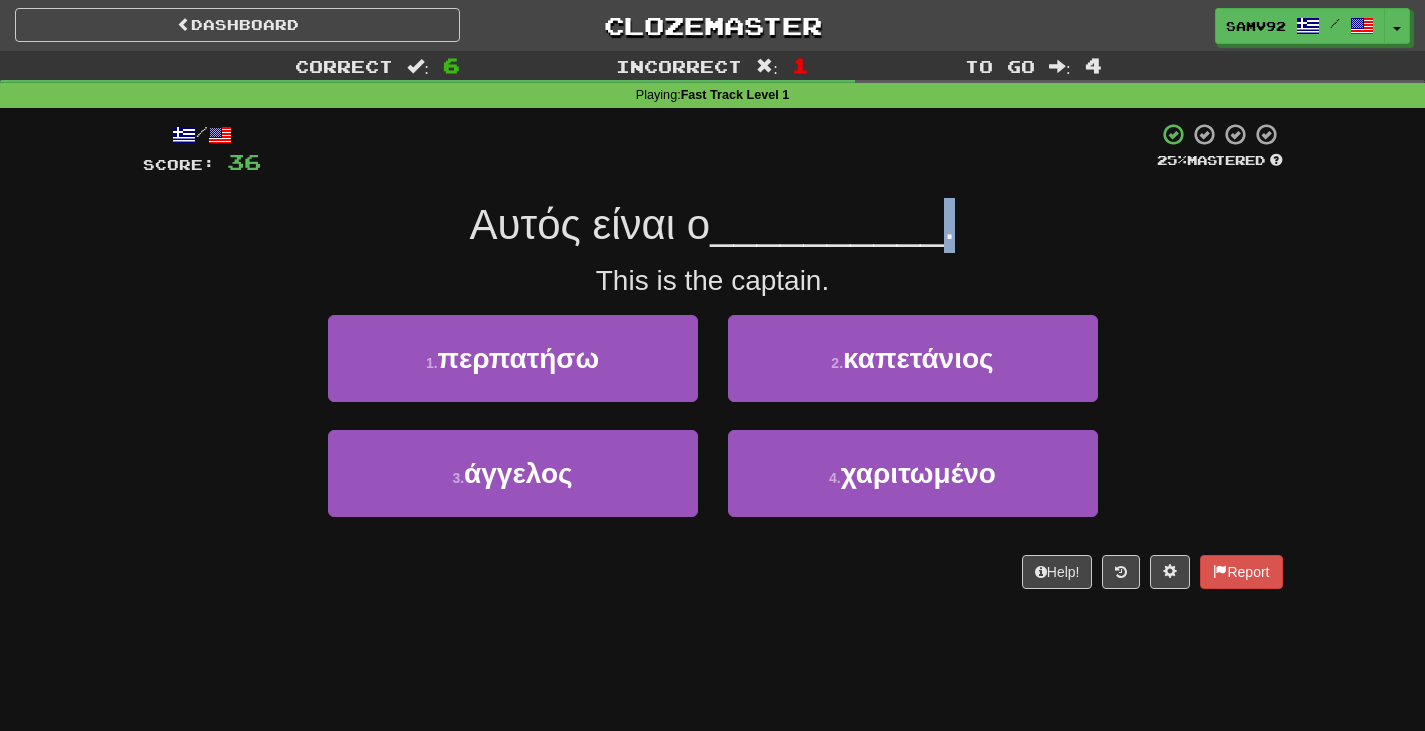drag, startPoint x: 967, startPoint y: 237, endPoint x: 950, endPoint y: 238, distance: 17.029387 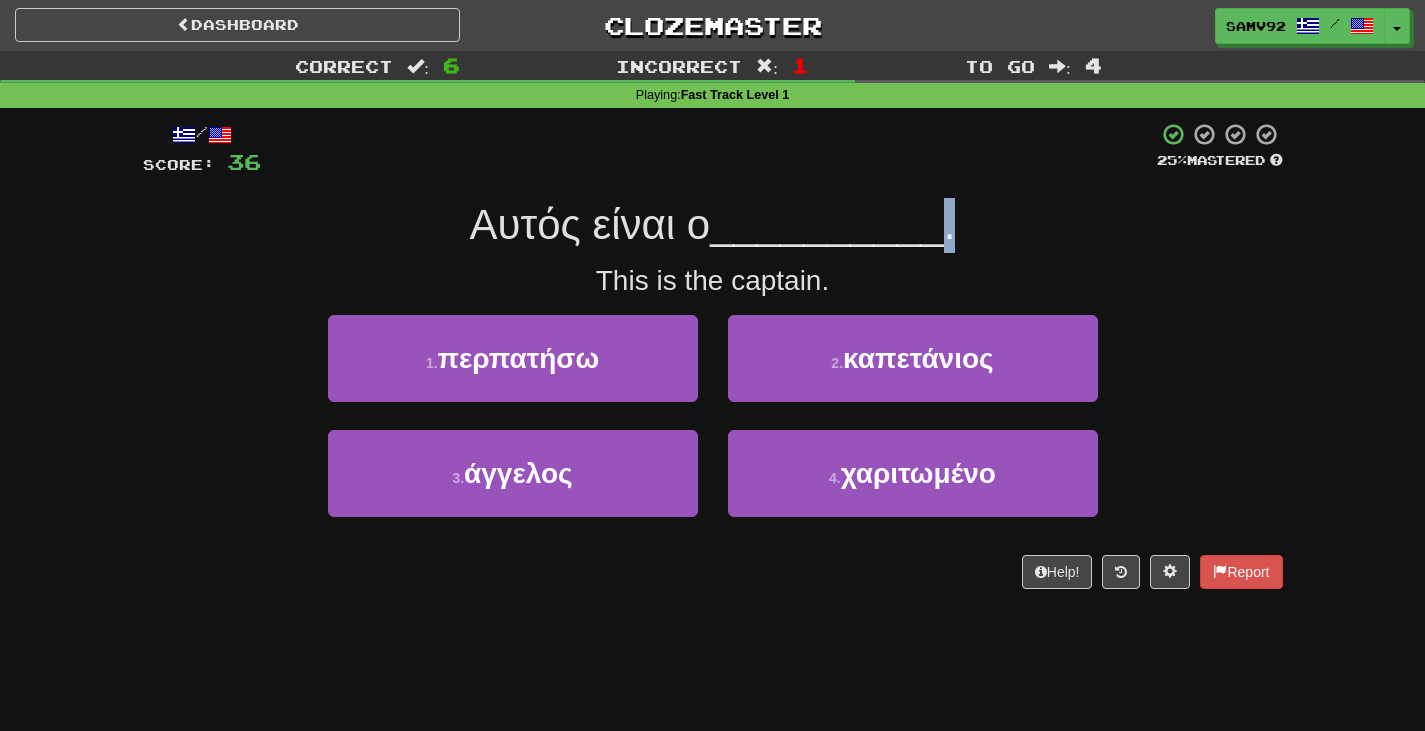 click on "Αυτός είναι ο  __________ ." at bounding box center [713, 225] 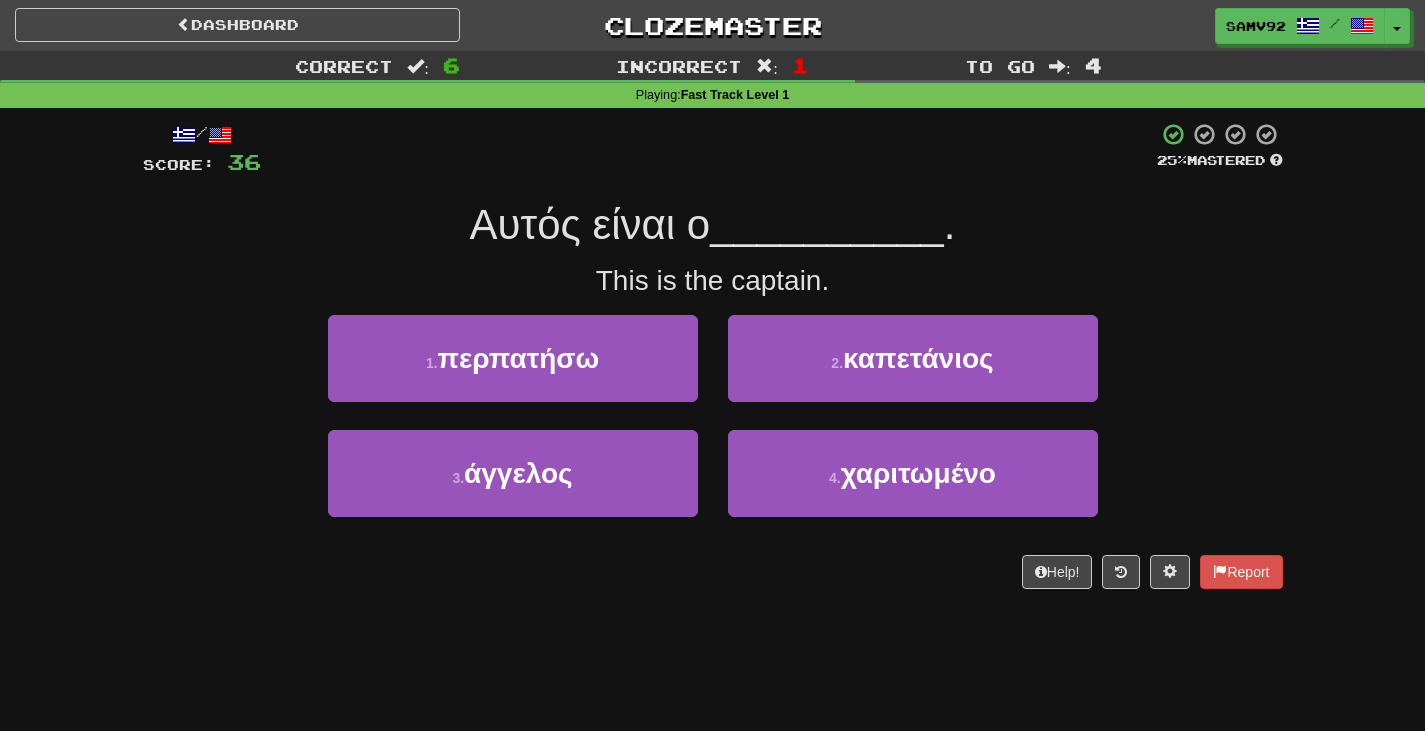 click on "This is the captain." at bounding box center (713, 281) 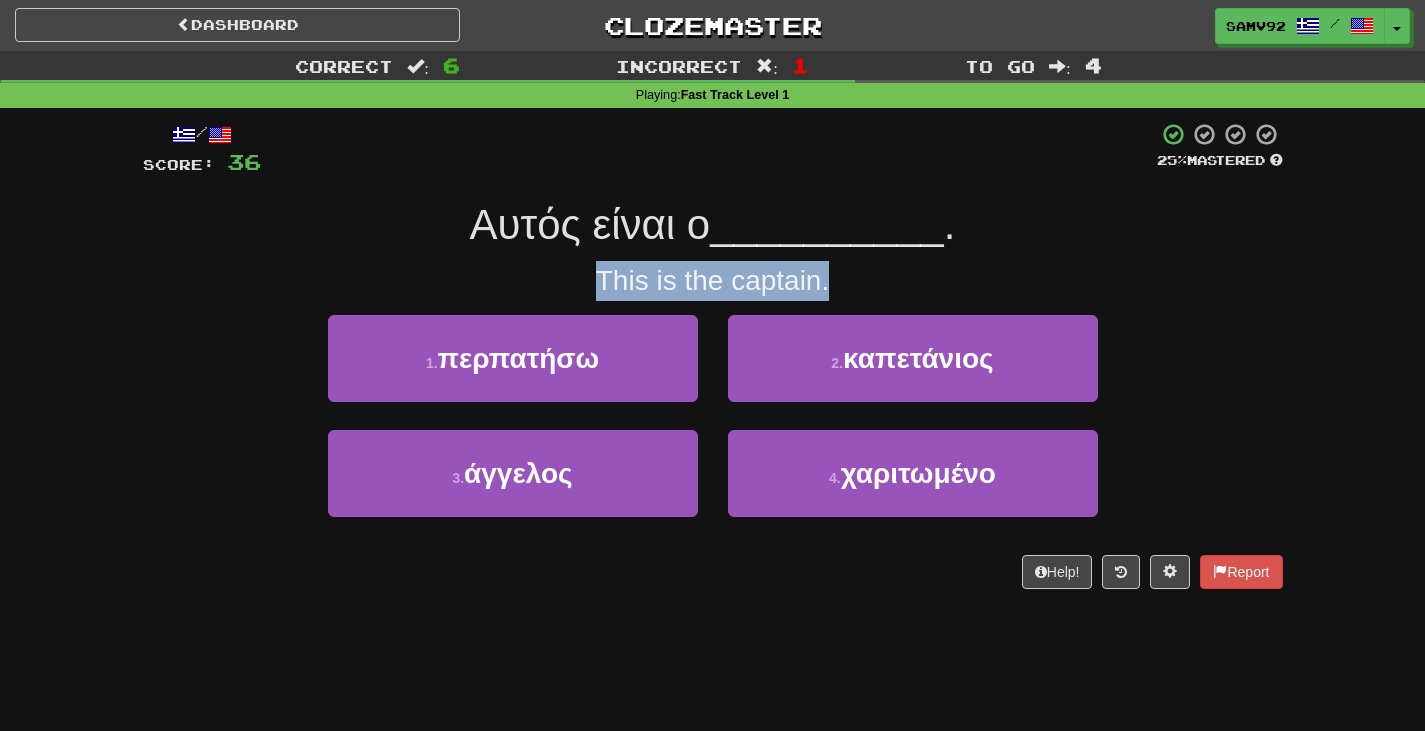 drag, startPoint x: 781, startPoint y: 283, endPoint x: 529, endPoint y: 283, distance: 252 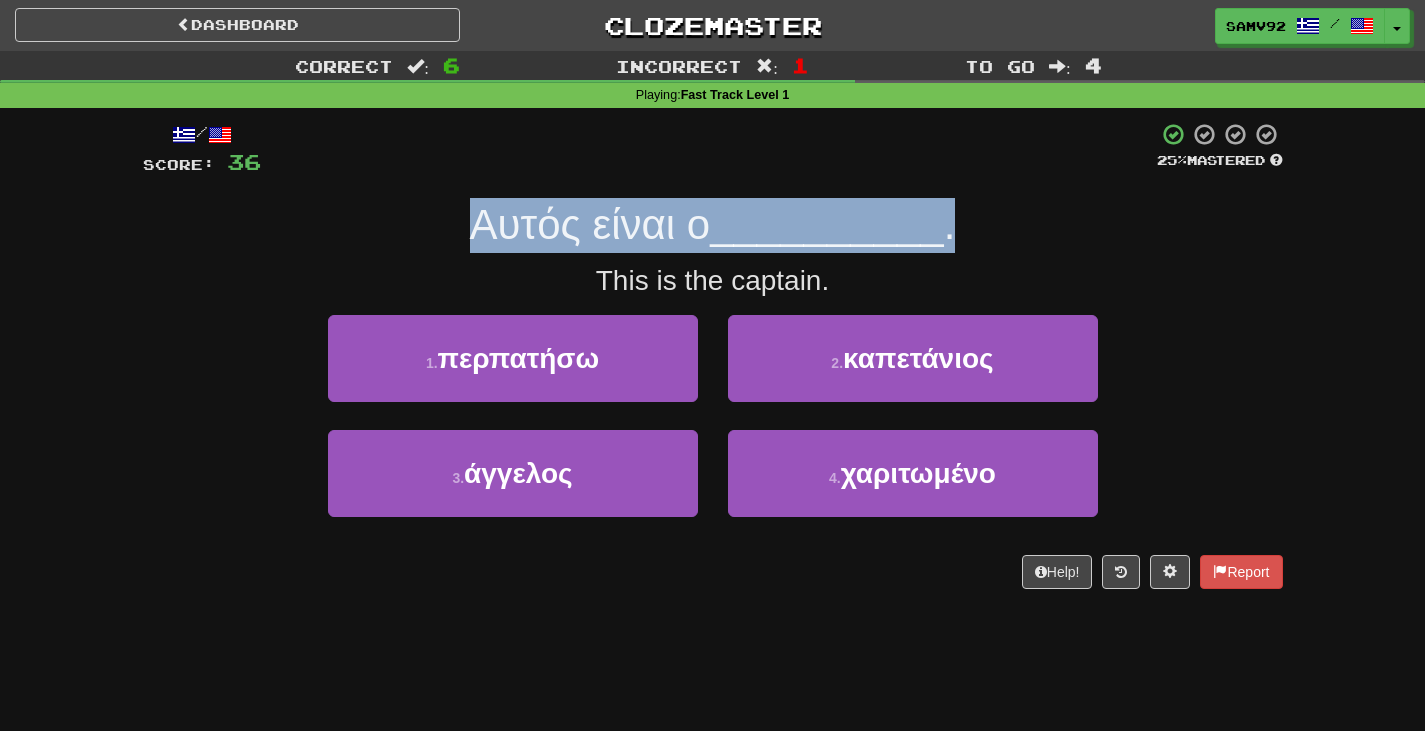 drag, startPoint x: 453, startPoint y: 232, endPoint x: 1060, endPoint y: 232, distance: 607 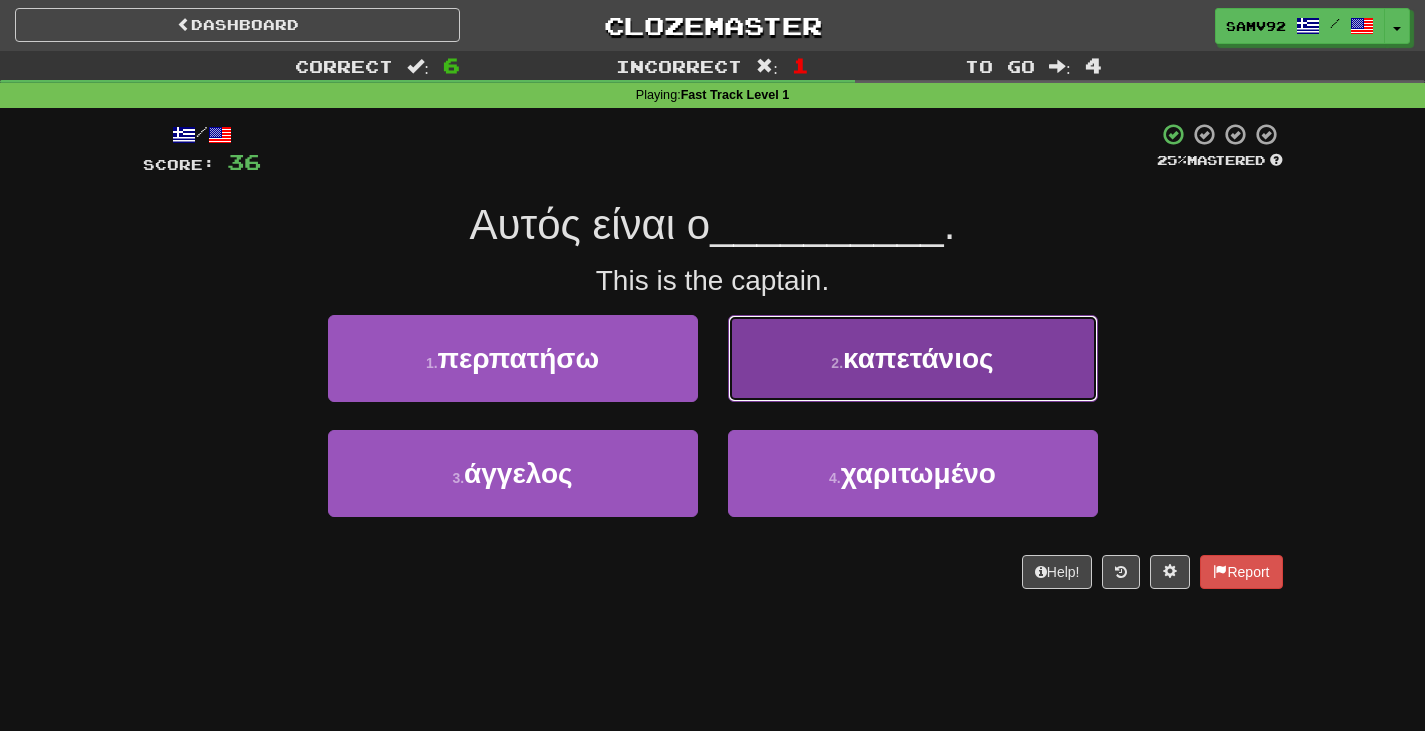 click on "2 .  καπετάνιος" at bounding box center [913, 358] 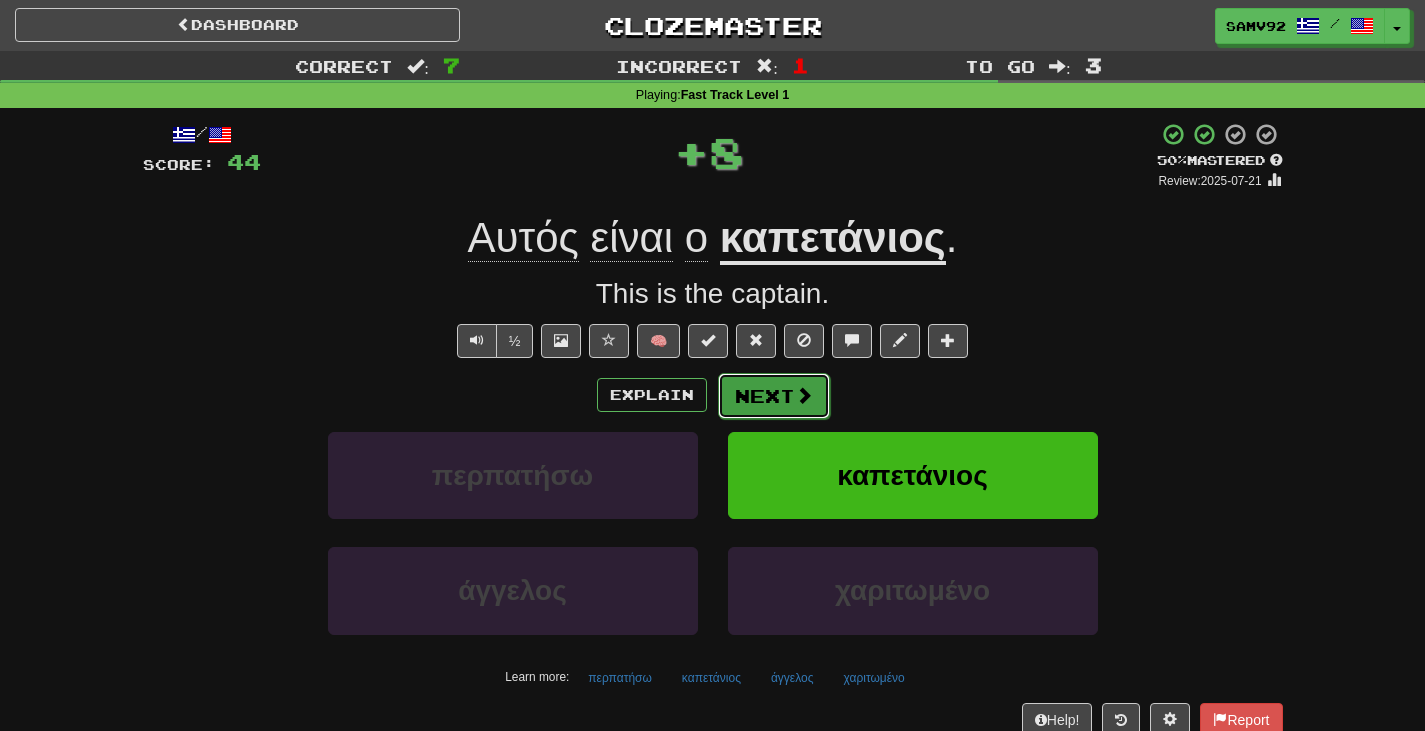click at bounding box center [804, 395] 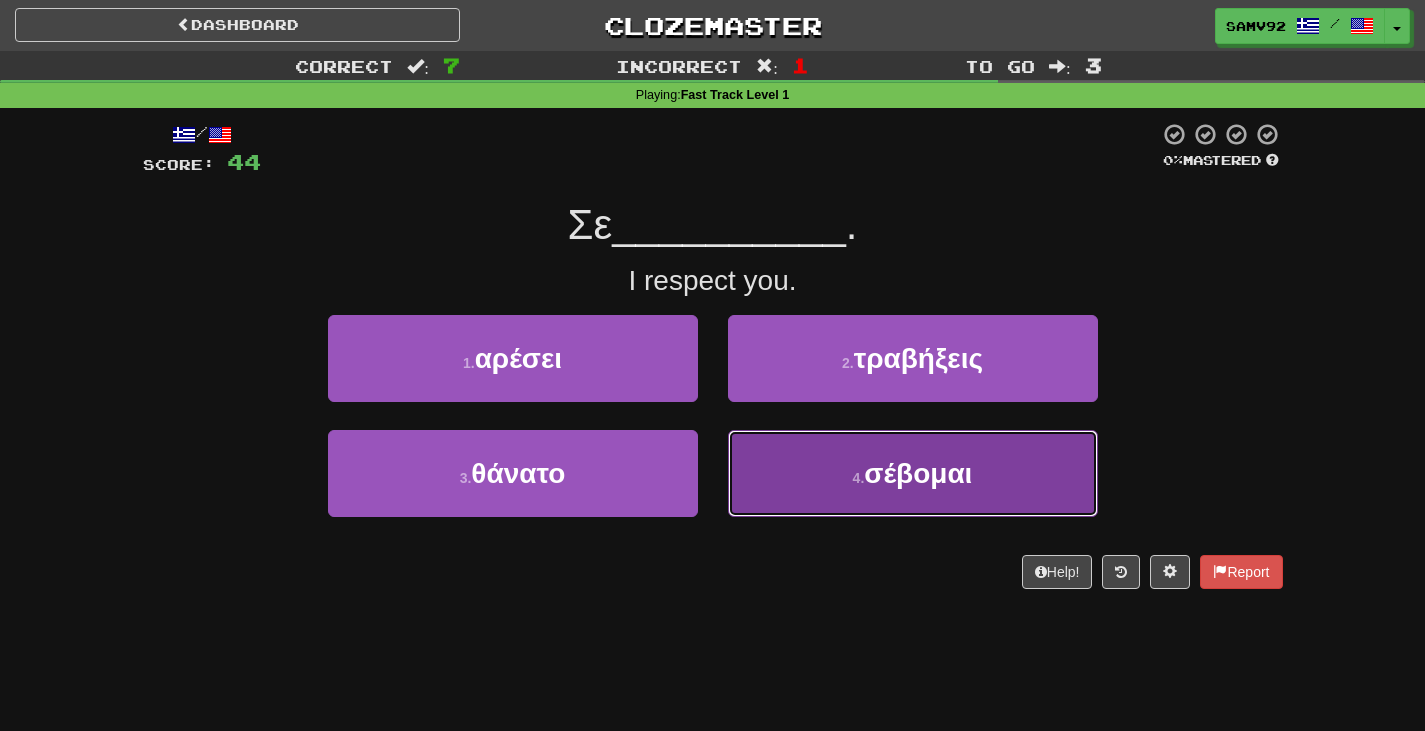 click on "4 .  σέβομαι" at bounding box center [913, 473] 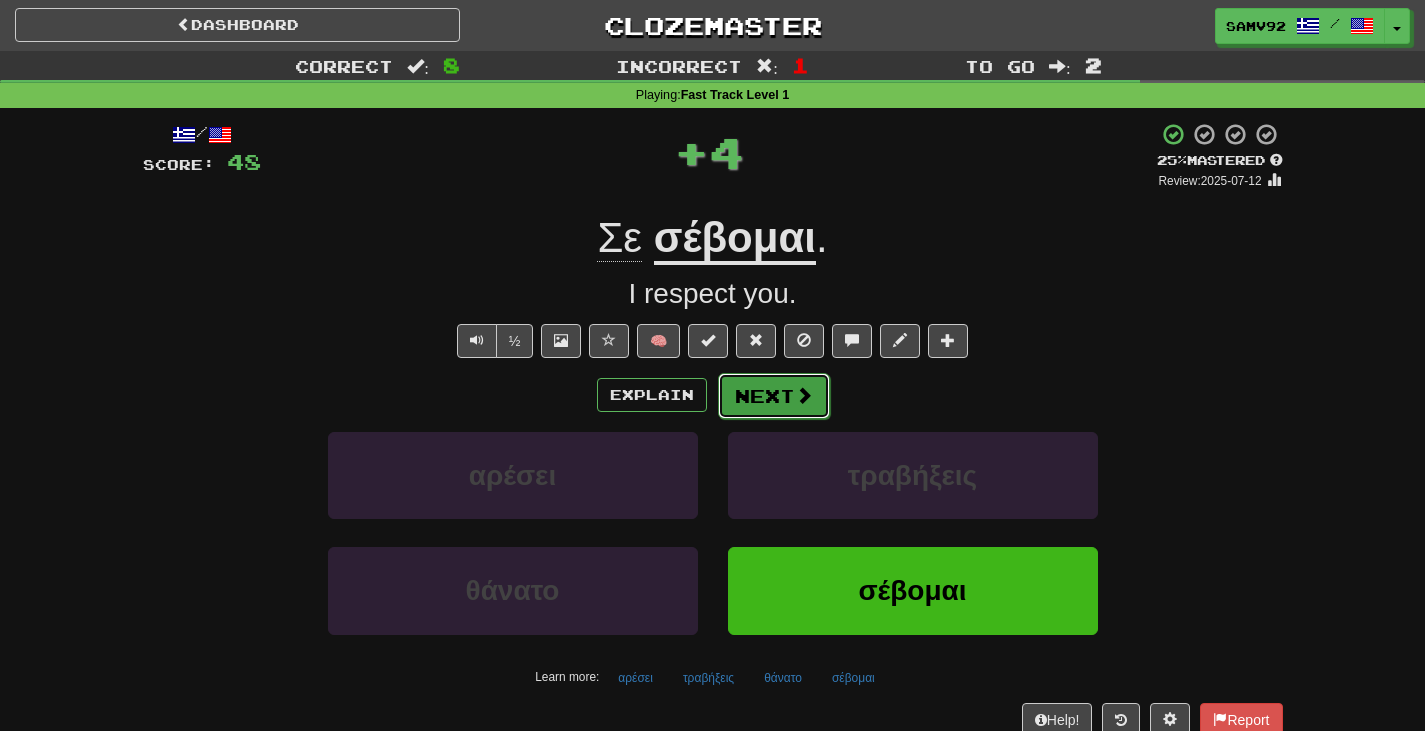 click on "Next" at bounding box center (774, 396) 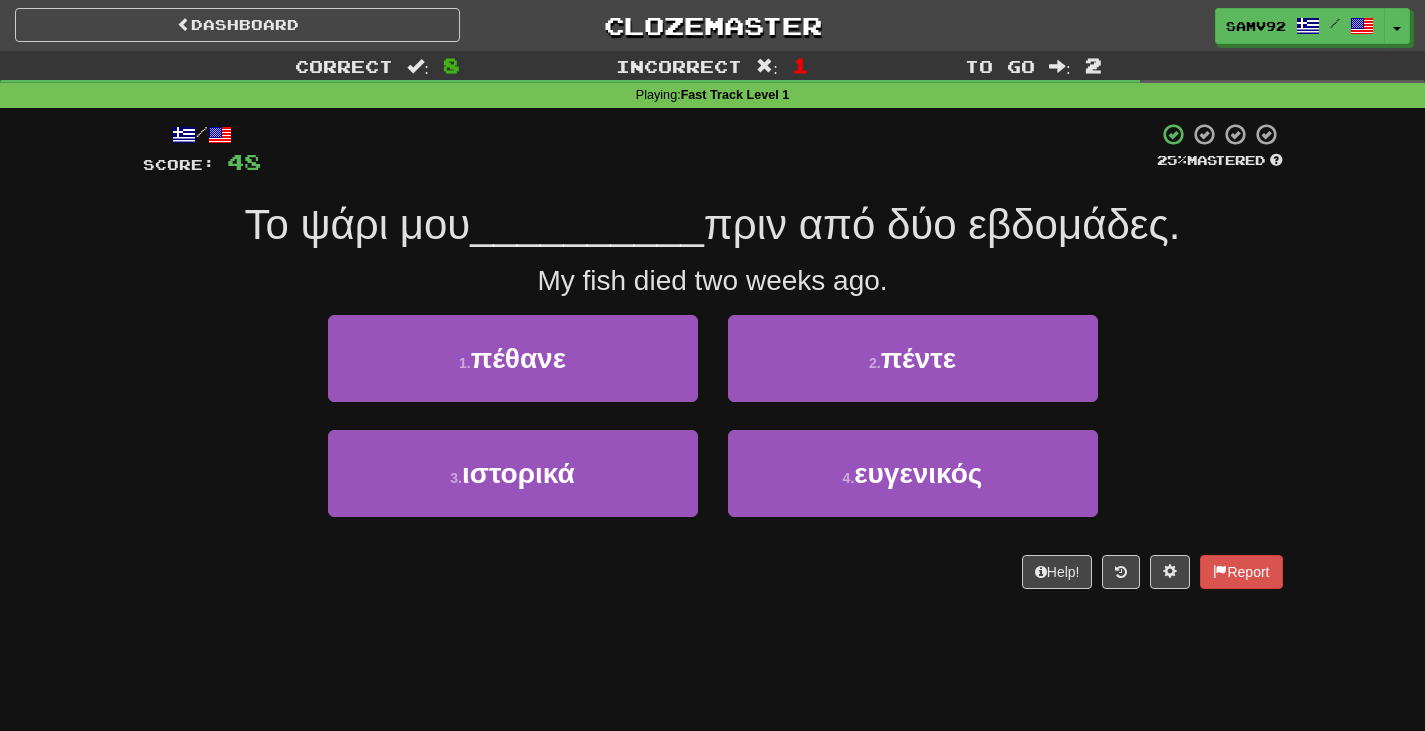 click on "/  Score:   48 25 %  Mastered Το ψάρι μου  __________  πριν από δύο εβδομάδες. My fish died two weeks ago. 1 .  πέθανε 2 .  πέντε 3 .  ιστορικά 4 .  ευγενικός  Help!  Report" at bounding box center [713, 355] 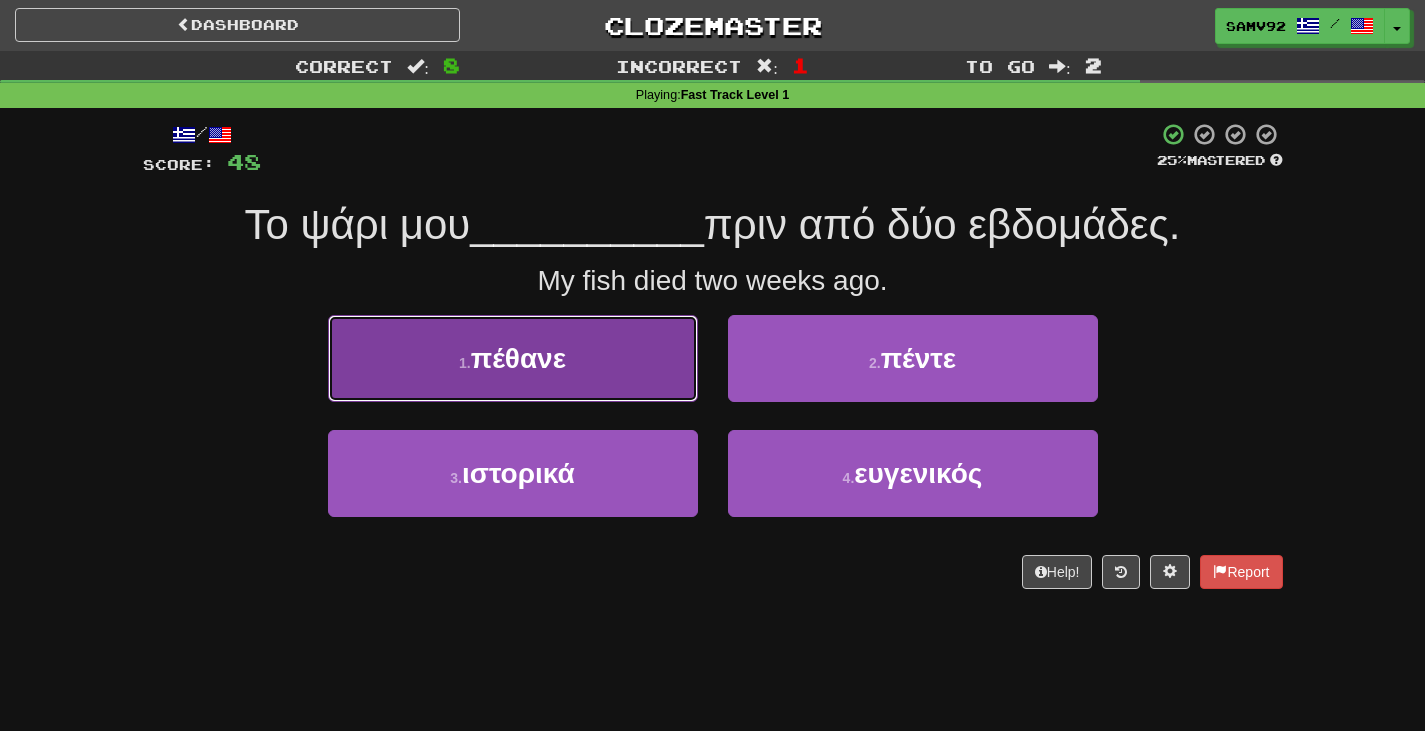 click on "1 .  πέθανε" at bounding box center [513, 358] 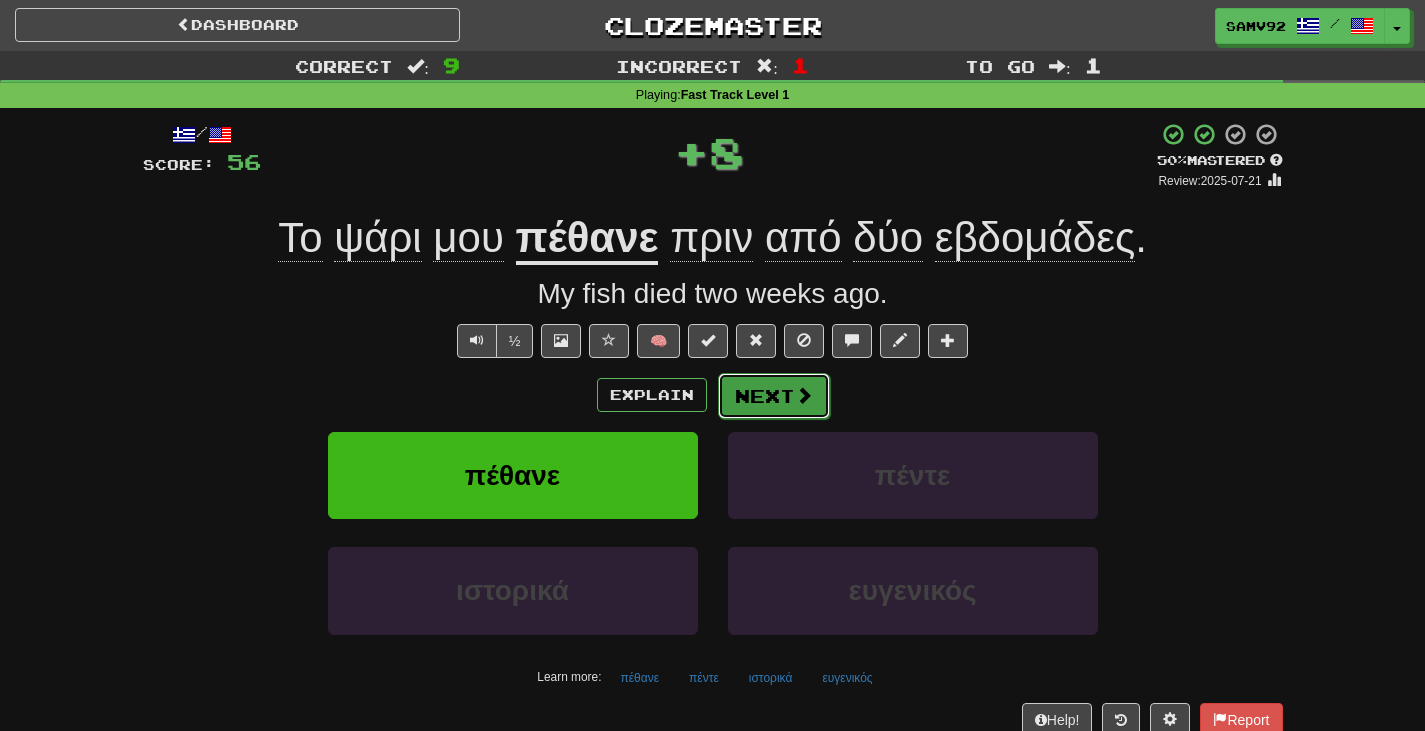 click on "Next" at bounding box center (774, 396) 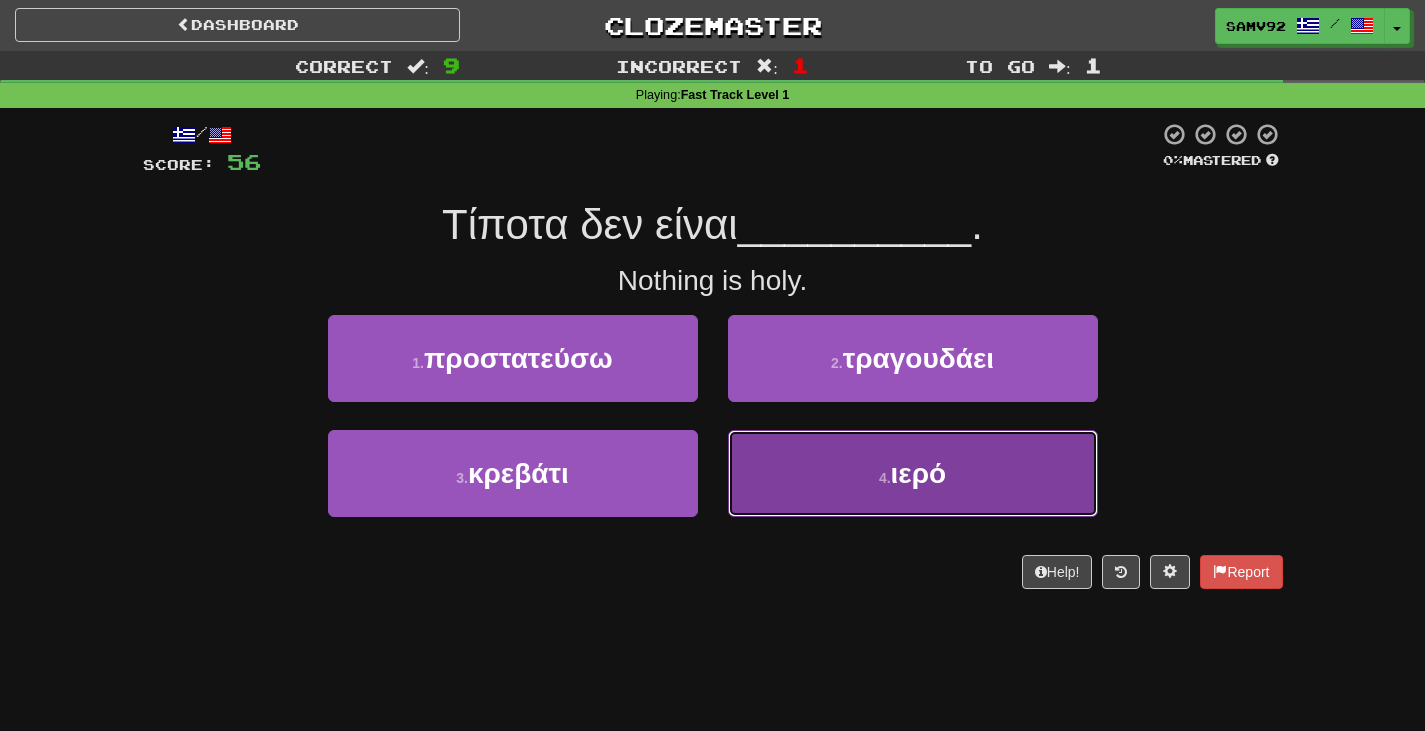 click on "4 .  ιερό" at bounding box center (913, 473) 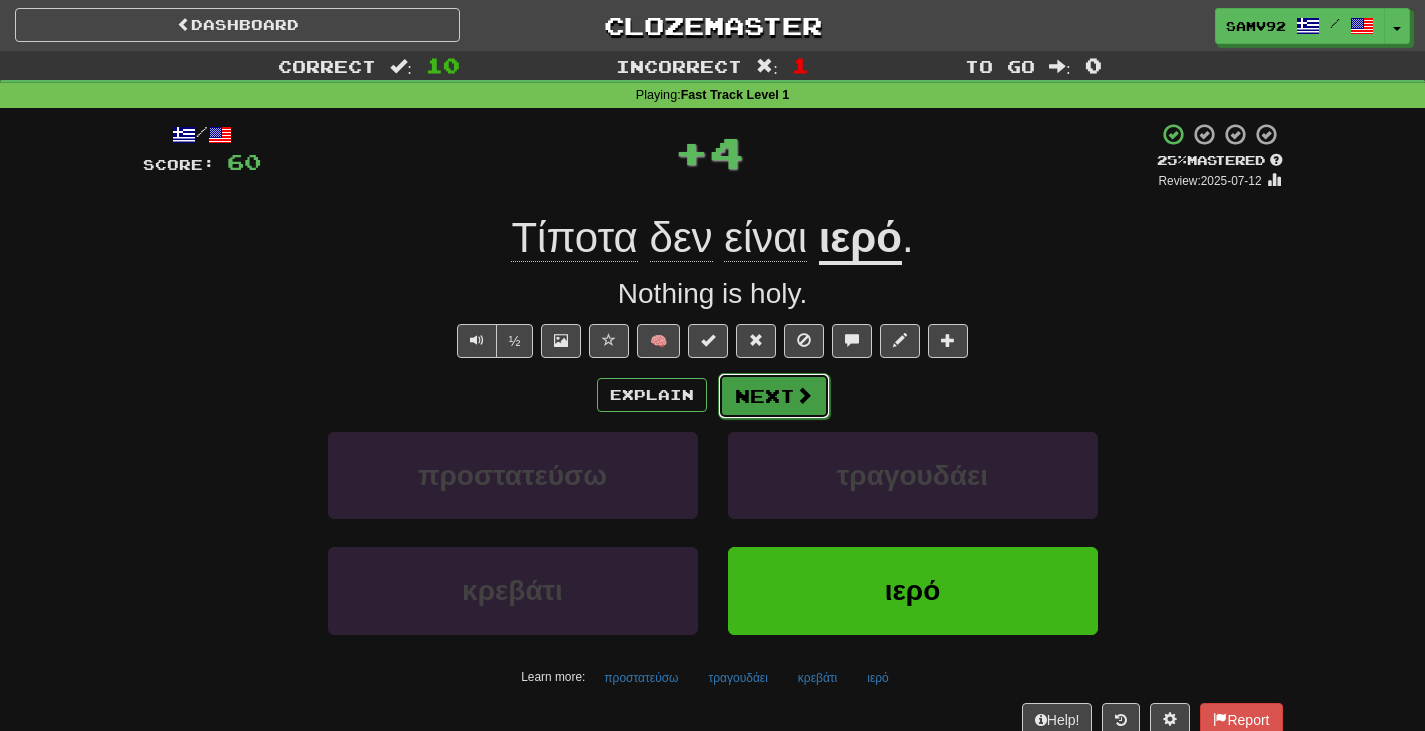 click on "Next" at bounding box center (774, 396) 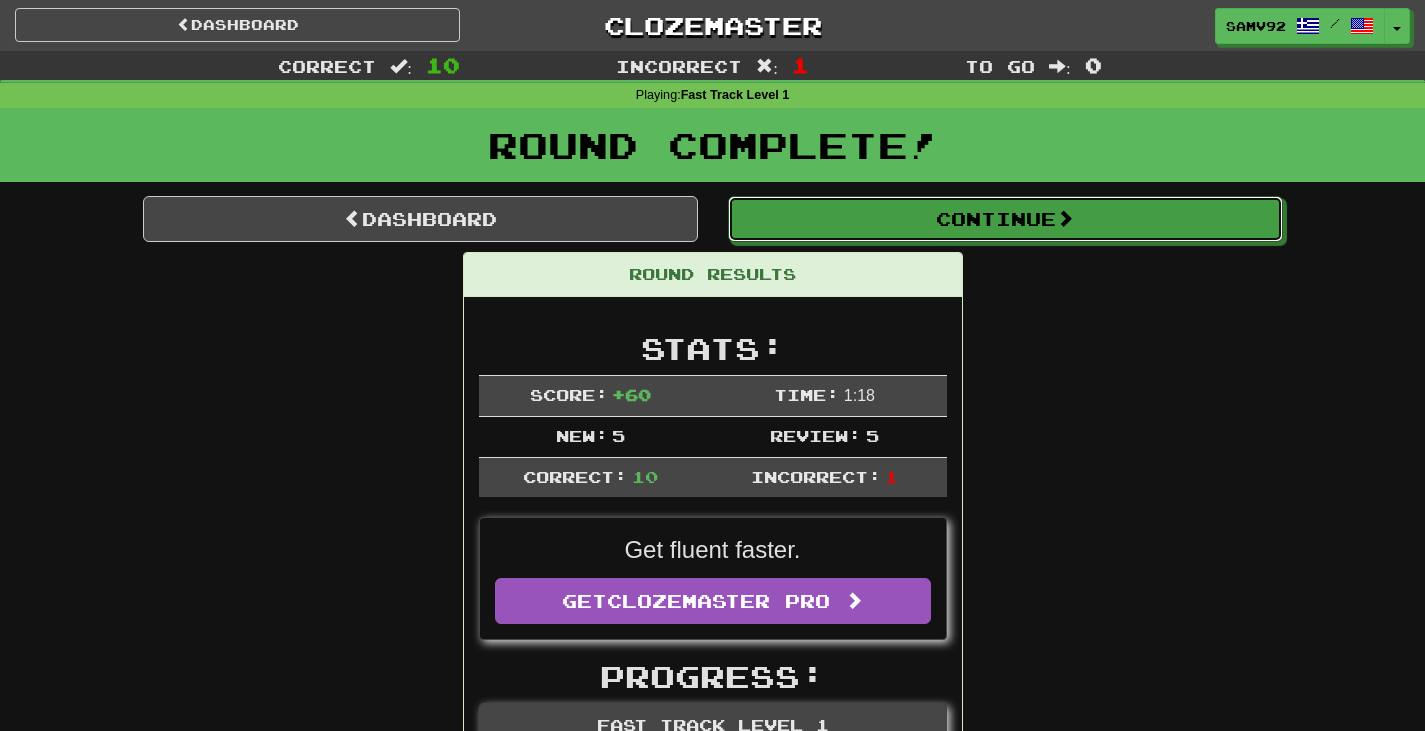click on "Continue" at bounding box center [1005, 219] 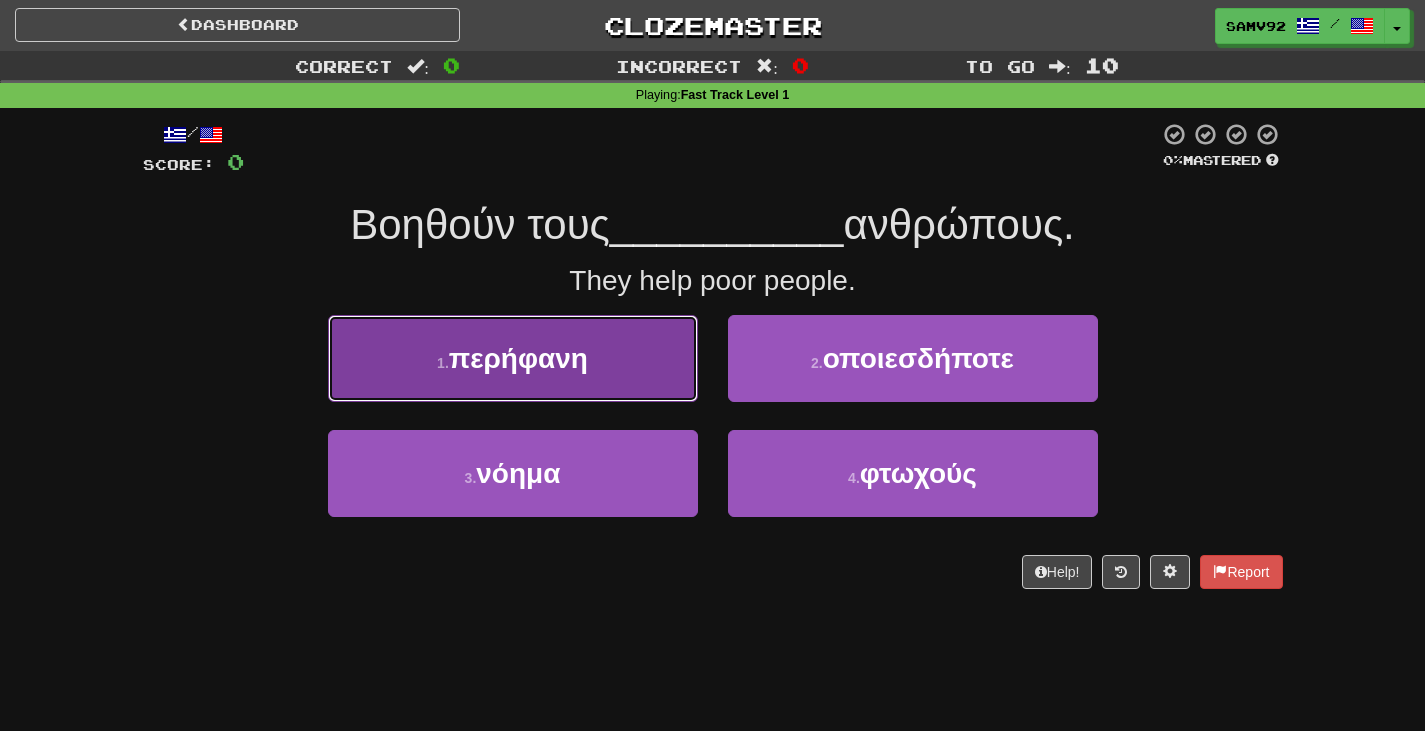 click on "1 .  περήφανη" at bounding box center (513, 358) 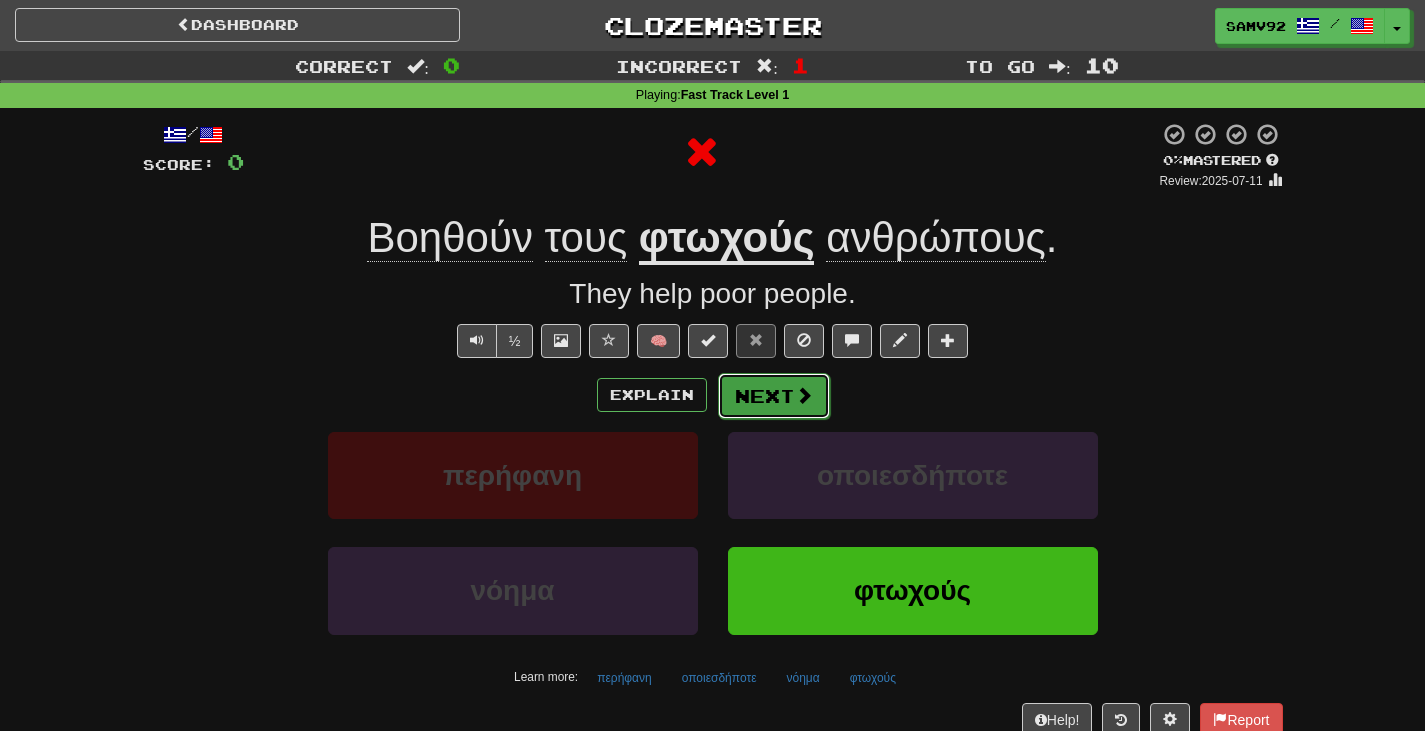 click on "Next" at bounding box center (774, 396) 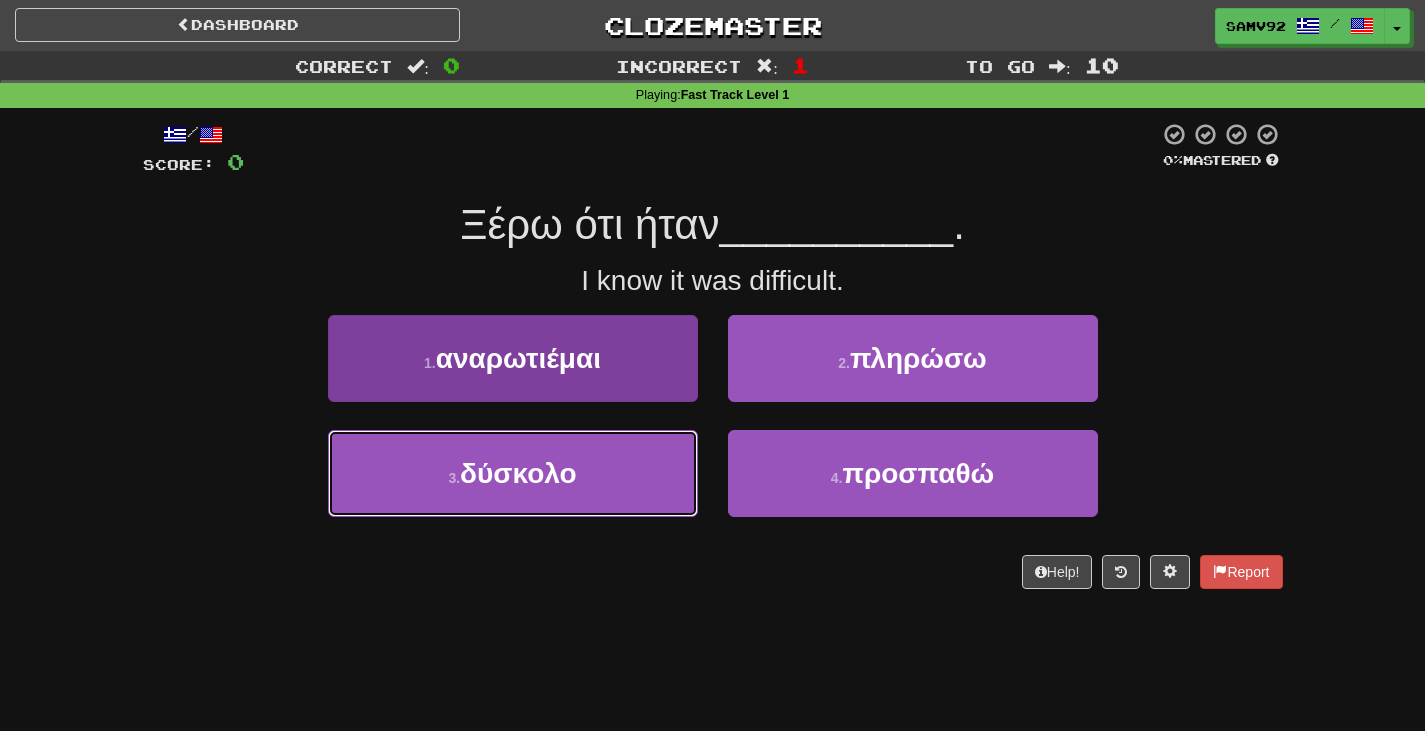 click on "3 .  δύσκολο" at bounding box center (513, 473) 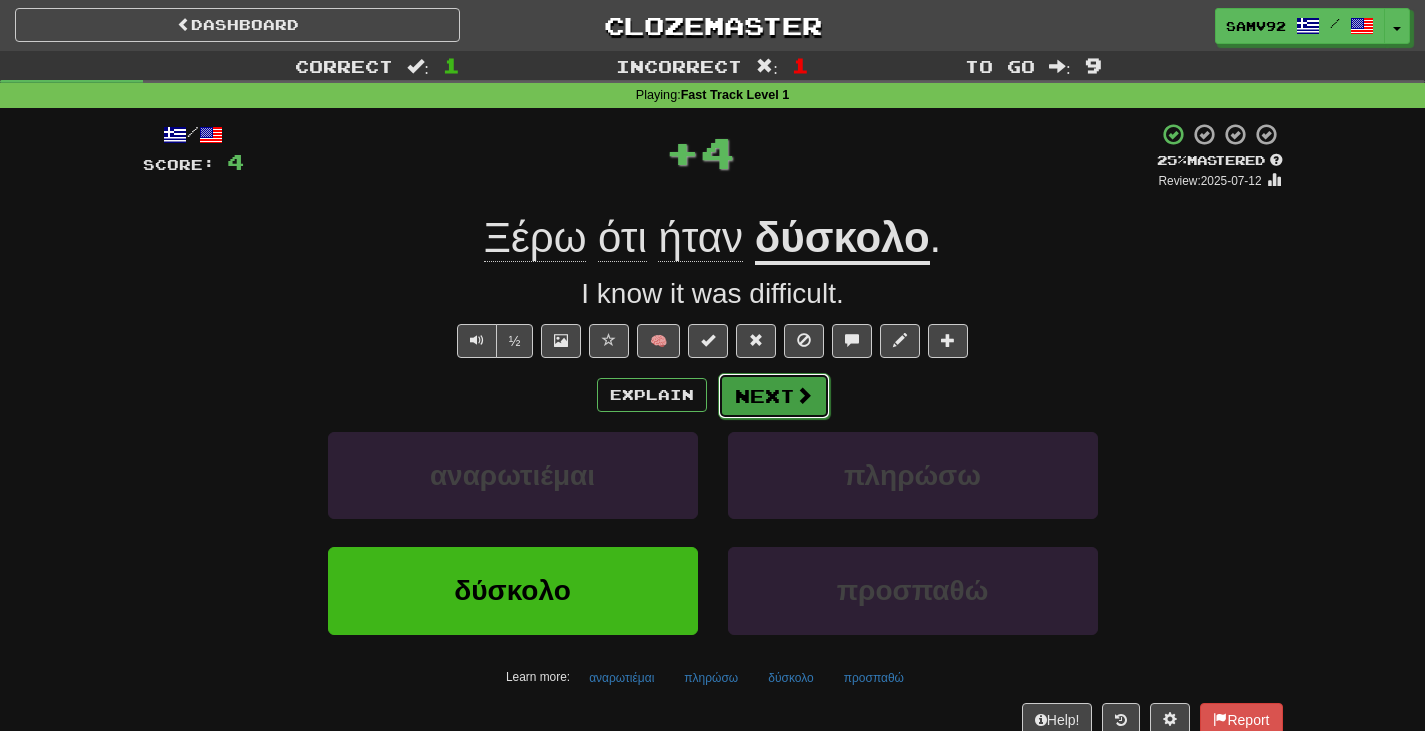 click on "Next" at bounding box center (774, 396) 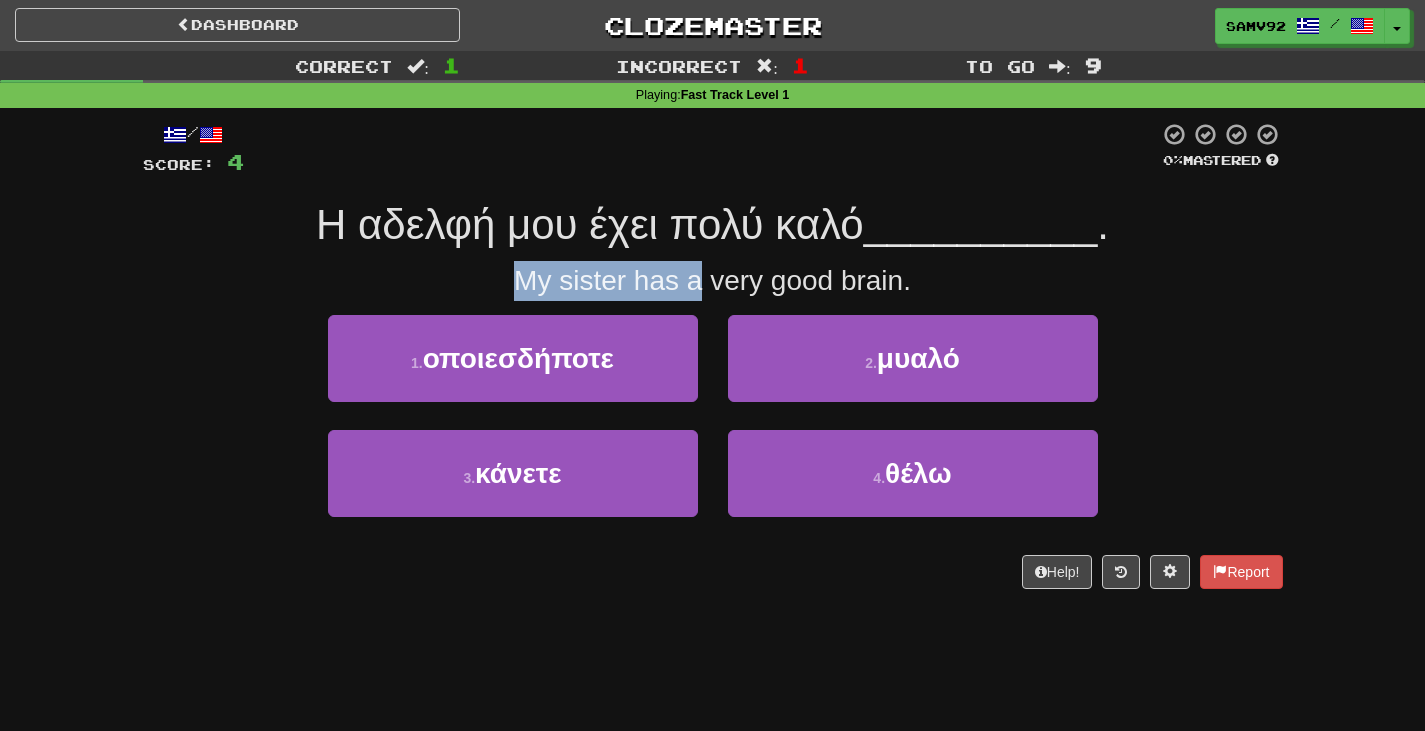 drag, startPoint x: 474, startPoint y: 279, endPoint x: 895, endPoint y: 282, distance: 421.01068 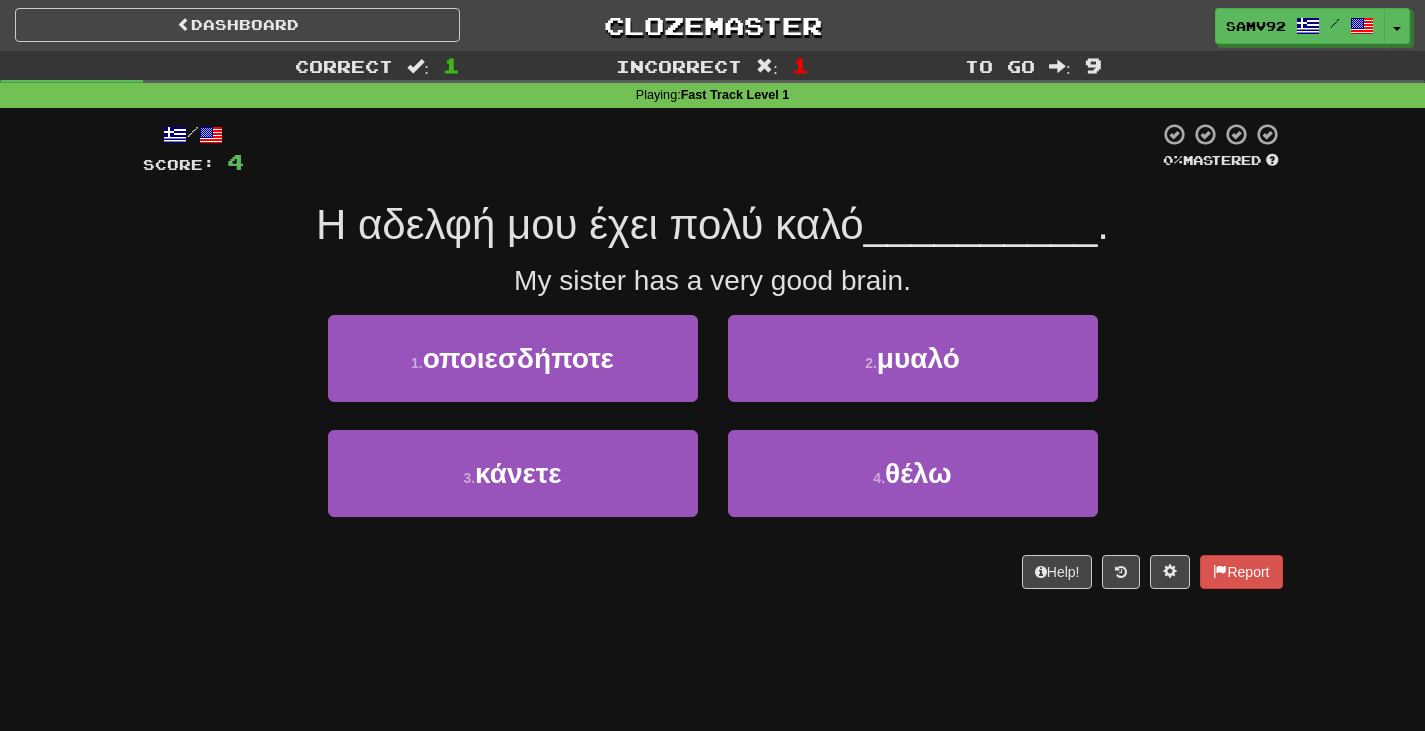 click on "My sister has a very good brain." at bounding box center (713, 281) 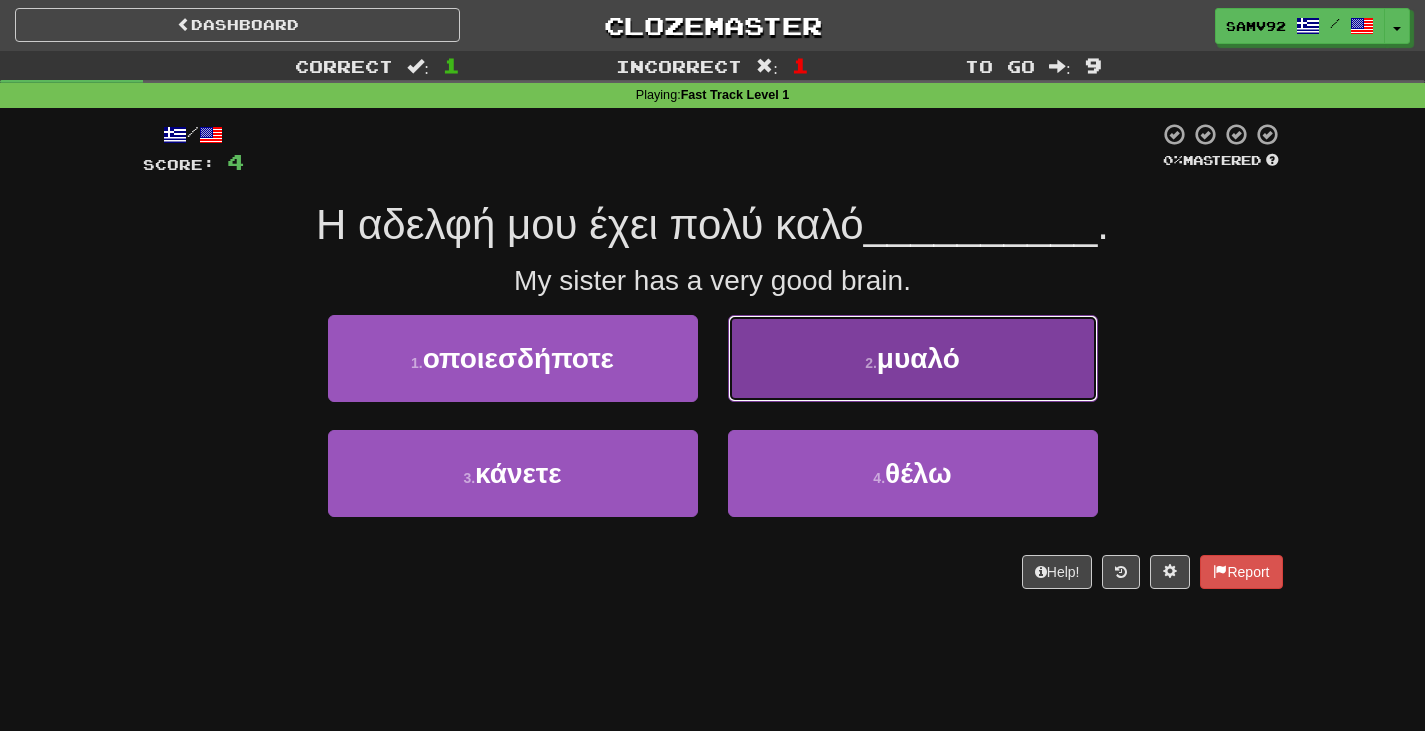 click on "2 .  μυαλό" at bounding box center [913, 358] 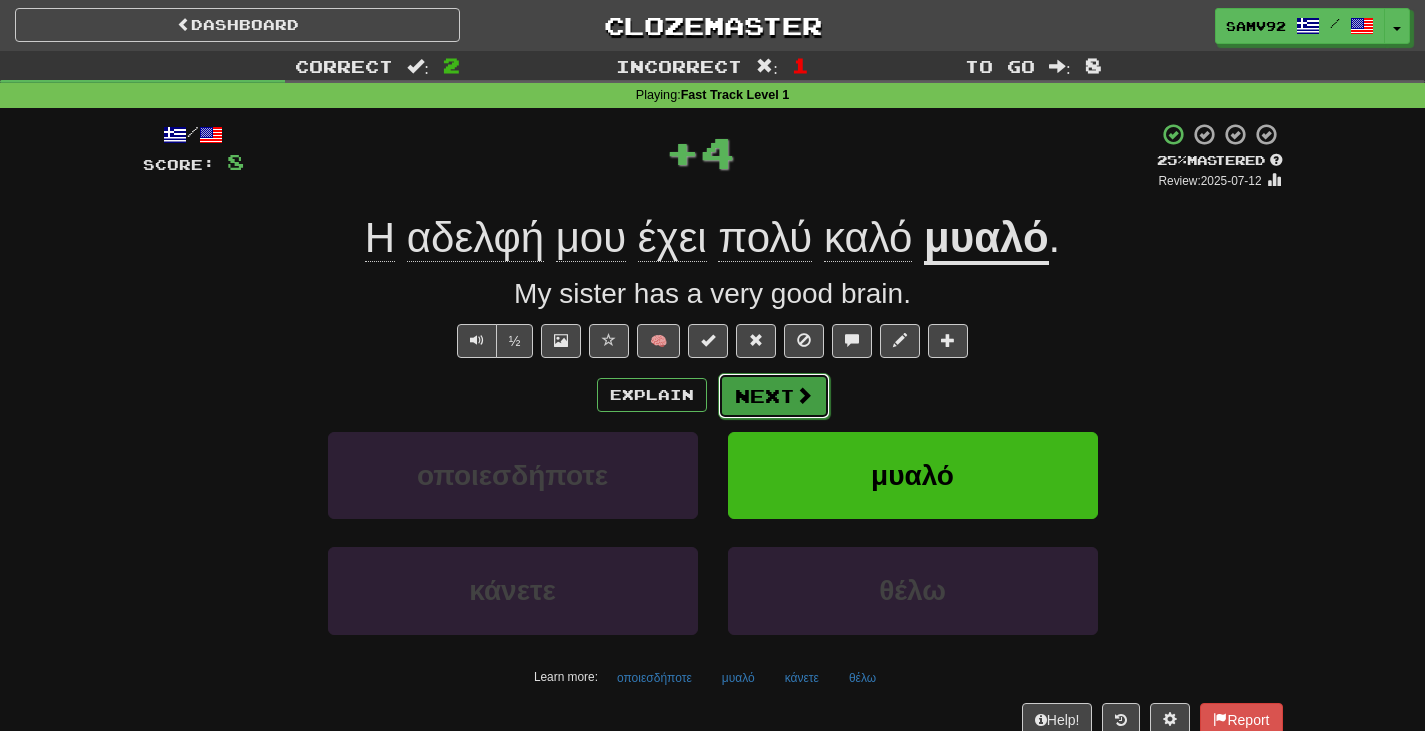 click on "Next" at bounding box center (774, 396) 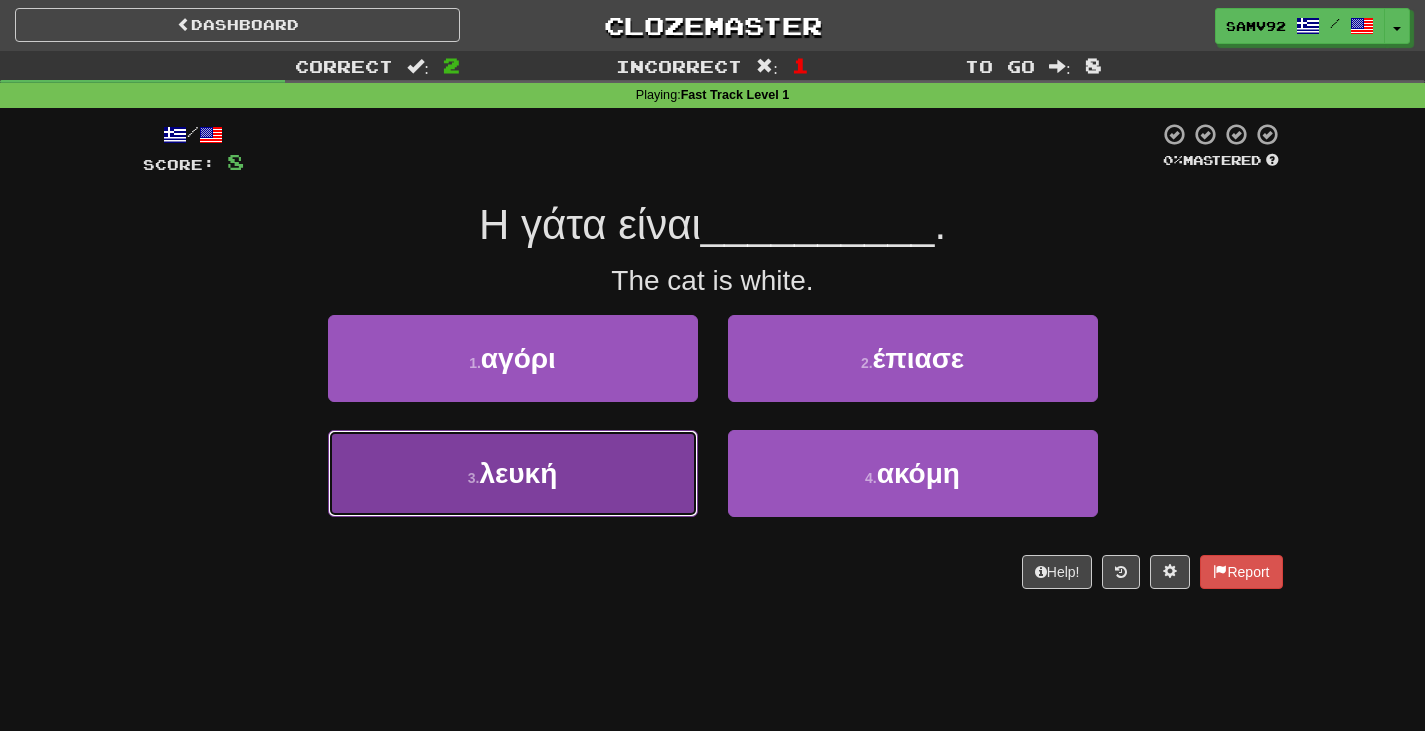 drag, startPoint x: 639, startPoint y: 487, endPoint x: 734, endPoint y: 454, distance: 100.56838 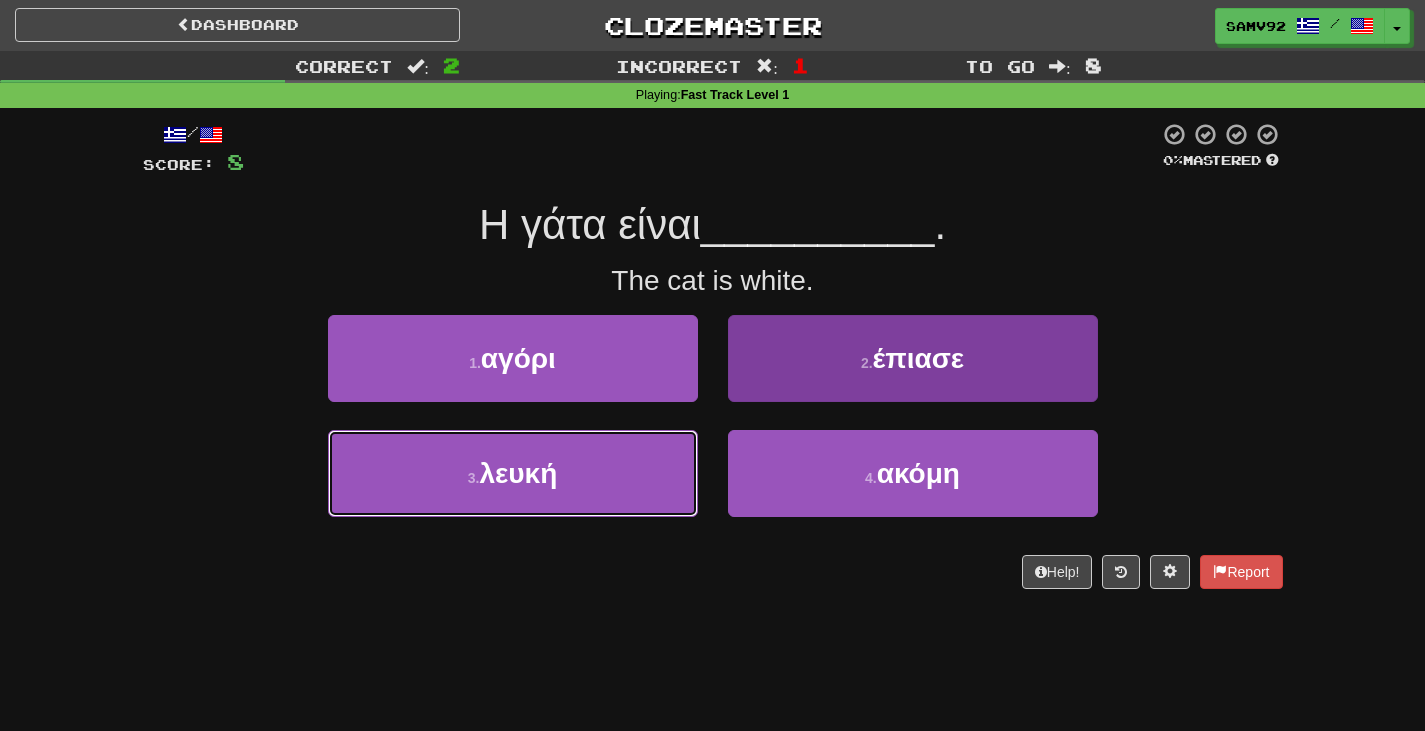 click on "3 .  λευκή" at bounding box center (513, 473) 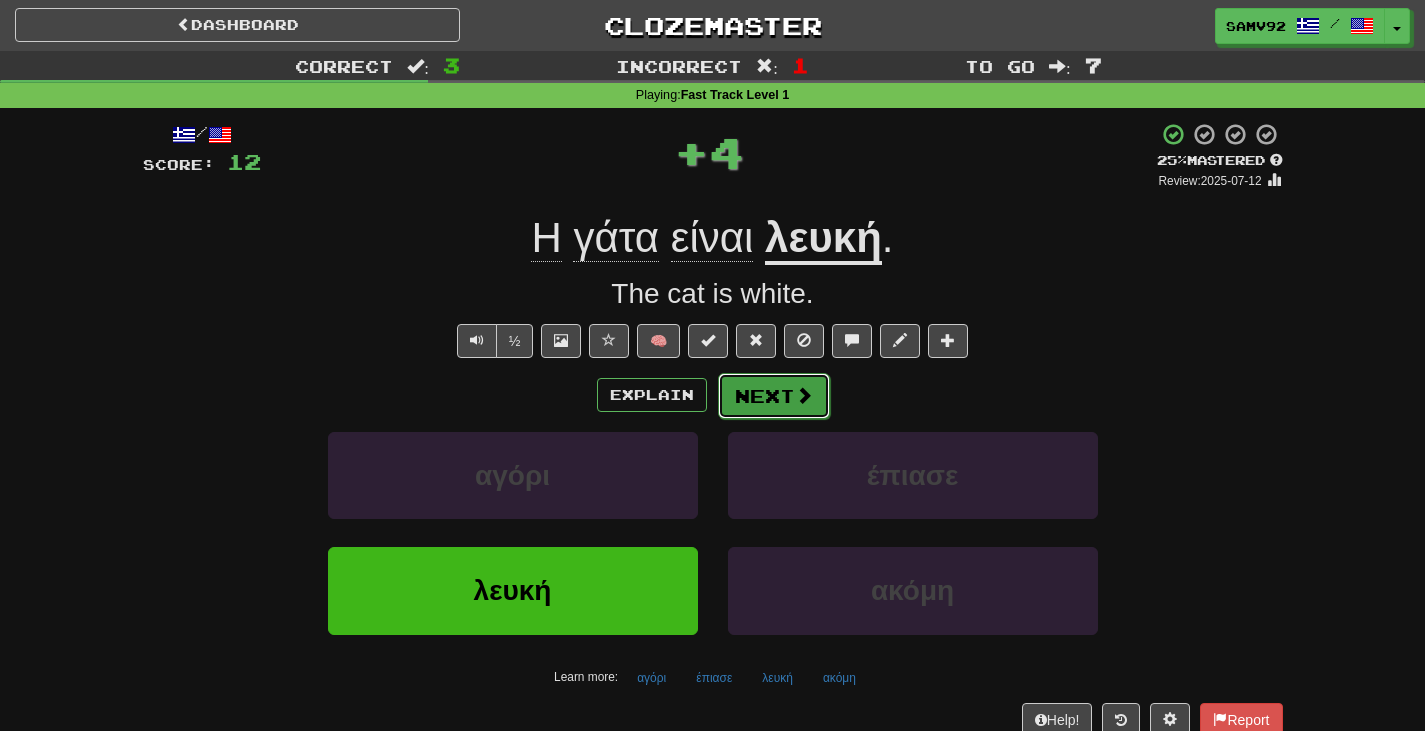 click on "Next" at bounding box center (774, 396) 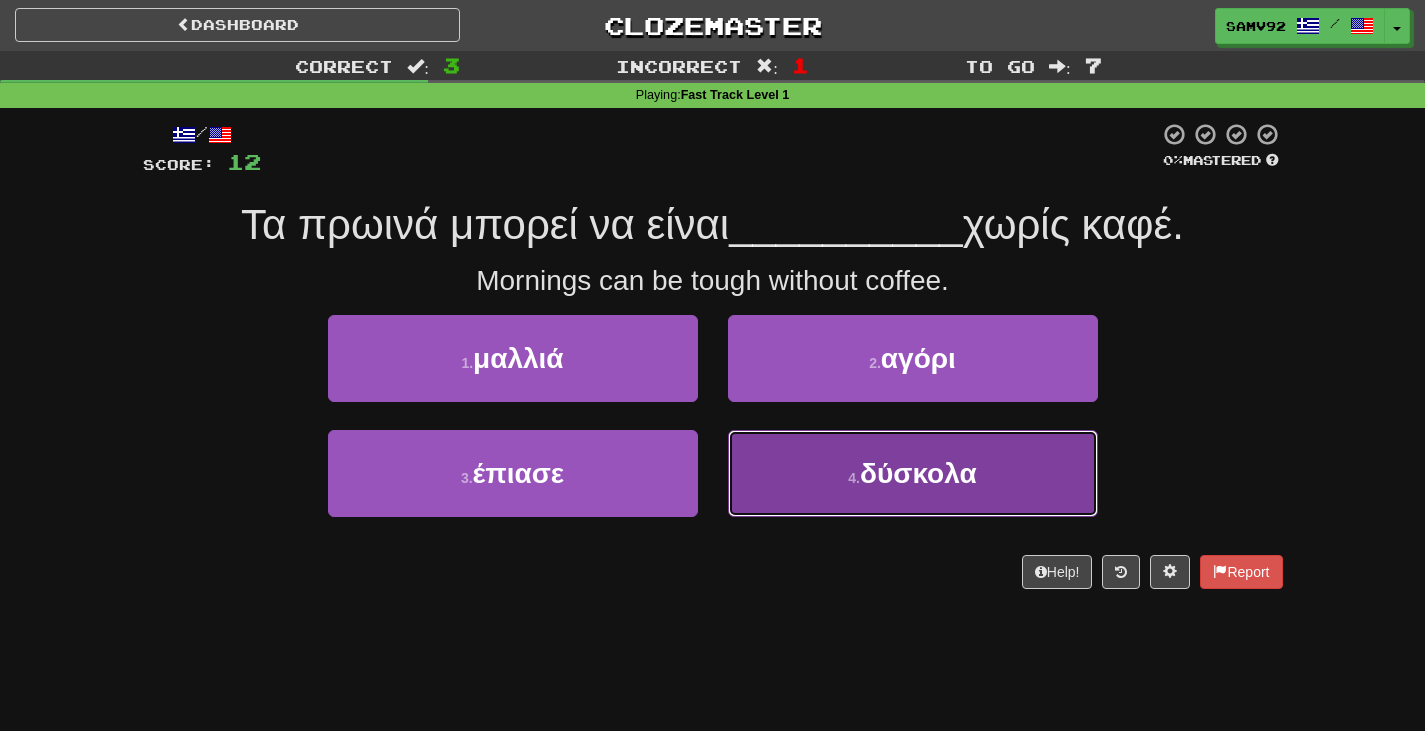 click on "4 .  δύσκολα" at bounding box center (913, 473) 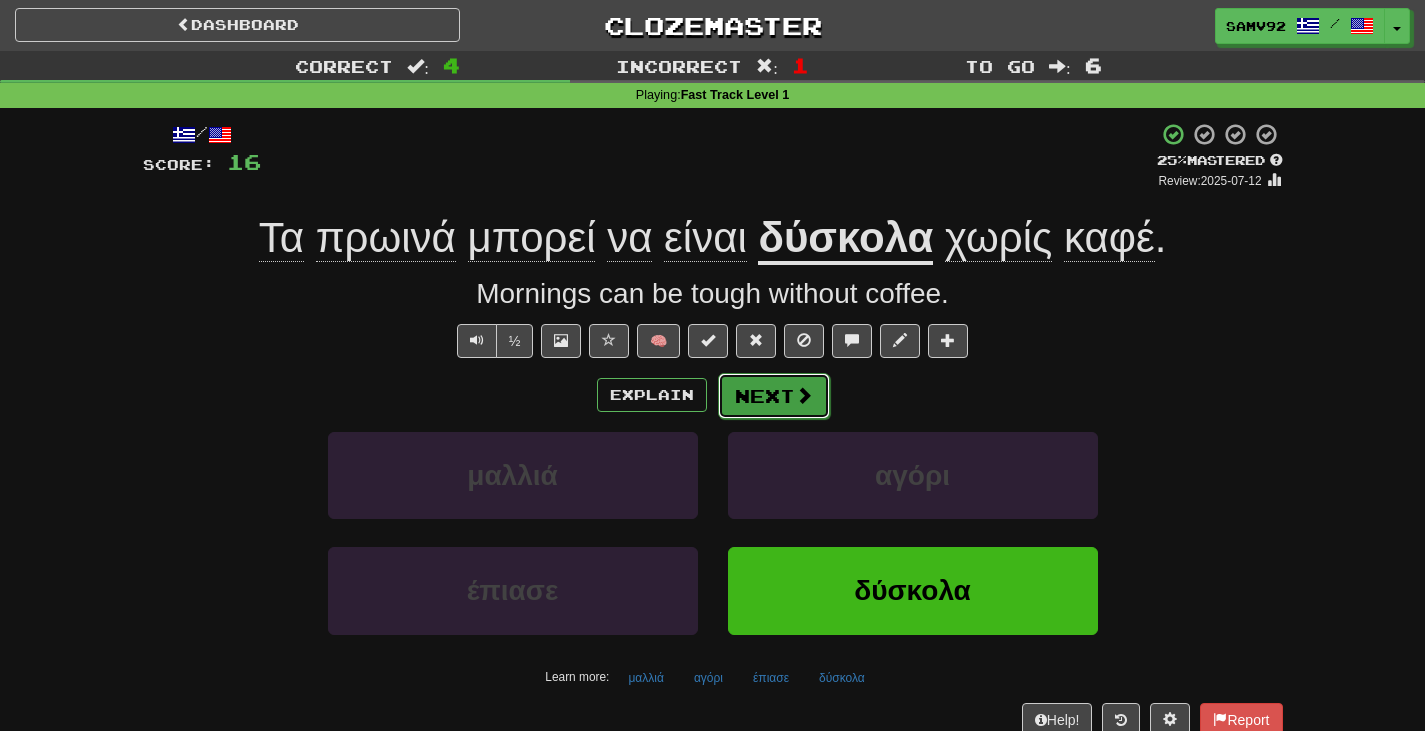 click on "Next" at bounding box center [774, 396] 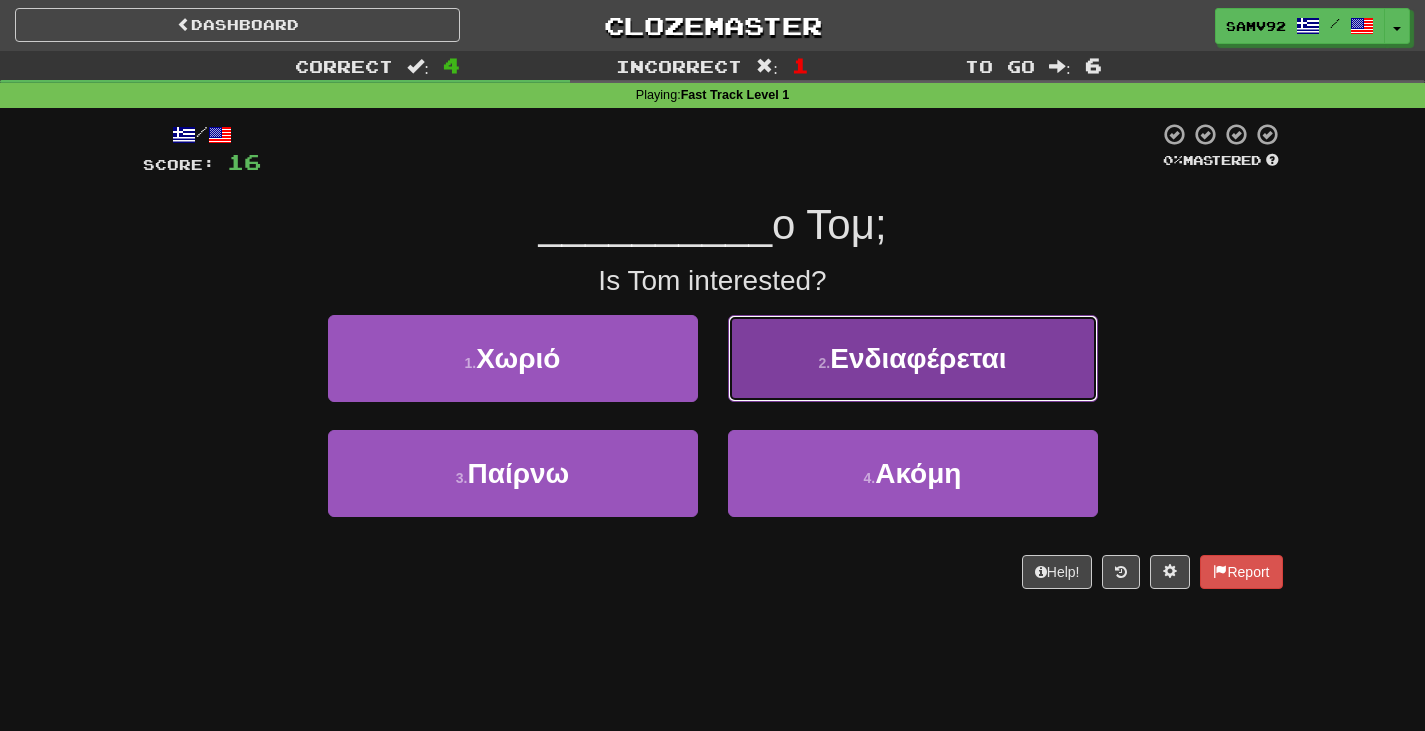click on "2 .  Ενδιαφέρεται" at bounding box center [913, 358] 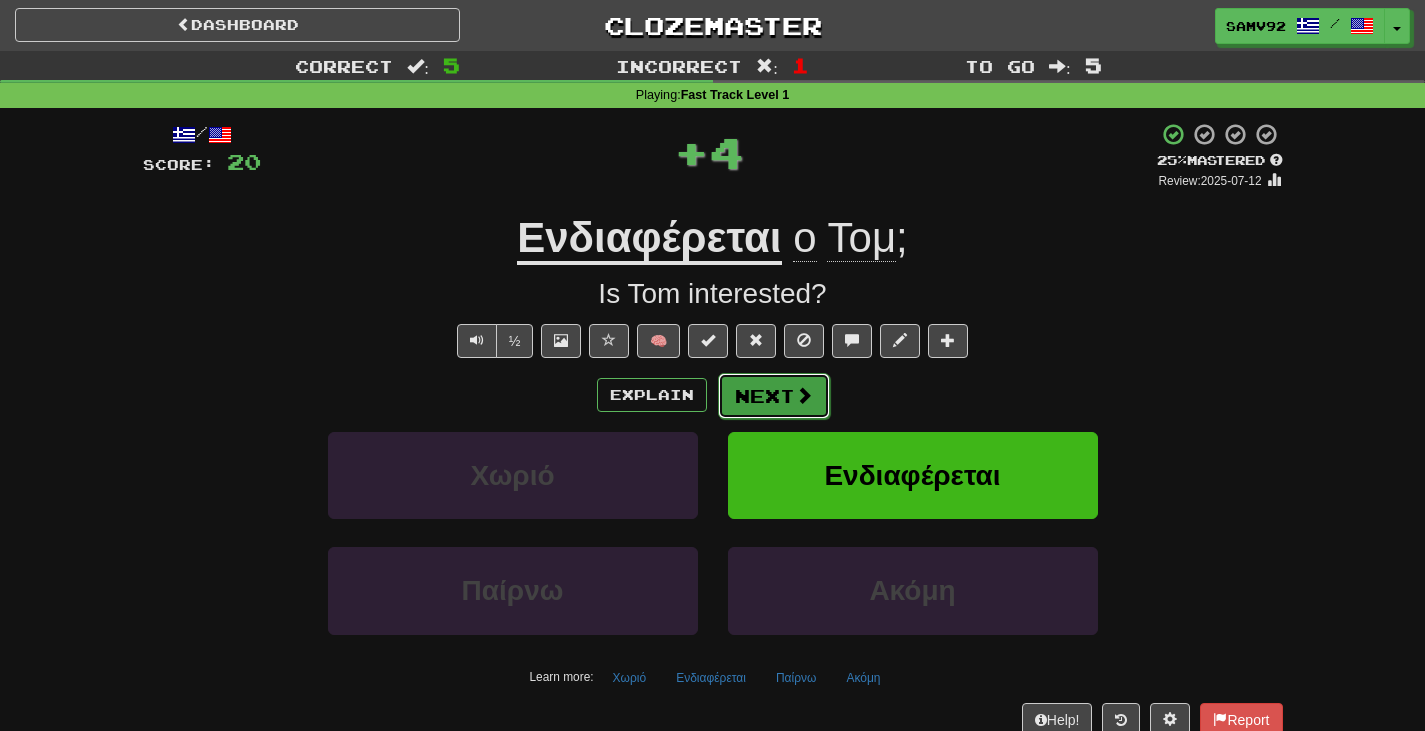 click on "Next" at bounding box center [774, 396] 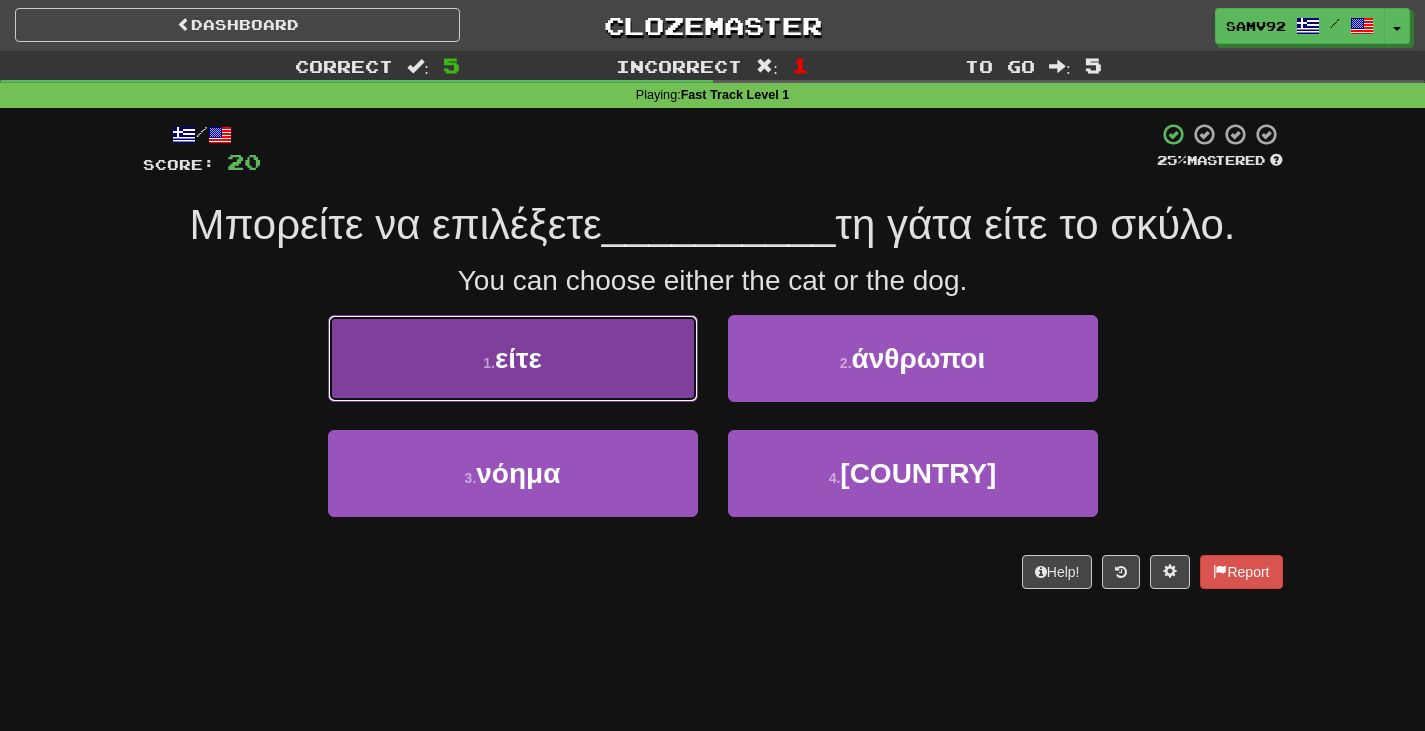 click on "1 .  είτε" at bounding box center (513, 358) 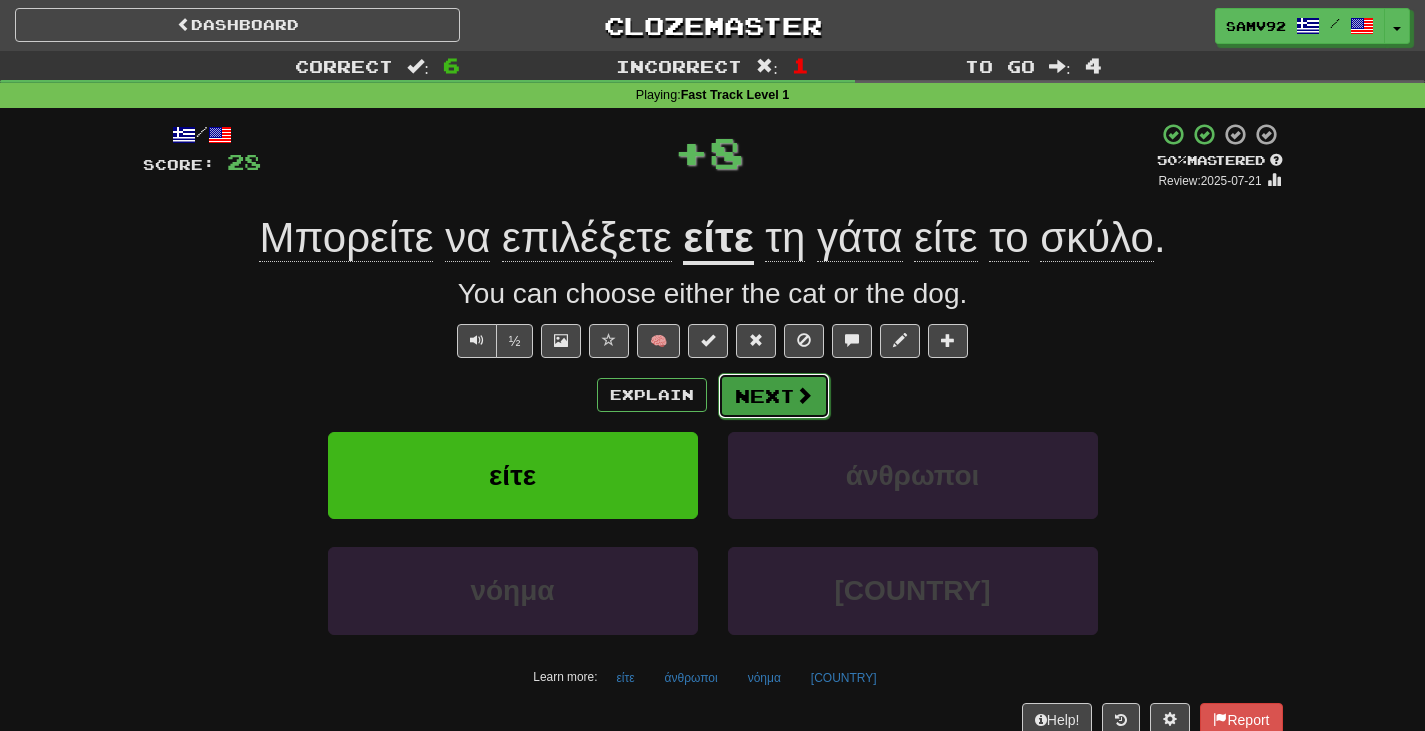 click on "Next" at bounding box center [774, 396] 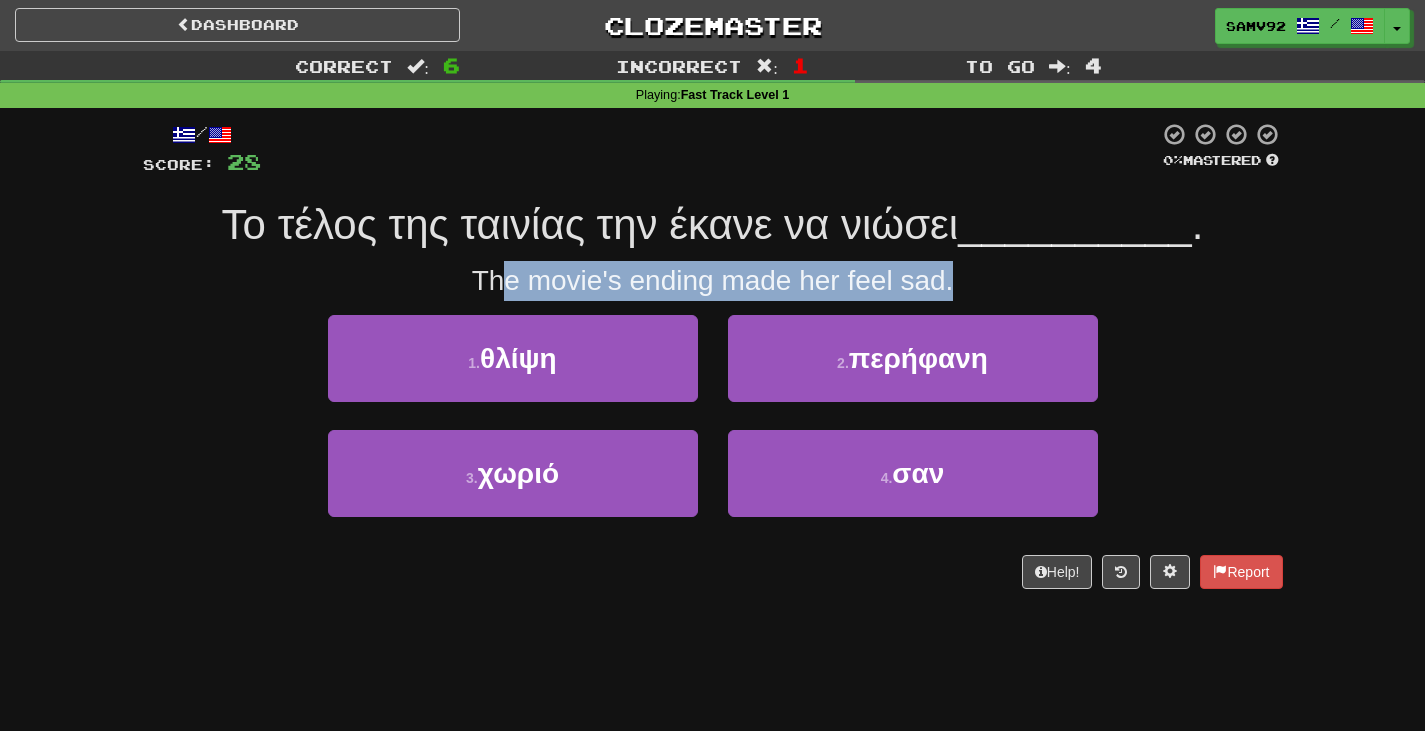 drag, startPoint x: 717, startPoint y: 292, endPoint x: 989, endPoint y: 293, distance: 272.00183 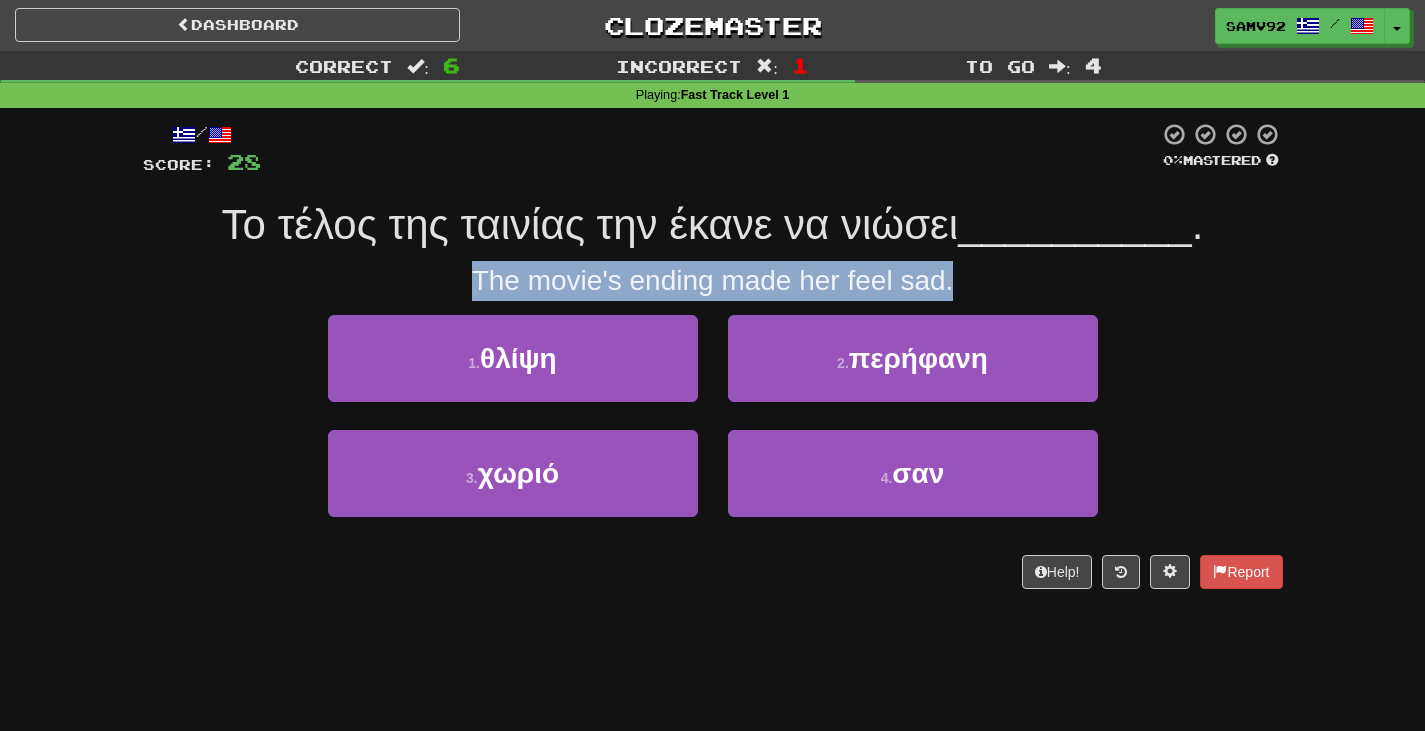 drag, startPoint x: 739, startPoint y: 286, endPoint x: 468, endPoint y: 286, distance: 271 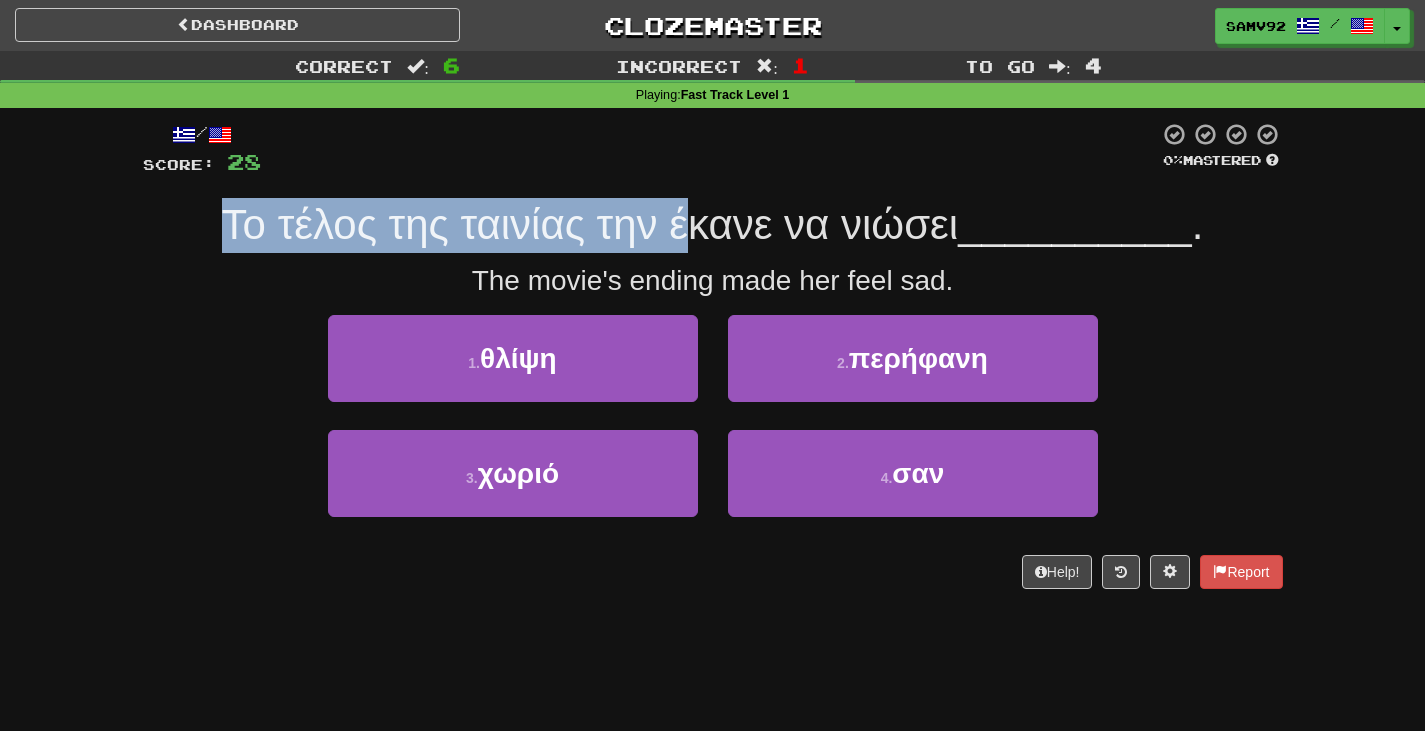 drag, startPoint x: 512, startPoint y: 230, endPoint x: 934, endPoint y: 233, distance: 422.01065 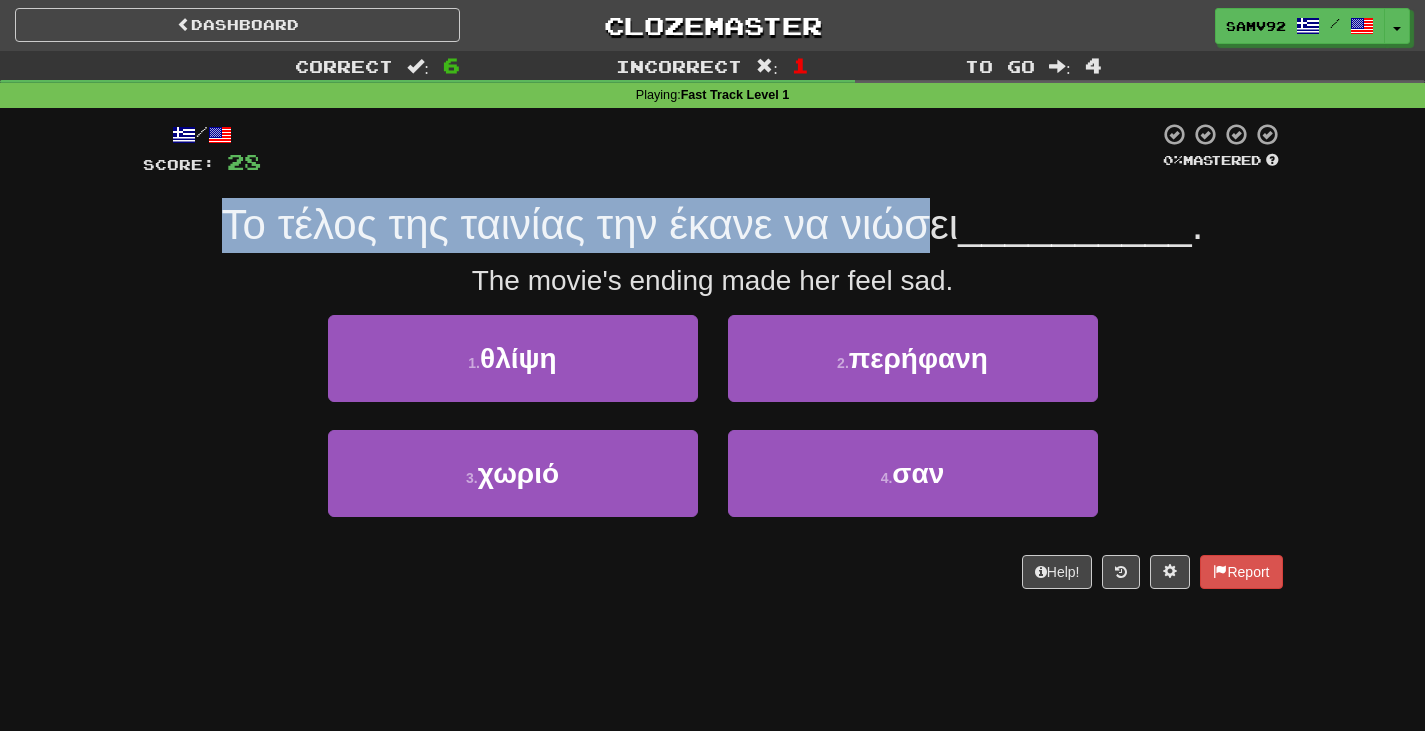 click on "/  Score:   28 0 %  Mastered Το τέλος της ταινίας την έκανε να νιώσει  __________ . The movie's ending made her feel sad. 1 .  θλίψη 2 .  περήφανη 3 .  χωριό 4 .  σαν  Help!  Report" at bounding box center (713, 355) 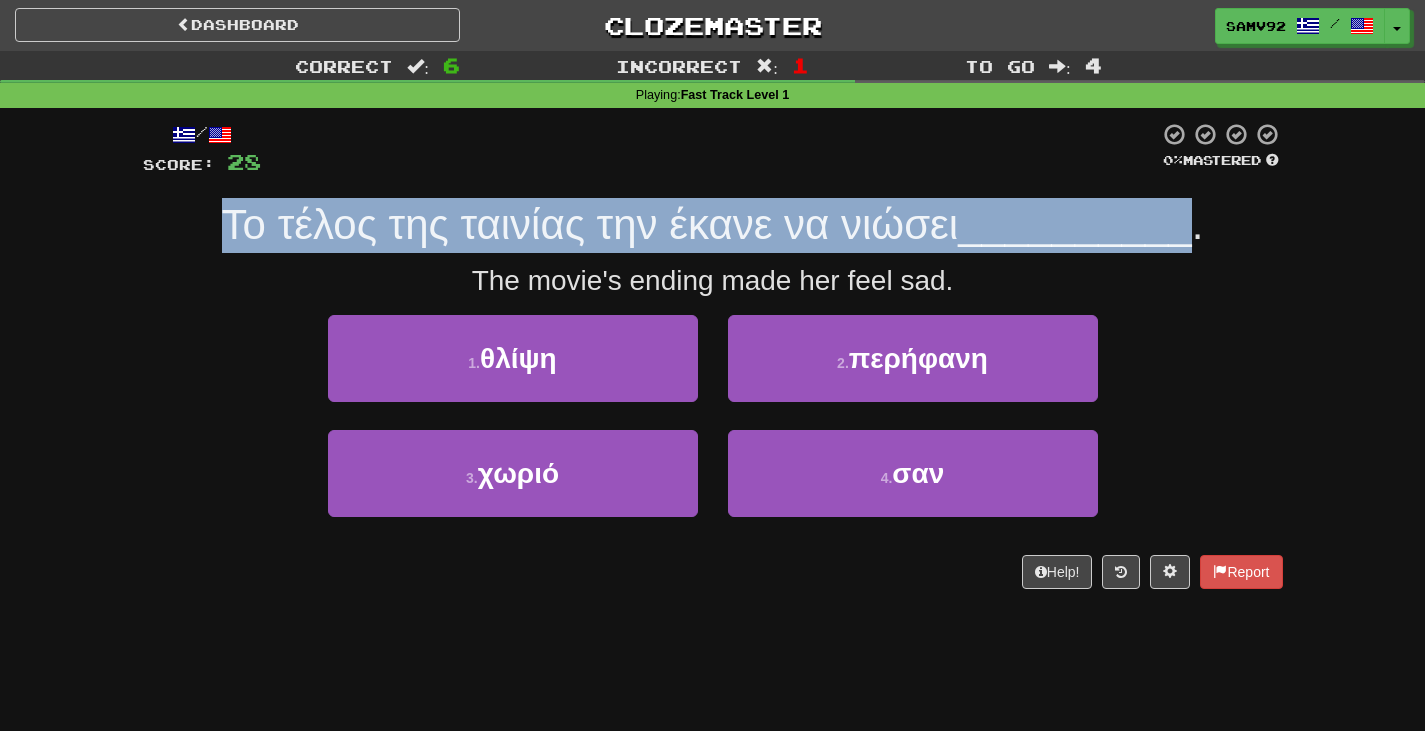 drag, startPoint x: 224, startPoint y: 233, endPoint x: 1196, endPoint y: 239, distance: 972.0185 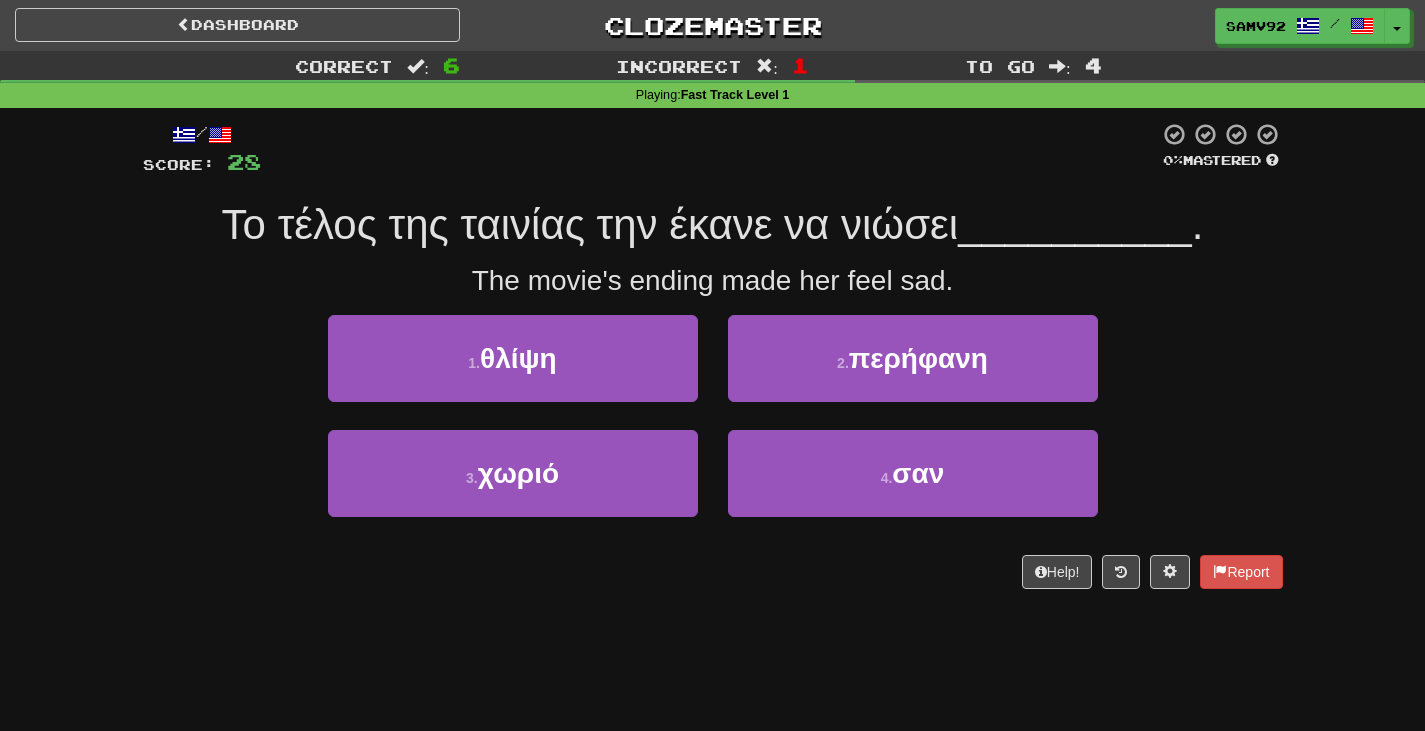 click on "Το τέλος της ταινίας την έκανε να νιώσει  __________ ." at bounding box center (713, 225) 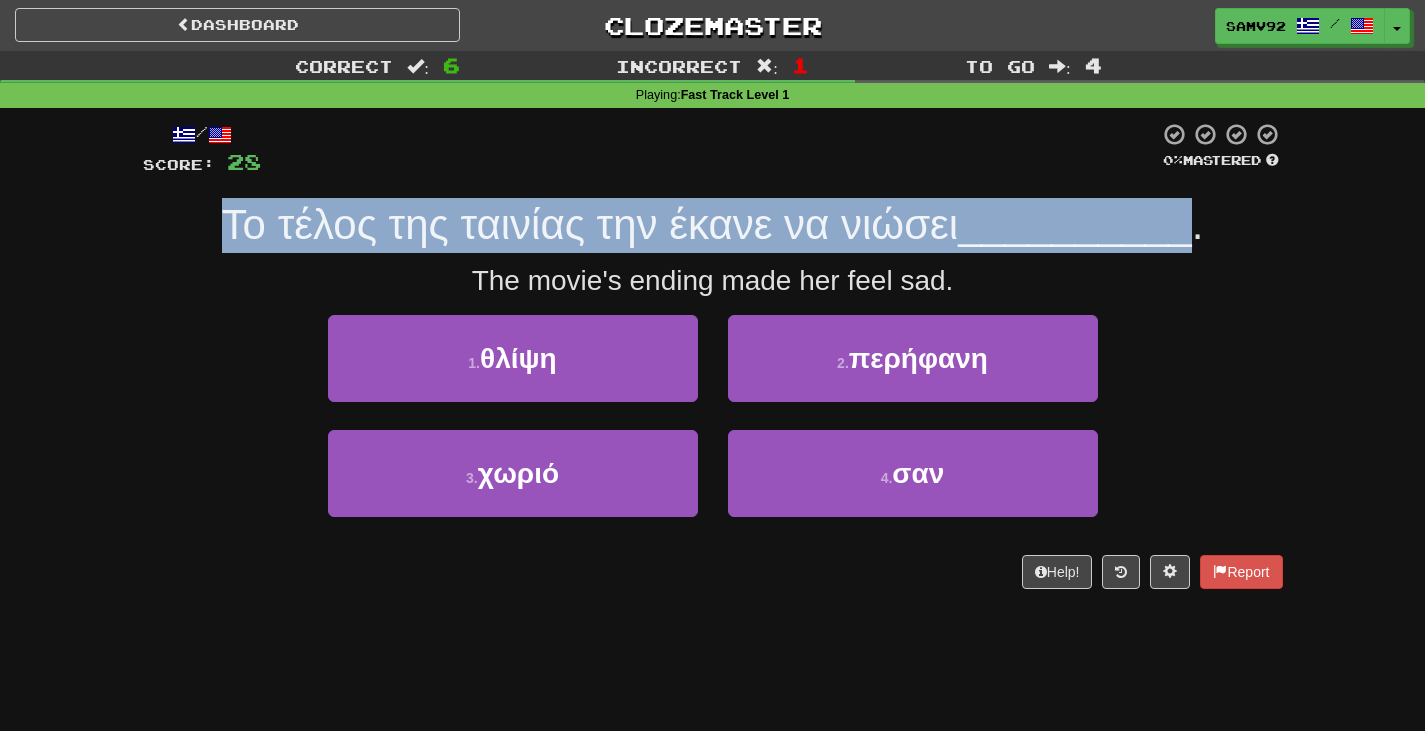 drag, startPoint x: 1100, startPoint y: 239, endPoint x: 220, endPoint y: 239, distance: 880 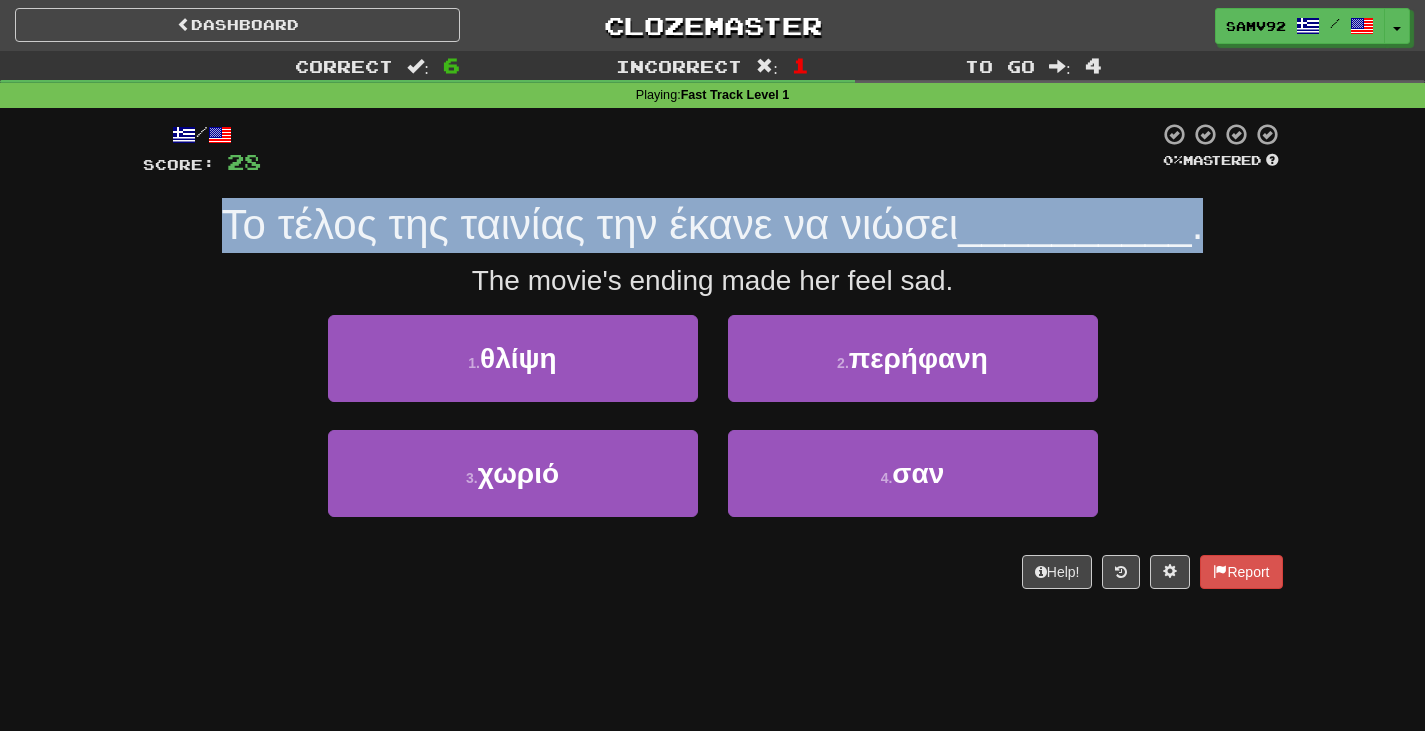 drag, startPoint x: 361, startPoint y: 236, endPoint x: 1217, endPoint y: 233, distance: 856.00525 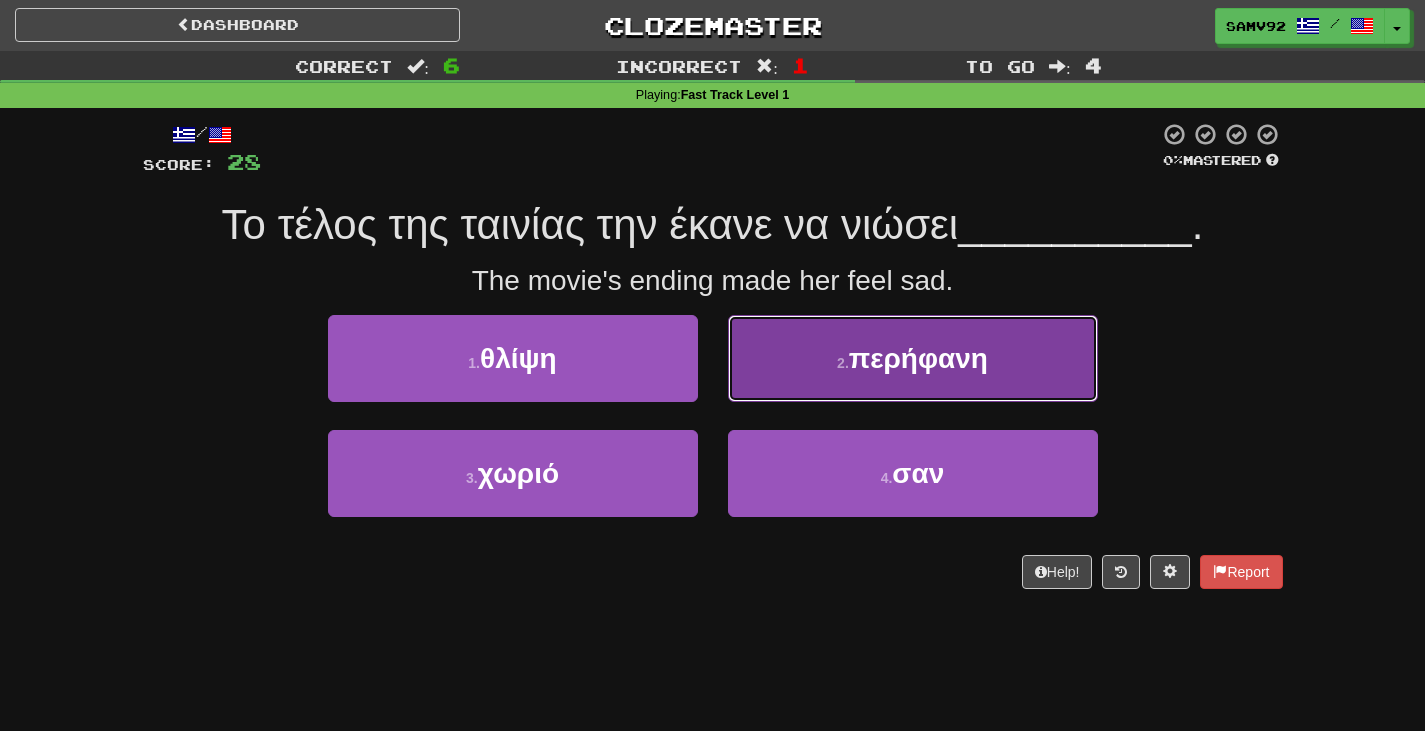 click on "2 .  περήφανη" at bounding box center [913, 358] 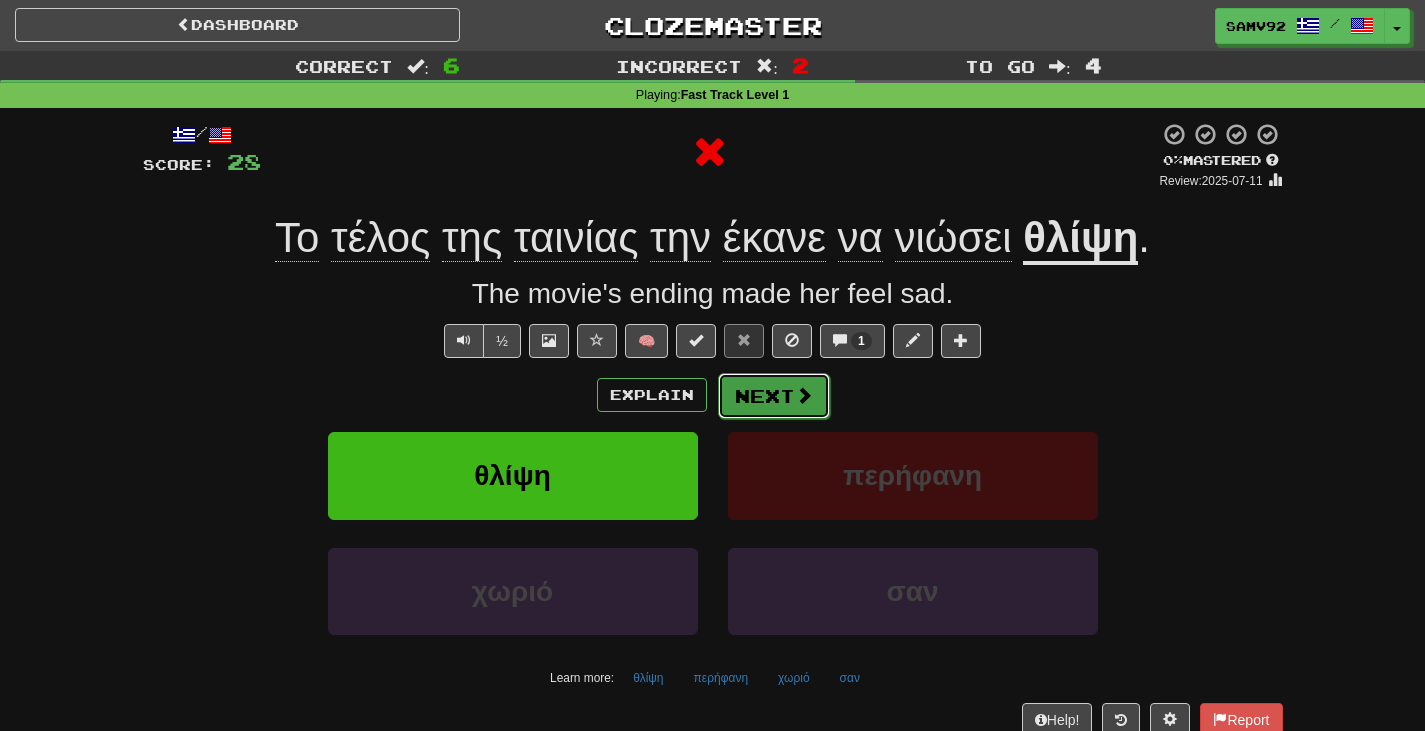 click on "Next" at bounding box center (774, 396) 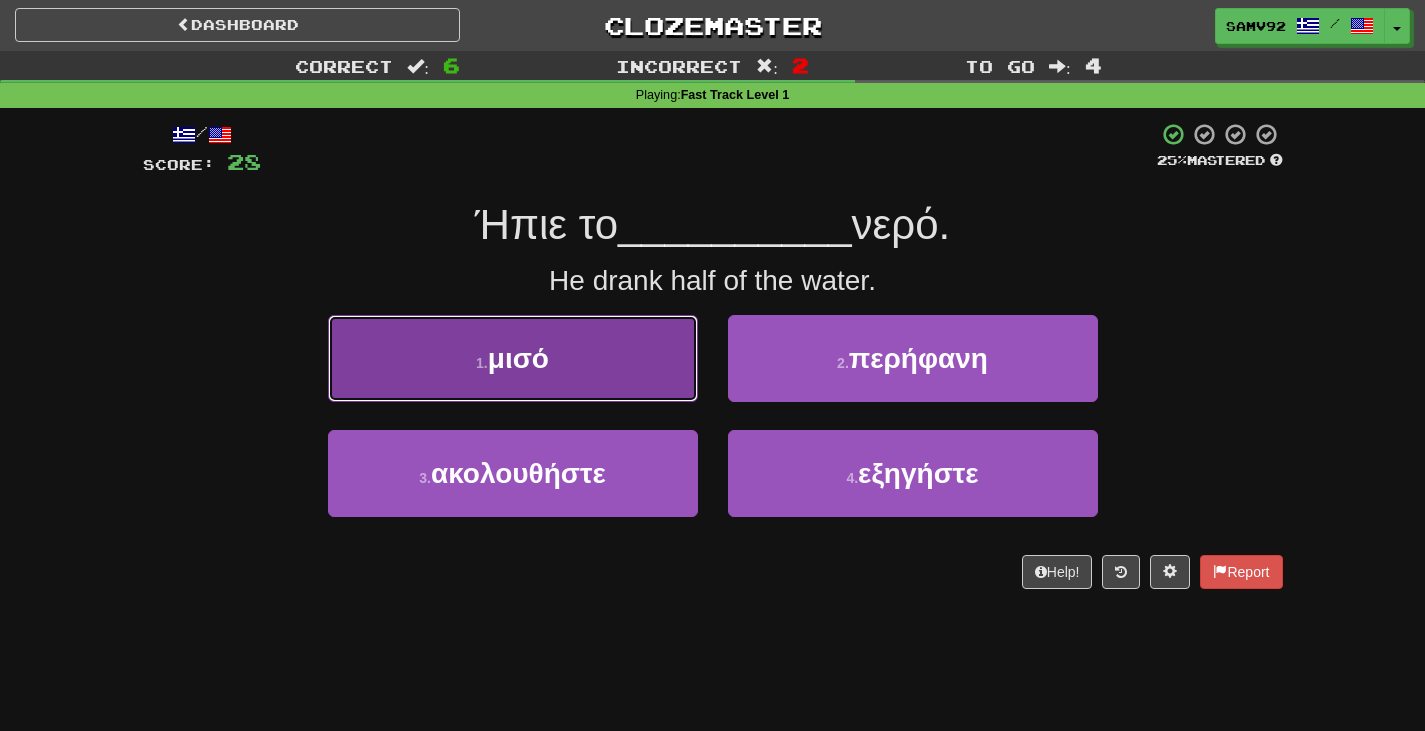 click on "1 .  μισό" at bounding box center (513, 358) 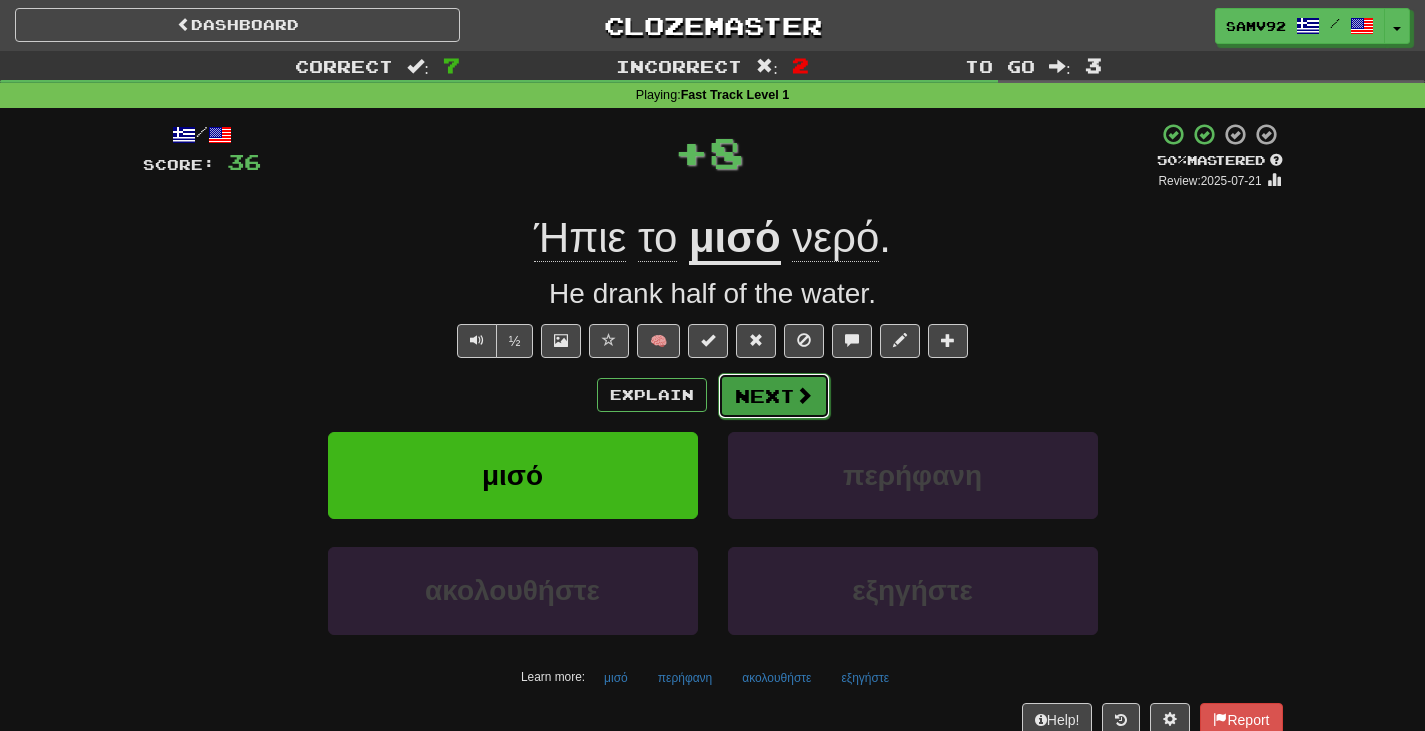 click on "Next" at bounding box center [774, 396] 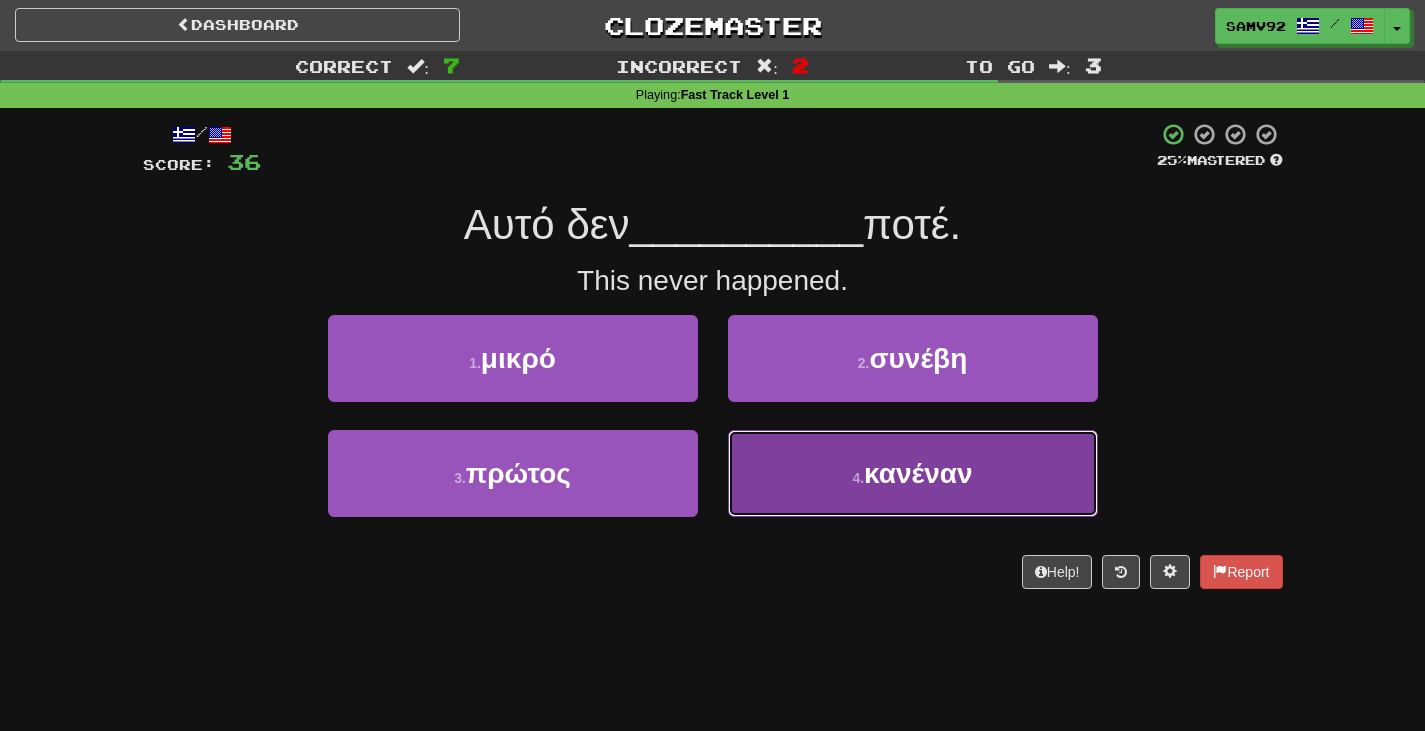 click on "4 .  κανέναν" at bounding box center (913, 473) 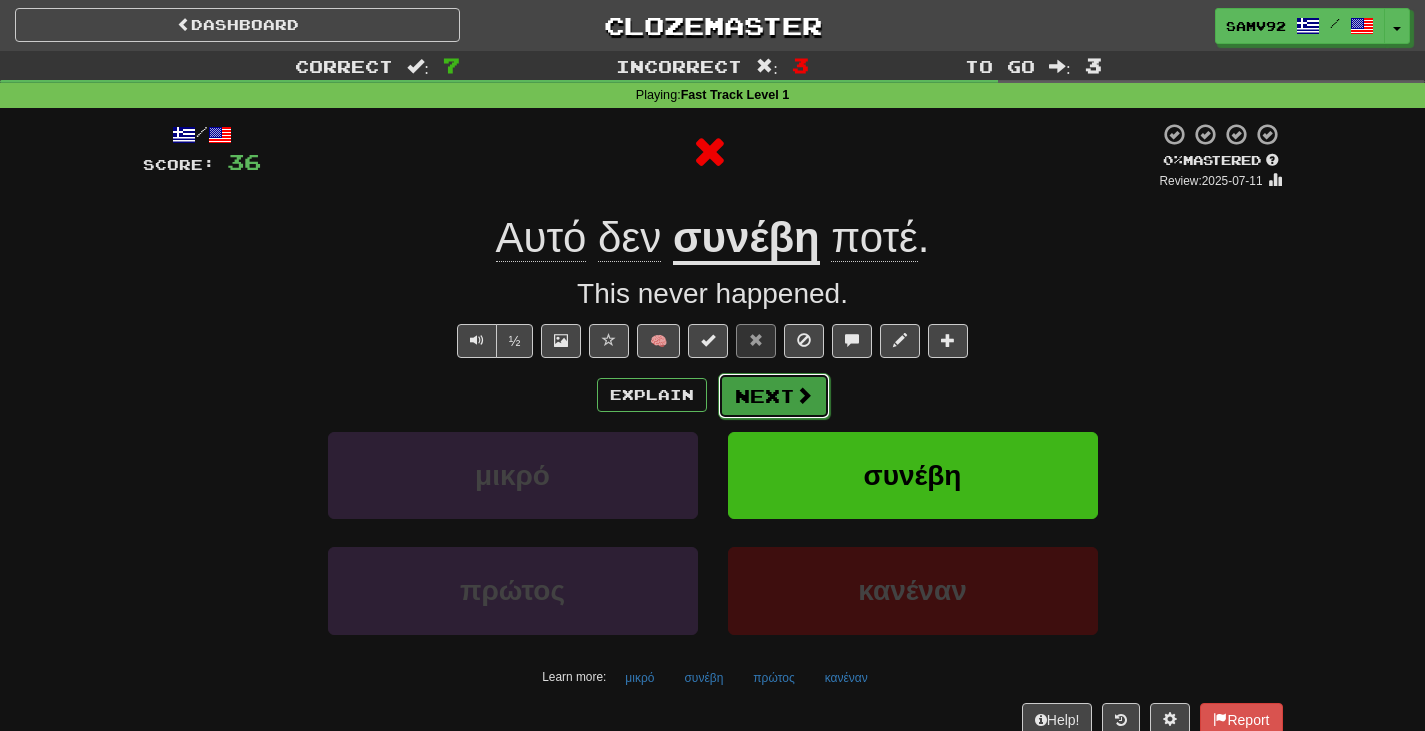 click on "Next" at bounding box center [774, 396] 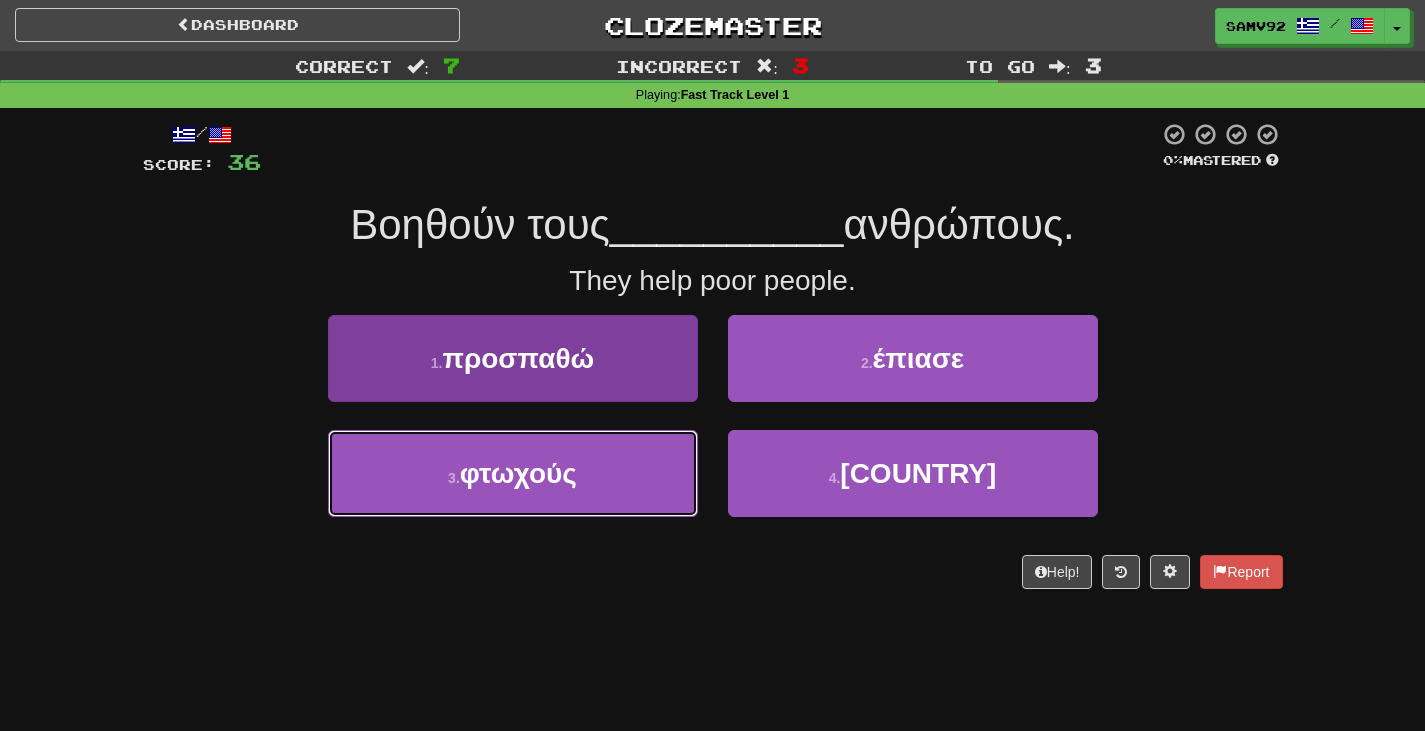 click on "3 .  φτωχούς" at bounding box center [513, 473] 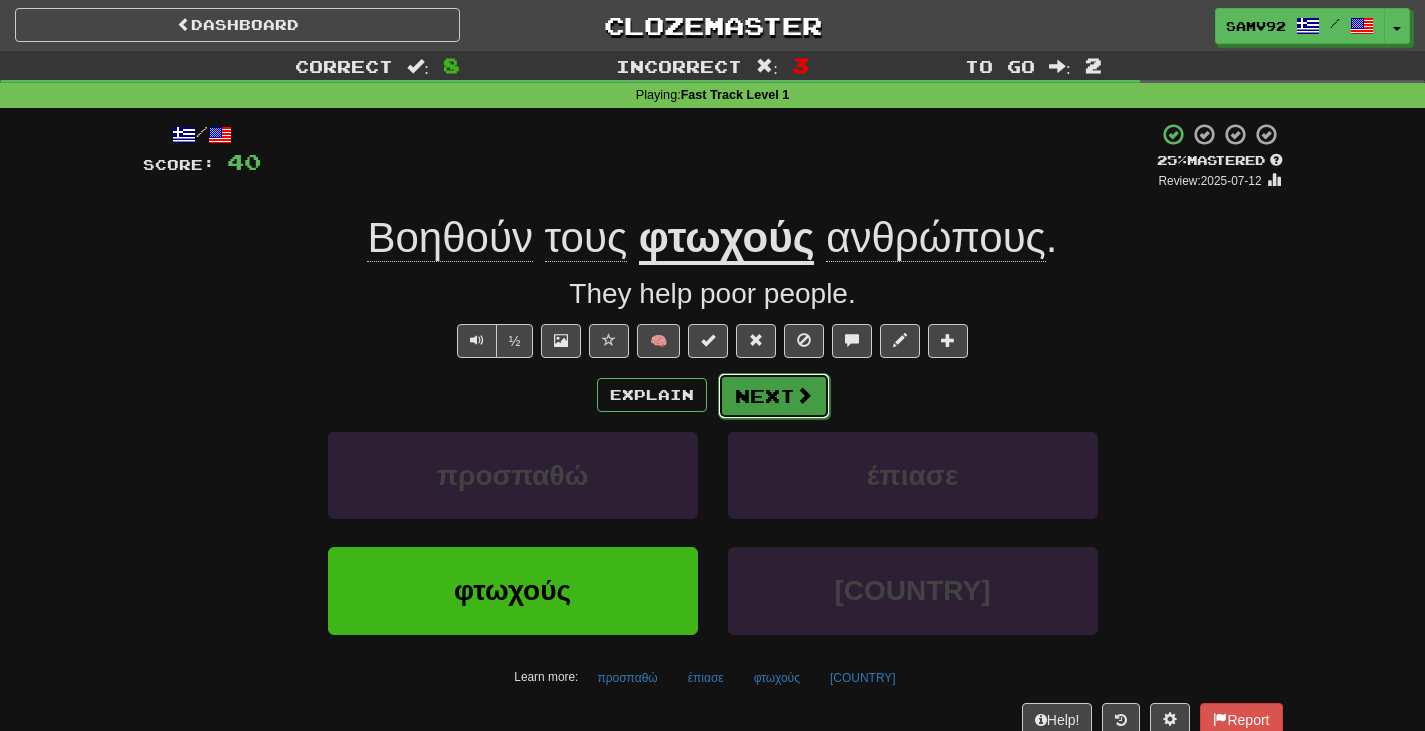 click on "Next" at bounding box center (774, 396) 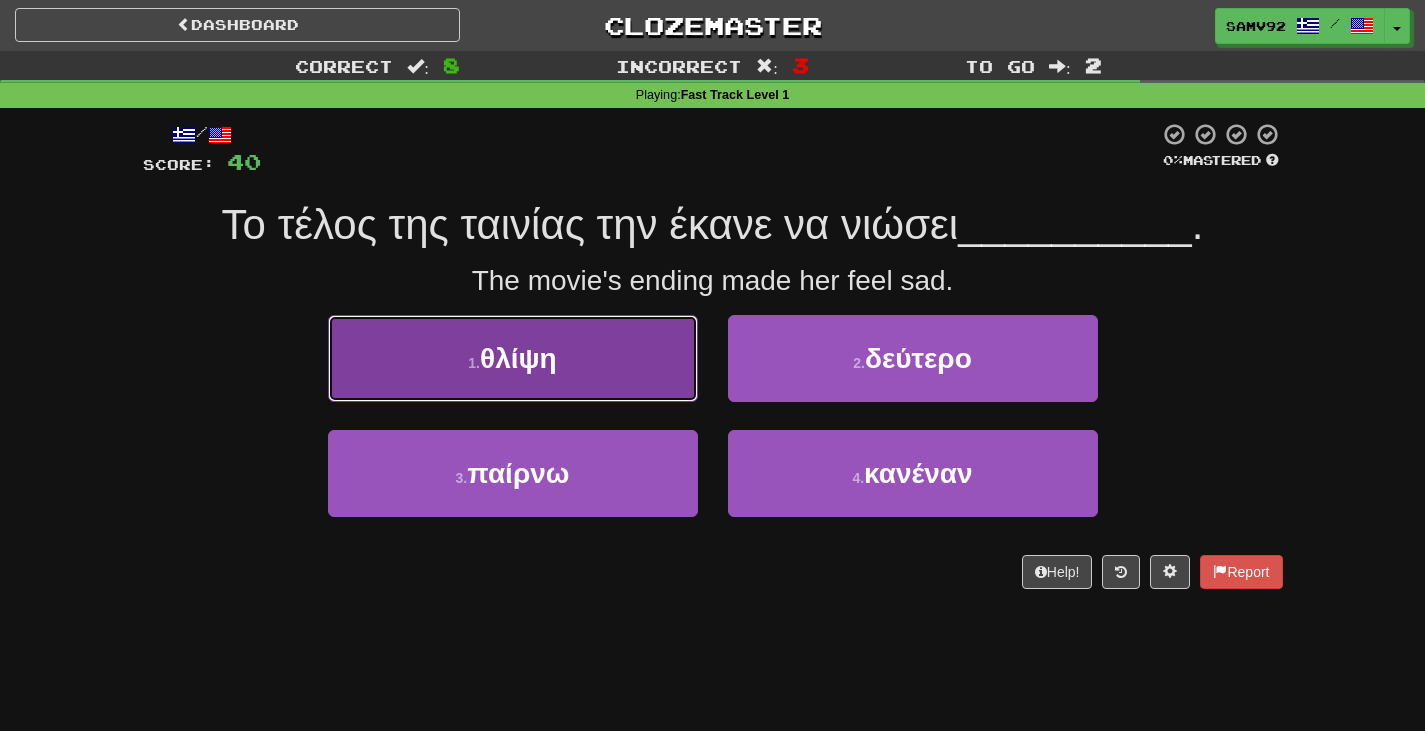 click on "1 .  θλίψη" at bounding box center [513, 358] 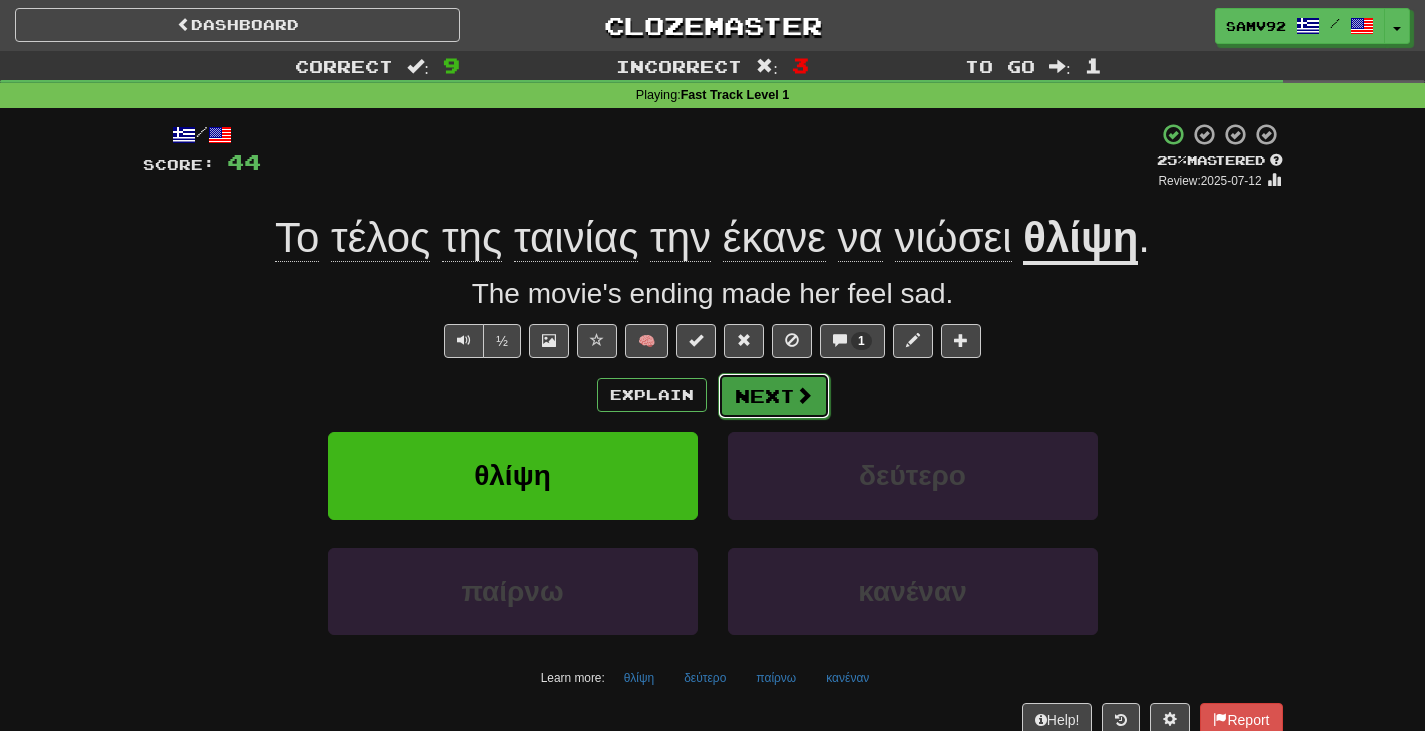 click on "Next" at bounding box center [774, 396] 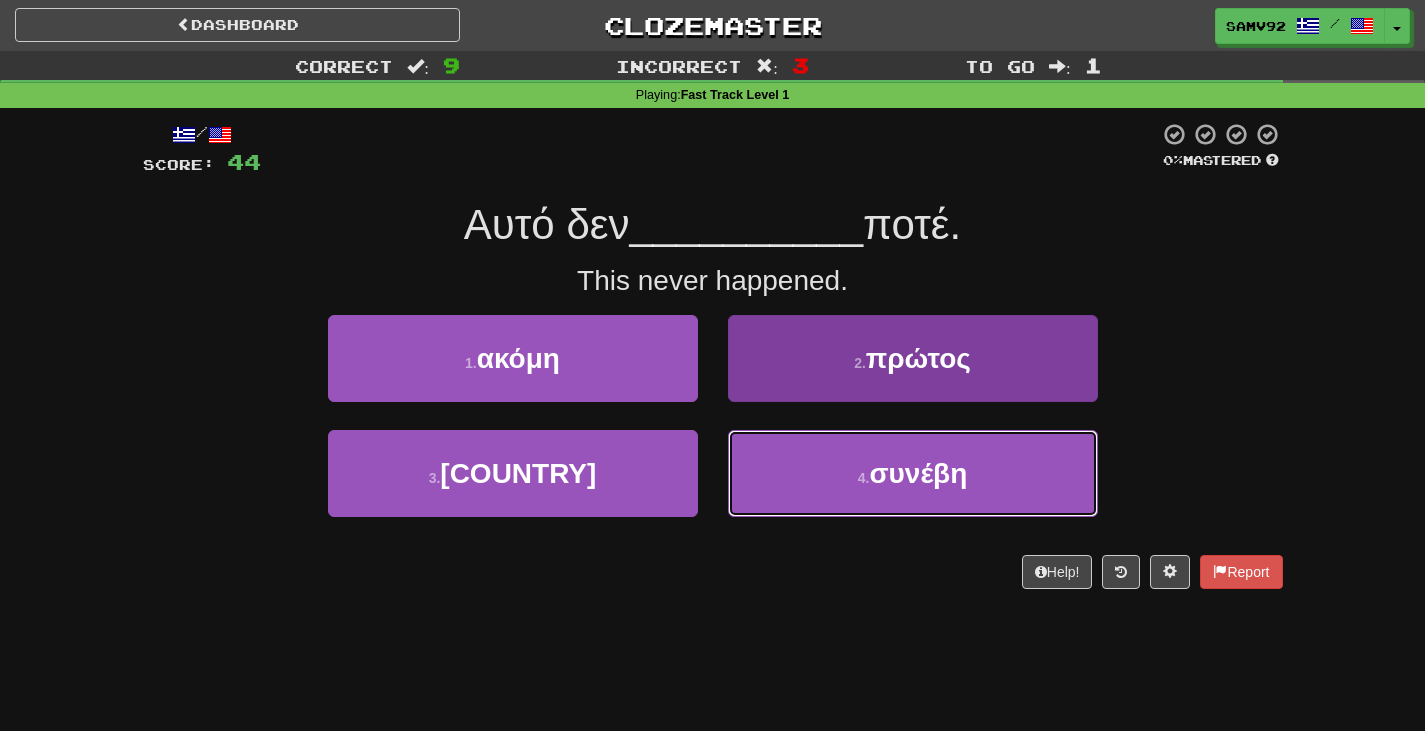 drag, startPoint x: 782, startPoint y: 472, endPoint x: 770, endPoint y: 465, distance: 13.892444 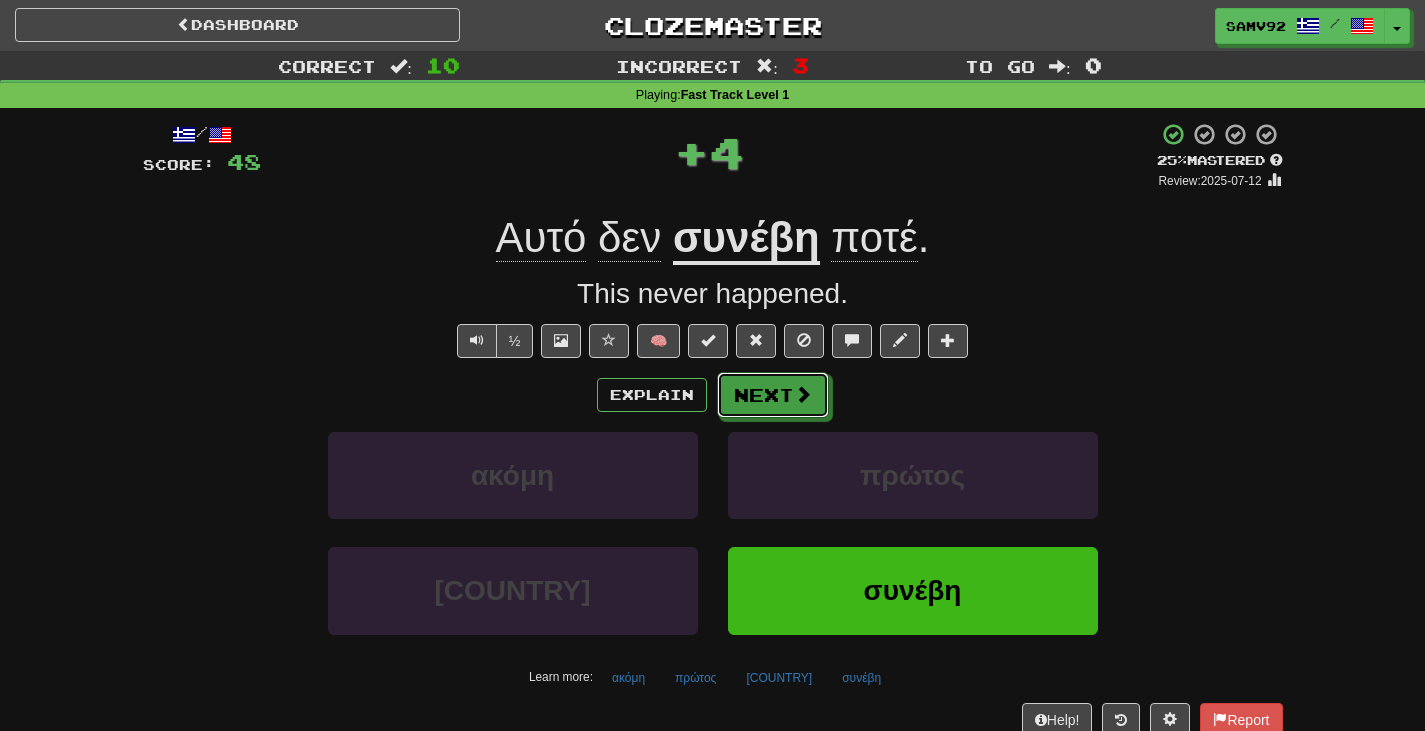 click on "Next" at bounding box center [773, 395] 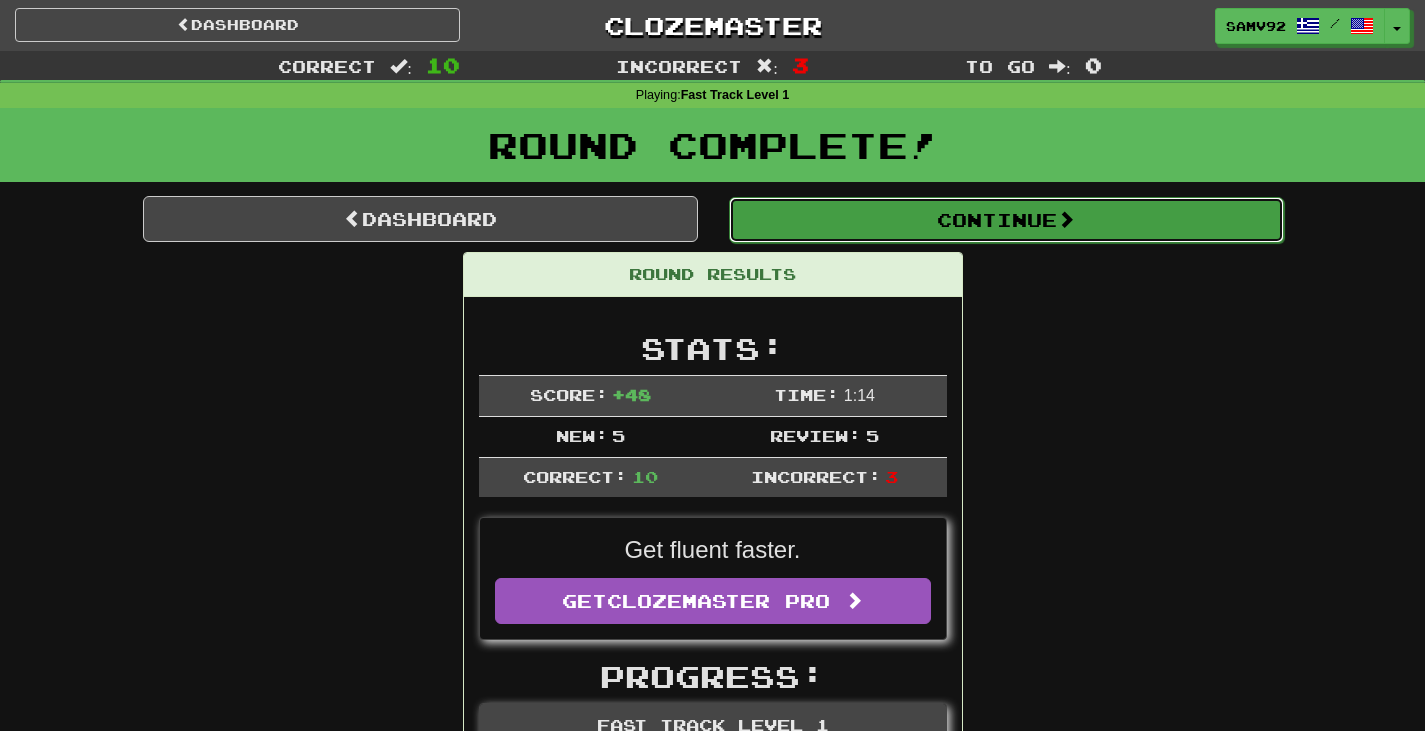 click on "Continue" at bounding box center (1006, 220) 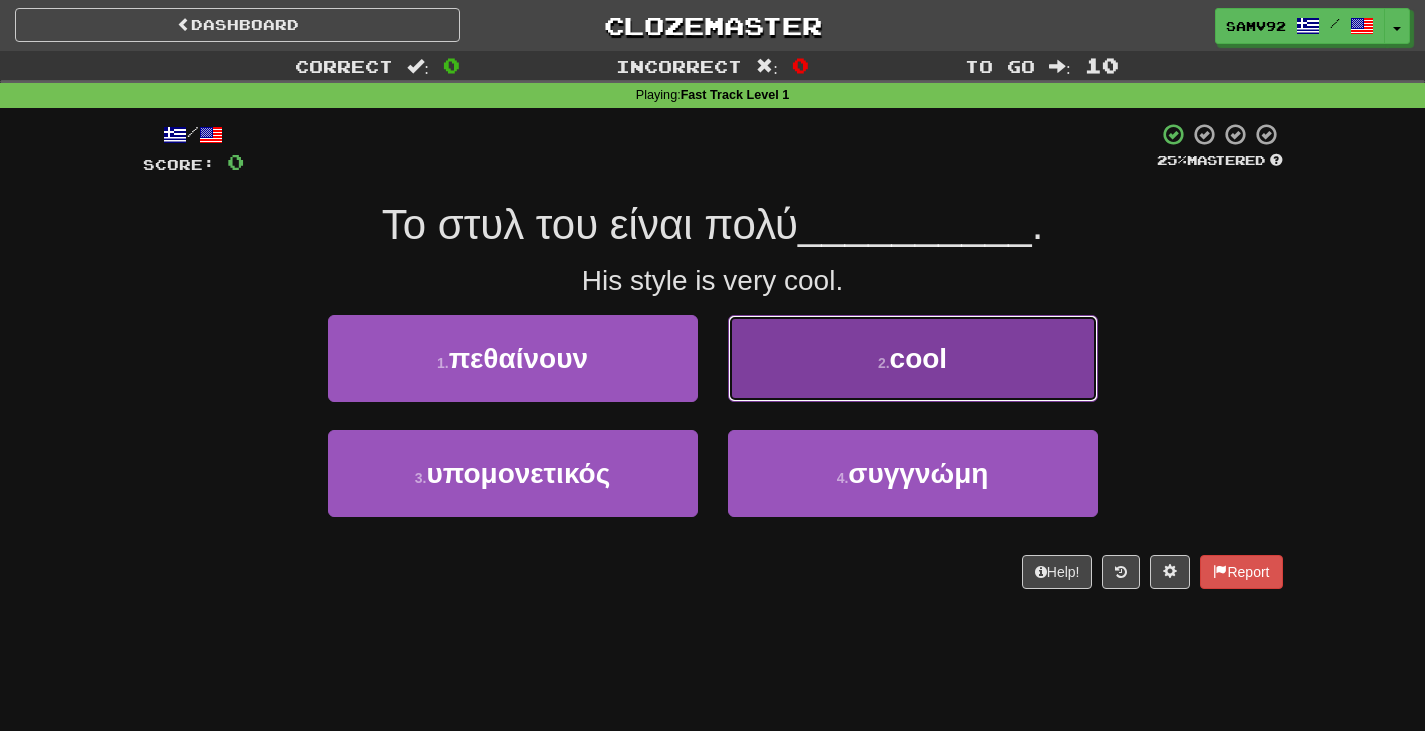 click on "2 .  cool" at bounding box center (913, 358) 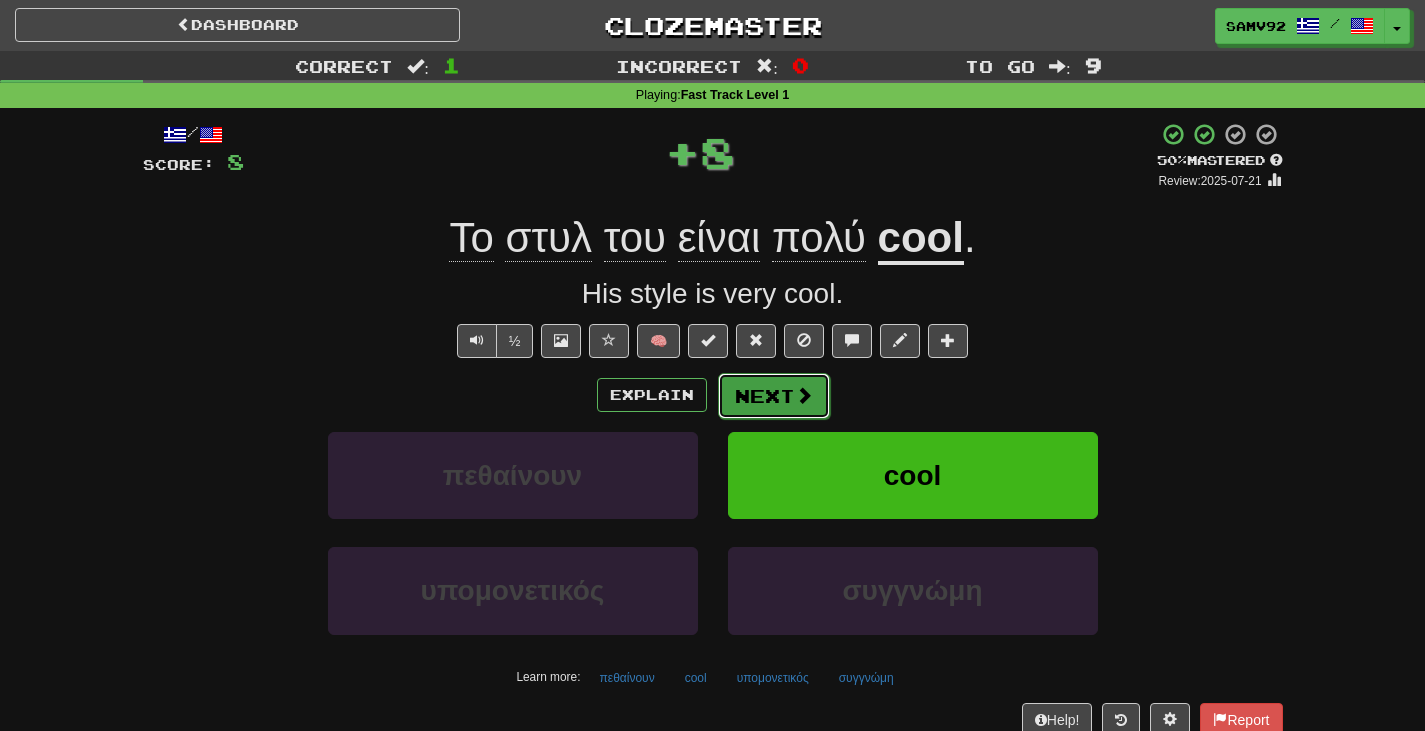 click at bounding box center (804, 395) 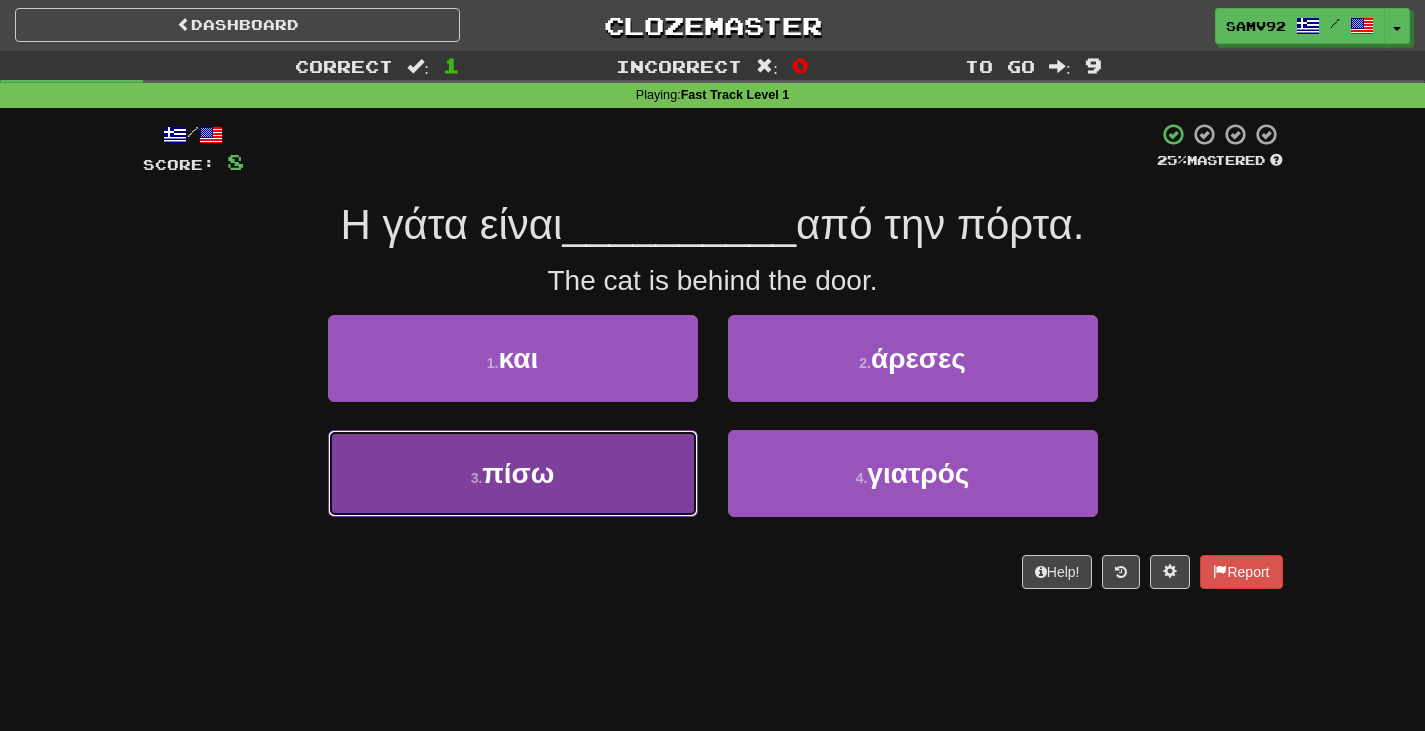 drag, startPoint x: 689, startPoint y: 452, endPoint x: 676, endPoint y: 458, distance: 14.3178215 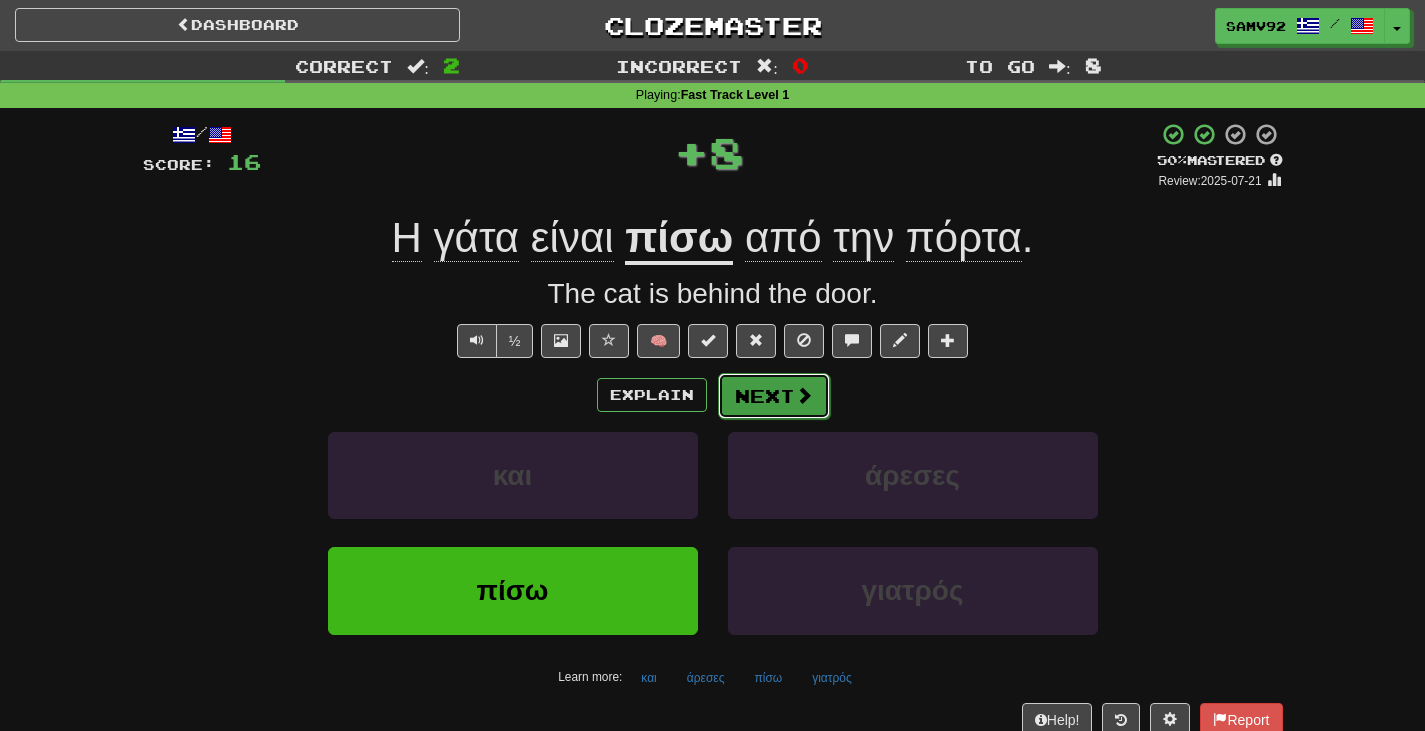 click on "Next" at bounding box center (774, 396) 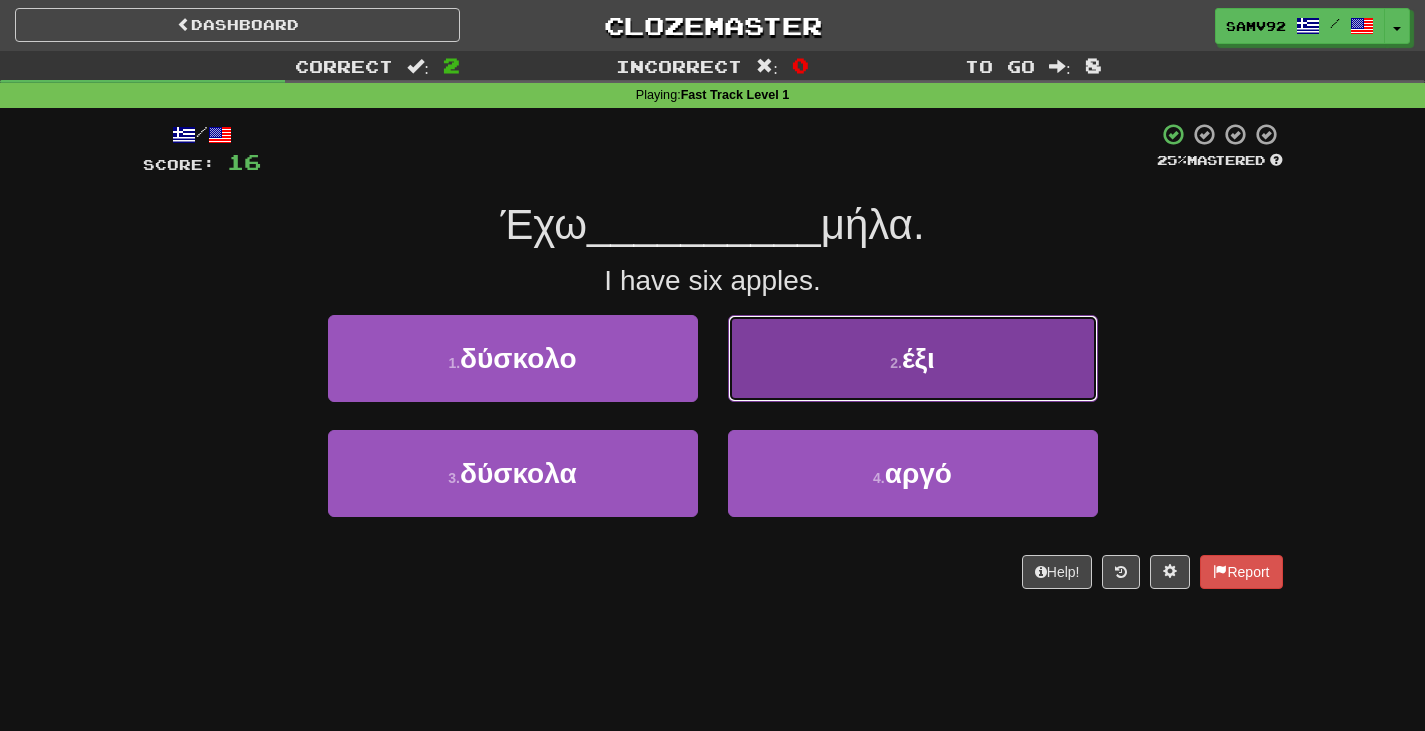 click on "2 .  έξι" at bounding box center [913, 358] 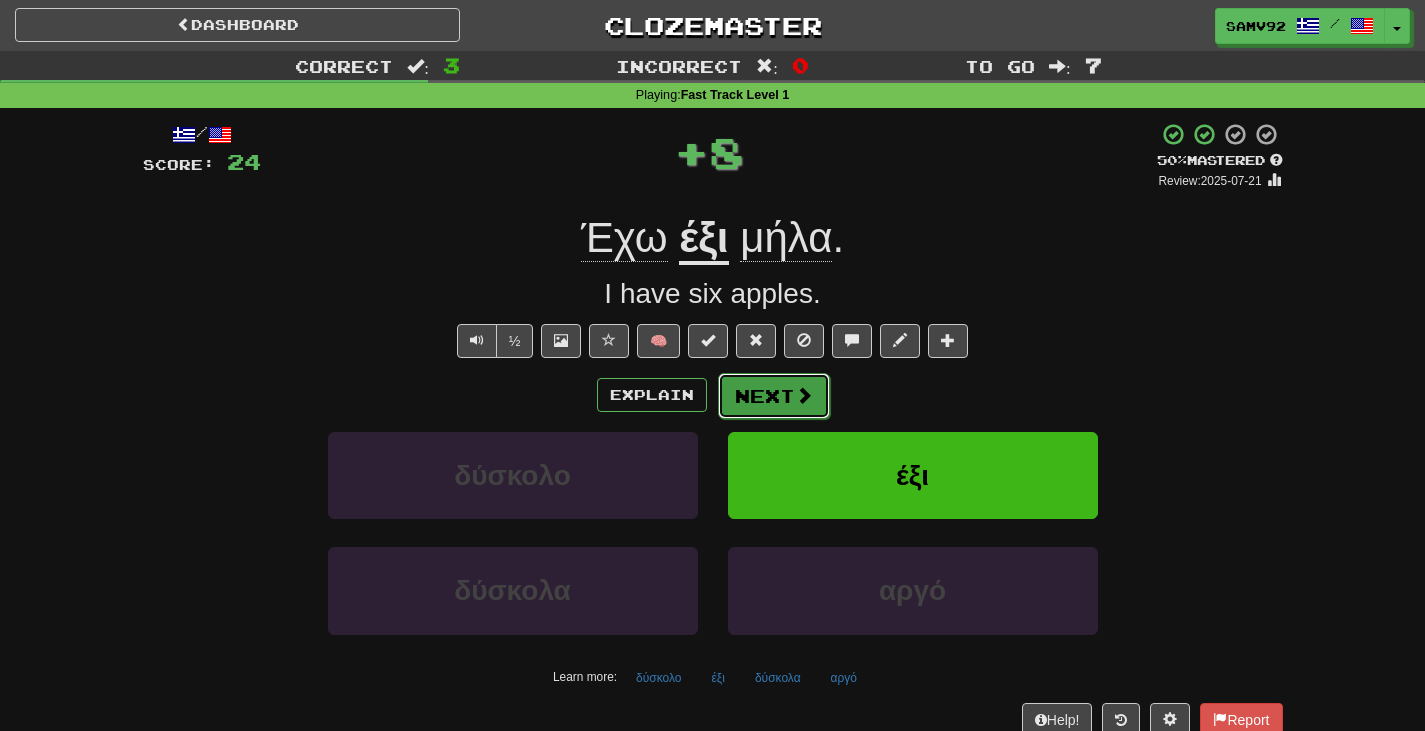click on "Next" at bounding box center [774, 396] 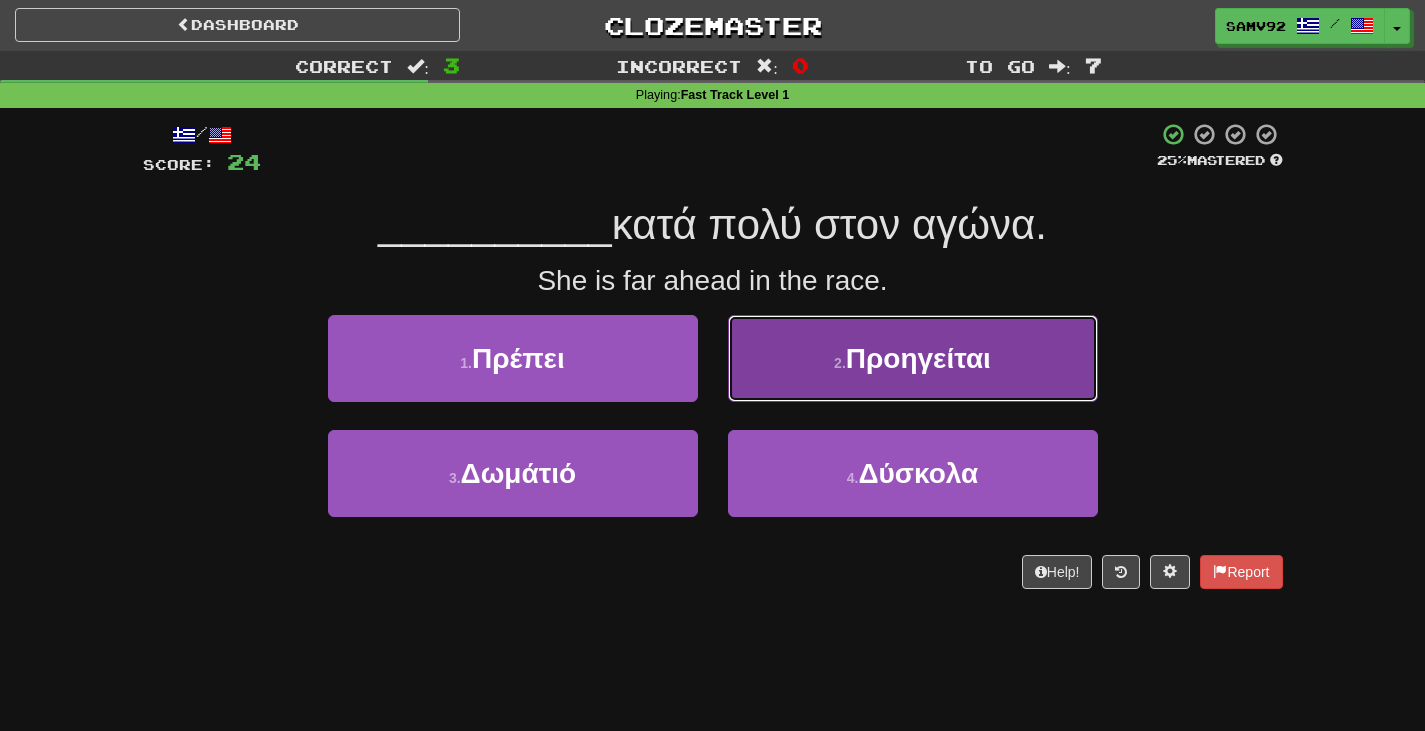 click on "2 .  Προηγείται" at bounding box center (913, 358) 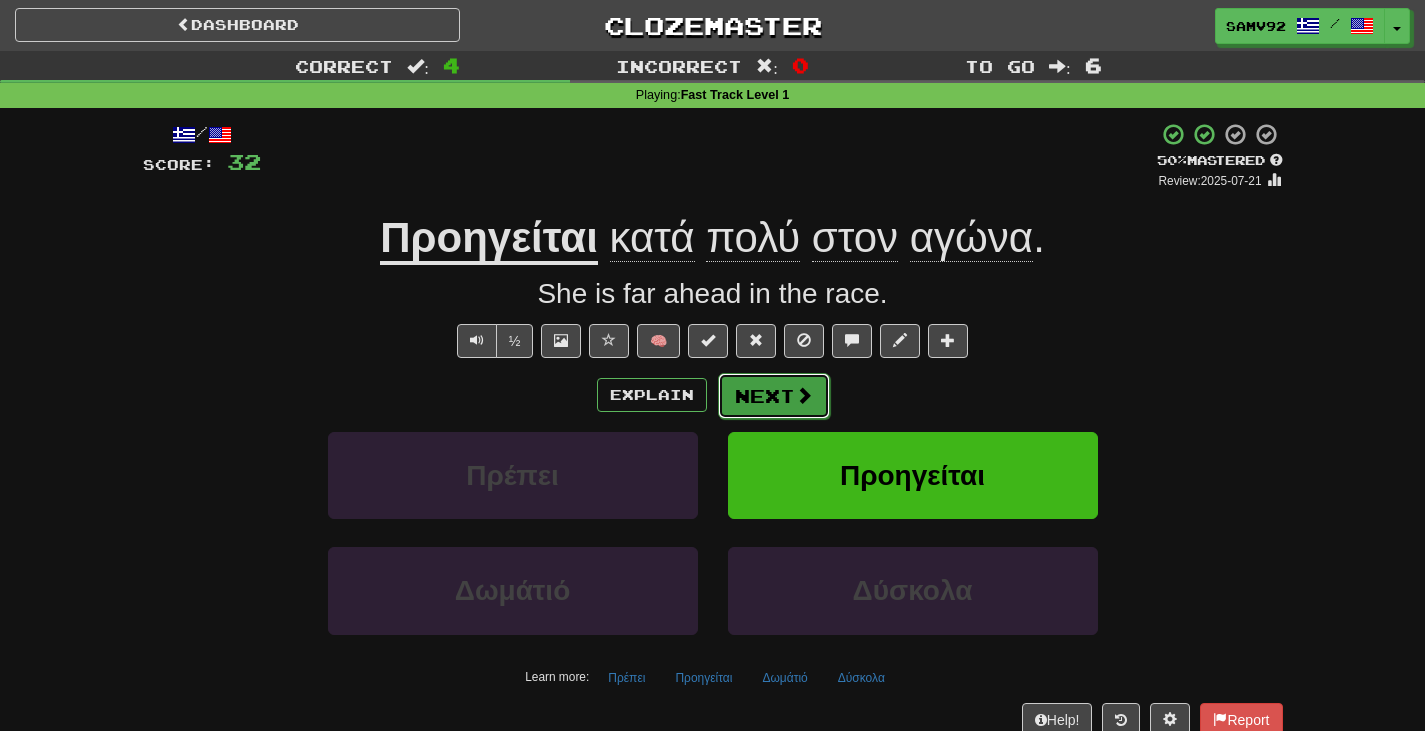 click on "Next" at bounding box center (774, 396) 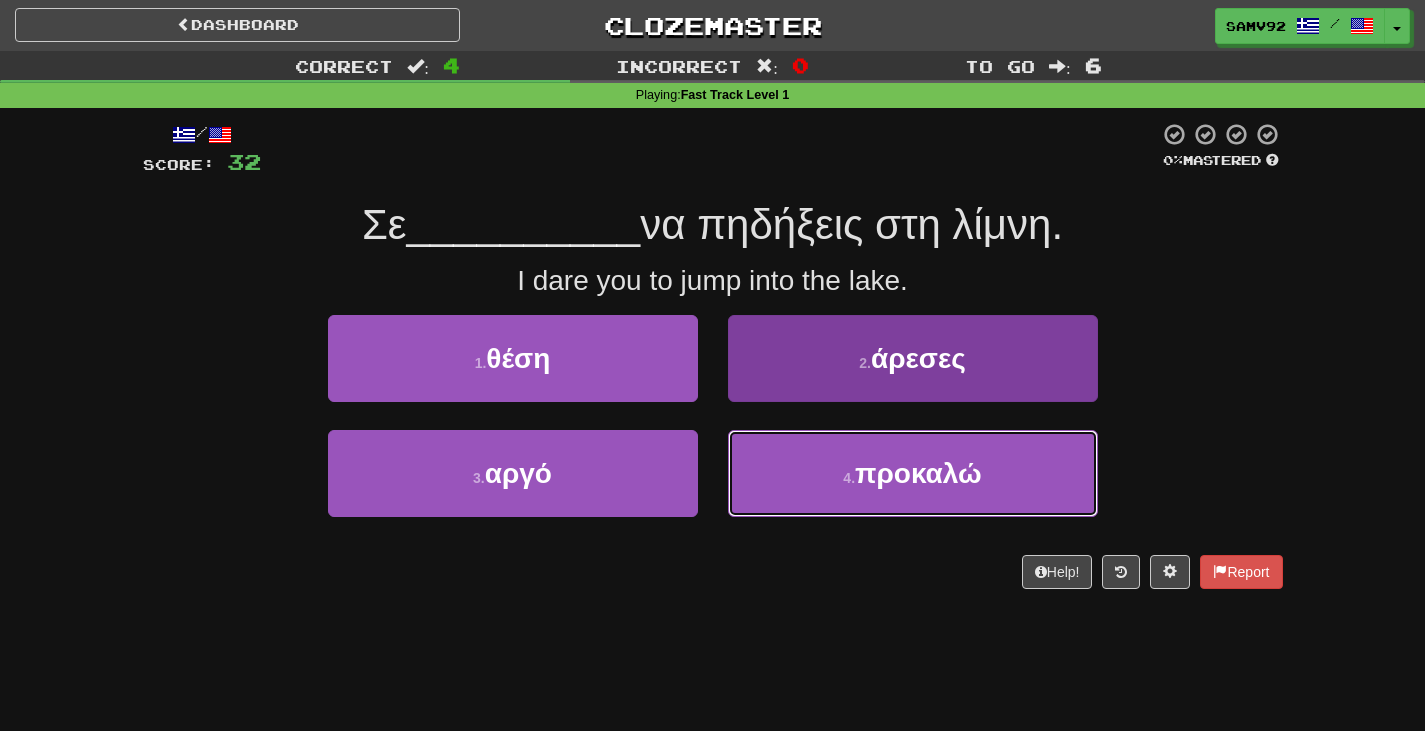 click on "4 .  προκαλώ" at bounding box center [913, 473] 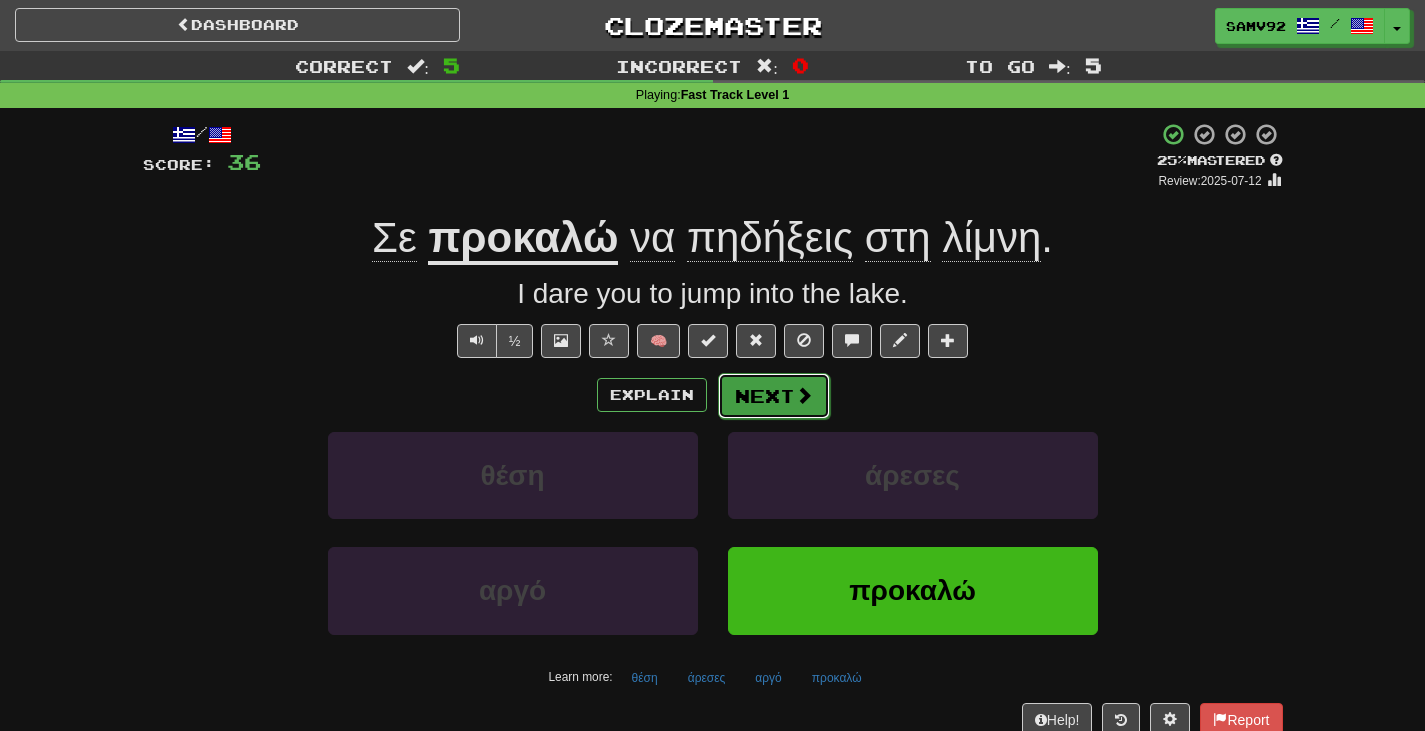 click on "Next" at bounding box center (774, 396) 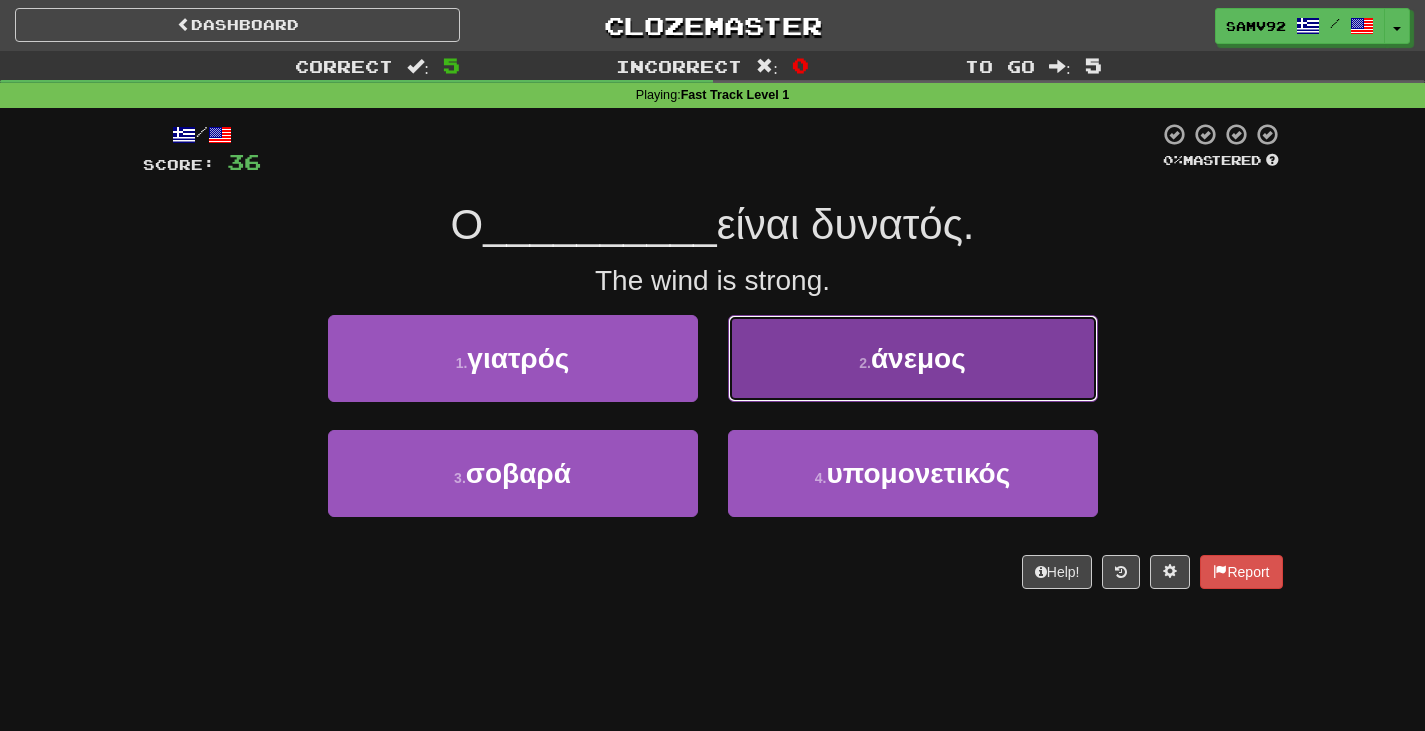 click on "2 .  άνεμος" at bounding box center [913, 358] 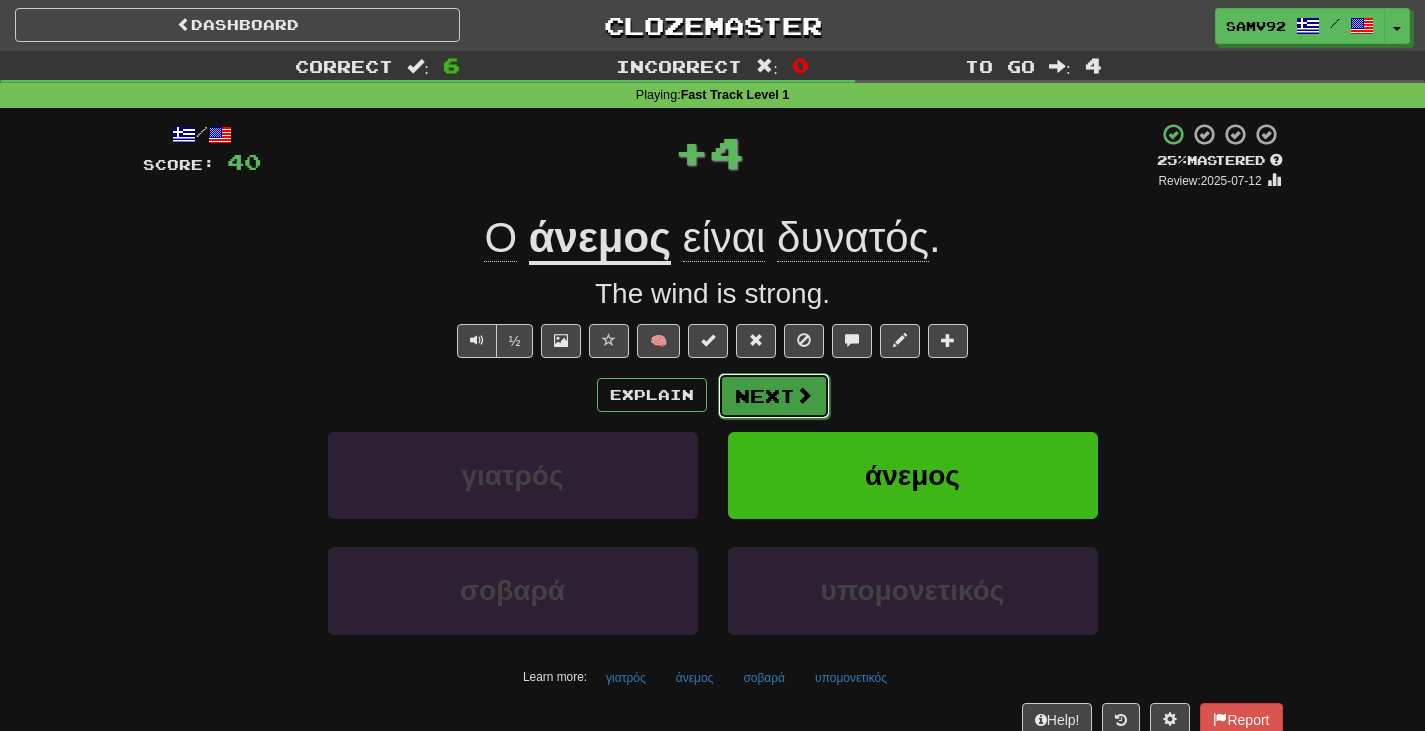 click at bounding box center [804, 395] 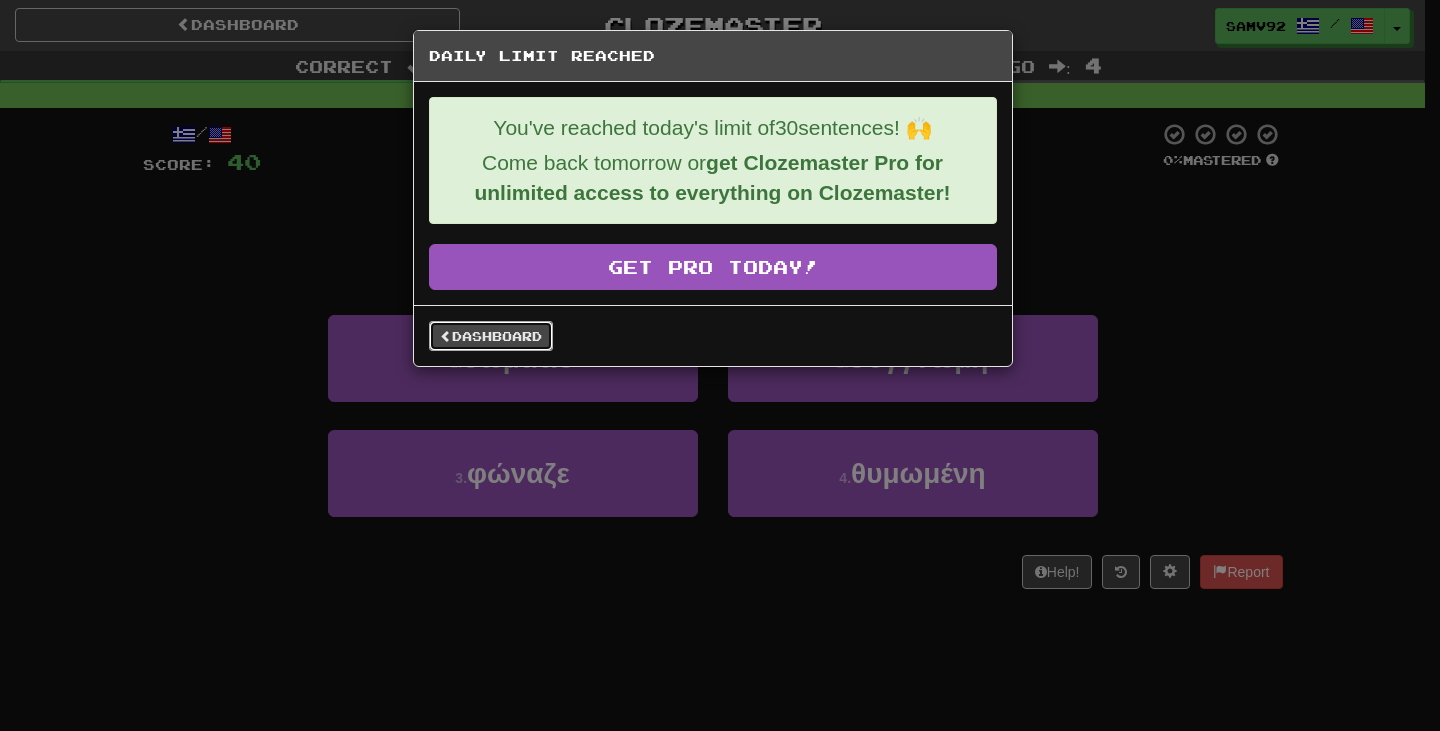 click on "Dashboard" at bounding box center [491, 336] 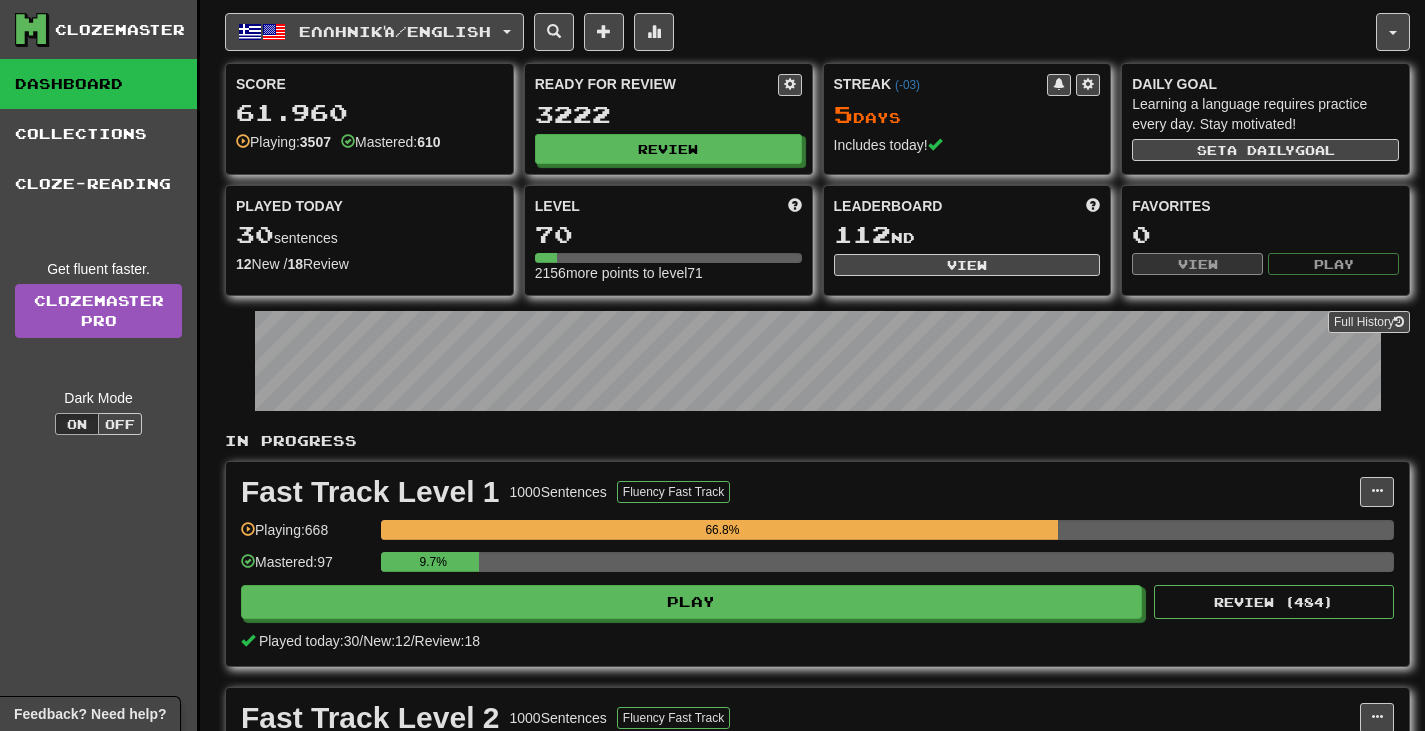 scroll, scrollTop: 0, scrollLeft: 0, axis: both 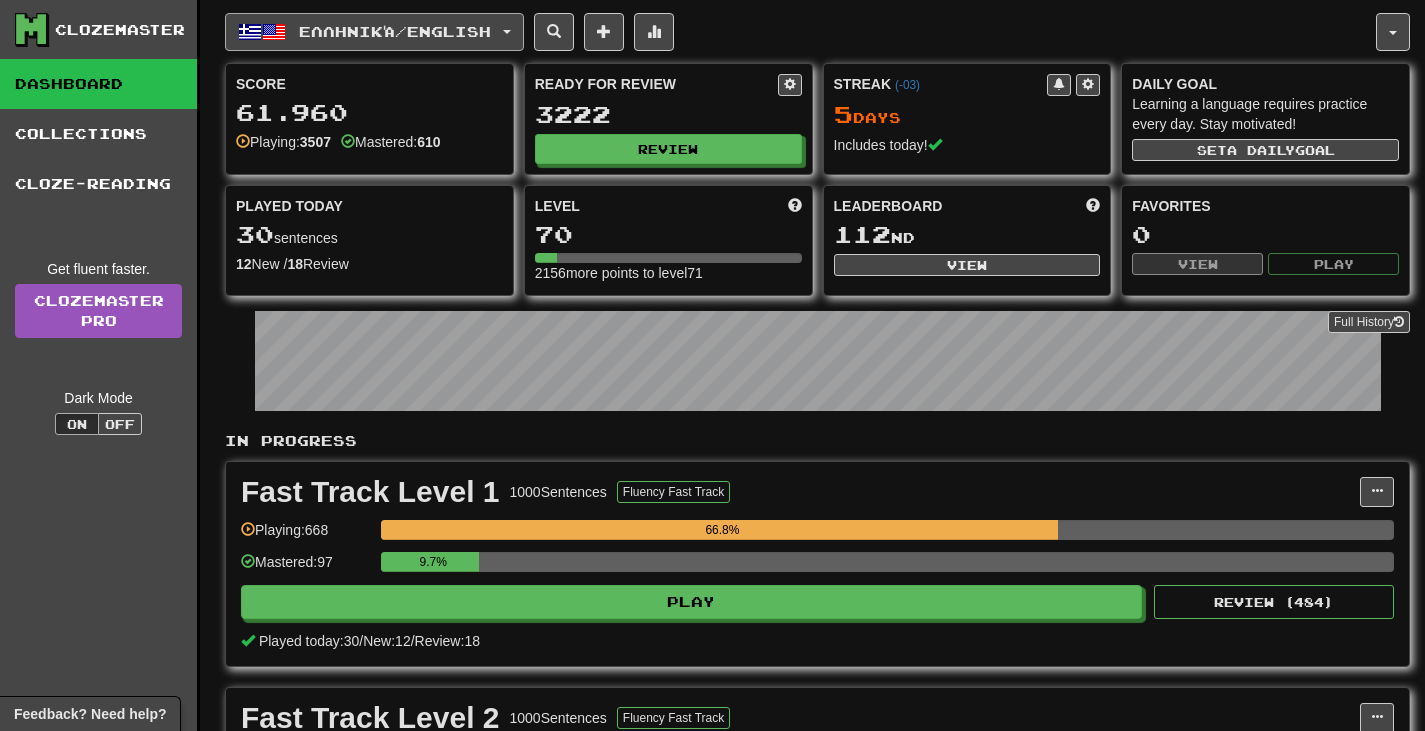 click on "Ελληνικά  /  English" at bounding box center (374, 32) 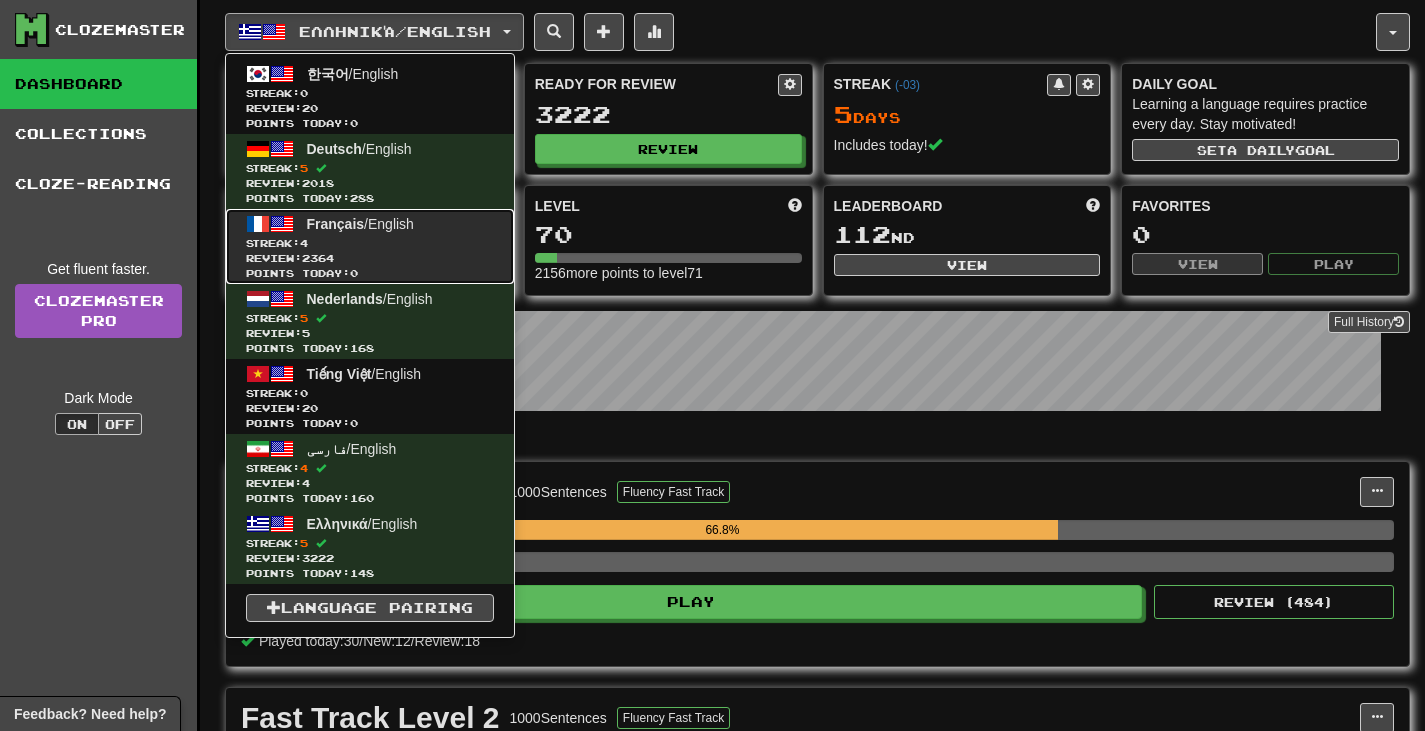 click on "Français  /  English Streak:  4   Review:  2364 Points today:  0" at bounding box center (370, 246) 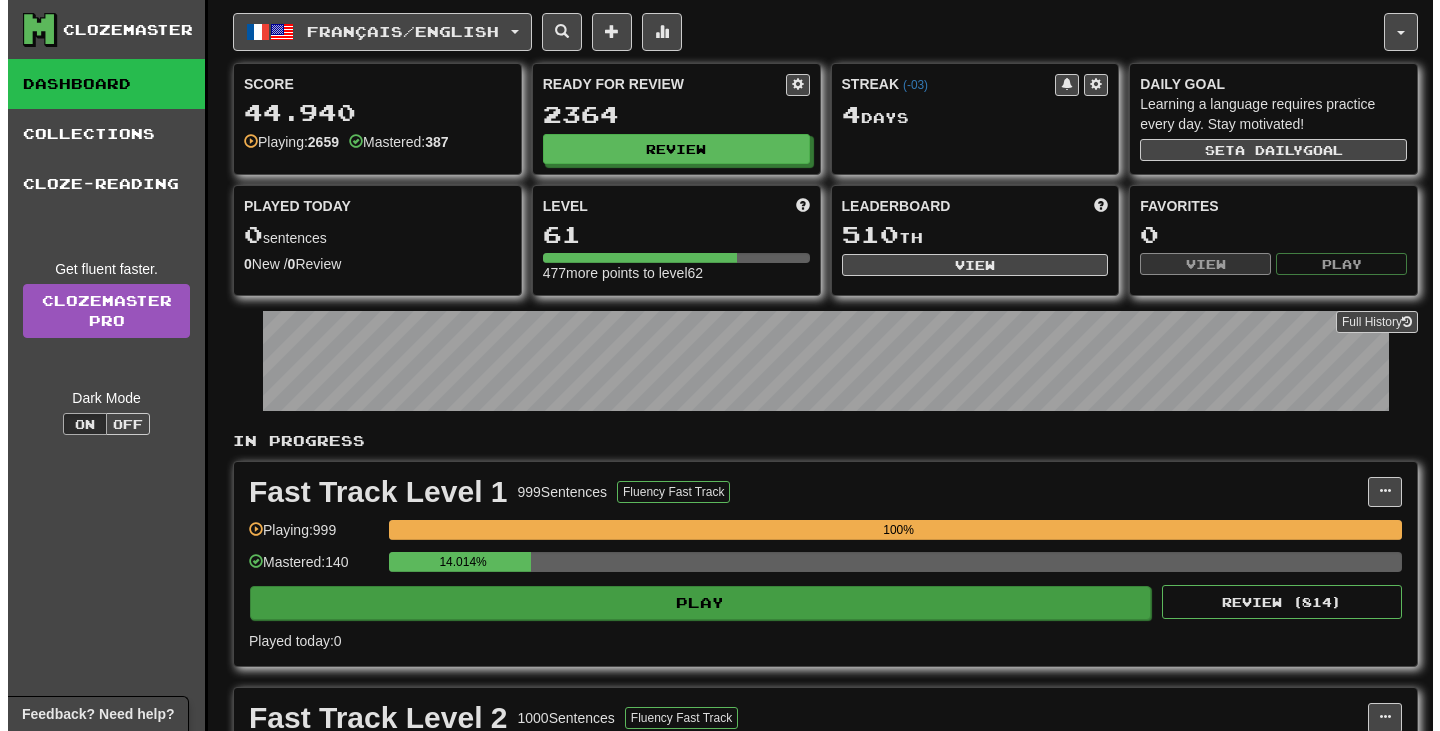 scroll, scrollTop: 300, scrollLeft: 0, axis: vertical 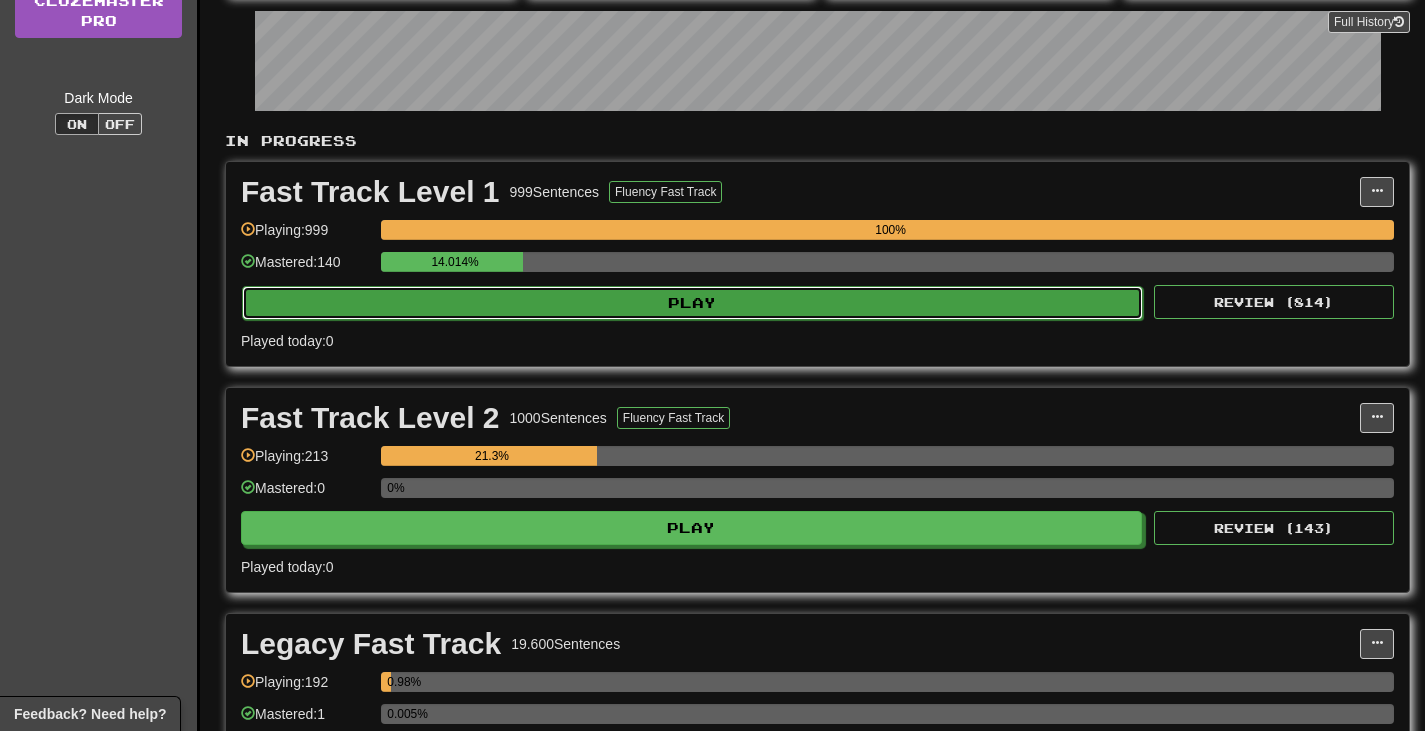 click on "Play" at bounding box center [692, 303] 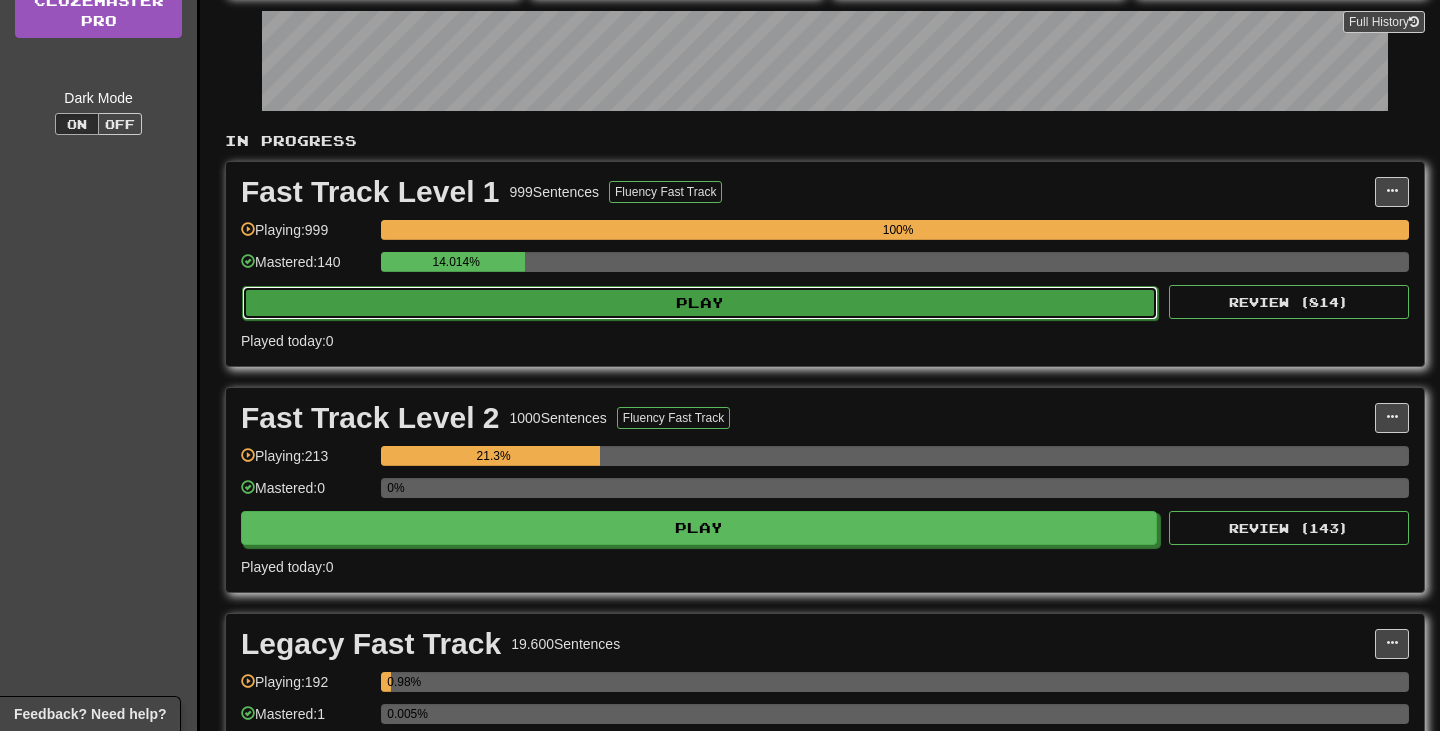 select on "**" 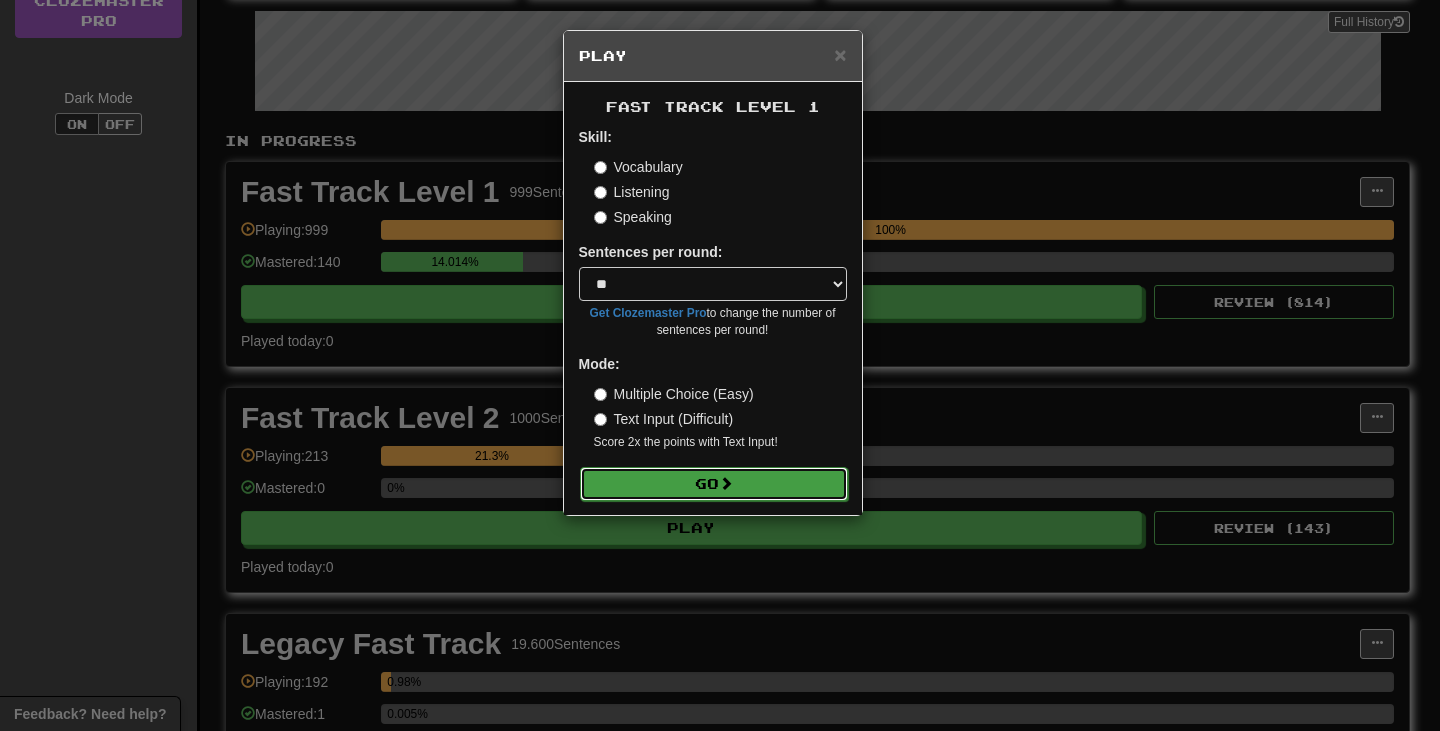 click on "Go" at bounding box center (714, 484) 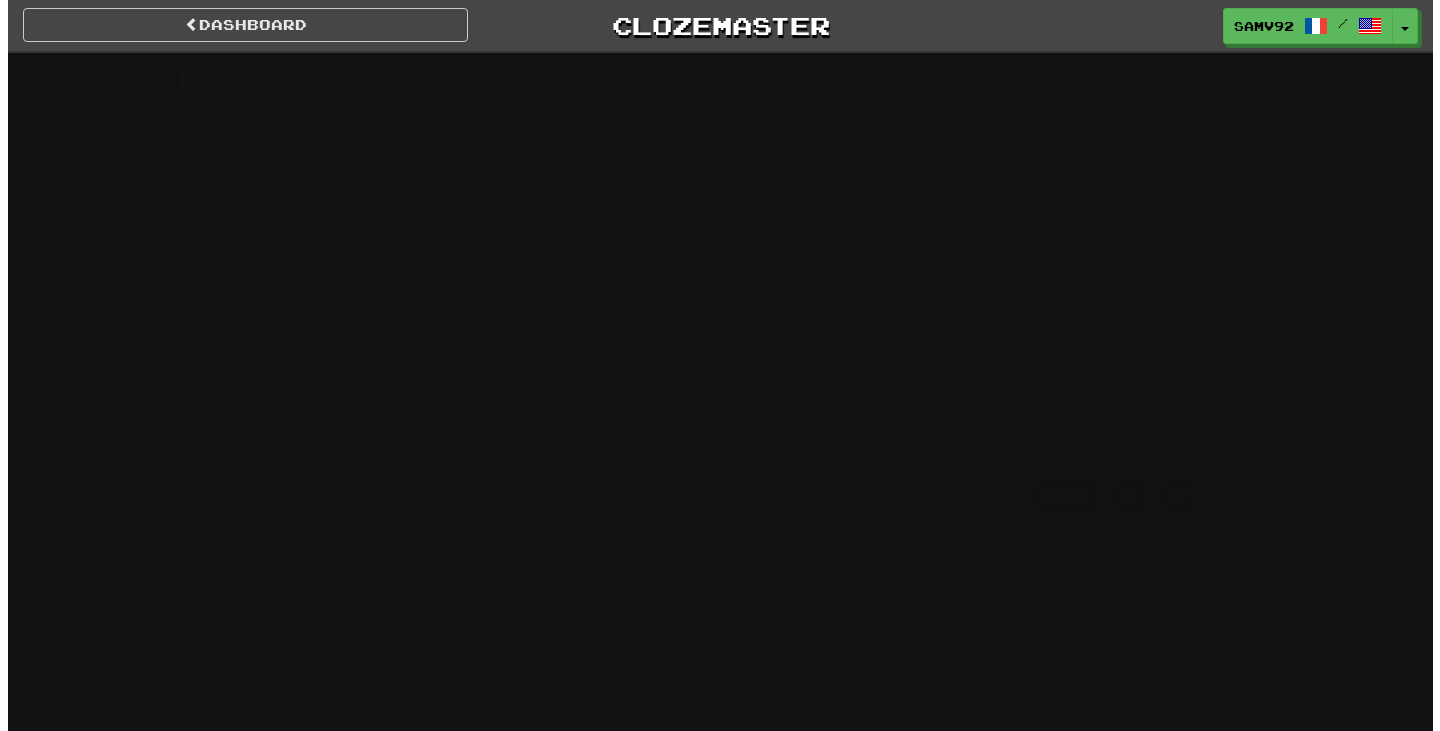 scroll, scrollTop: 0, scrollLeft: 0, axis: both 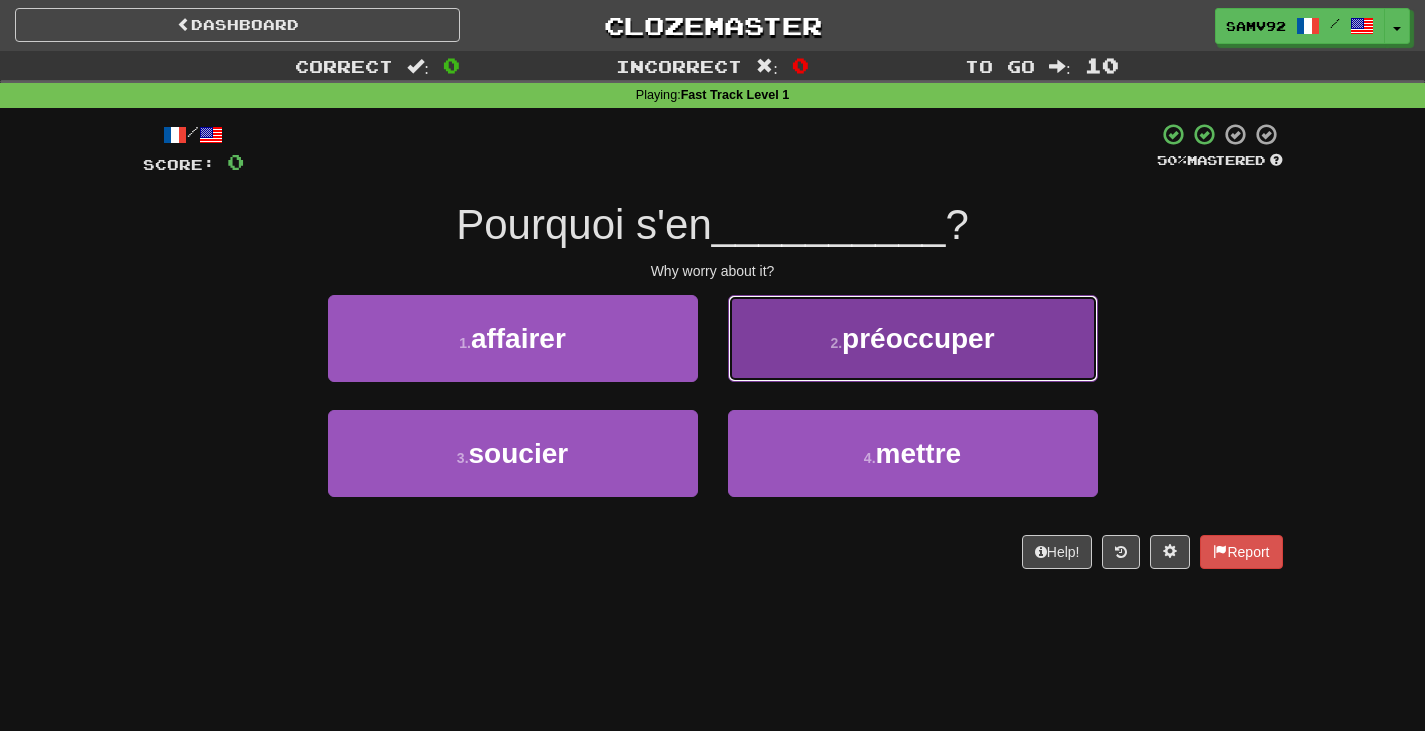 click on "2 .  préoccuper" at bounding box center (913, 338) 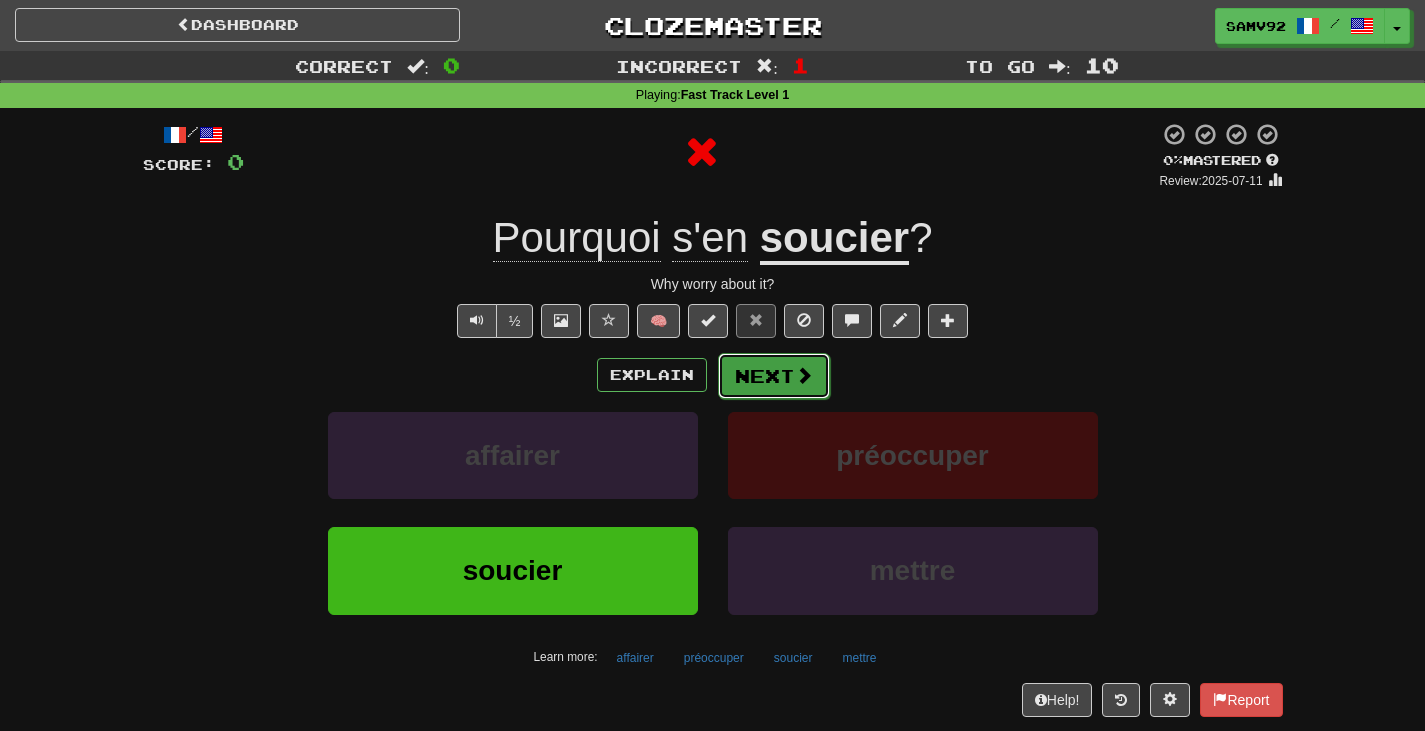 click on "Next" at bounding box center [774, 376] 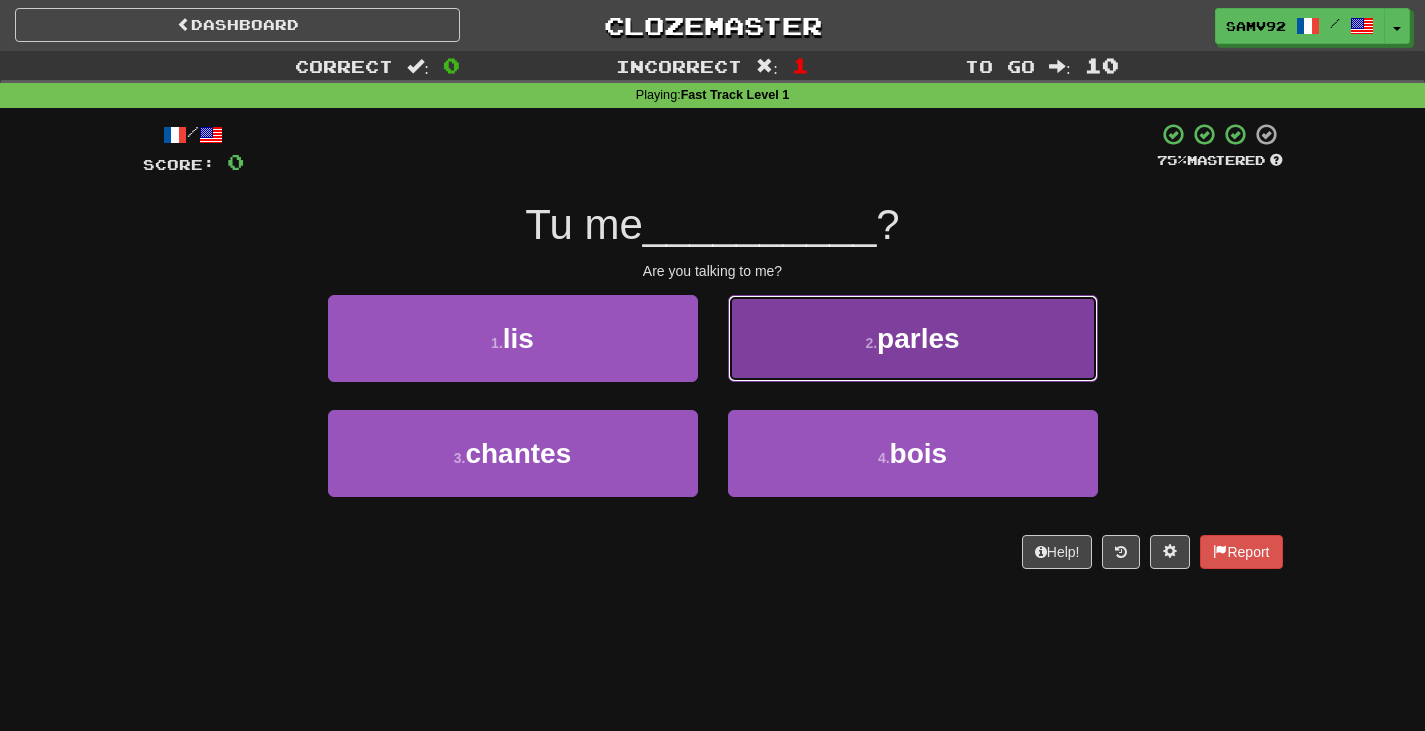 click on "2 .  parles" at bounding box center (913, 338) 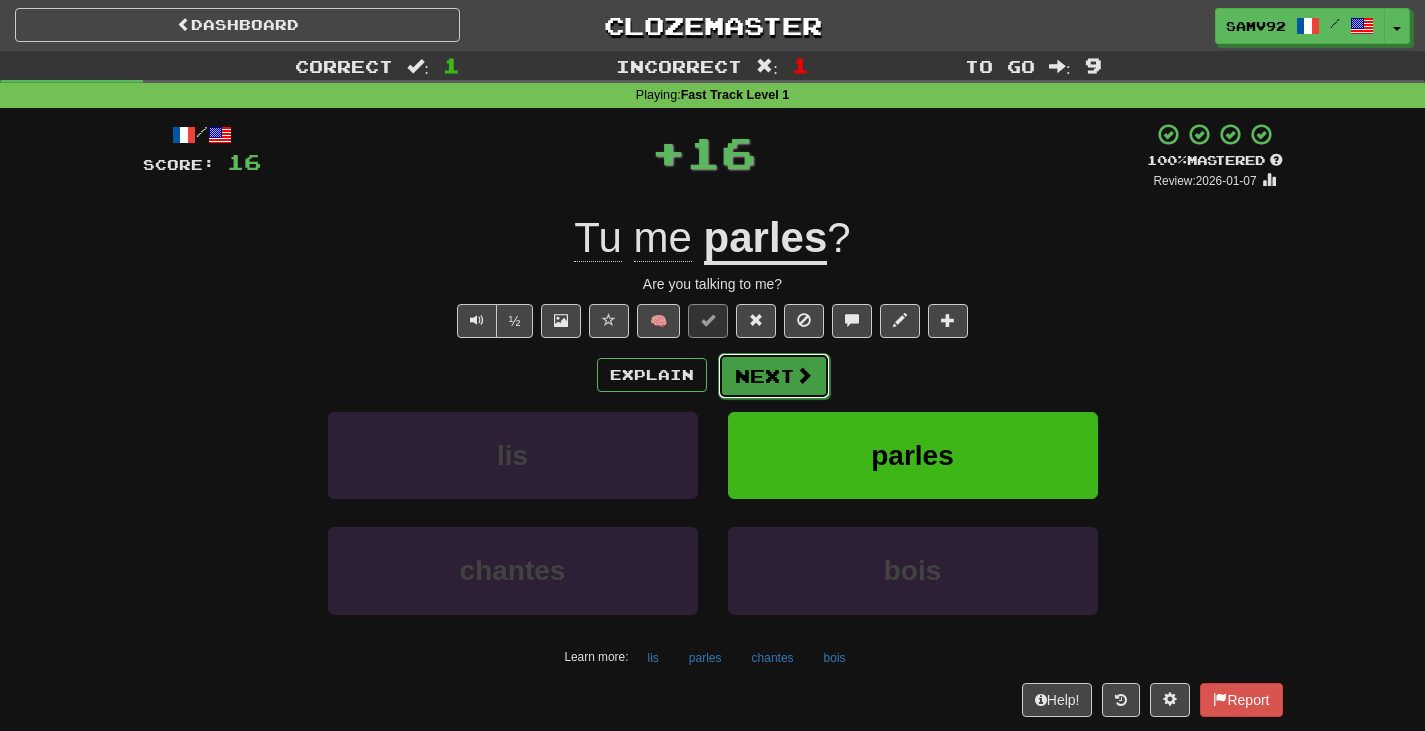 click on "Next" at bounding box center [774, 376] 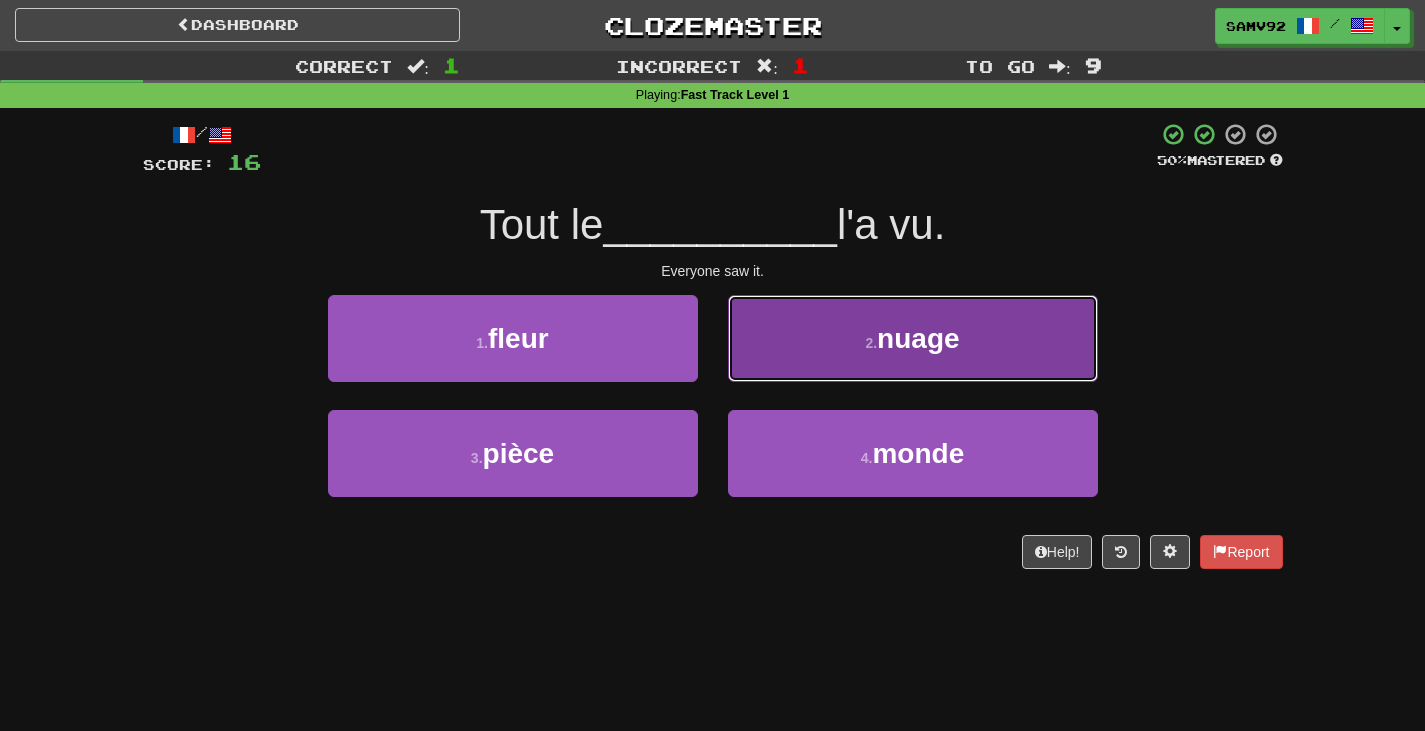 click on "2 .  nuage" at bounding box center [913, 338] 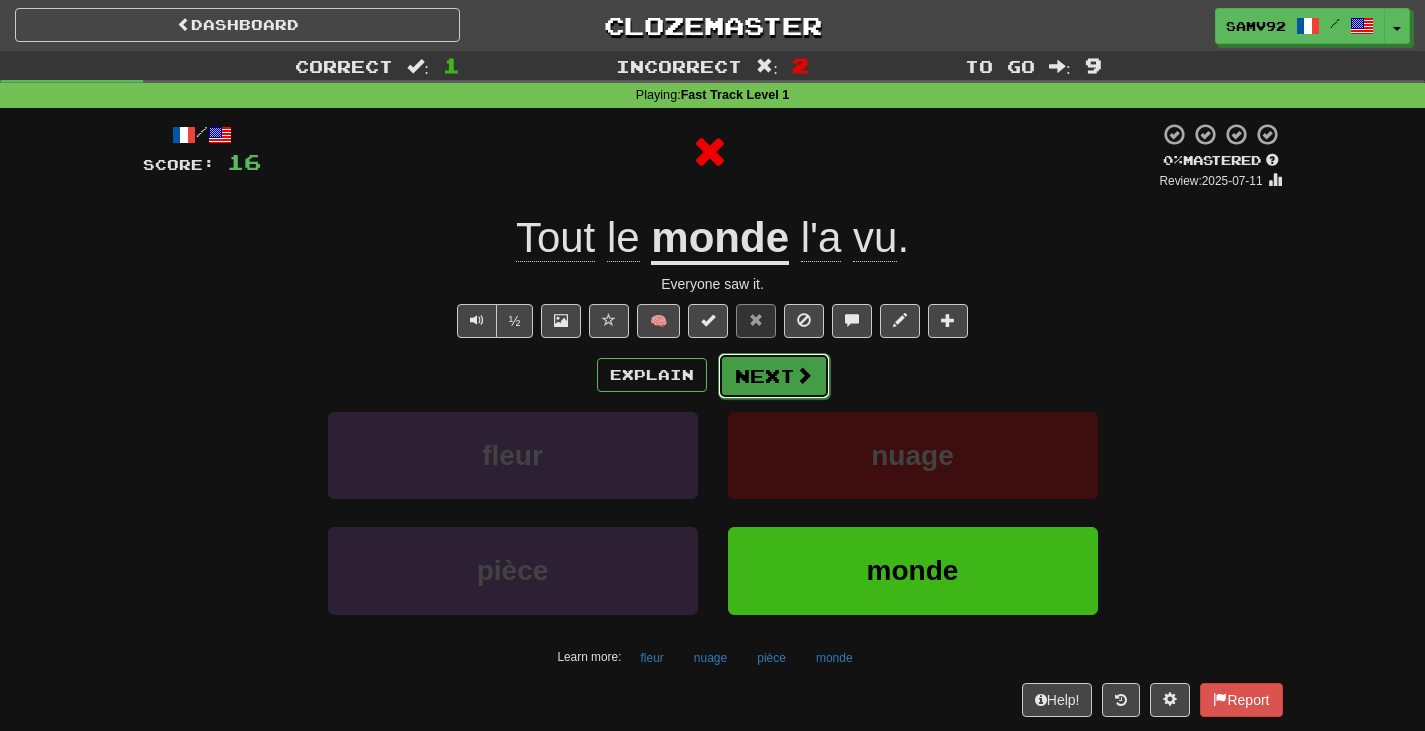 click on "Next" at bounding box center [774, 376] 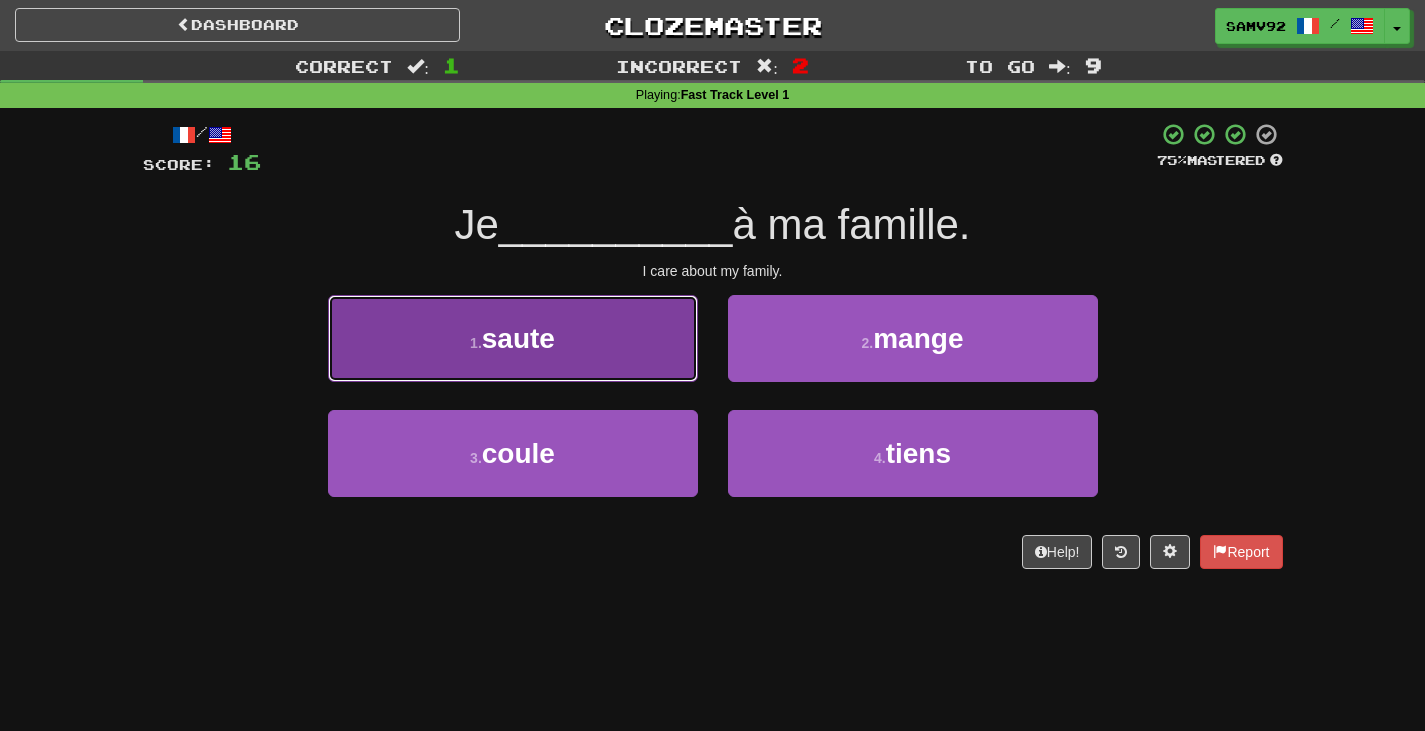 click on "1 .  saute" at bounding box center [513, 338] 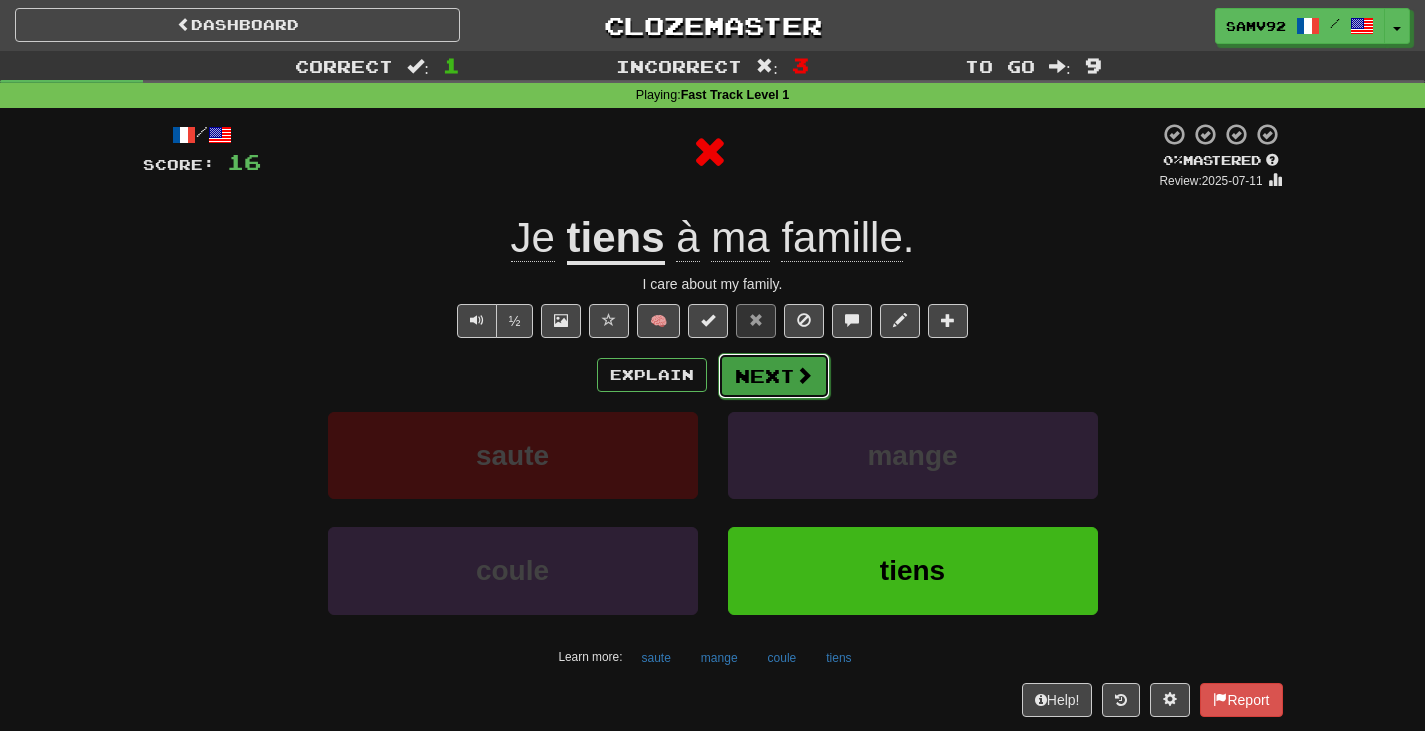 click on "Next" at bounding box center (774, 376) 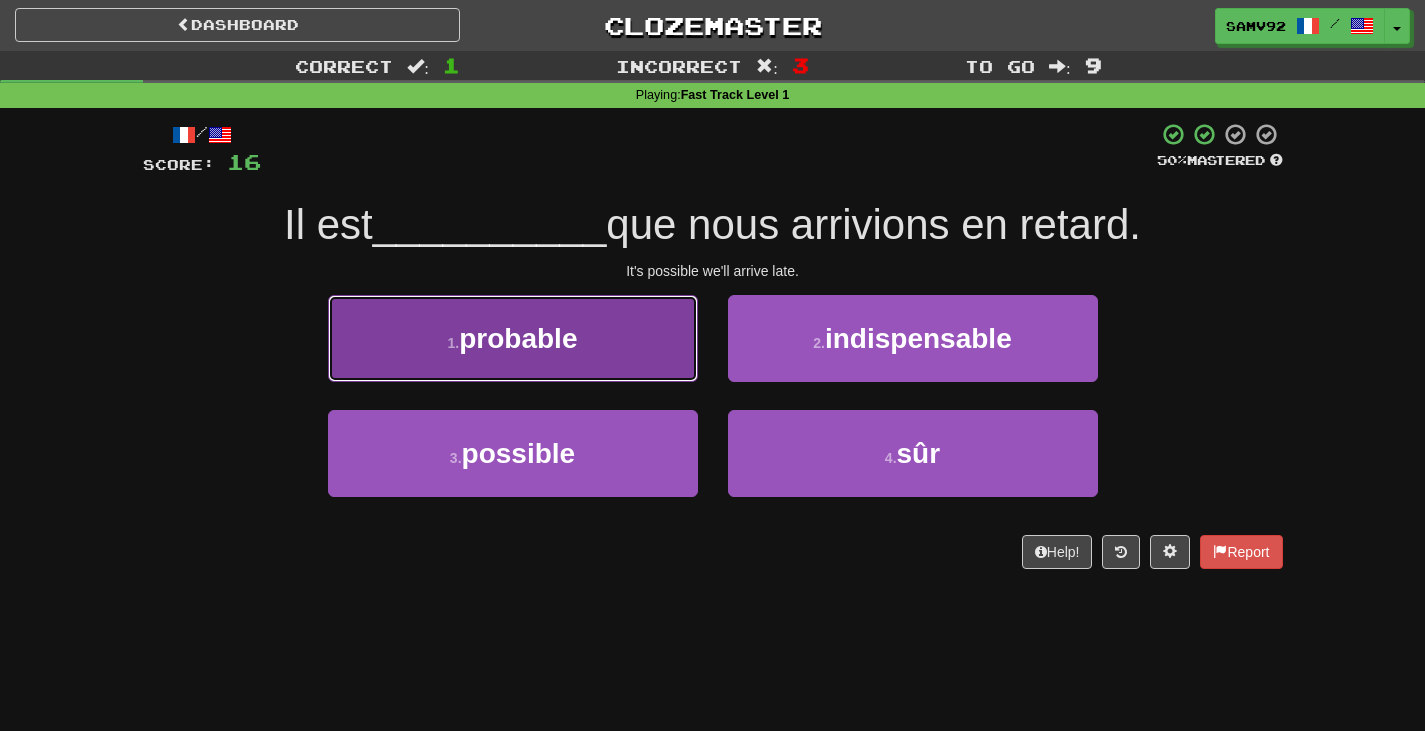 click on "1 .  probable" at bounding box center (513, 338) 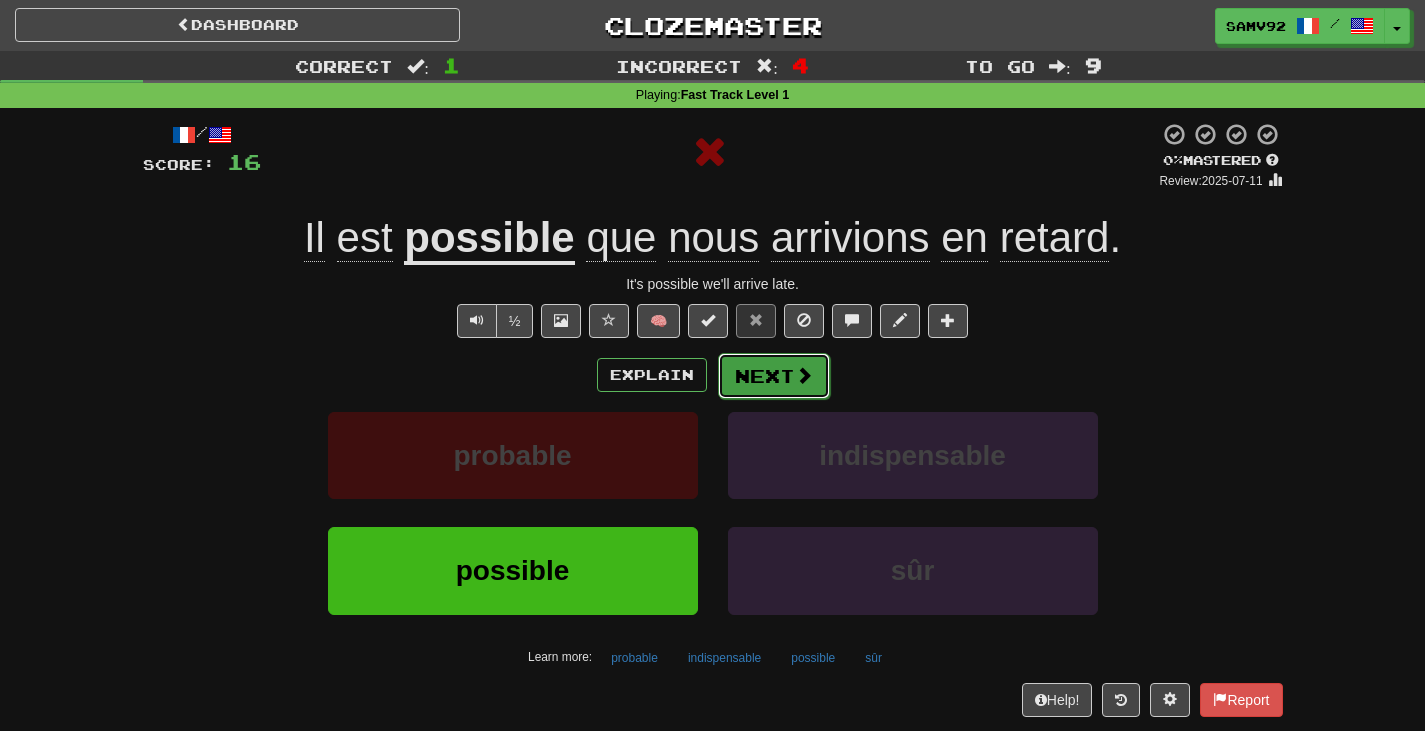 click on "Next" at bounding box center (774, 376) 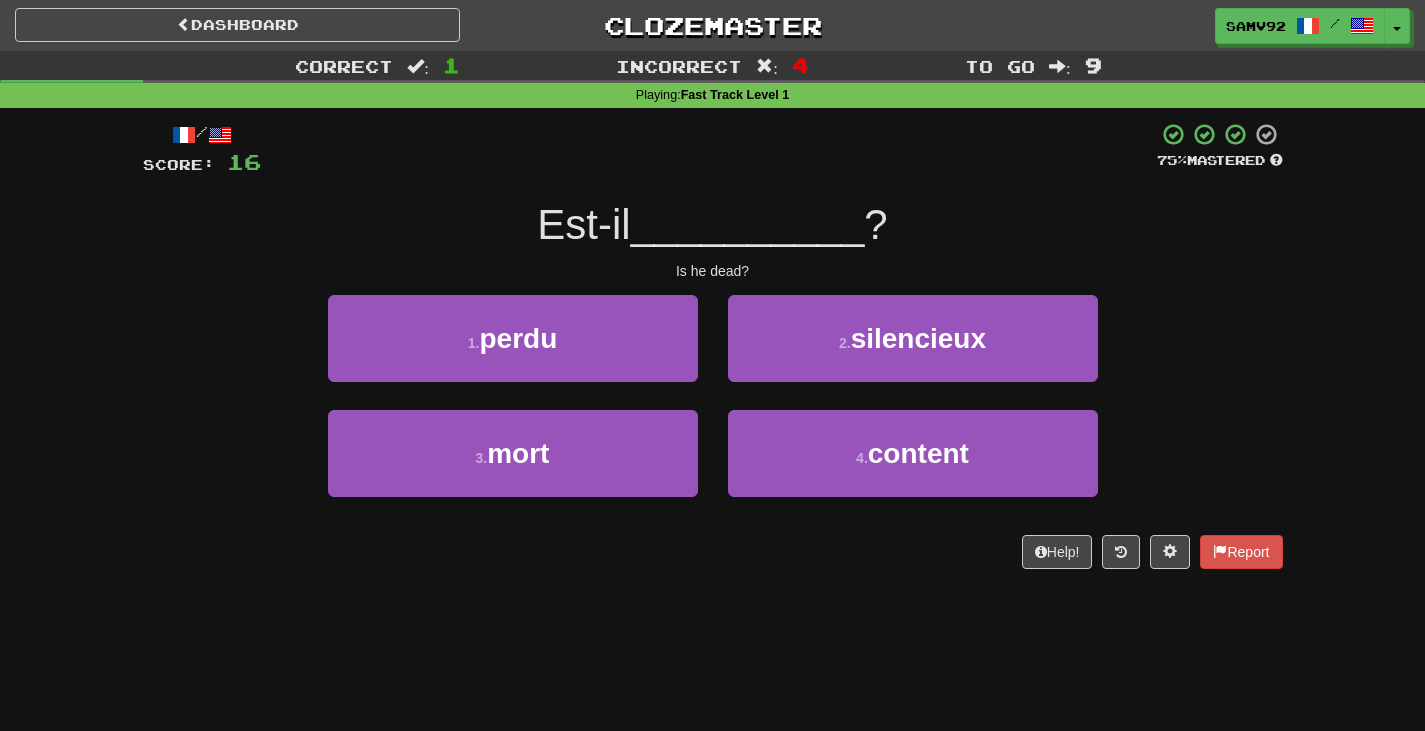 click on "3 .  mort" at bounding box center (513, 467) 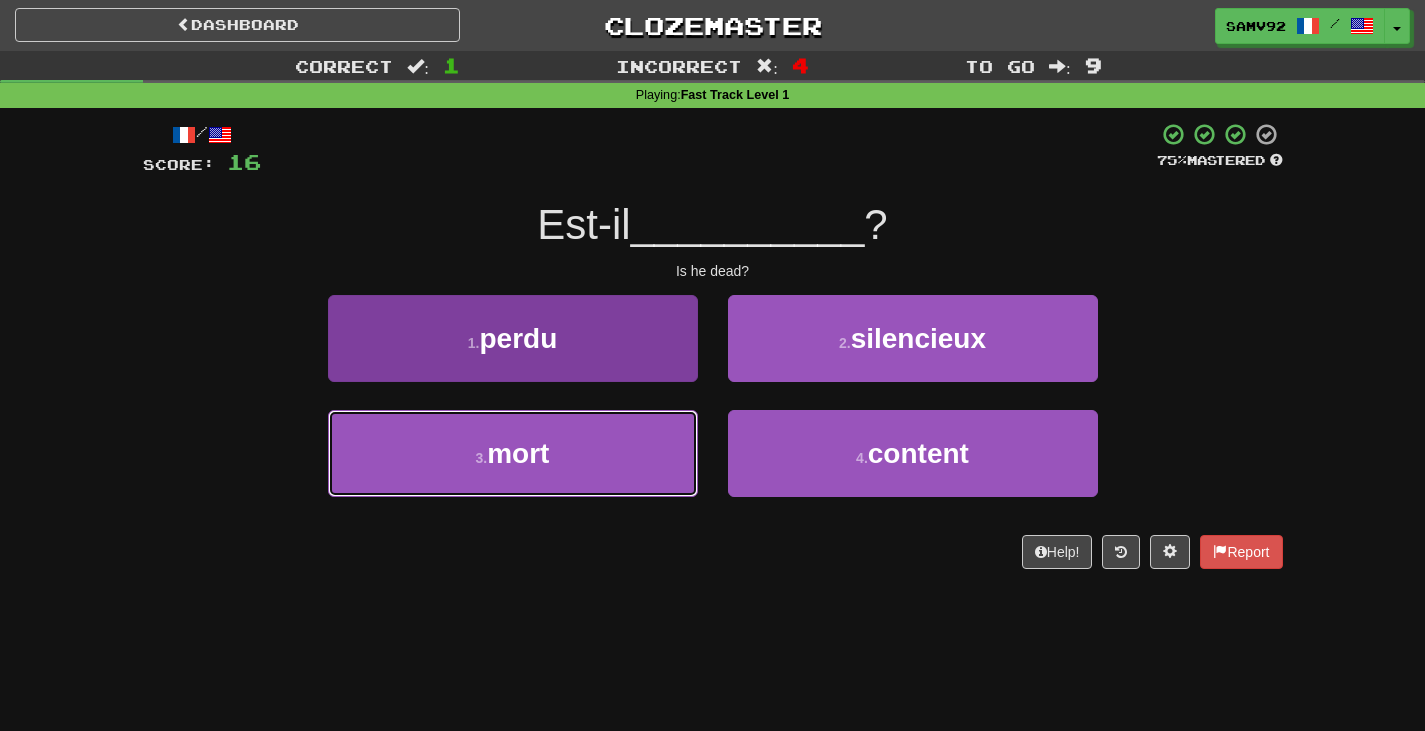 drag, startPoint x: 674, startPoint y: 441, endPoint x: 695, endPoint y: 424, distance: 27.018513 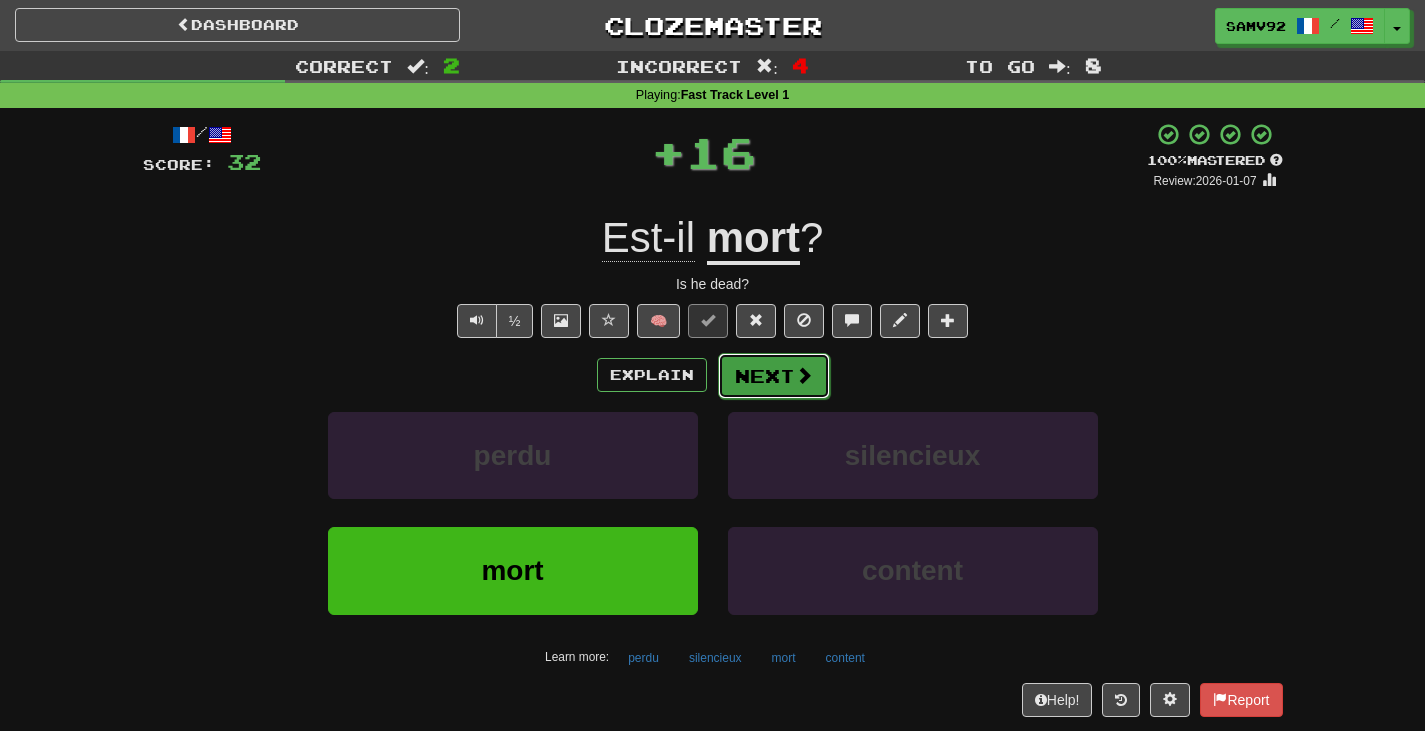 click on "Next" at bounding box center (774, 376) 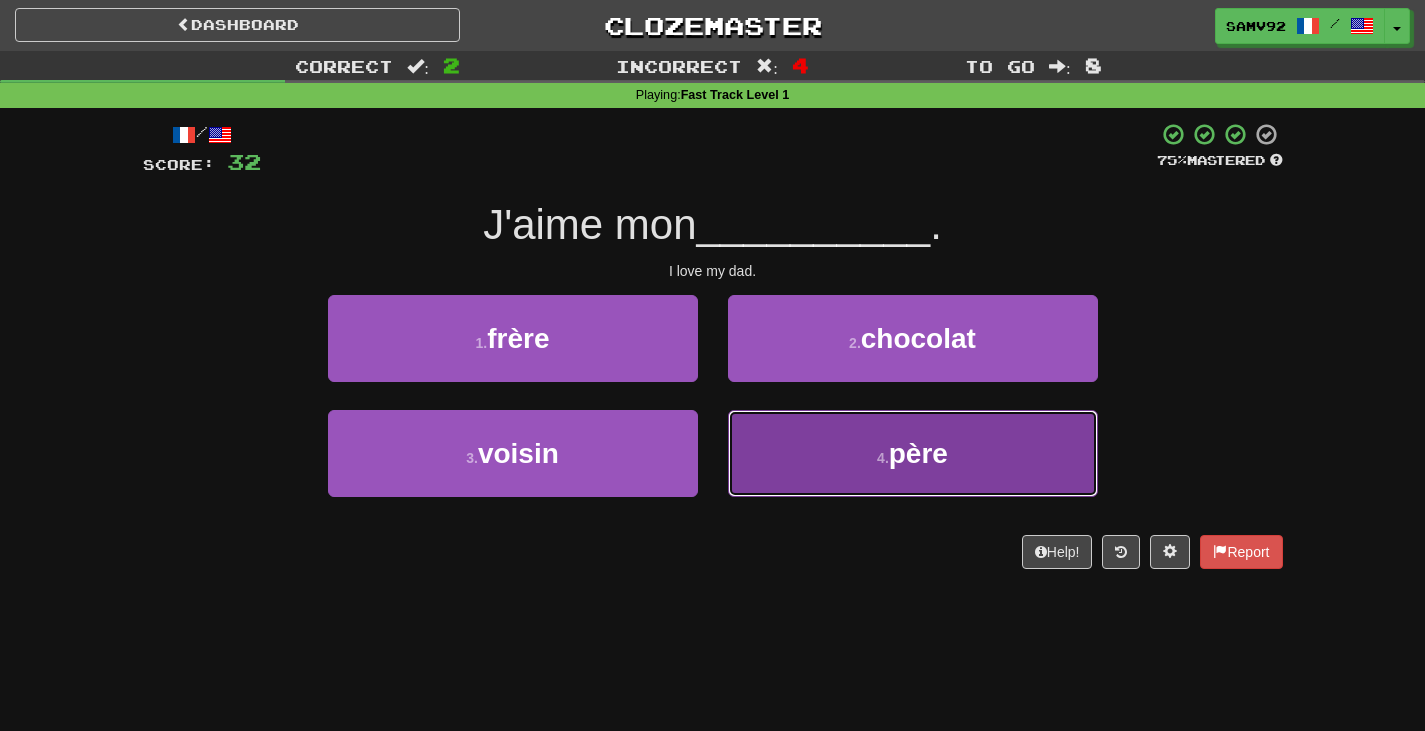 click on "4 .  père" at bounding box center [913, 453] 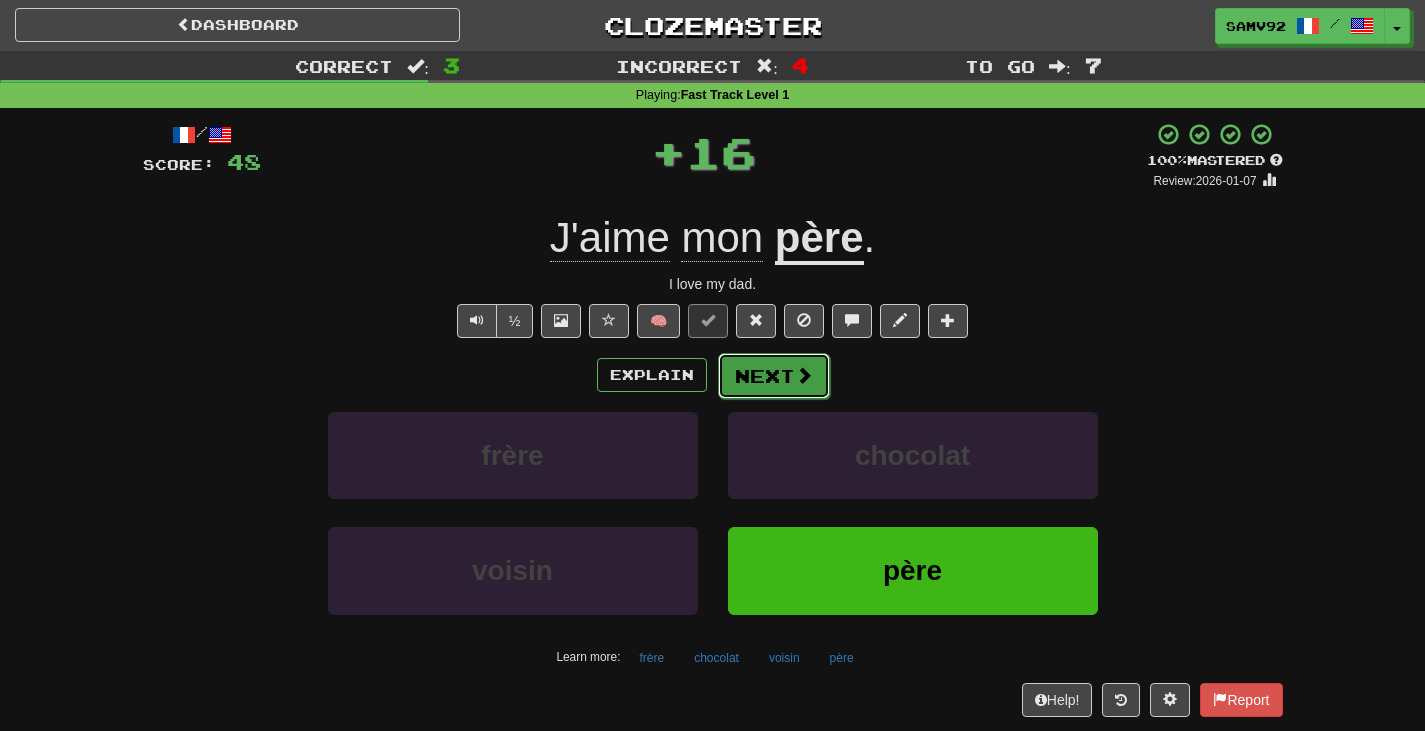 click on "Next" at bounding box center [774, 376] 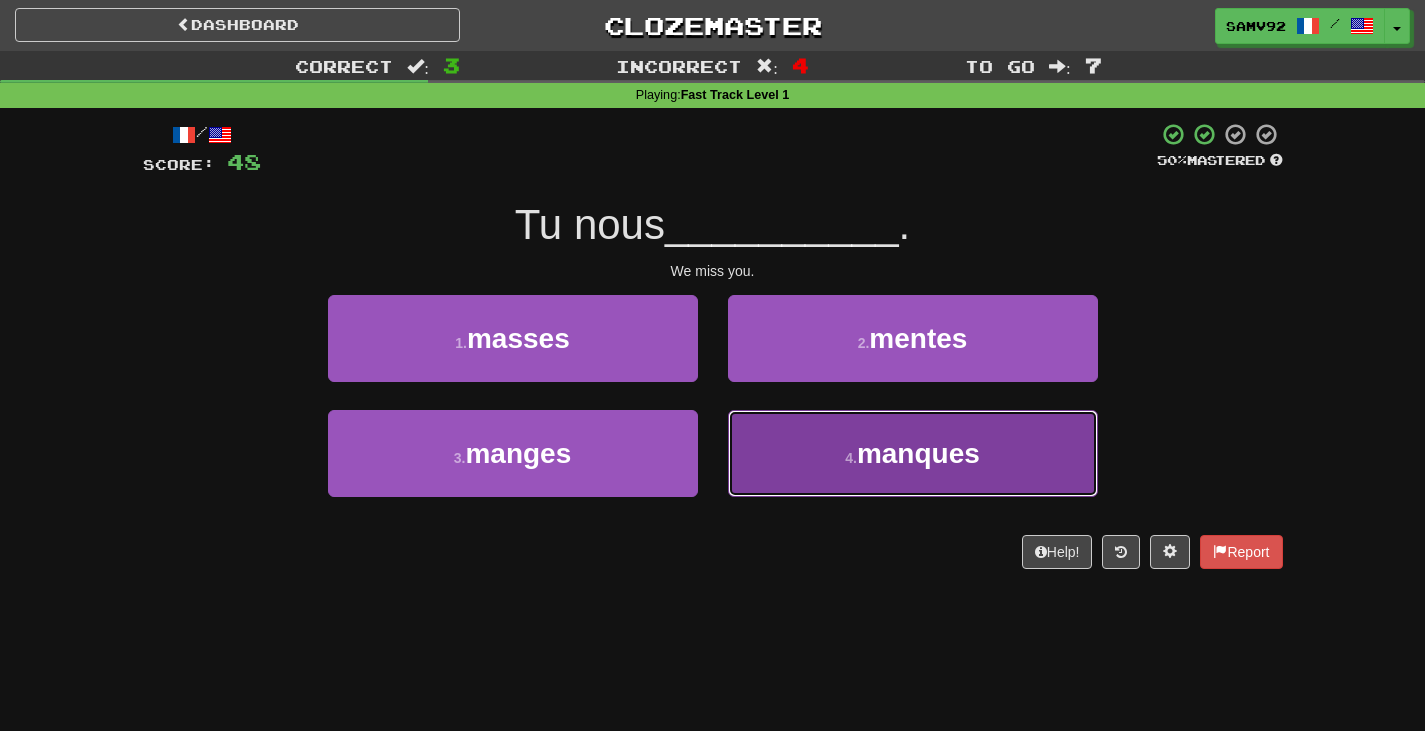 click on "4 .  manques" at bounding box center [913, 453] 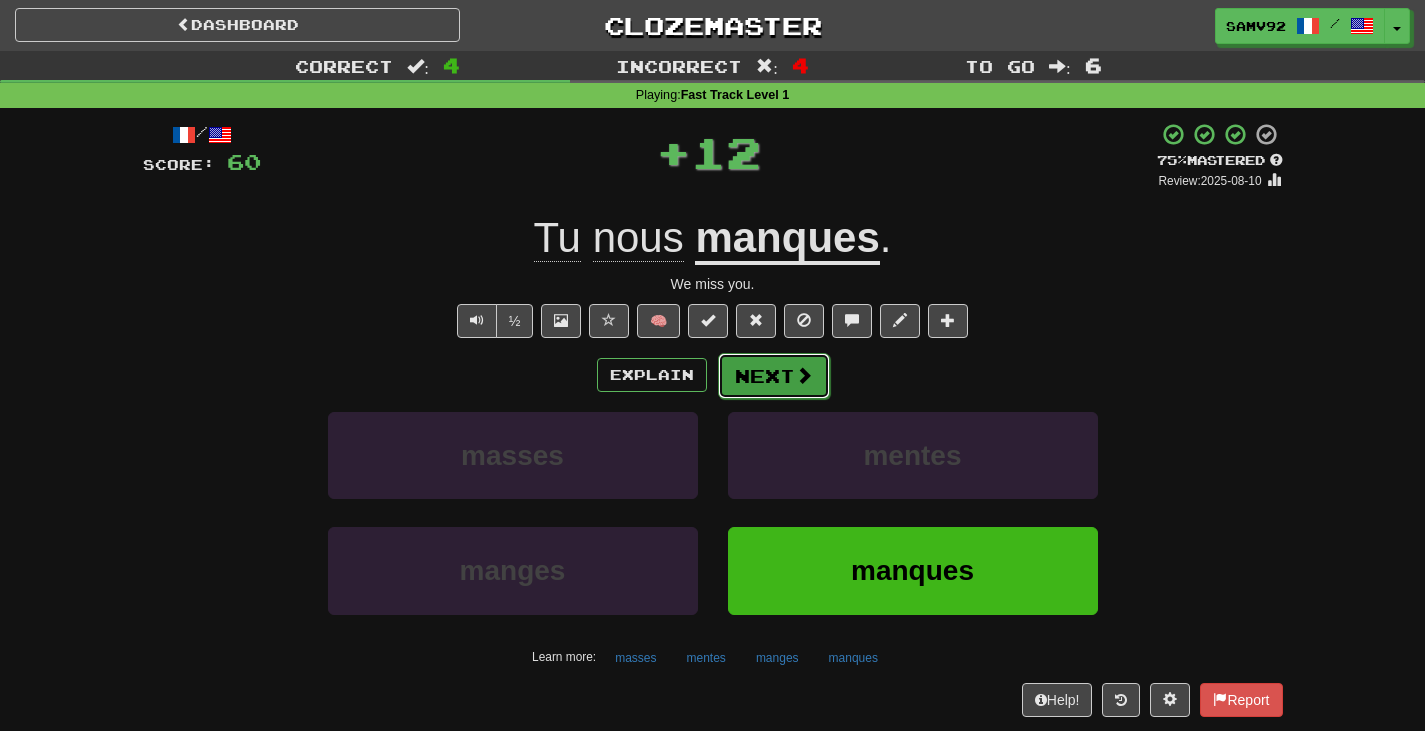 click on "Next" at bounding box center (774, 376) 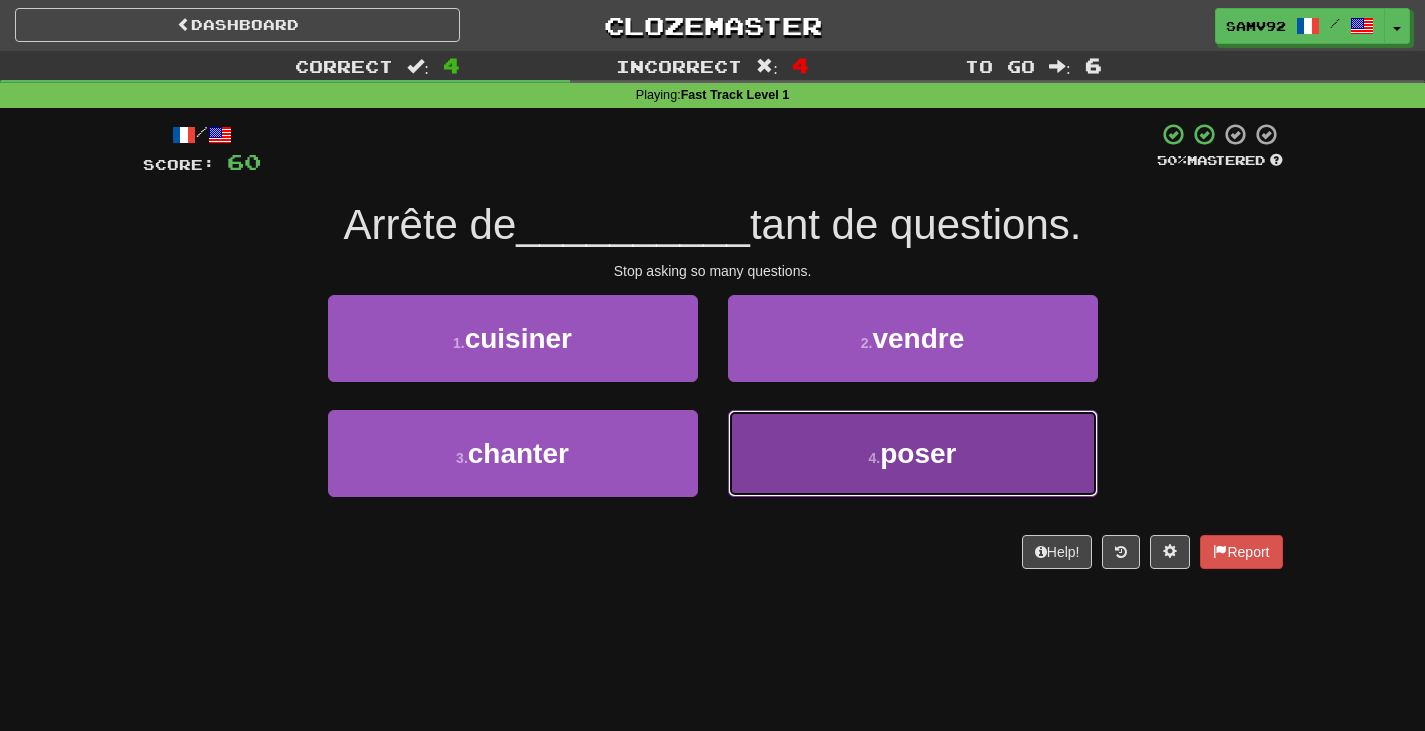 click on "4 .  poser" at bounding box center (913, 453) 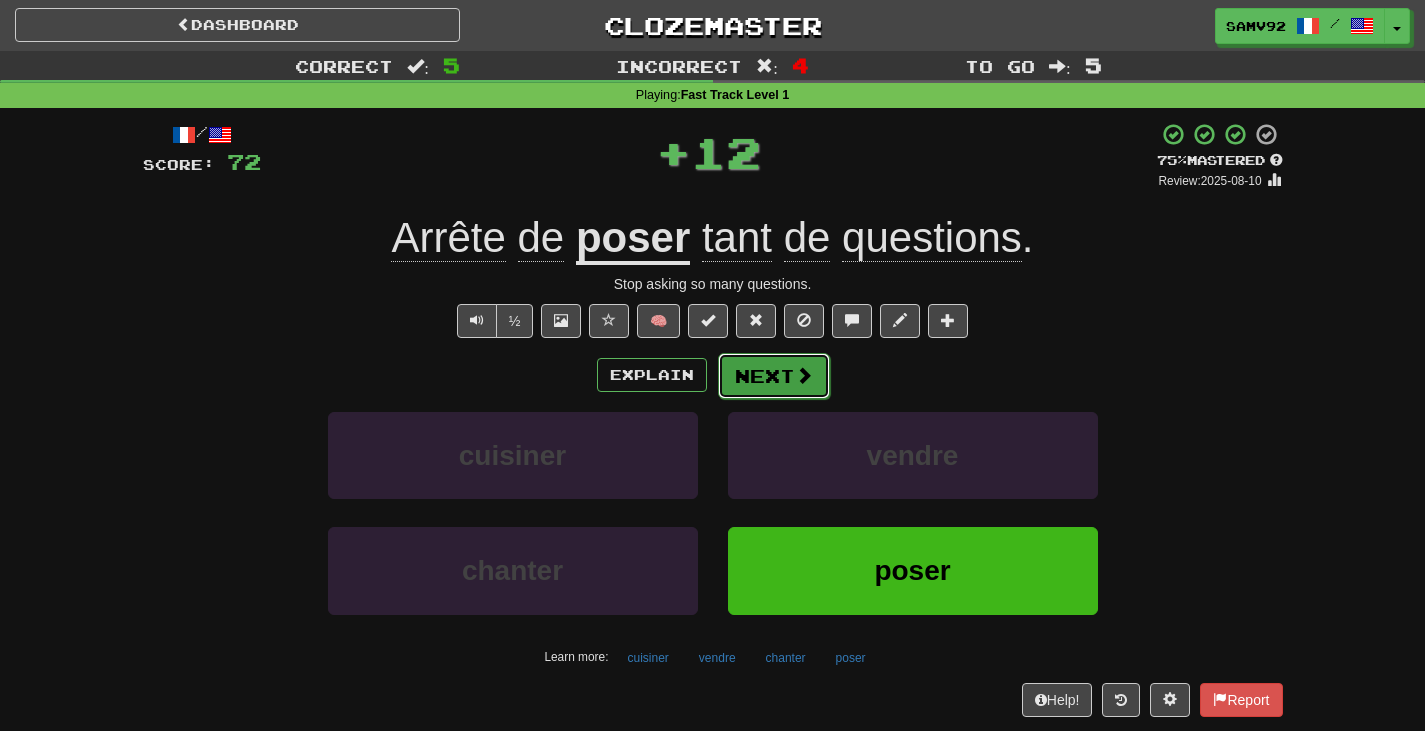 click on "Next" at bounding box center (774, 376) 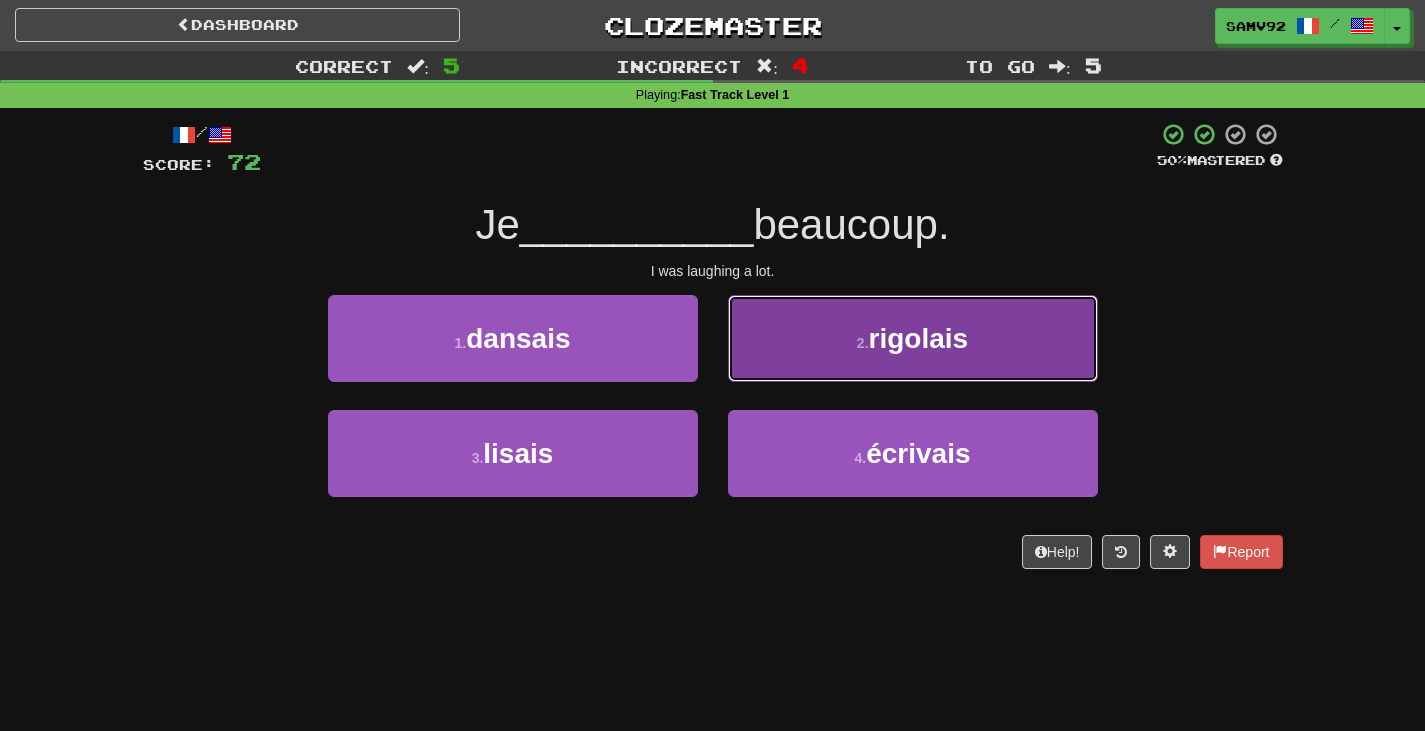 click on "2 .  rigolais" at bounding box center [913, 338] 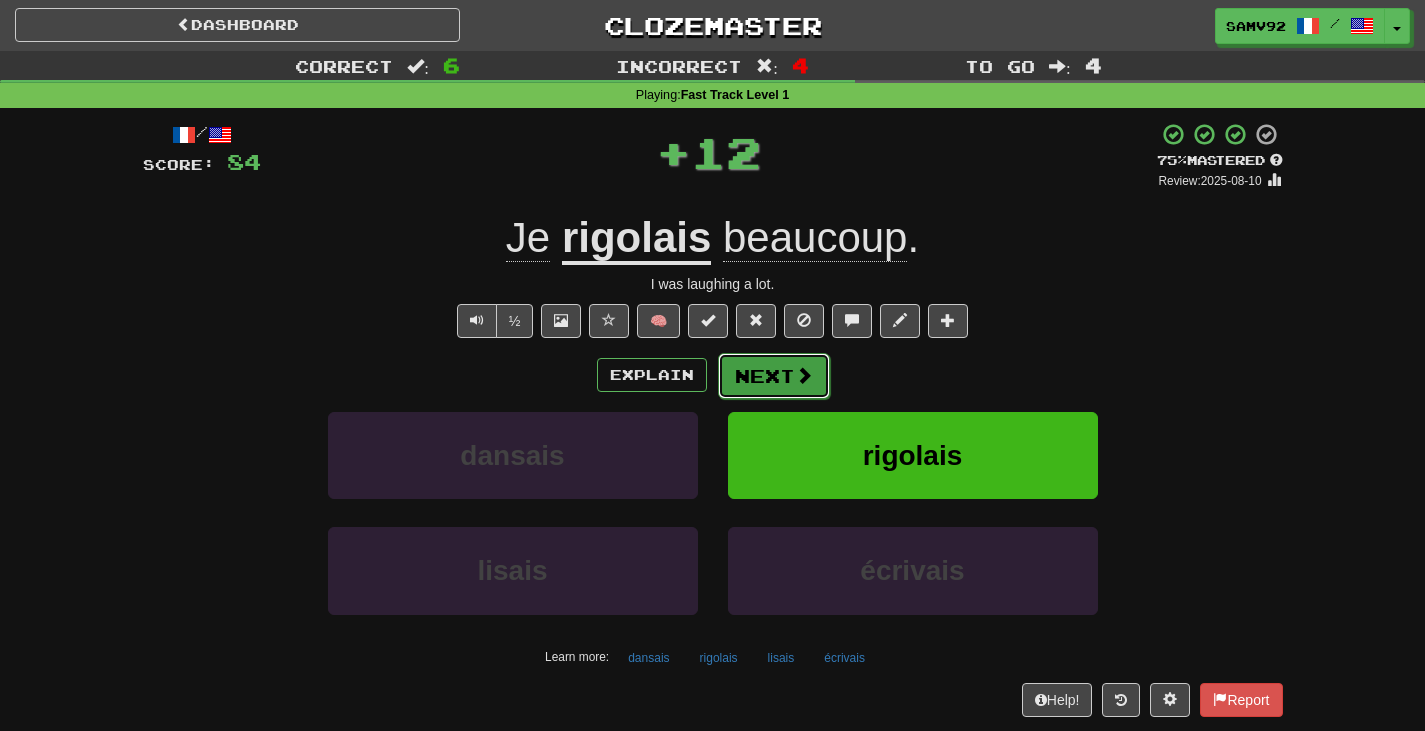 click on "Next" at bounding box center [774, 376] 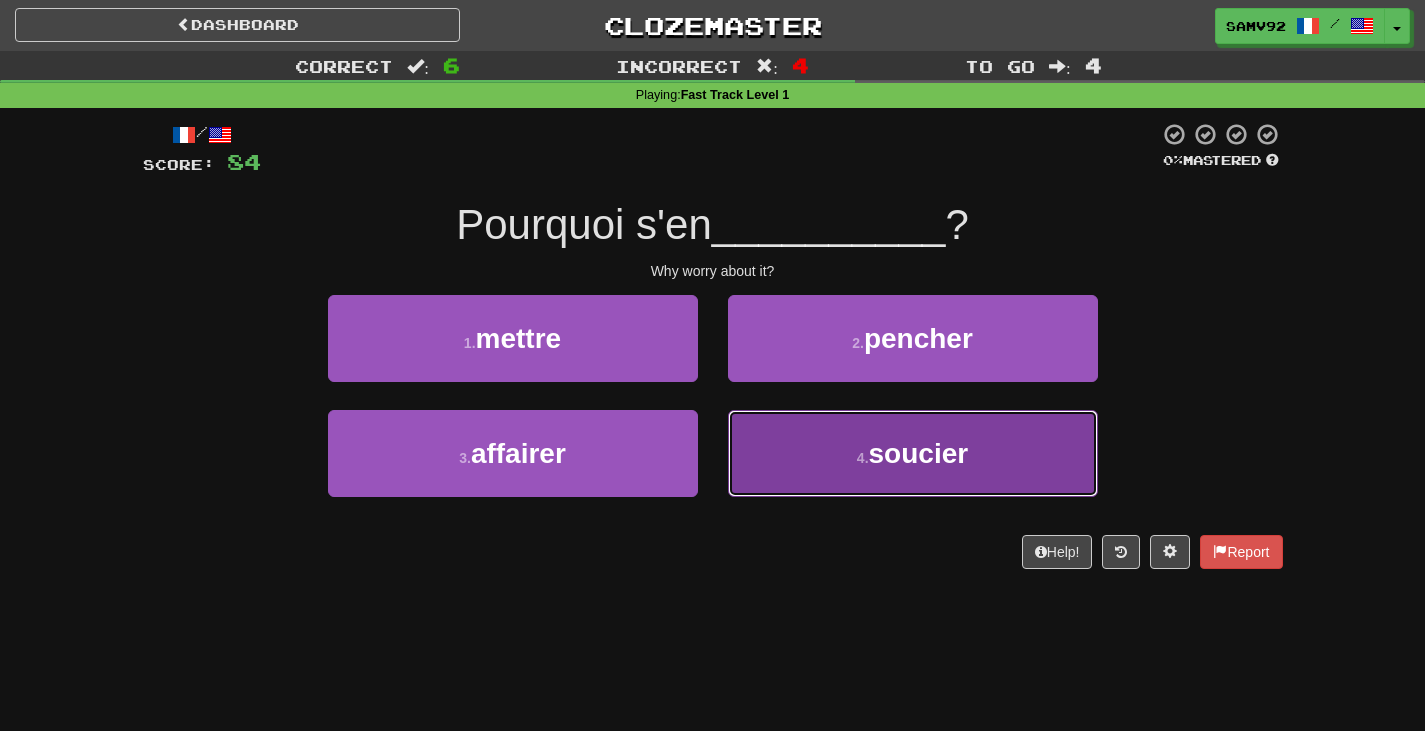 click on "4 .  soucier" at bounding box center (913, 453) 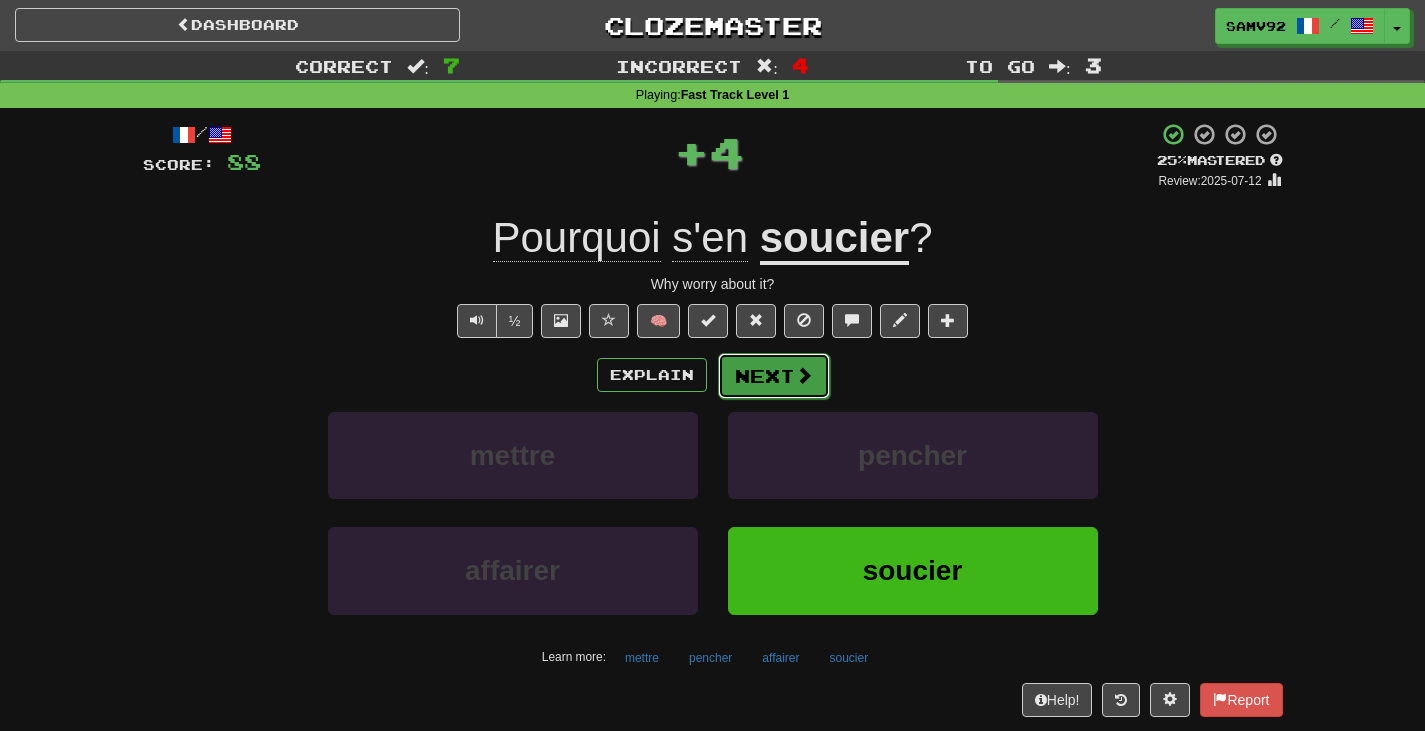 click at bounding box center [804, 375] 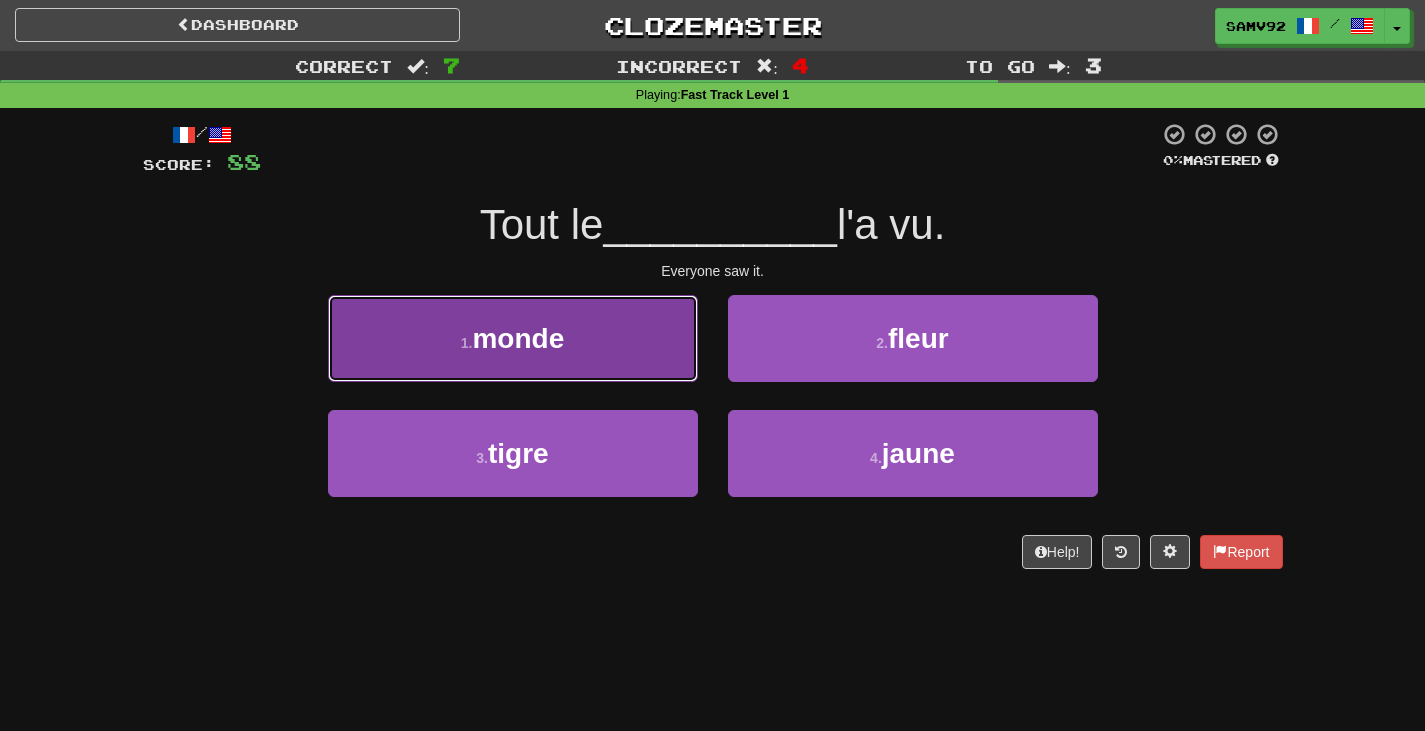 click on "1 .  monde" at bounding box center (513, 338) 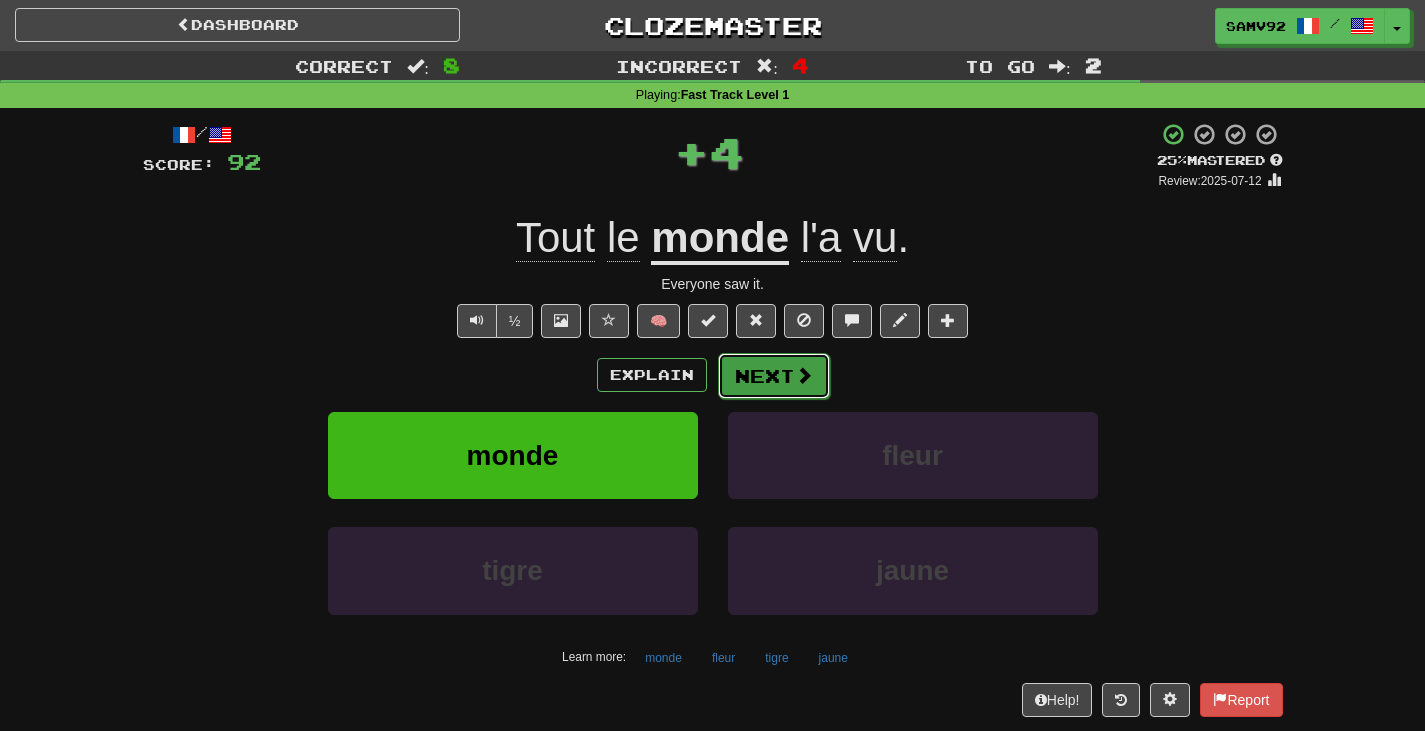 click on "Next" at bounding box center (774, 376) 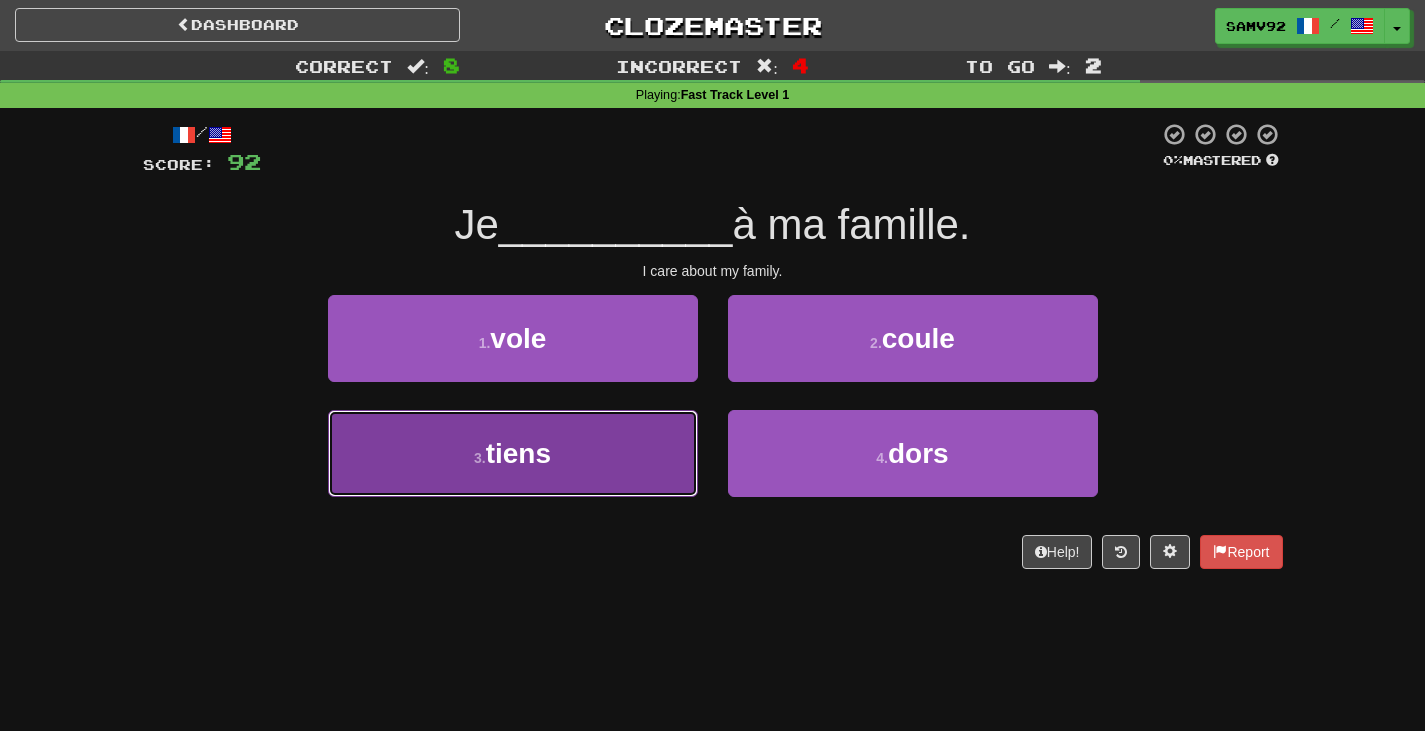 drag, startPoint x: 684, startPoint y: 445, endPoint x: 732, endPoint y: 406, distance: 61.846584 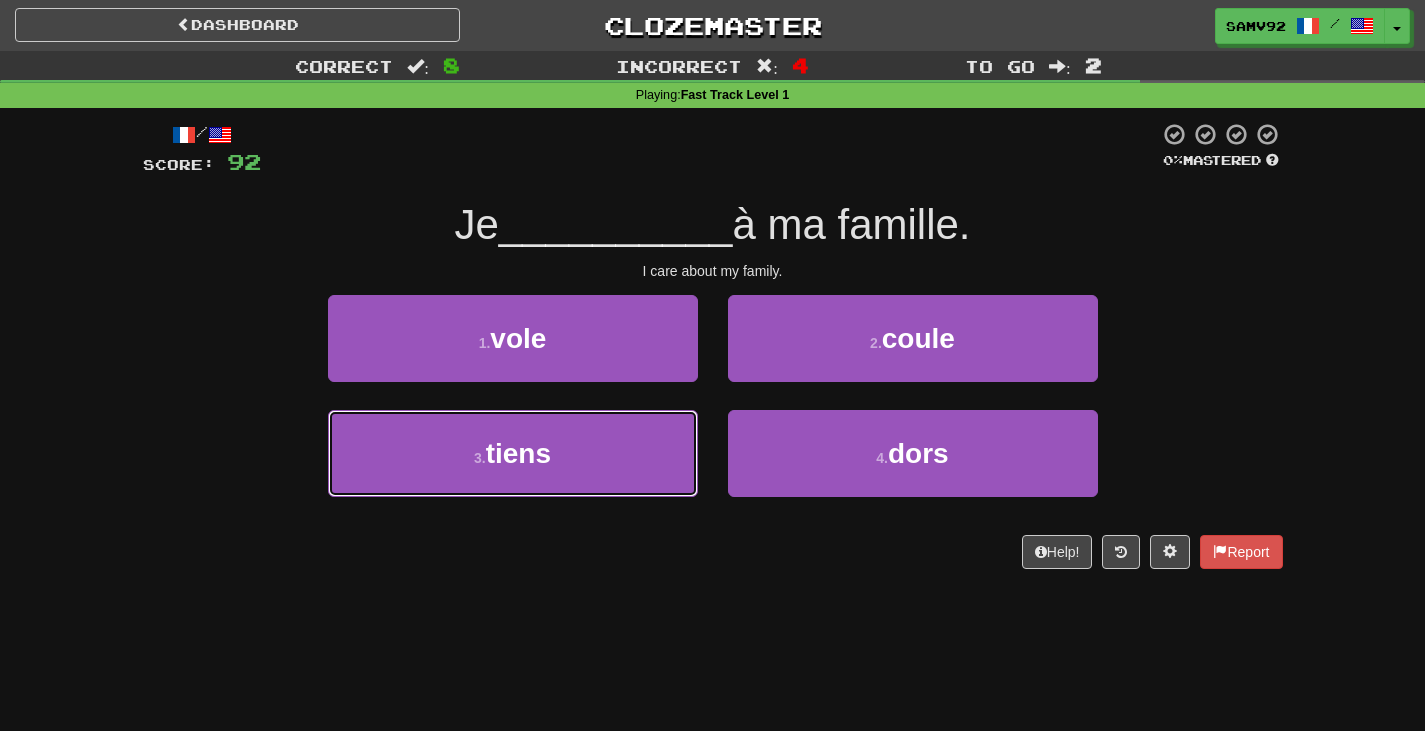 click on "3 .  tiens" at bounding box center [513, 453] 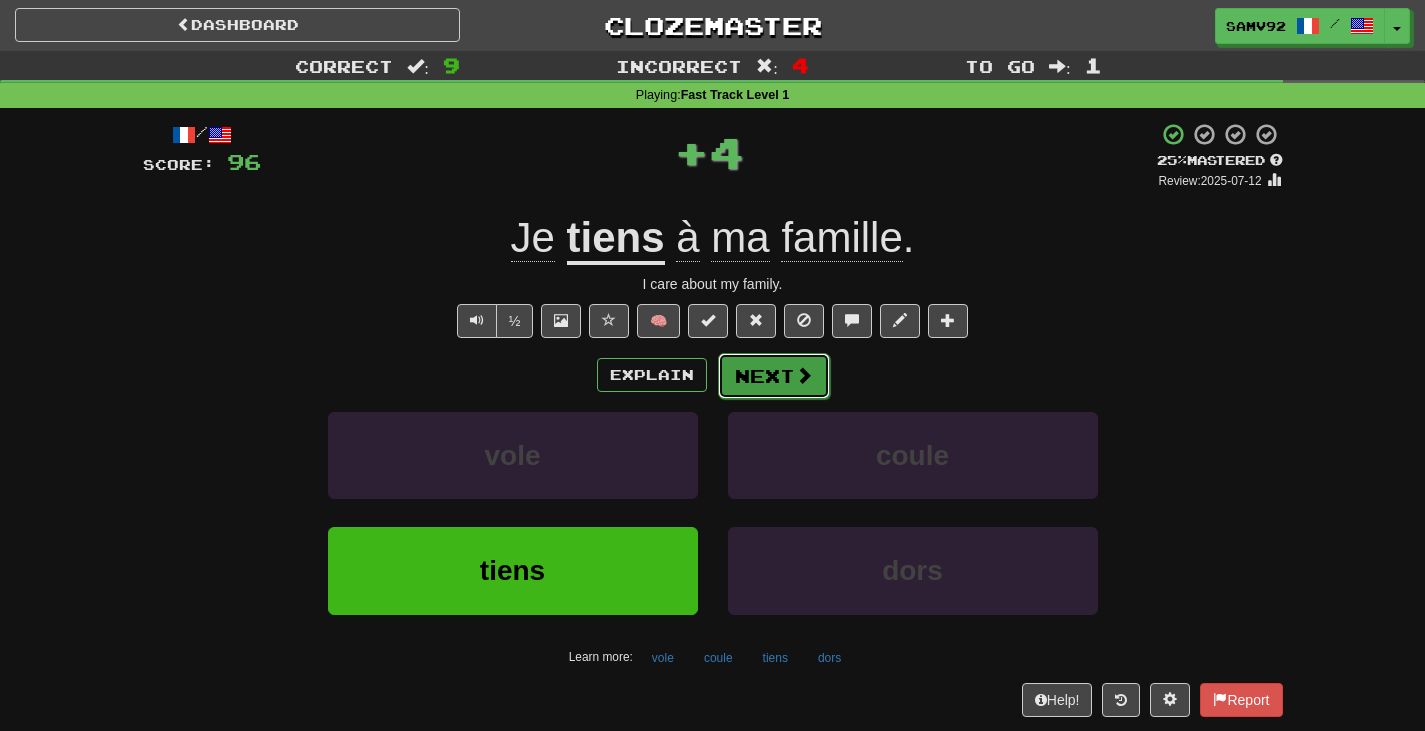 click on "Next" at bounding box center [774, 376] 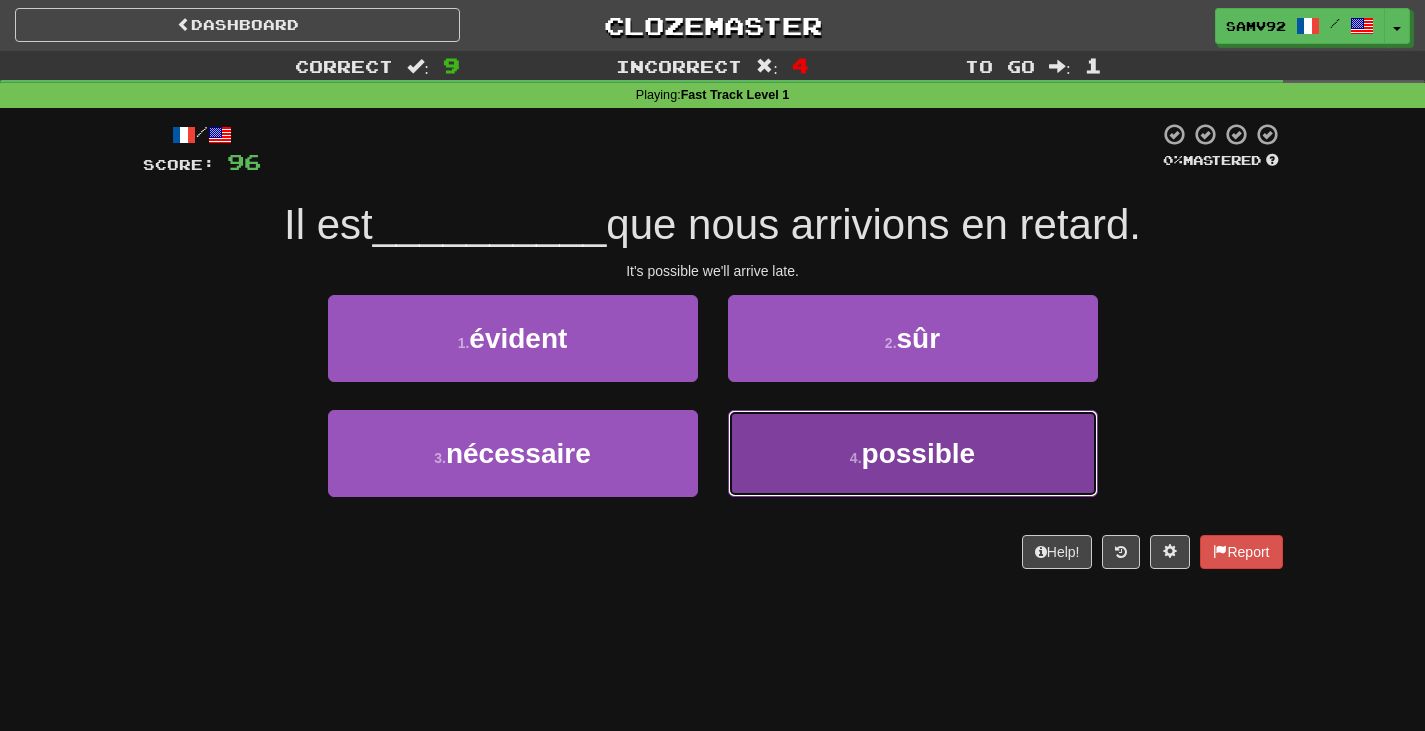 click on "4 .  possible" at bounding box center [913, 453] 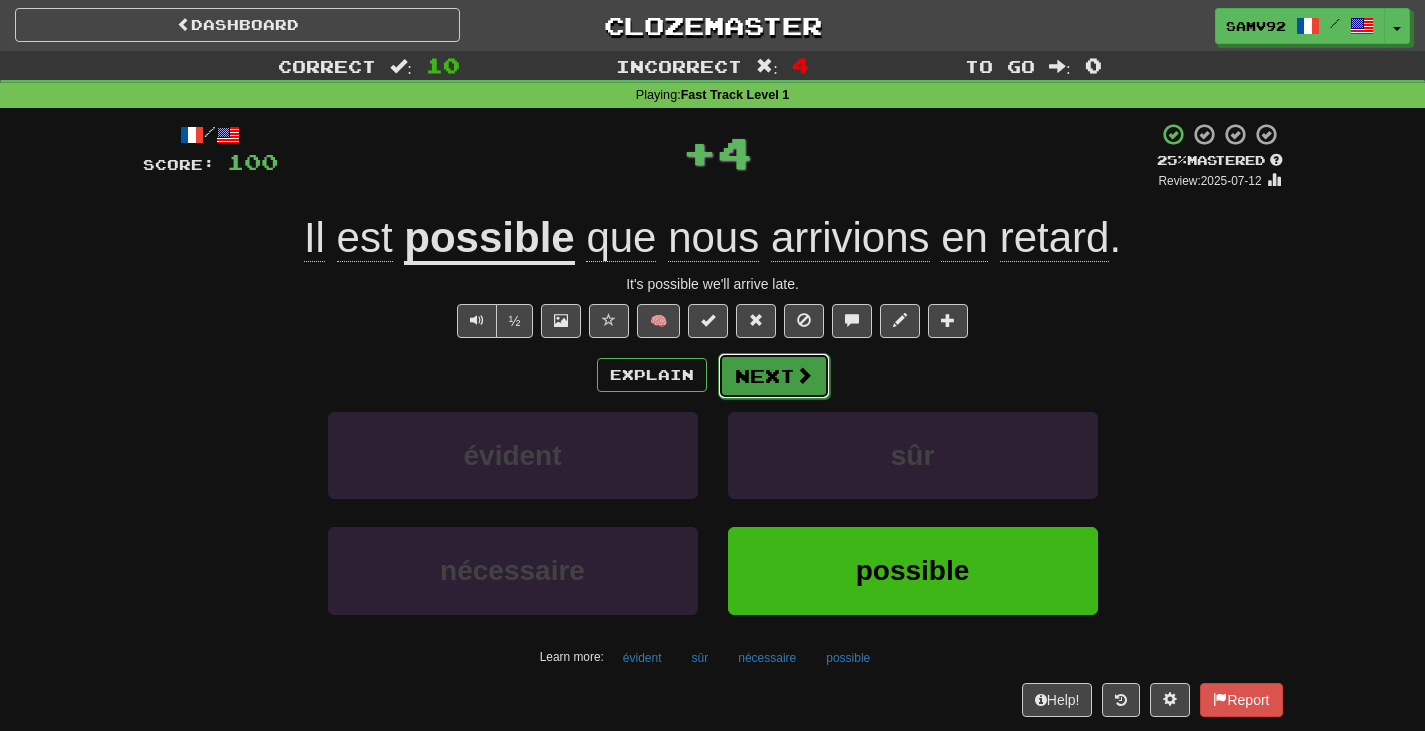 click on "Next" at bounding box center (774, 376) 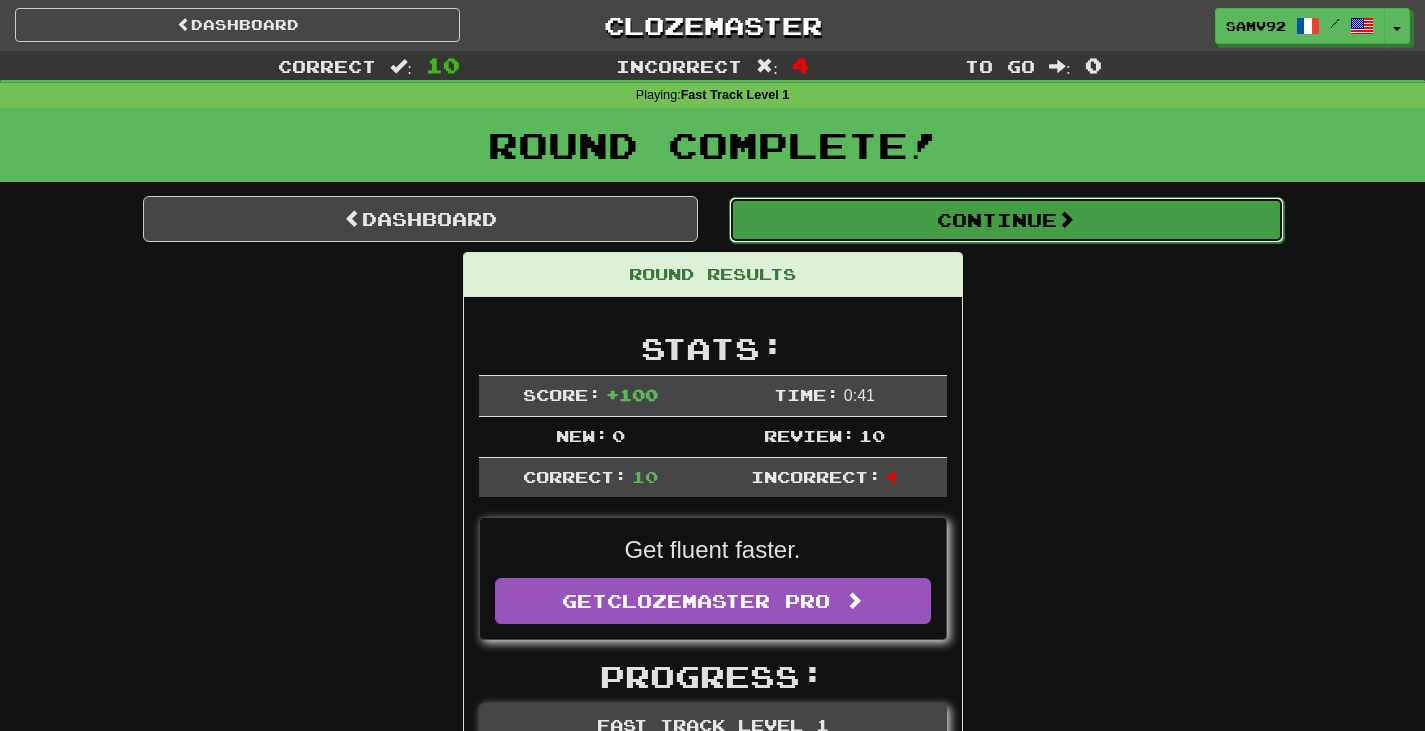 click on "Continue" at bounding box center [1006, 220] 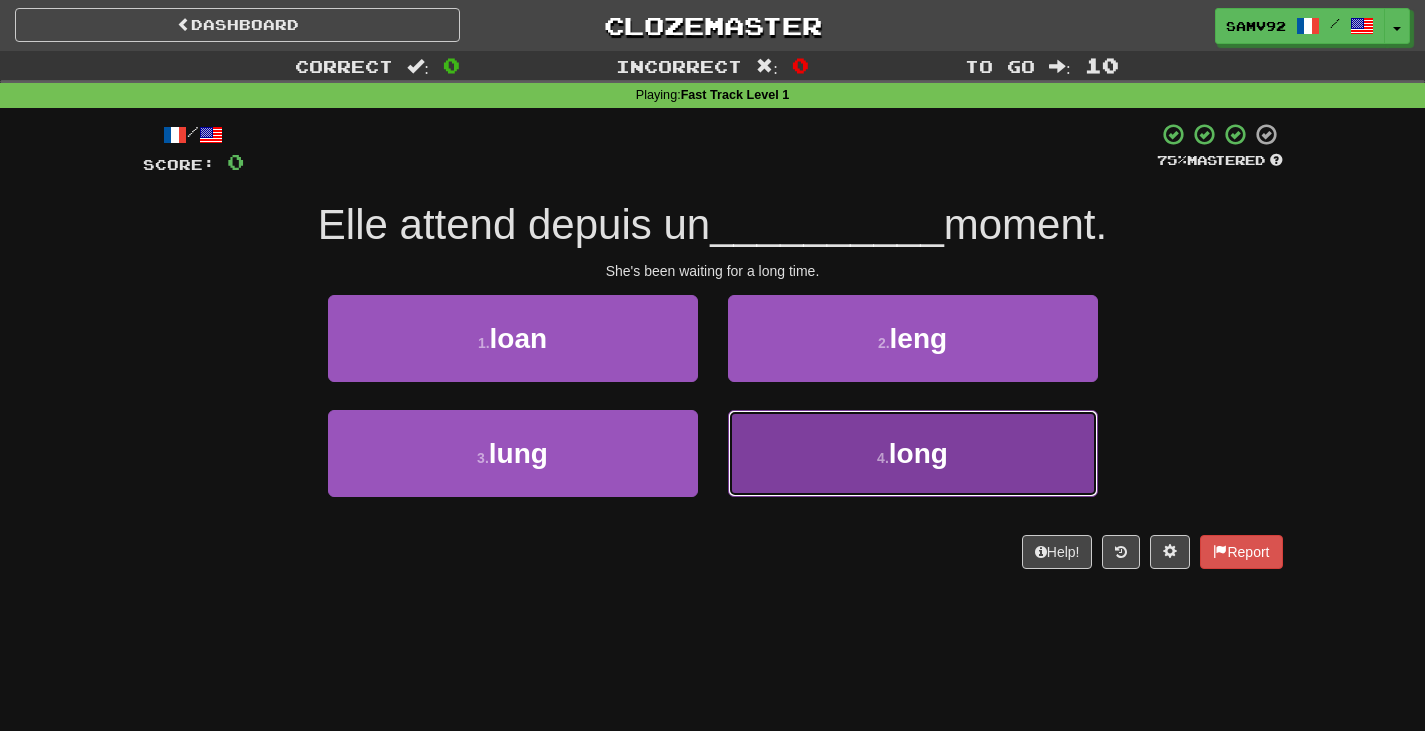 click on "4 .  long" at bounding box center [913, 453] 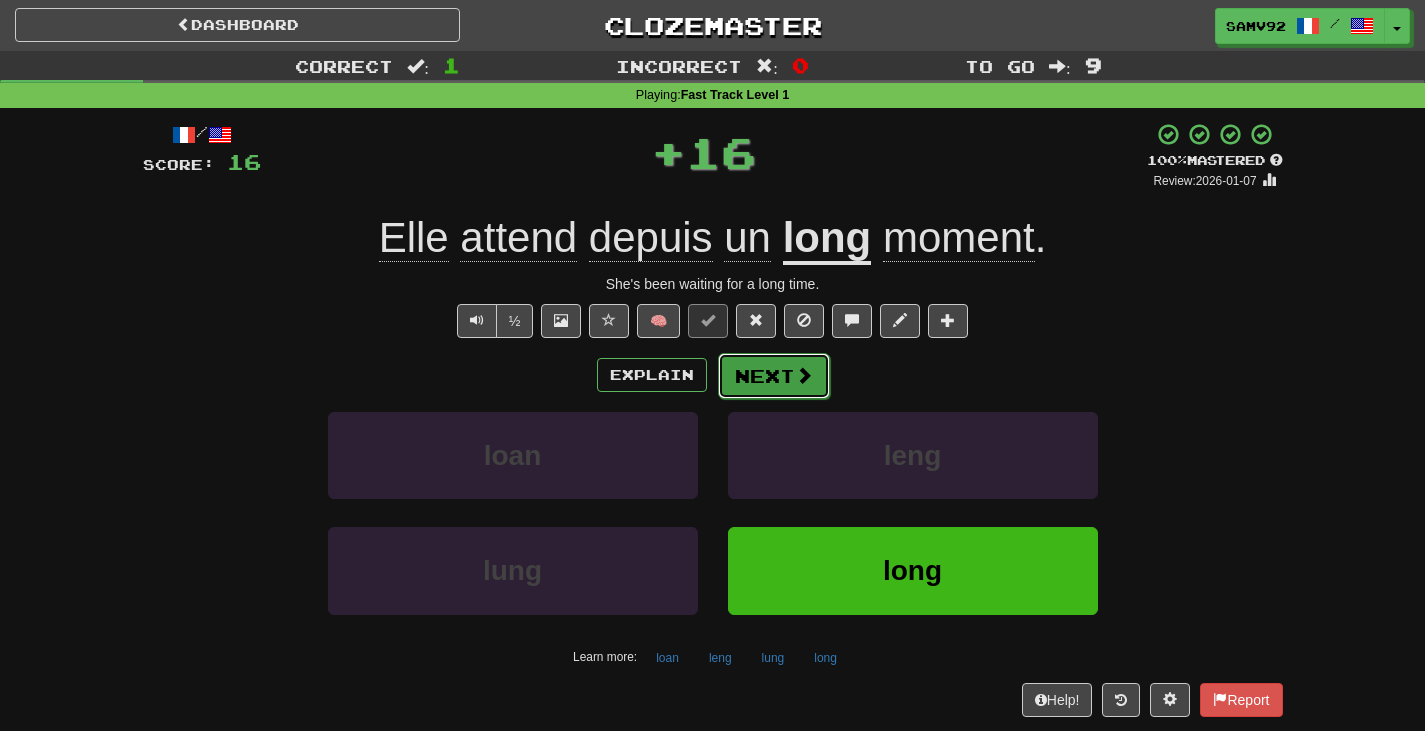 click on "Next" at bounding box center [774, 376] 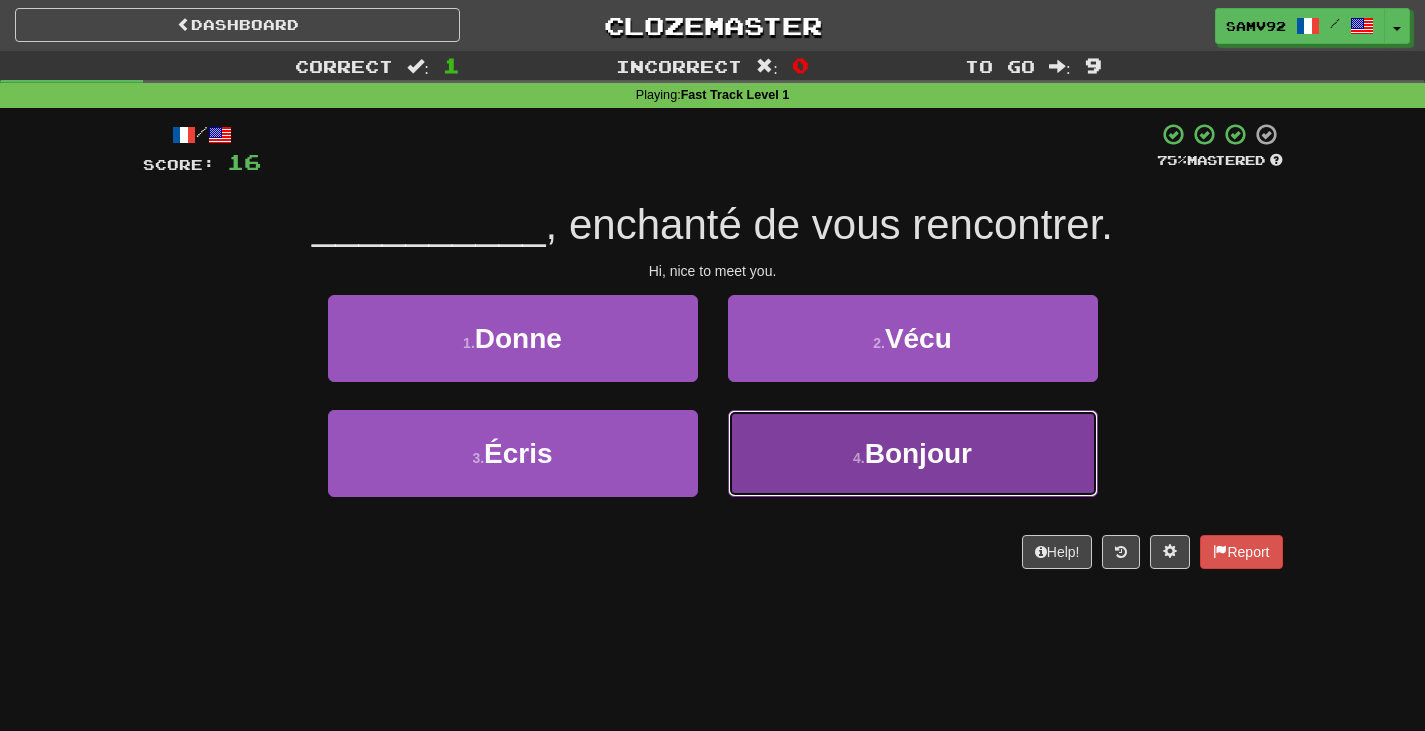 click on "4 .  Bonjour" at bounding box center (913, 453) 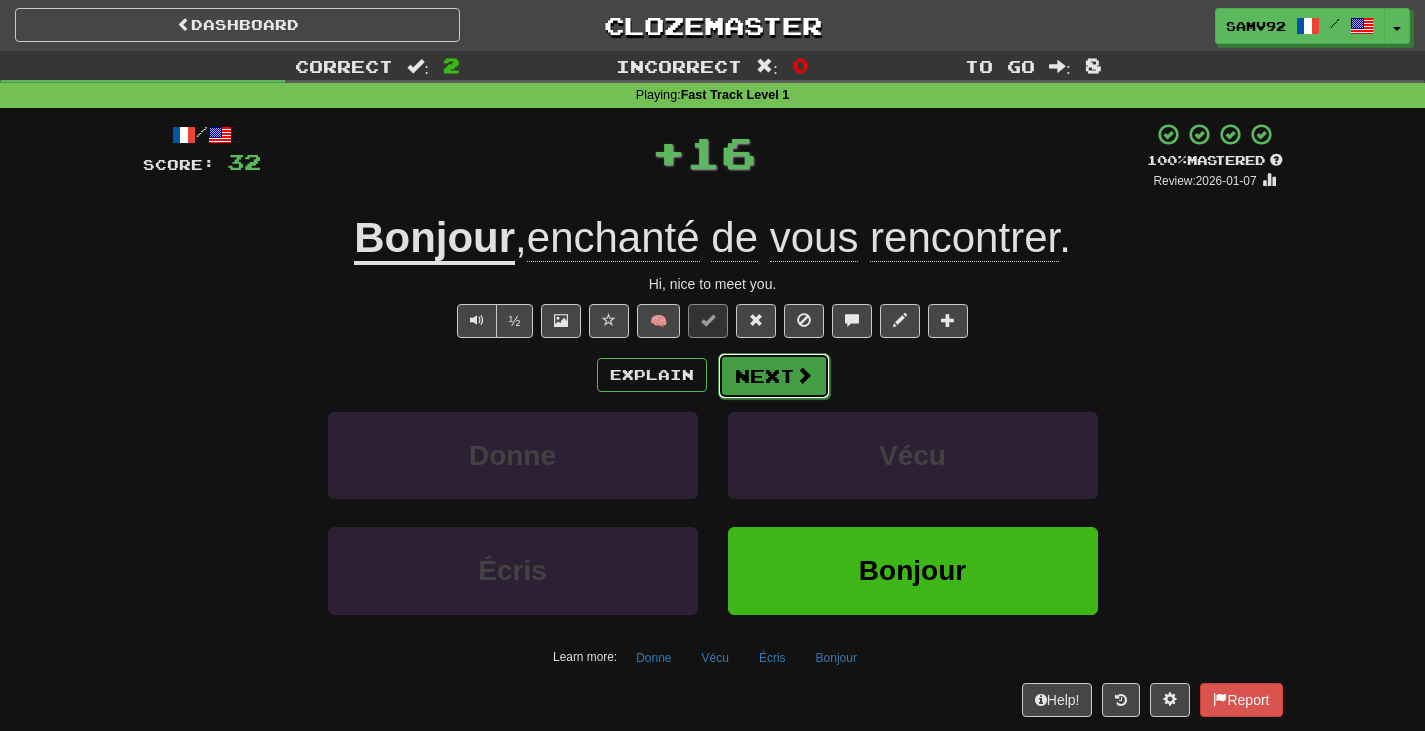 click on "Next" at bounding box center [774, 376] 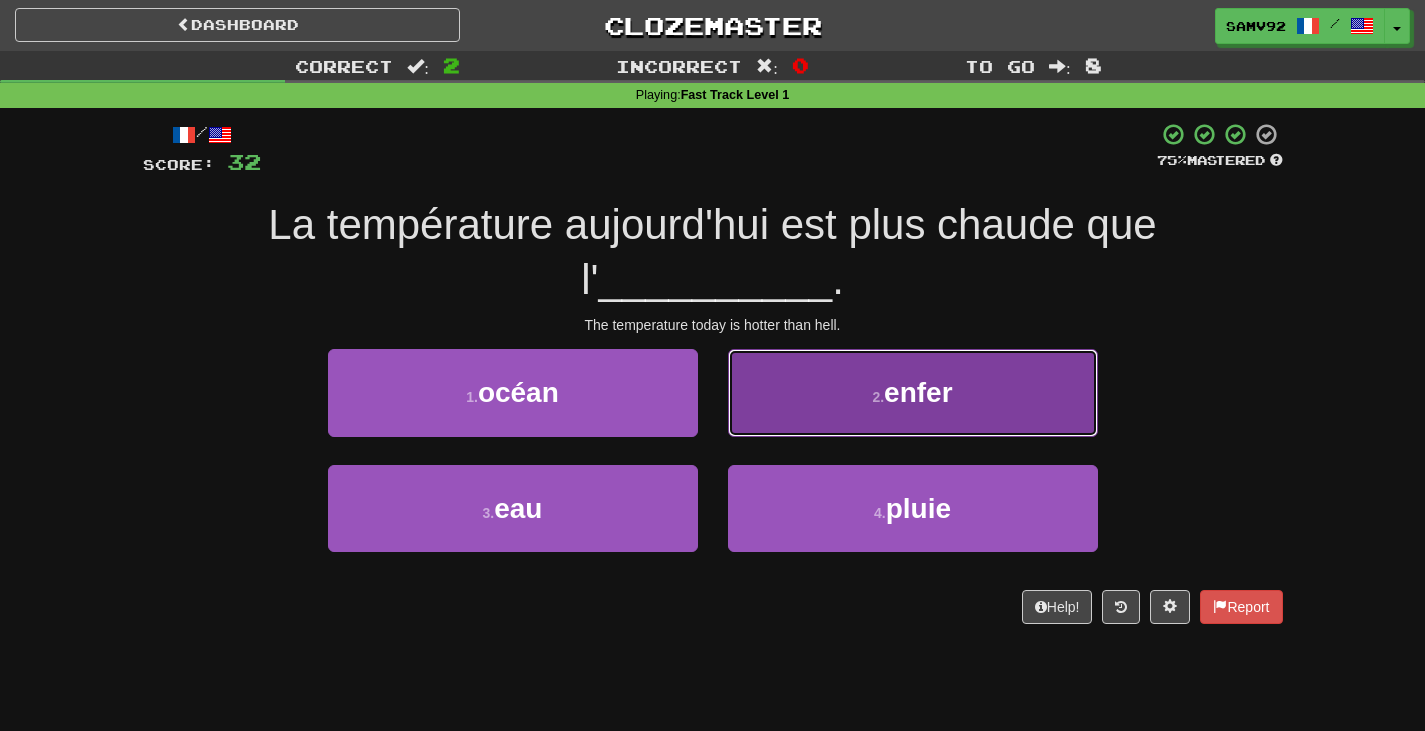 click on "2 .  enfer" at bounding box center [913, 392] 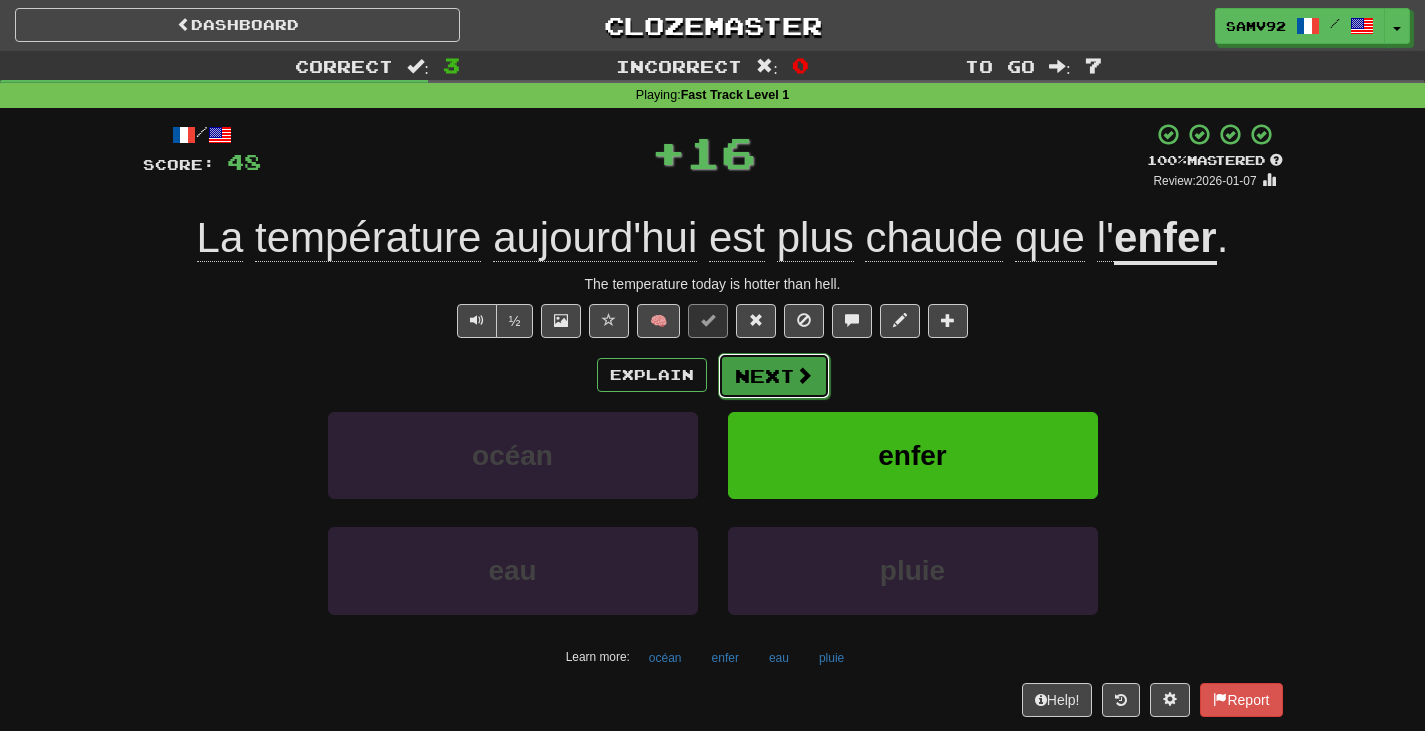 click on "Next" at bounding box center [774, 376] 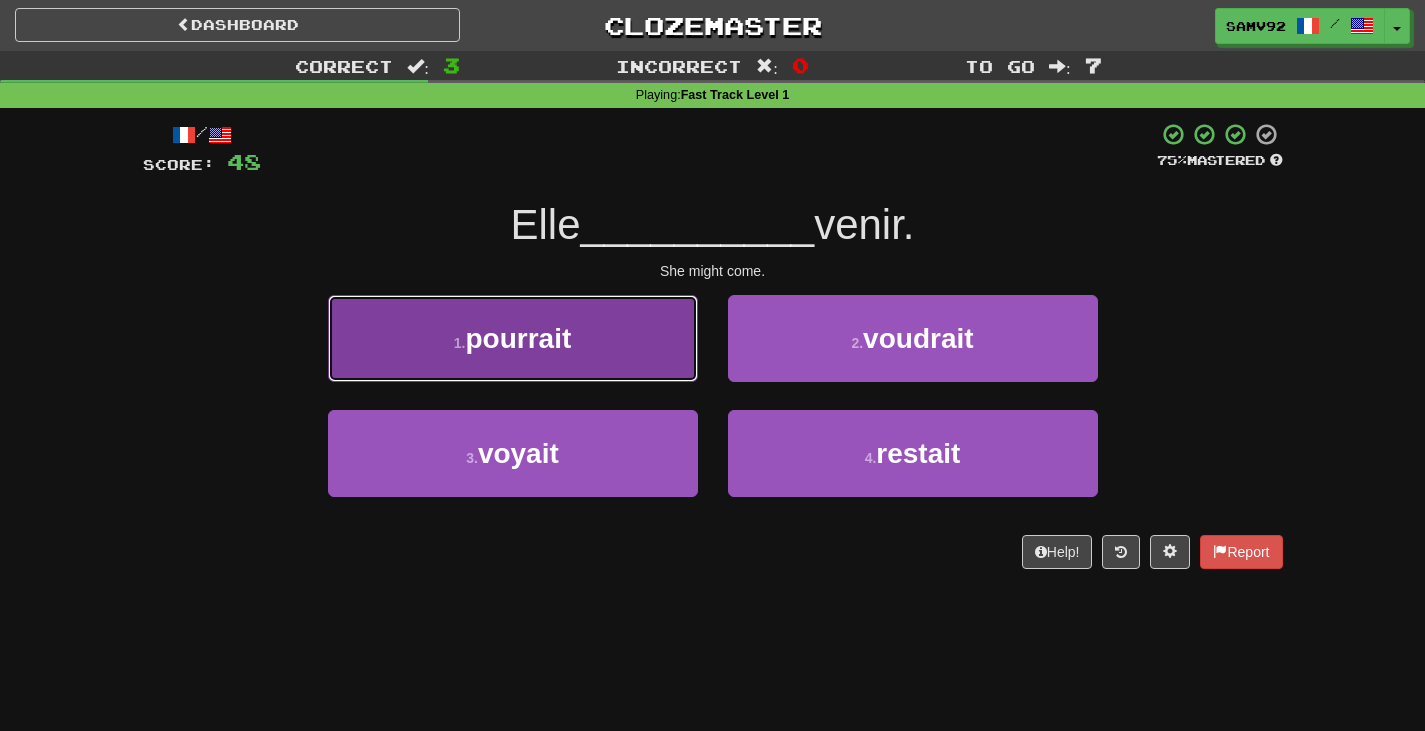 click on "1 .  pourrait" at bounding box center [513, 338] 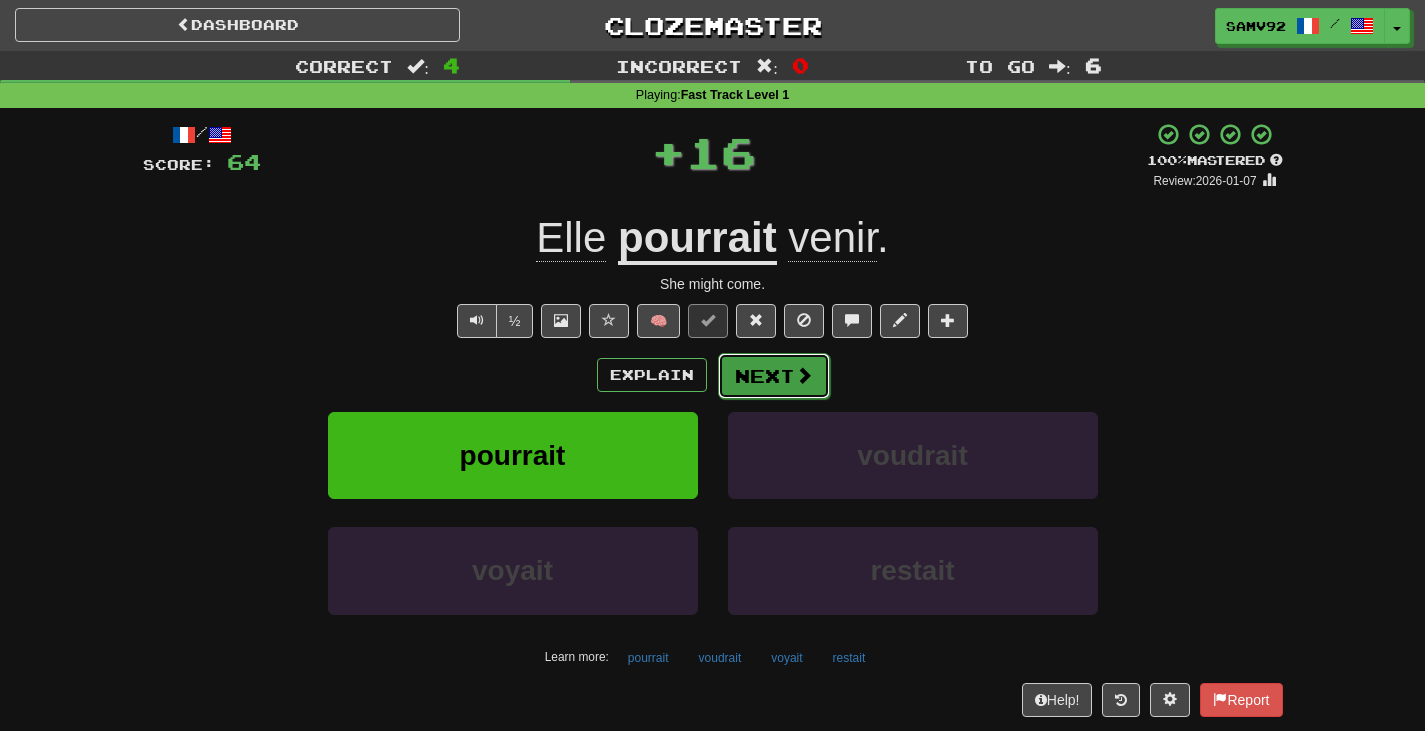 click on "Next" at bounding box center (774, 376) 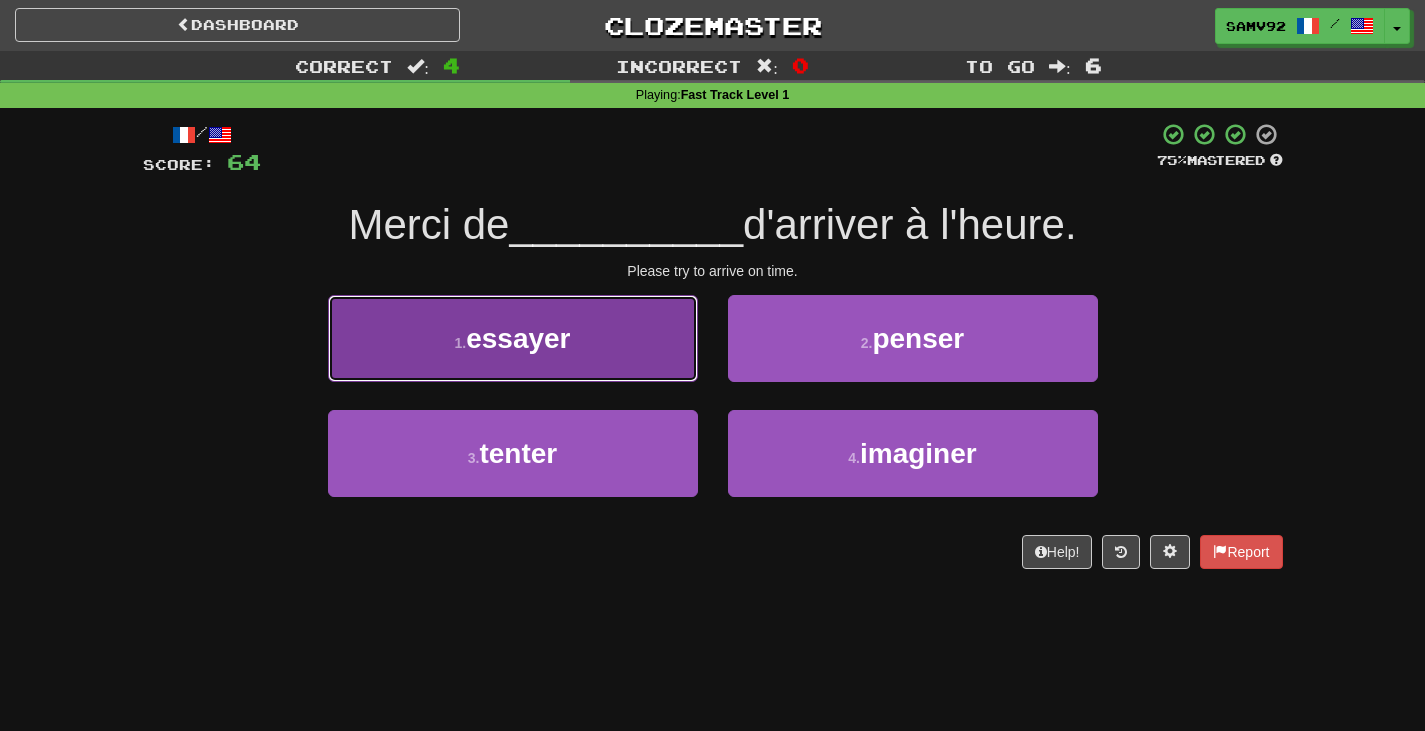click on "1 .  essayer" at bounding box center [513, 338] 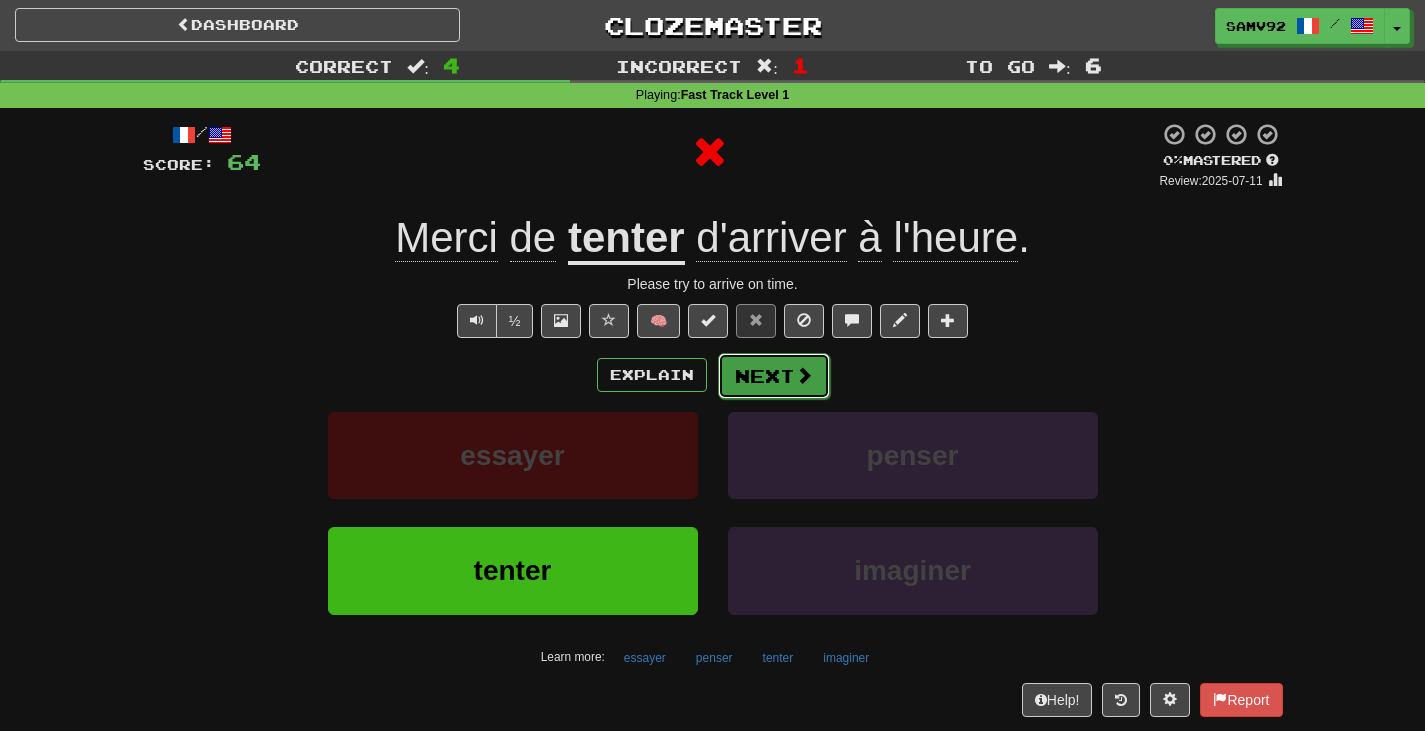 click on "Next" at bounding box center [774, 376] 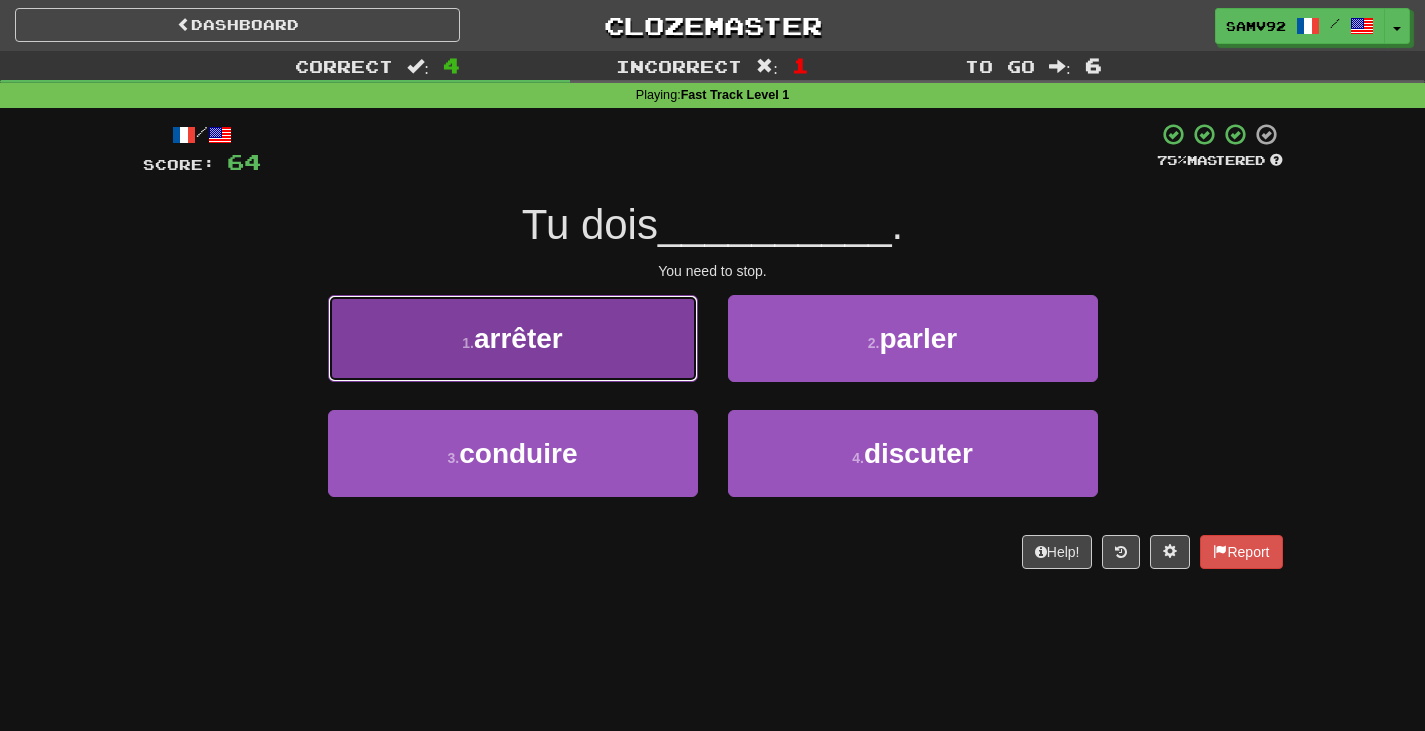 click on "1 .  arrêter" at bounding box center [513, 338] 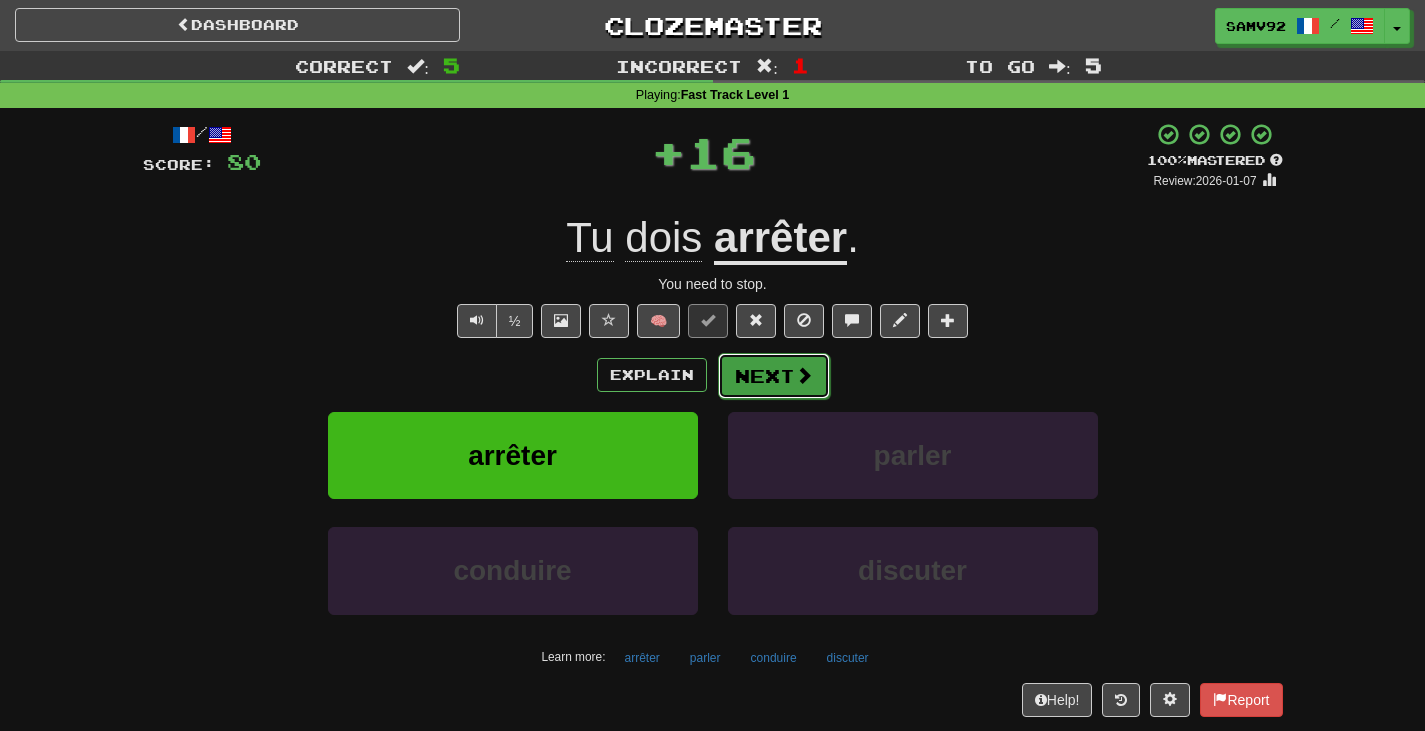 click on "Next" at bounding box center (774, 376) 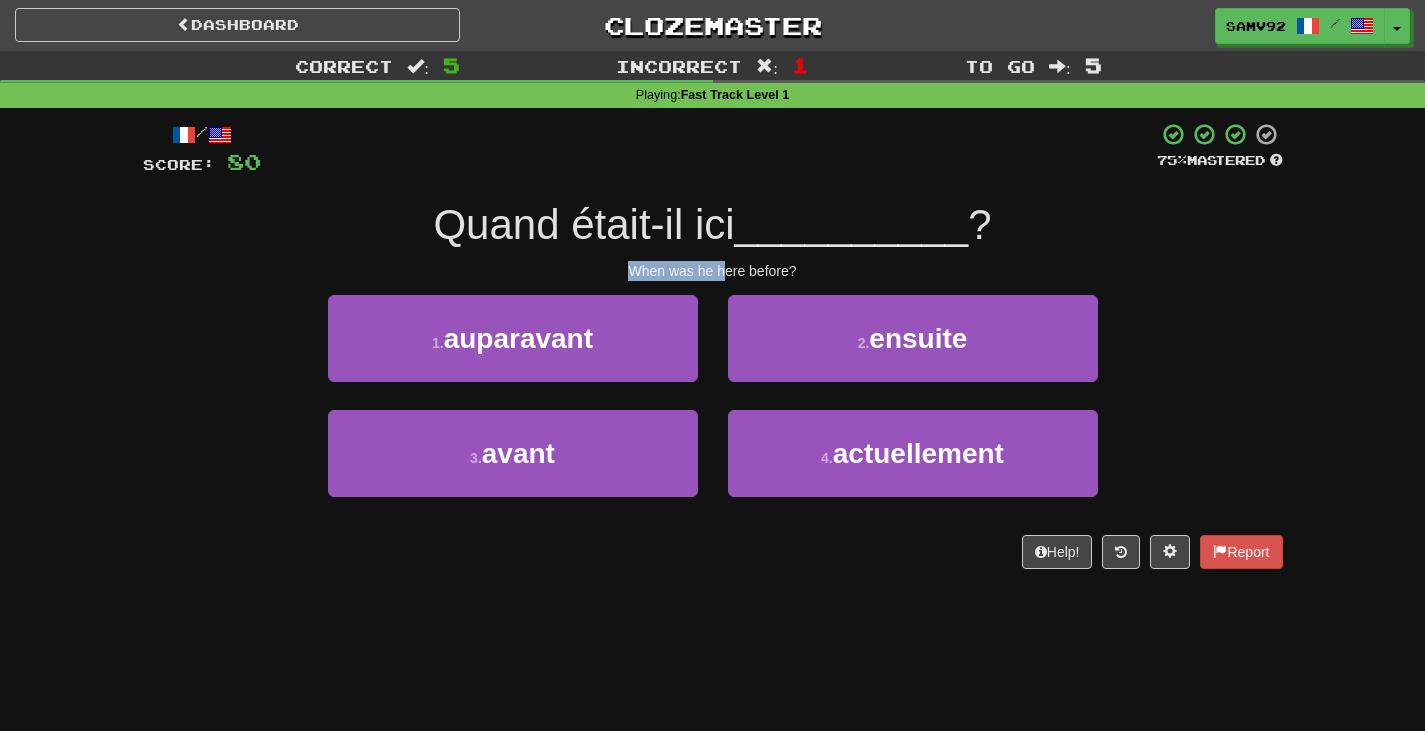 drag, startPoint x: 618, startPoint y: 274, endPoint x: 808, endPoint y: 274, distance: 190 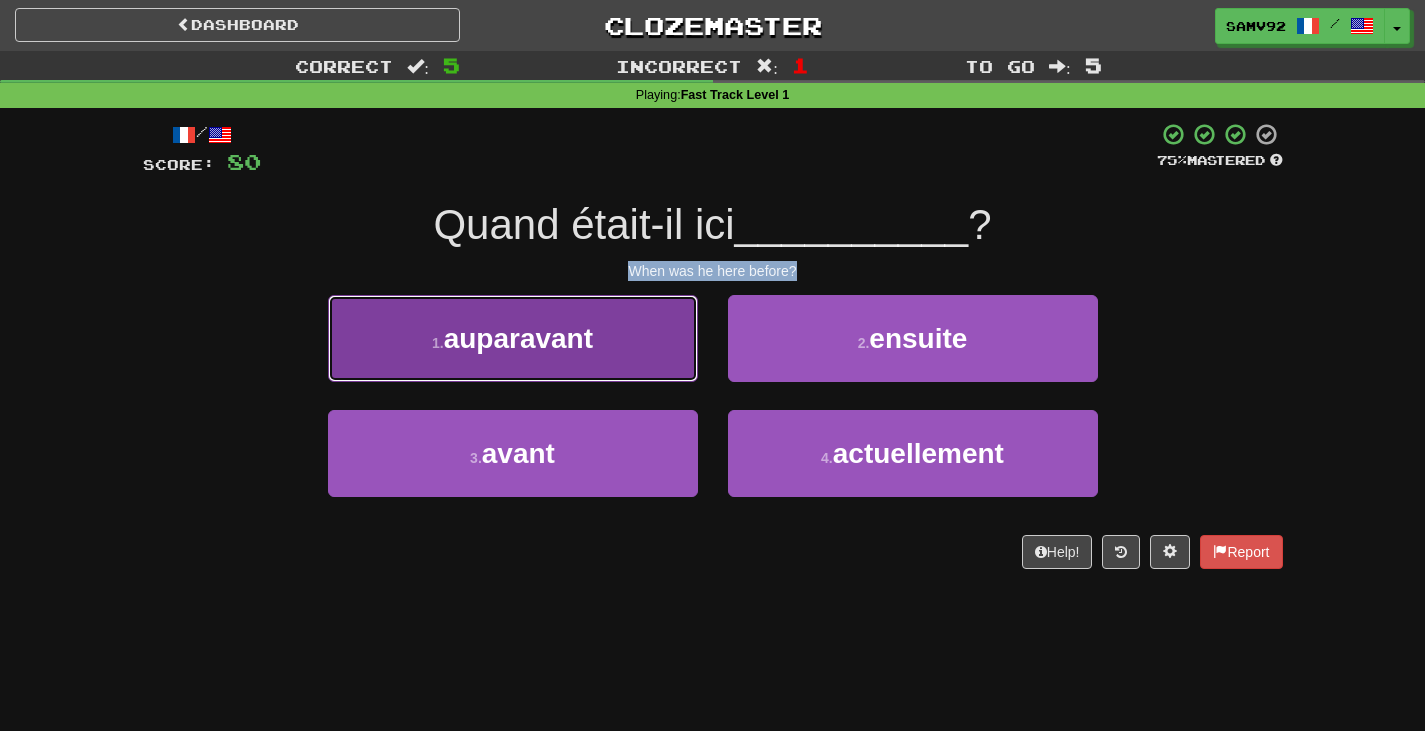 click on "1 .  auparavant" at bounding box center [513, 338] 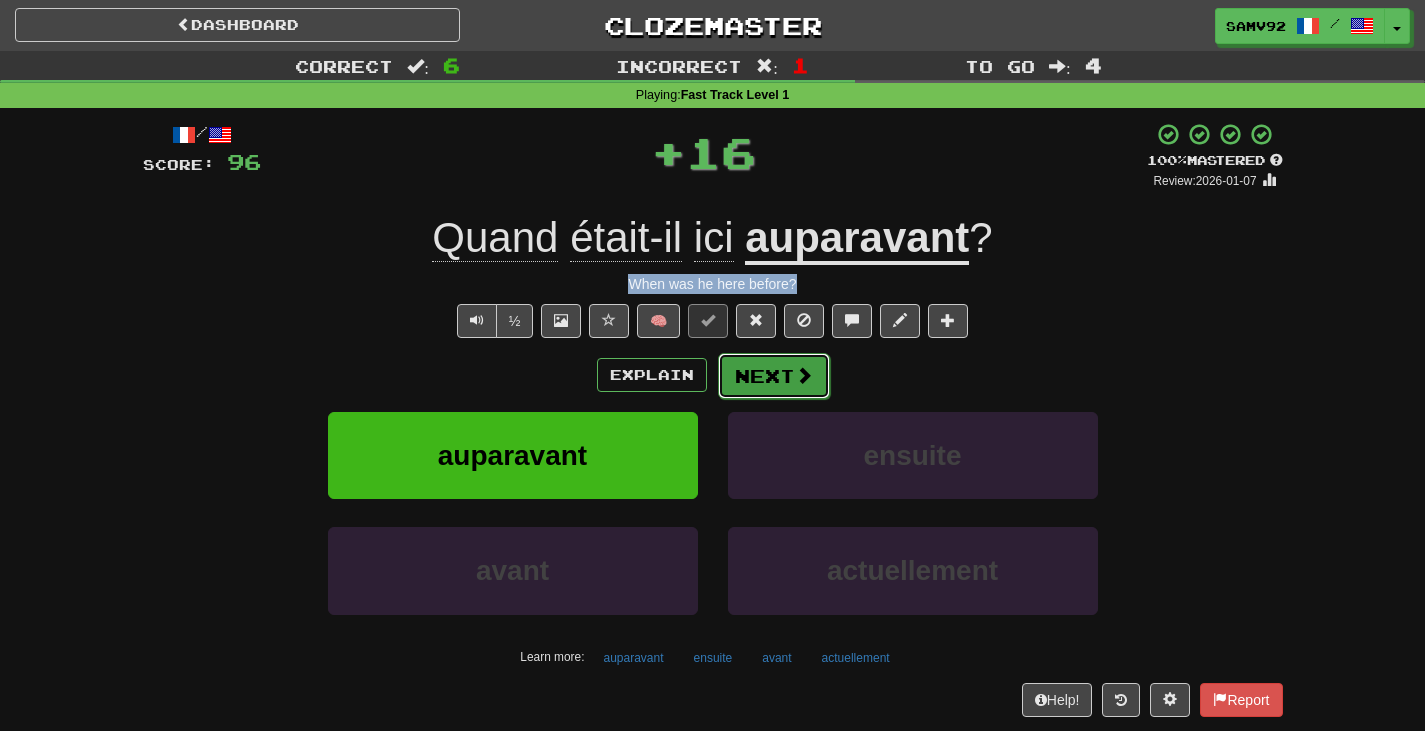 click on "Next" at bounding box center (774, 376) 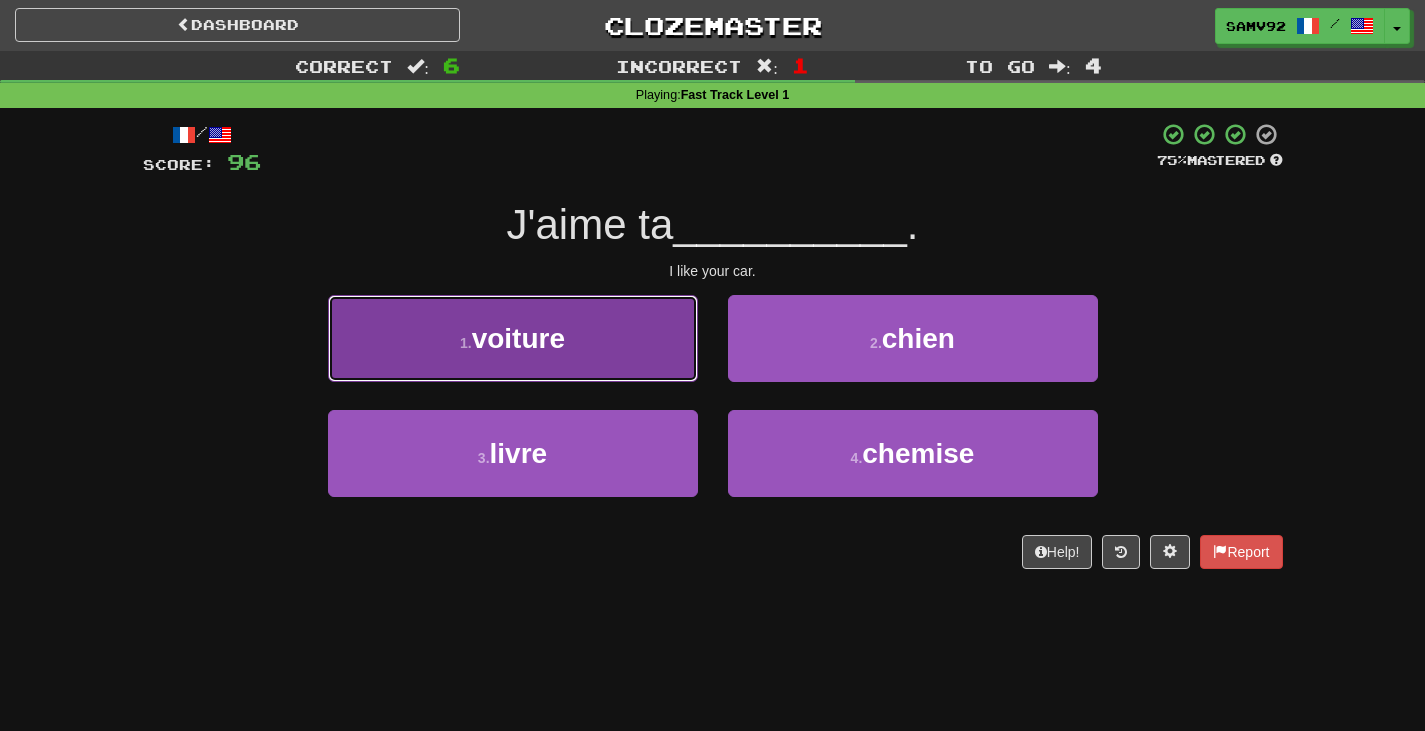 click on "1 .  voiture" at bounding box center (513, 338) 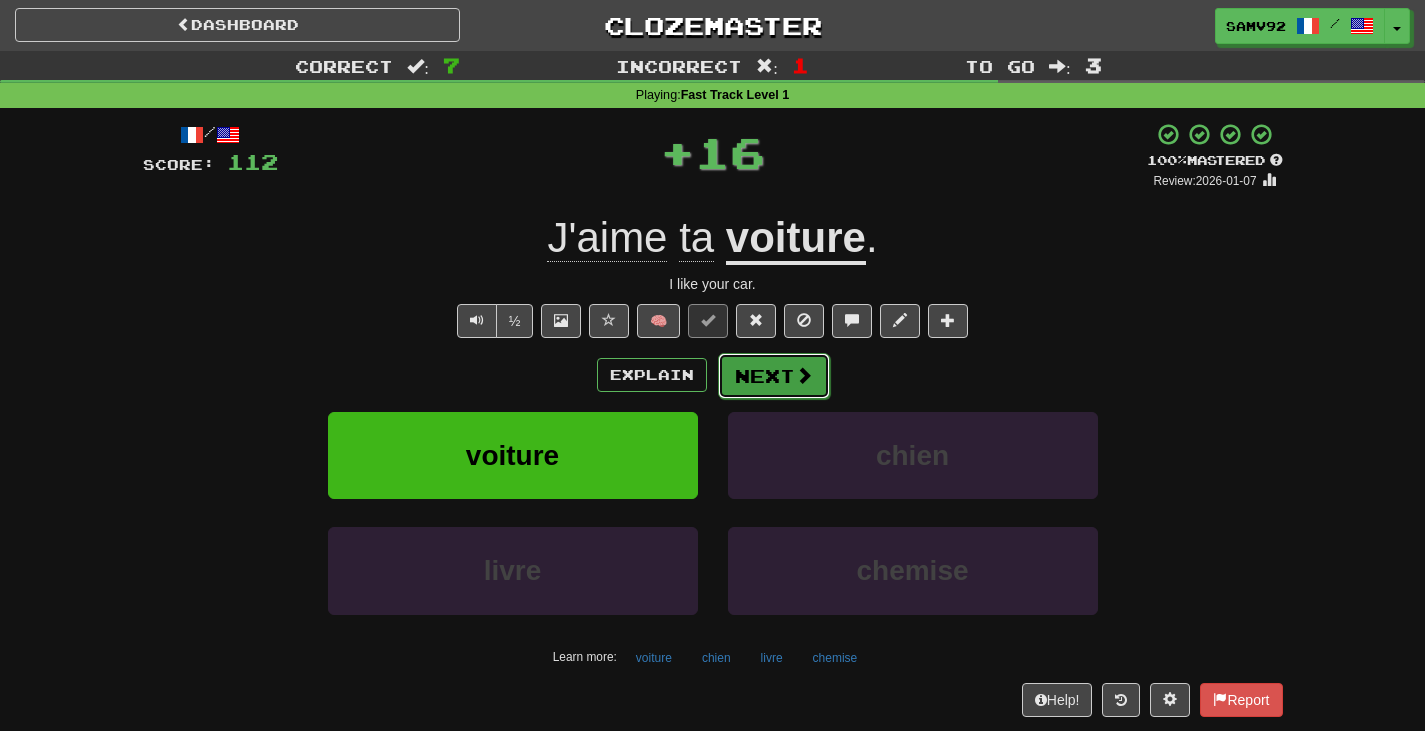 click on "Next" at bounding box center [774, 376] 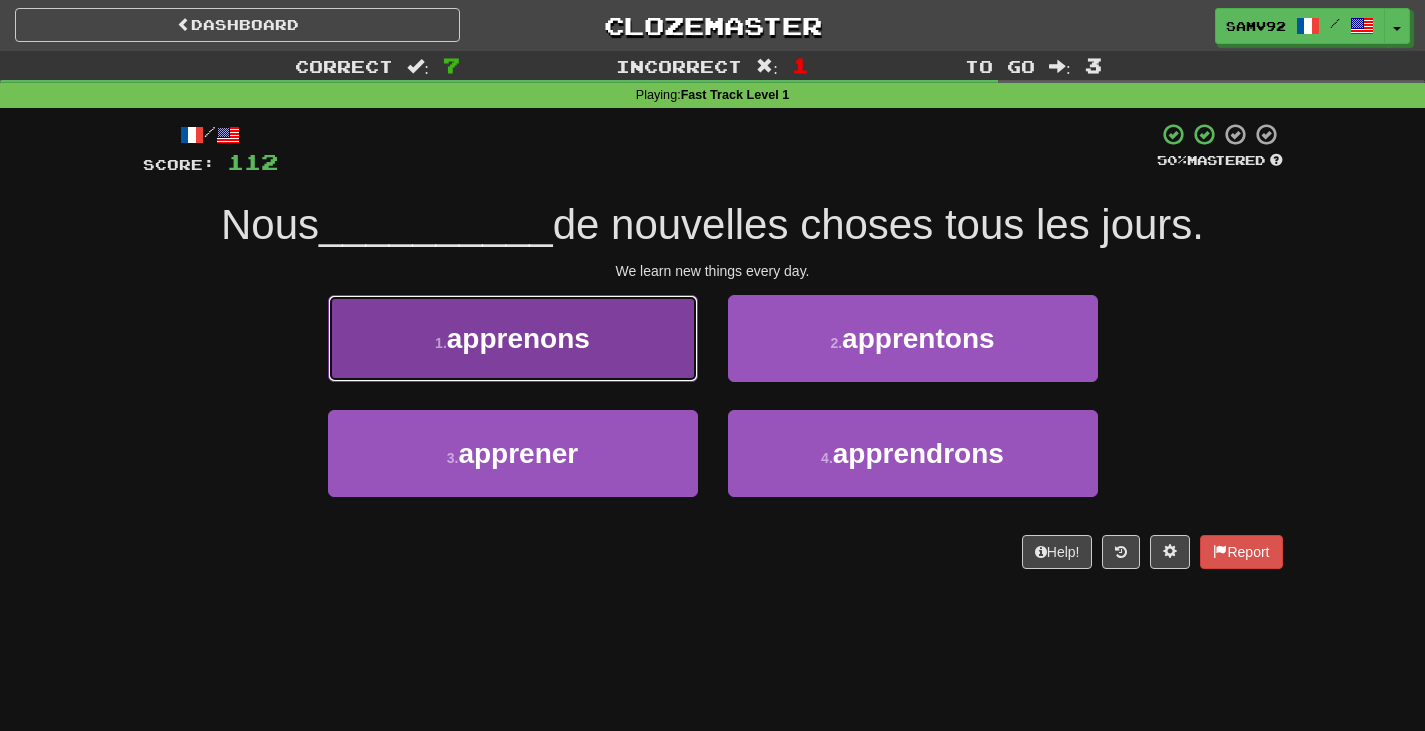 click on "1 .  apprenons" at bounding box center [513, 338] 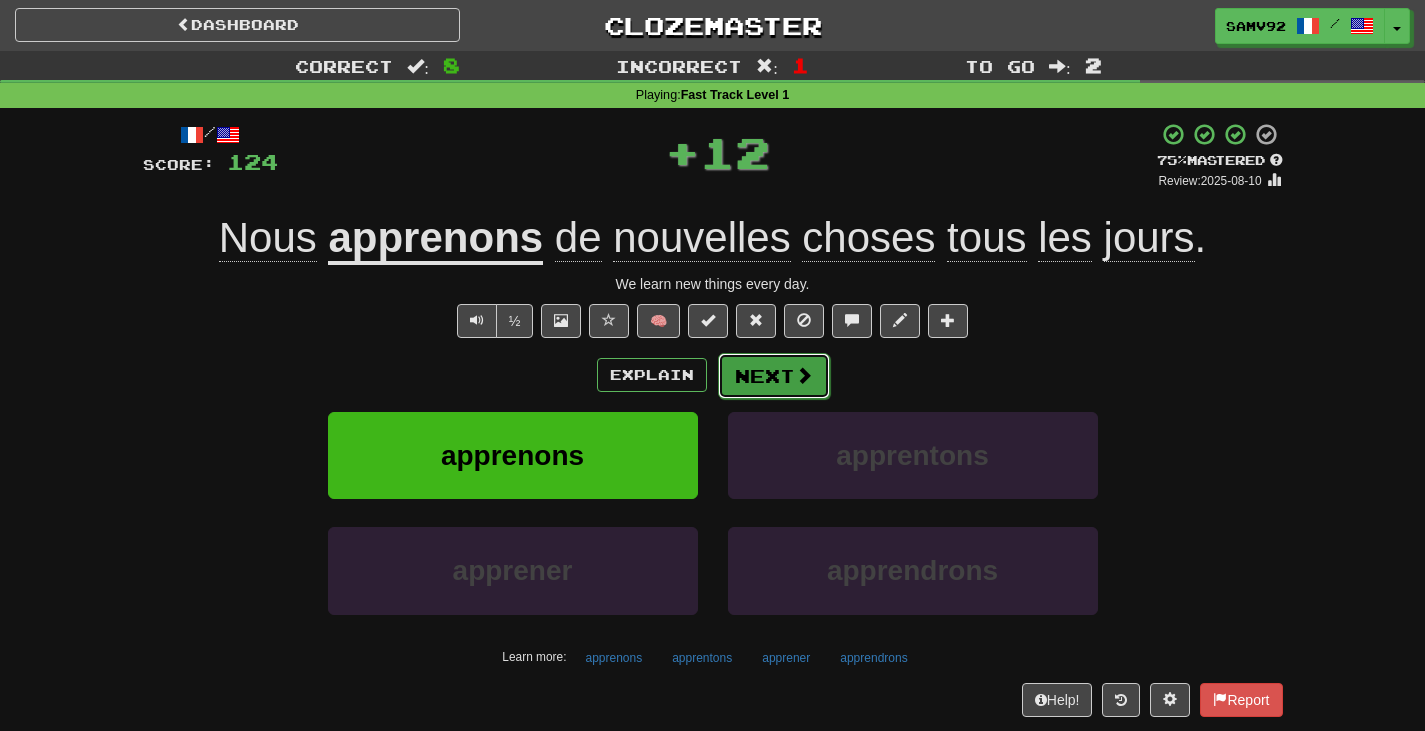 click on "Next" at bounding box center (774, 376) 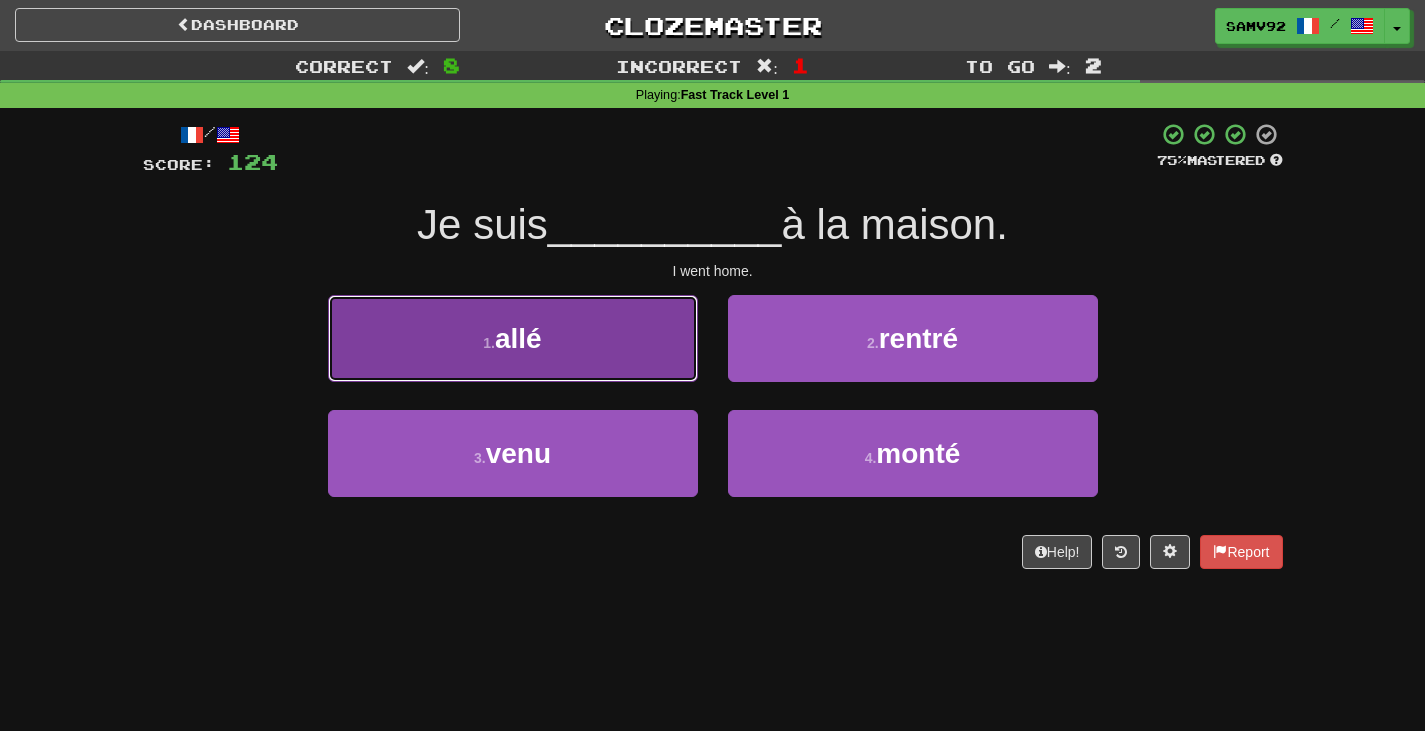 click on "1 .  allé" at bounding box center (513, 338) 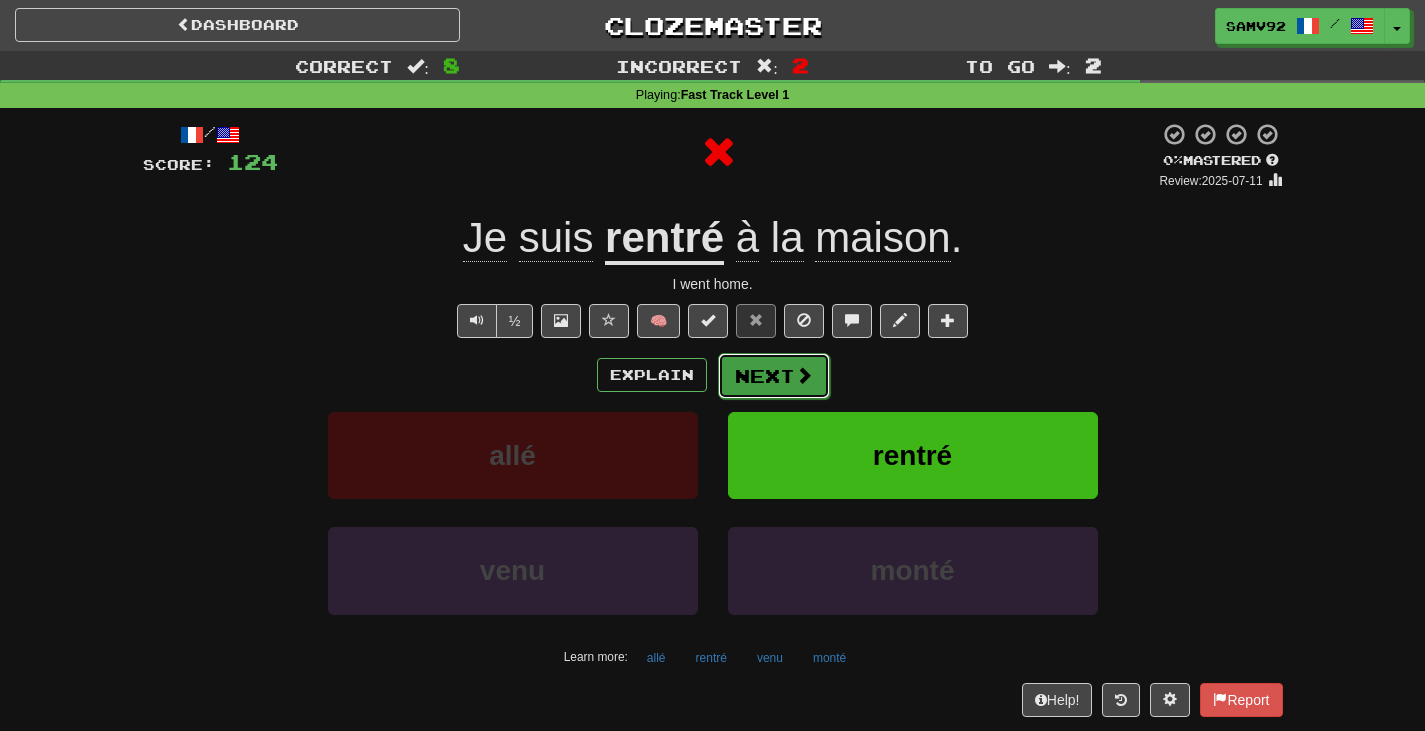 click on "Next" at bounding box center [774, 376] 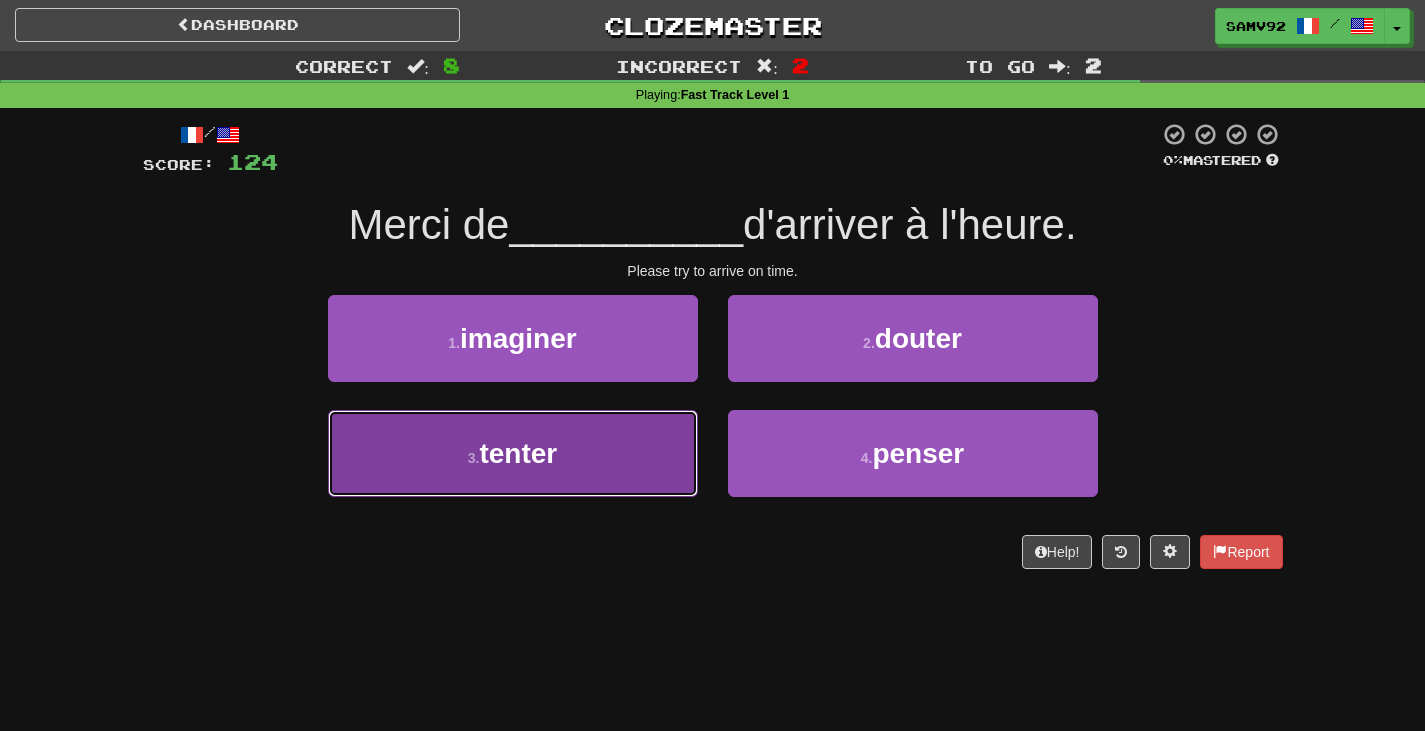 click on "3 .  tenter" at bounding box center [513, 453] 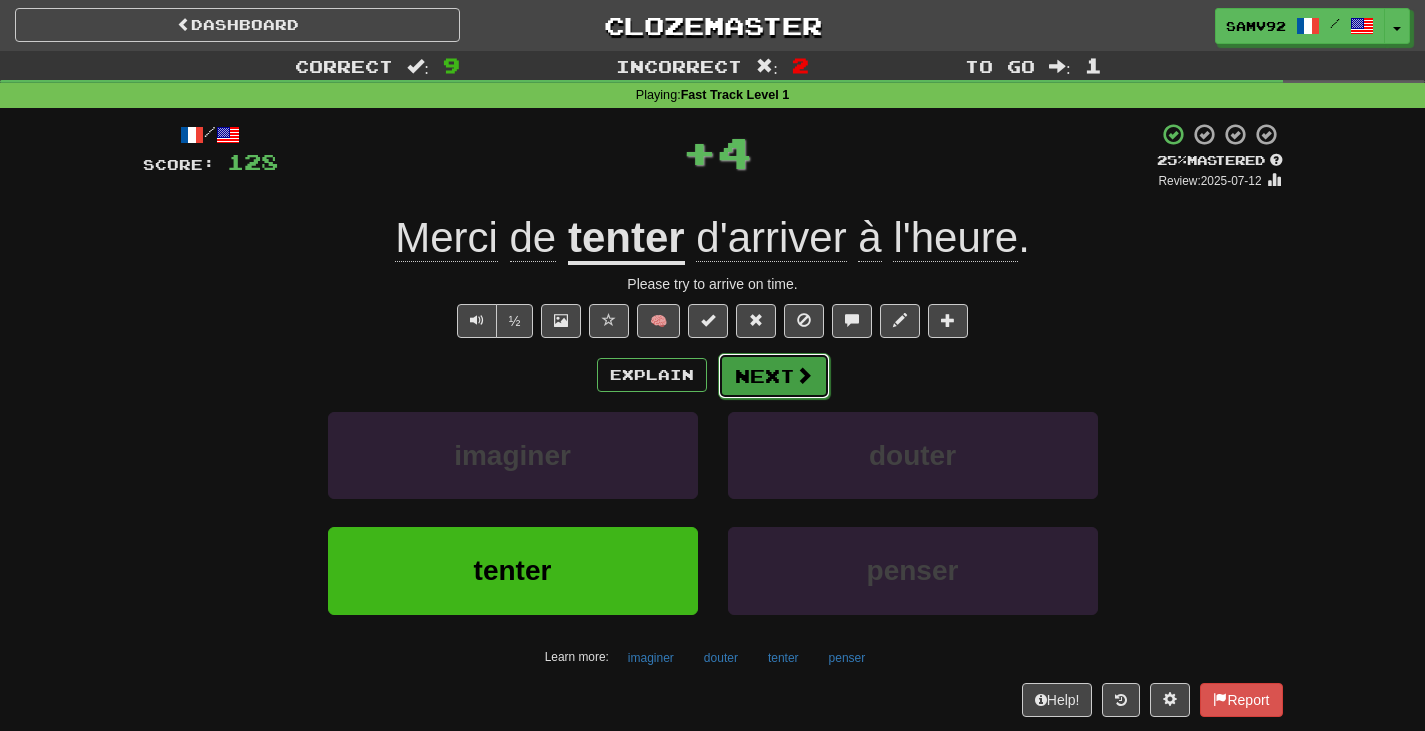 click on "Next" at bounding box center (774, 376) 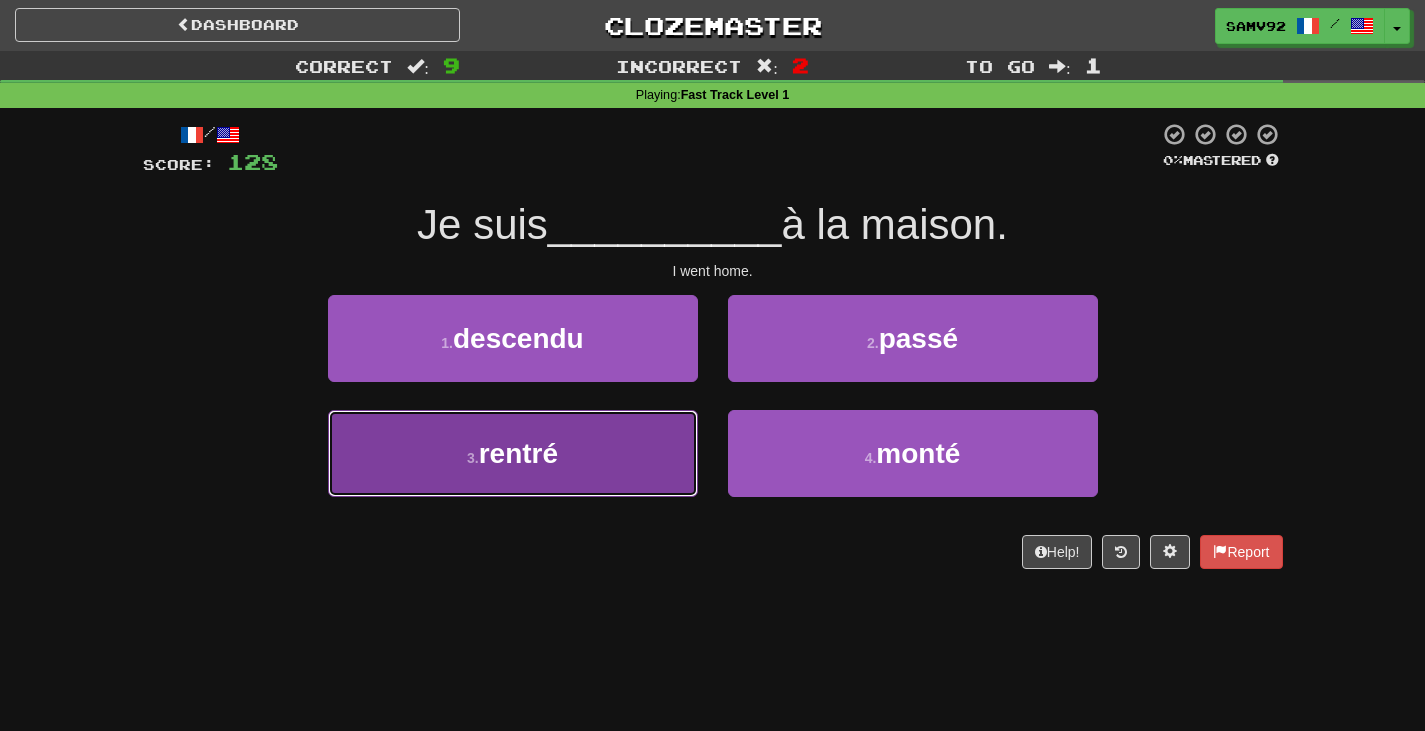 click on "3 .  rentré" at bounding box center [513, 453] 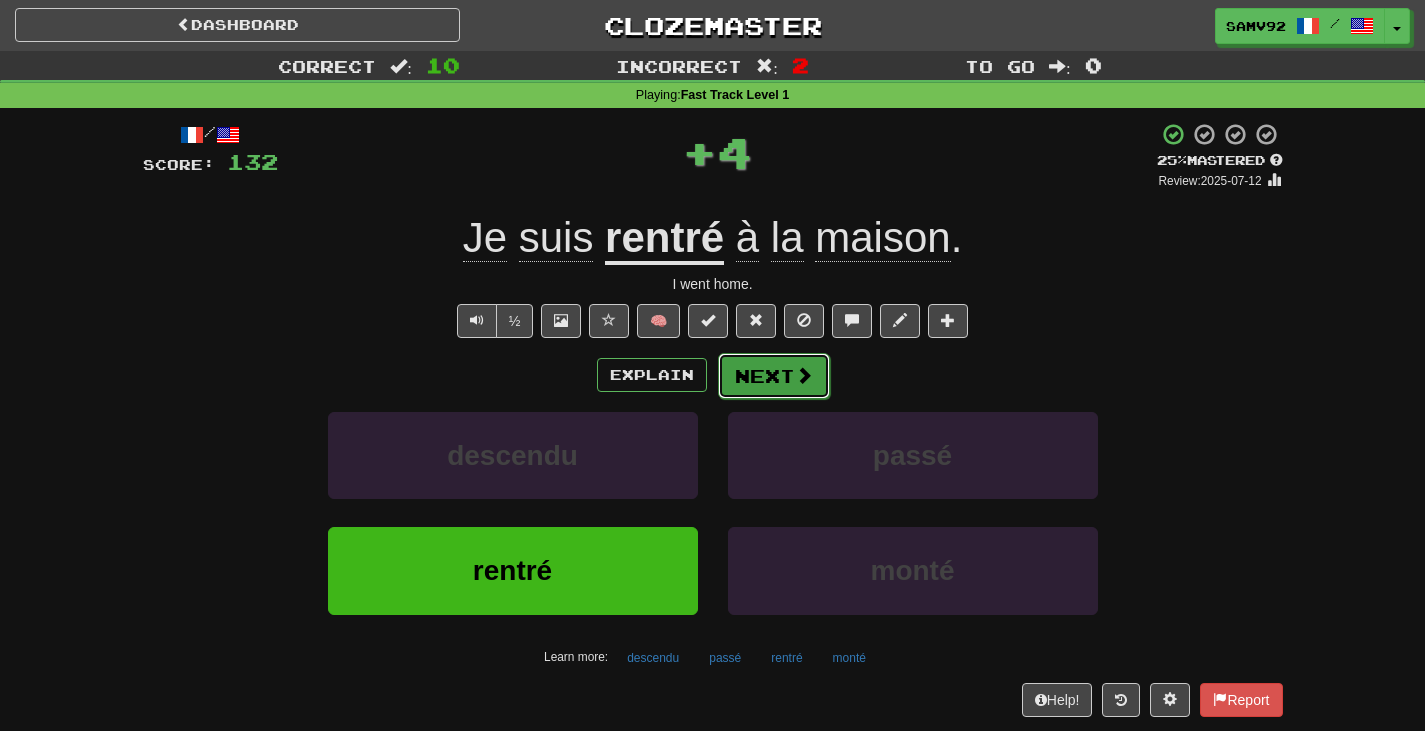 click at bounding box center [804, 375] 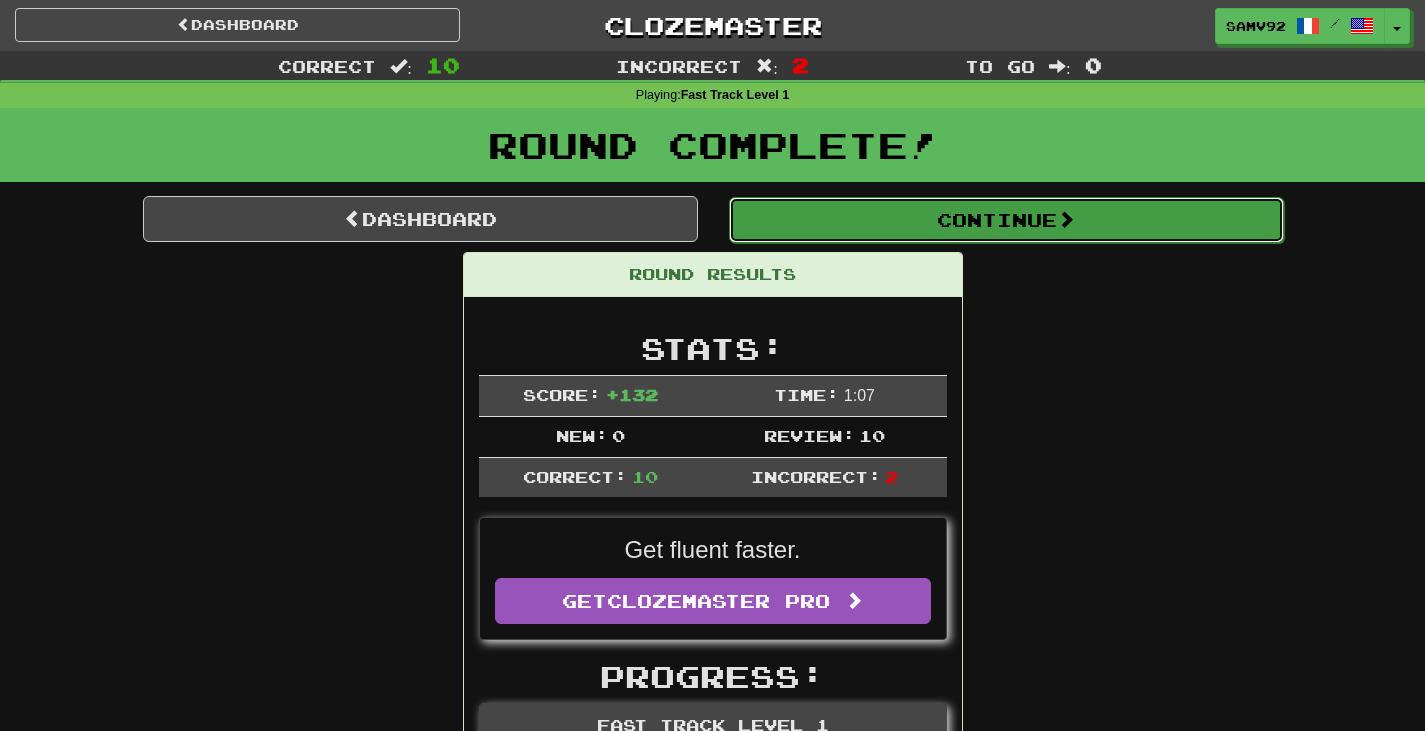 click on "Continue" at bounding box center [1006, 220] 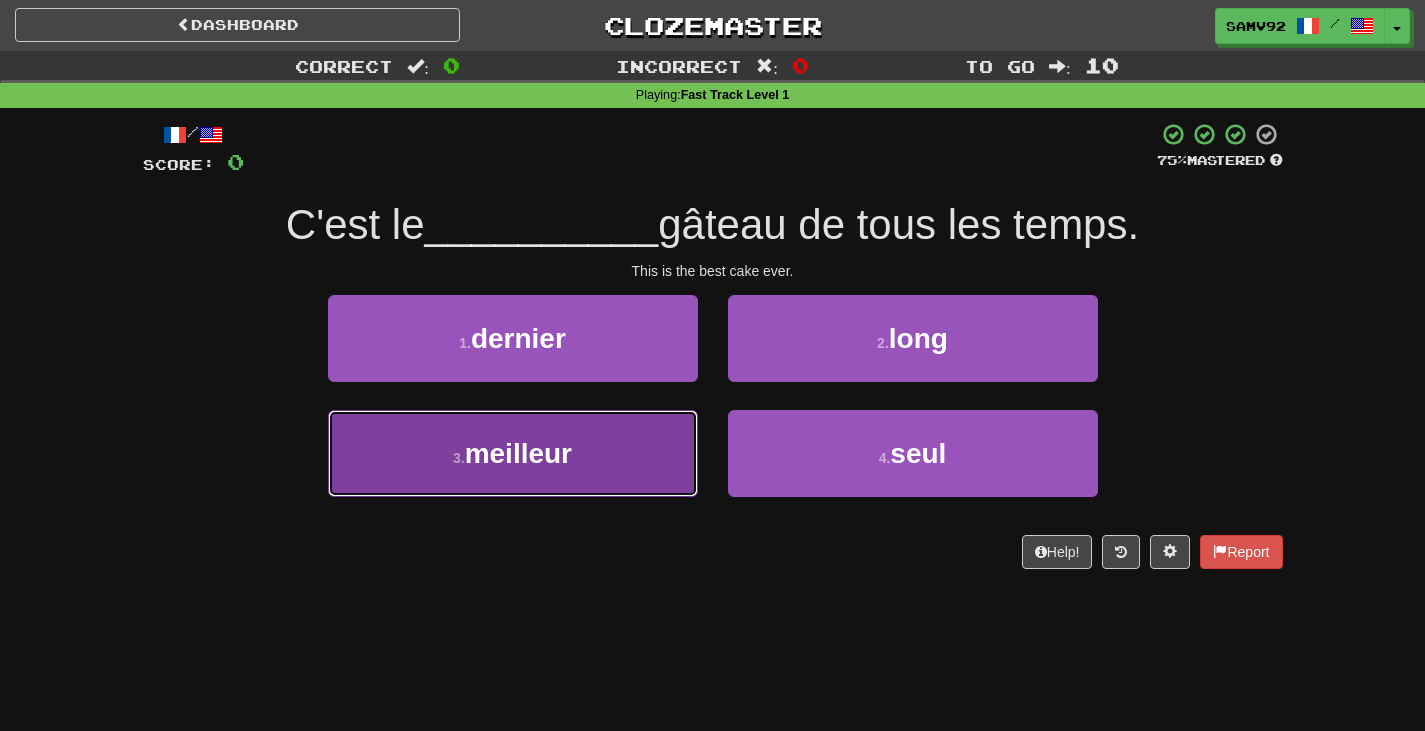 click on "3 .  meilleur" at bounding box center [513, 453] 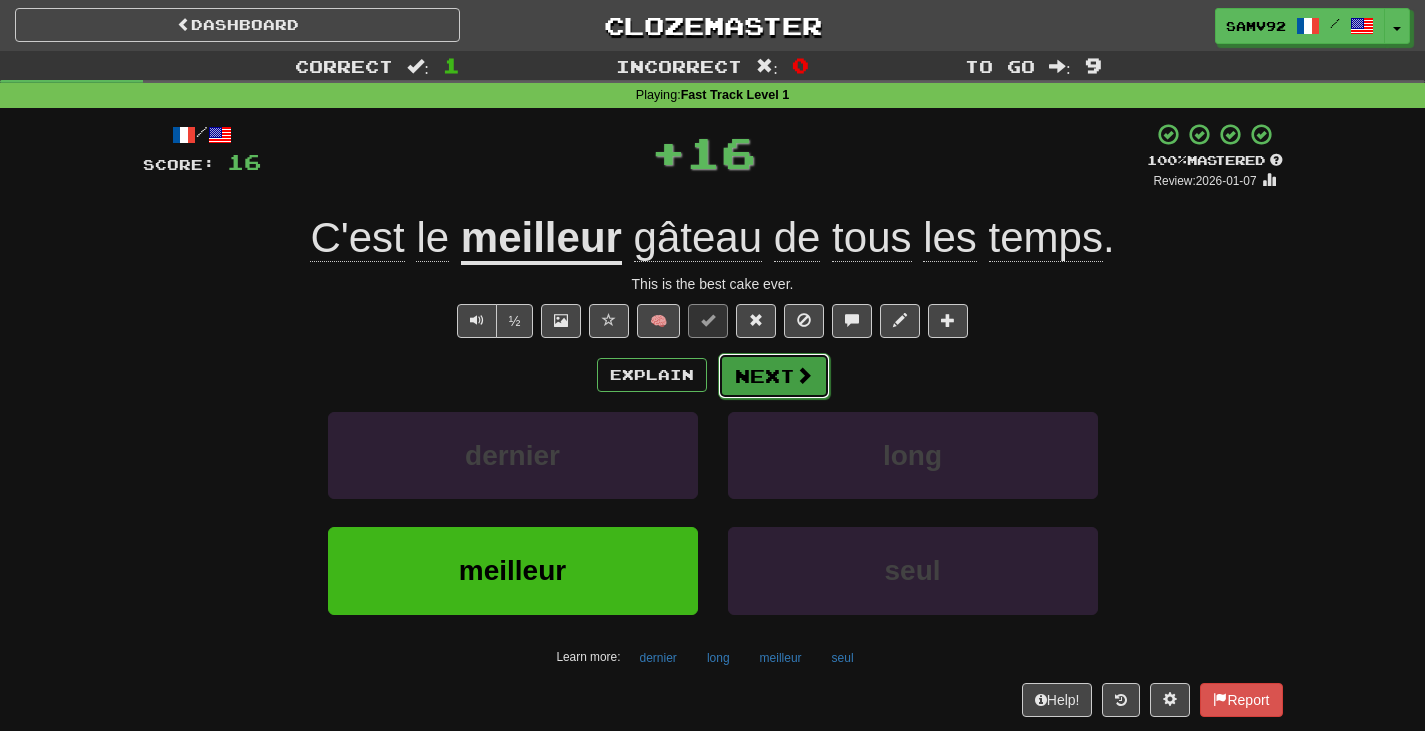 click on "Next" at bounding box center (774, 376) 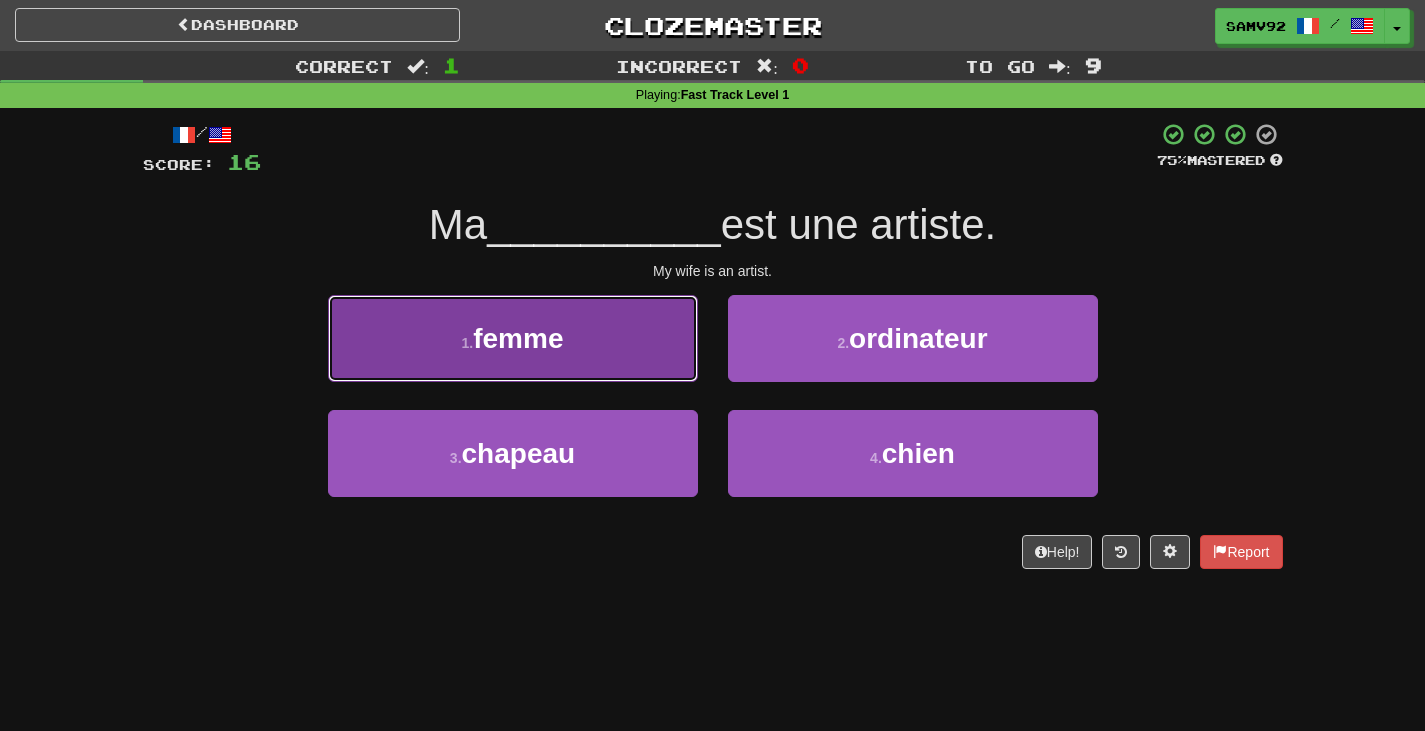 click on "1 .  femme" at bounding box center (513, 338) 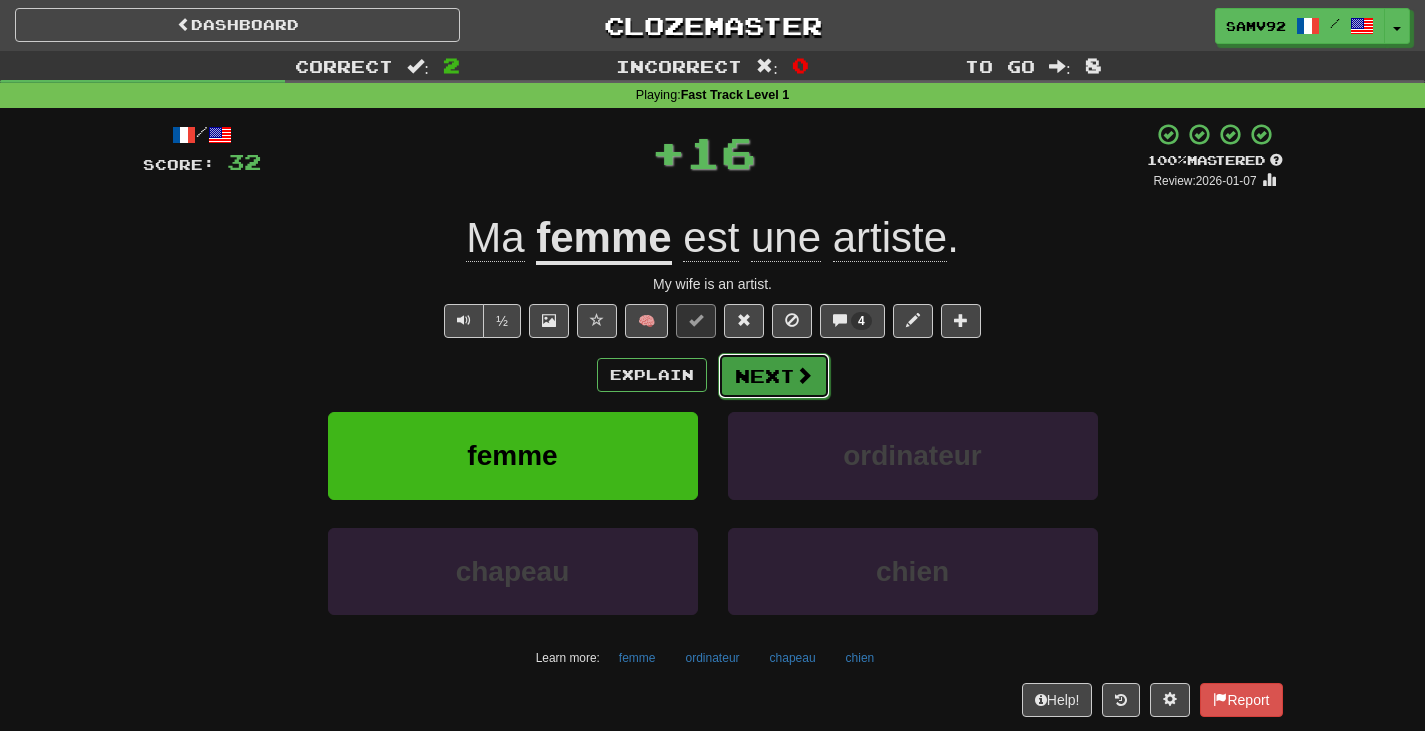 click on "Next" at bounding box center [774, 376] 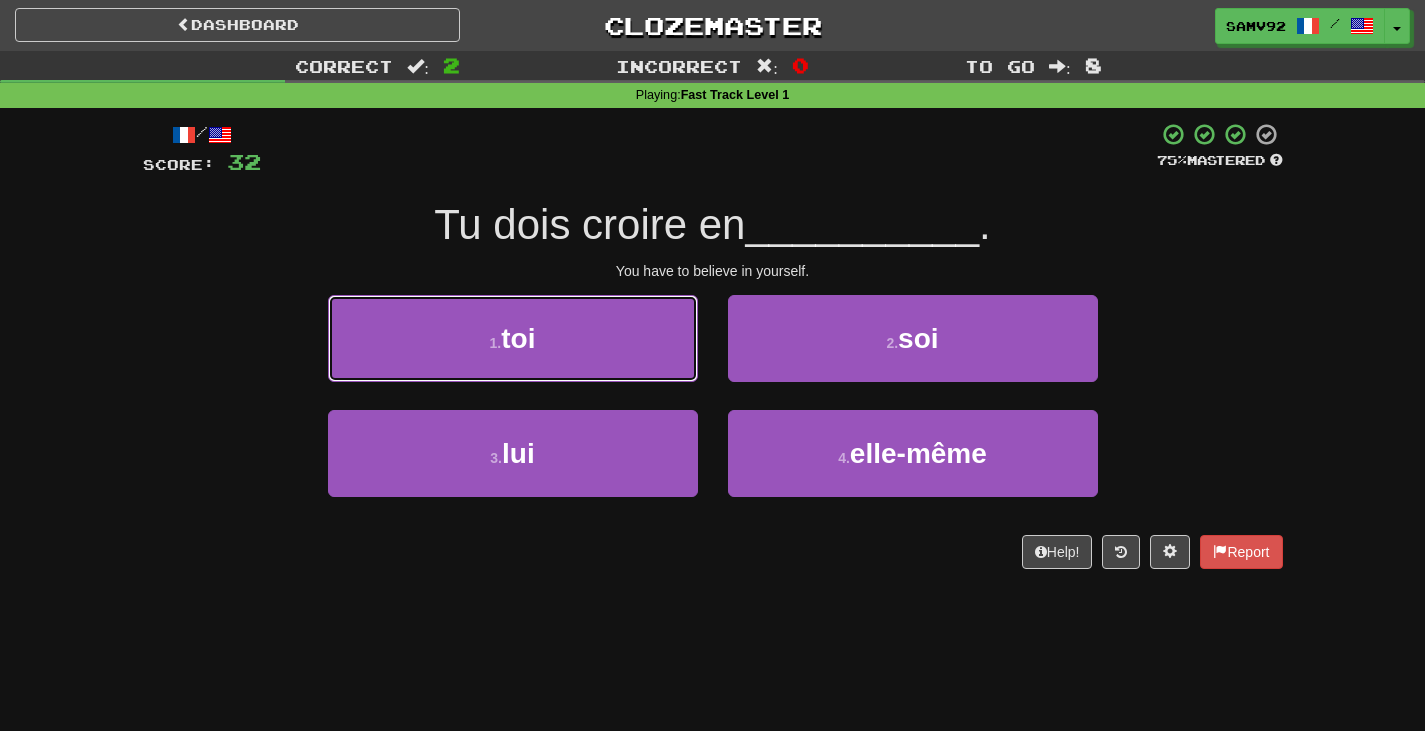 drag, startPoint x: 659, startPoint y: 349, endPoint x: 692, endPoint y: 348, distance: 33.01515 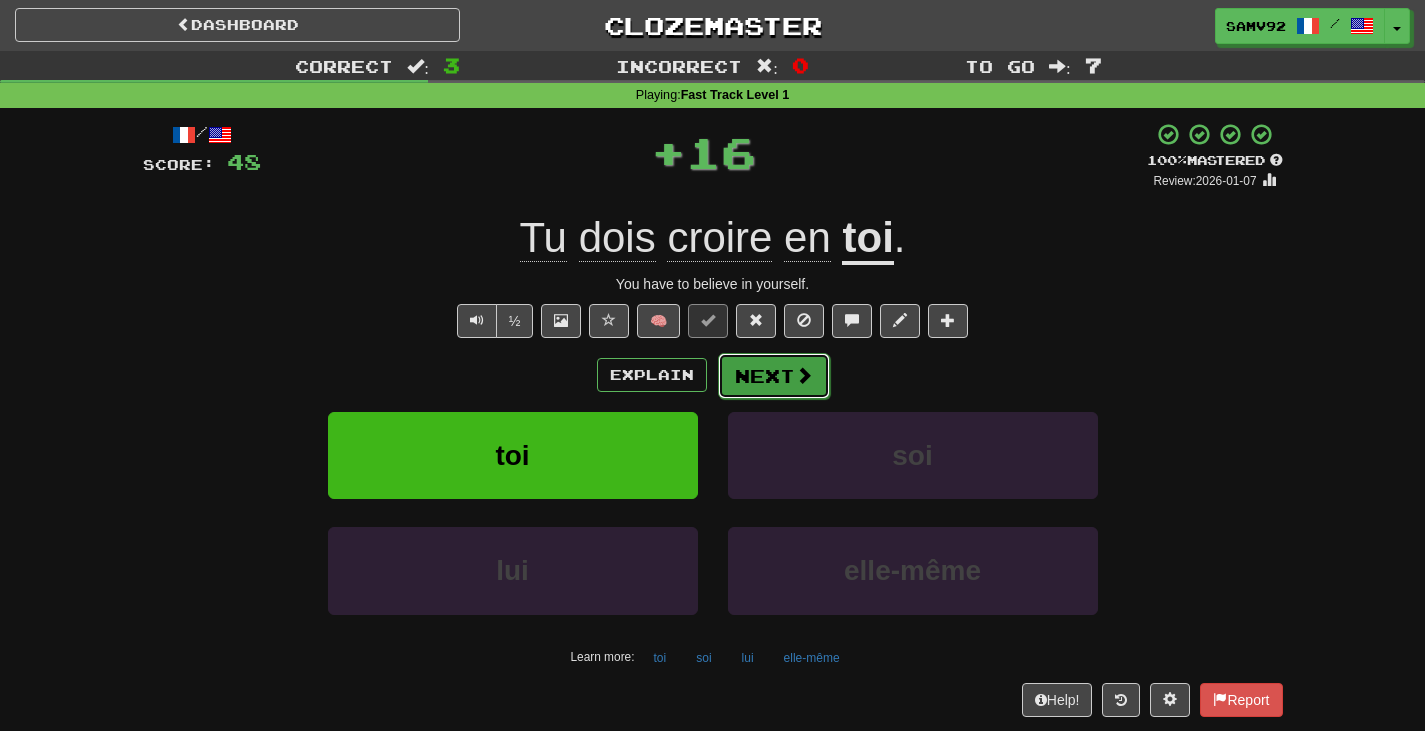 click on "Next" at bounding box center (774, 376) 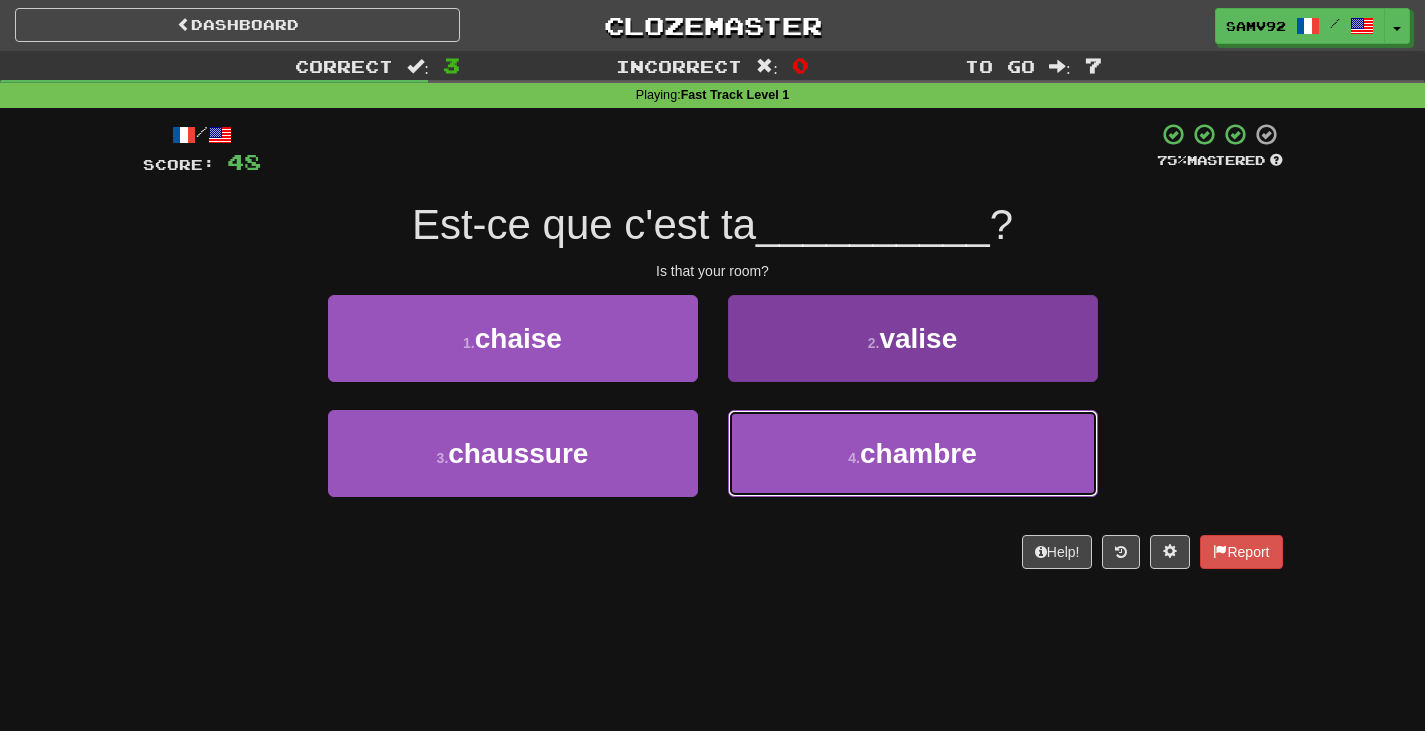click on "4 .  chambre" at bounding box center [913, 453] 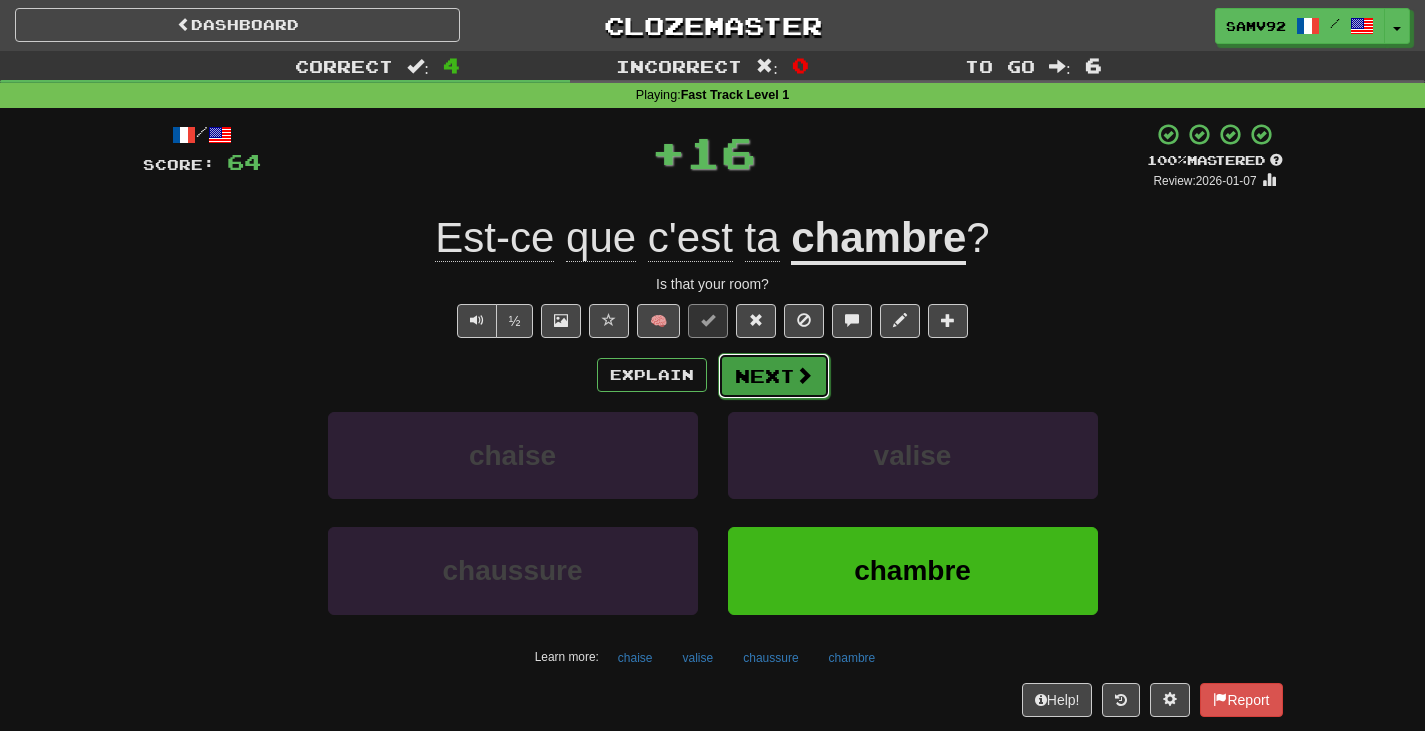 click on "Next" at bounding box center (774, 376) 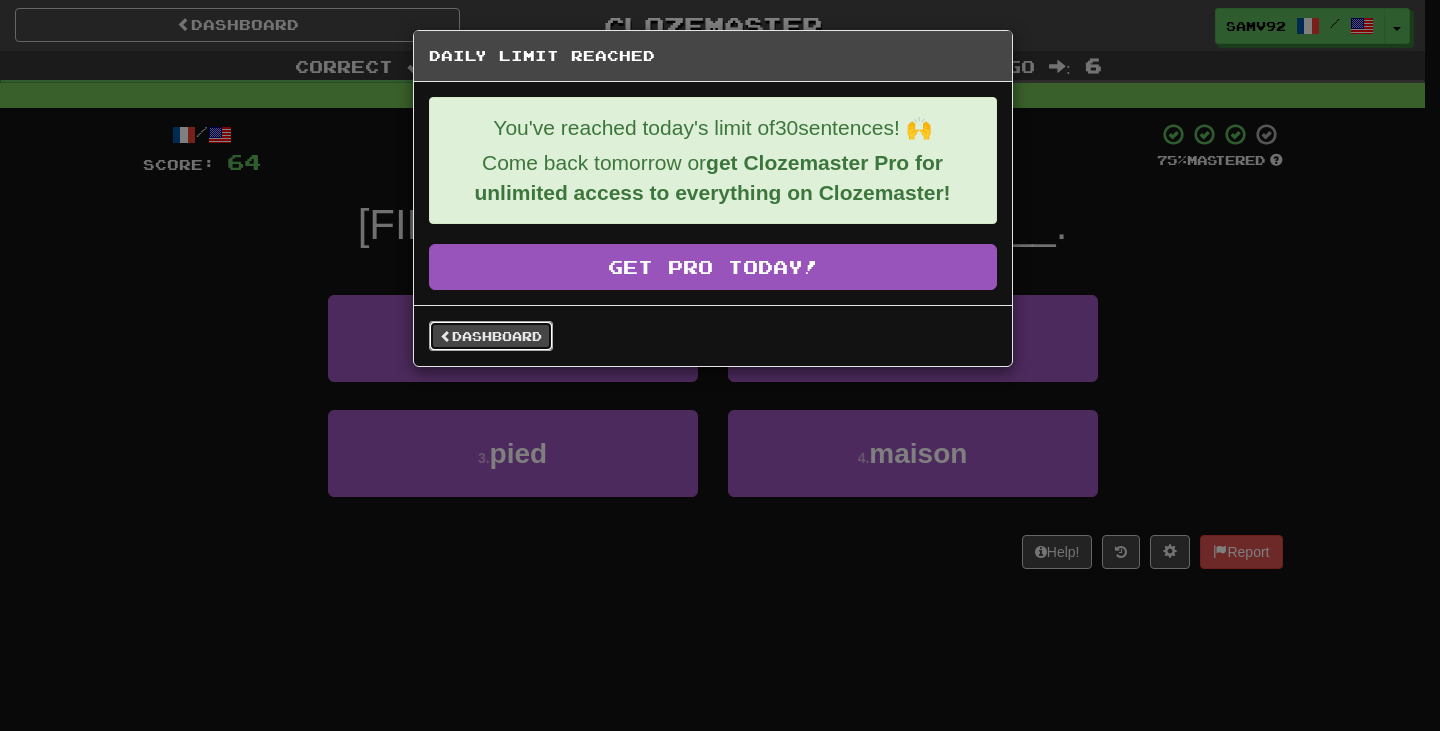 click on "Dashboard" at bounding box center [491, 336] 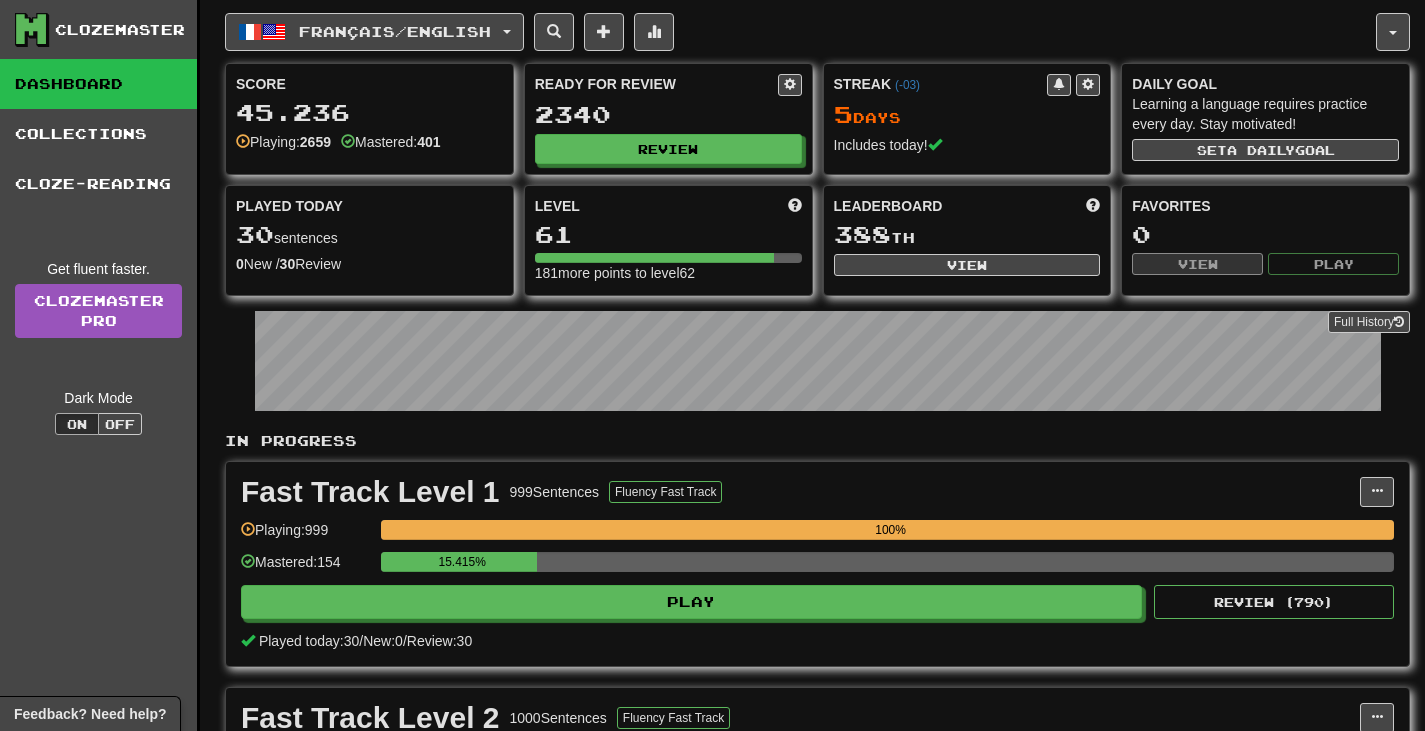scroll, scrollTop: 0, scrollLeft: 0, axis: both 